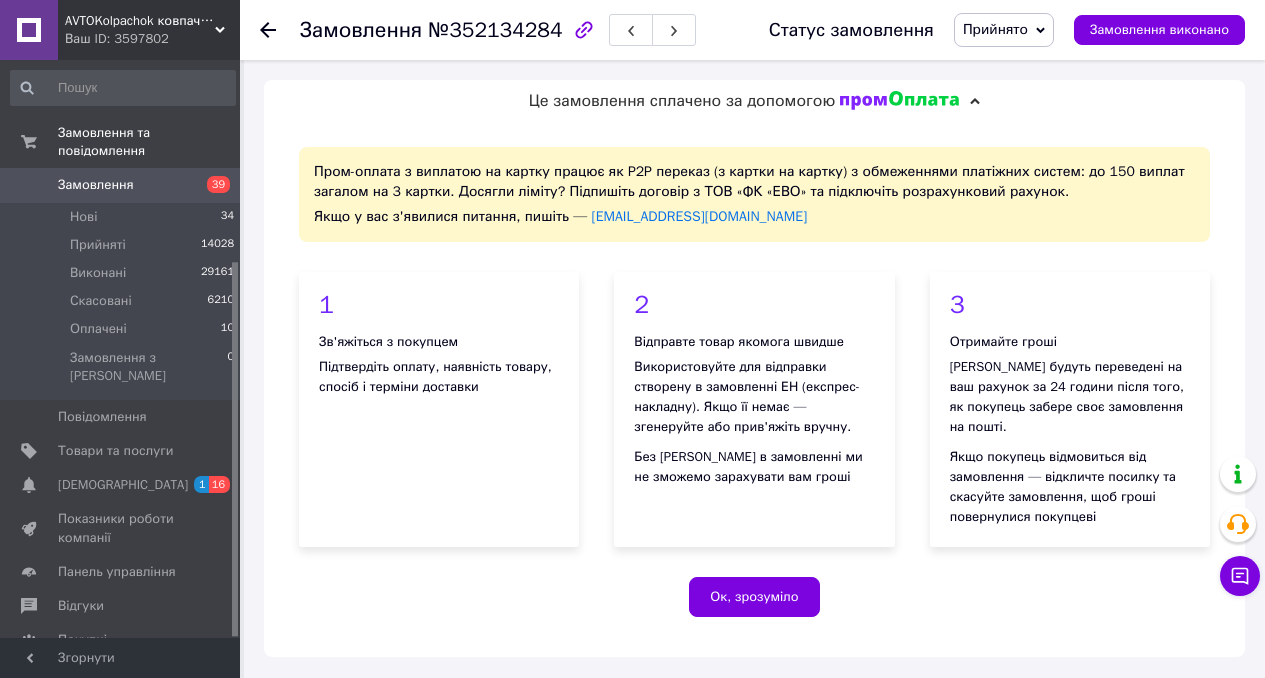 scroll, scrollTop: 830, scrollLeft: 0, axis: vertical 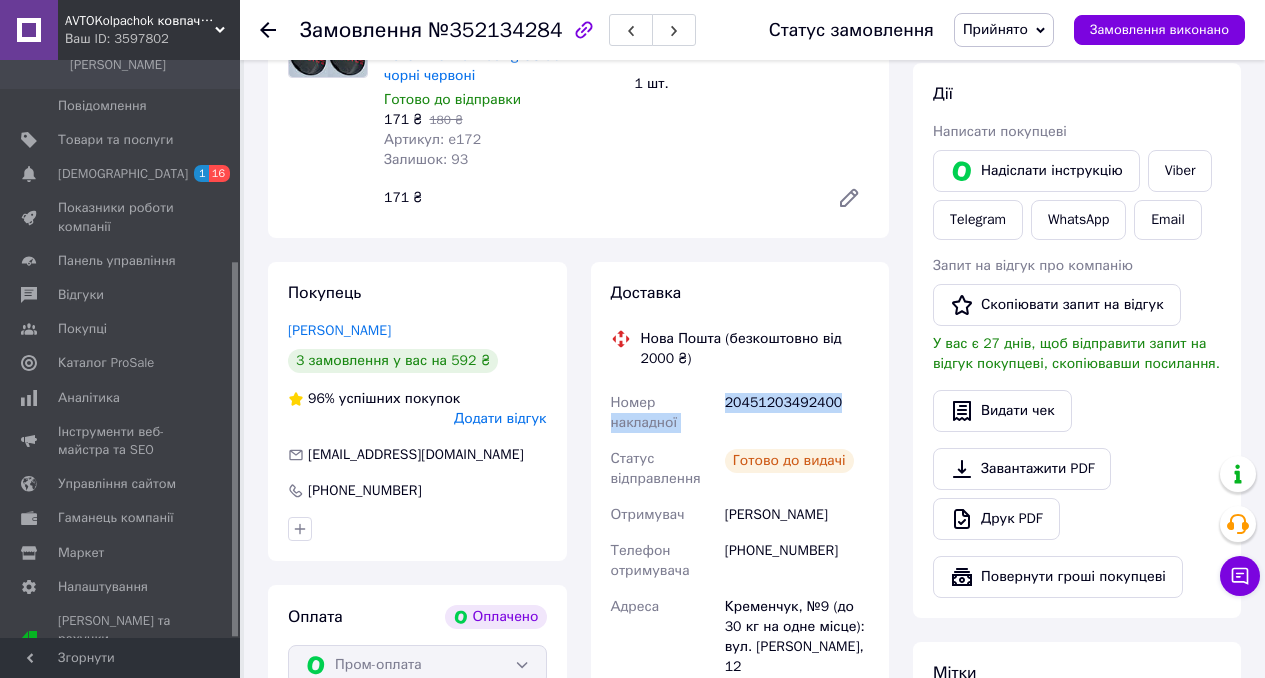 drag, startPoint x: 855, startPoint y: 406, endPoint x: 712, endPoint y: 406, distance: 143 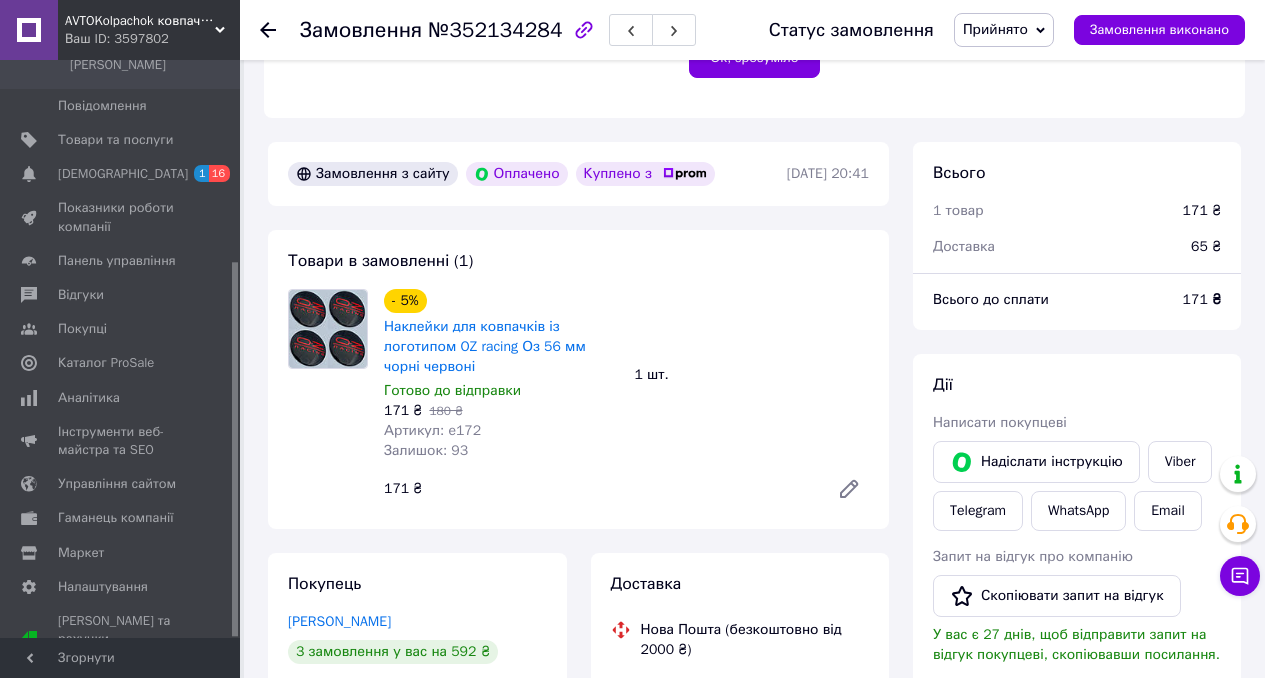 scroll, scrollTop: 555, scrollLeft: 0, axis: vertical 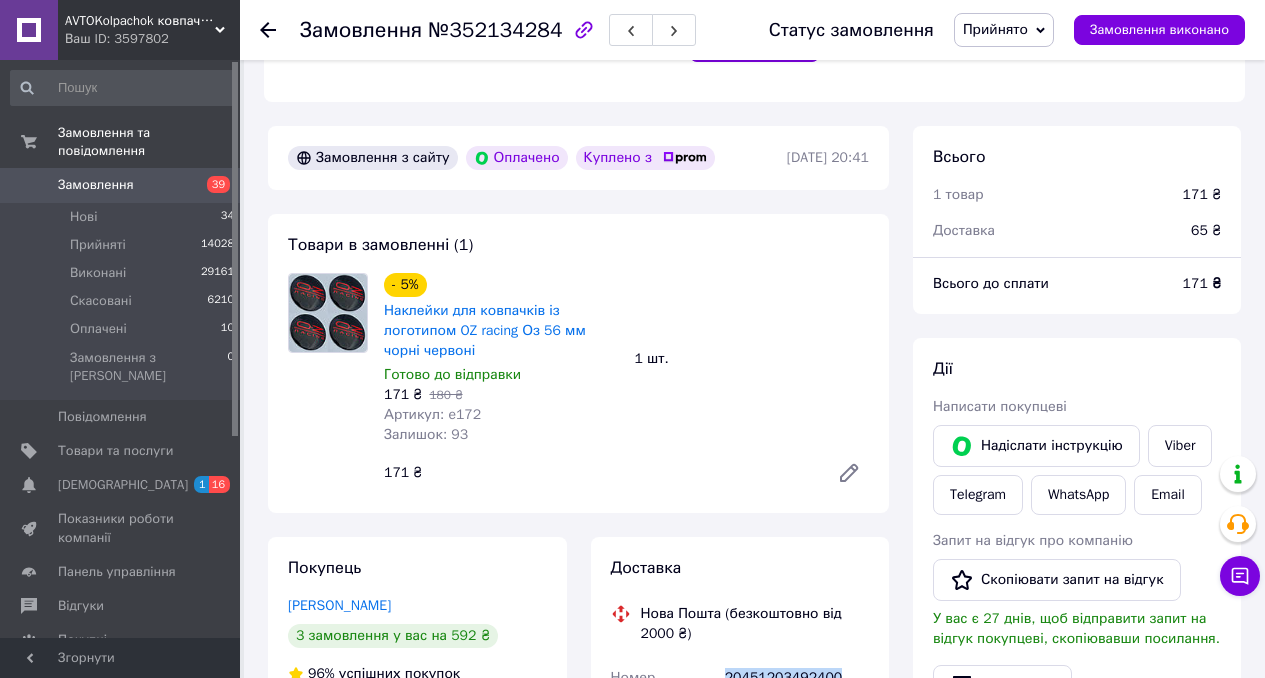 click on "Замовлення" at bounding box center [96, 185] 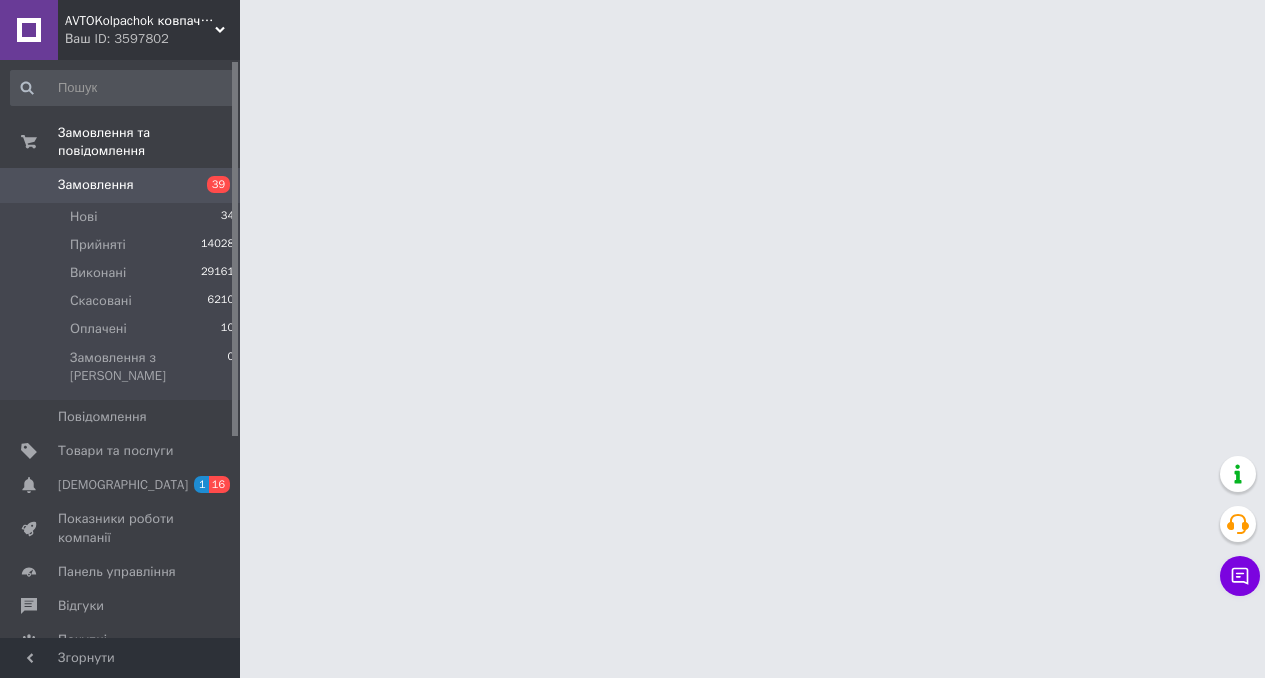 scroll, scrollTop: 0, scrollLeft: 0, axis: both 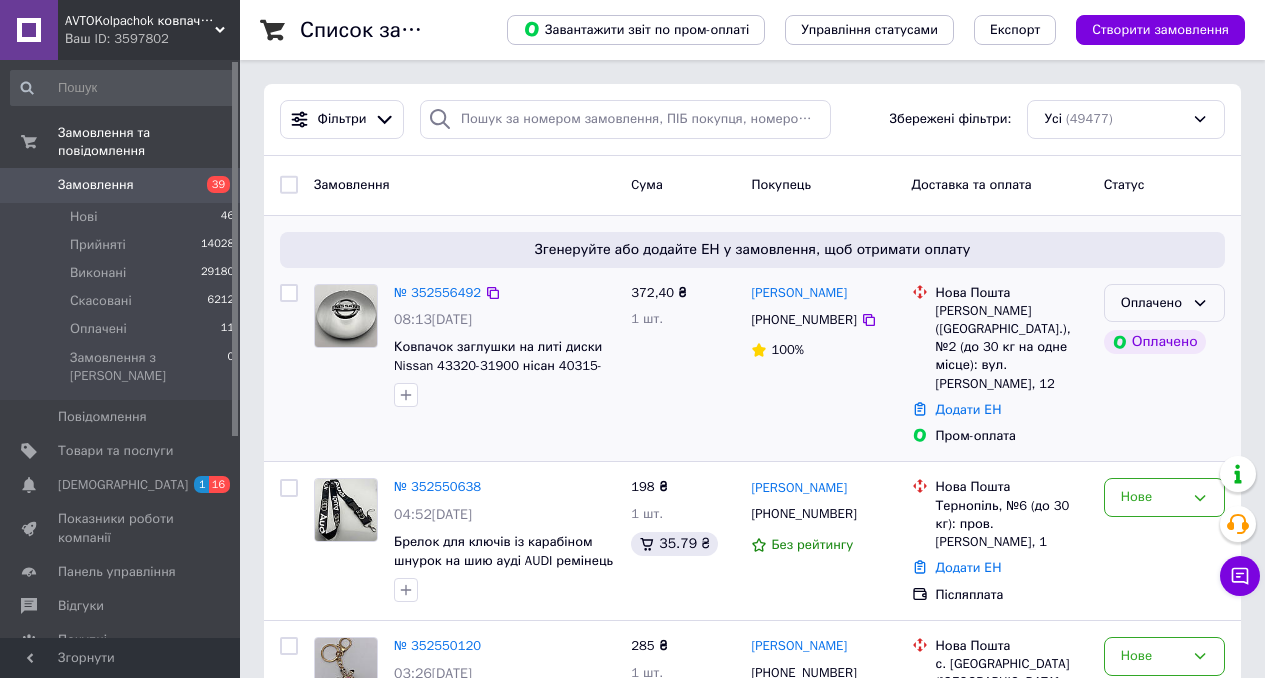 click on "Оплачено" at bounding box center [1152, 303] 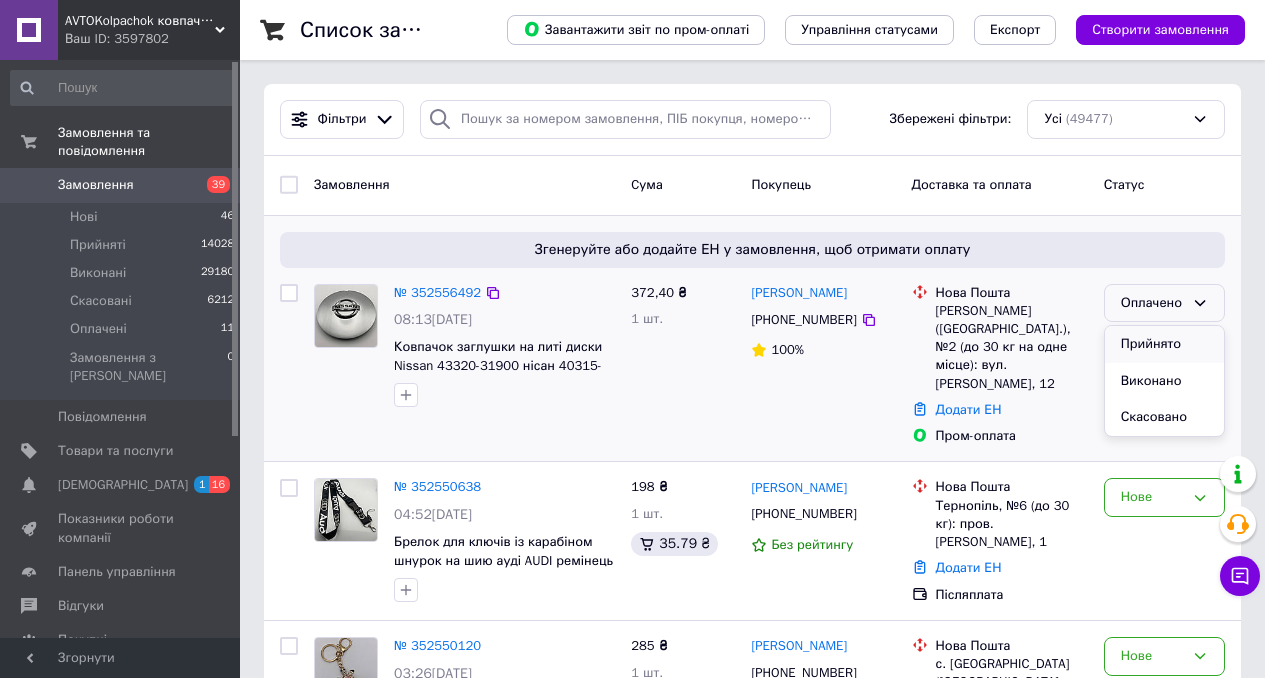 click on "Прийнято" at bounding box center (1164, 344) 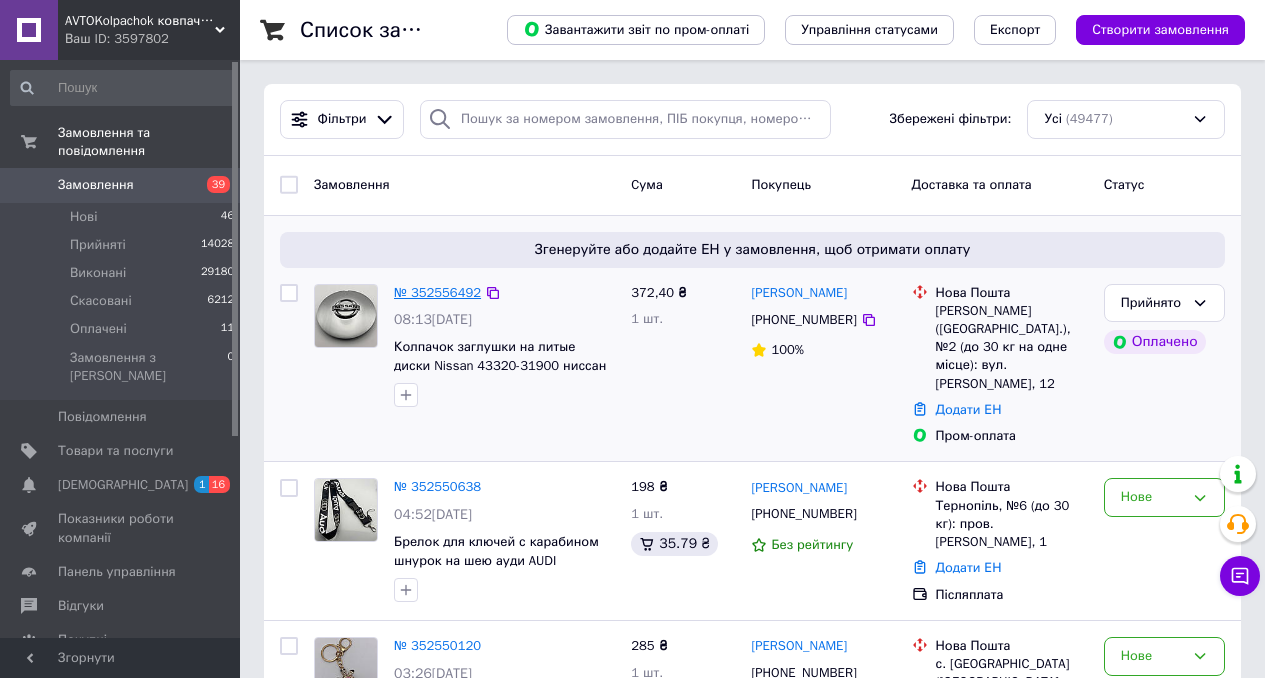 click on "№ 352556492" at bounding box center (437, 292) 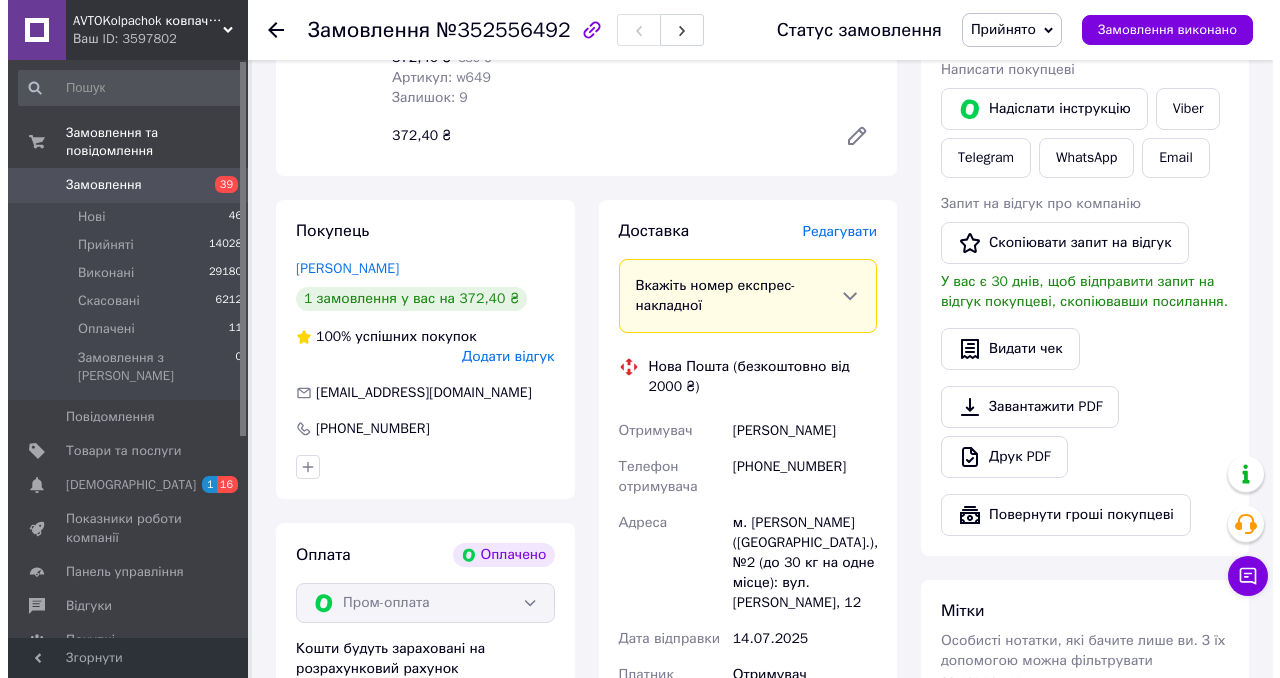 scroll, scrollTop: 890, scrollLeft: 0, axis: vertical 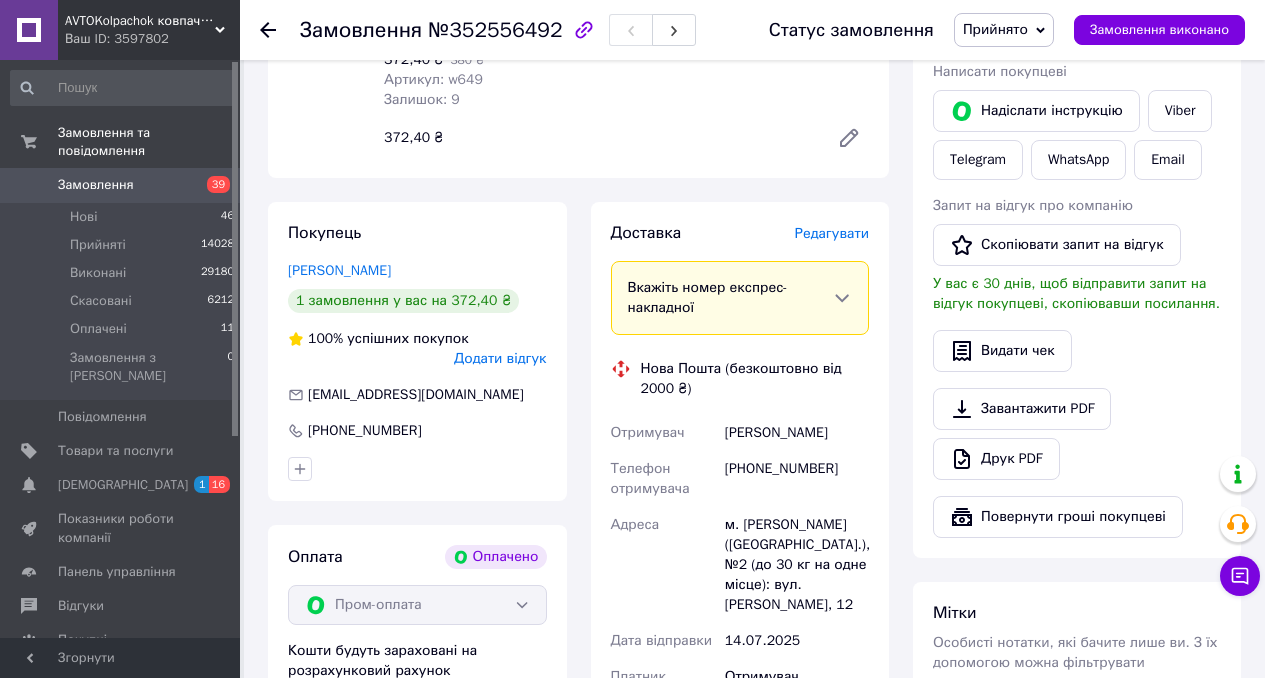 click on "Редагувати" at bounding box center (832, 233) 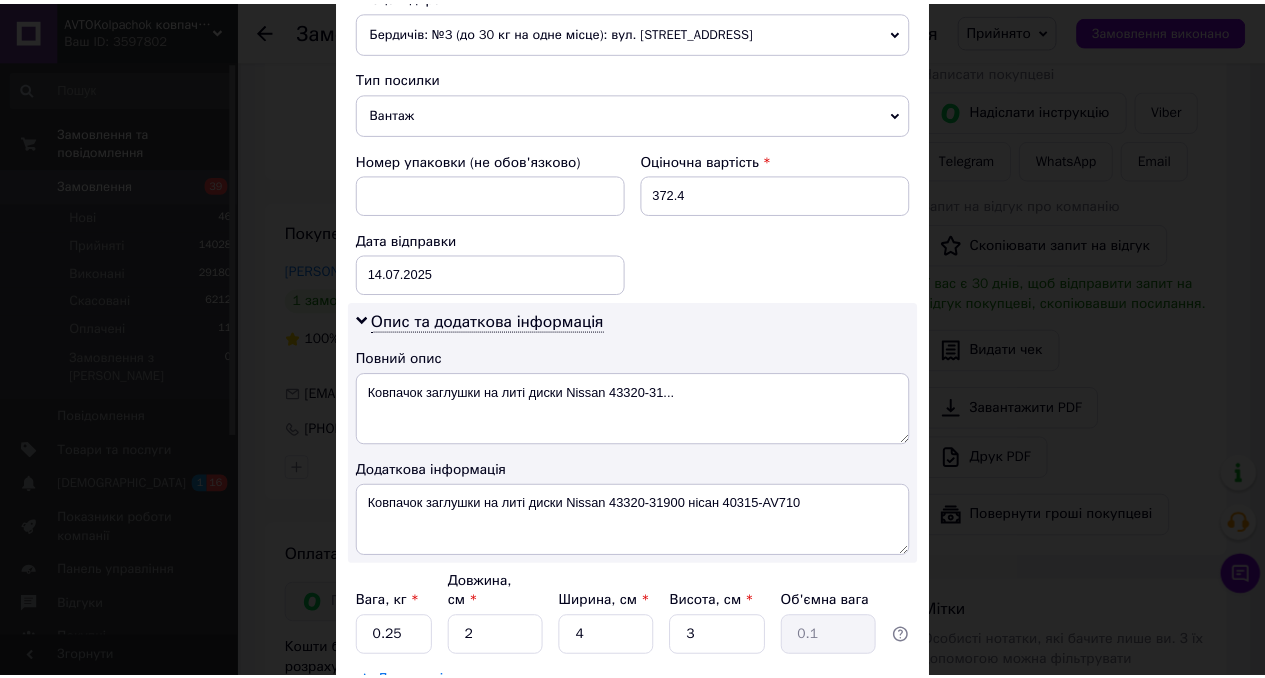 scroll, scrollTop: 894, scrollLeft: 0, axis: vertical 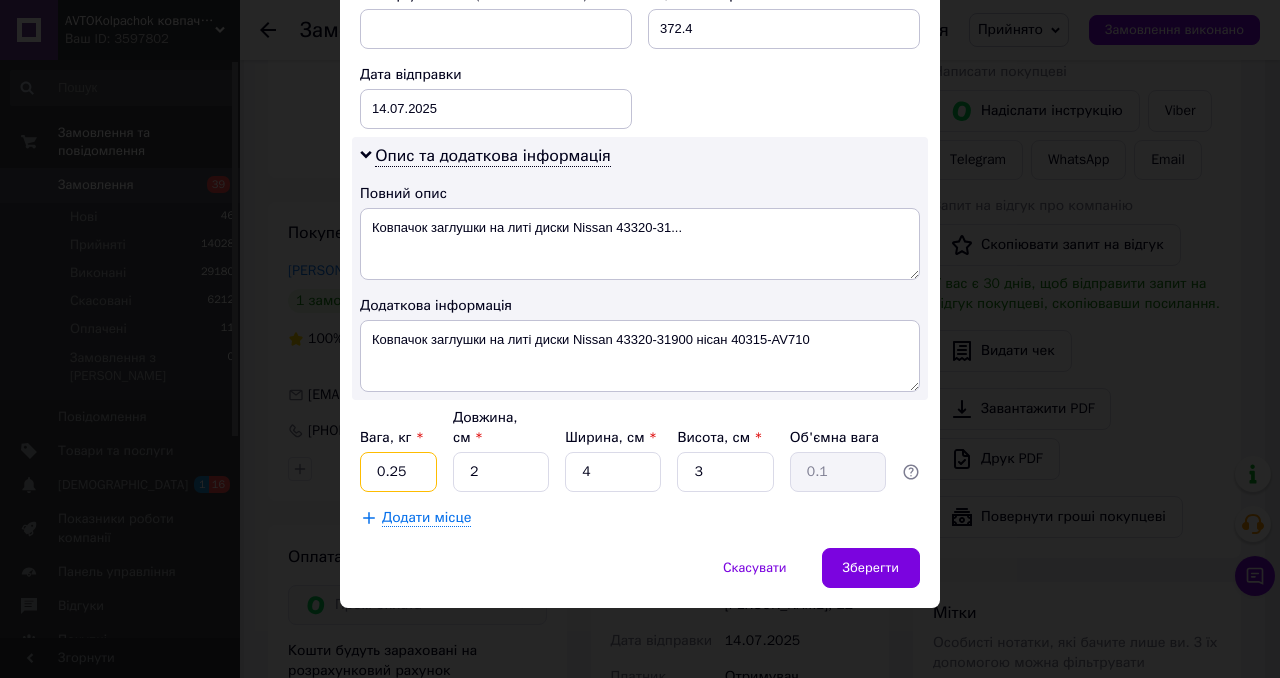 click on "0.25" at bounding box center [398, 472] 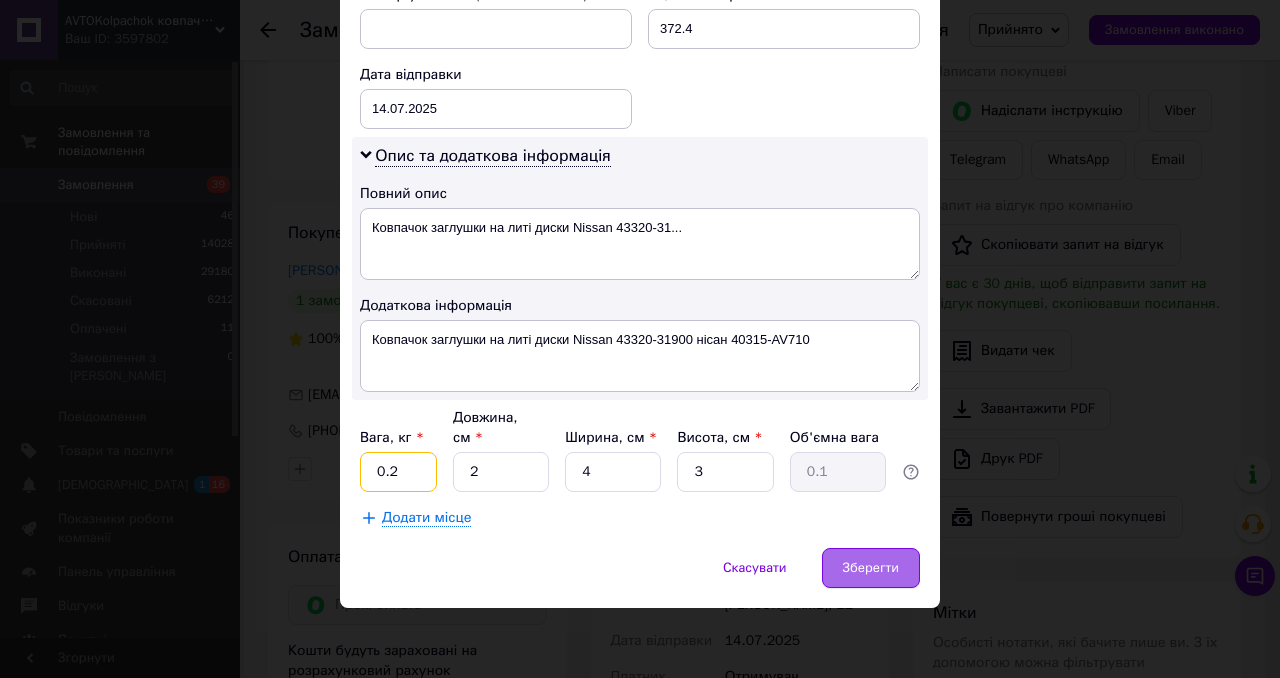 type on "0.2" 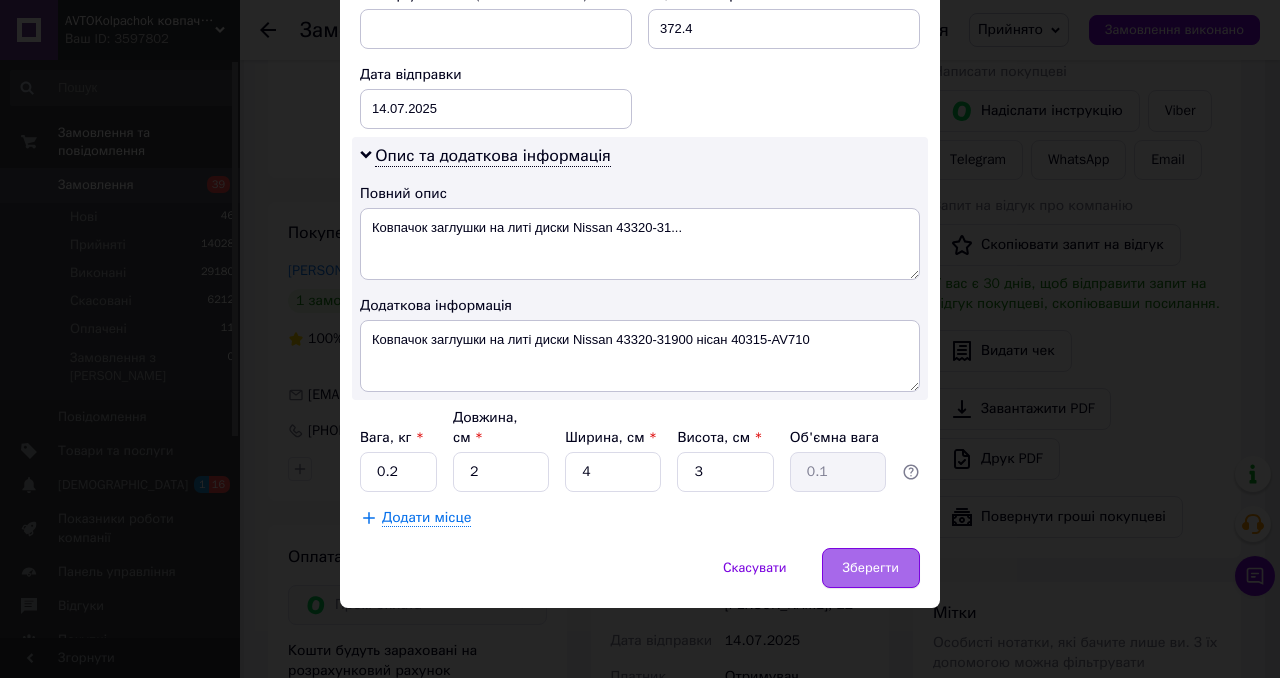 click on "Зберегти" at bounding box center (871, 568) 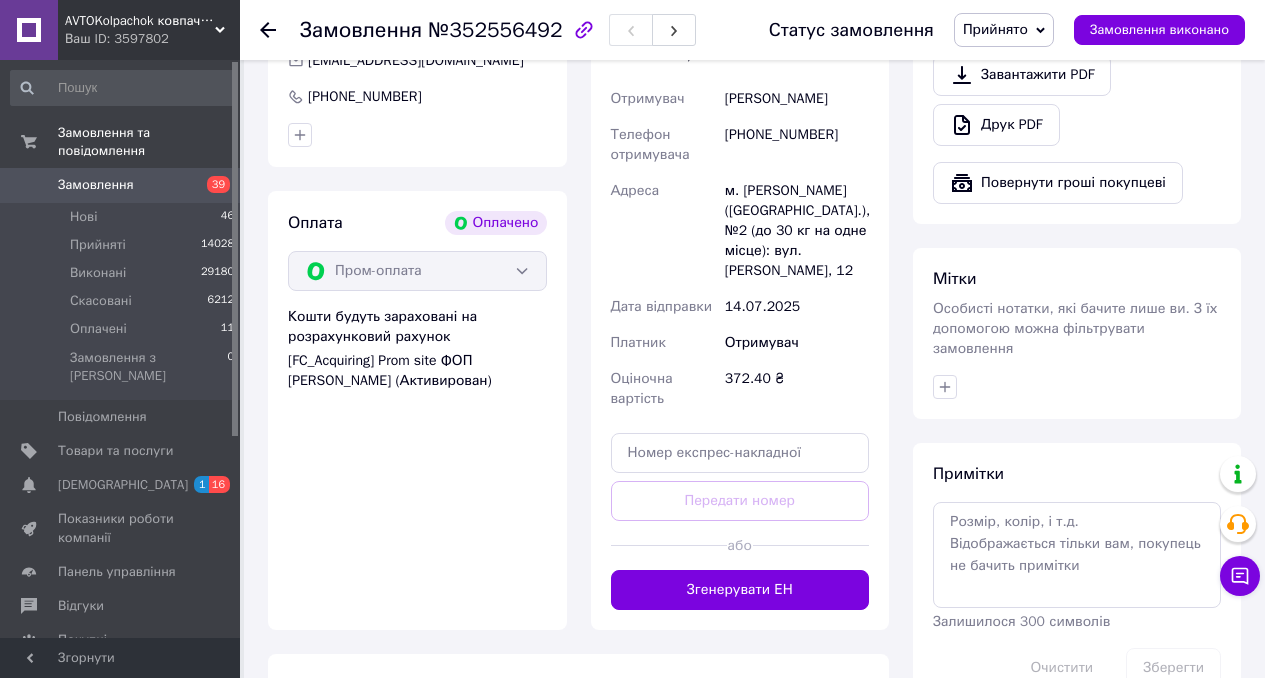 scroll, scrollTop: 1277, scrollLeft: 0, axis: vertical 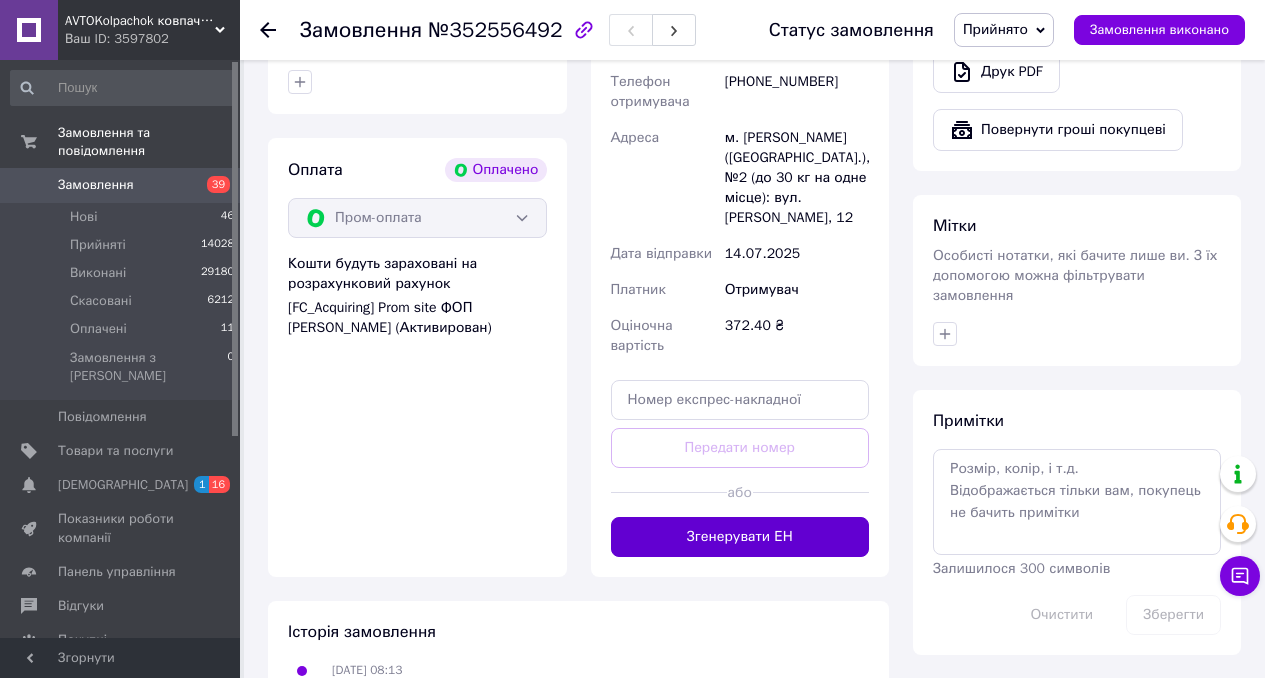 click on "Згенерувати ЕН" at bounding box center [740, 537] 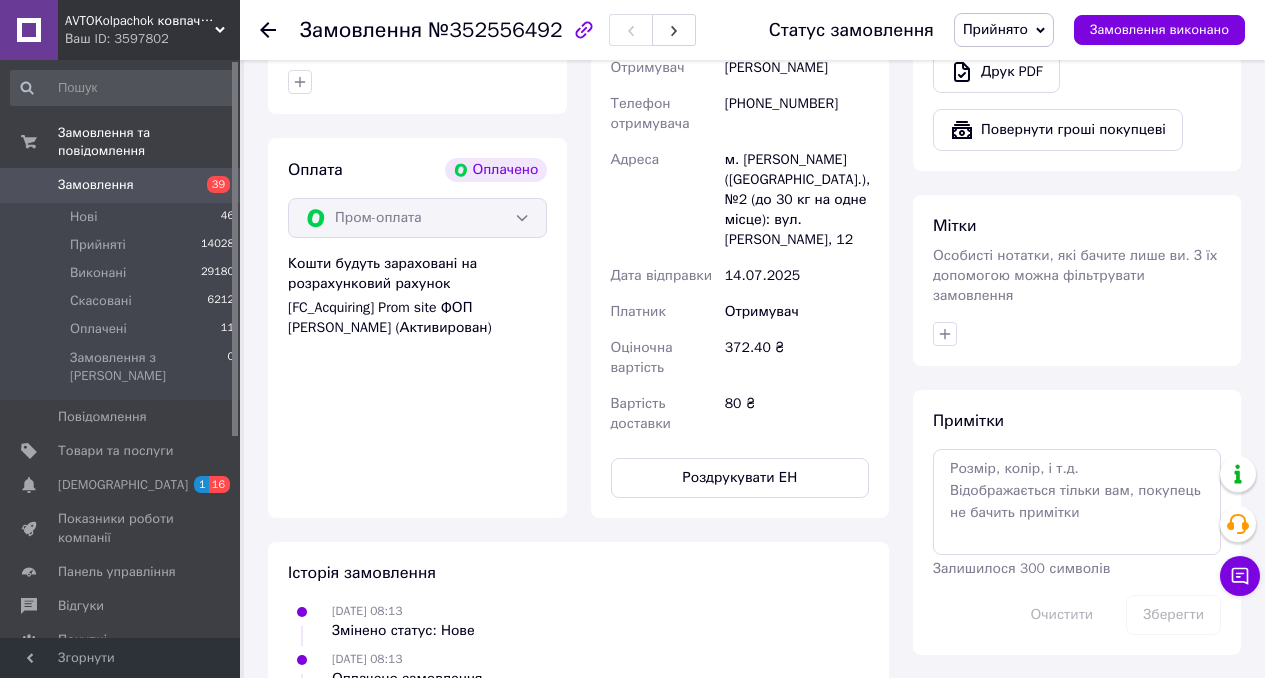 click on "Замовлення 39" at bounding box center (123, 185) 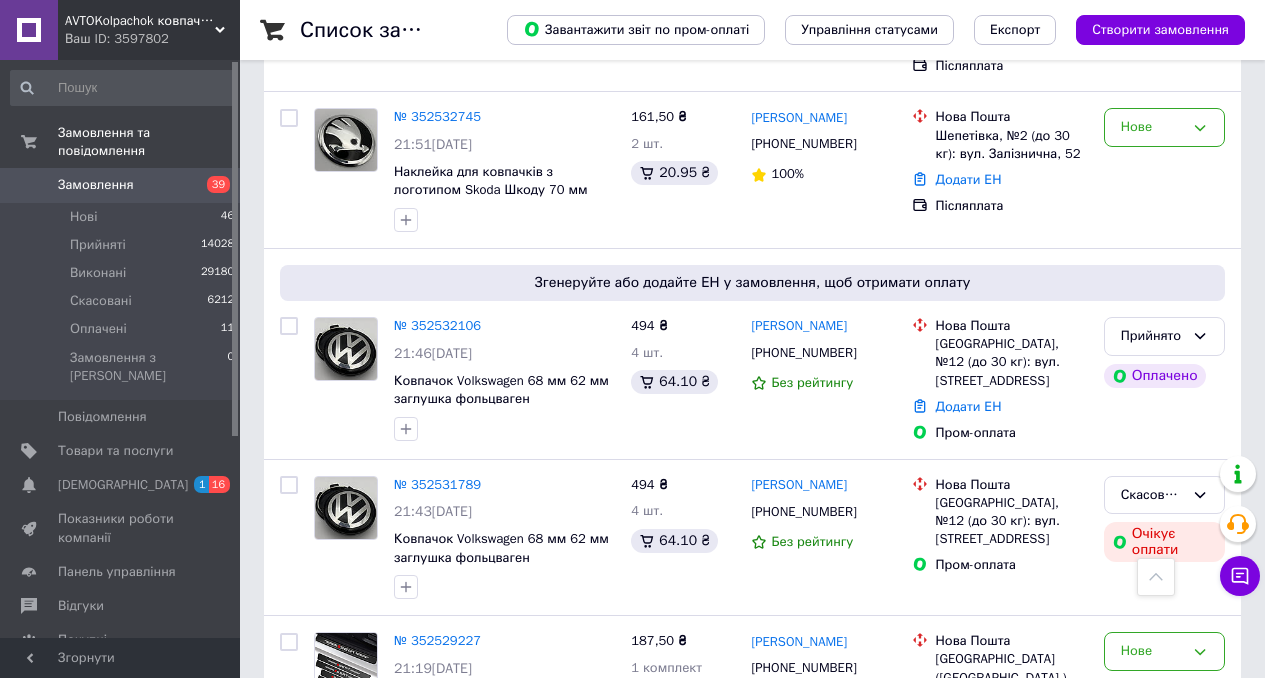 scroll, scrollTop: 1422, scrollLeft: 0, axis: vertical 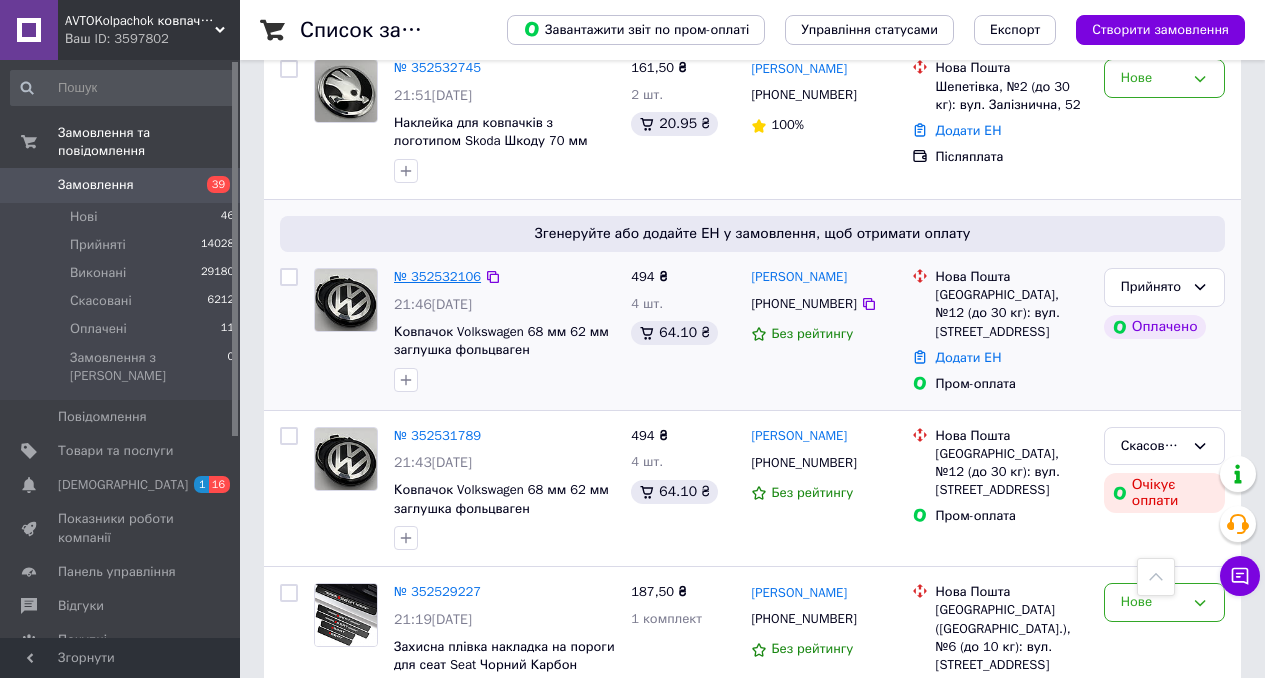 click on "№ 352532106" at bounding box center [437, 276] 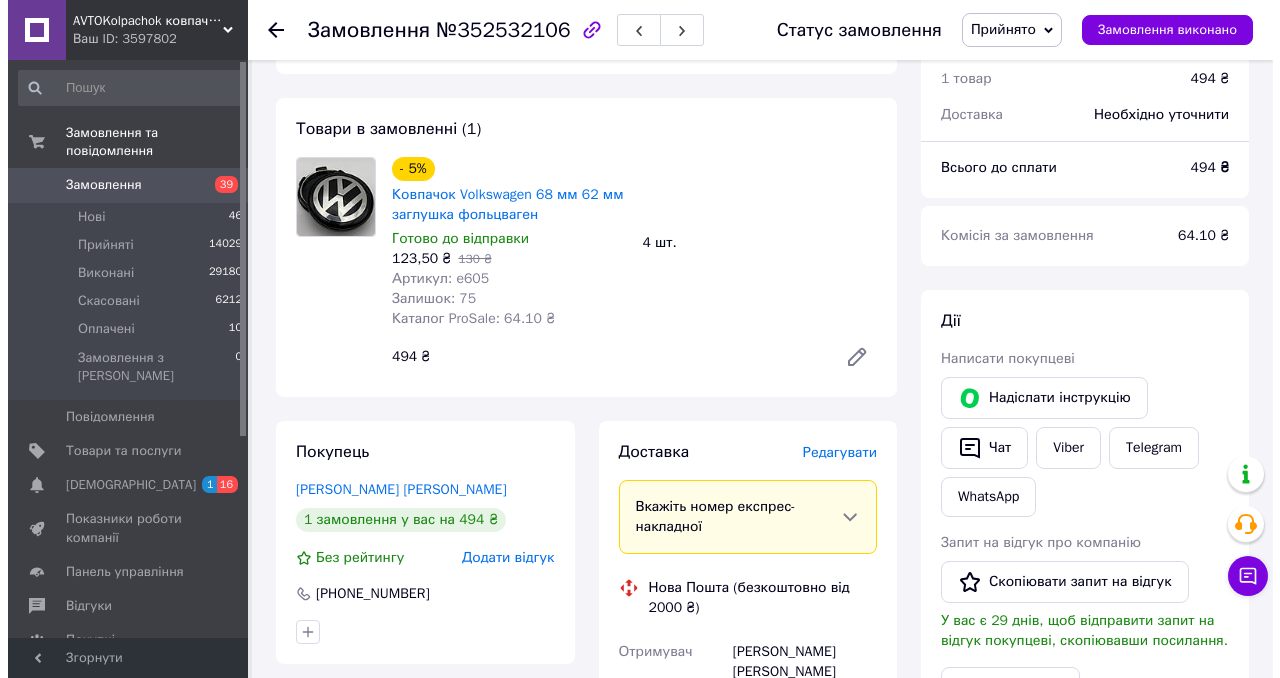 scroll, scrollTop: 646, scrollLeft: 0, axis: vertical 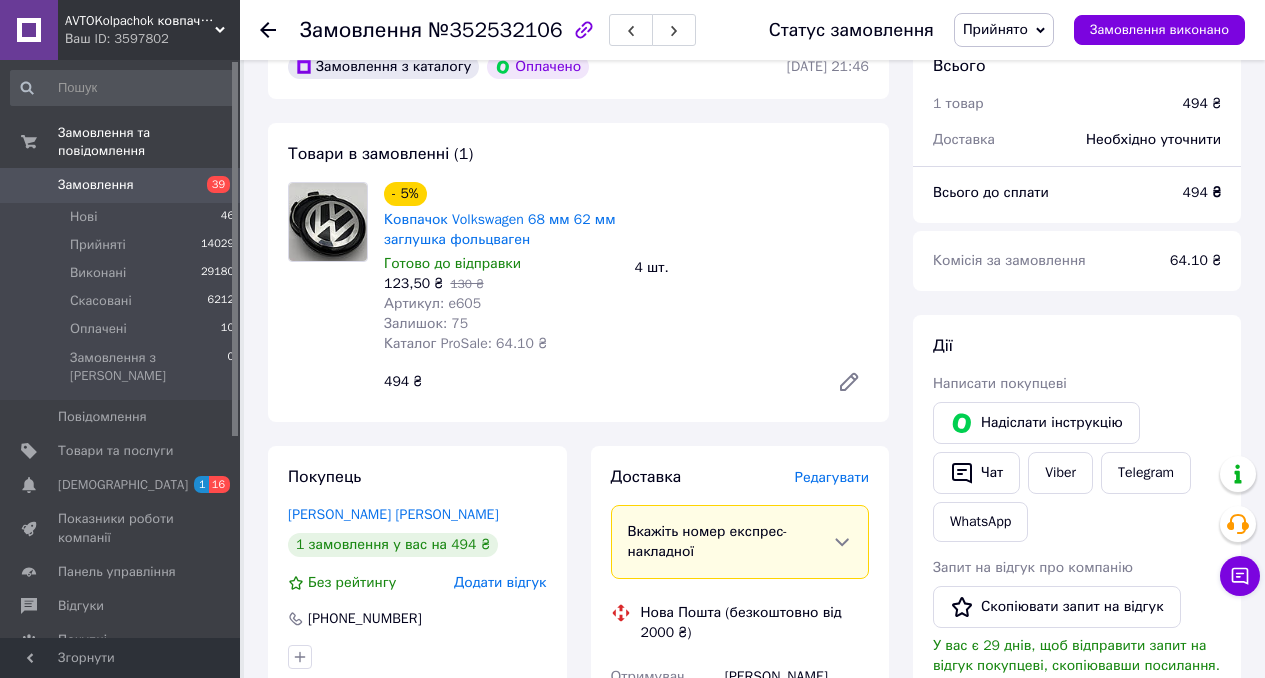 click on "Редагувати" at bounding box center (832, 477) 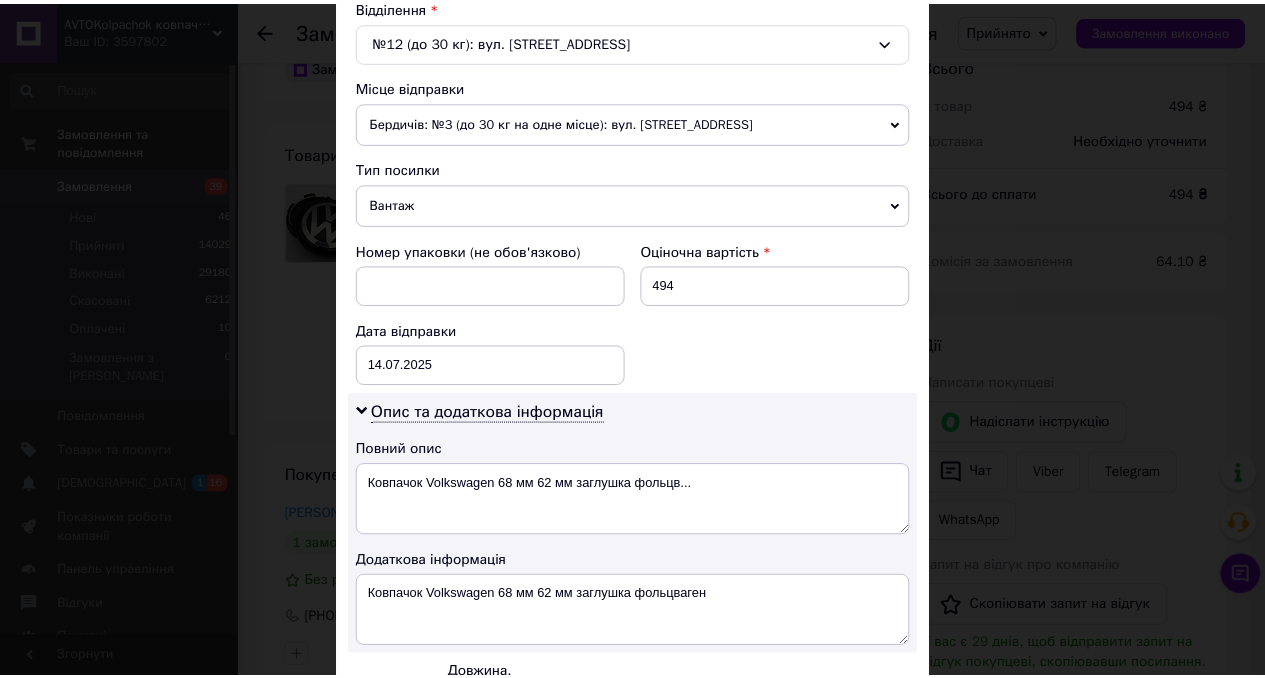 scroll, scrollTop: 894, scrollLeft: 0, axis: vertical 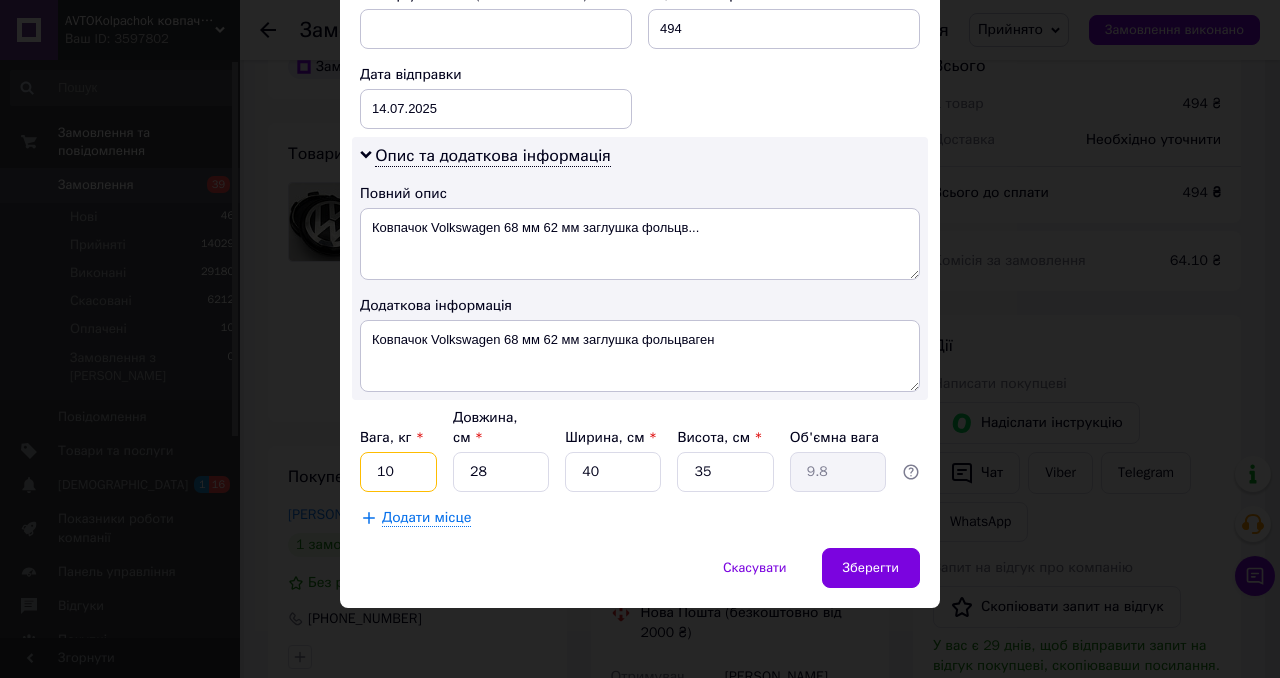 click on "10" at bounding box center (398, 472) 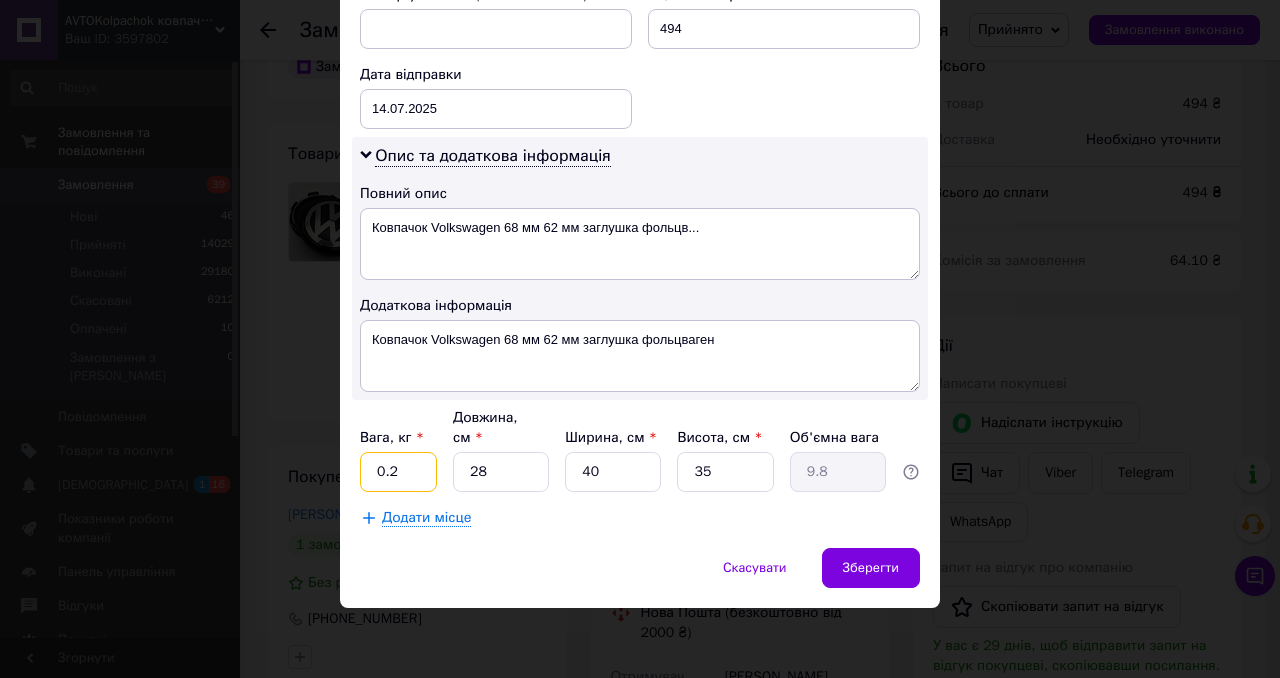 type on "0.2" 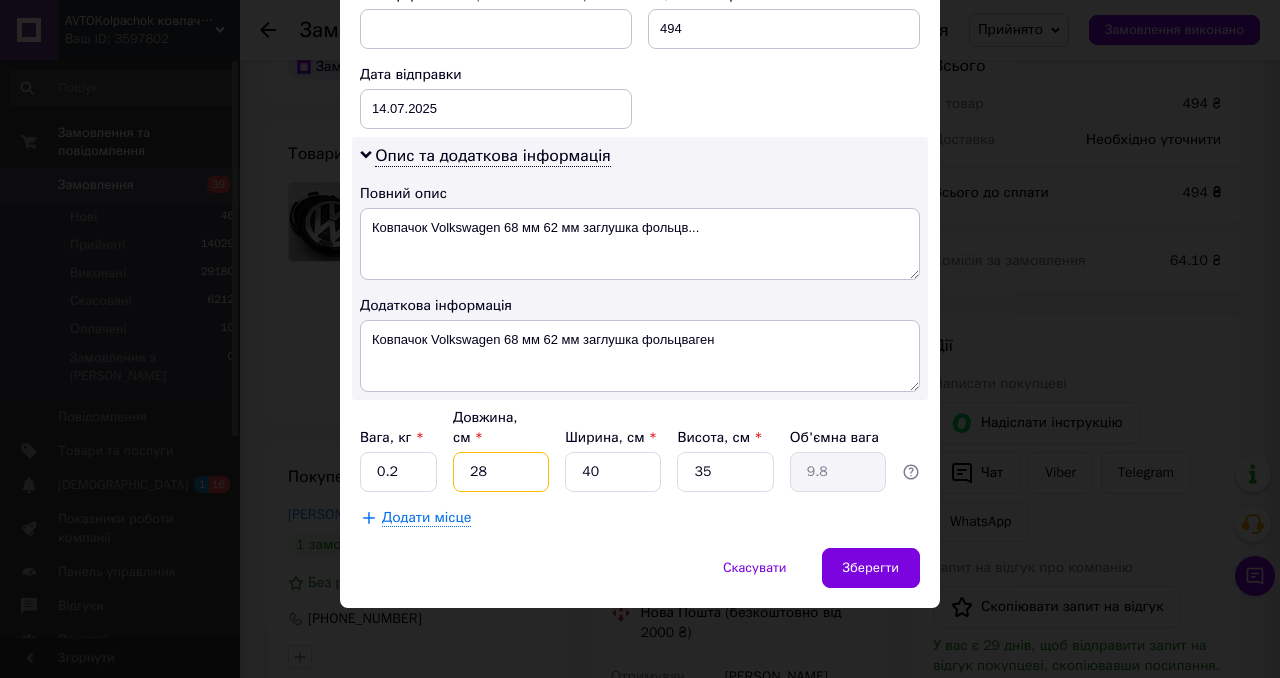 click on "28" at bounding box center [501, 472] 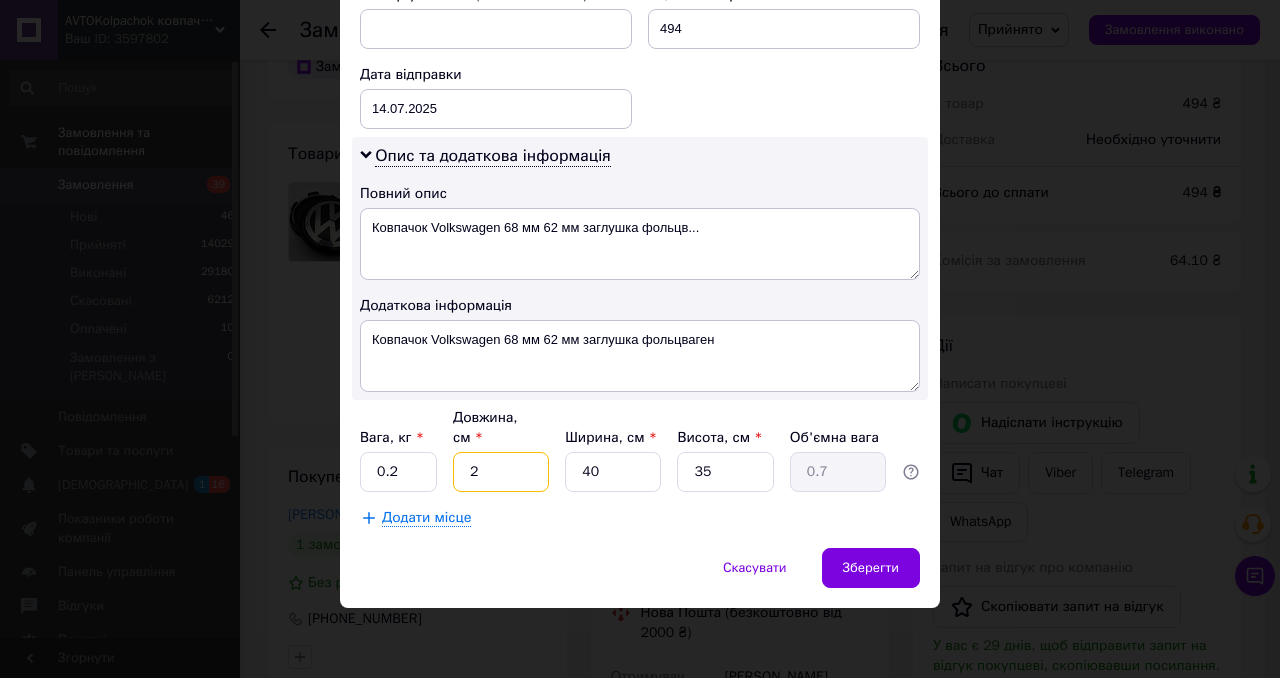 type on "2" 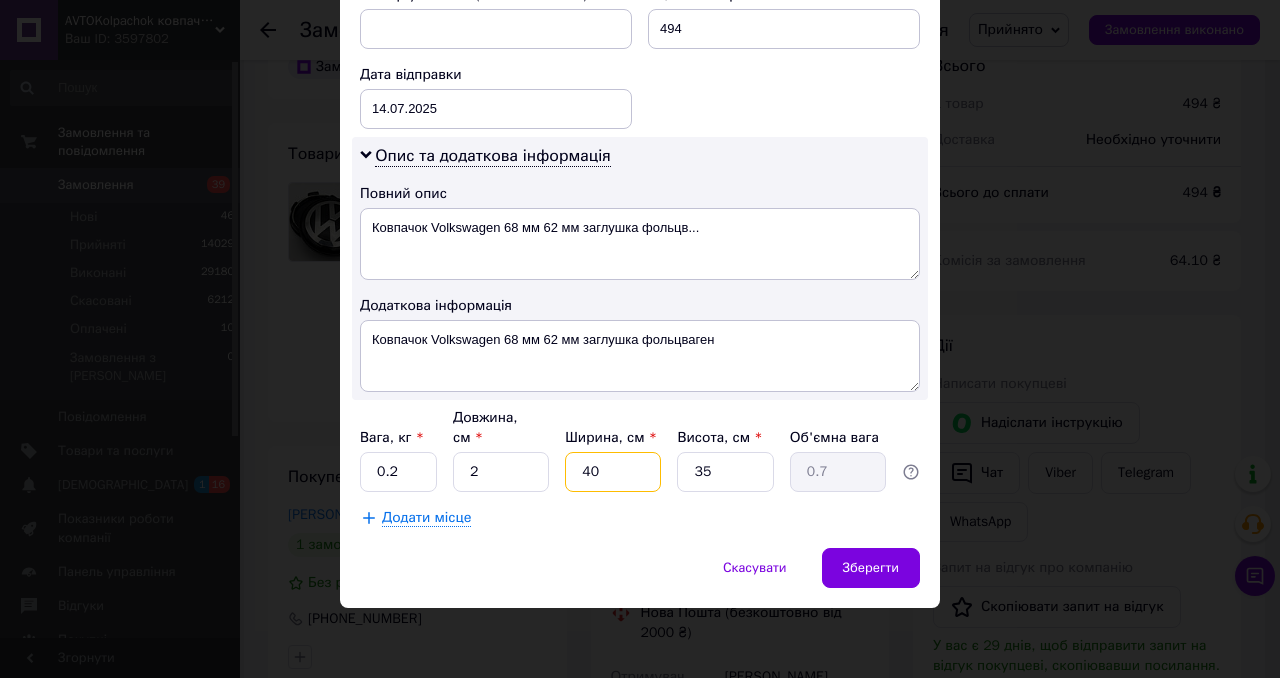 click on "40" at bounding box center (613, 472) 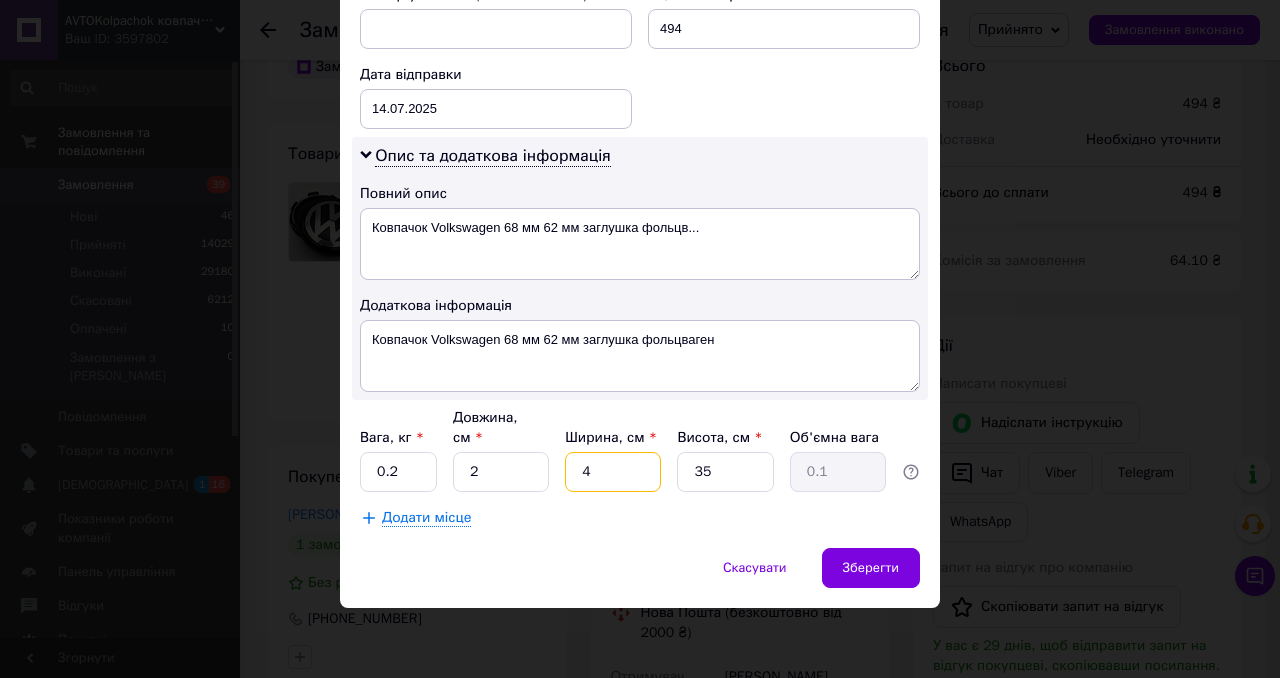 type on "4" 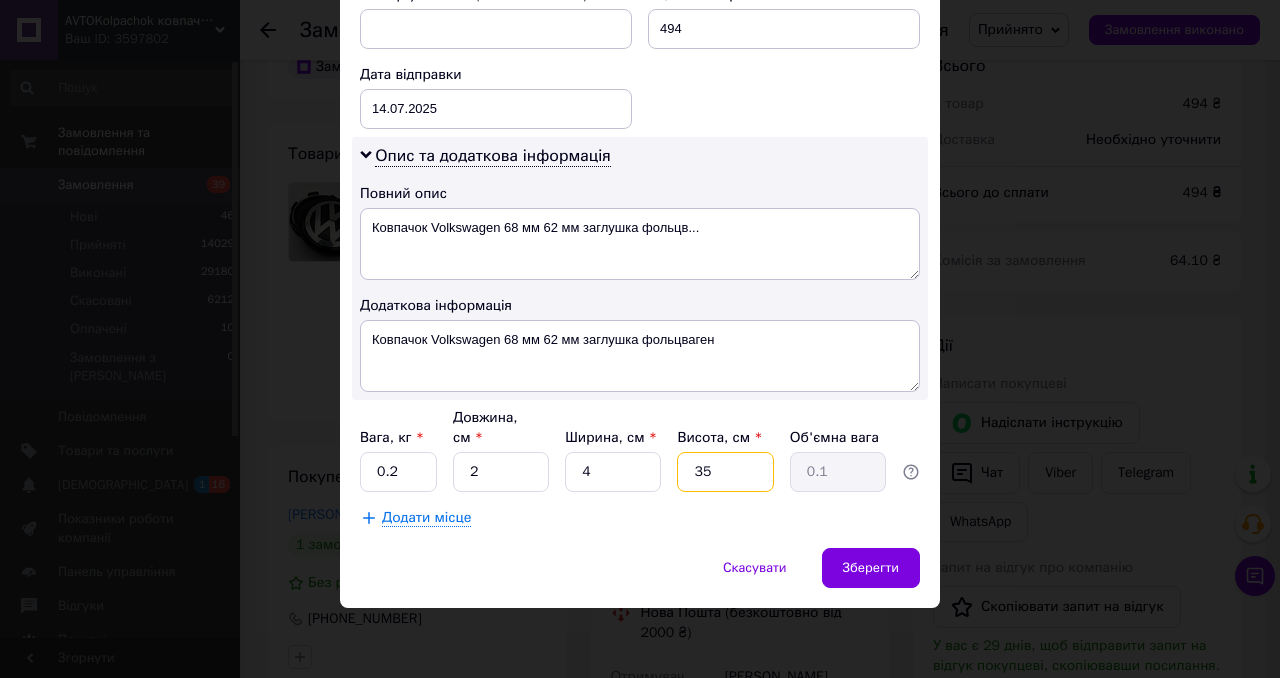 click on "35" at bounding box center [725, 472] 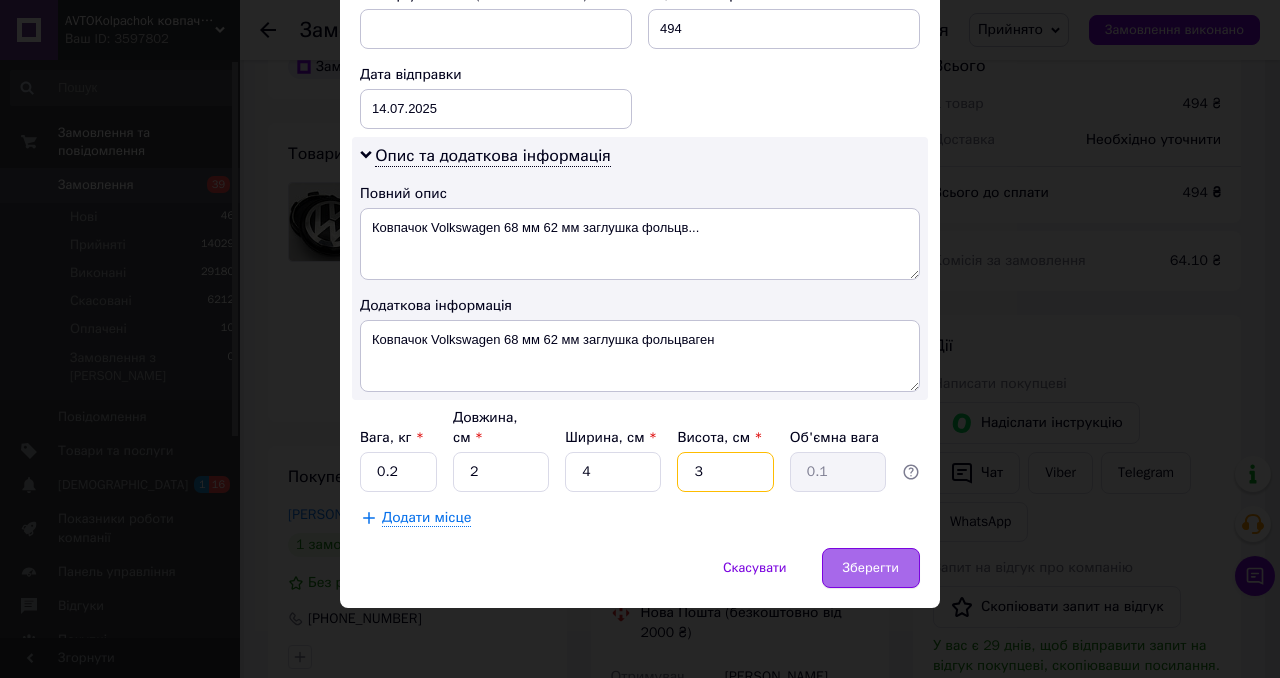type on "3" 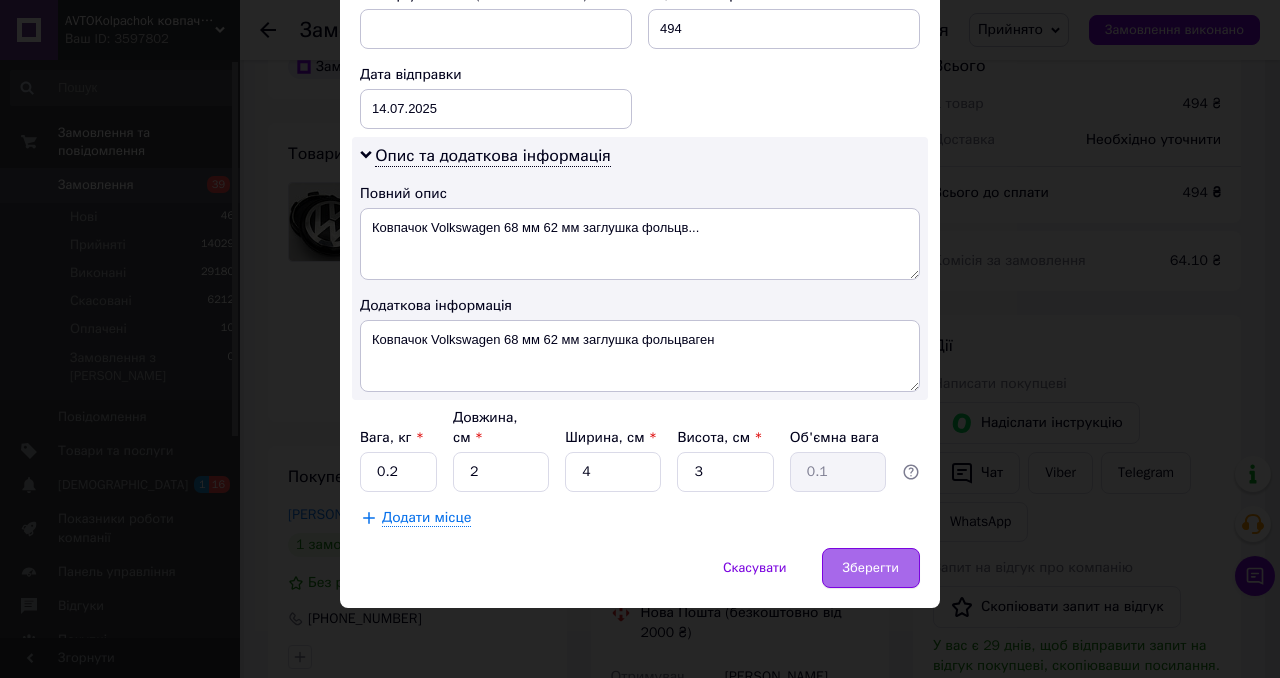 click on "Зберегти" at bounding box center [871, 568] 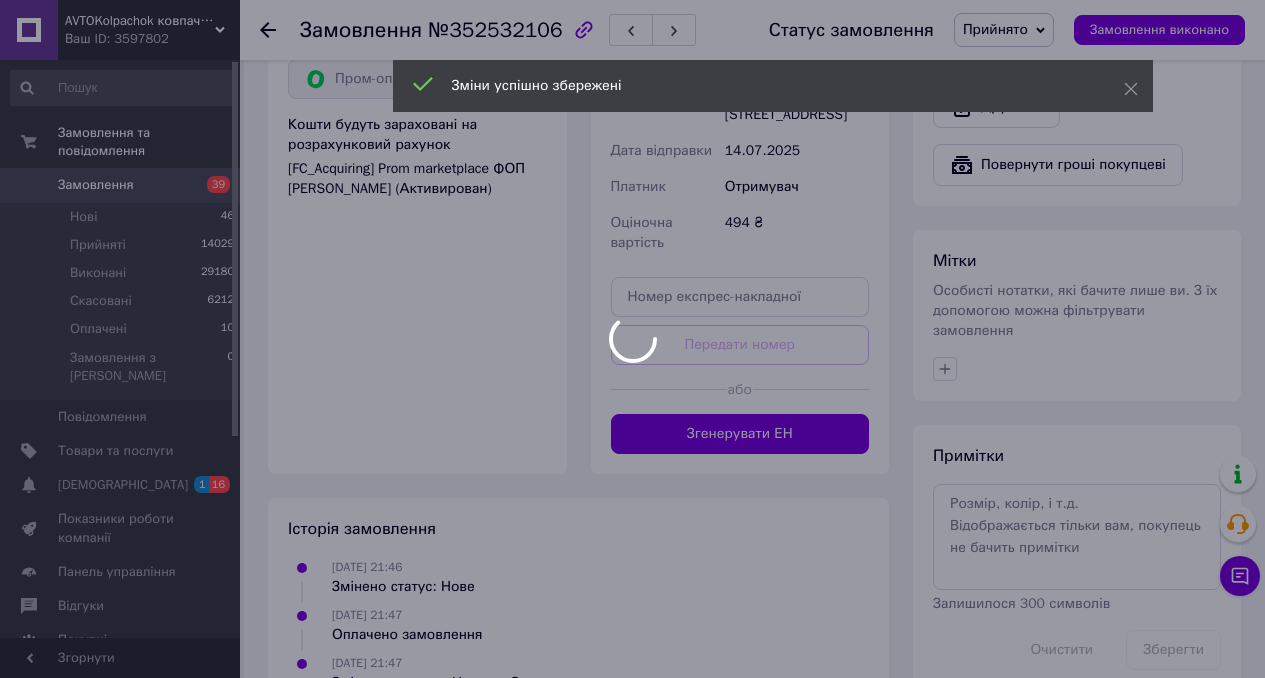 scroll, scrollTop: 1422, scrollLeft: 0, axis: vertical 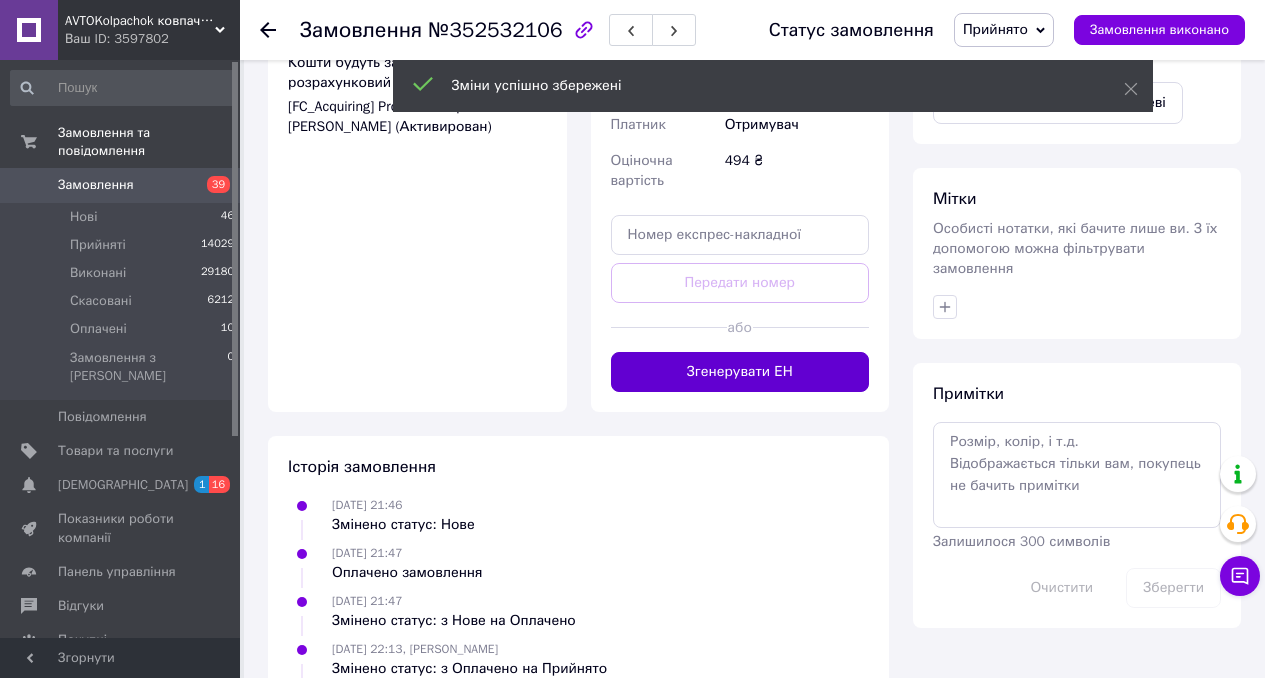 click on "Згенерувати ЕН" at bounding box center [740, 372] 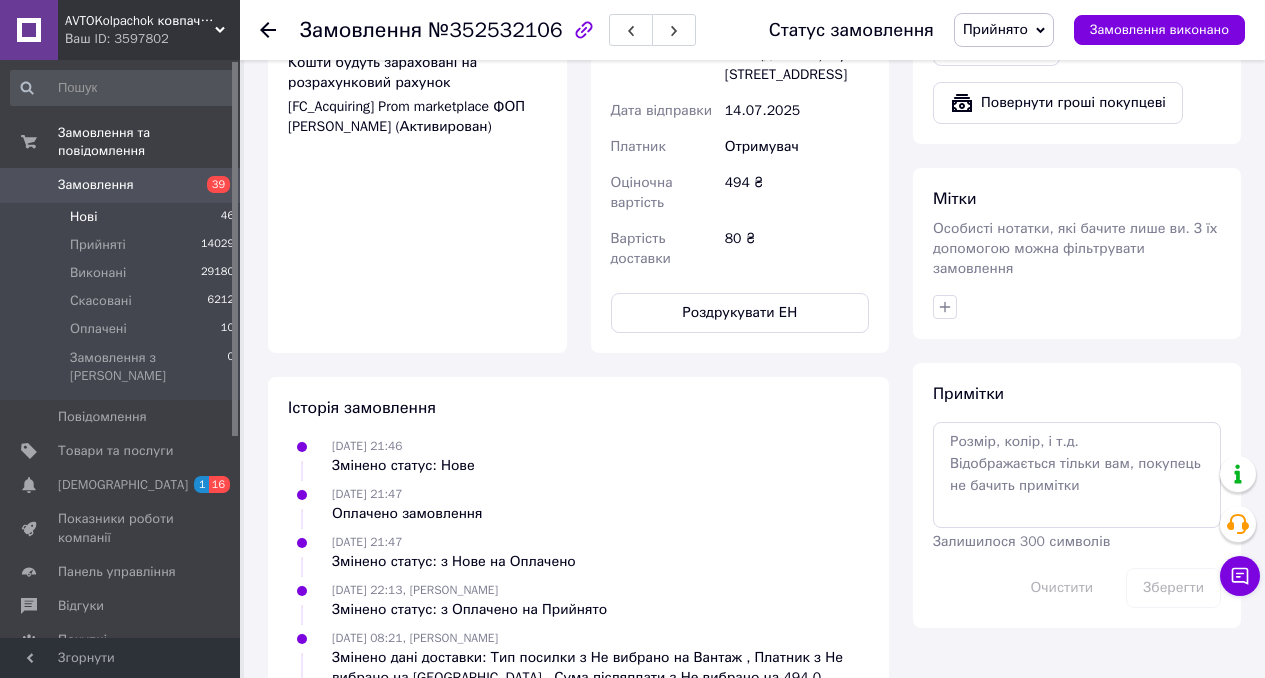 click on "Нові 46" at bounding box center [123, 217] 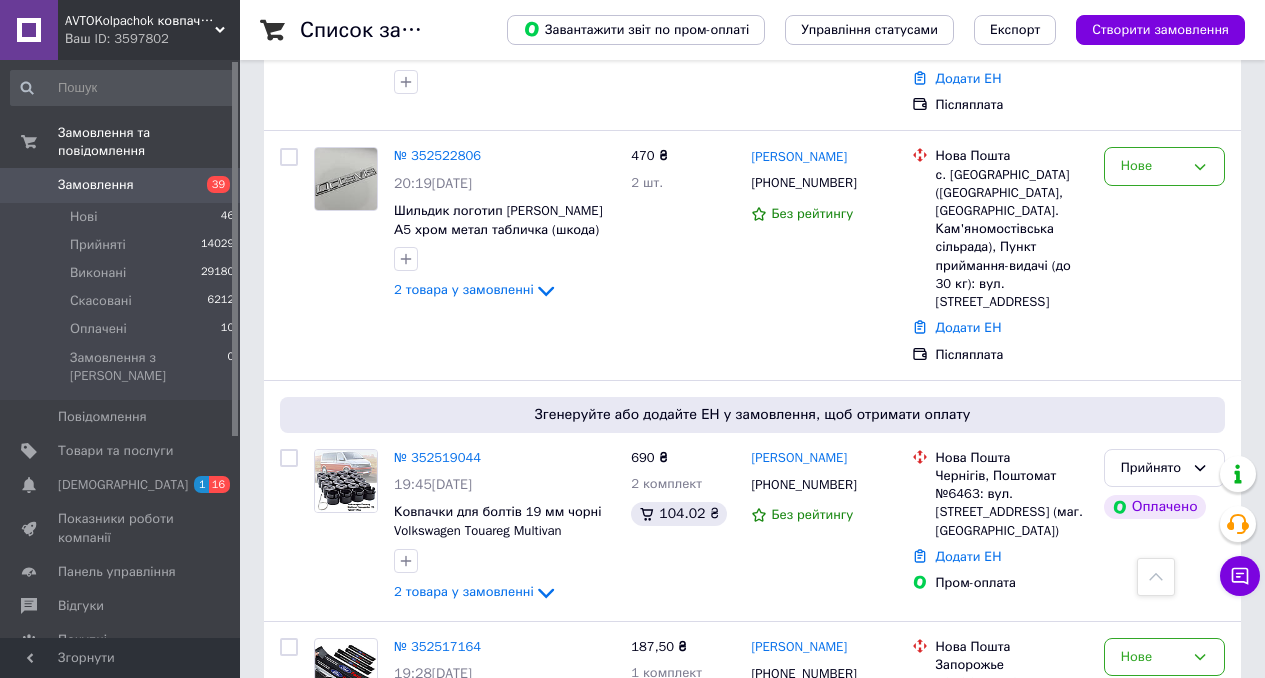 scroll, scrollTop: 3177, scrollLeft: 0, axis: vertical 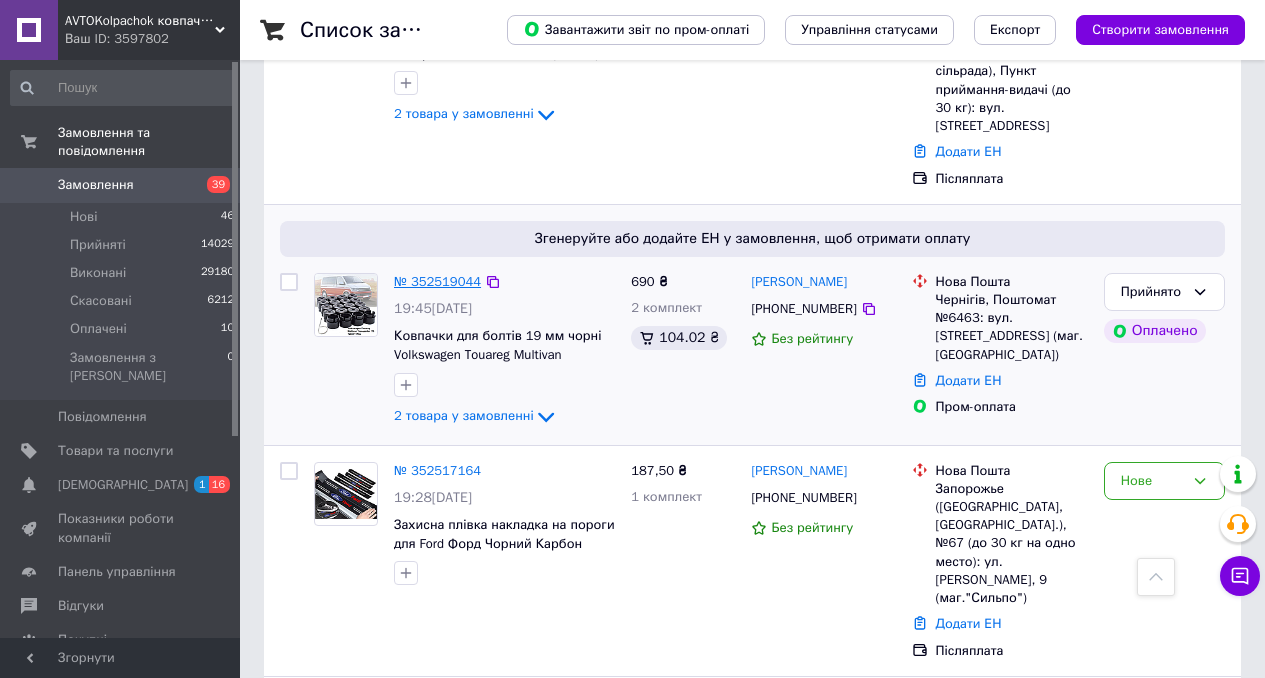 click on "№ 352519044" at bounding box center [437, 281] 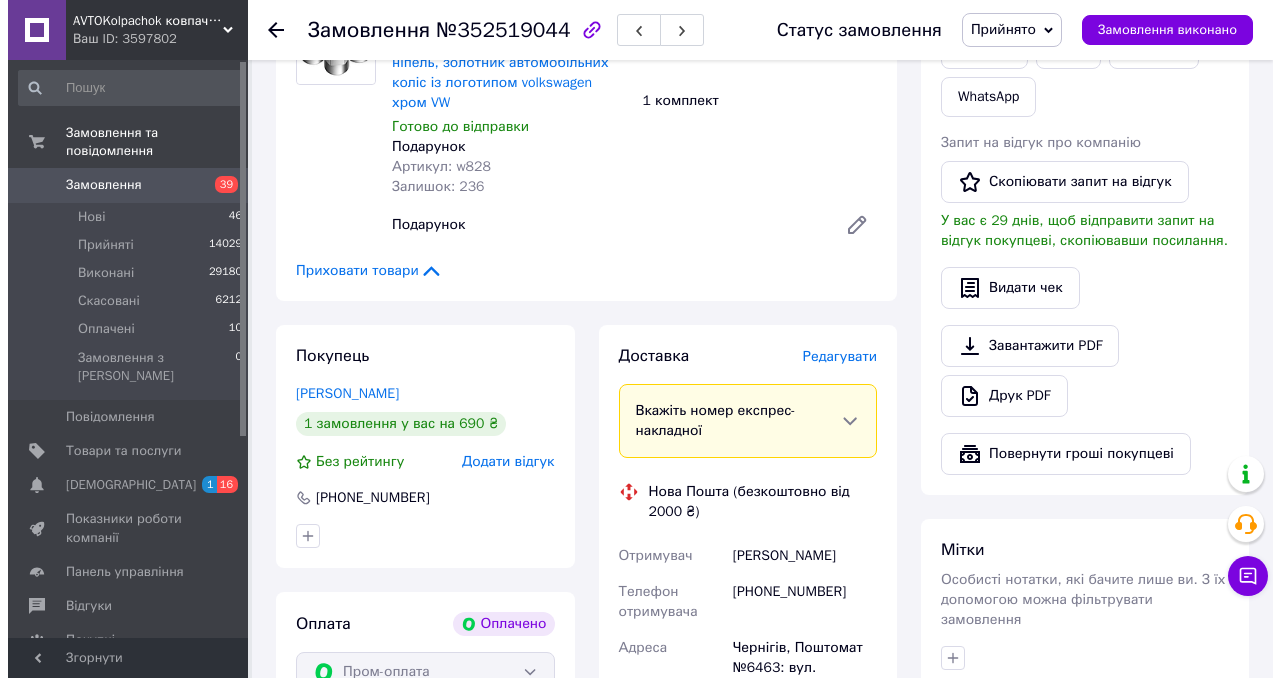 scroll, scrollTop: 1032, scrollLeft: 0, axis: vertical 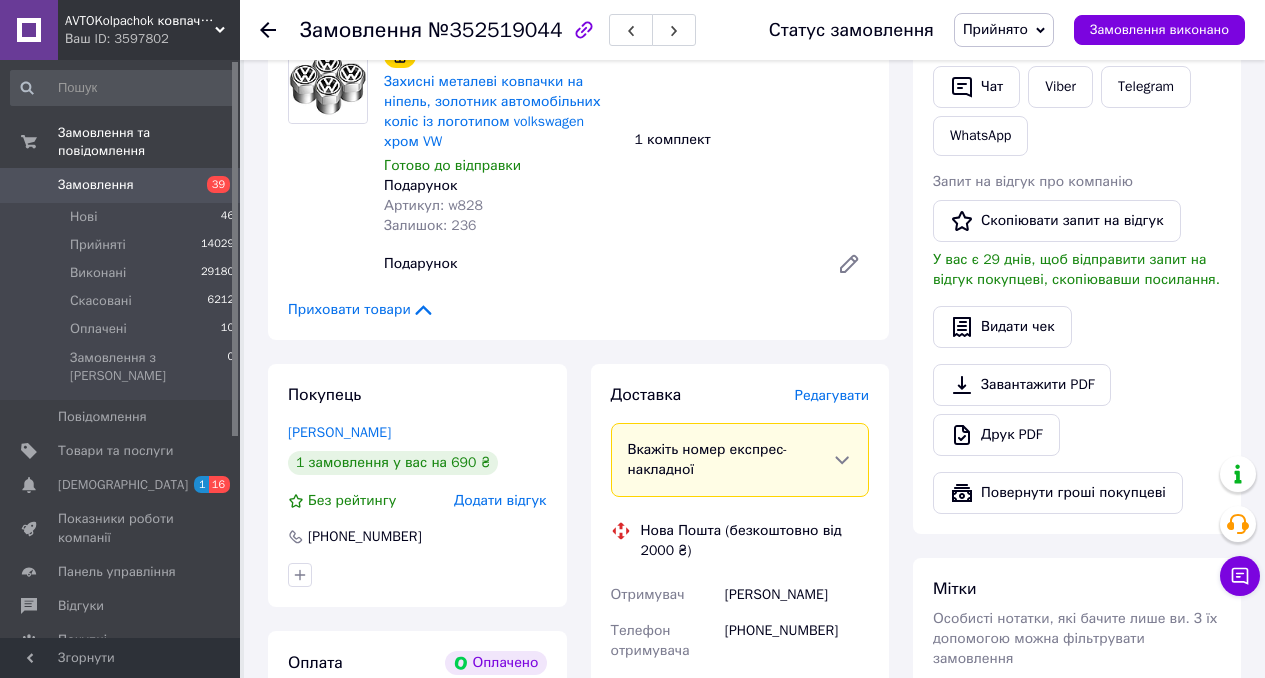 click on "Редагувати" at bounding box center [832, 395] 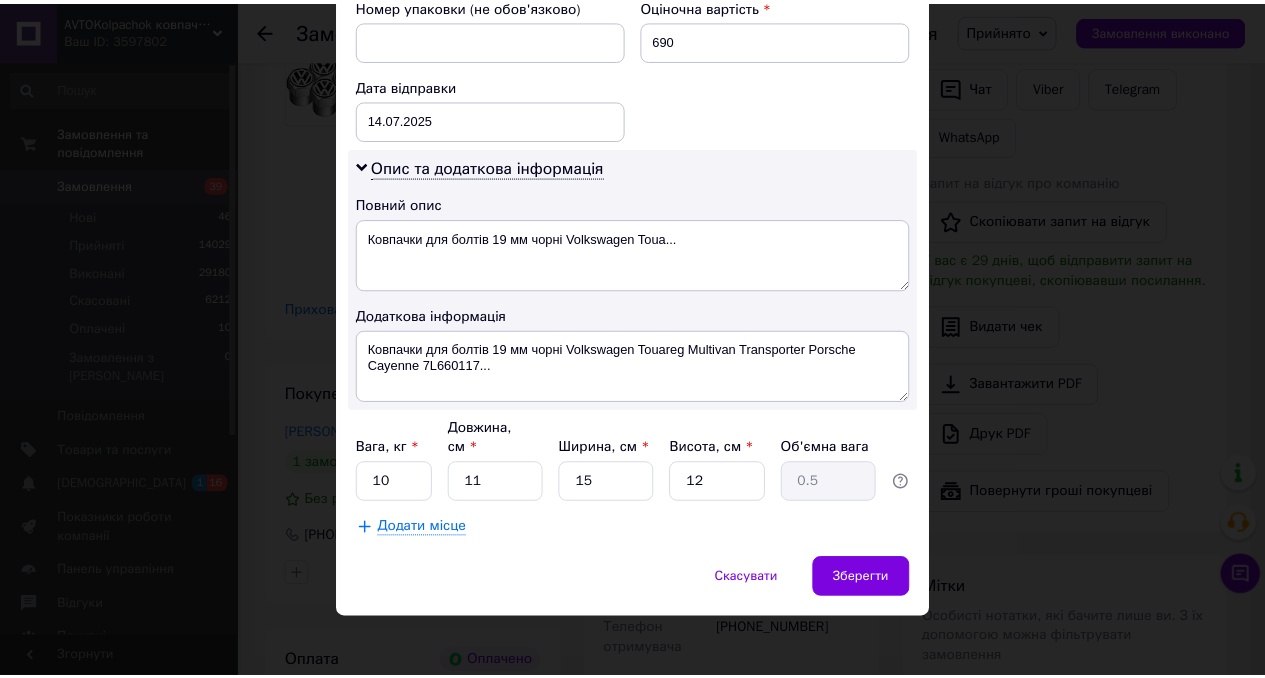 scroll, scrollTop: 894, scrollLeft: 0, axis: vertical 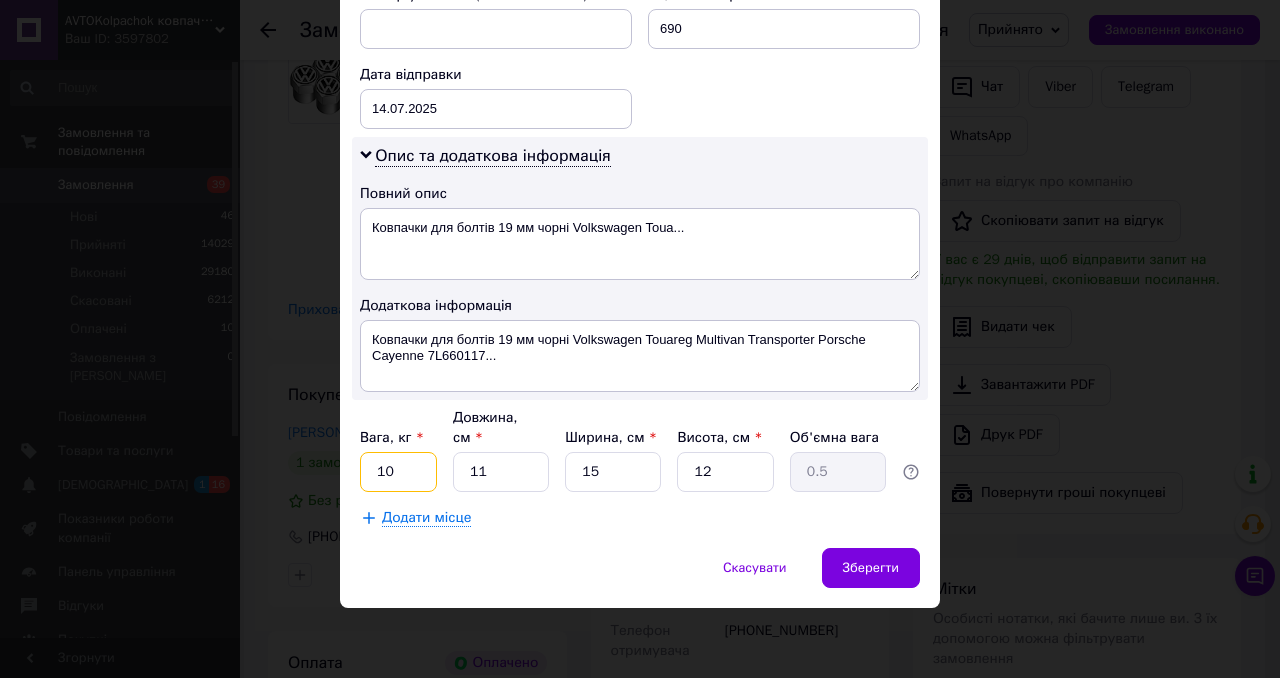 click on "10" at bounding box center (398, 472) 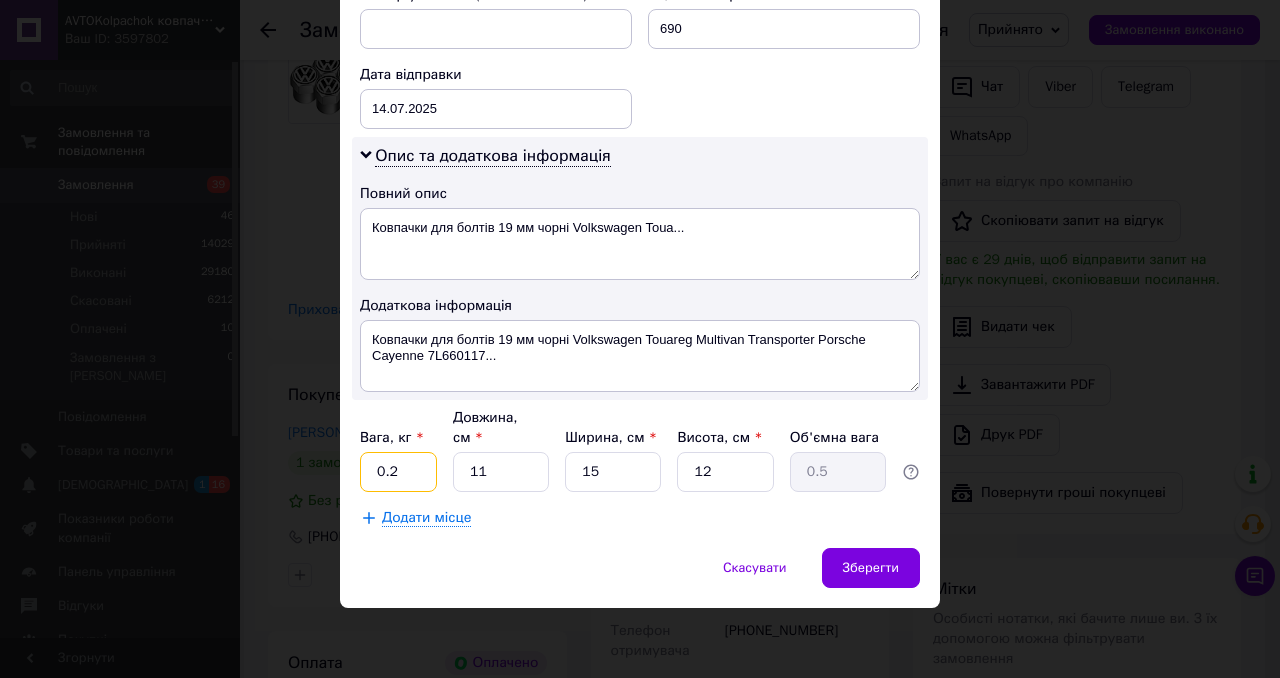 type on "0.2" 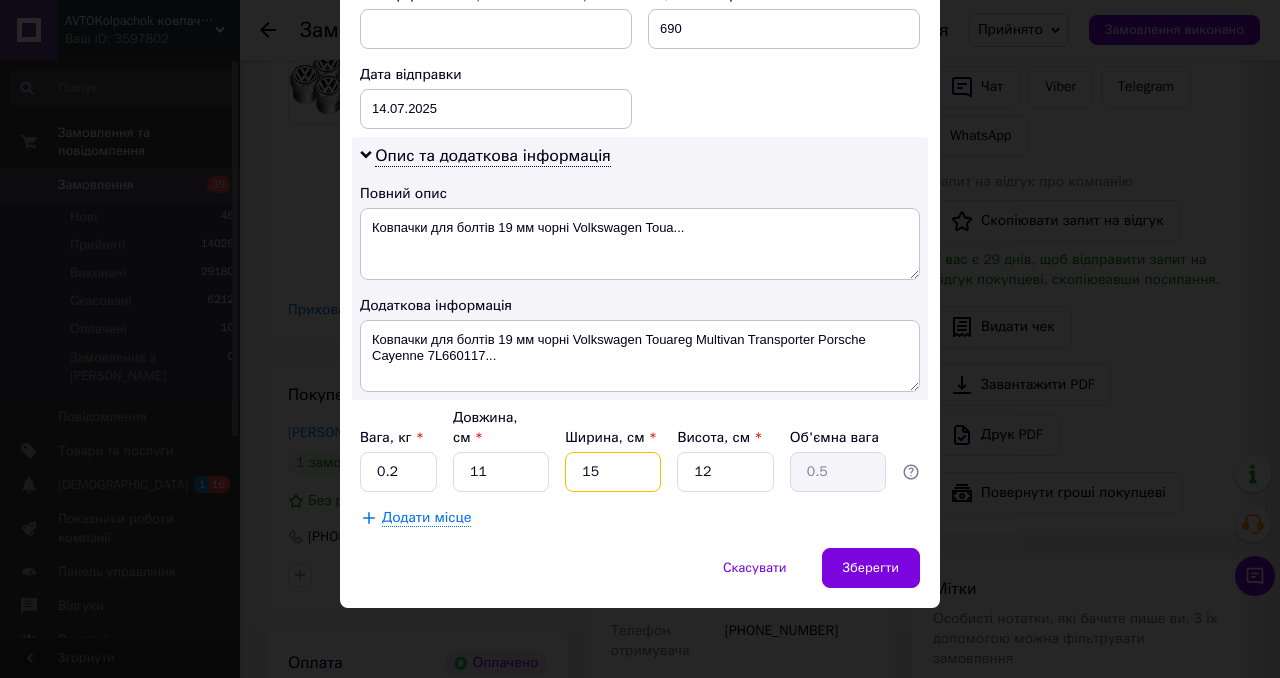 click on "15" at bounding box center (613, 472) 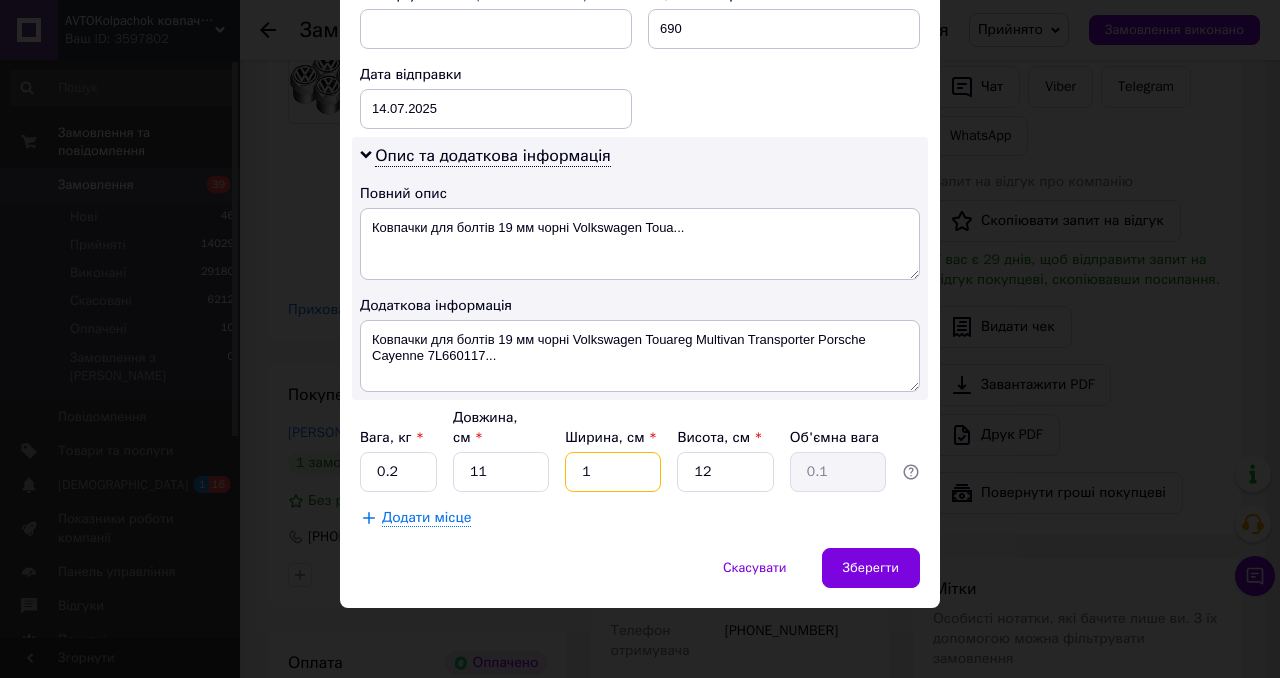 drag, startPoint x: 618, startPoint y: 484, endPoint x: 705, endPoint y: 482, distance: 87.02299 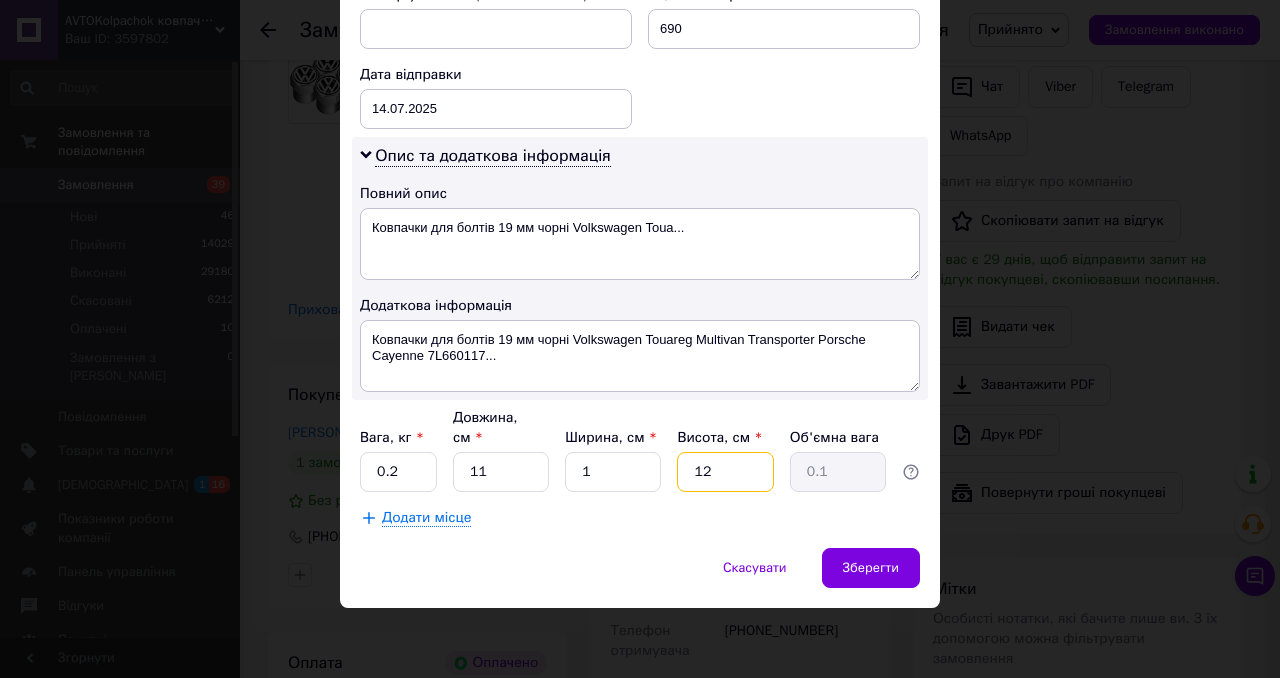 click on "12" at bounding box center (725, 472) 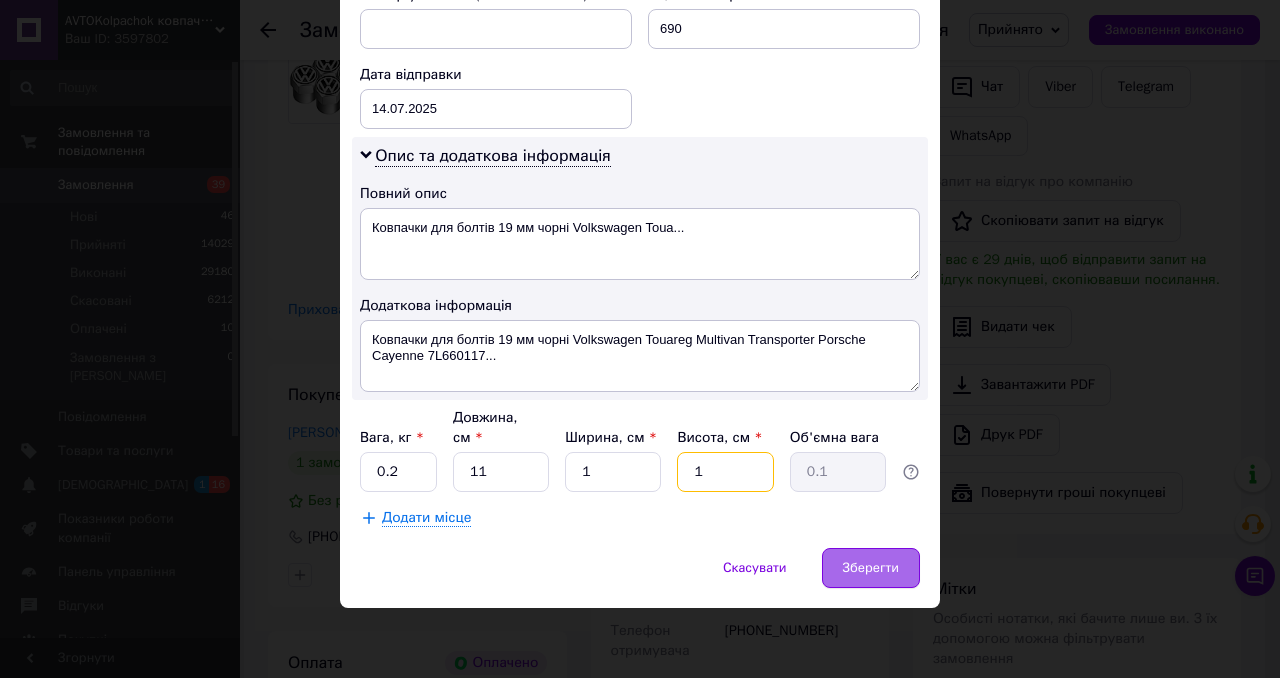 type on "1" 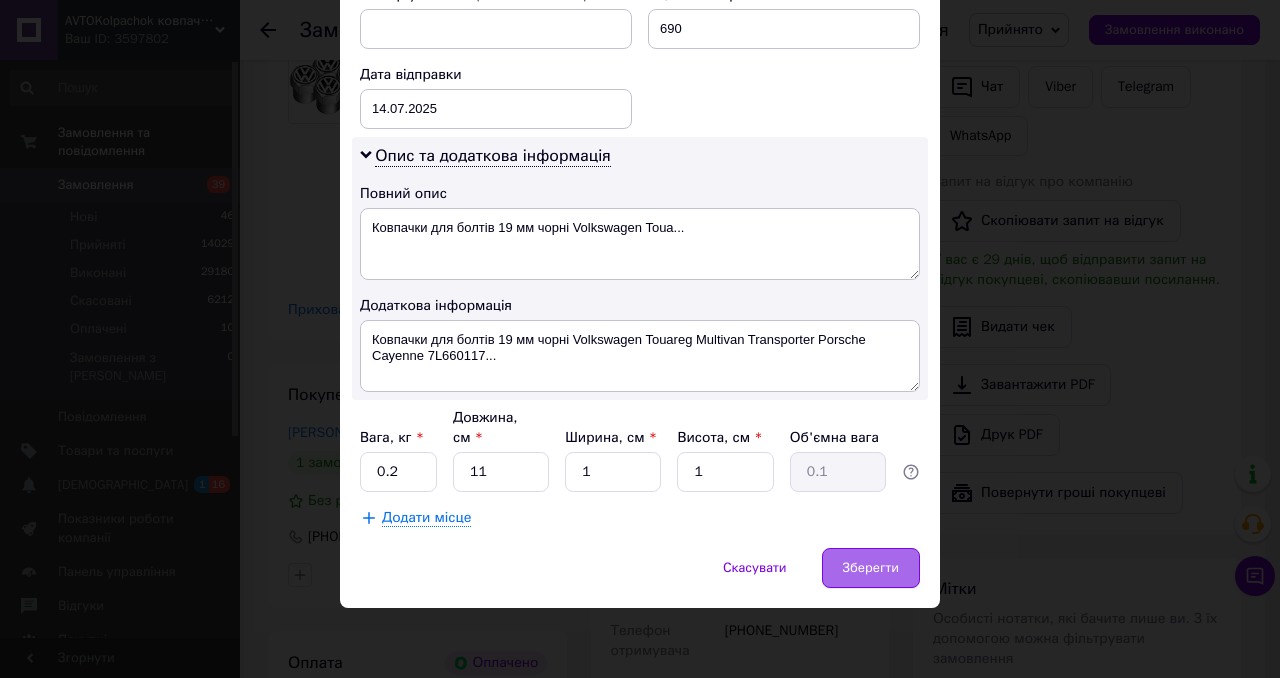 click on "Зберегти" at bounding box center [871, 568] 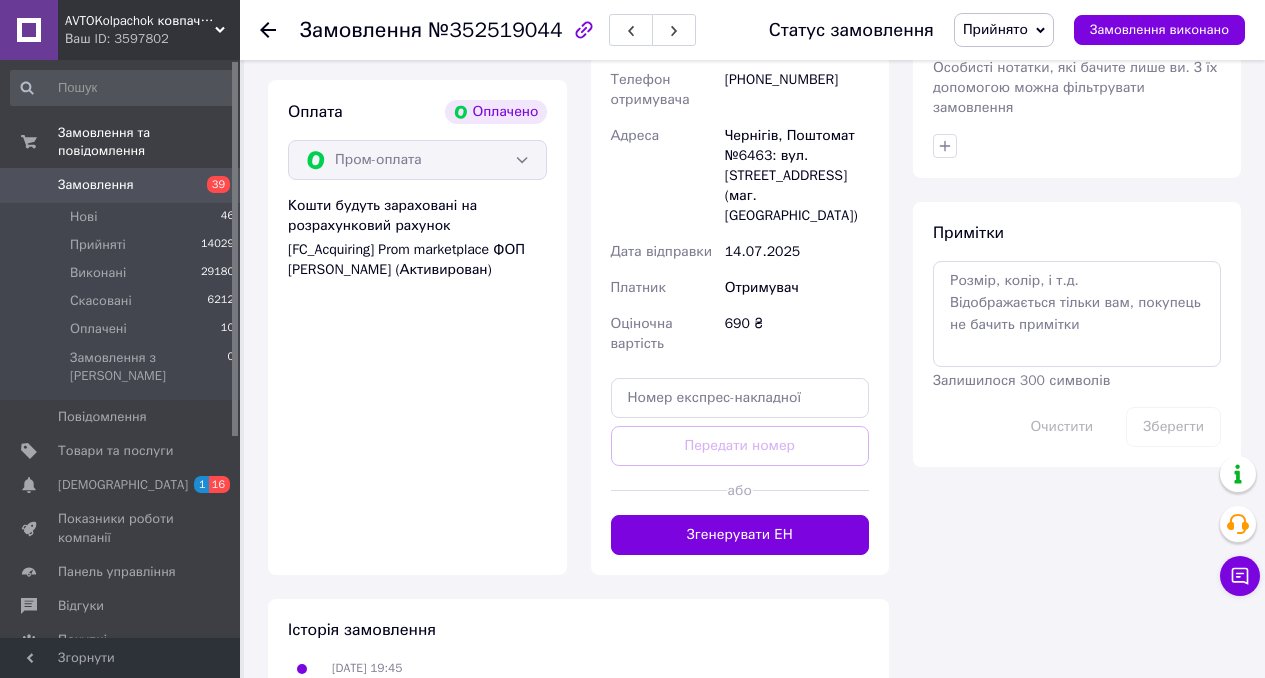 scroll, scrollTop: 1596, scrollLeft: 0, axis: vertical 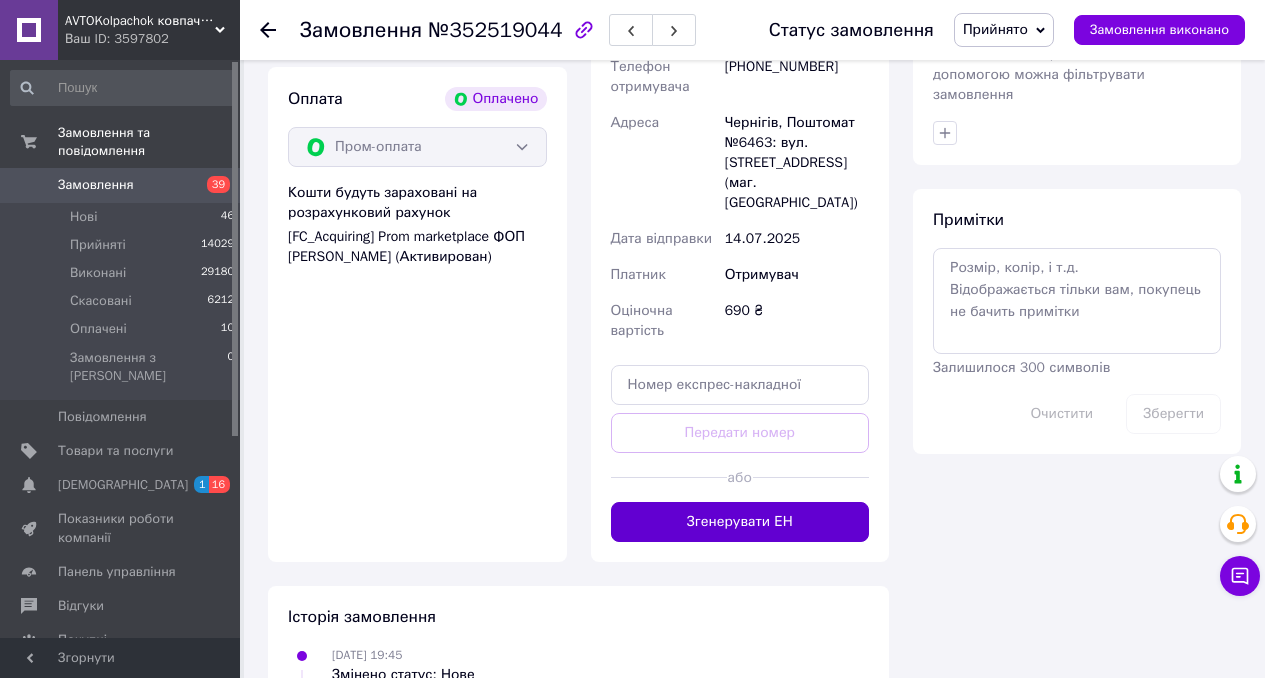 click on "Згенерувати ЕН" at bounding box center (740, 522) 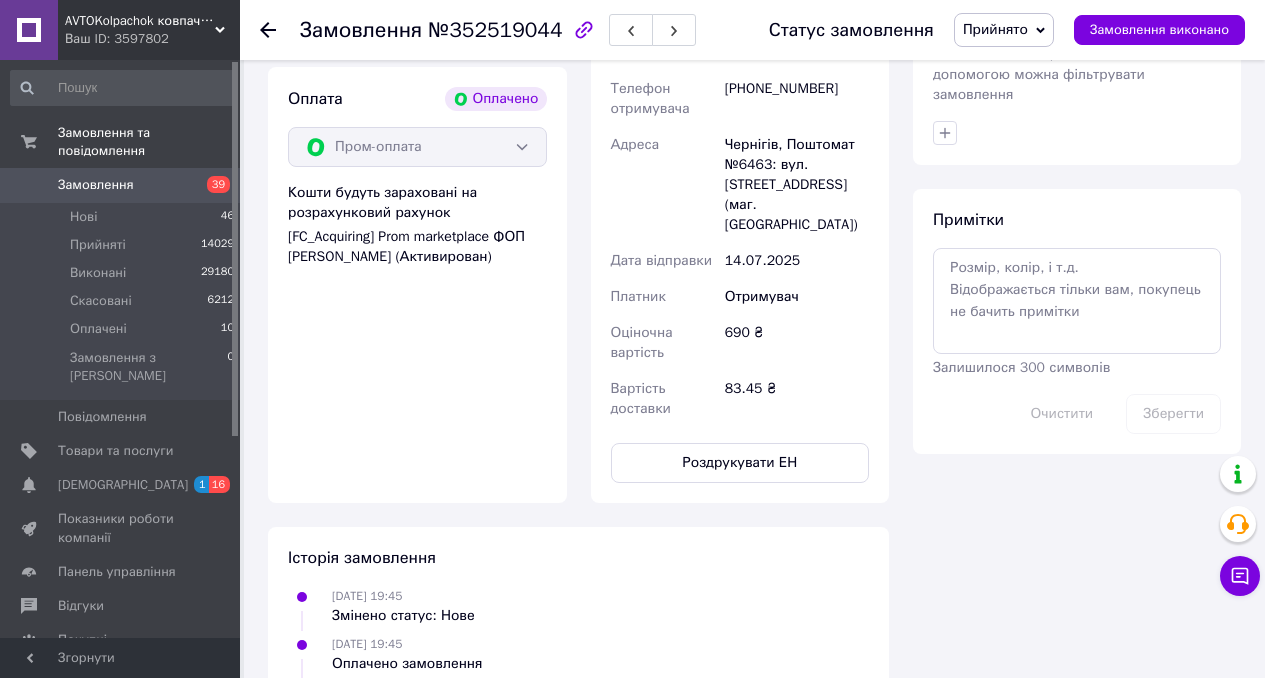 click on "Замовлення" at bounding box center (121, 185) 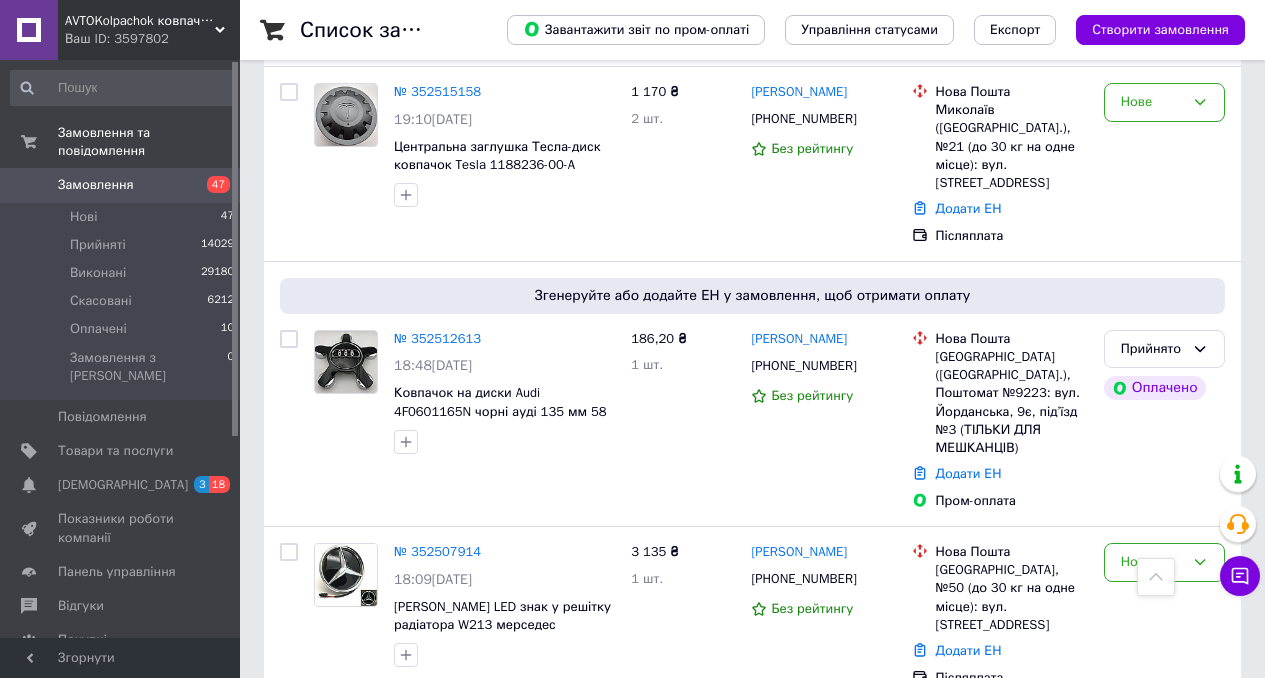 scroll, scrollTop: 4275, scrollLeft: 0, axis: vertical 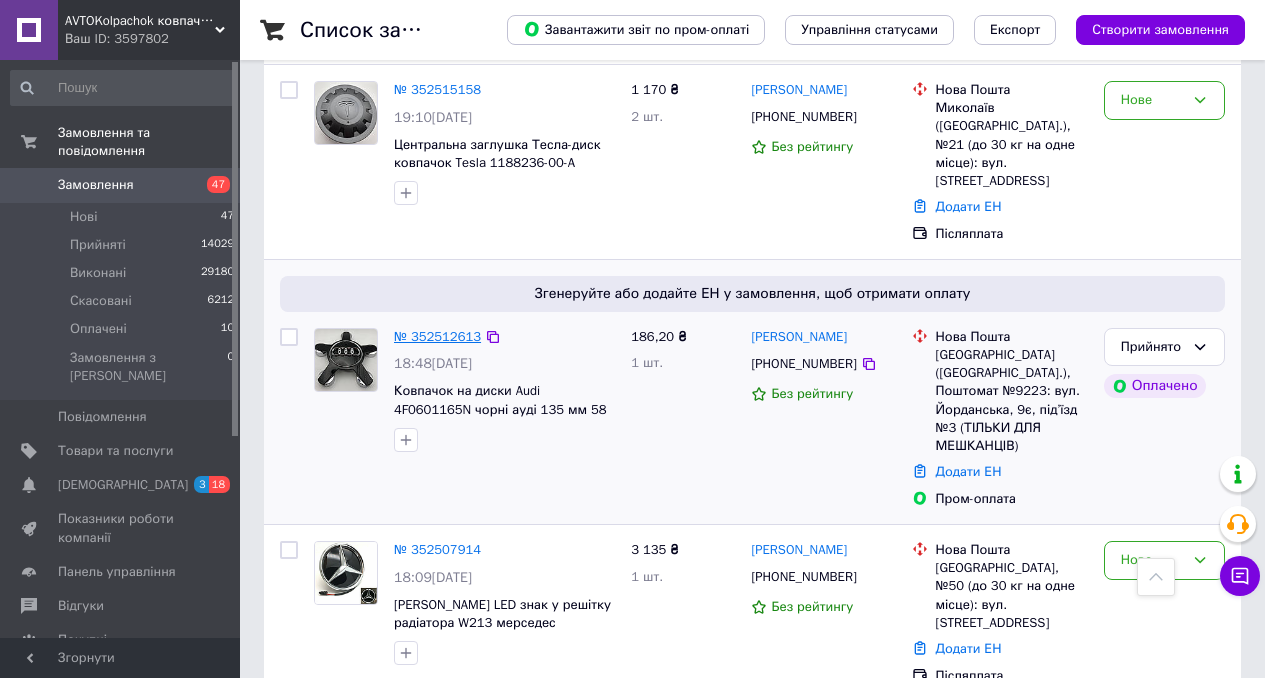 click on "№ 352512613" at bounding box center [437, 336] 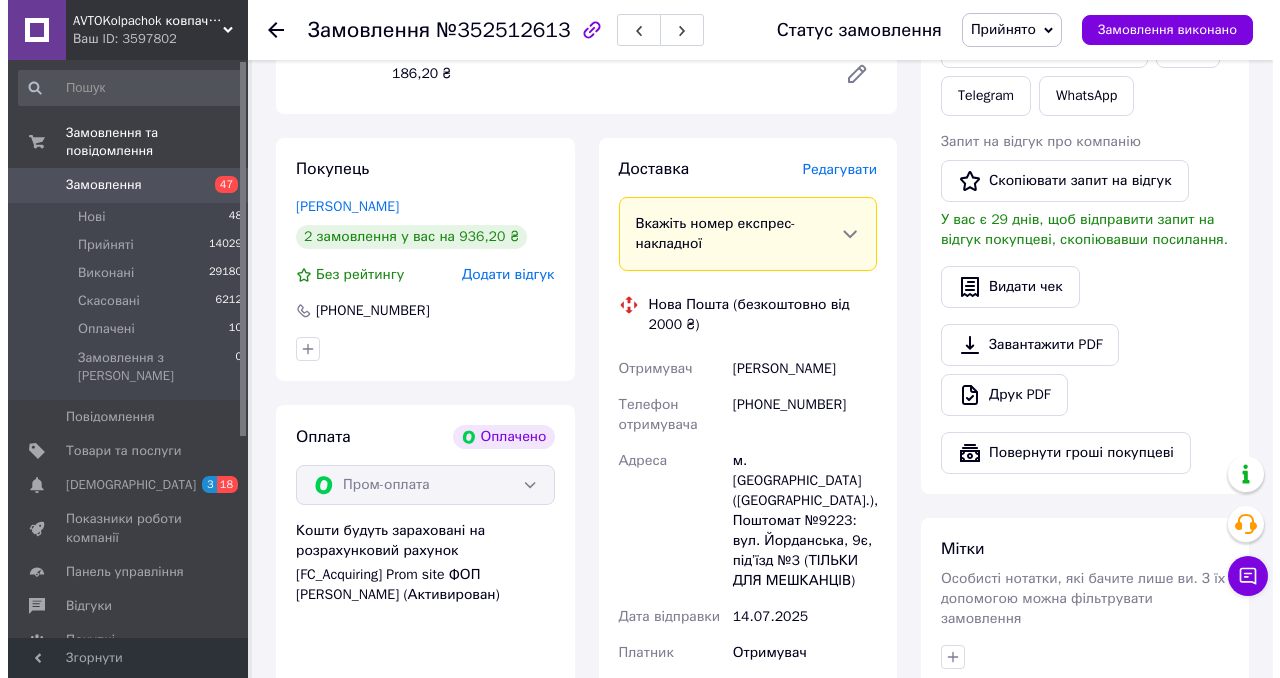 scroll, scrollTop: 926, scrollLeft: 0, axis: vertical 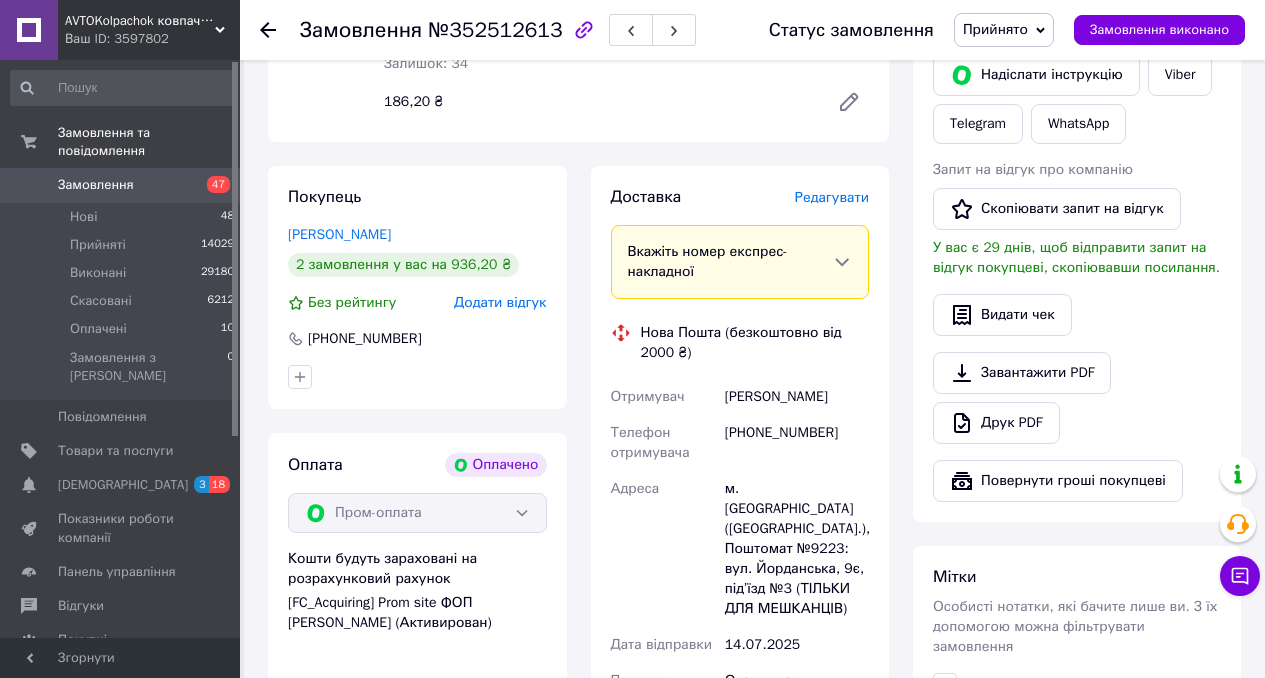 click on "Редагувати" at bounding box center (832, 197) 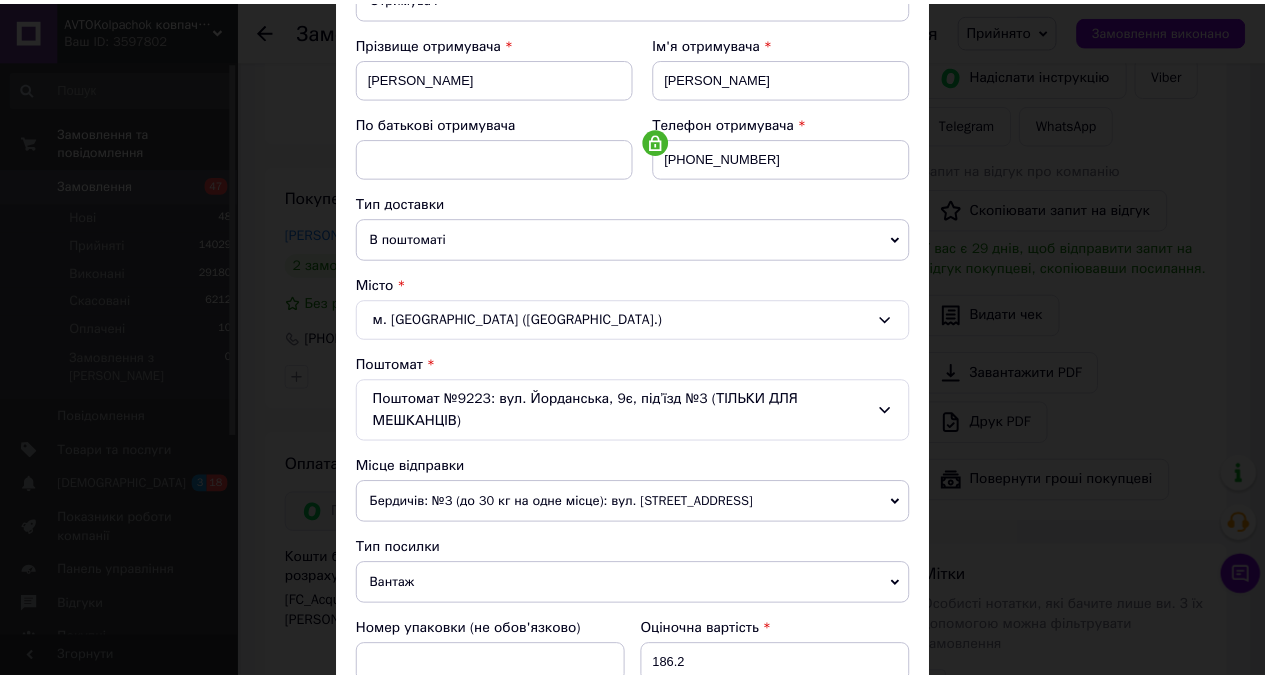 scroll, scrollTop: 916, scrollLeft: 0, axis: vertical 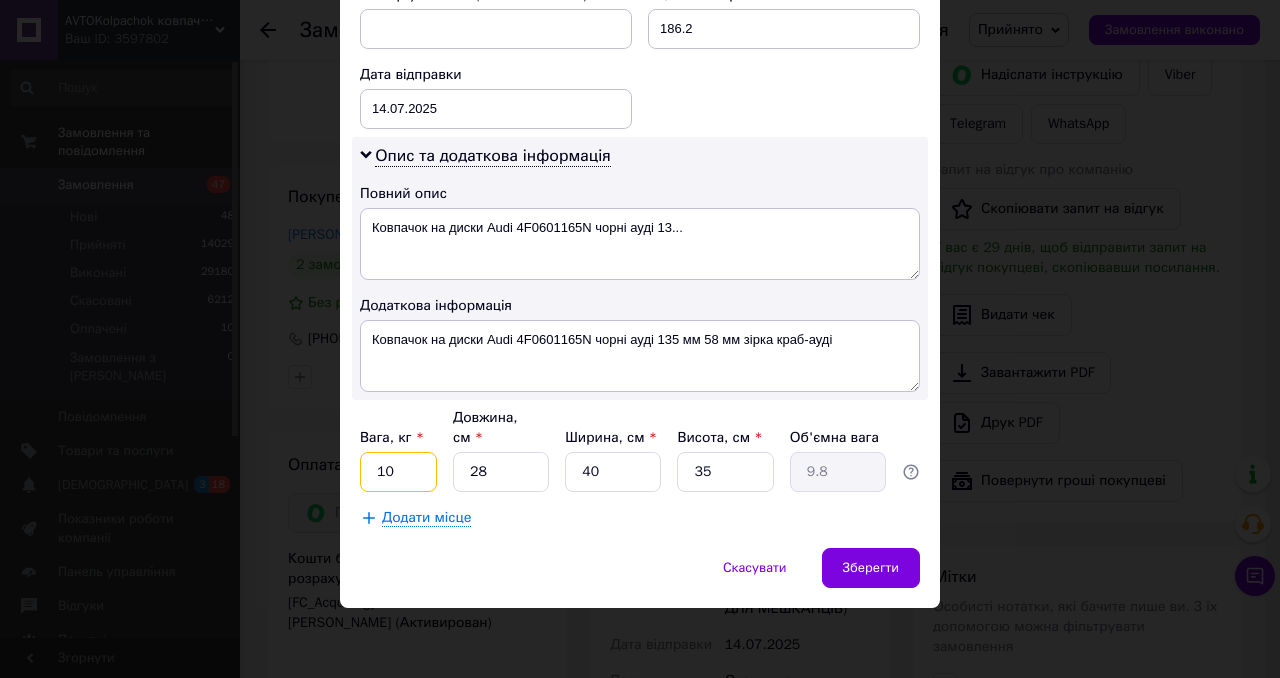 click on "10" at bounding box center (398, 472) 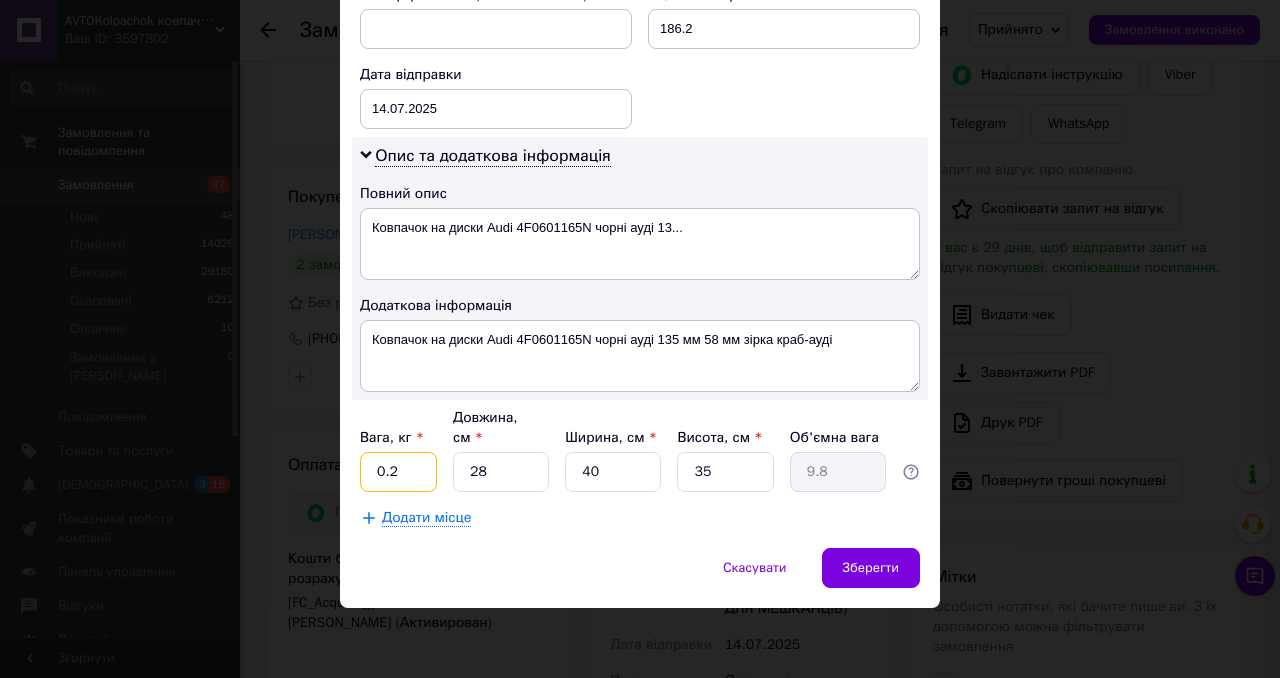 type on "0.2" 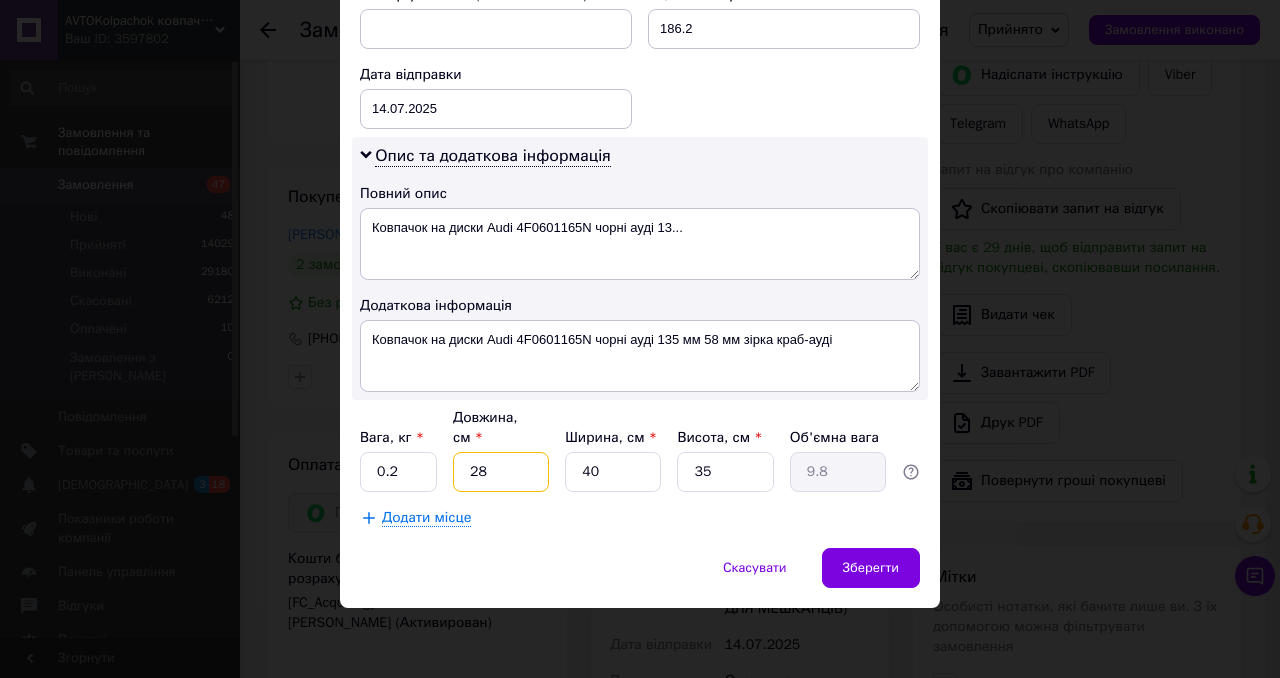 click on "28" at bounding box center (501, 472) 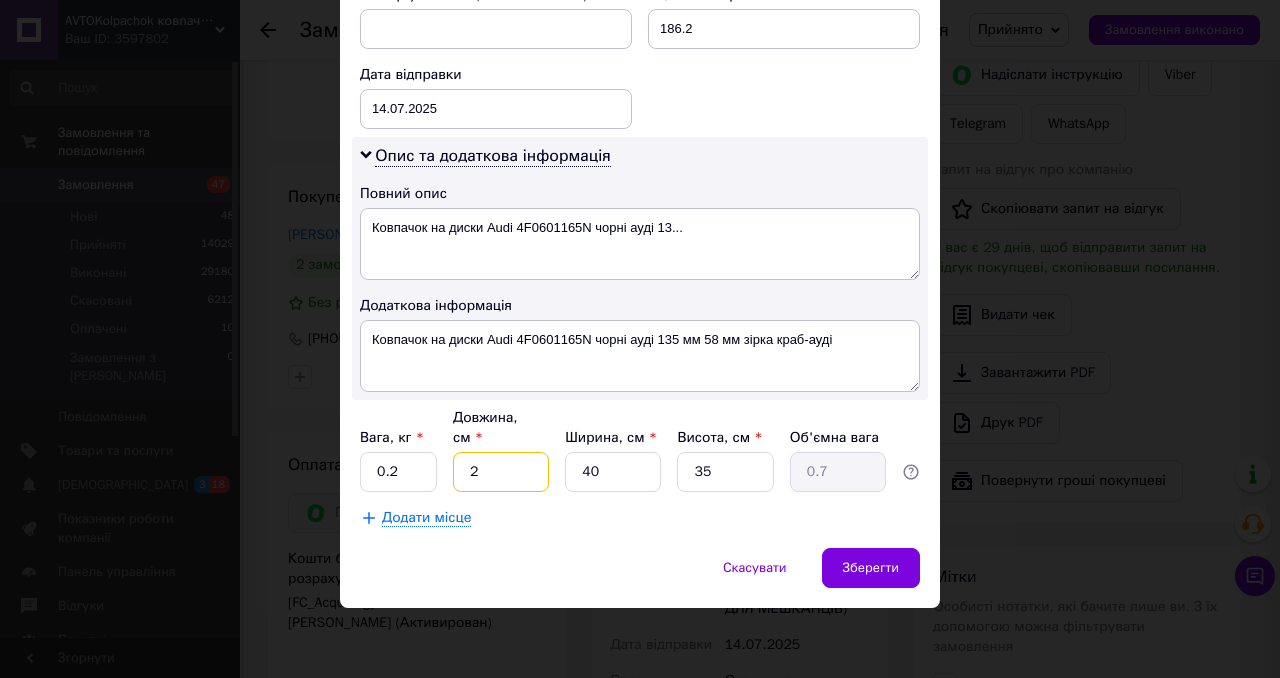type on "2" 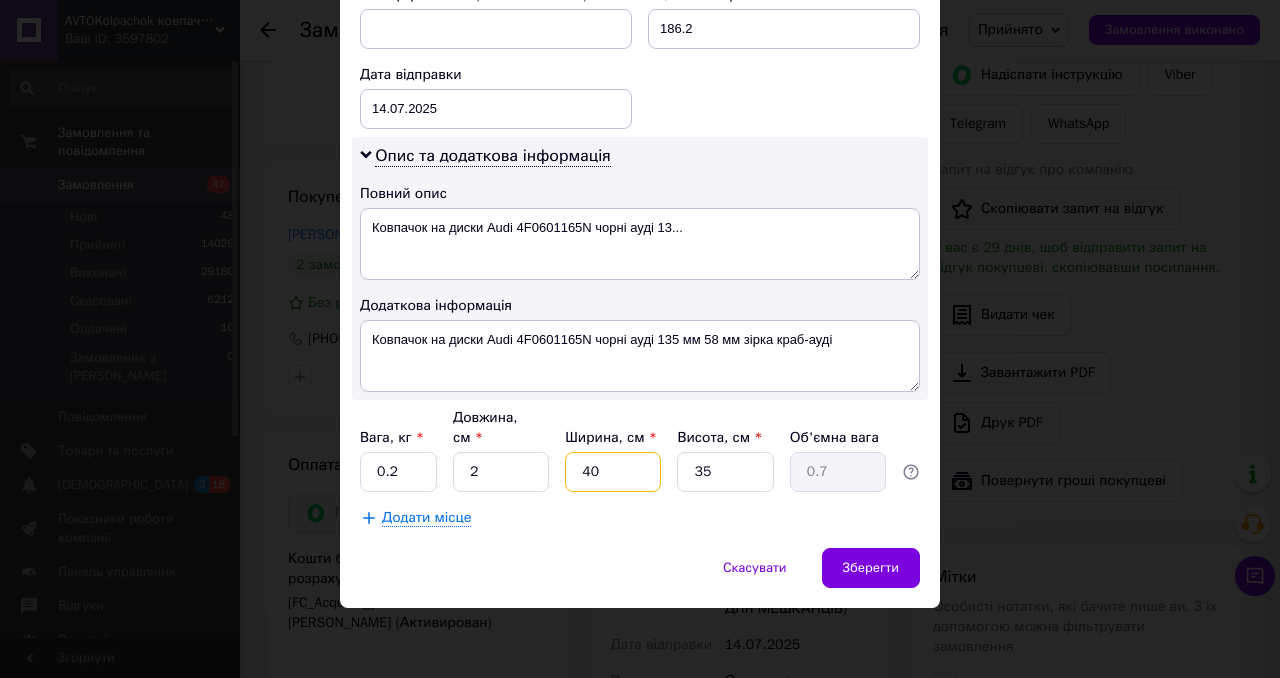 click on "40" at bounding box center (613, 472) 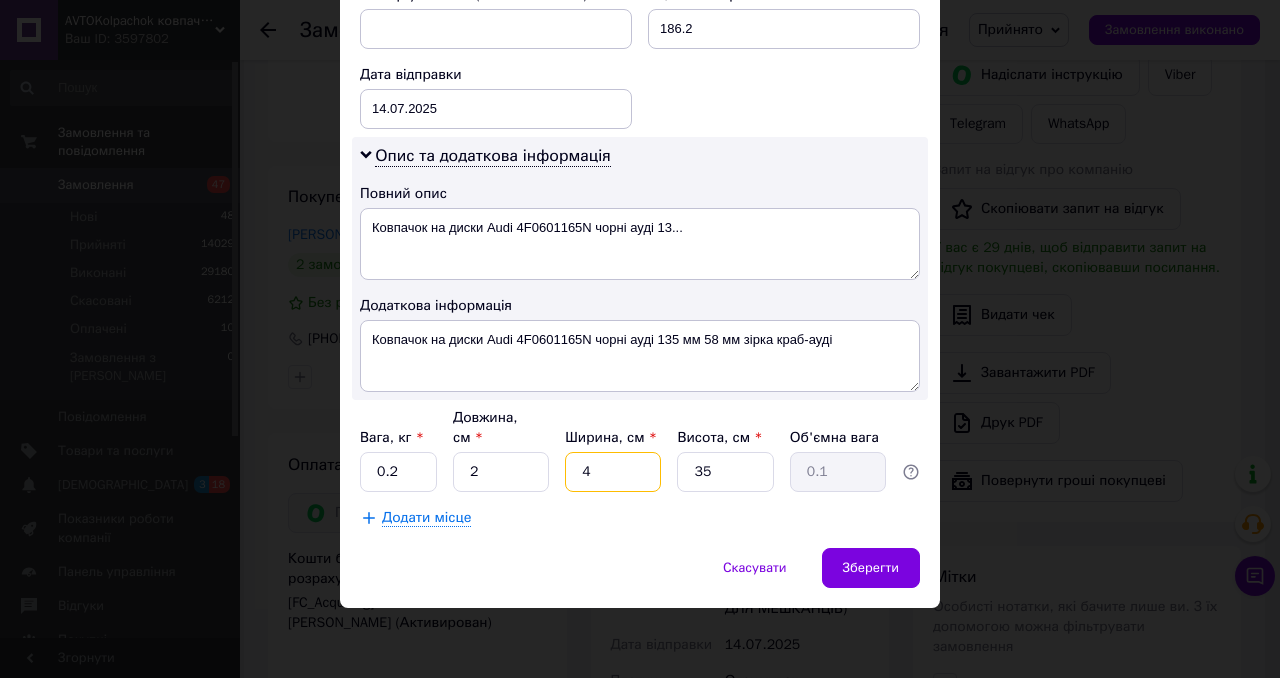 type on "4" 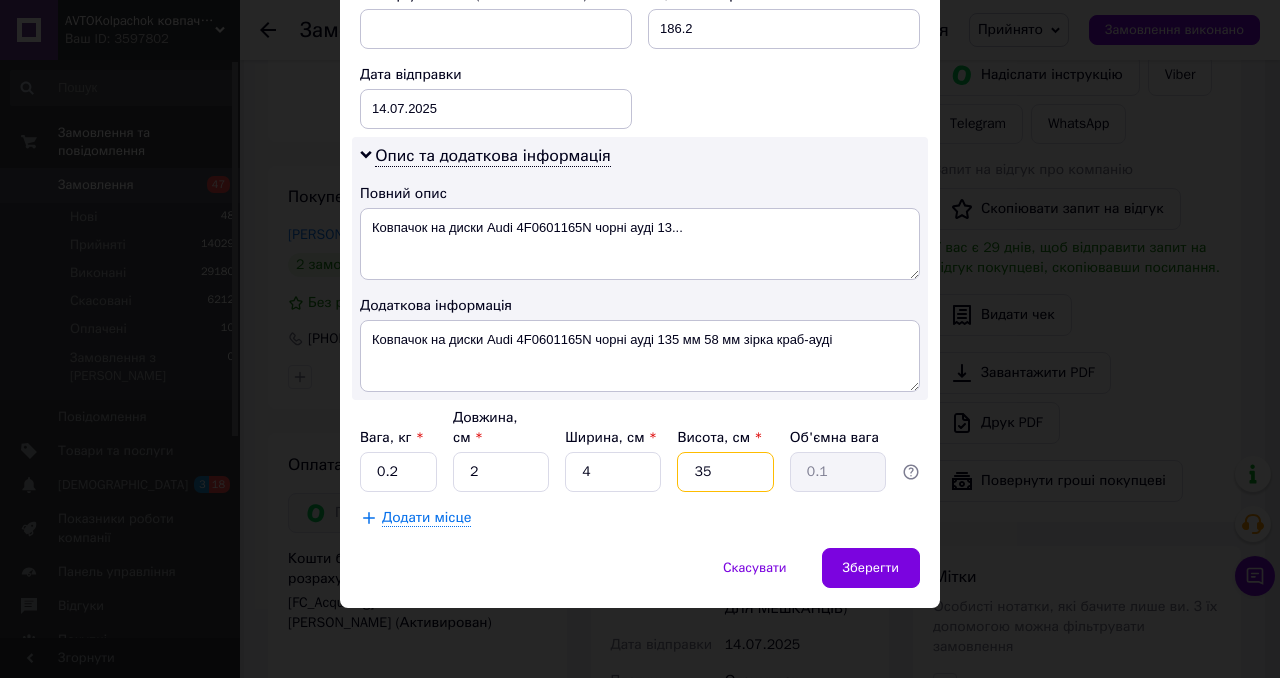 click on "35" at bounding box center (725, 472) 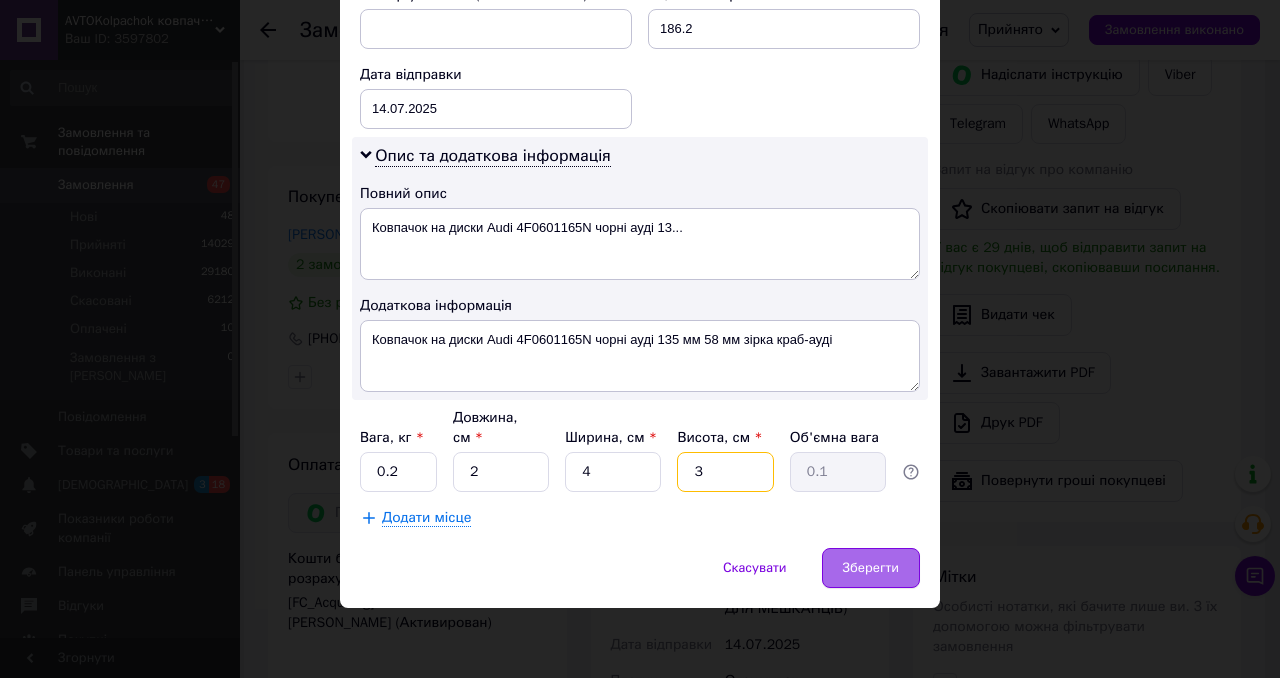 type on "3" 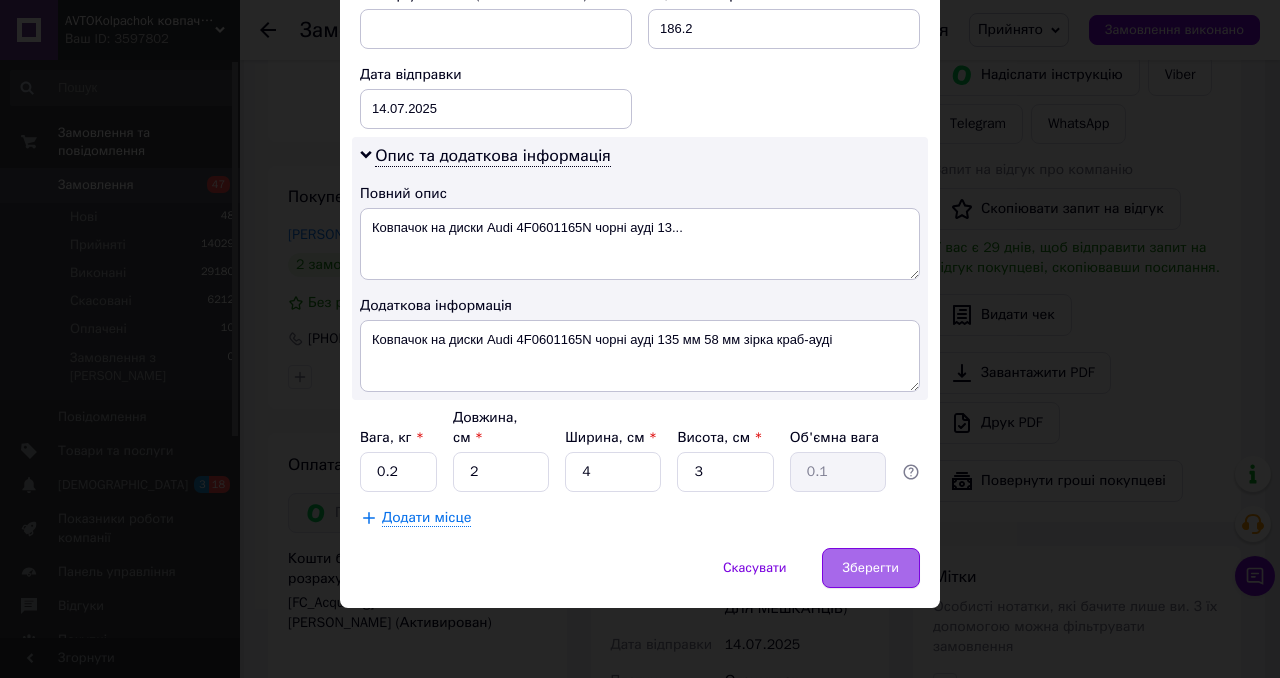 click on "Зберегти" at bounding box center (871, 568) 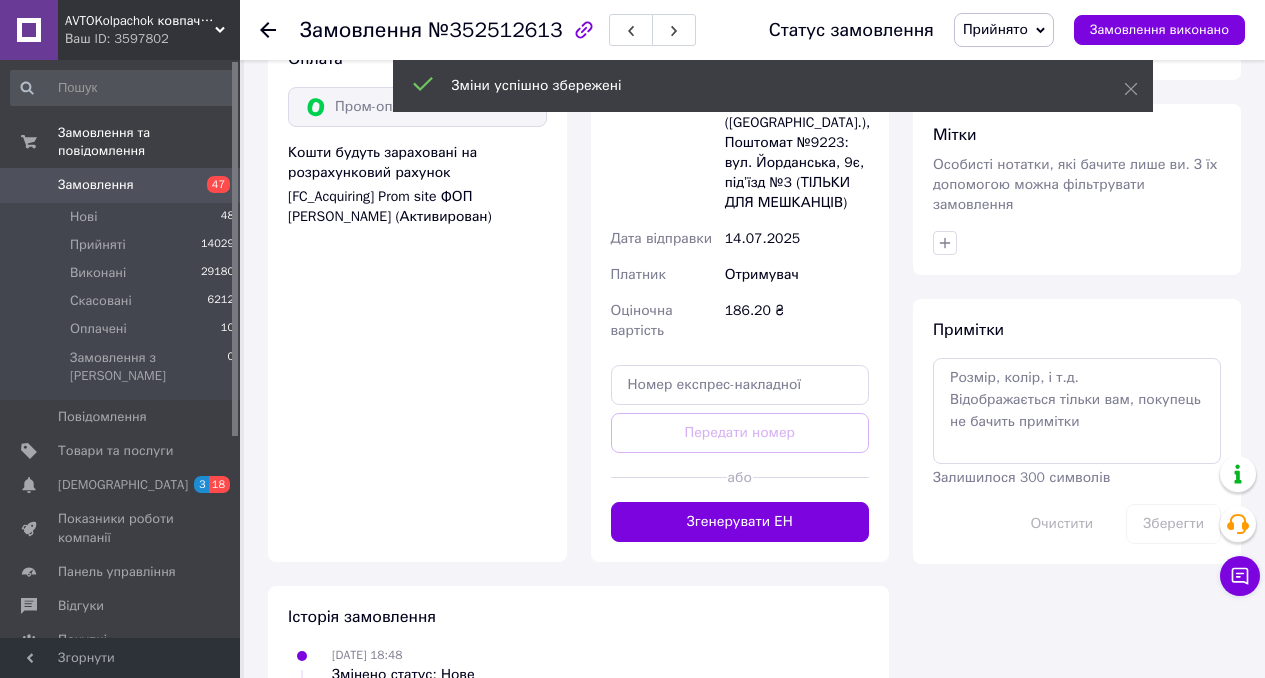 scroll, scrollTop: 1346, scrollLeft: 0, axis: vertical 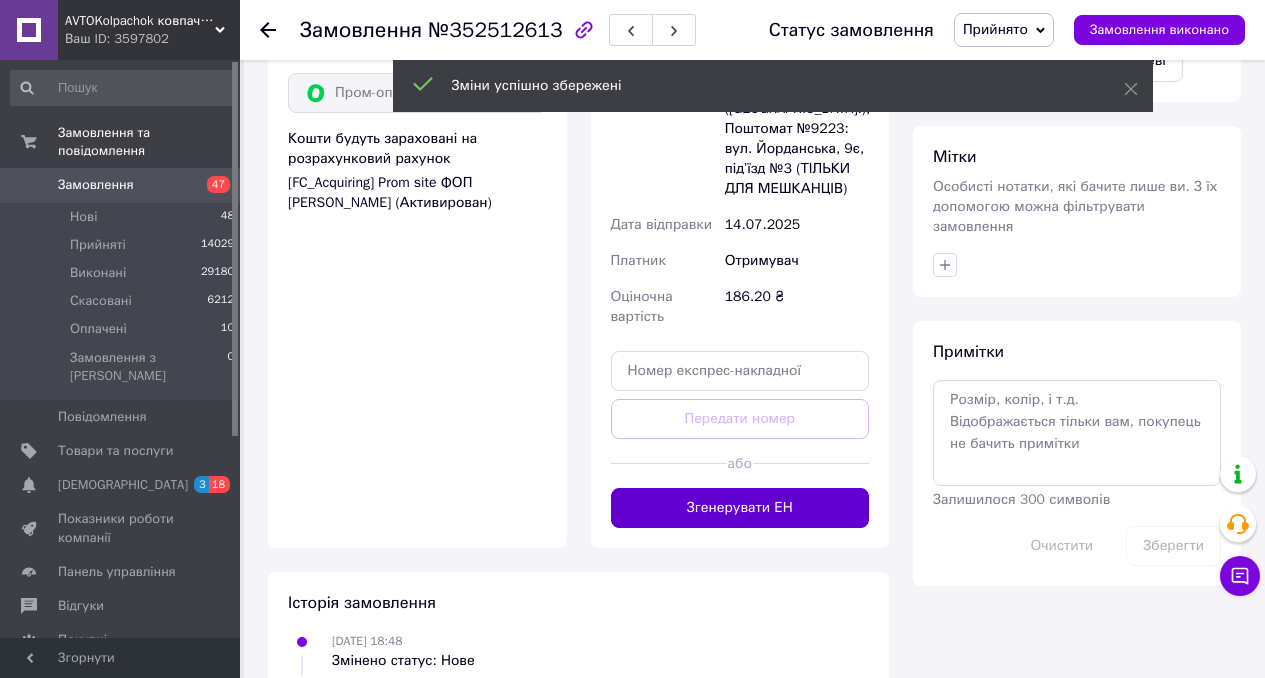 click on "Згенерувати ЕН" at bounding box center (740, 508) 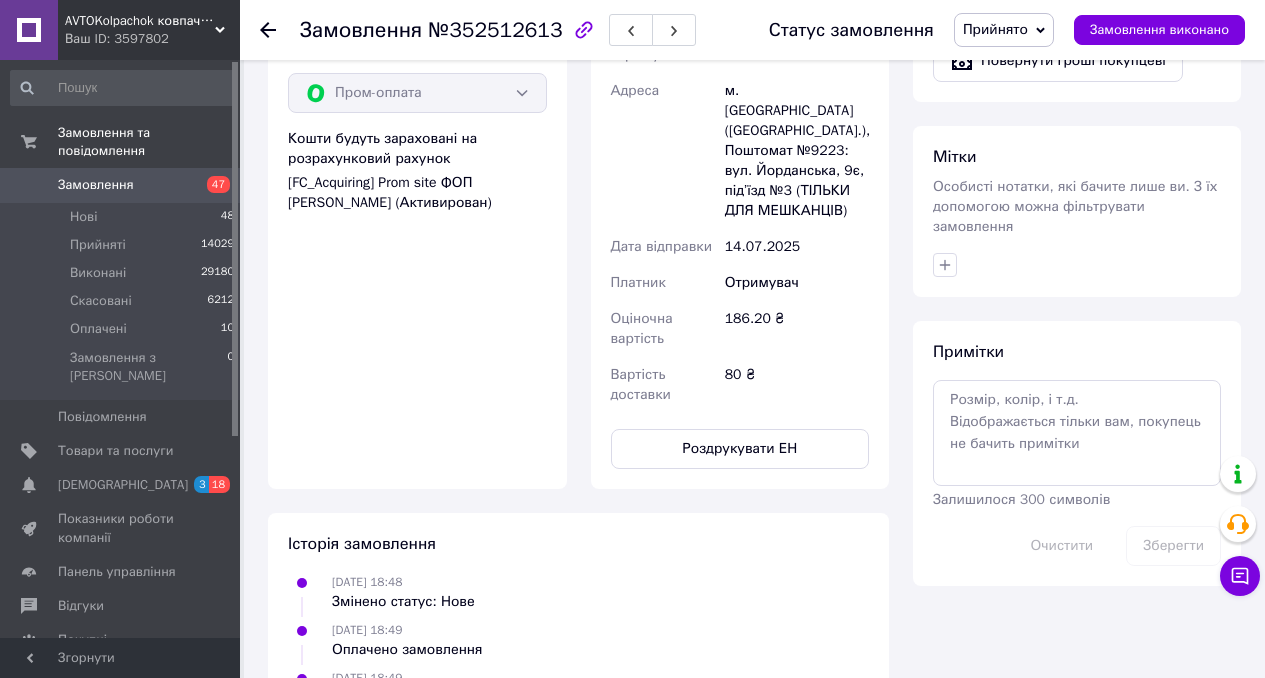 click on "Замовлення 47" at bounding box center (123, 185) 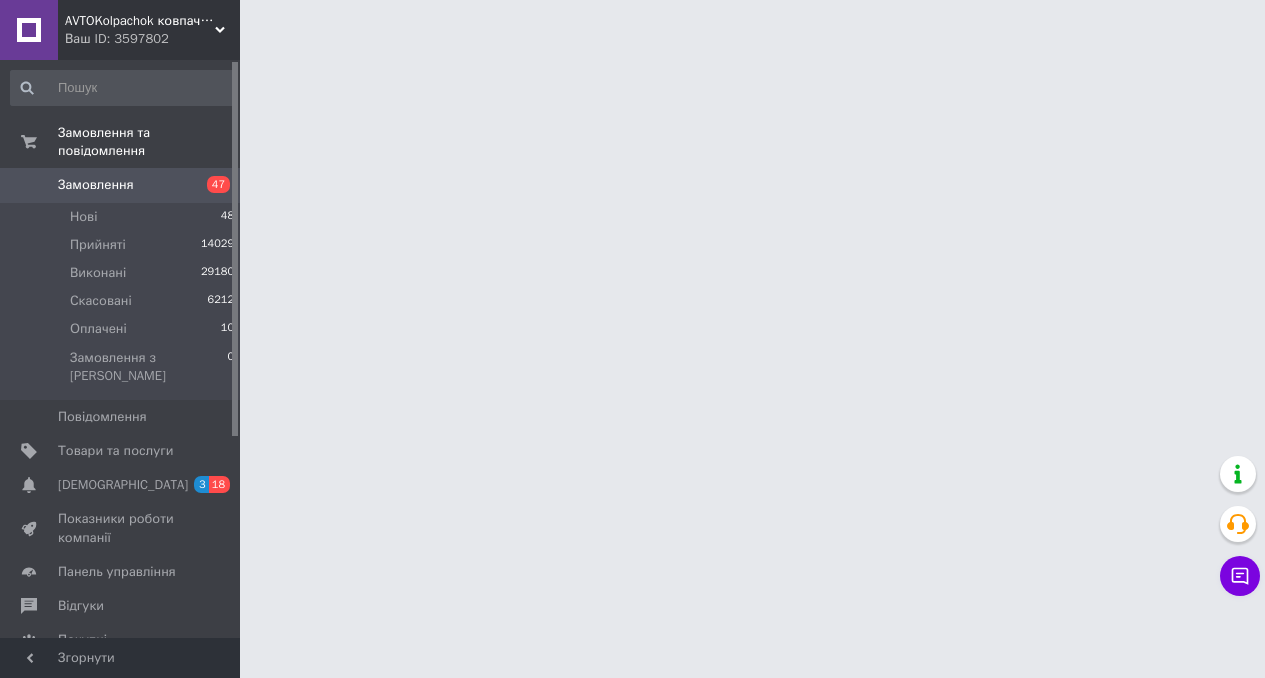 scroll, scrollTop: 0, scrollLeft: 0, axis: both 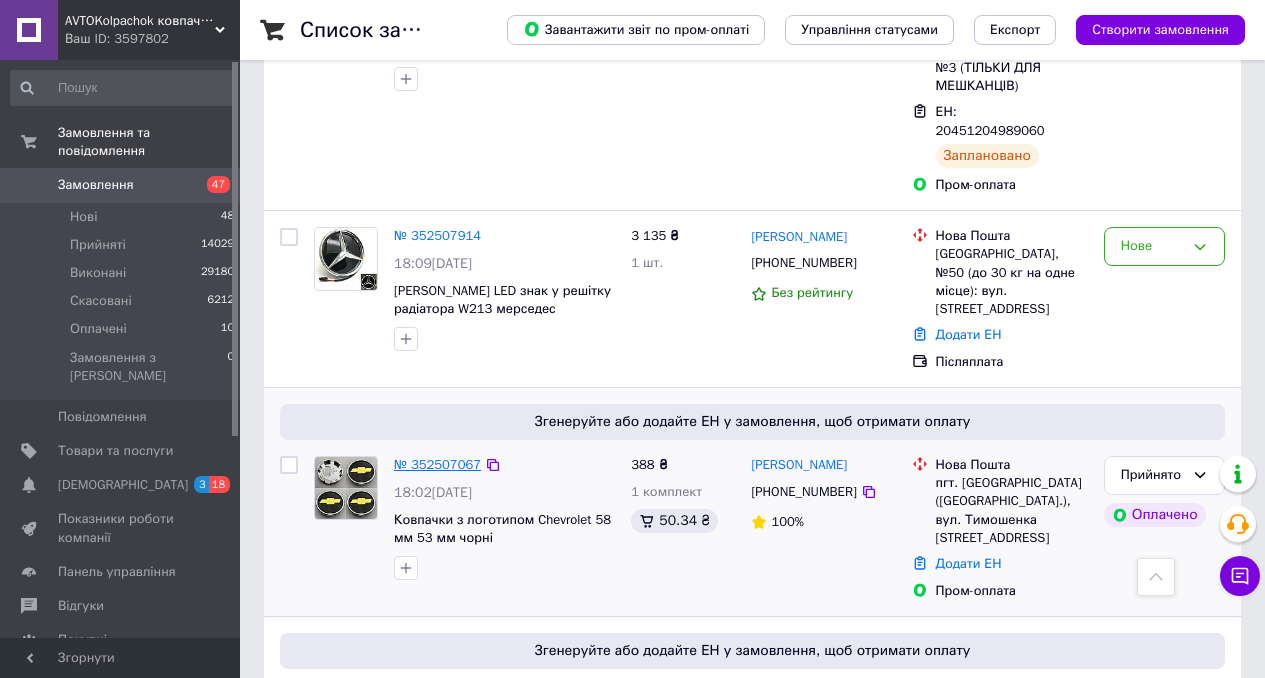 click on "№ 352507067" at bounding box center (437, 464) 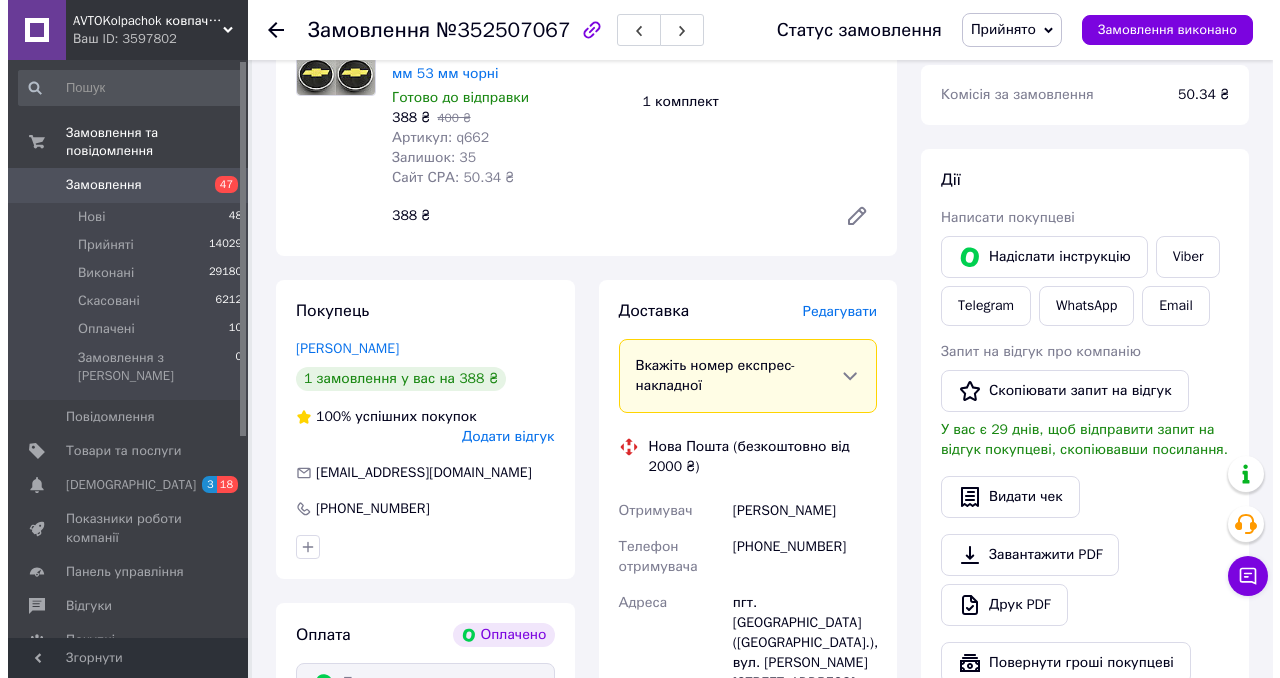 scroll, scrollTop: 782, scrollLeft: 0, axis: vertical 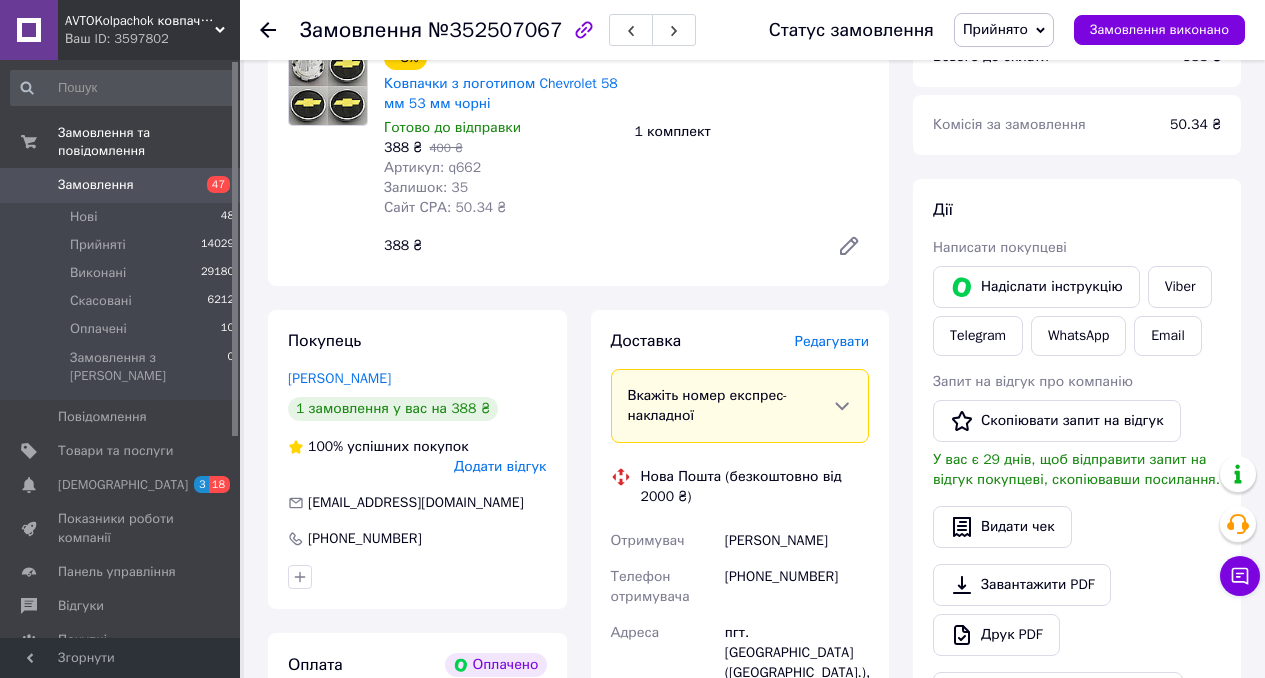 click on "Редагувати" at bounding box center (832, 342) 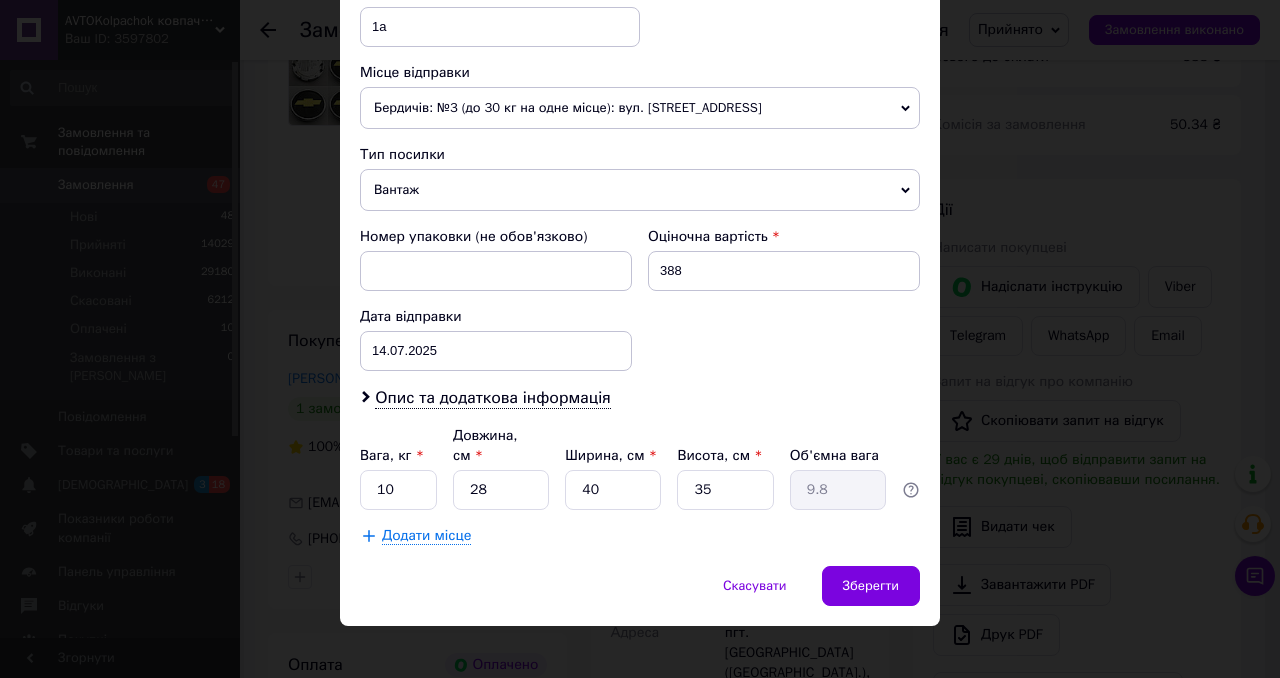 scroll, scrollTop: 744, scrollLeft: 0, axis: vertical 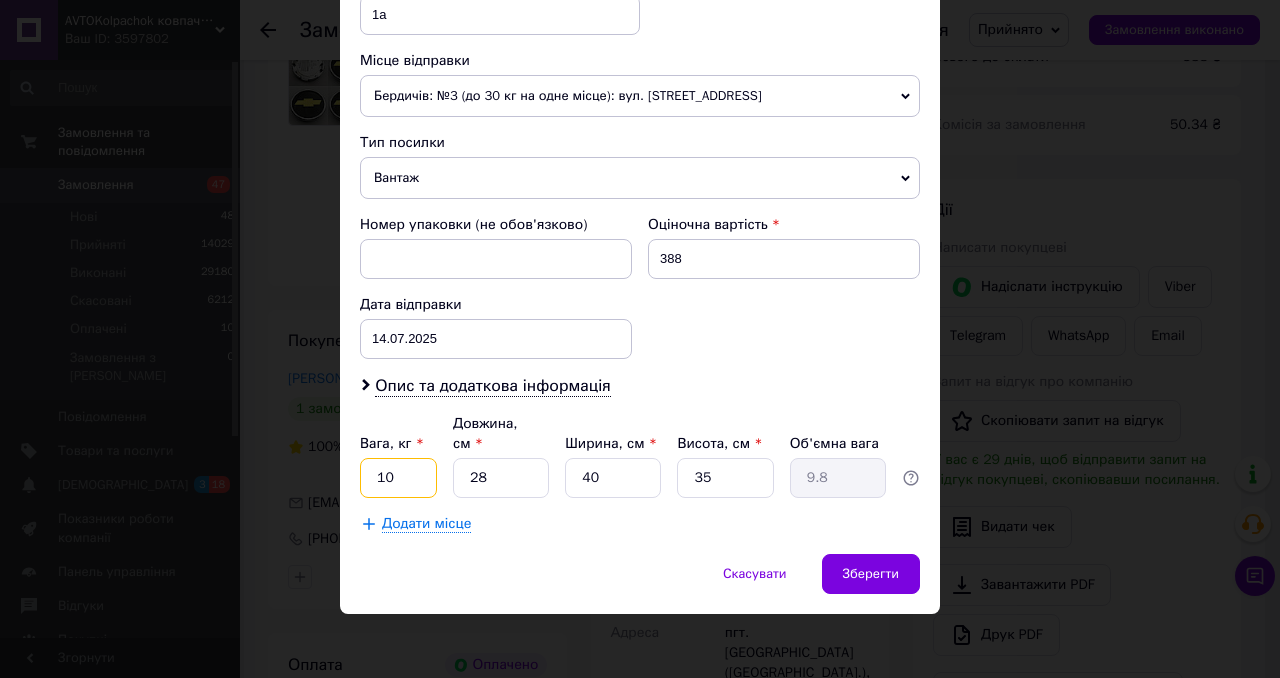 click on "10" at bounding box center (398, 478) 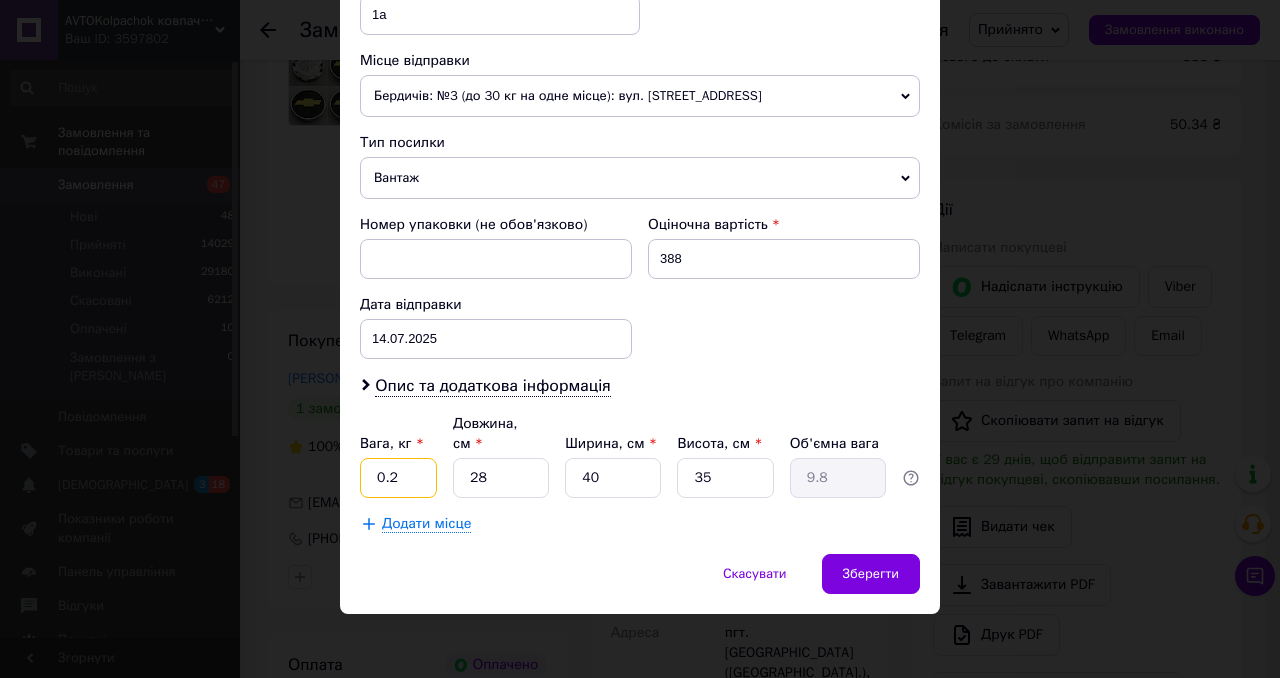 type on "0.2" 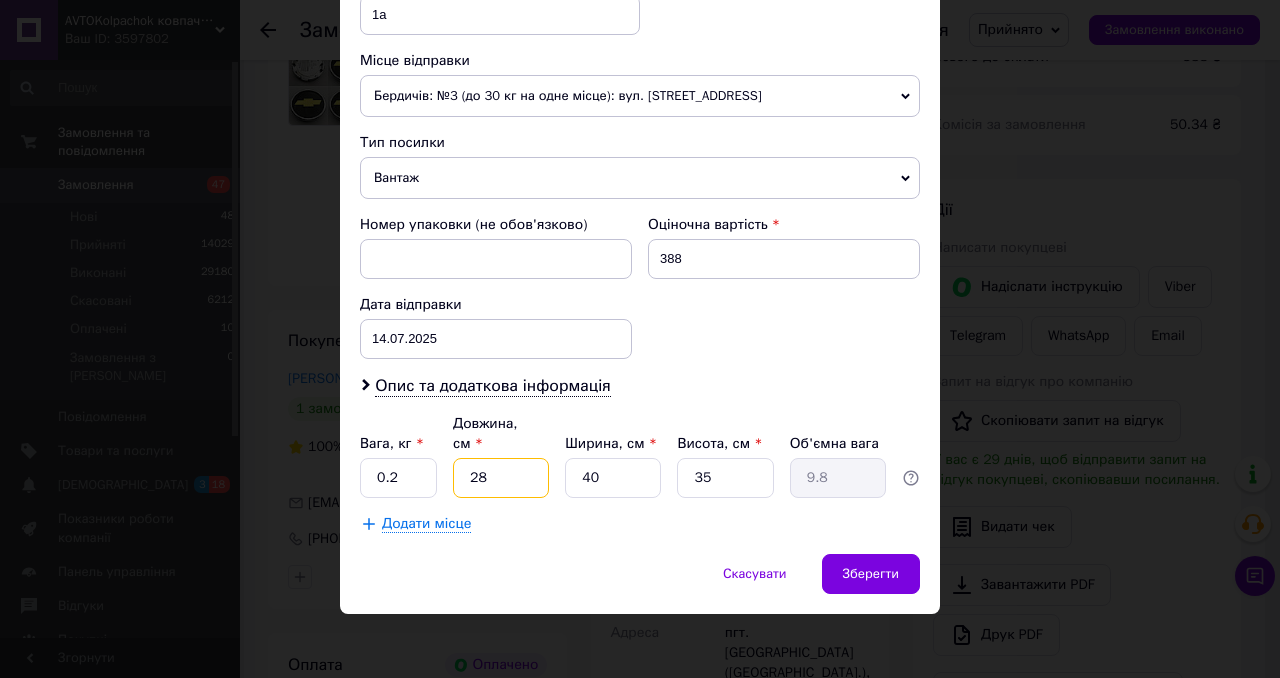 click on "28" at bounding box center [501, 478] 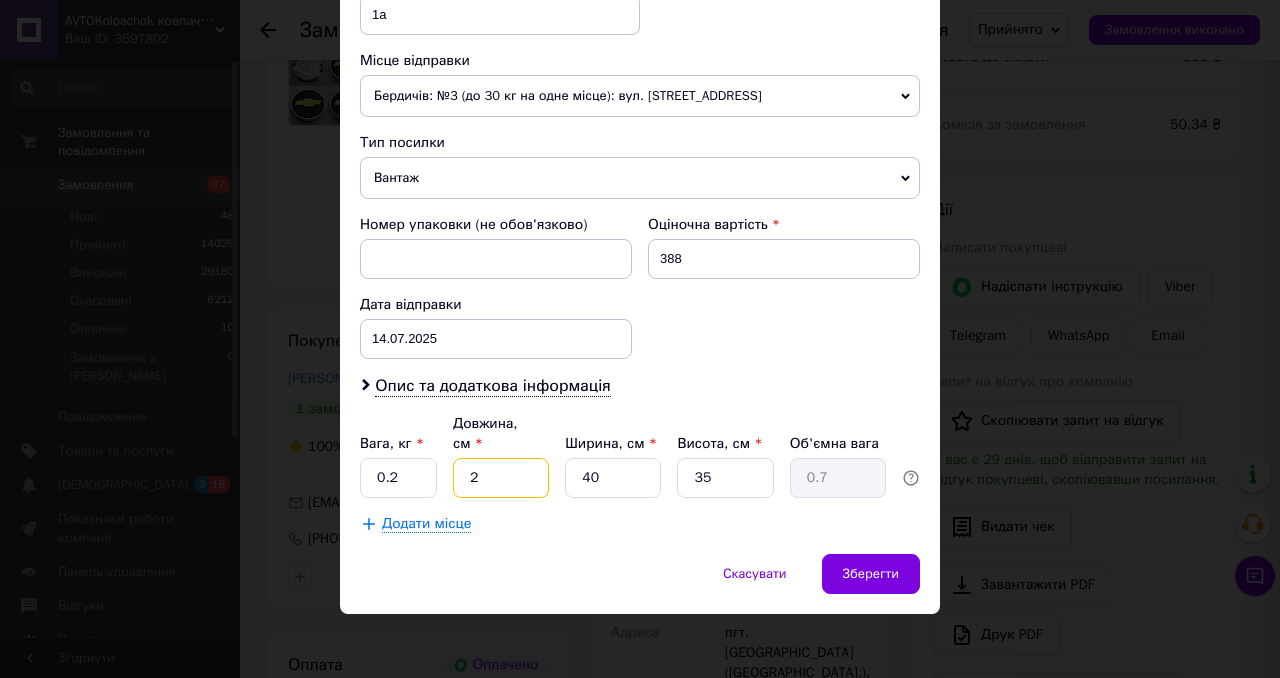 type on "2" 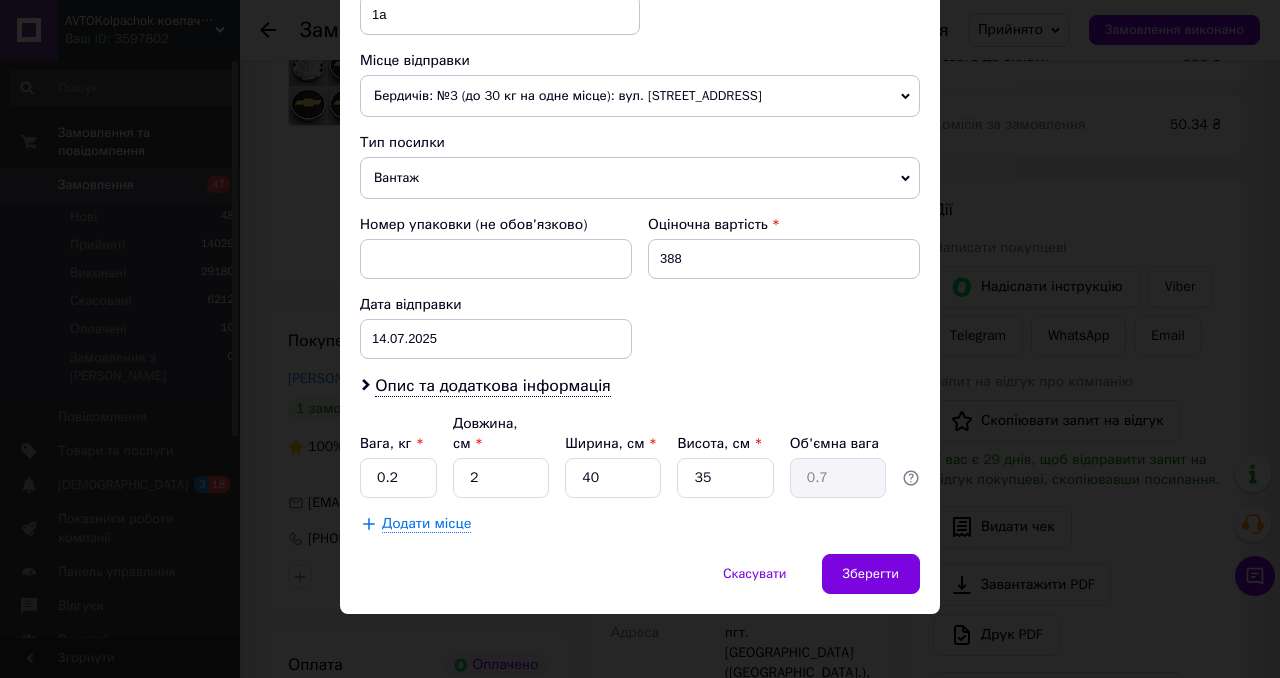 click on "Вага, кг   * 0.2 Довжина, см   * 2 Ширина, см   * 40 Висота, см   * 35 Об'ємна вага 0.7" at bounding box center (640, 456) 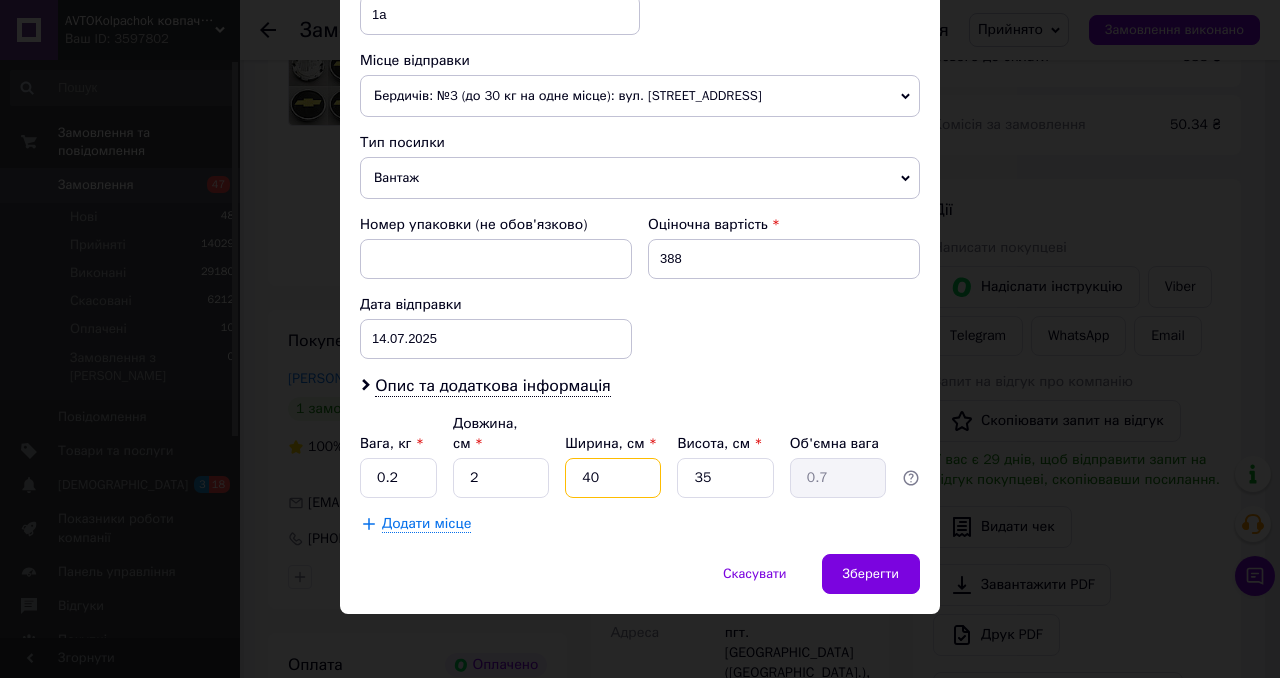 click on "40" at bounding box center (613, 478) 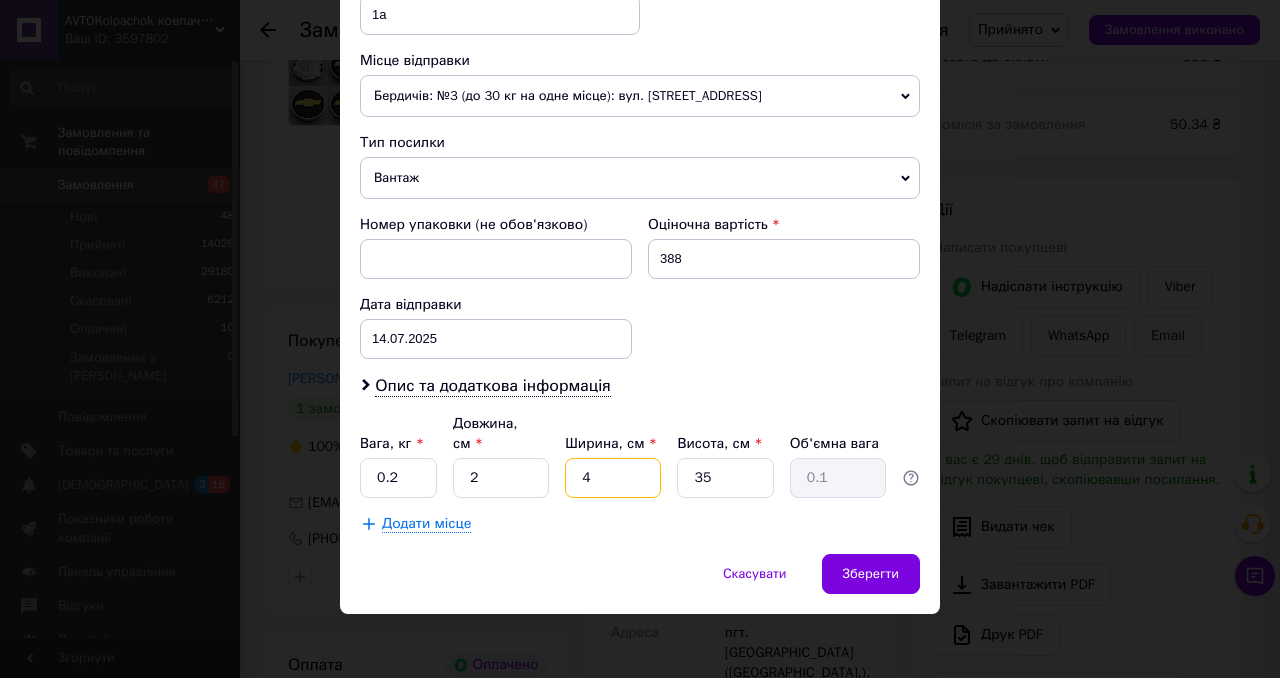 type on "4" 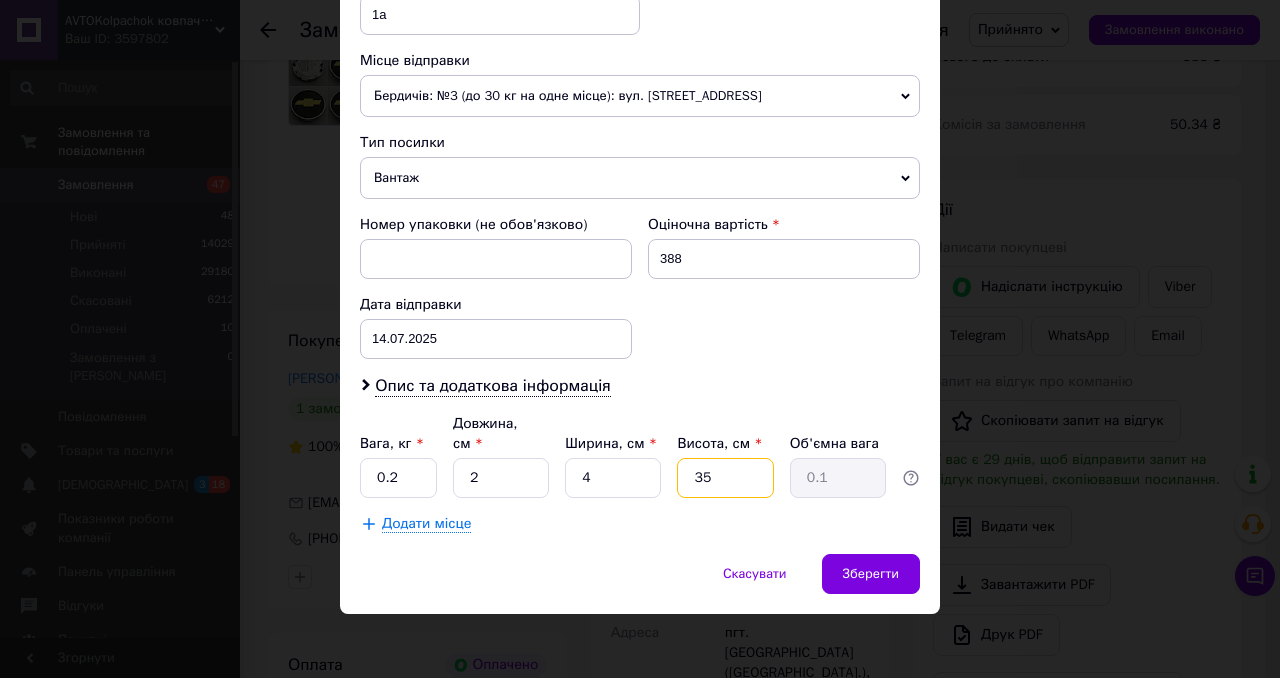 click on "35" at bounding box center [725, 478] 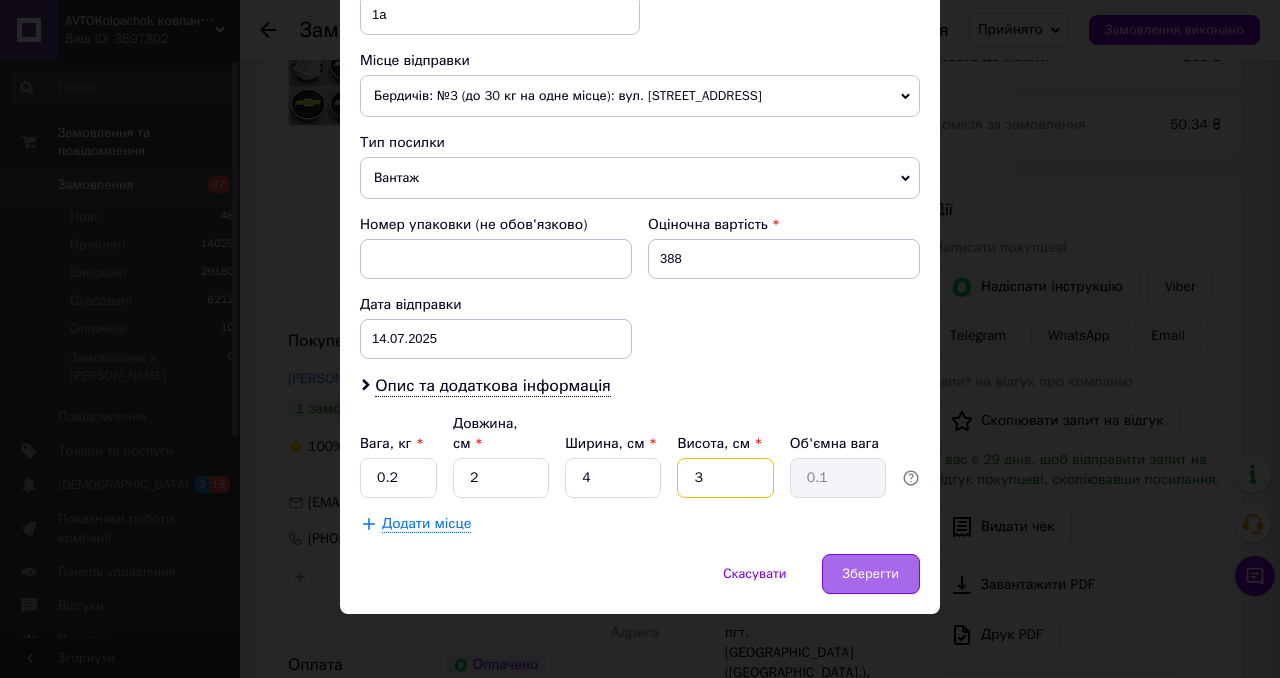 type on "3" 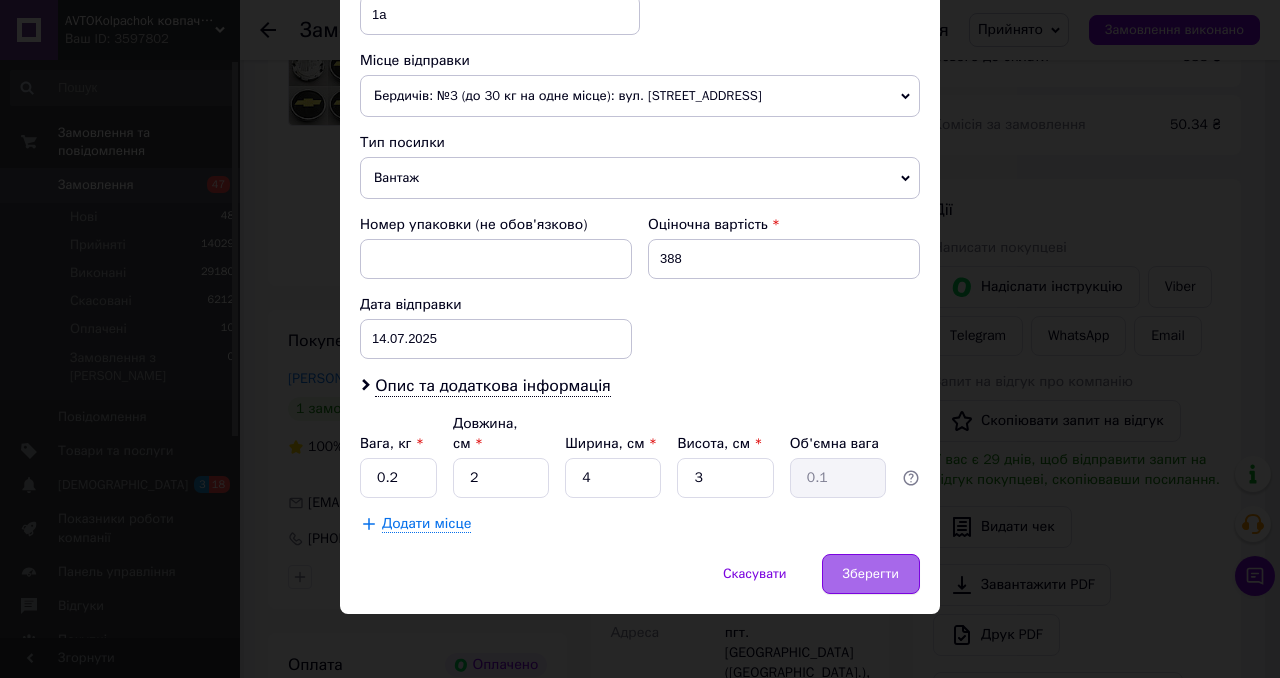 click on "Зберегти" at bounding box center [871, 574] 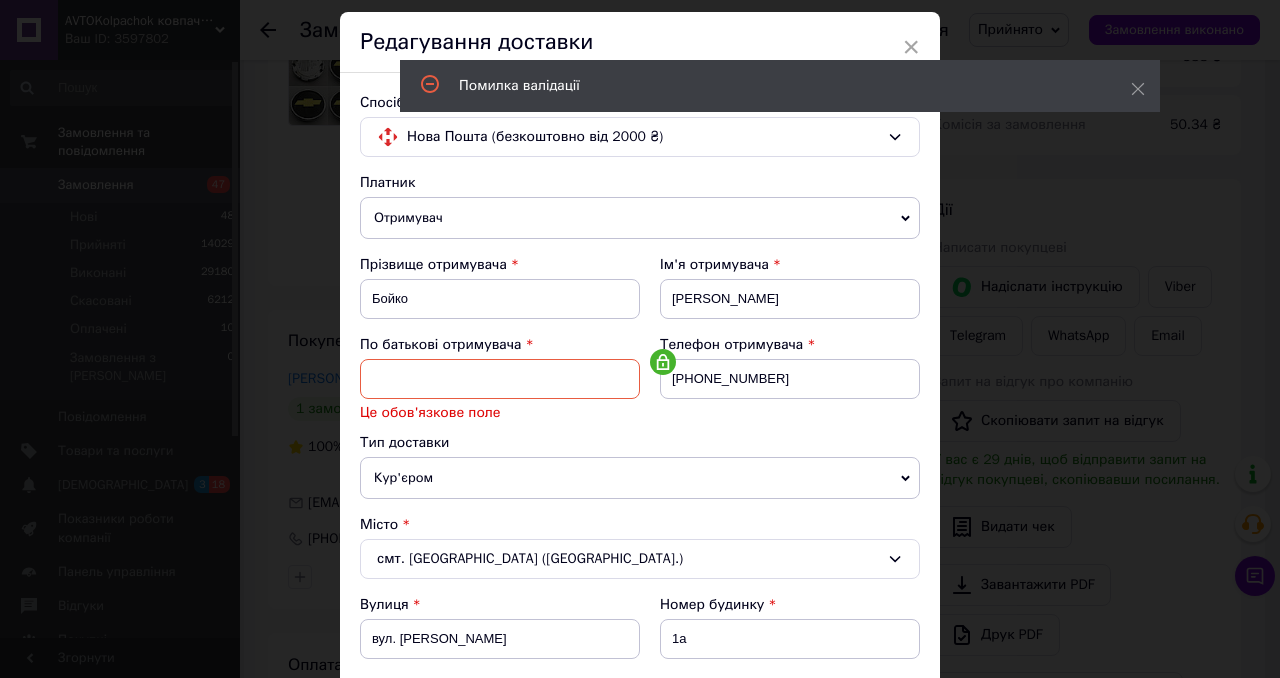 scroll, scrollTop: 0, scrollLeft: 0, axis: both 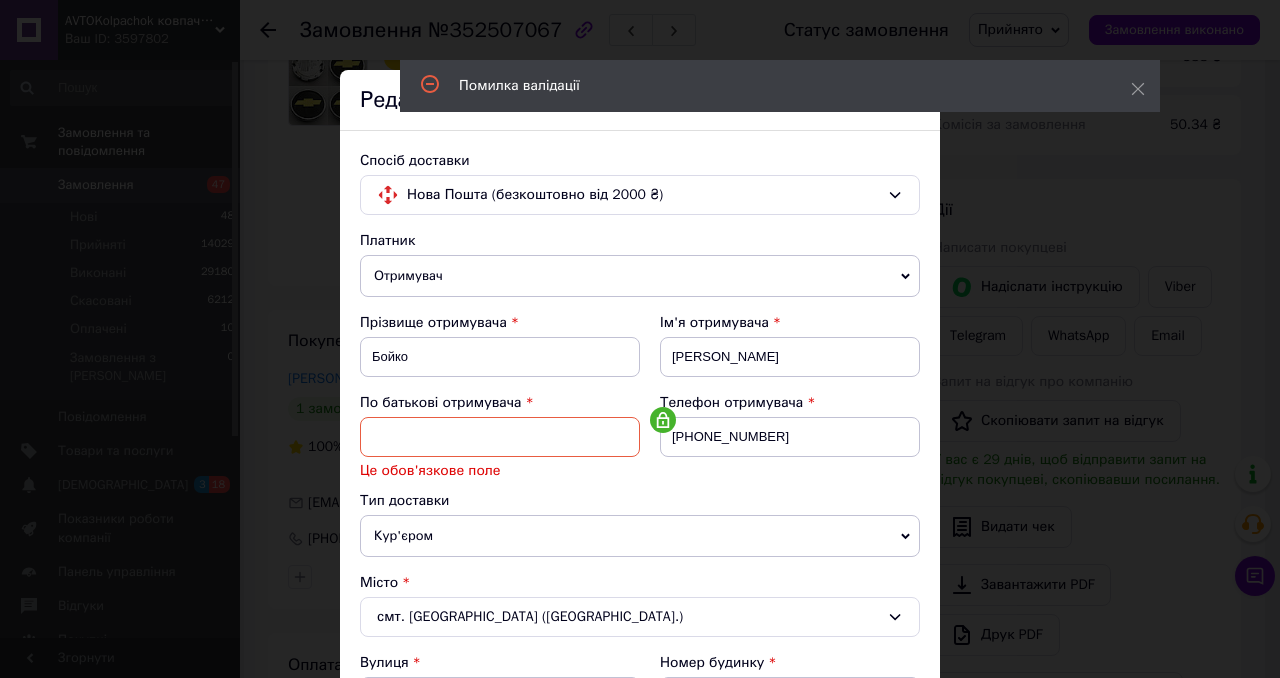 click at bounding box center (500, 437) 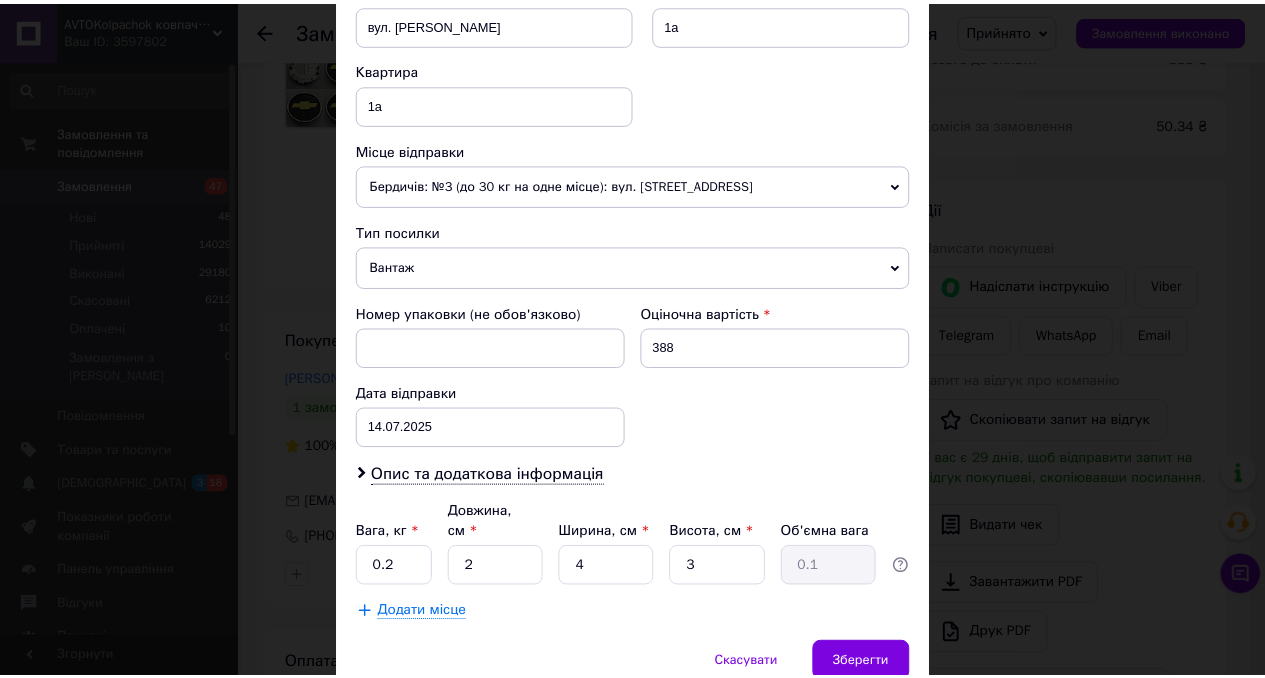 scroll, scrollTop: 750, scrollLeft: 0, axis: vertical 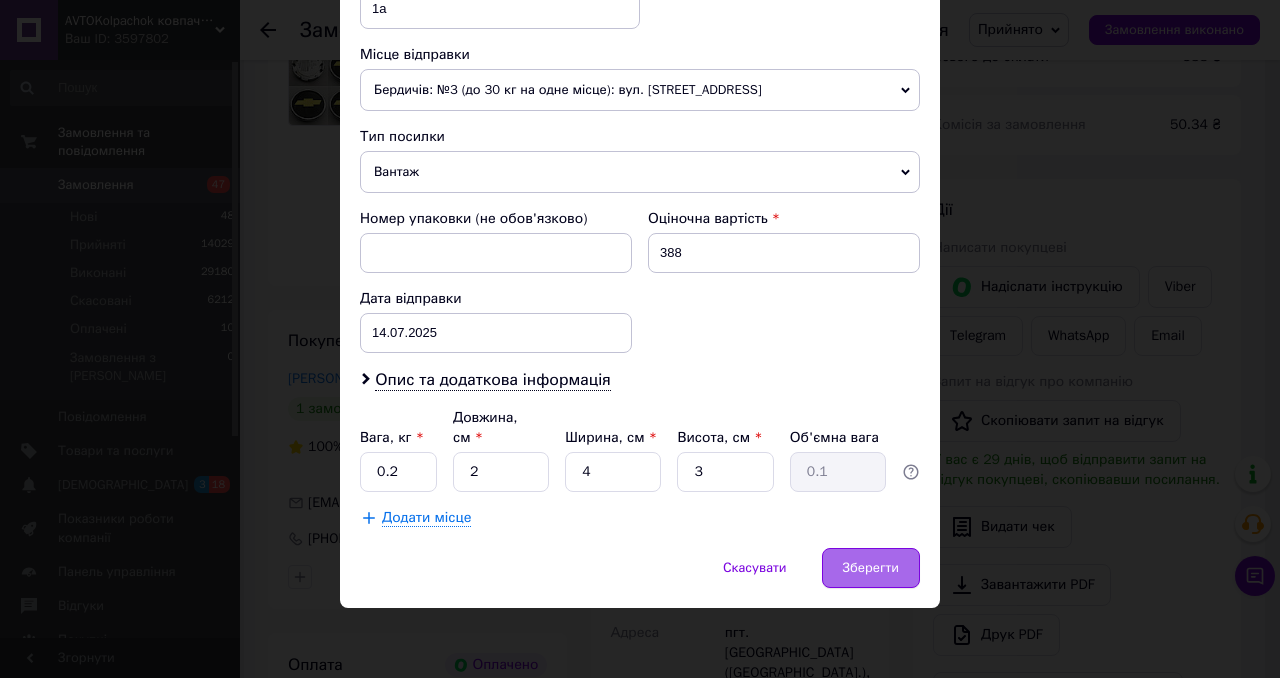 type on "с" 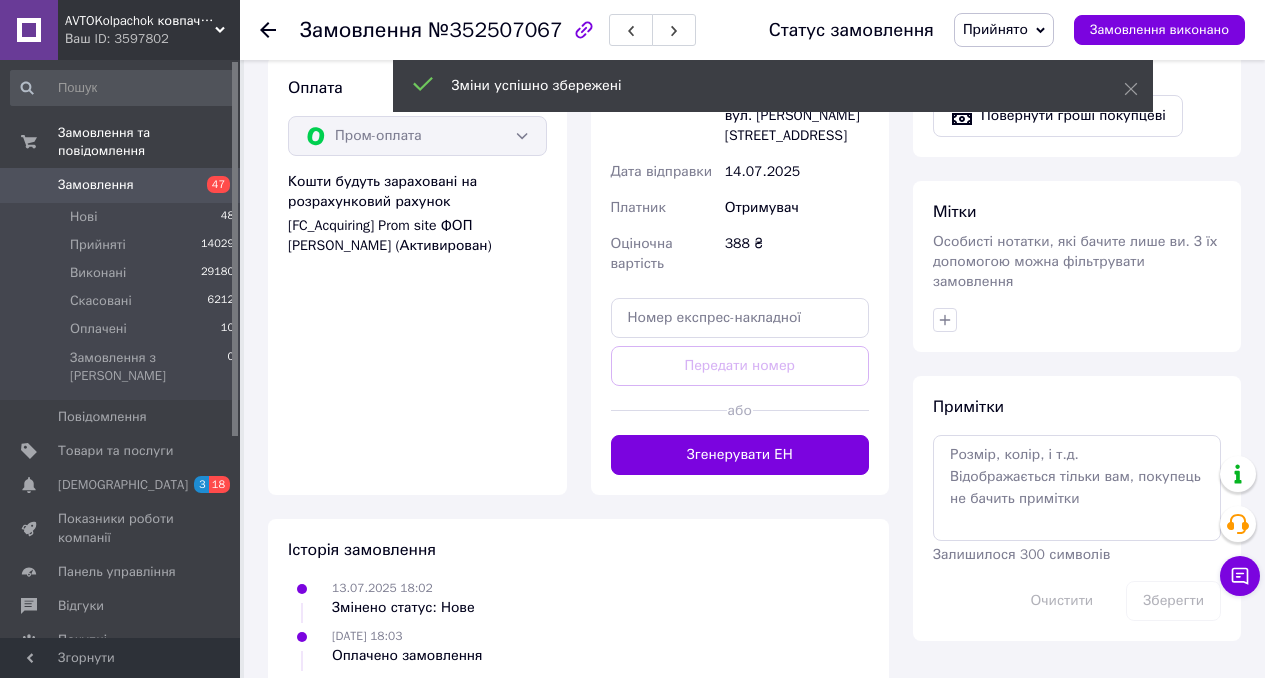 scroll, scrollTop: 1372, scrollLeft: 0, axis: vertical 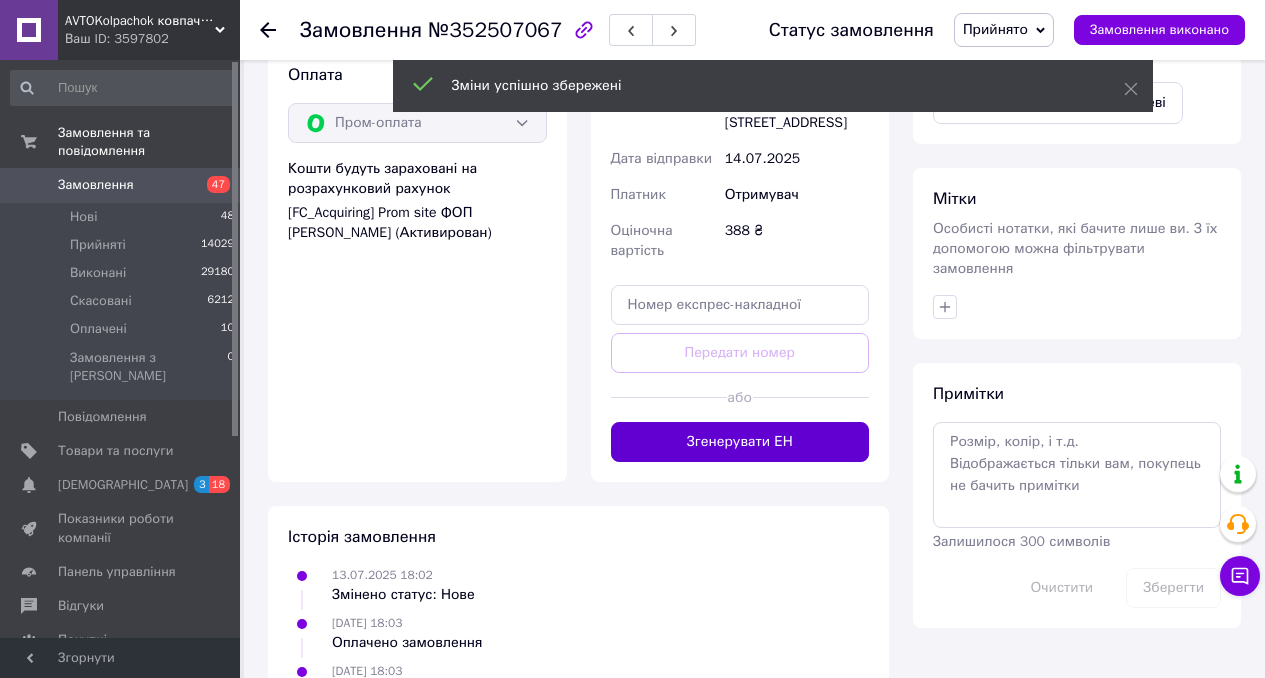 click on "Згенерувати ЕН" at bounding box center (740, 442) 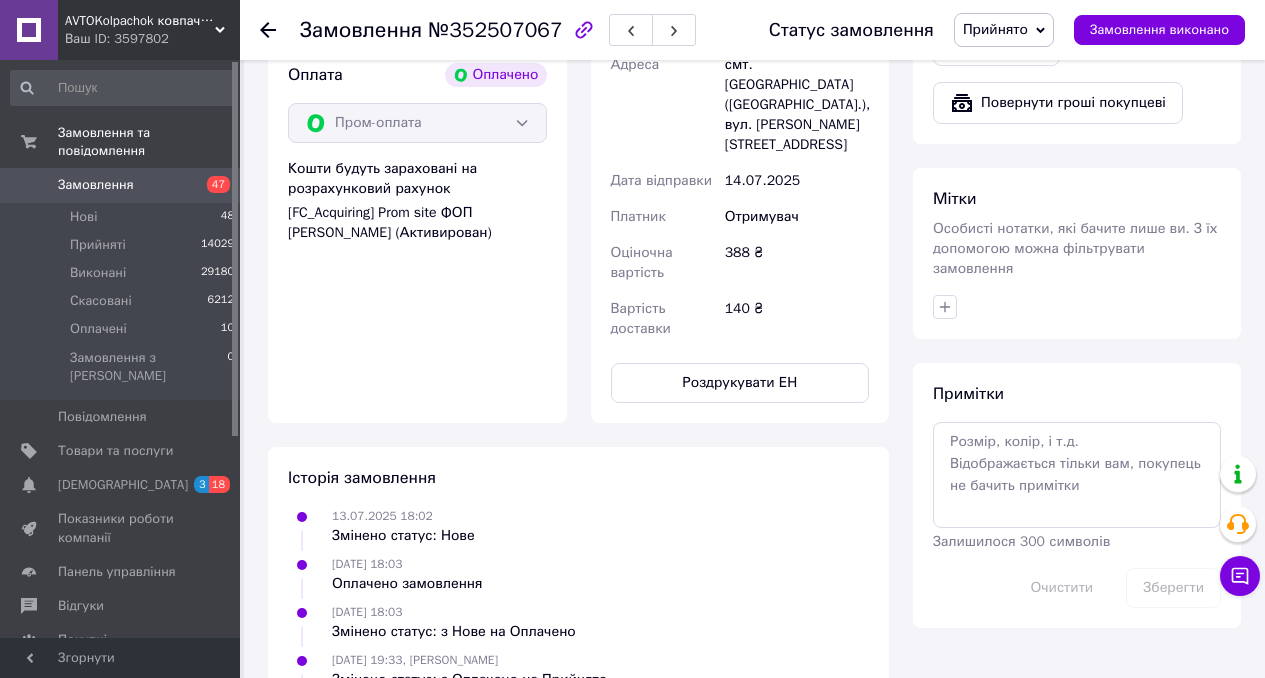 click on "Замовлення" at bounding box center (96, 185) 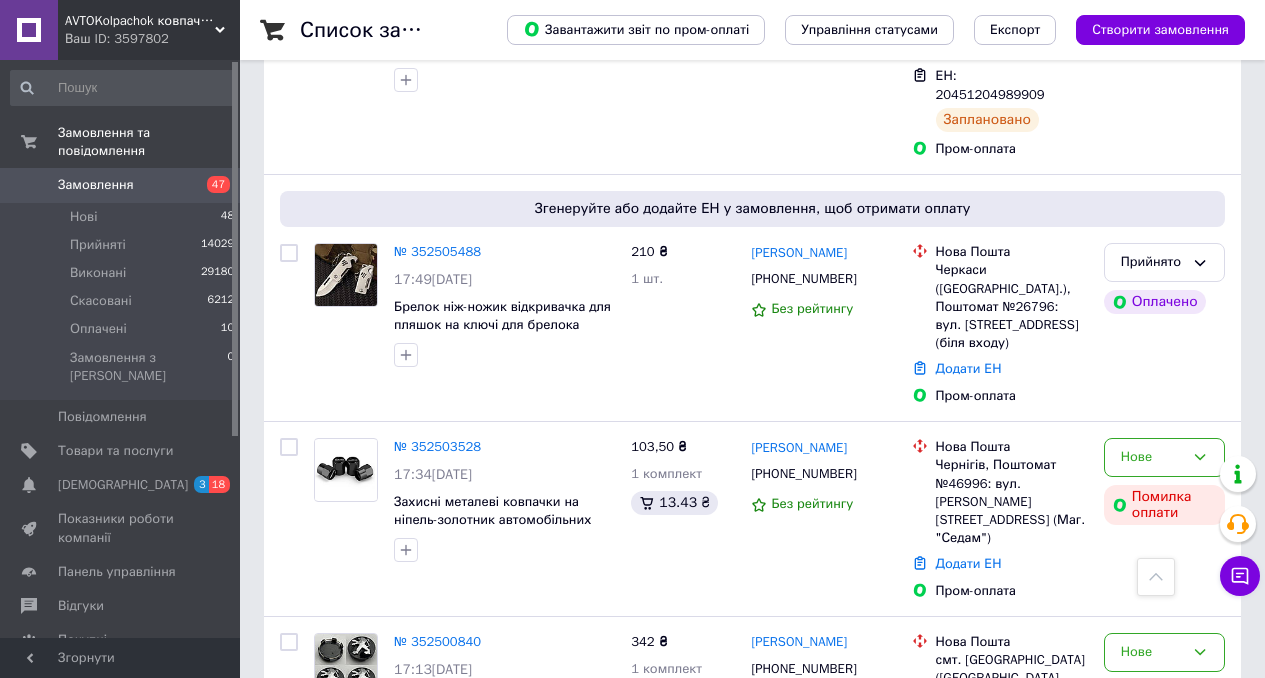 scroll, scrollTop: 5202, scrollLeft: 0, axis: vertical 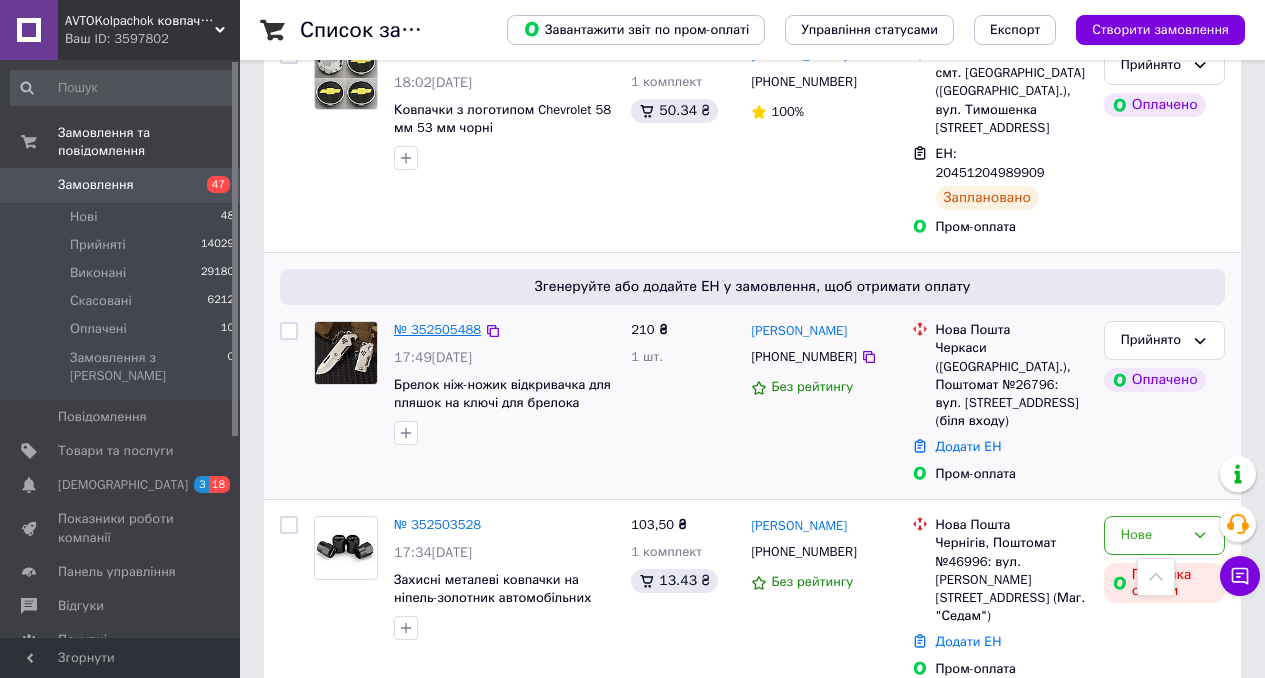 click on "№ 352505488" at bounding box center [437, 329] 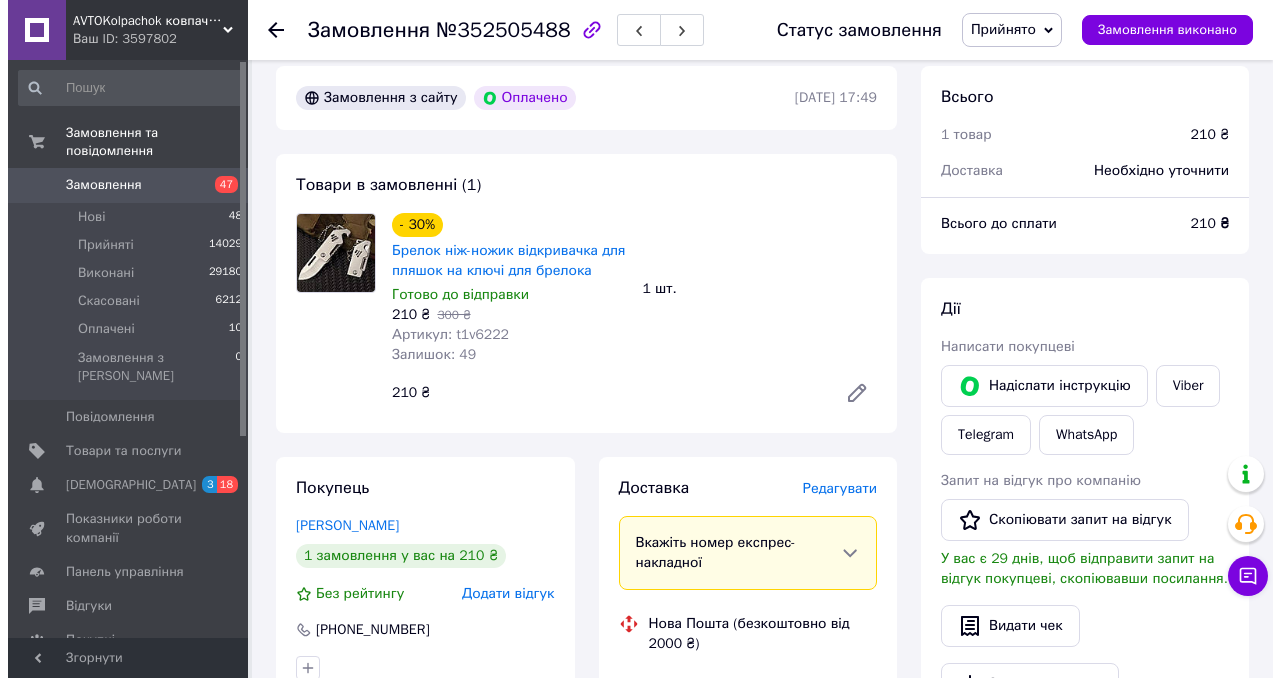 scroll, scrollTop: 573, scrollLeft: 0, axis: vertical 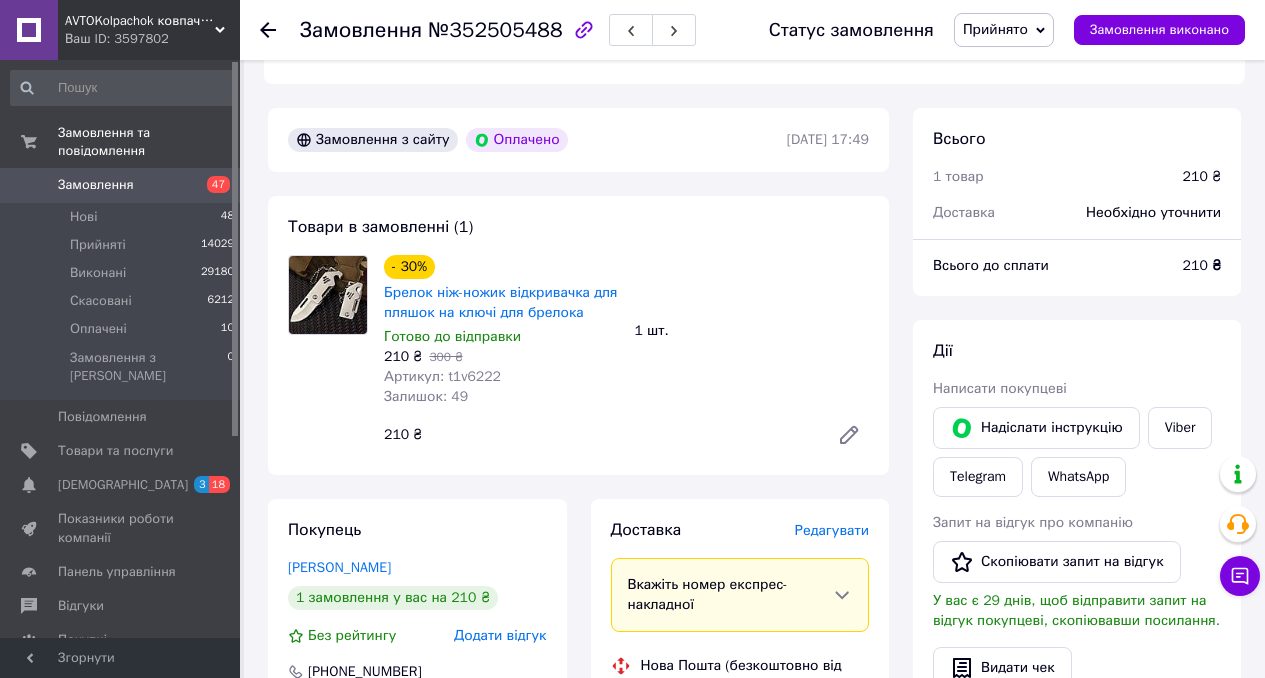 click on "Редагувати" at bounding box center [832, 530] 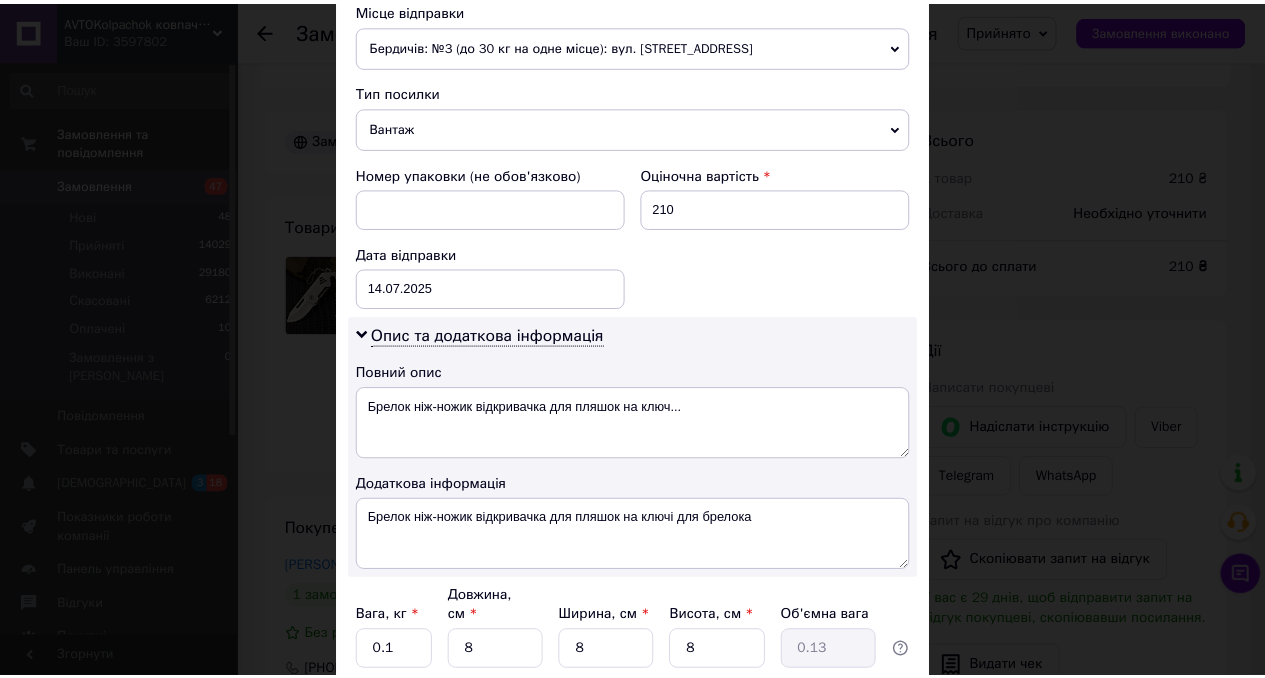scroll, scrollTop: 894, scrollLeft: 0, axis: vertical 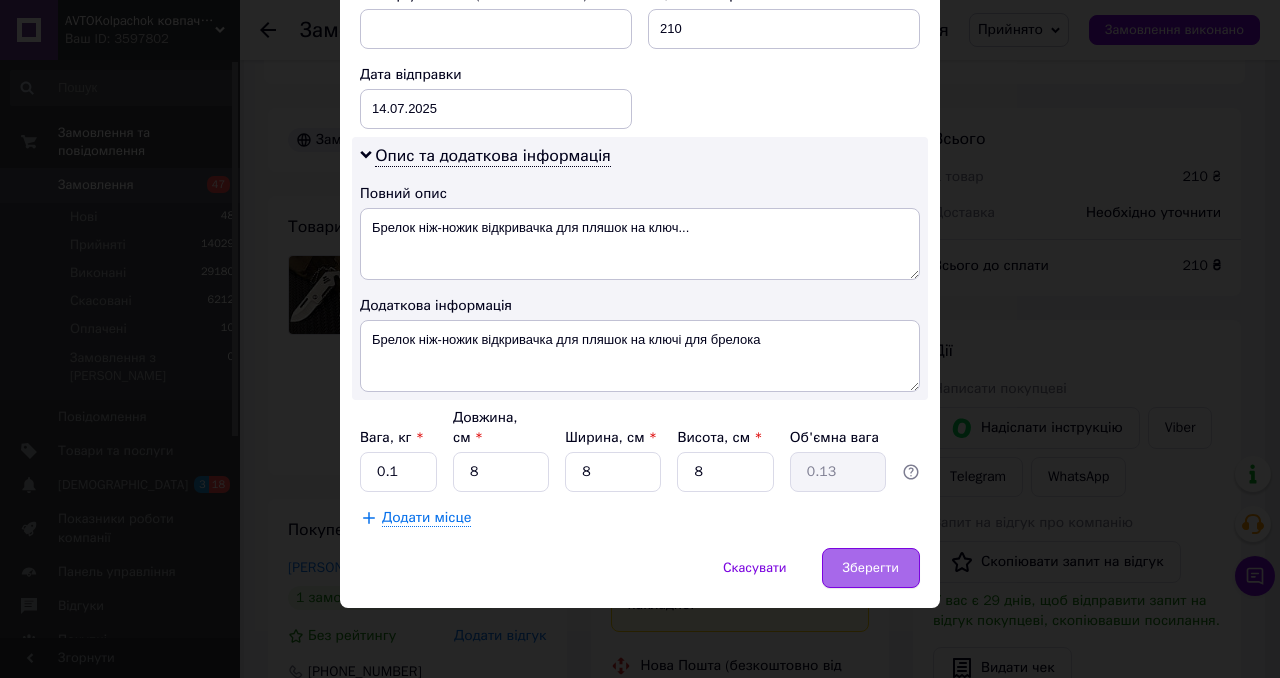 click on "Зберегти" at bounding box center (871, 568) 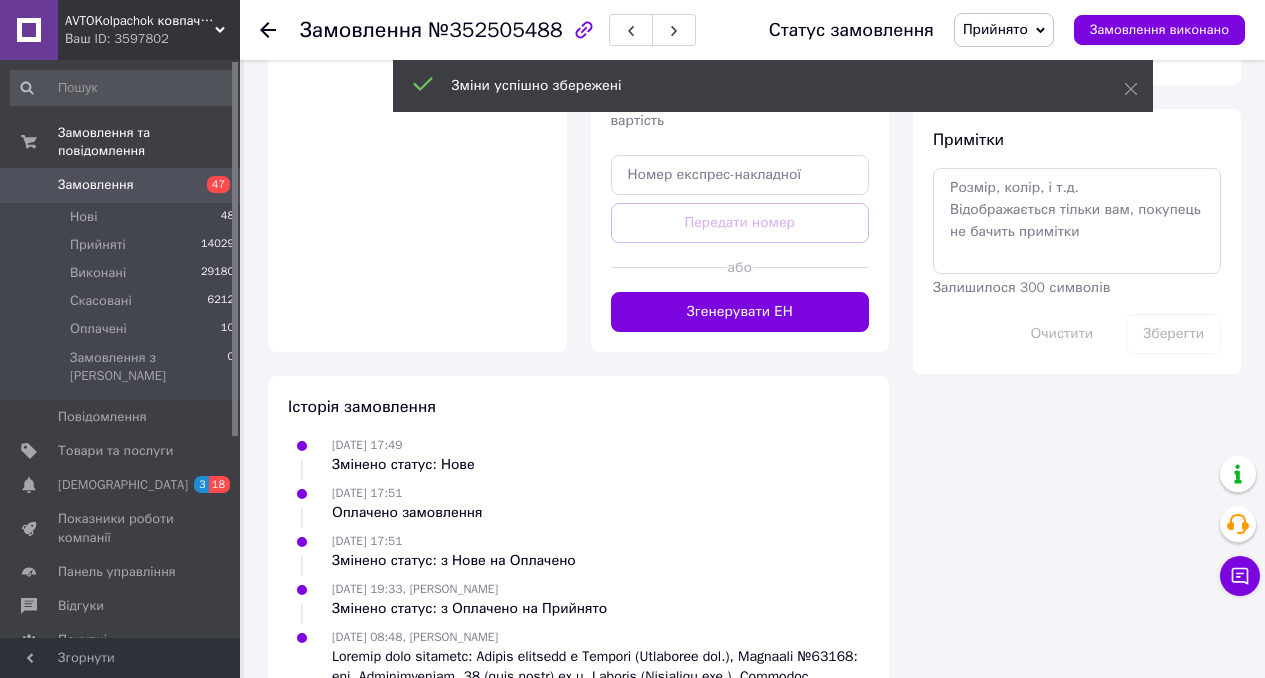 scroll, scrollTop: 1625, scrollLeft: 0, axis: vertical 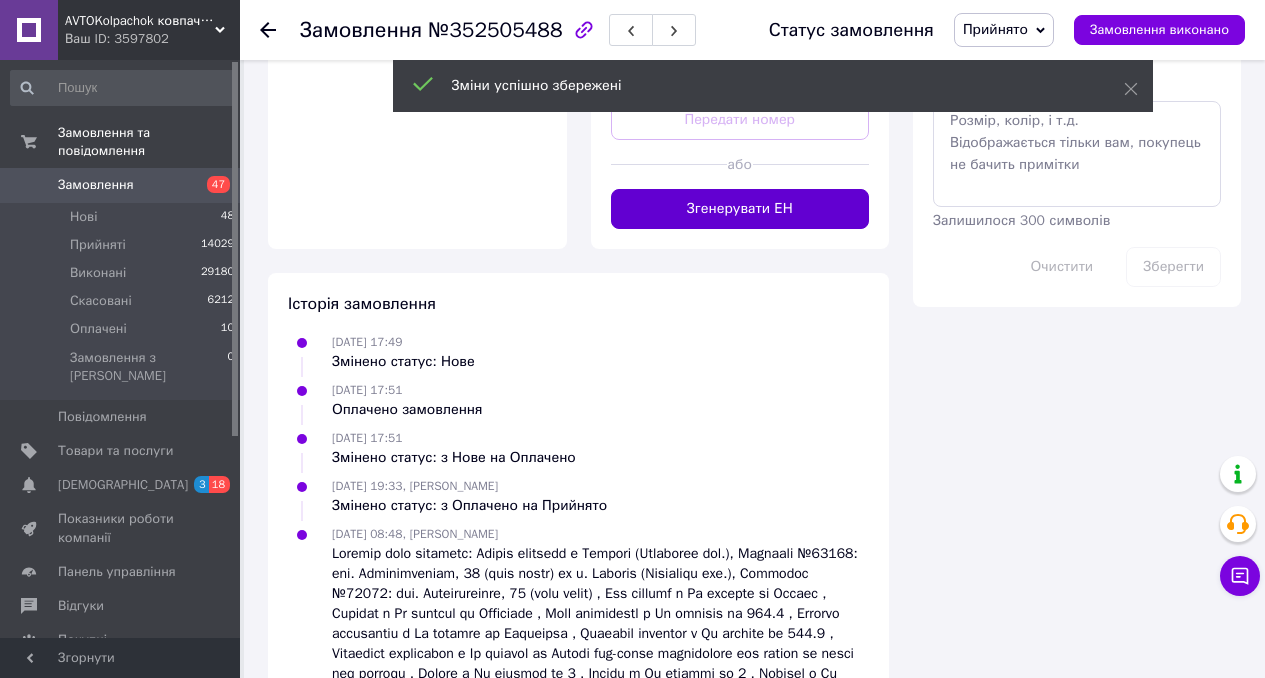 click on "Згенерувати ЕН" at bounding box center (740, 209) 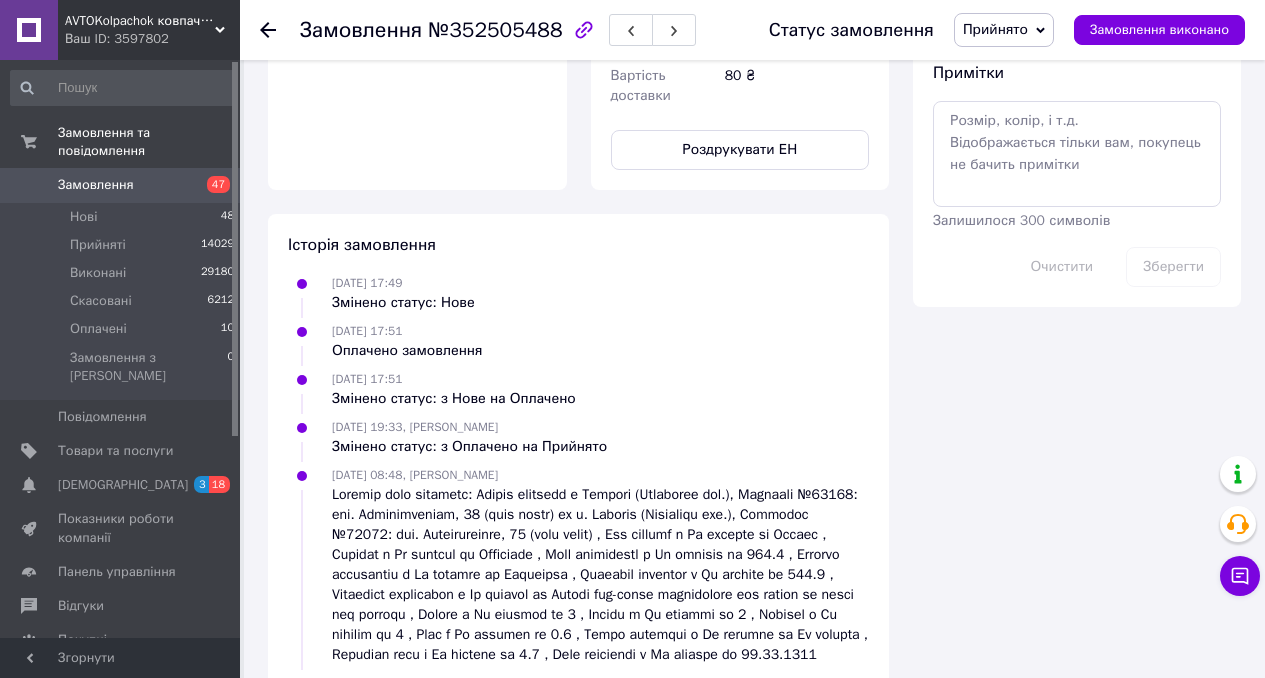 click on "Замовлення 47" at bounding box center [123, 185] 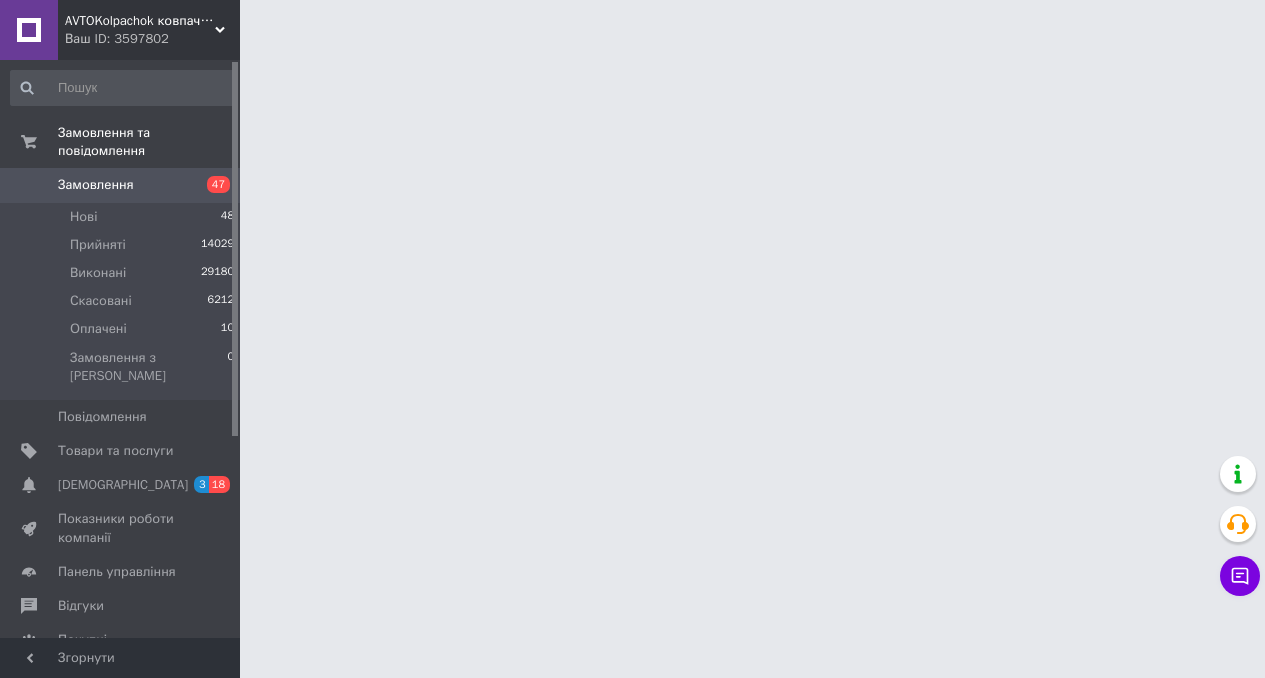 scroll, scrollTop: 0, scrollLeft: 0, axis: both 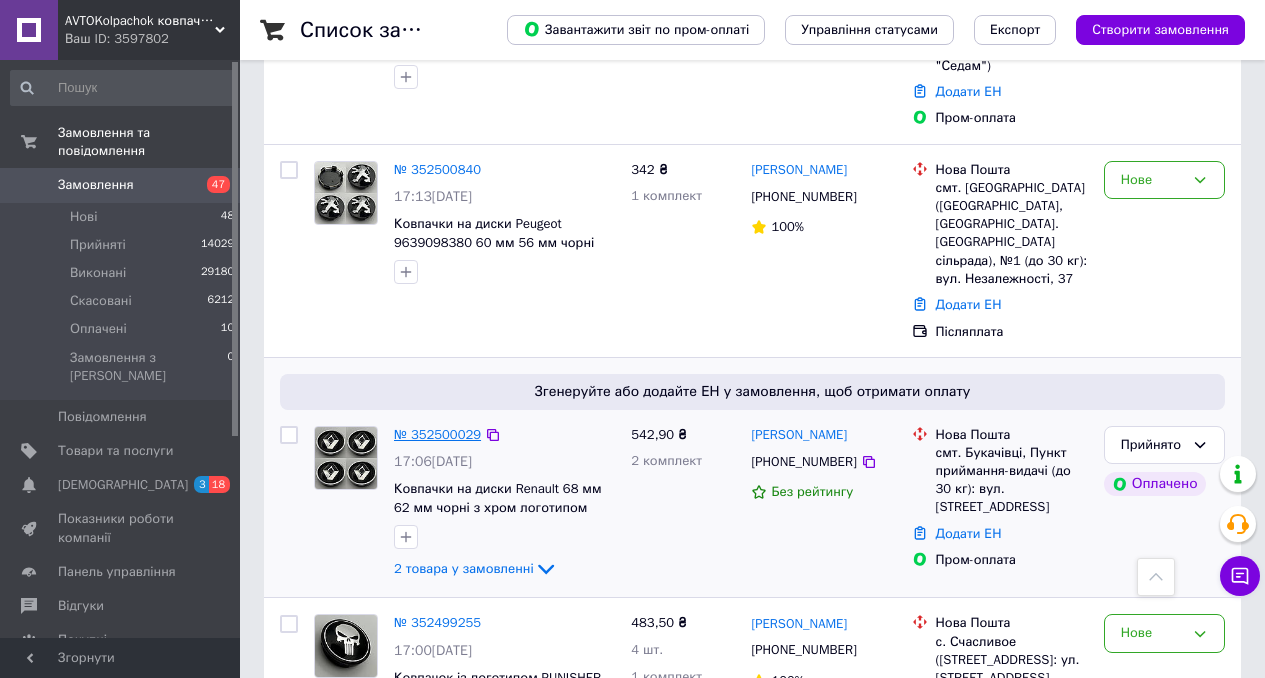 click on "№ 352500029" at bounding box center (437, 434) 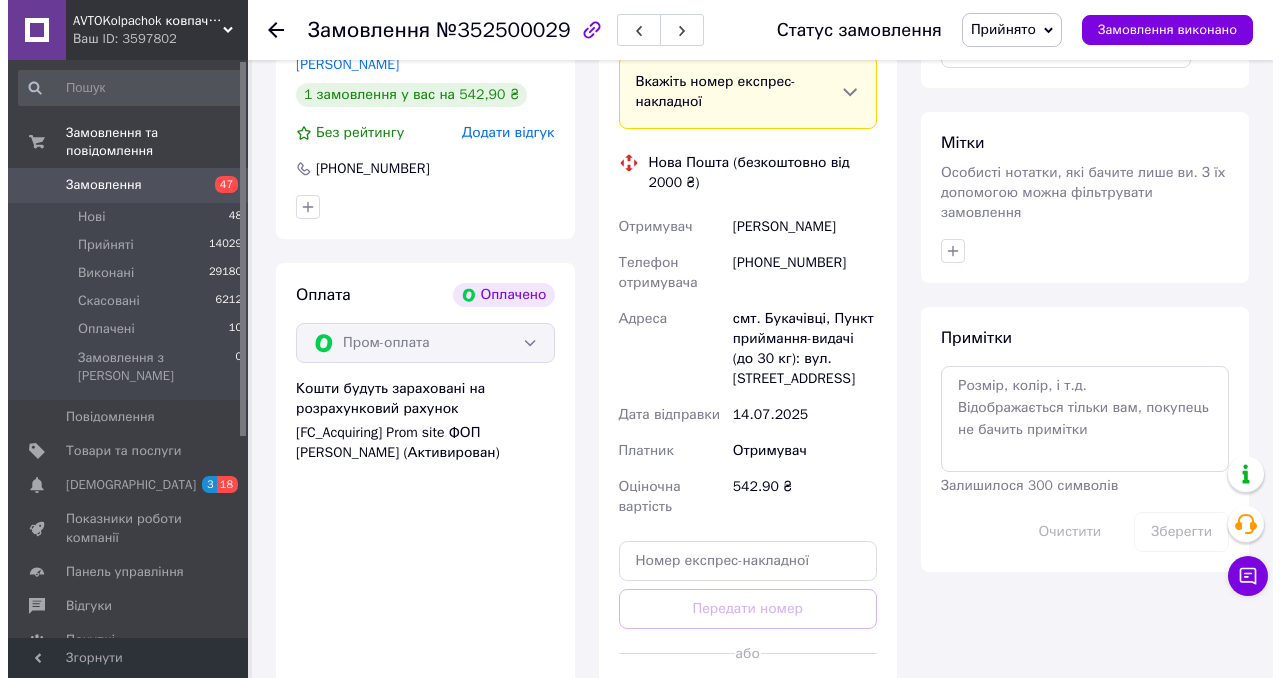 scroll, scrollTop: 1311, scrollLeft: 0, axis: vertical 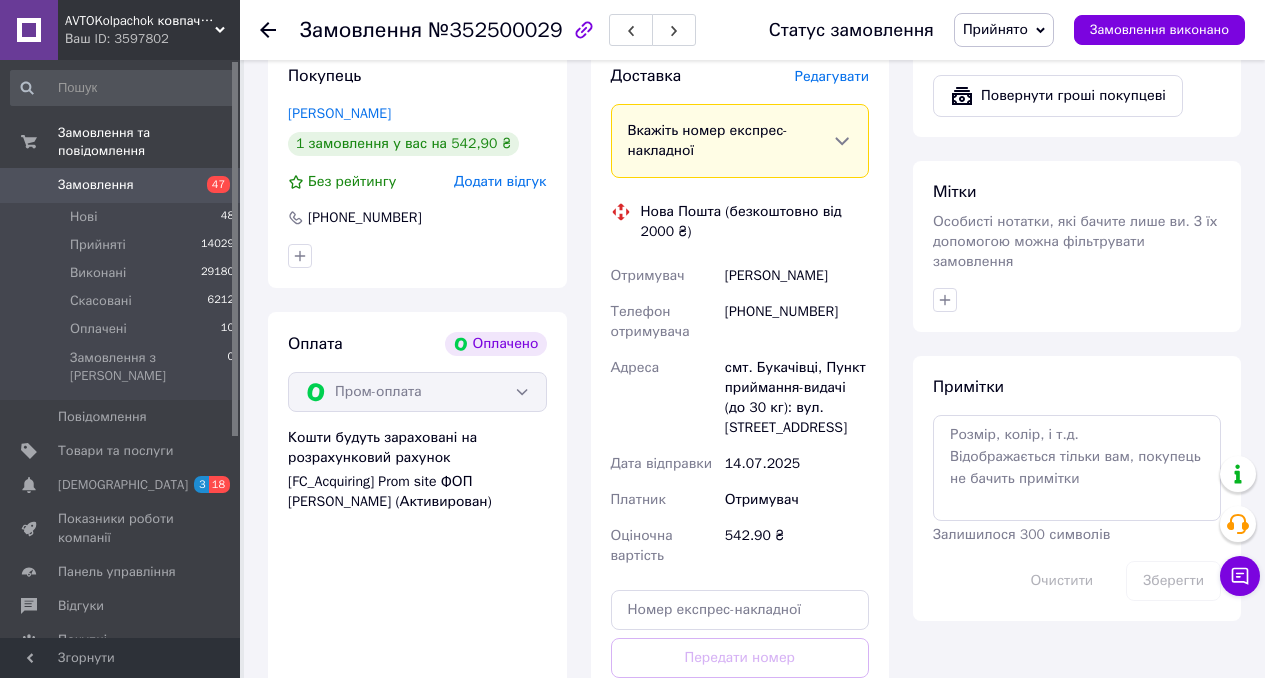click on "Редагувати" at bounding box center (832, 76) 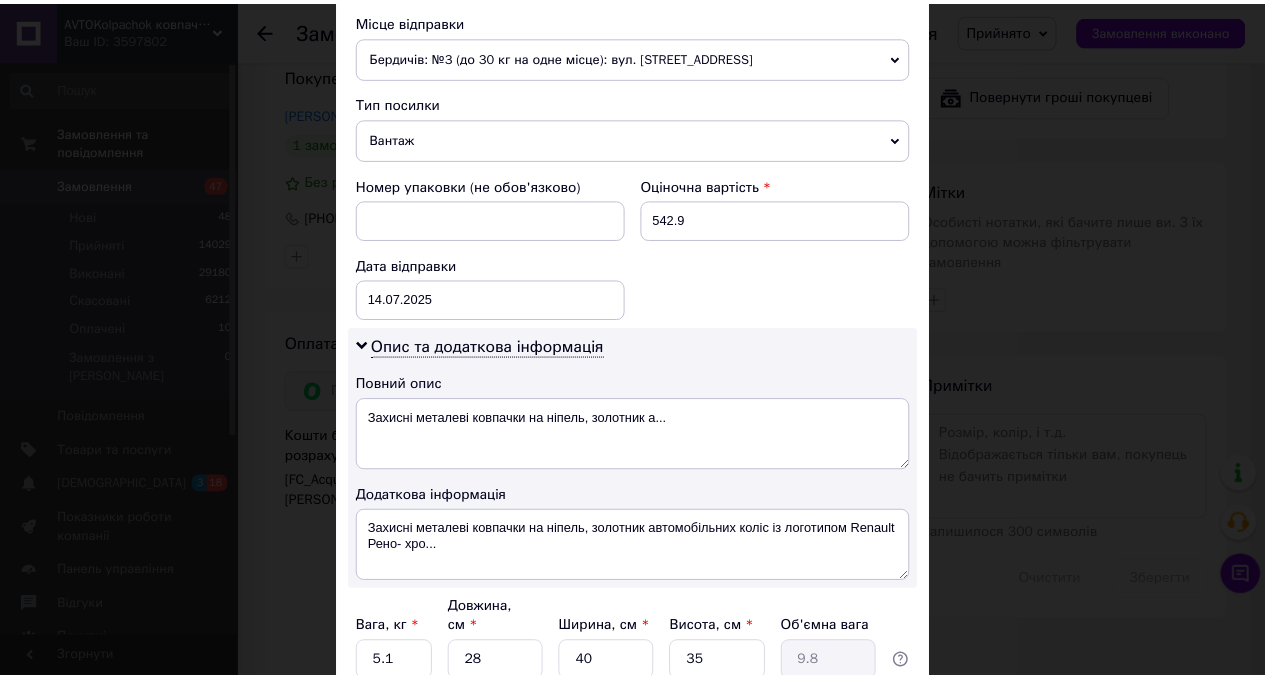 scroll, scrollTop: 894, scrollLeft: 0, axis: vertical 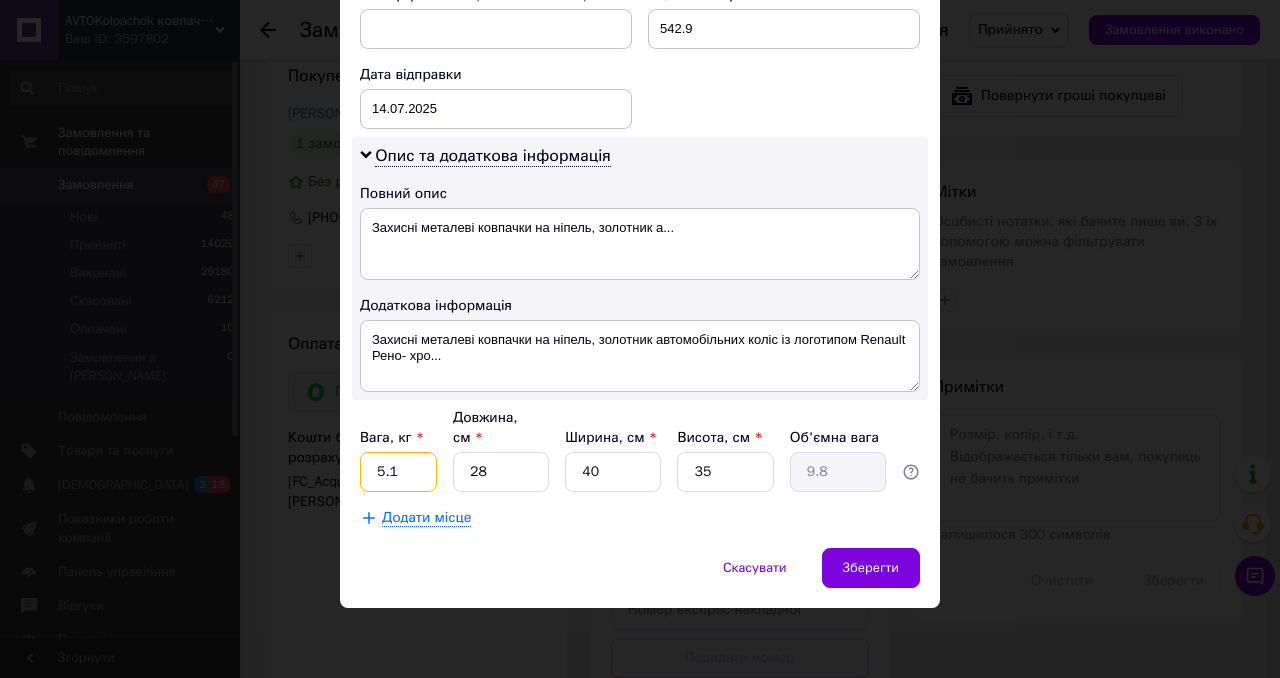 click on "5.1" at bounding box center [398, 472] 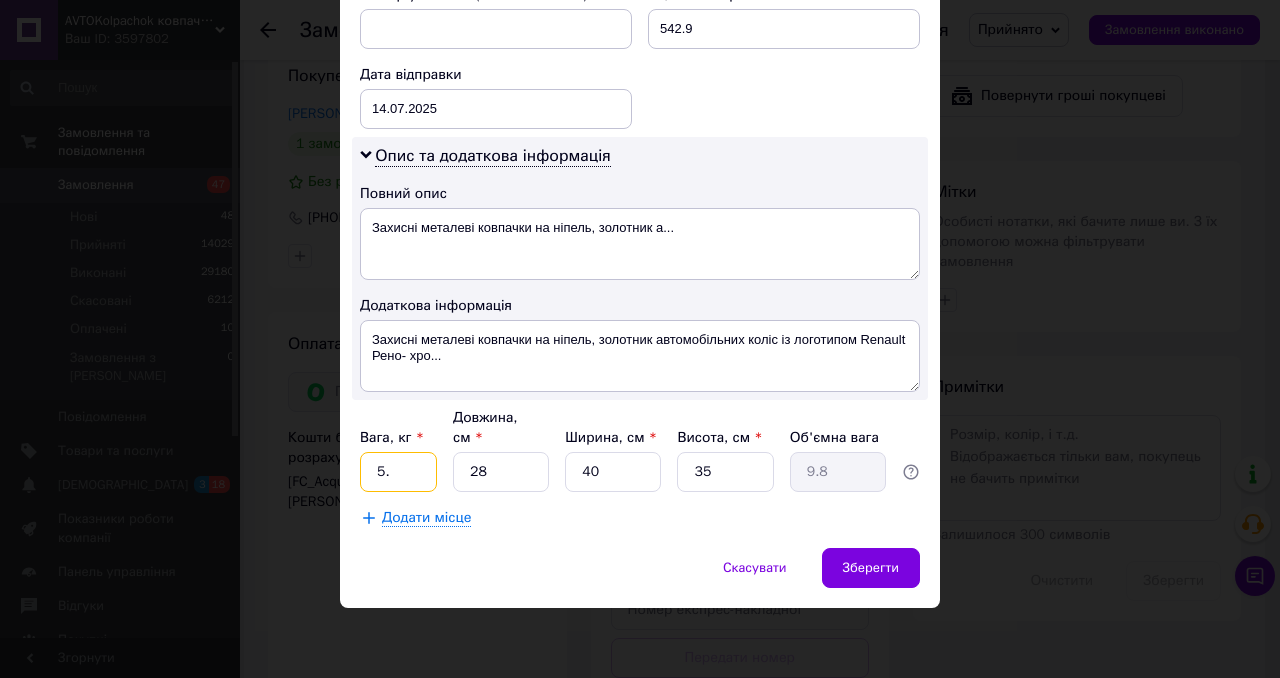 type on "5" 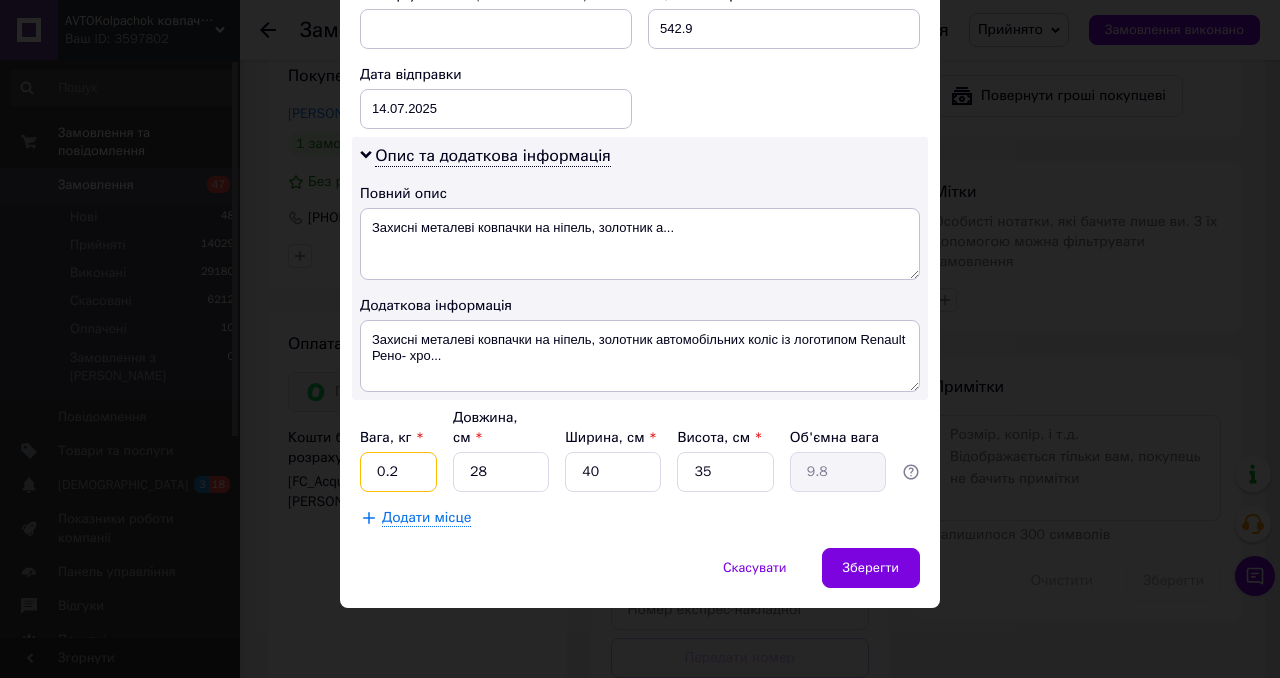 type on "0.2" 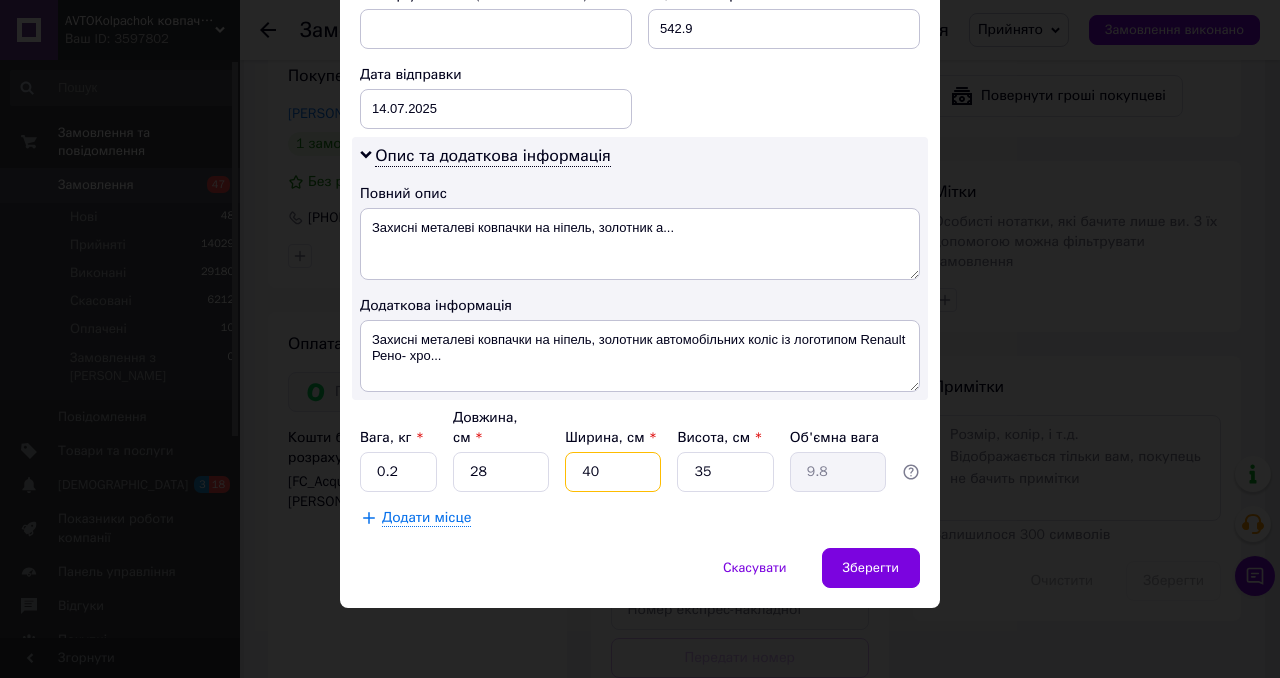 click on "40" at bounding box center [613, 472] 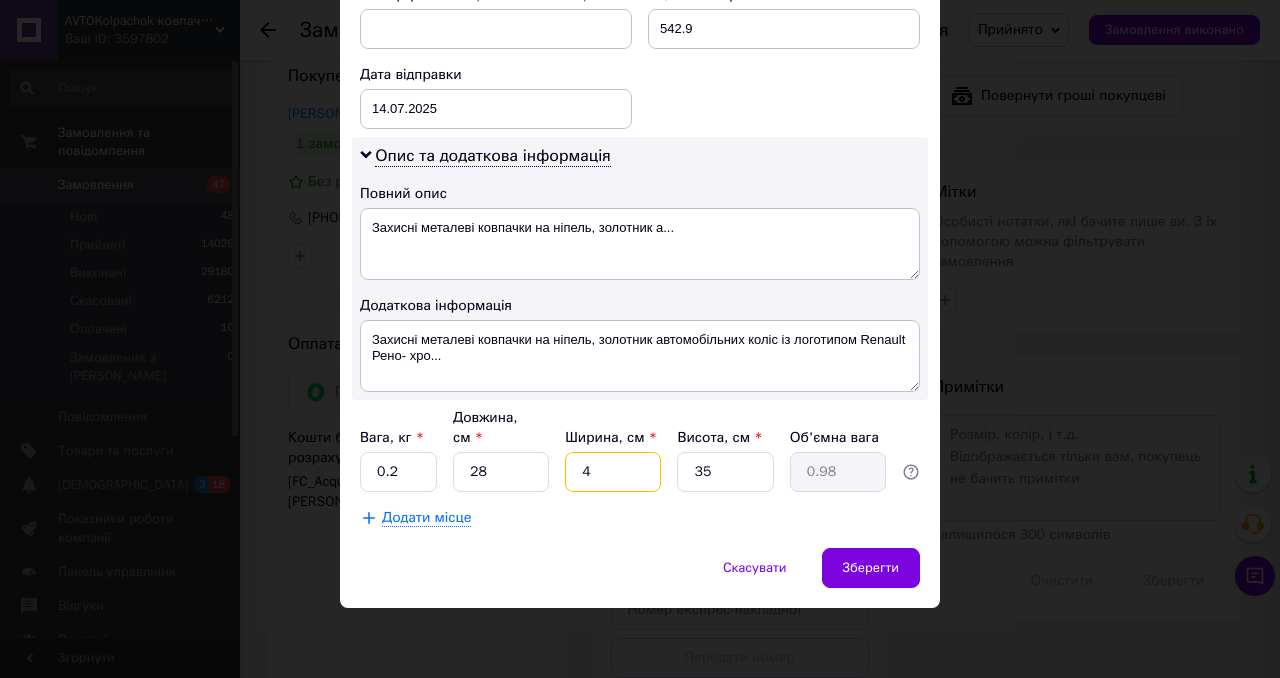 type on "4" 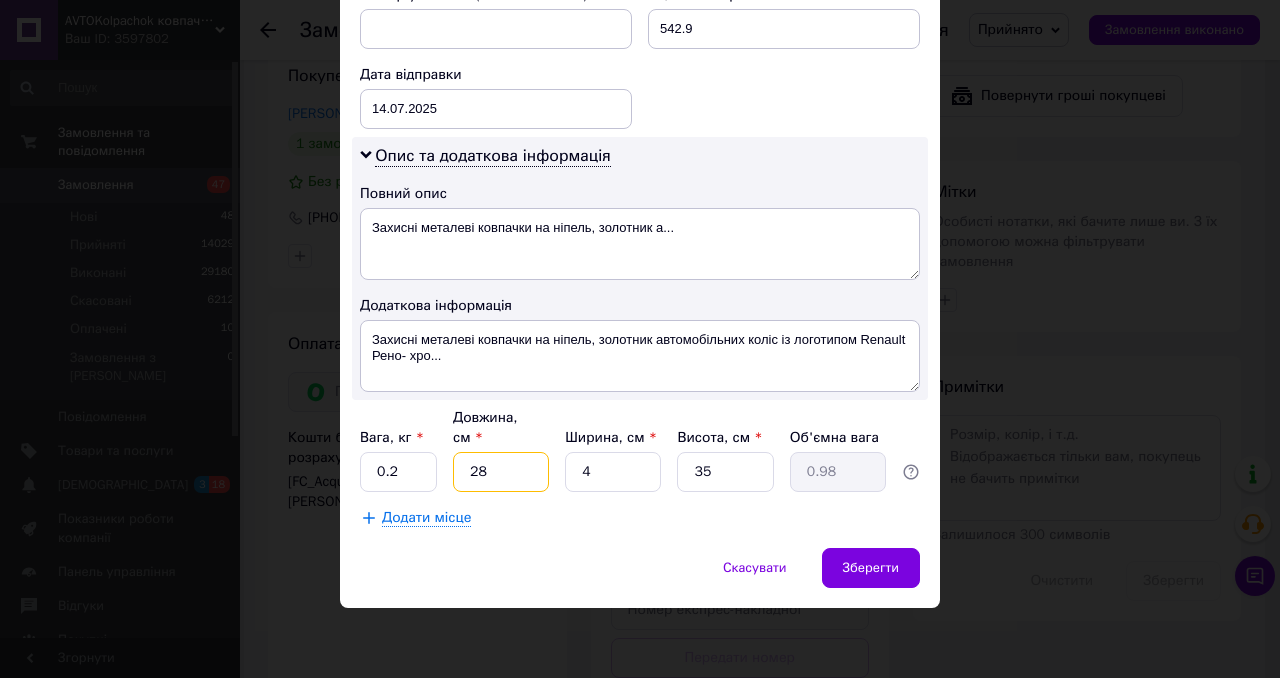 click on "28" at bounding box center (501, 472) 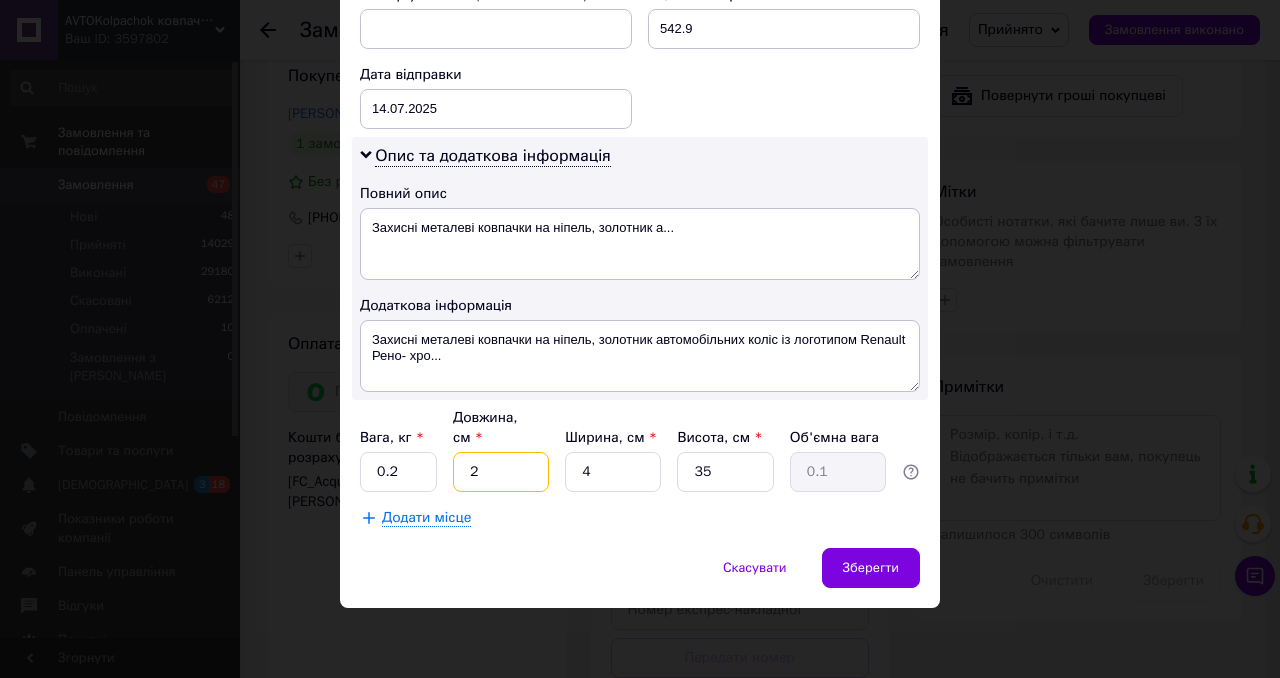type on "2" 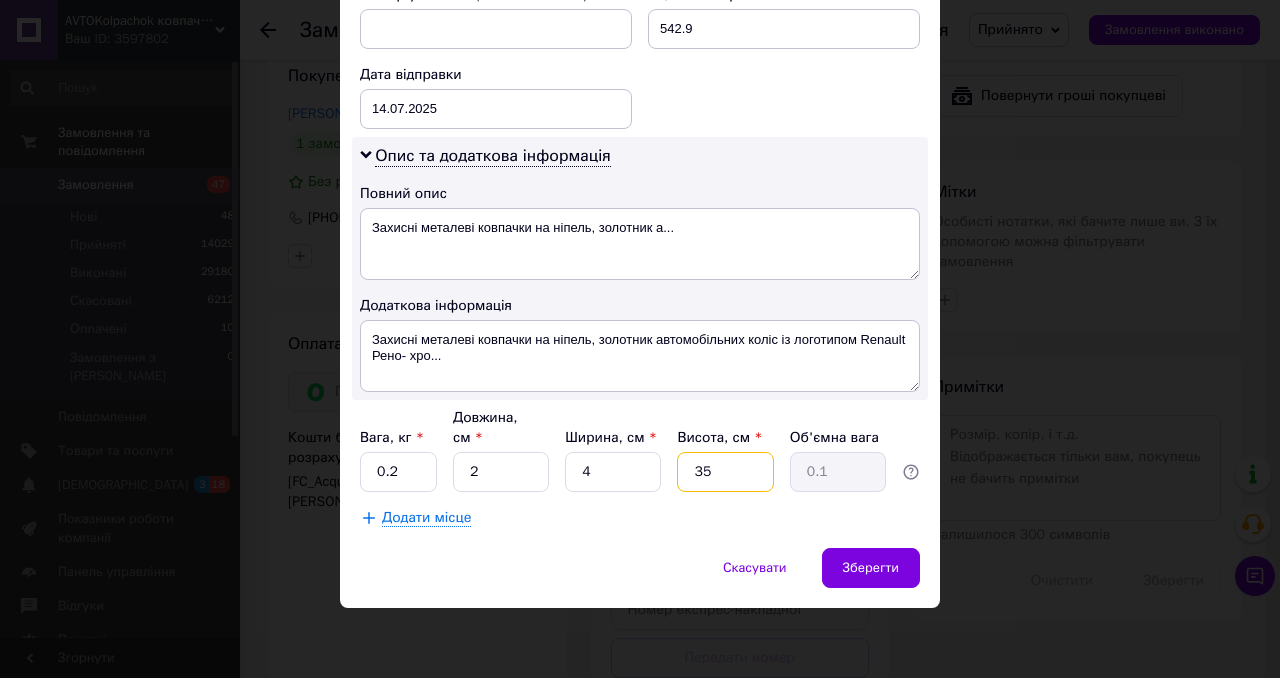 click on "35" at bounding box center [725, 472] 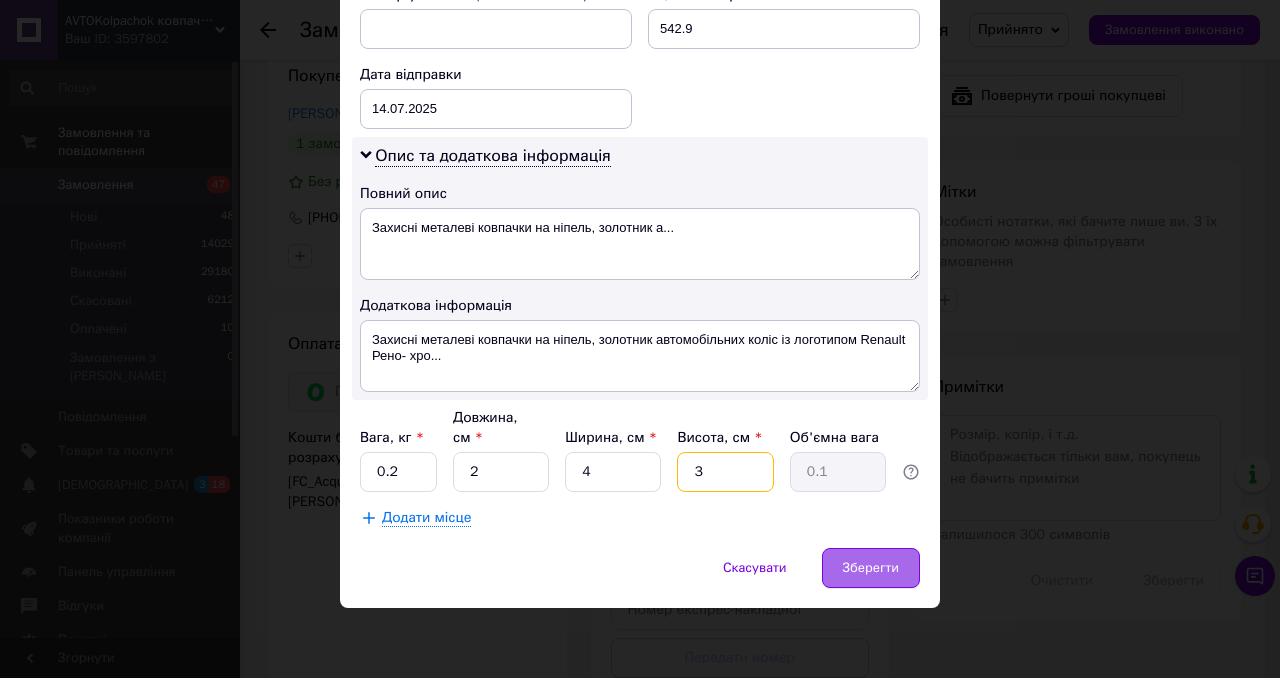 type on "3" 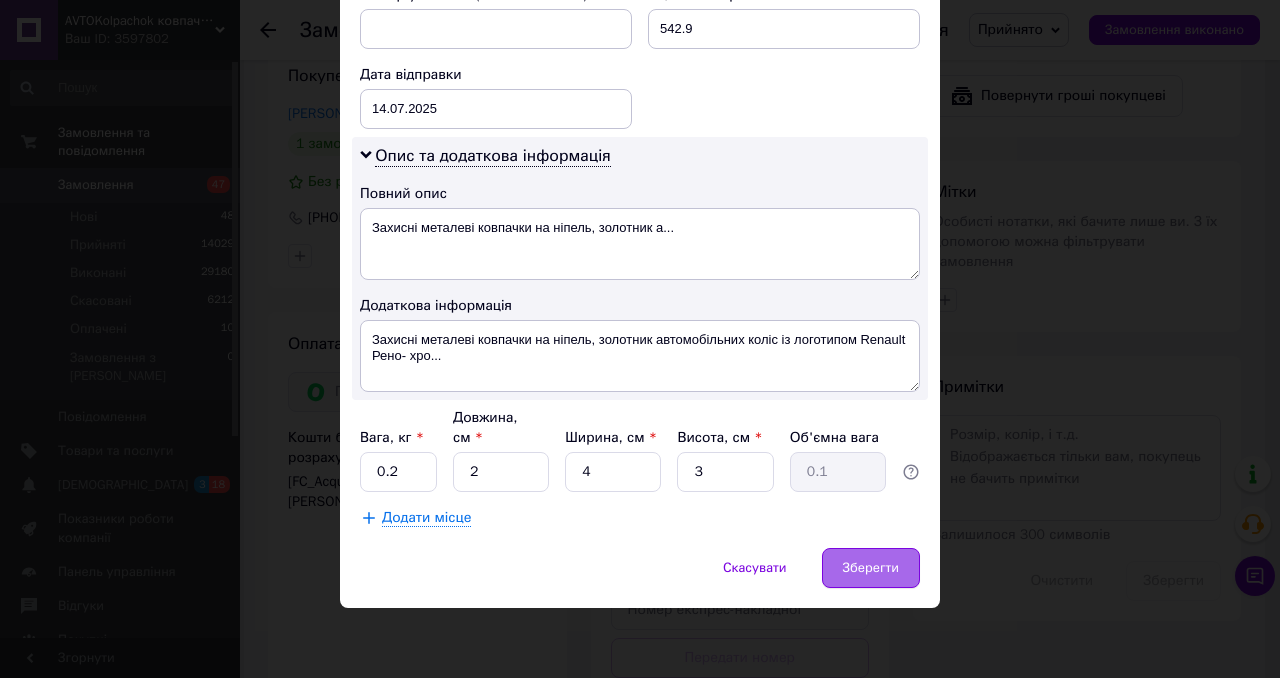 click on "Зберегти" at bounding box center [871, 568] 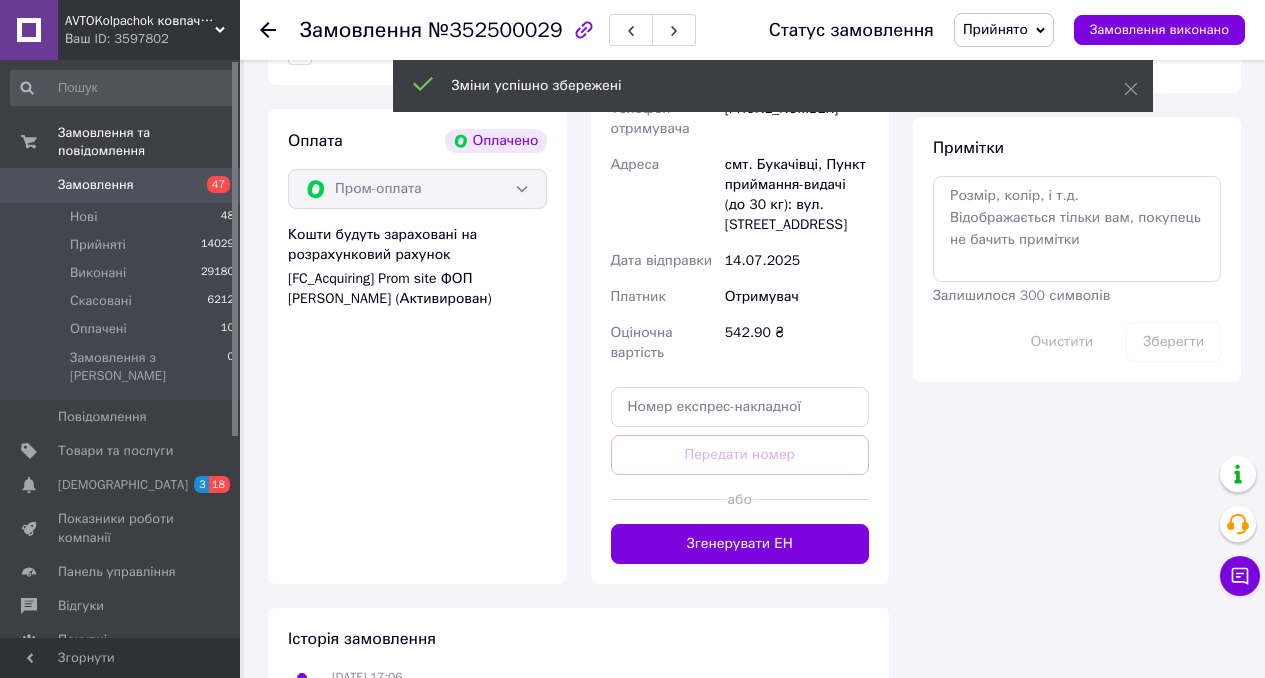scroll, scrollTop: 1612, scrollLeft: 0, axis: vertical 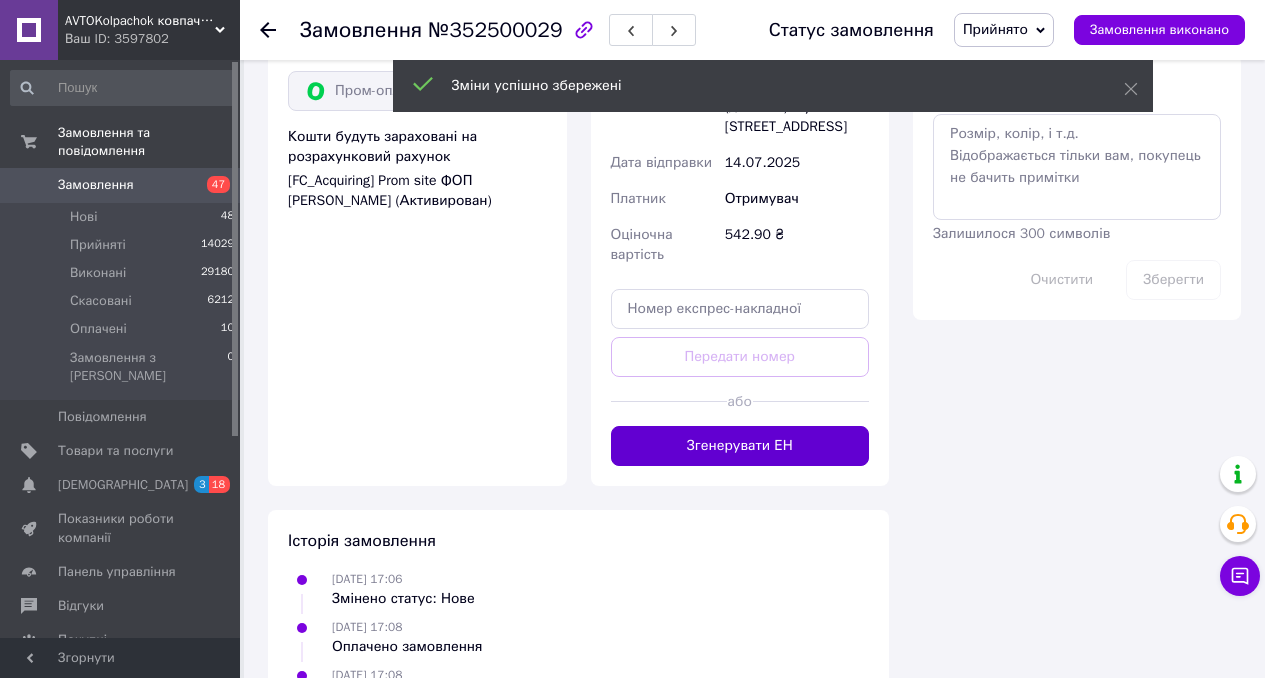 click on "Згенерувати ЕН" at bounding box center (740, 446) 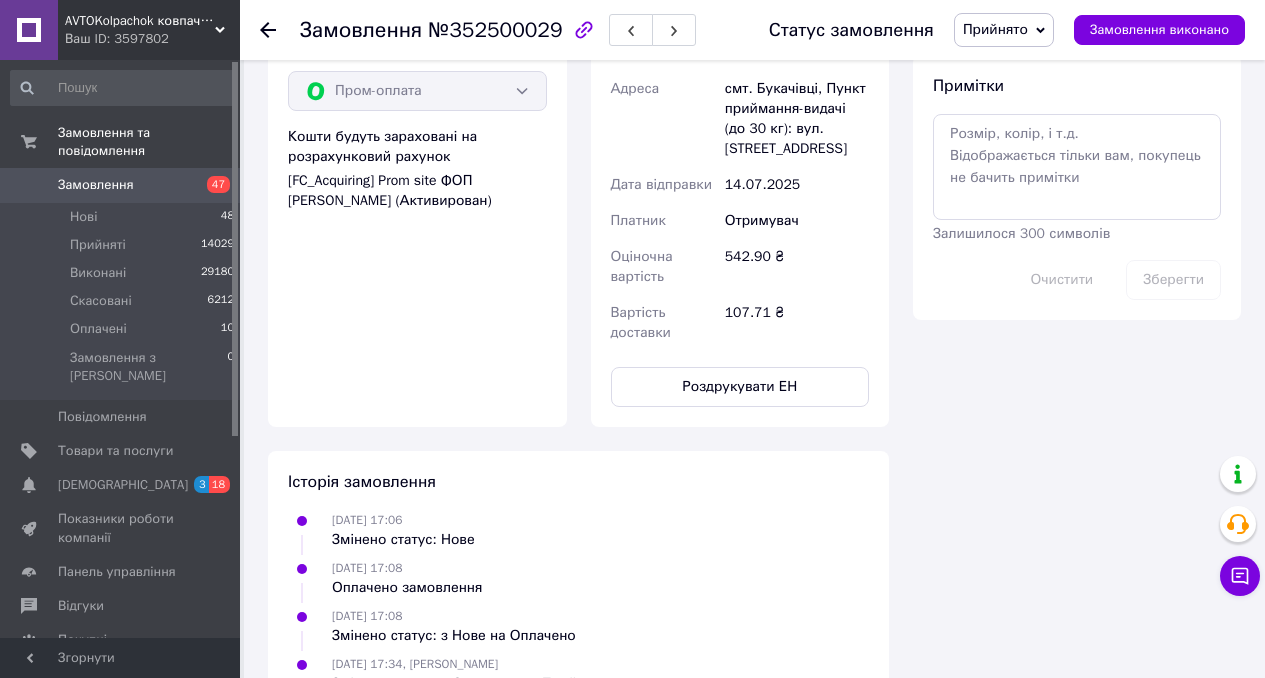 click on "Замовлення" at bounding box center [121, 185] 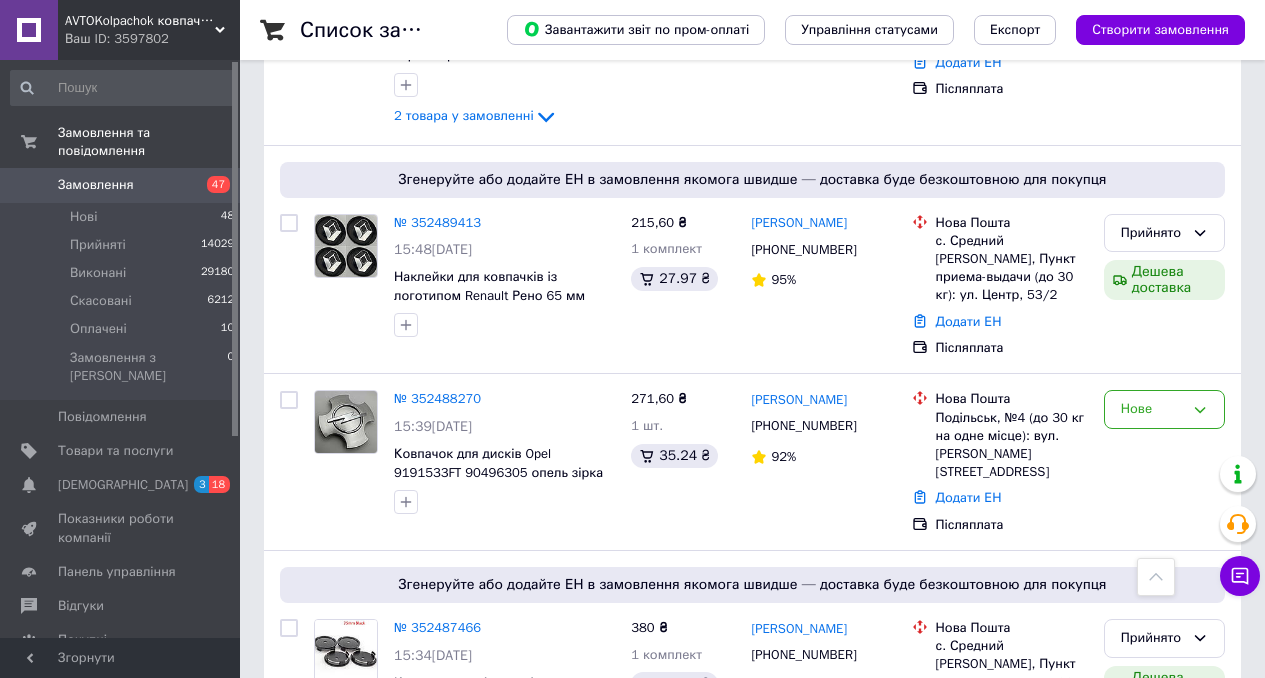 scroll, scrollTop: 6506, scrollLeft: 0, axis: vertical 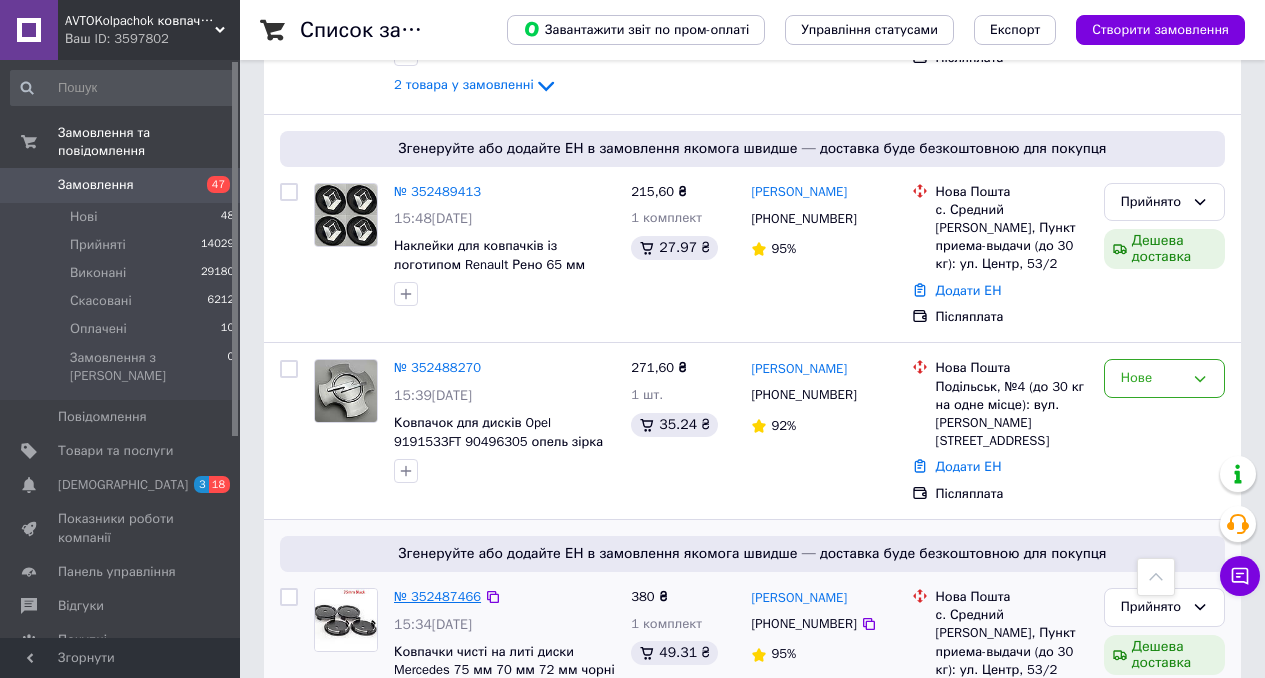 click on "№ 352487466" at bounding box center [437, 596] 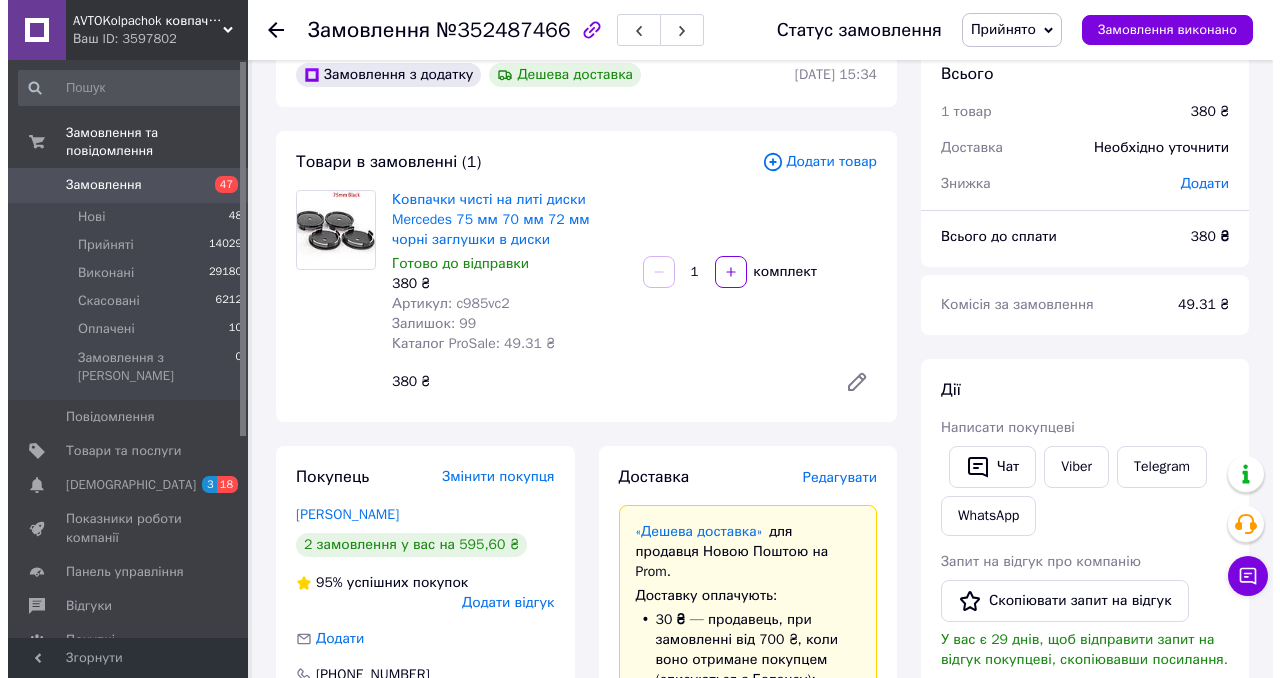 scroll, scrollTop: 0, scrollLeft: 0, axis: both 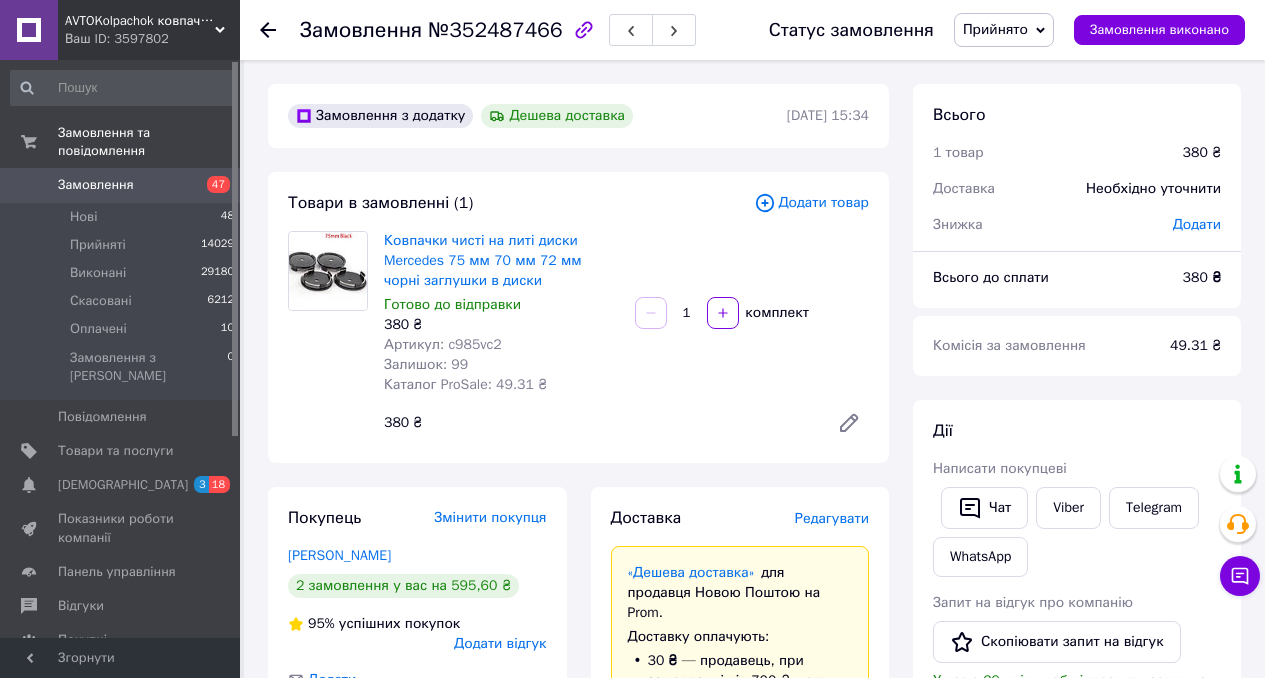 click on "Редагувати" at bounding box center [832, 518] 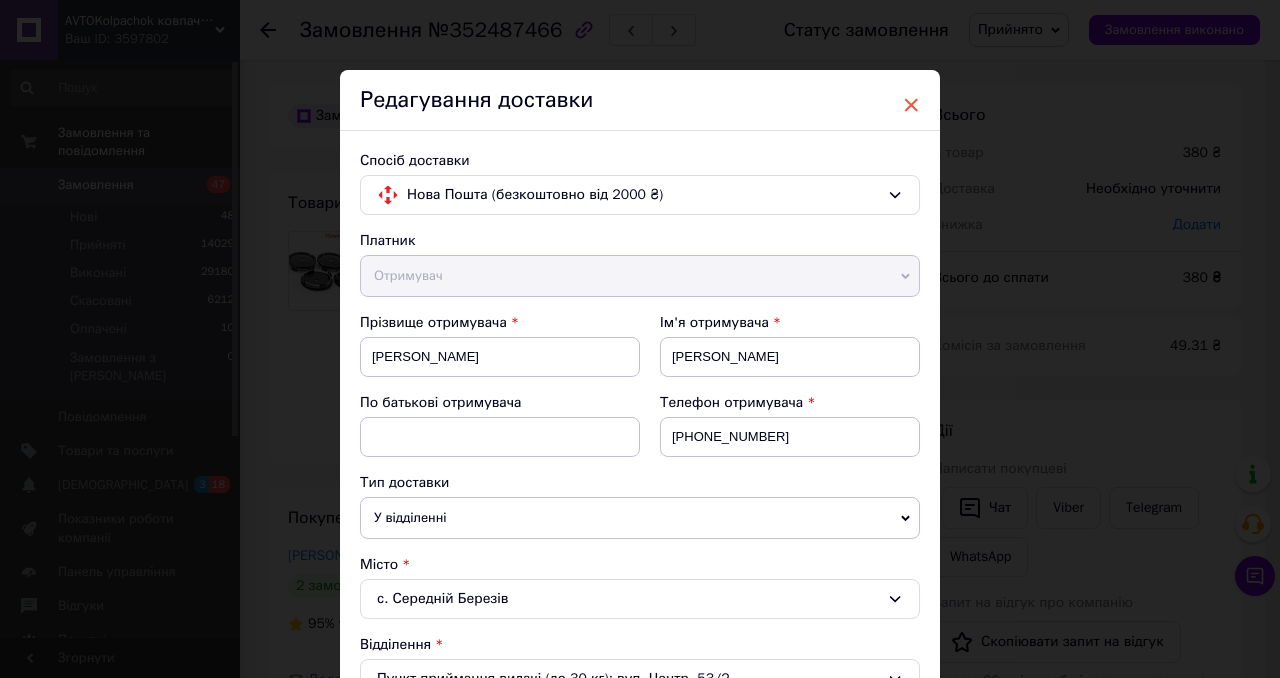 click on "×" at bounding box center (911, 105) 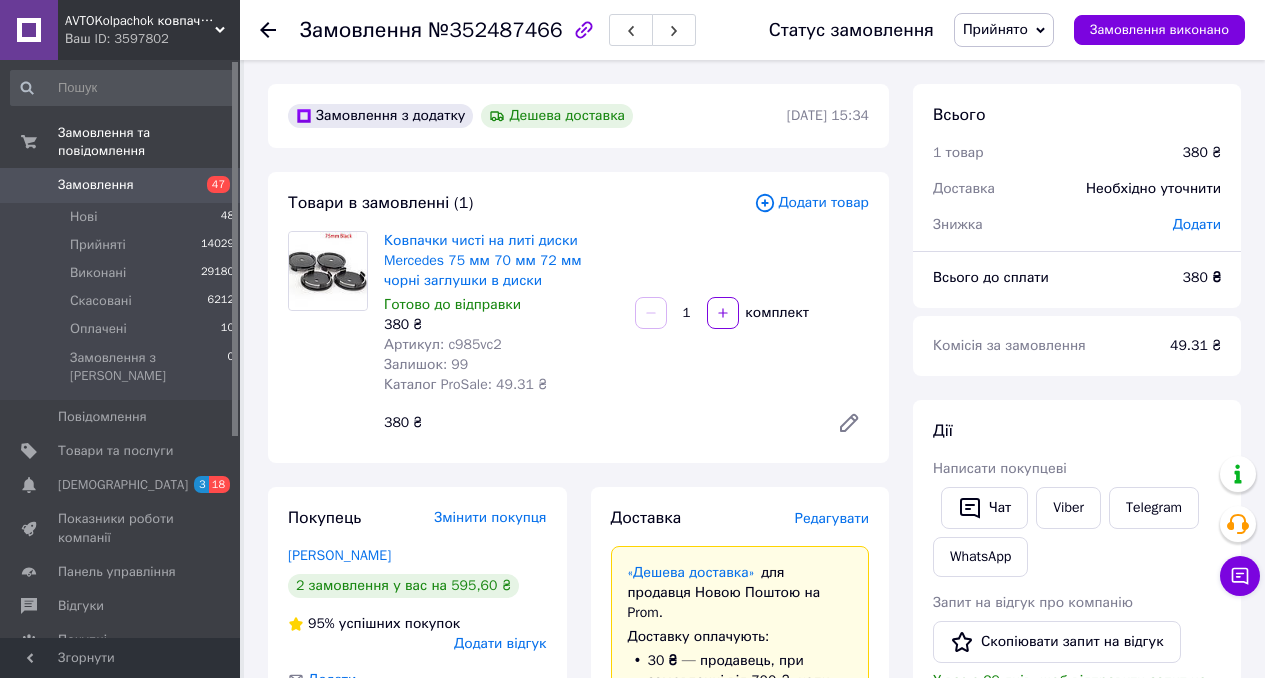 click on "Додати товар" at bounding box center (811, 203) 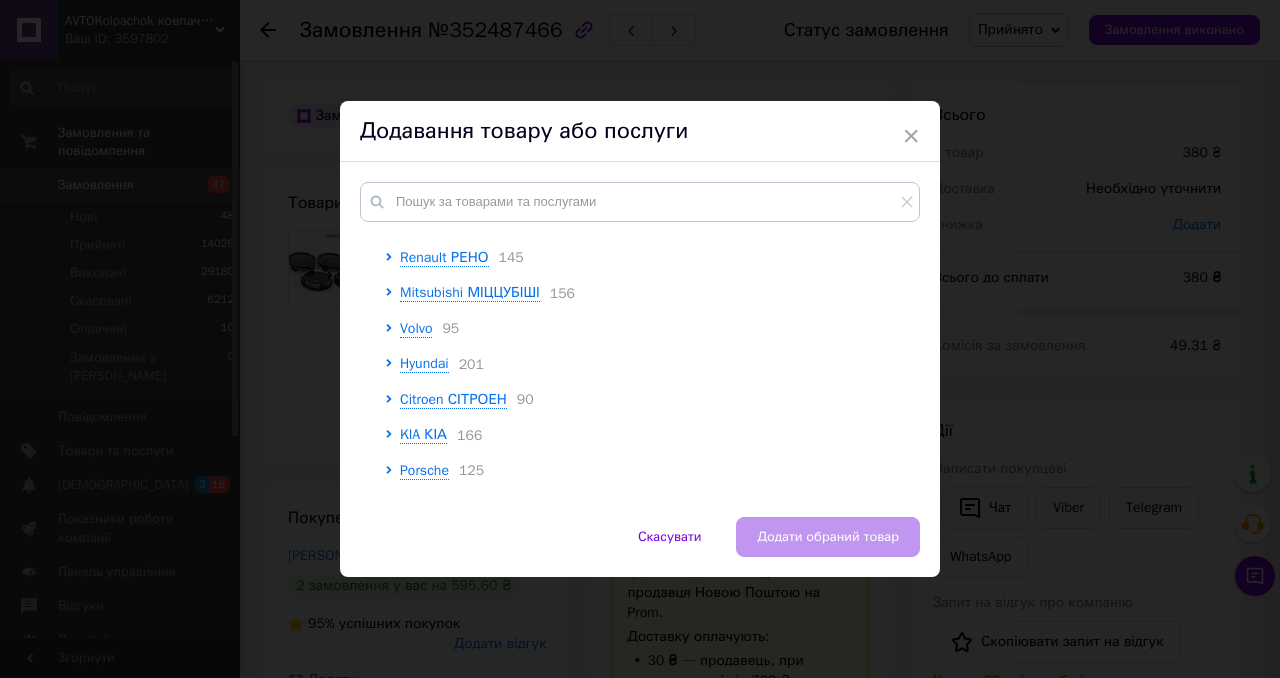 scroll, scrollTop: 415, scrollLeft: 0, axis: vertical 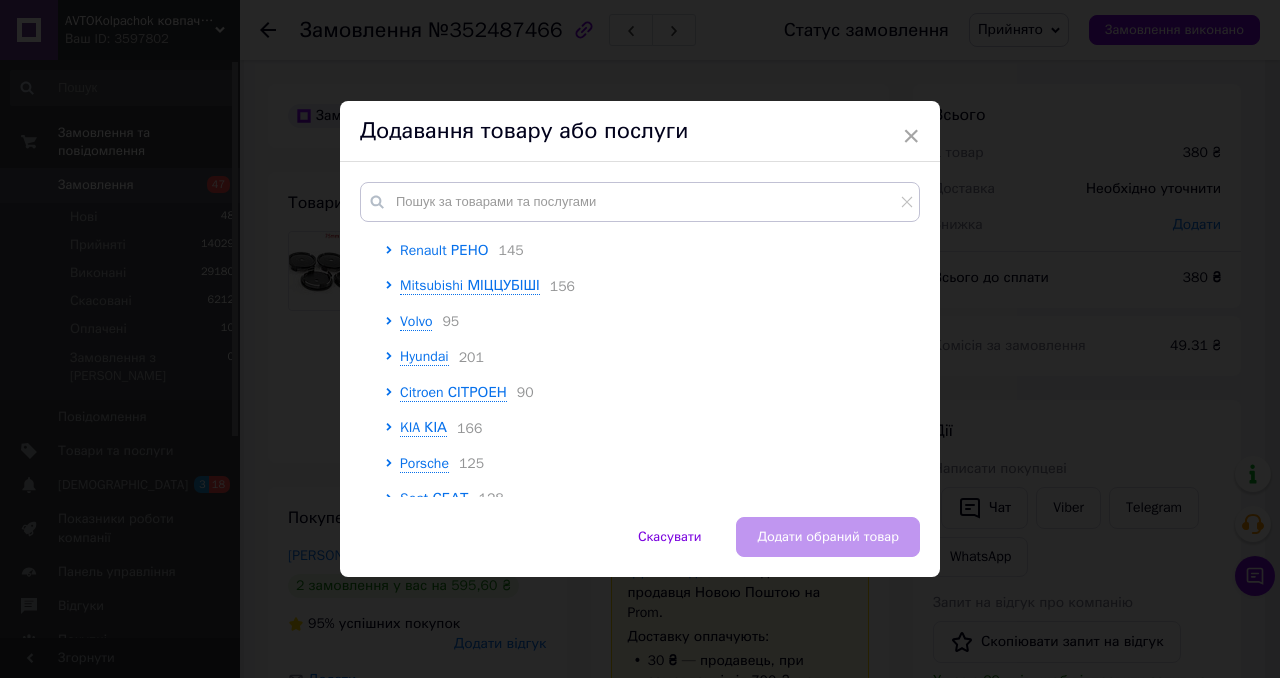 click on "Renault РЕНО" at bounding box center (444, 250) 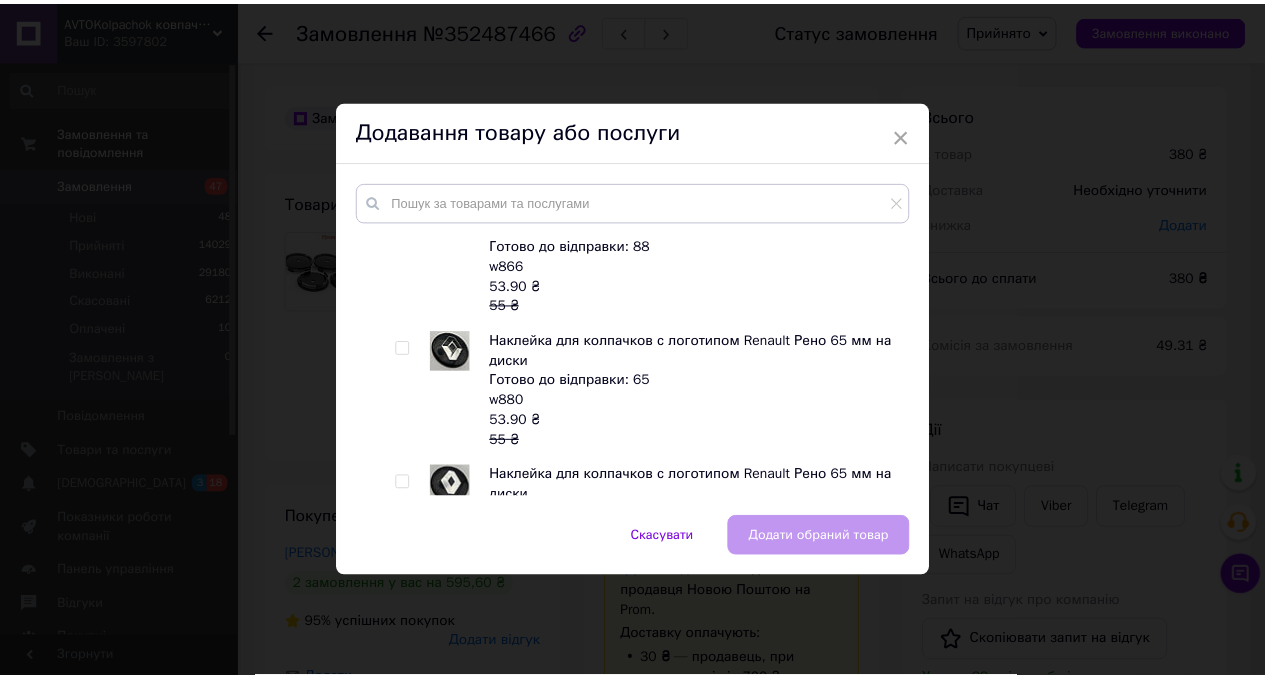 scroll, scrollTop: 2064, scrollLeft: 0, axis: vertical 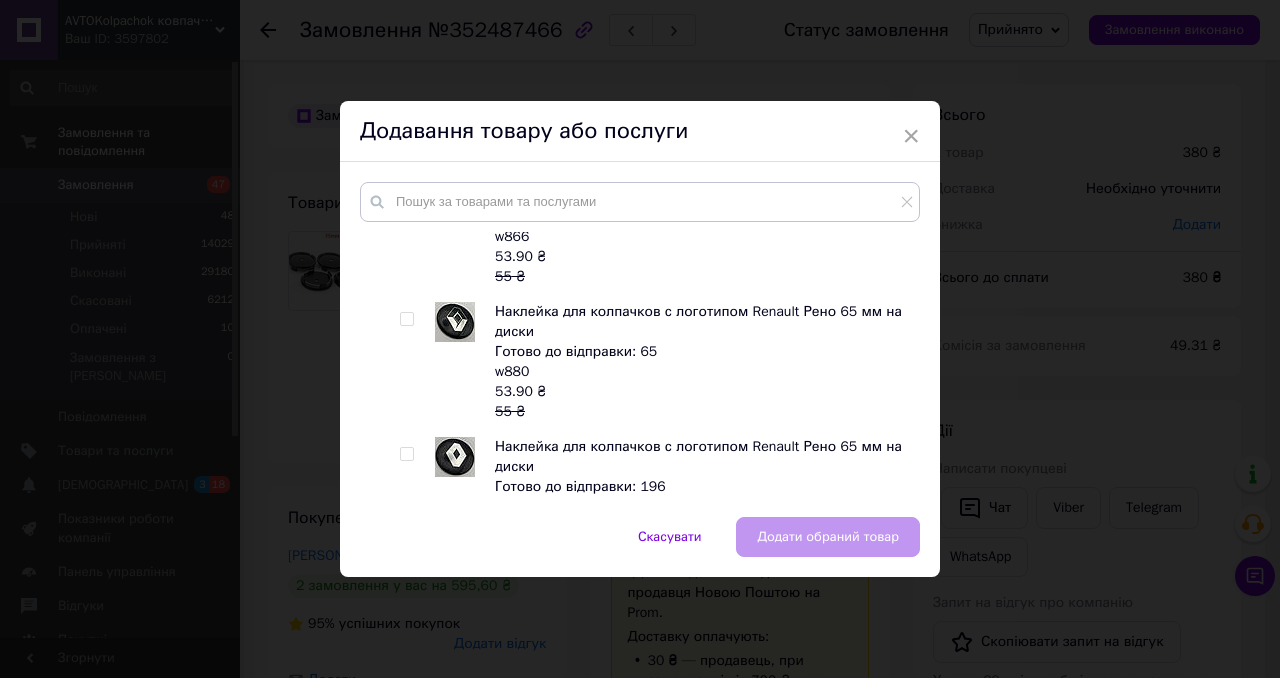 click at bounding box center [410, 362] 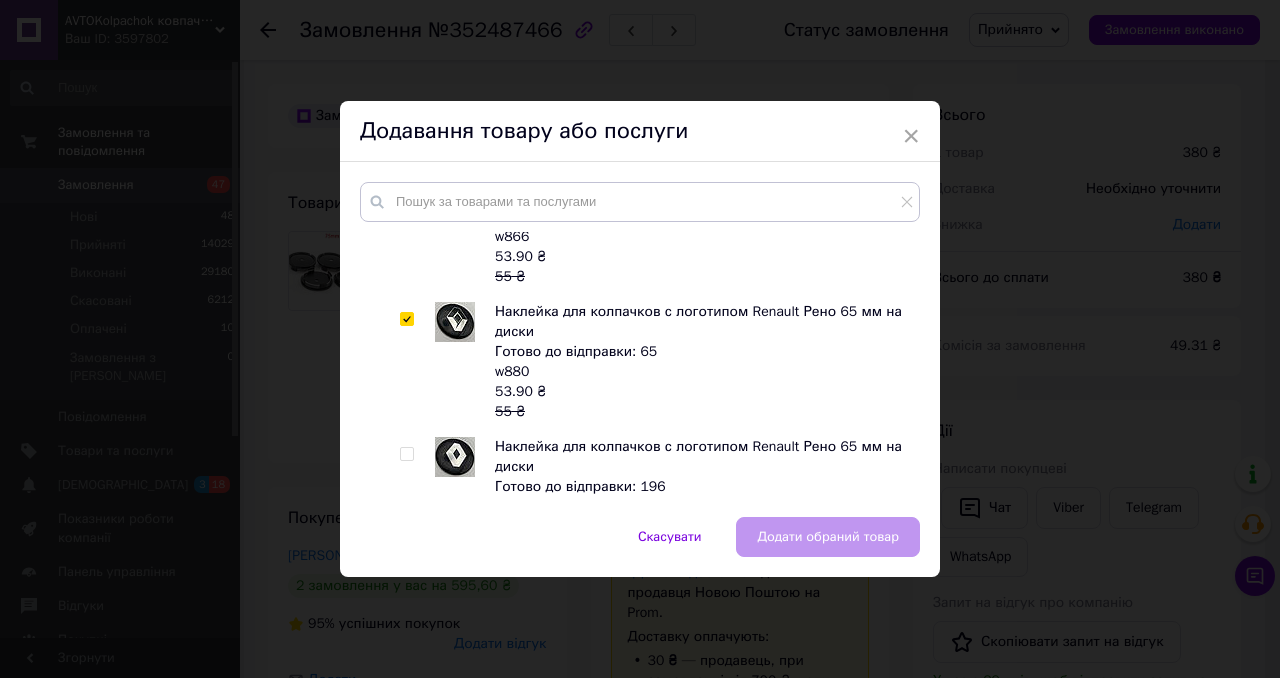 checkbox on "true" 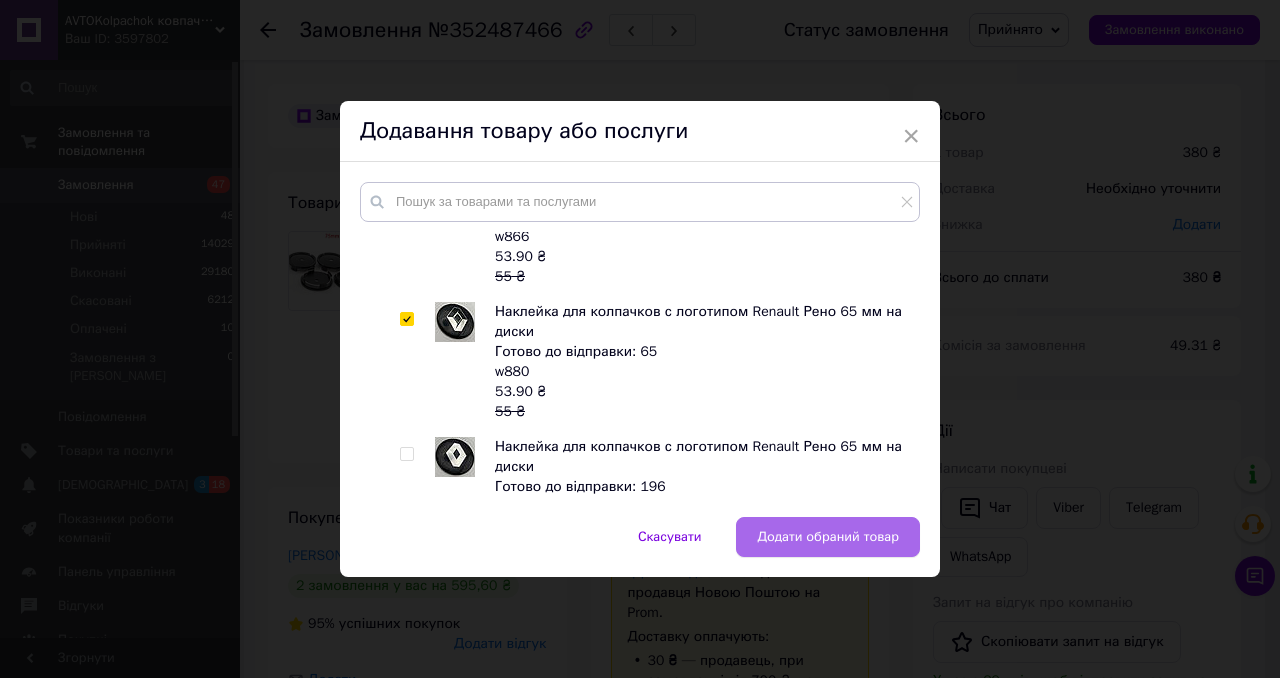 click on "Додати обраний товар" at bounding box center (828, 537) 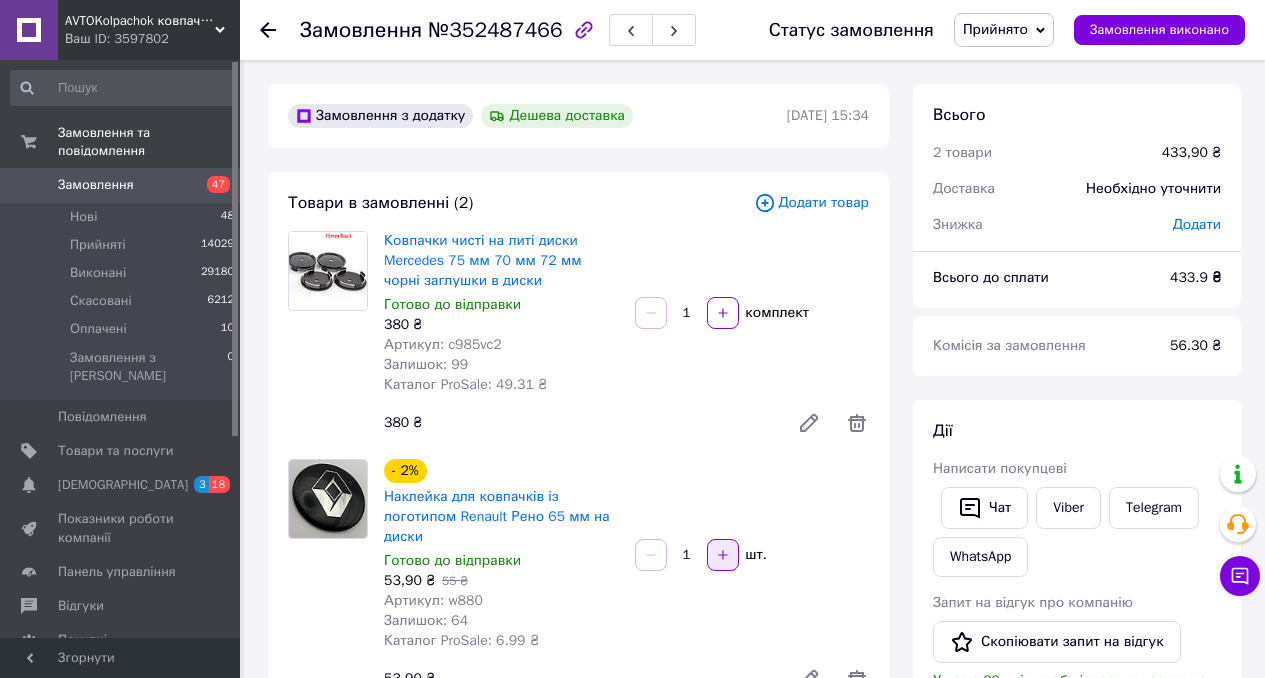 click 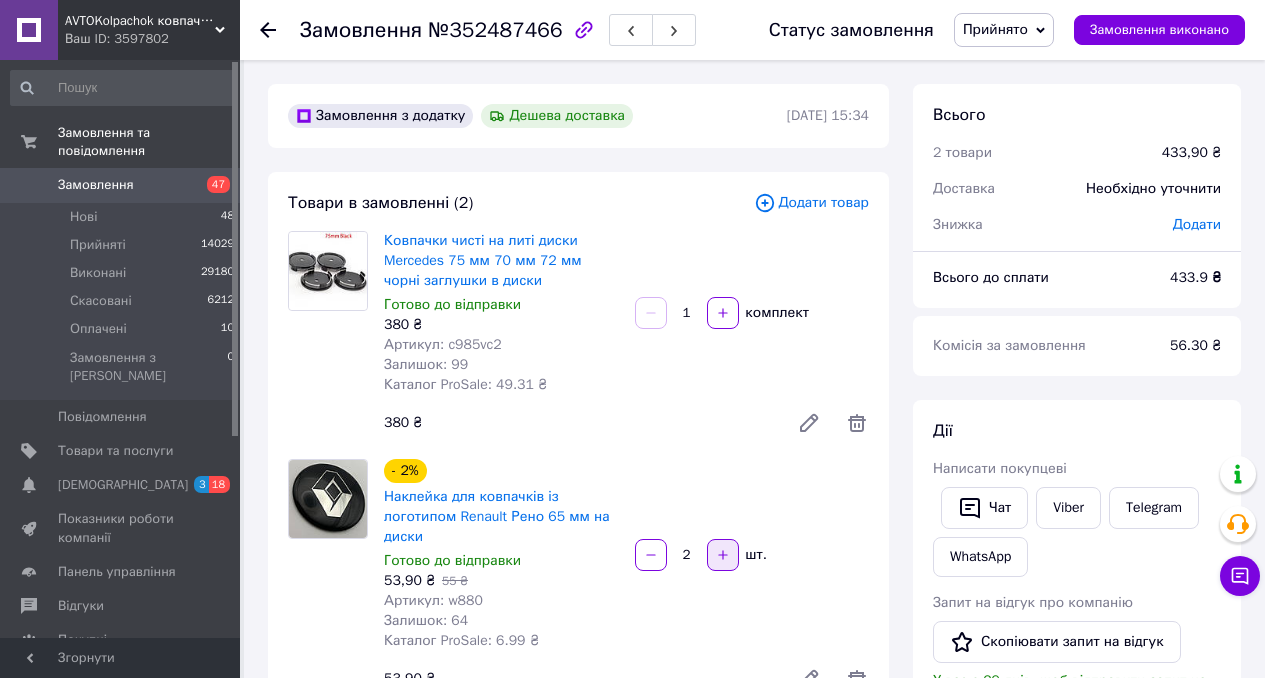 click 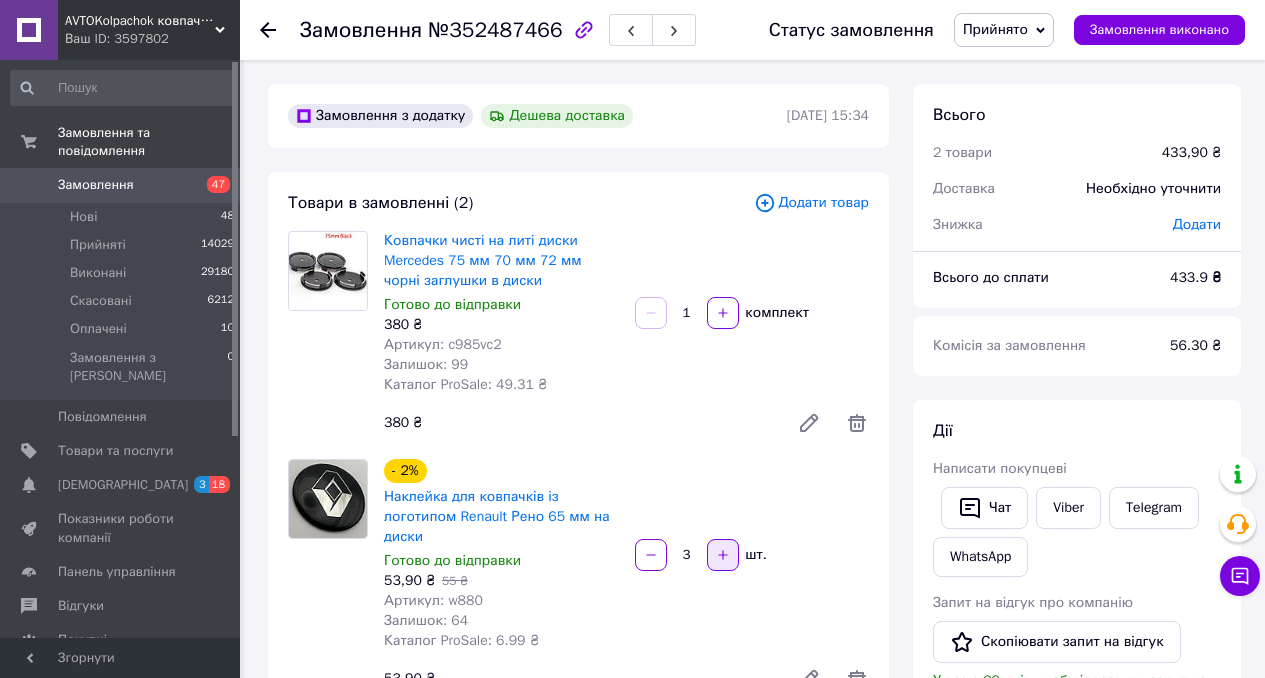 click 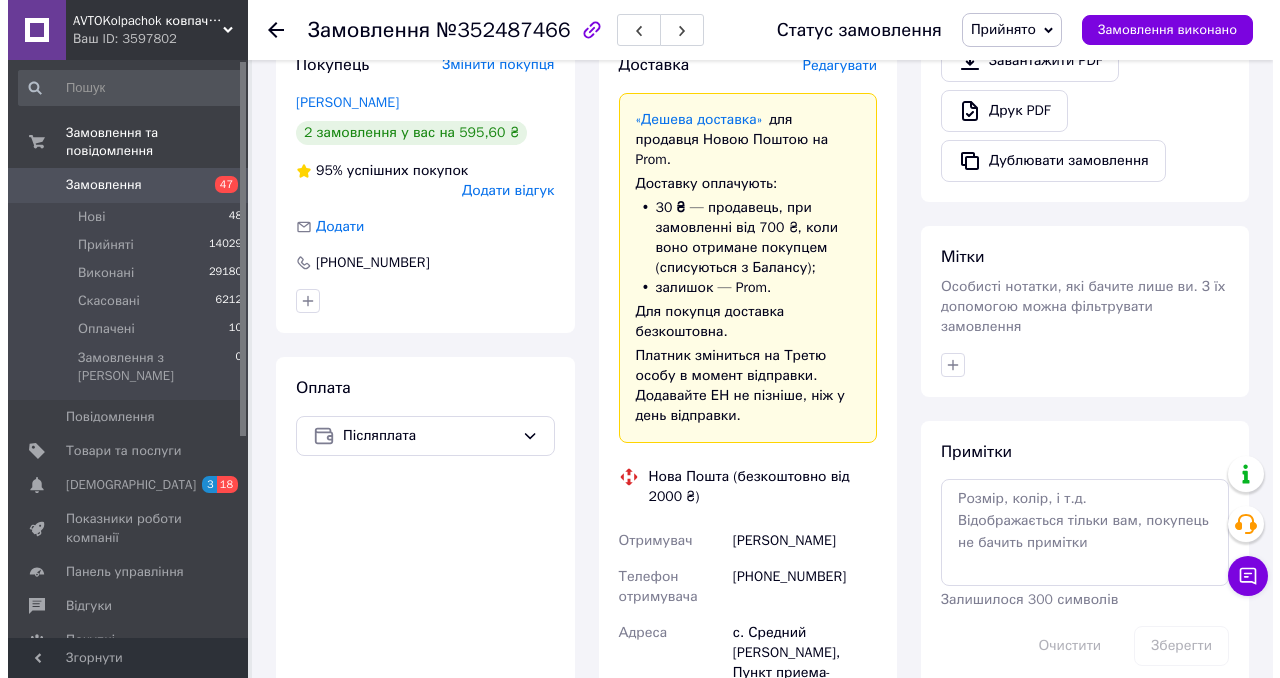 scroll, scrollTop: 721, scrollLeft: 0, axis: vertical 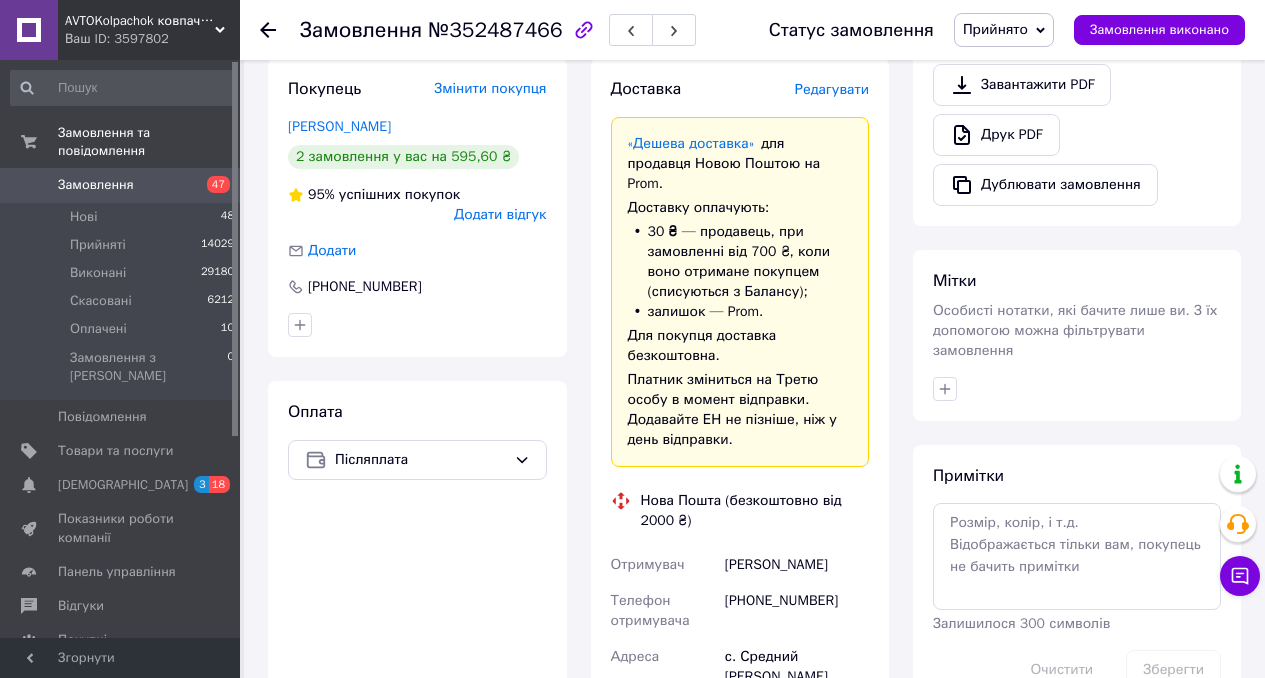 click on "Редагувати" at bounding box center [832, 89] 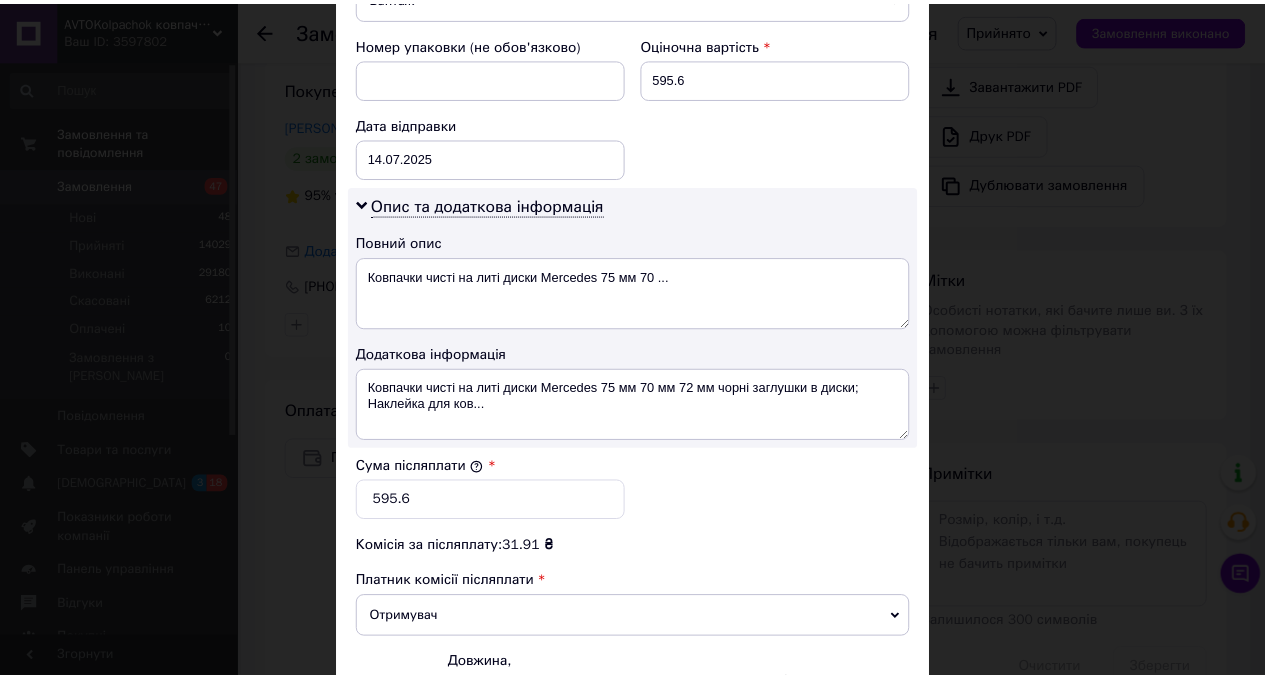 scroll, scrollTop: 1092, scrollLeft: 0, axis: vertical 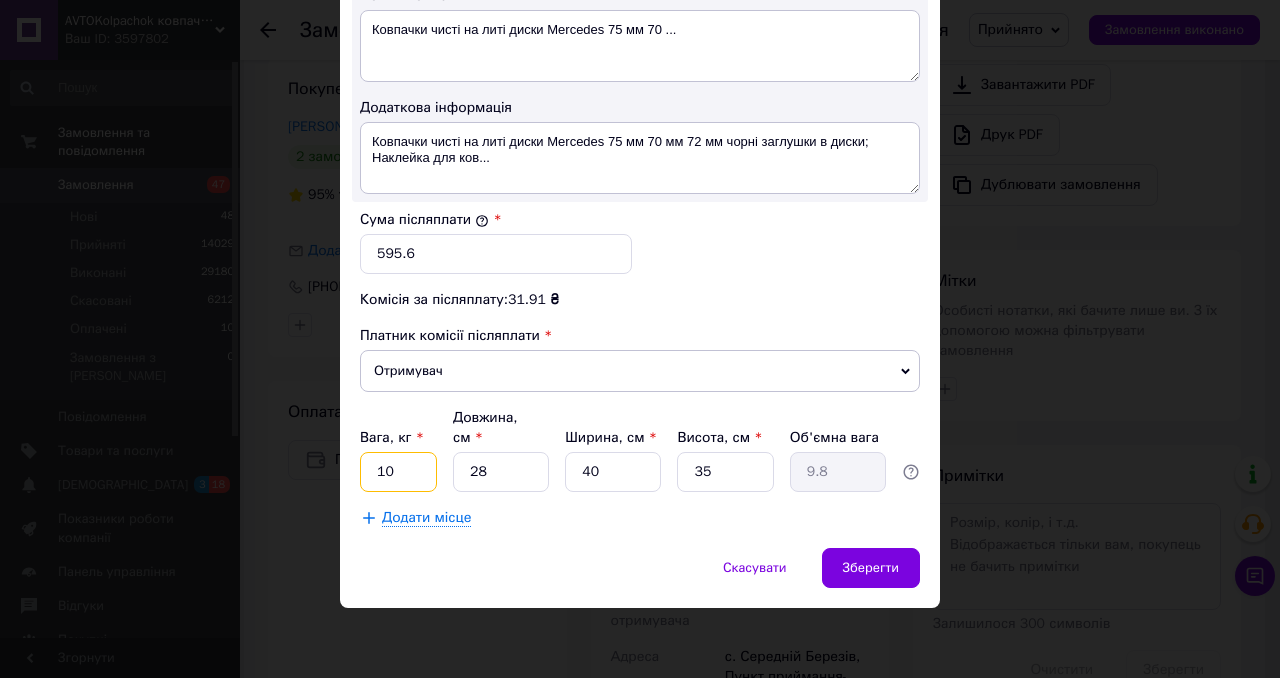 click on "10" at bounding box center [398, 472] 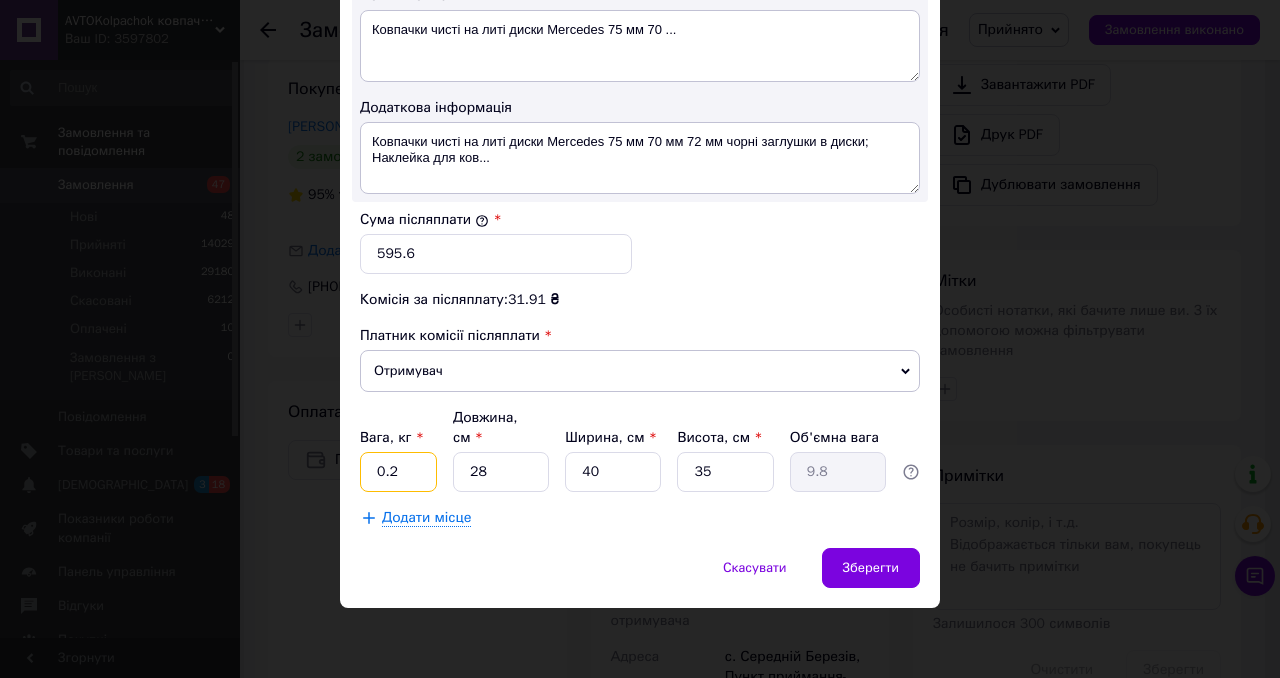 type on "0.2" 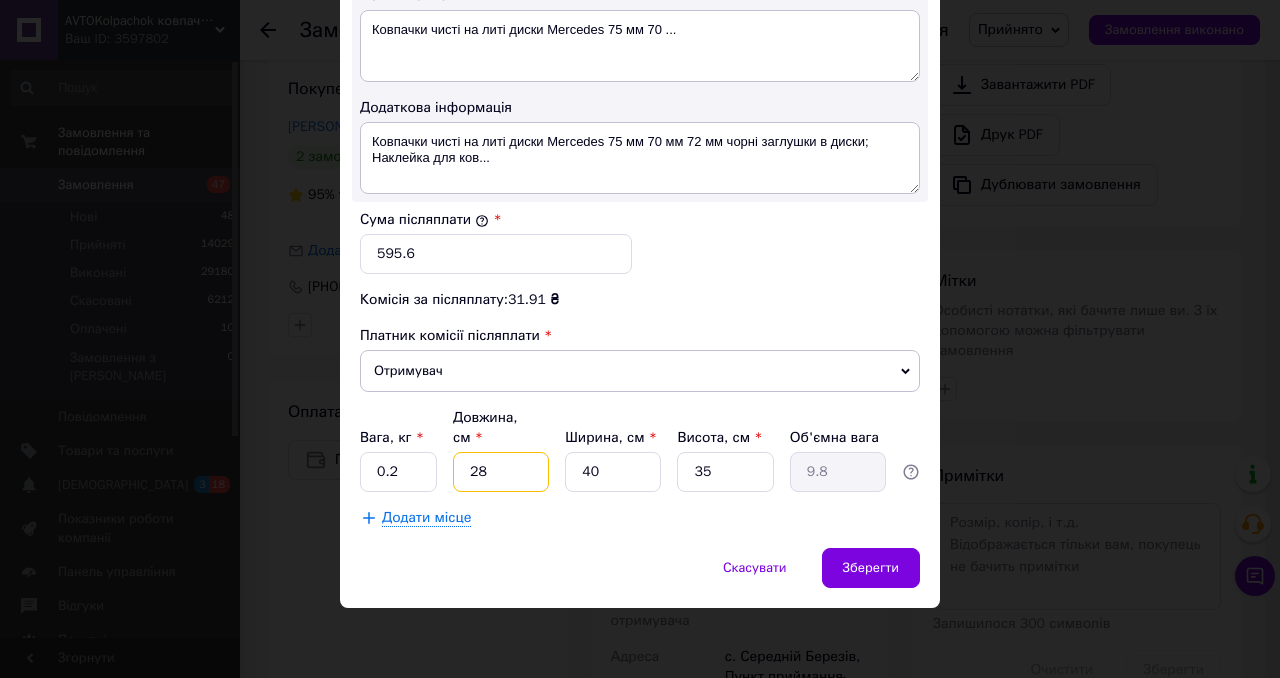 click on "28" at bounding box center (501, 472) 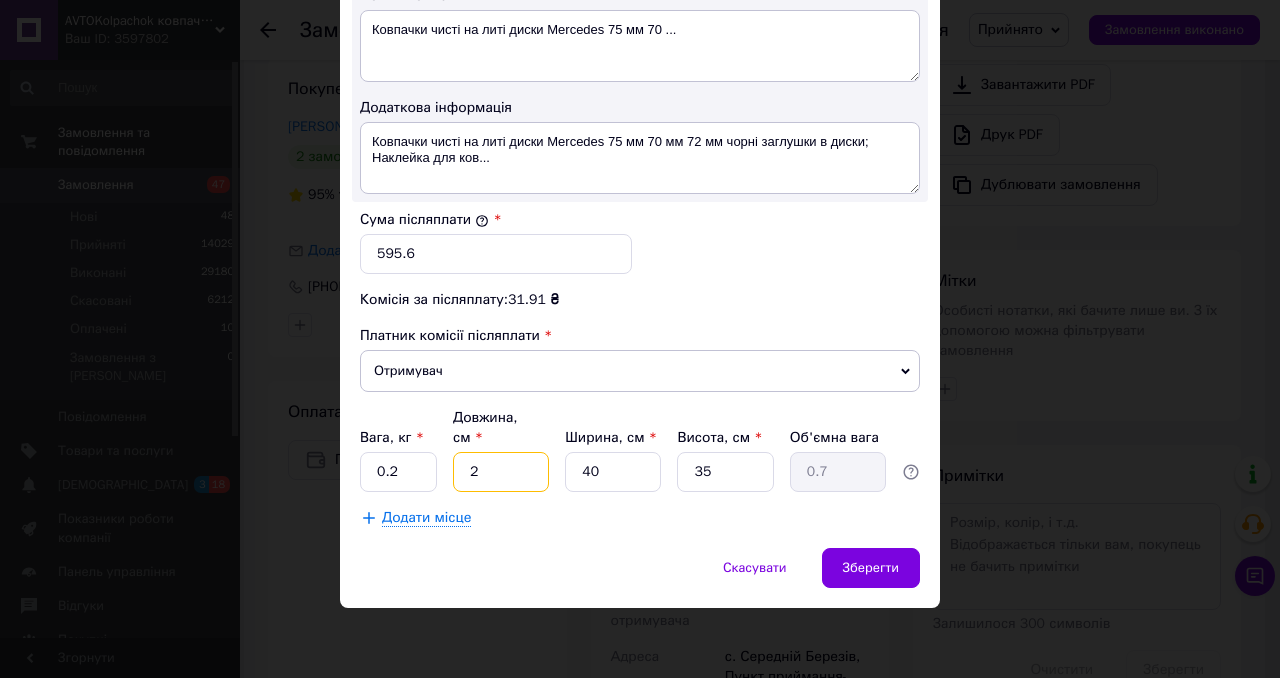 type on "2" 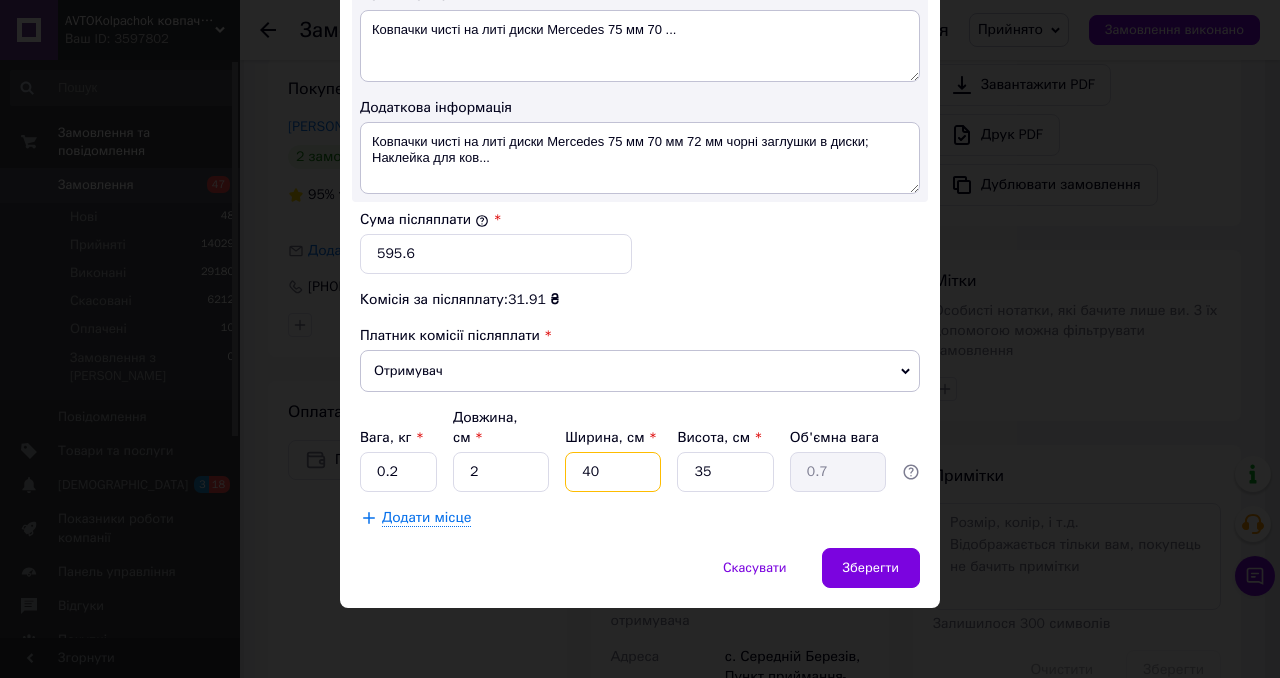 click on "40" at bounding box center (613, 472) 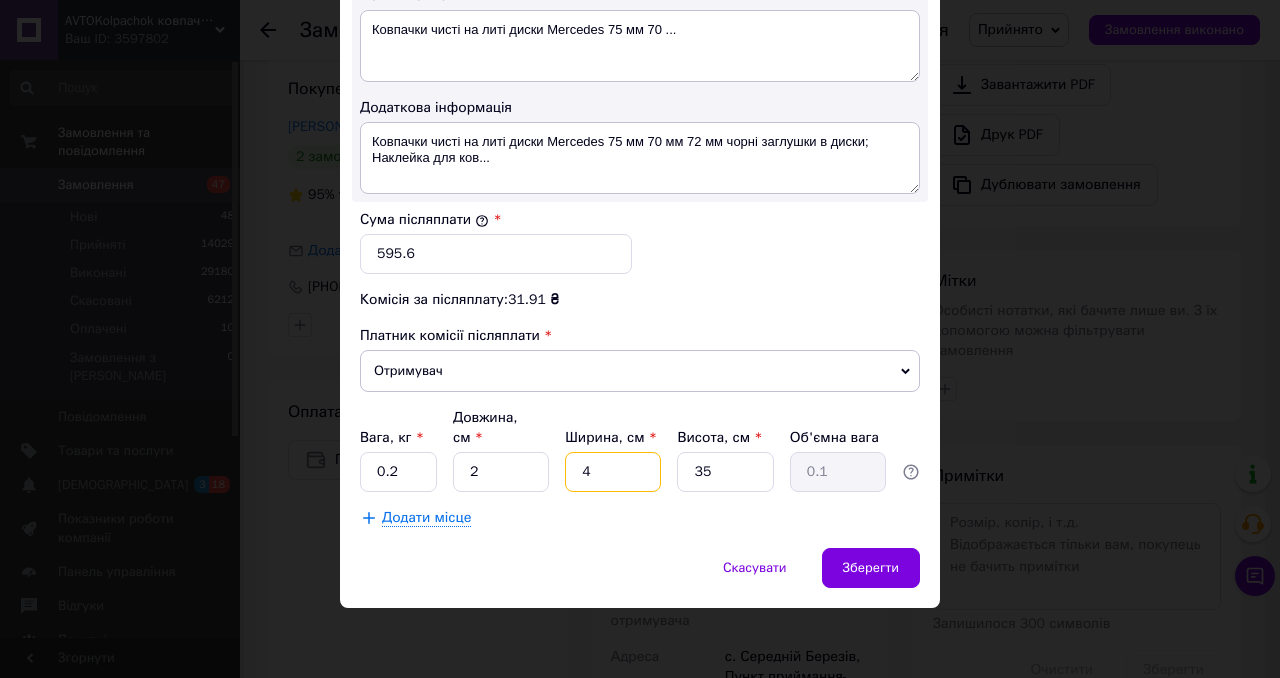 type on "4" 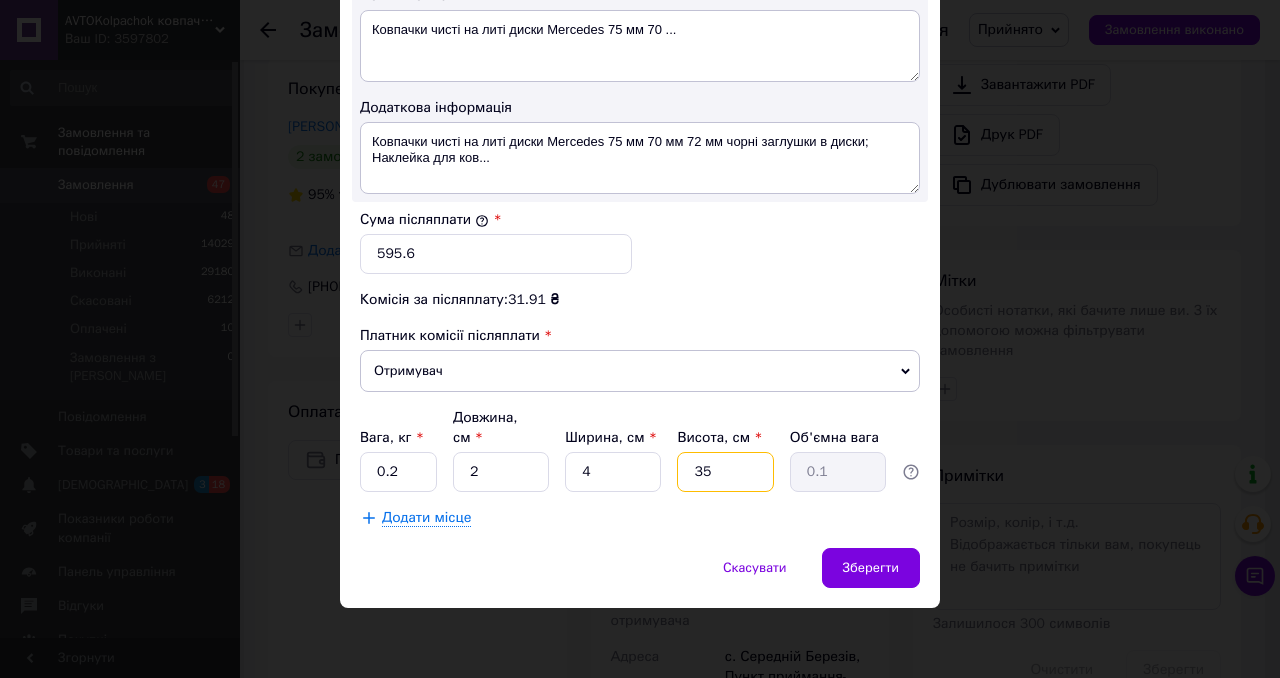 click on "35" at bounding box center (725, 472) 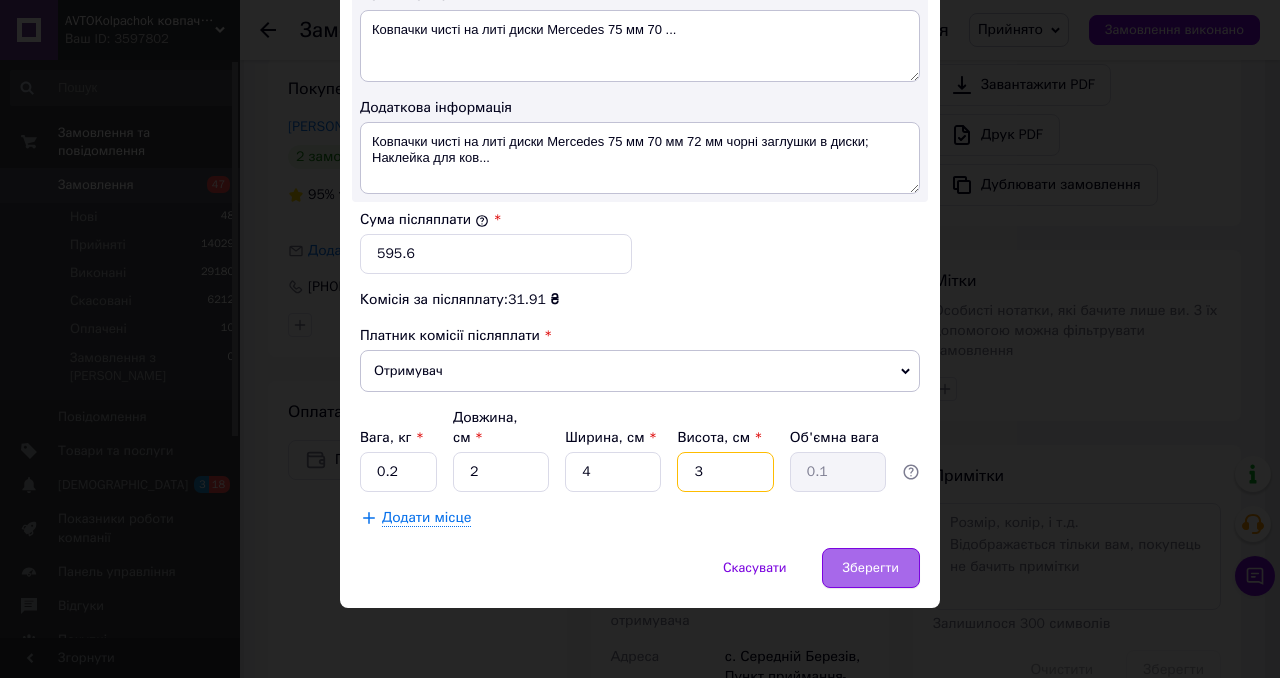 type on "3" 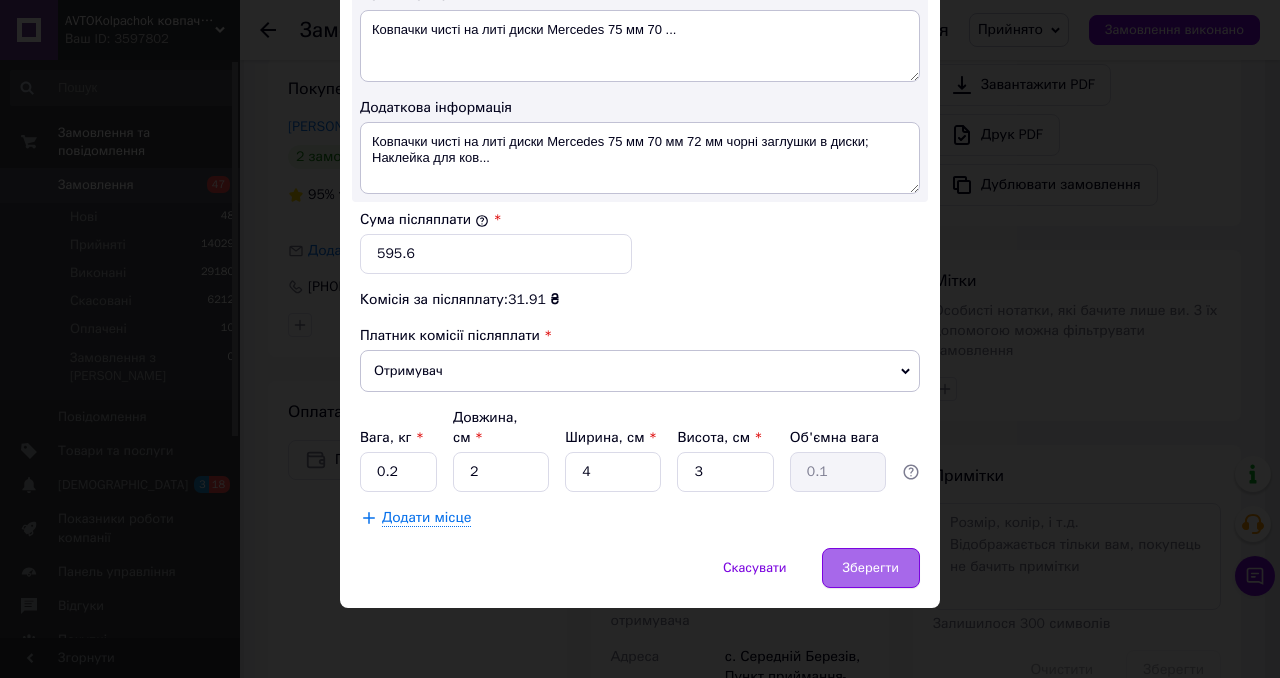 click on "Зберегти" at bounding box center [871, 568] 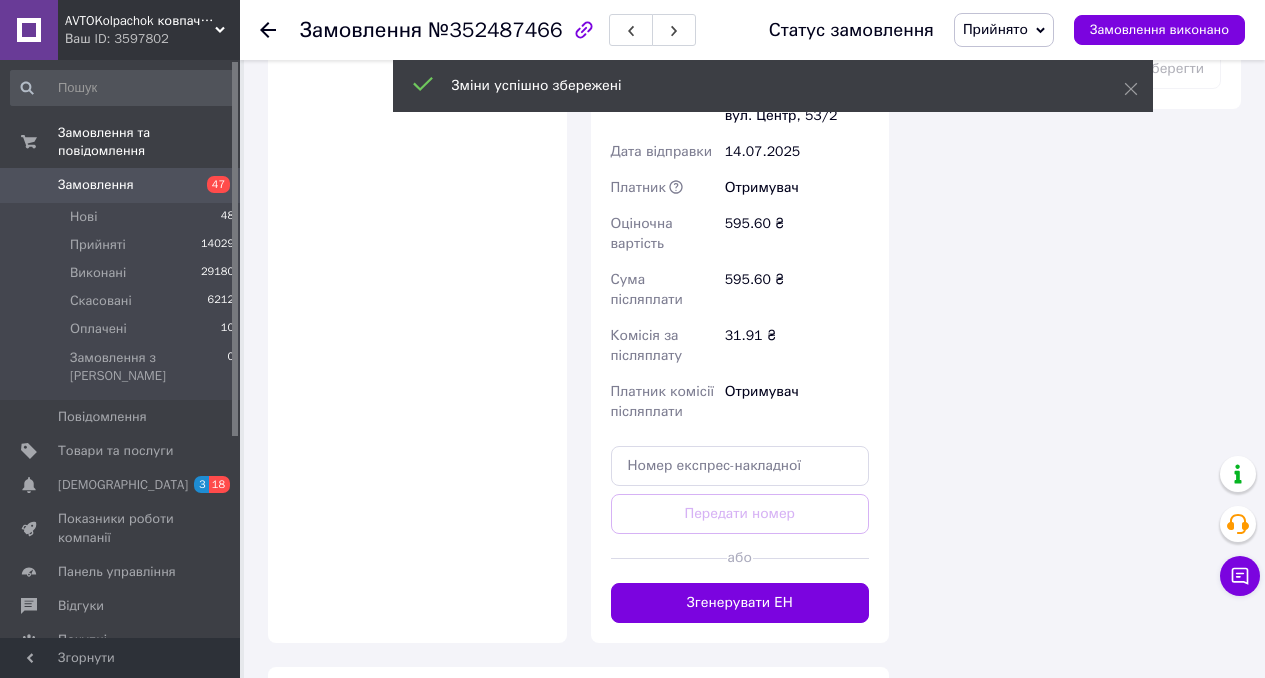 scroll, scrollTop: 1356, scrollLeft: 0, axis: vertical 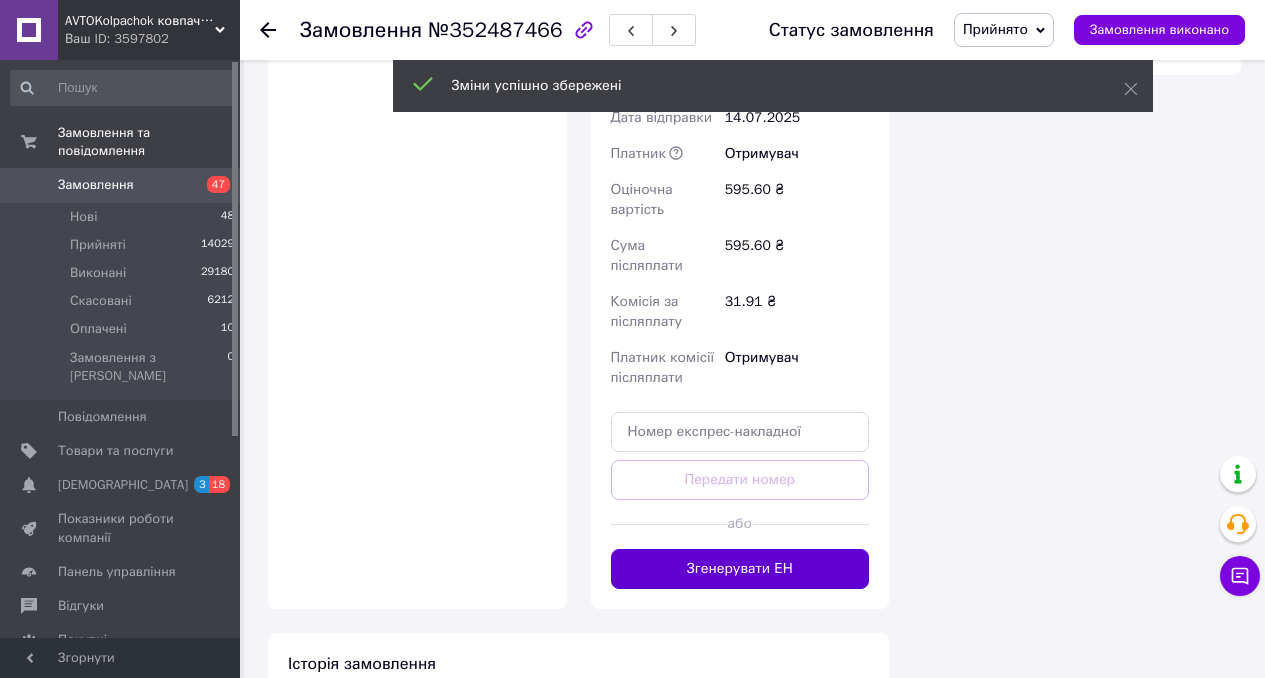 click on "Згенерувати ЕН" at bounding box center (740, 569) 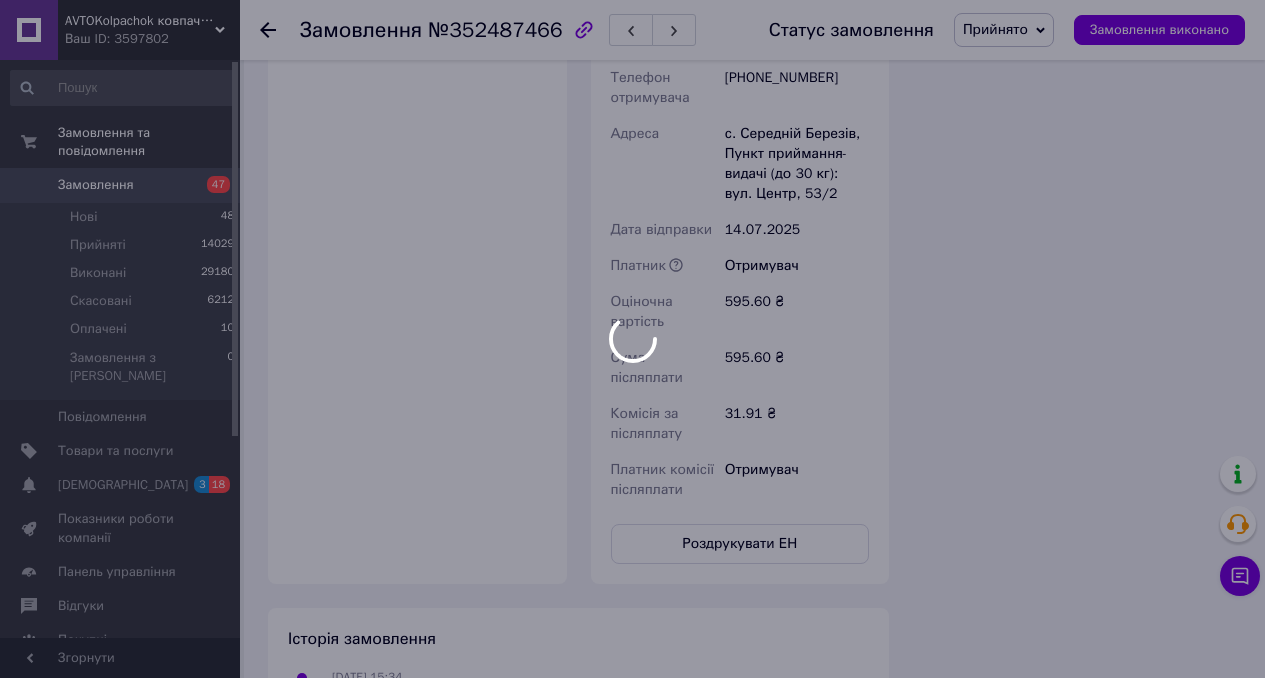 scroll, scrollTop: 64, scrollLeft: 0, axis: vertical 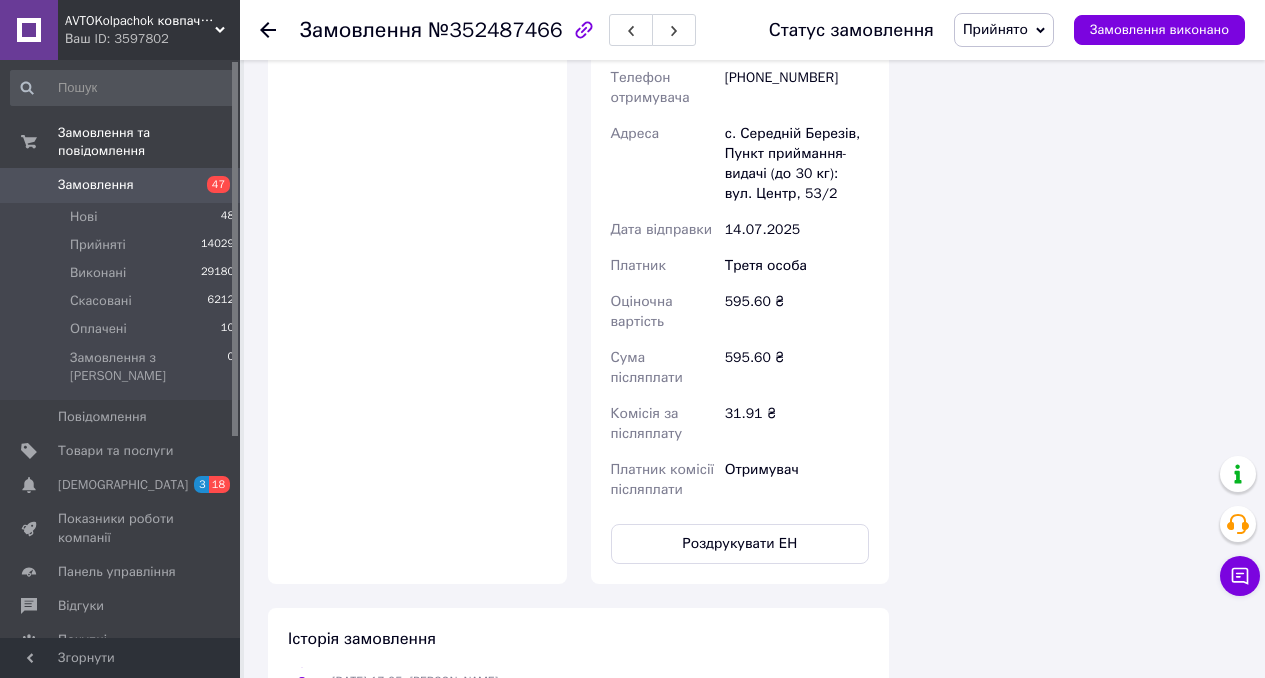 click on "Замовлення 47" at bounding box center (123, 185) 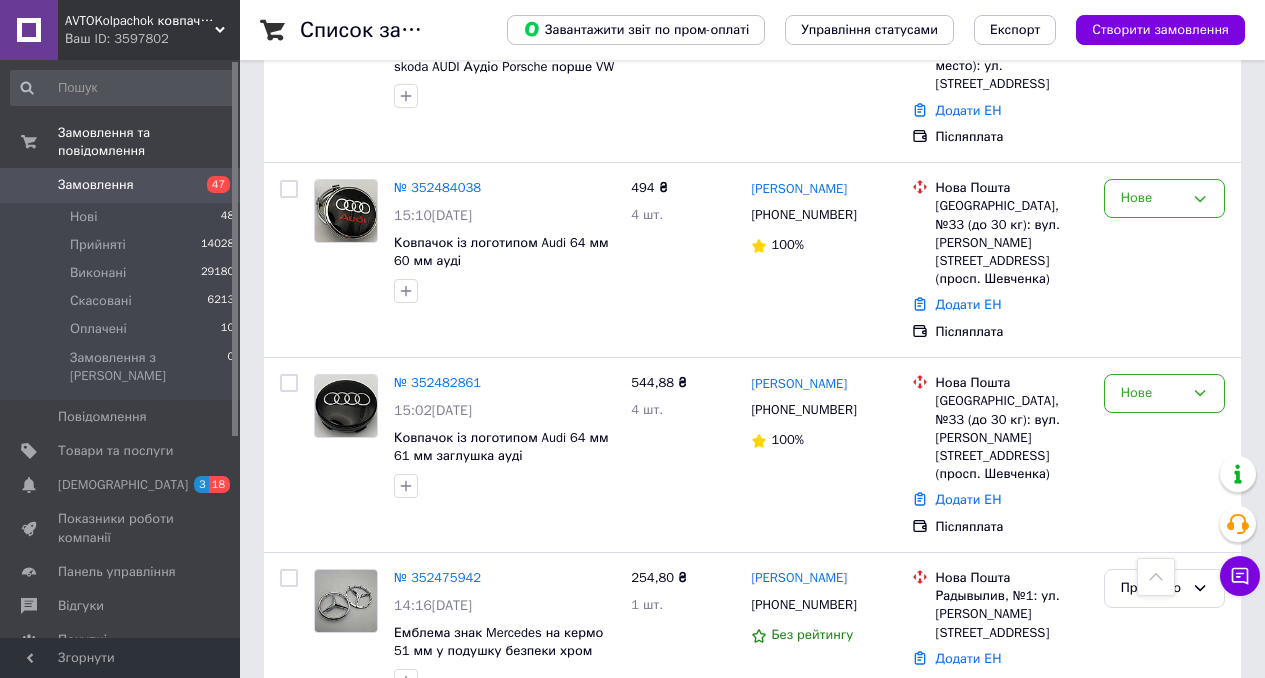 scroll, scrollTop: 7264, scrollLeft: 0, axis: vertical 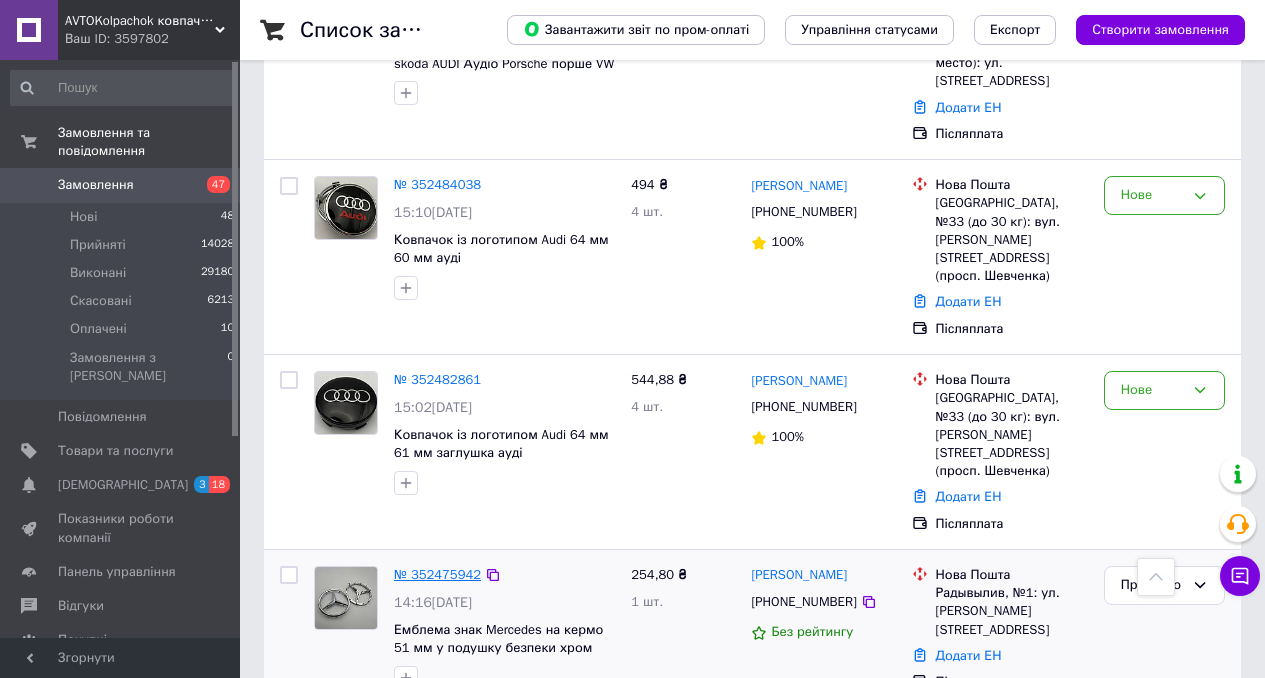click on "№ 352475942" at bounding box center (437, 574) 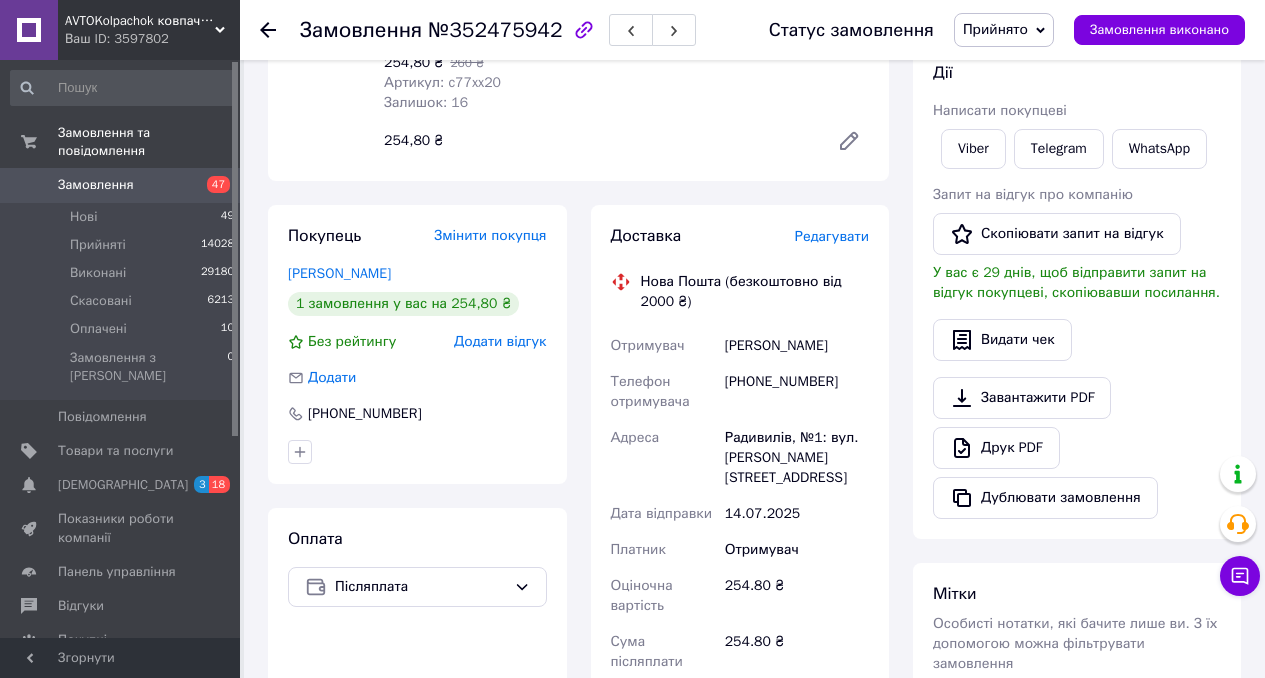 scroll, scrollTop: 812, scrollLeft: 0, axis: vertical 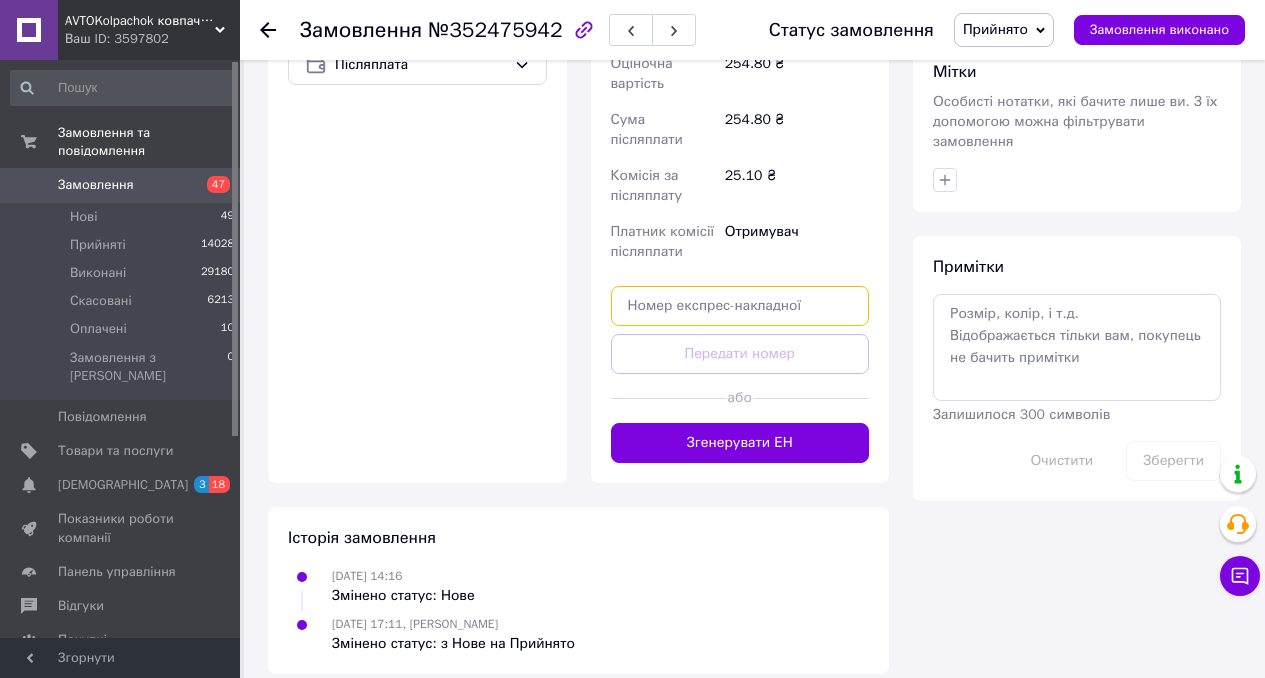 click at bounding box center [740, 306] 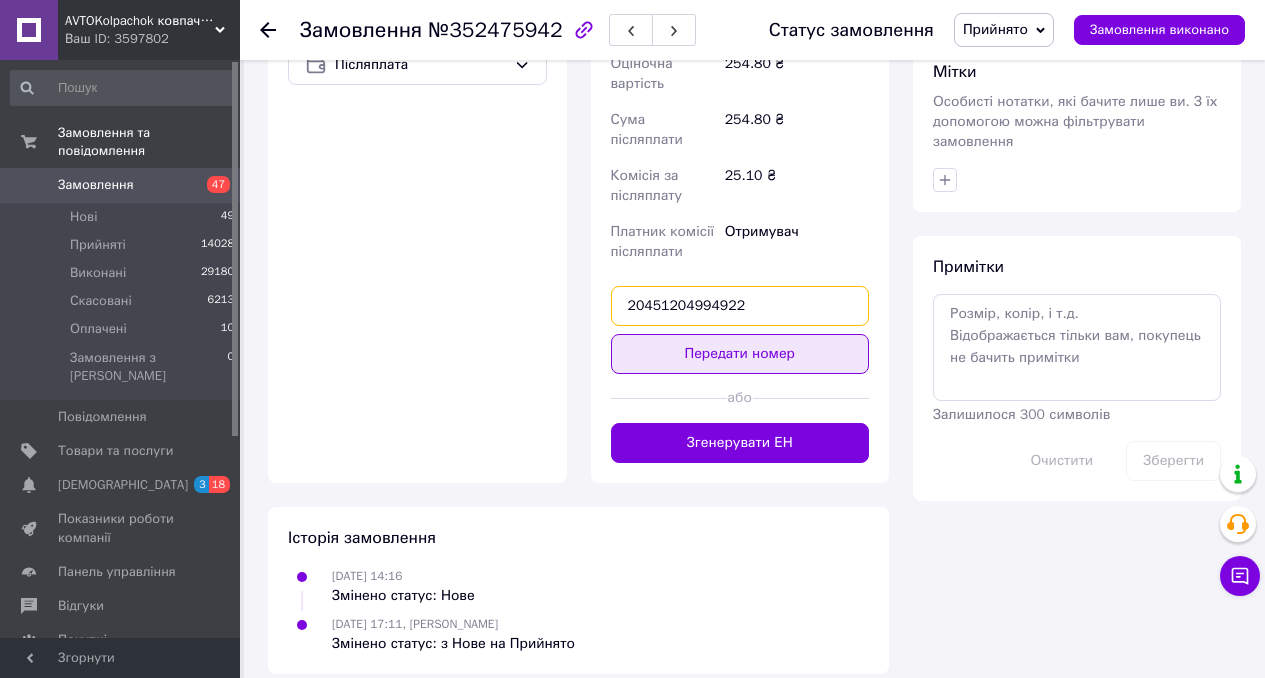 type on "20451204994922" 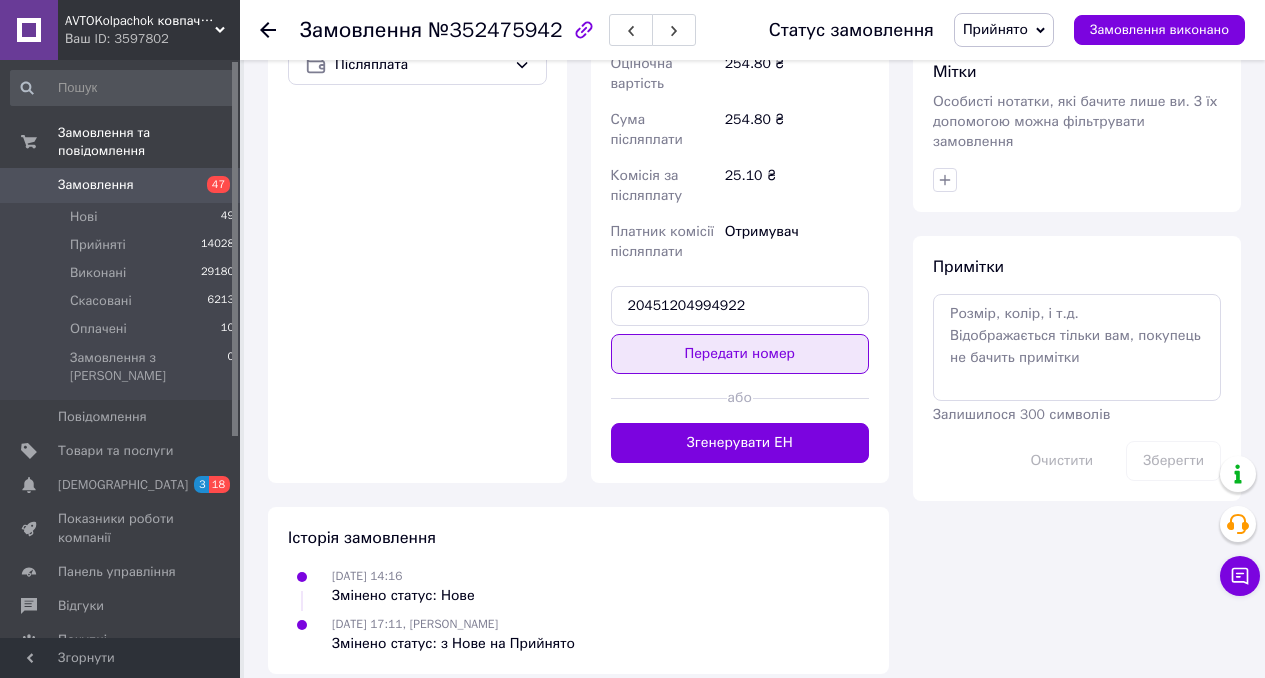 click on "Передати номер" at bounding box center (740, 354) 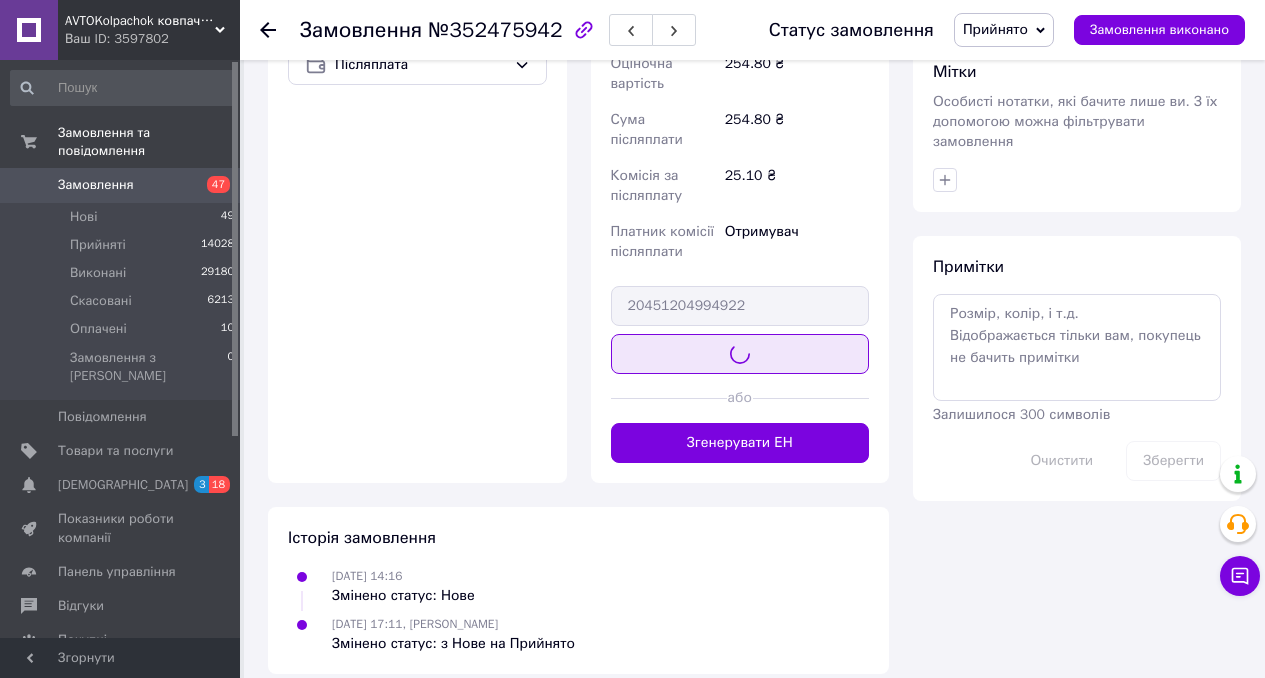 scroll, scrollTop: 706, scrollLeft: 0, axis: vertical 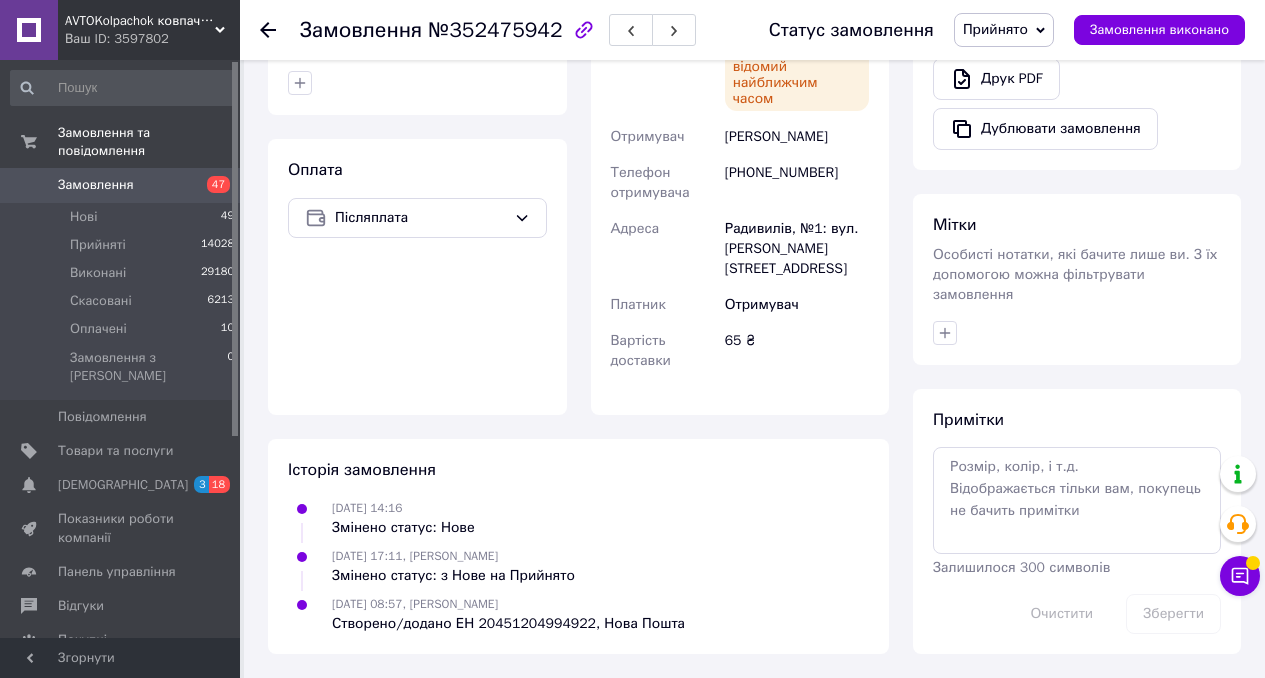 click on "Замовлення" at bounding box center (96, 185) 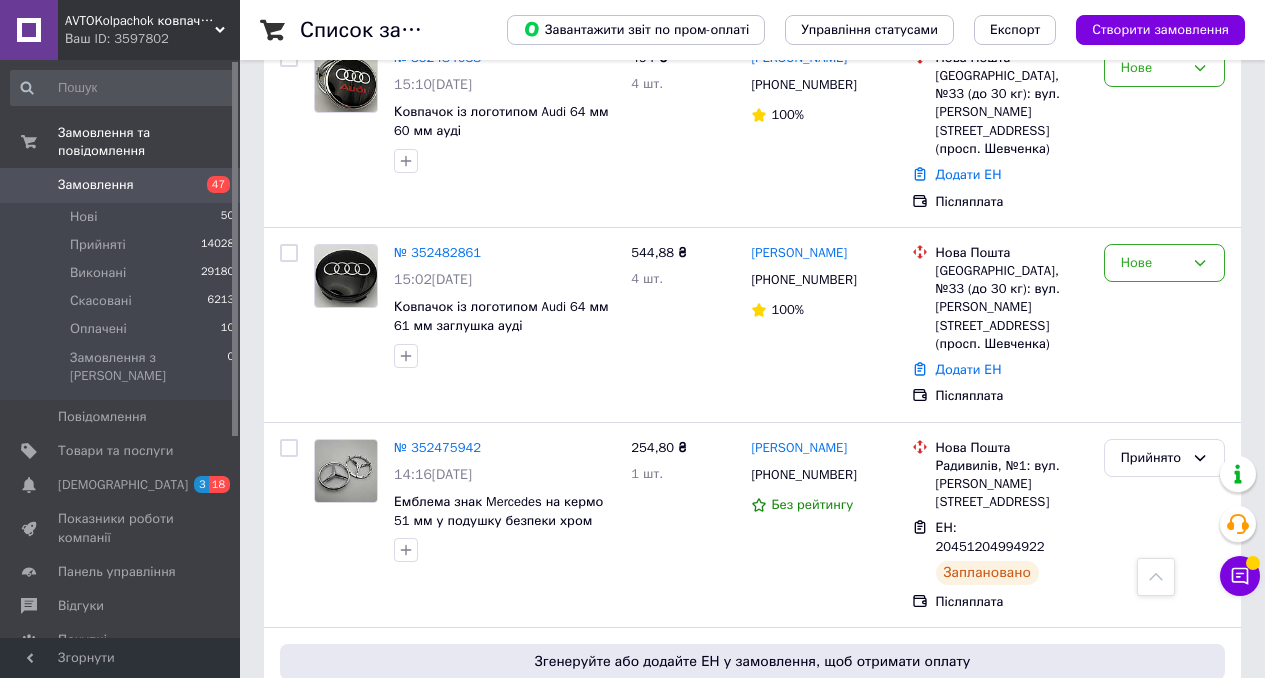 scroll, scrollTop: 7914, scrollLeft: 0, axis: vertical 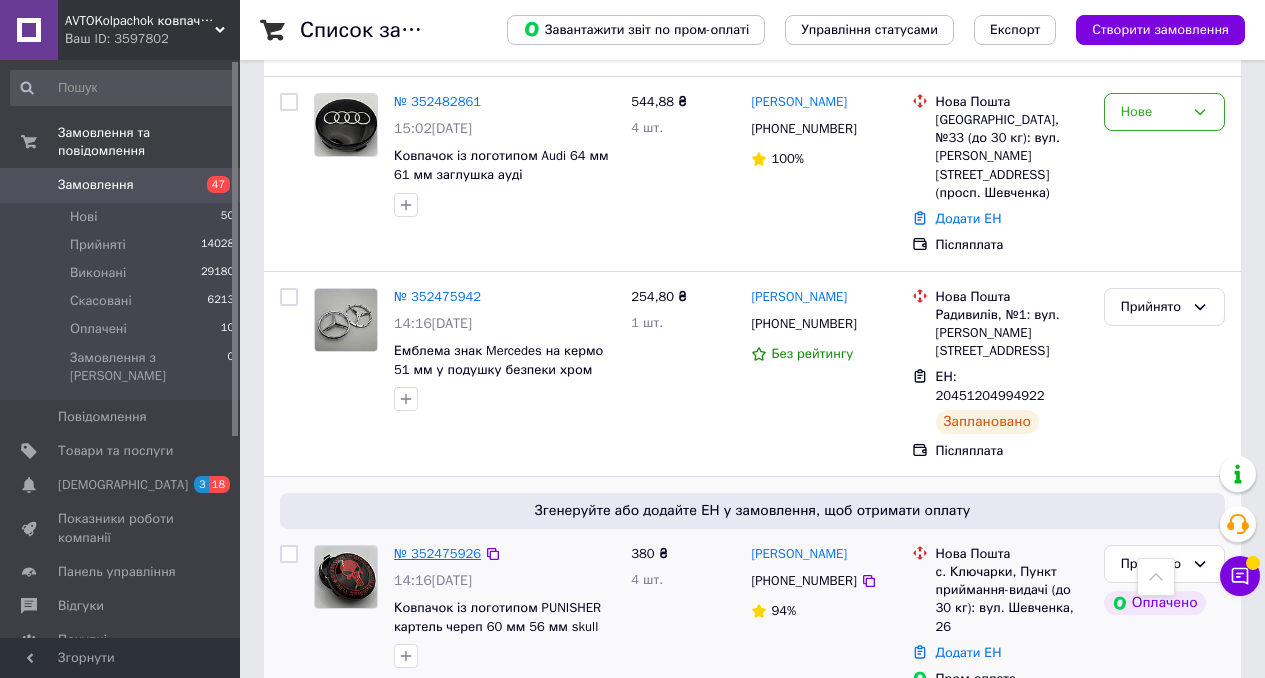 click on "№ 352475926" at bounding box center (437, 553) 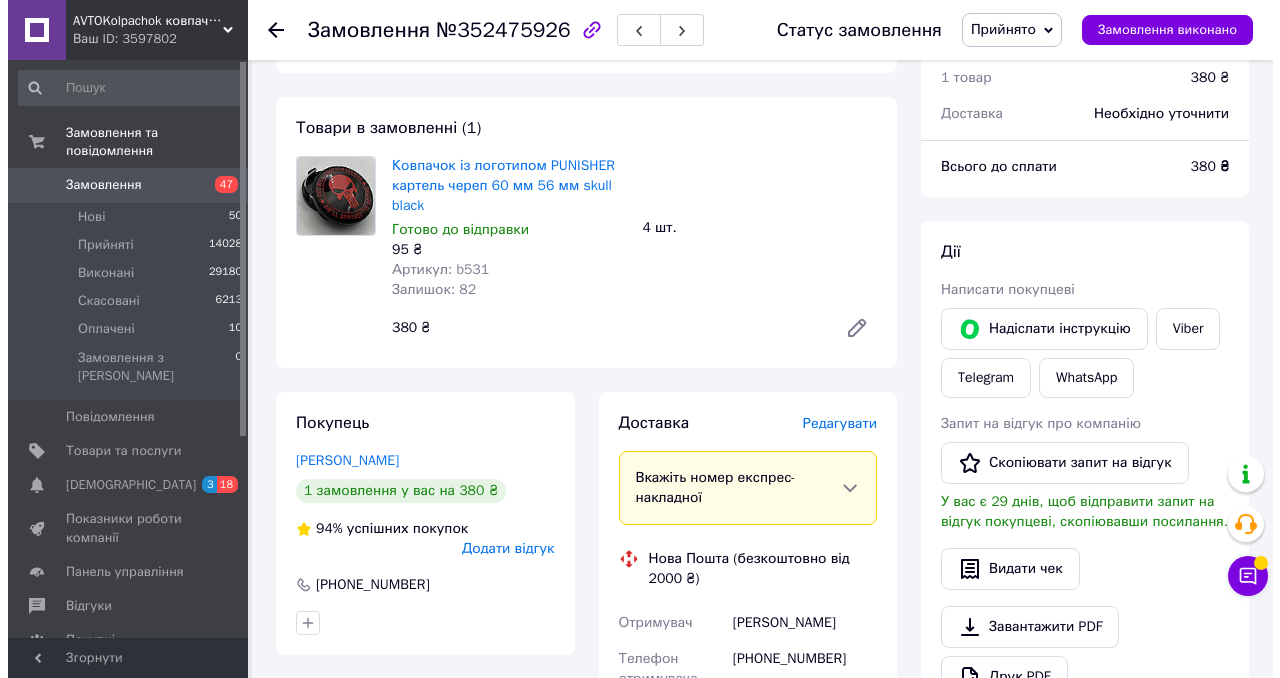 scroll, scrollTop: 699, scrollLeft: 0, axis: vertical 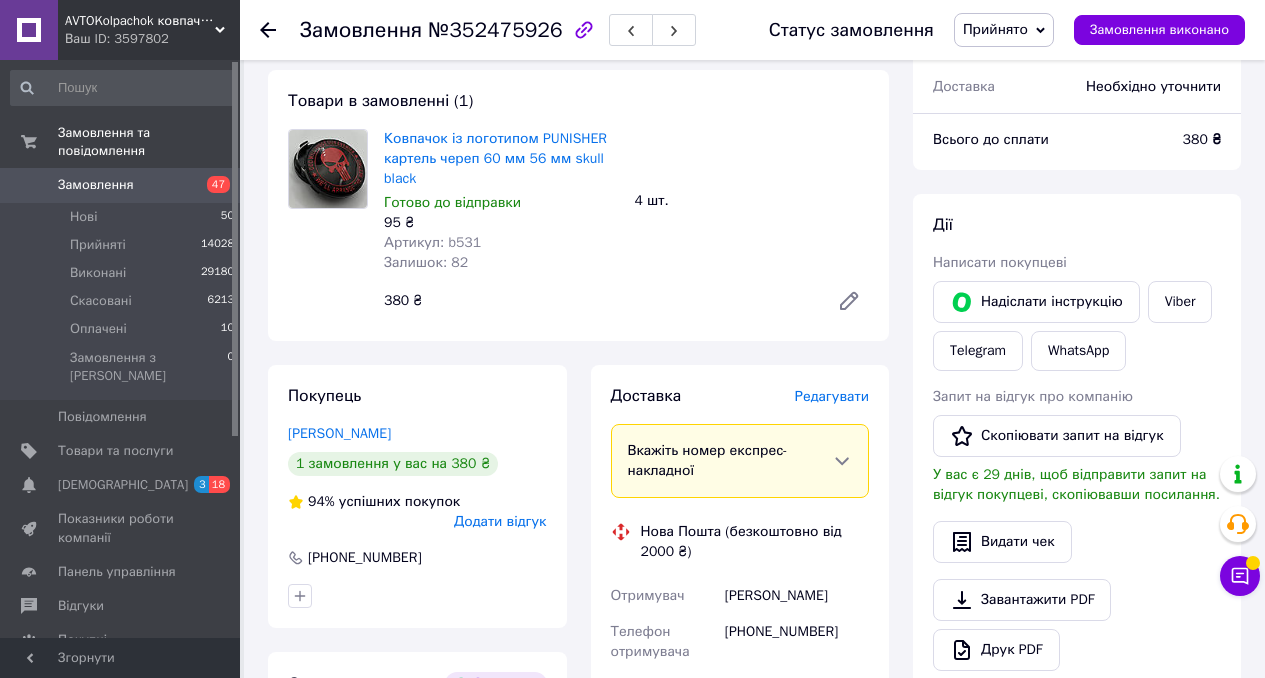 click on "Редагувати" at bounding box center (832, 396) 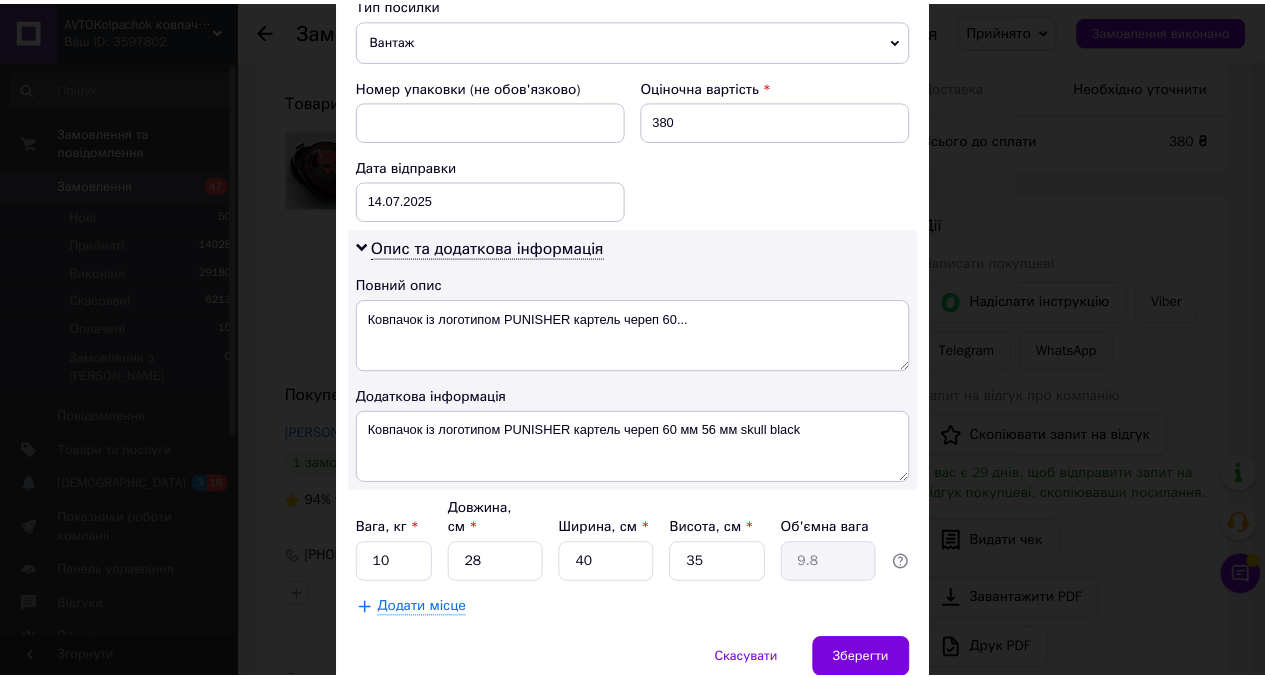 scroll, scrollTop: 894, scrollLeft: 0, axis: vertical 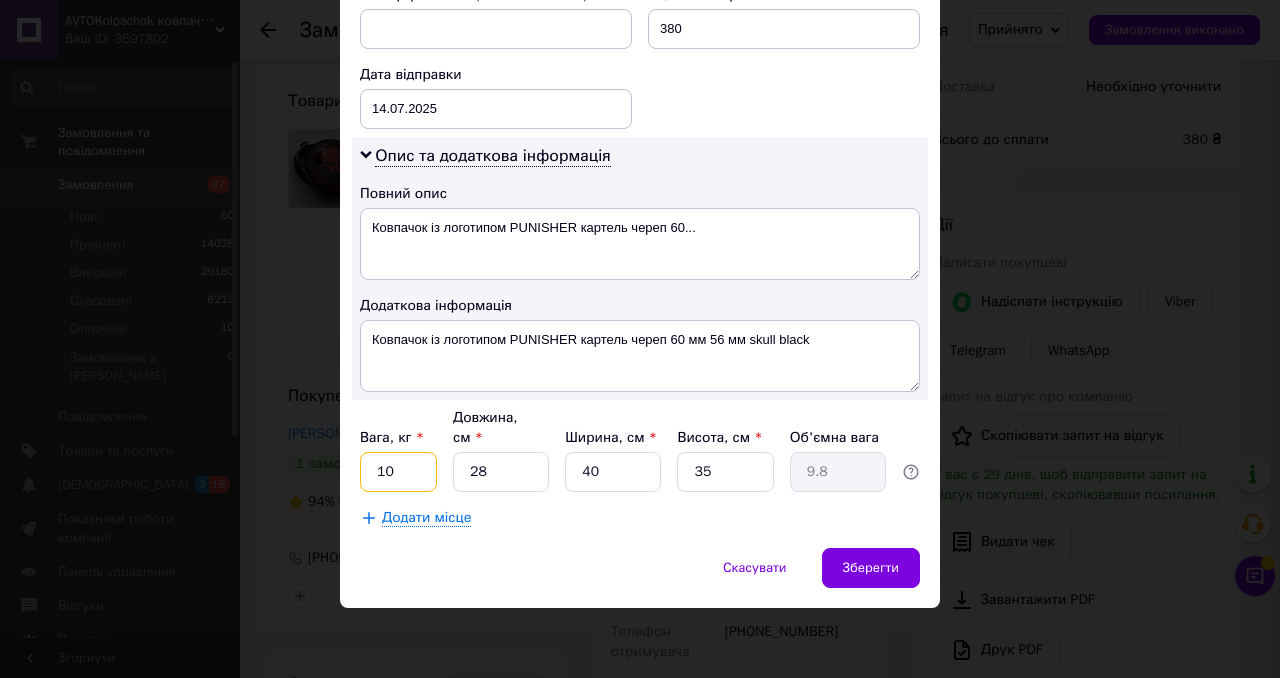 click on "10" at bounding box center (398, 472) 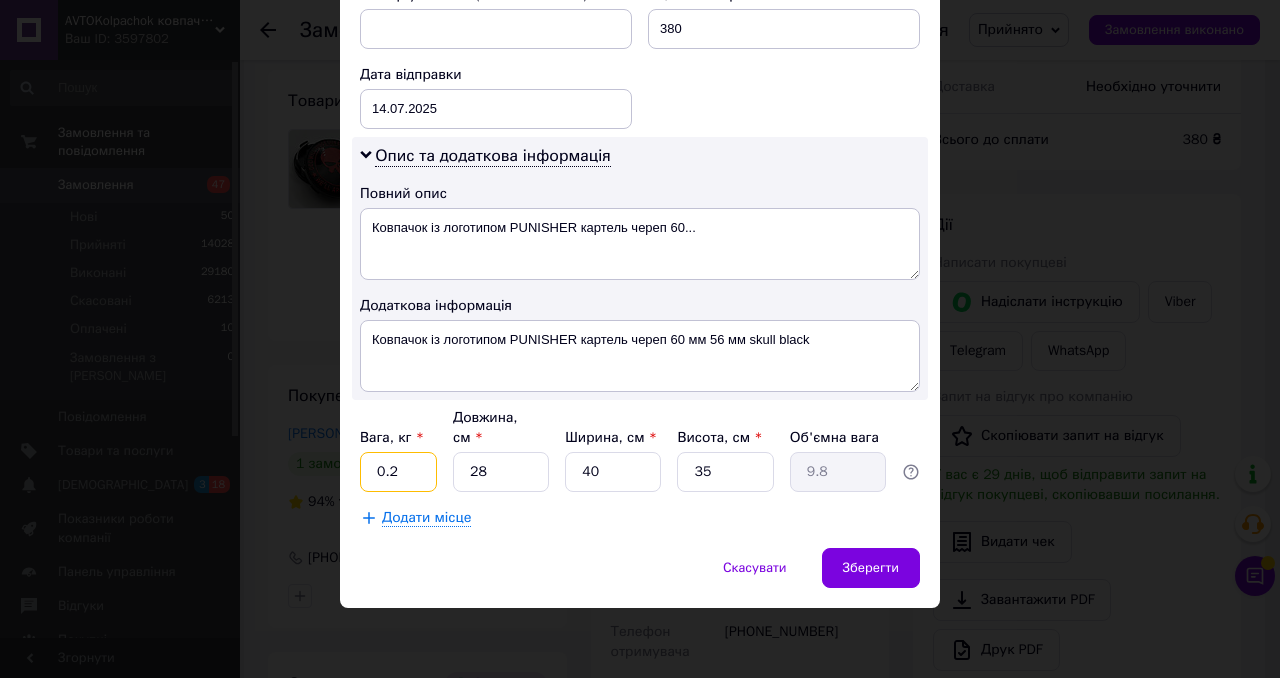type on "0.2" 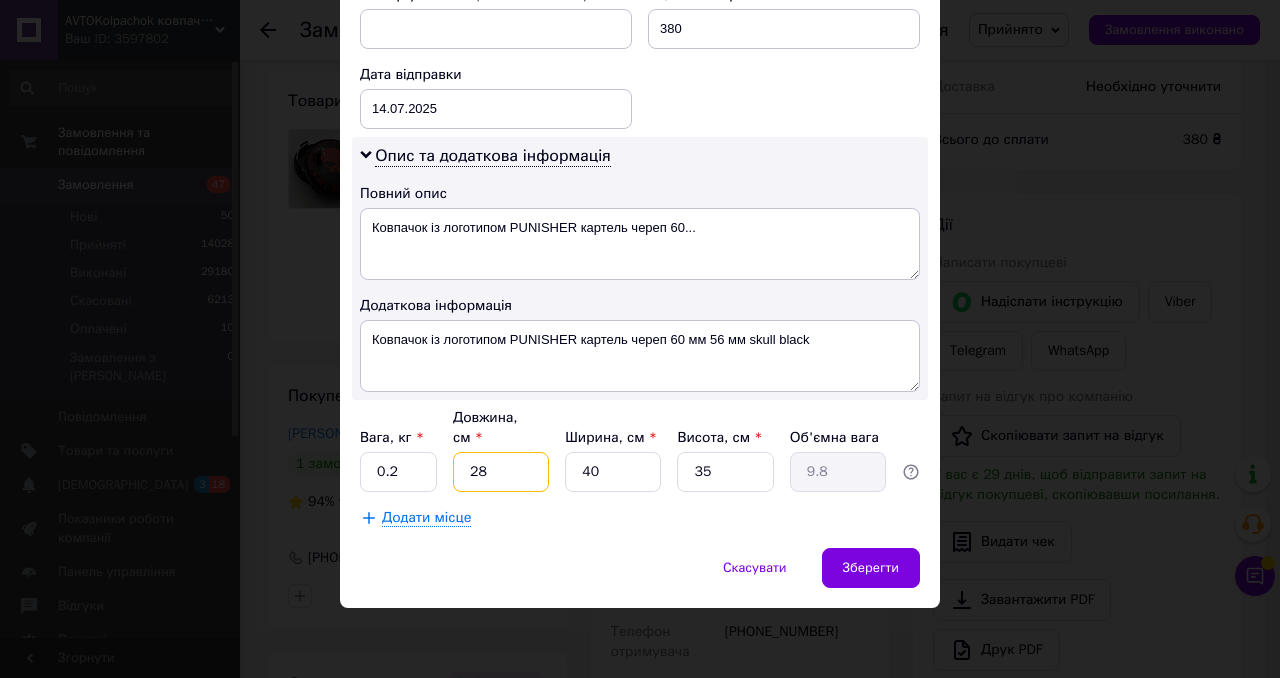click on "28" at bounding box center (501, 472) 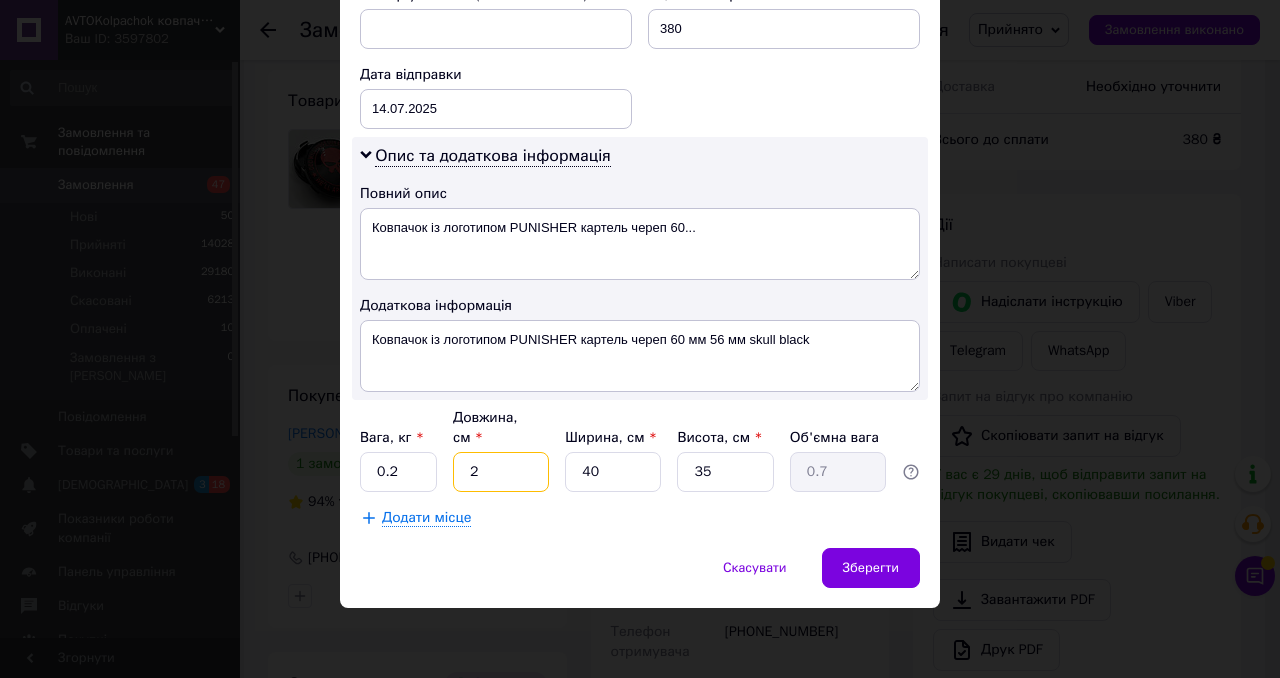 type on "2" 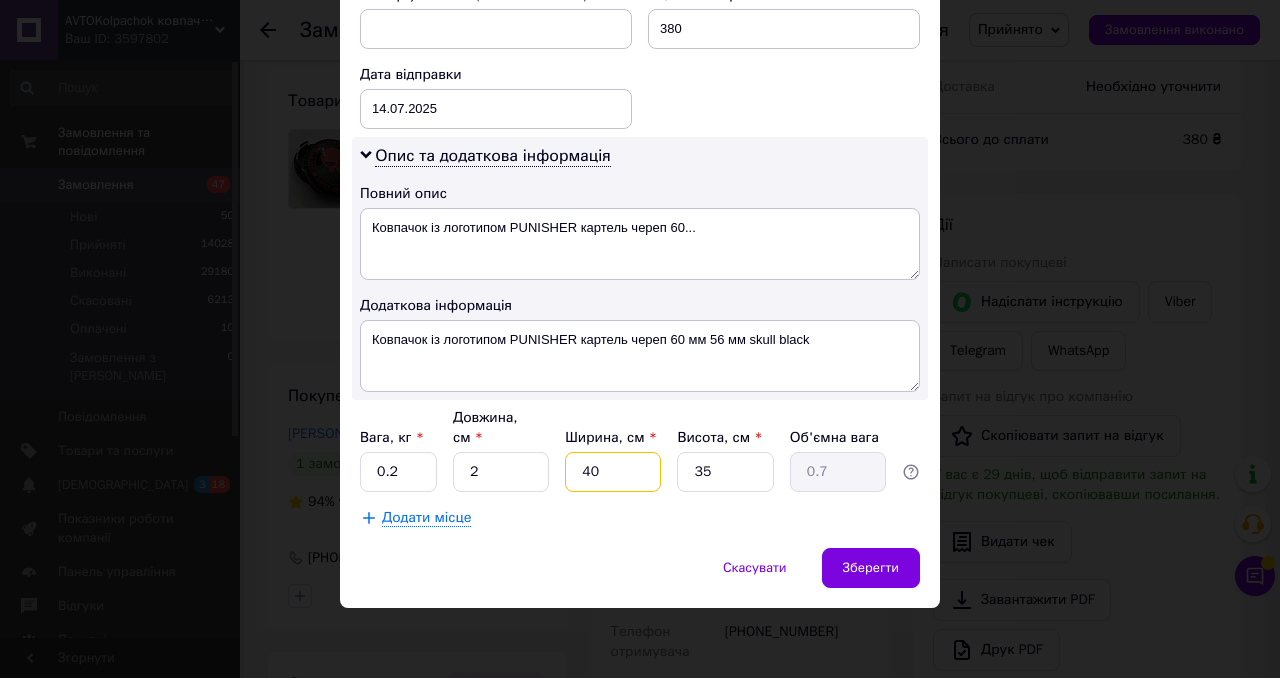 click on "40" at bounding box center [613, 472] 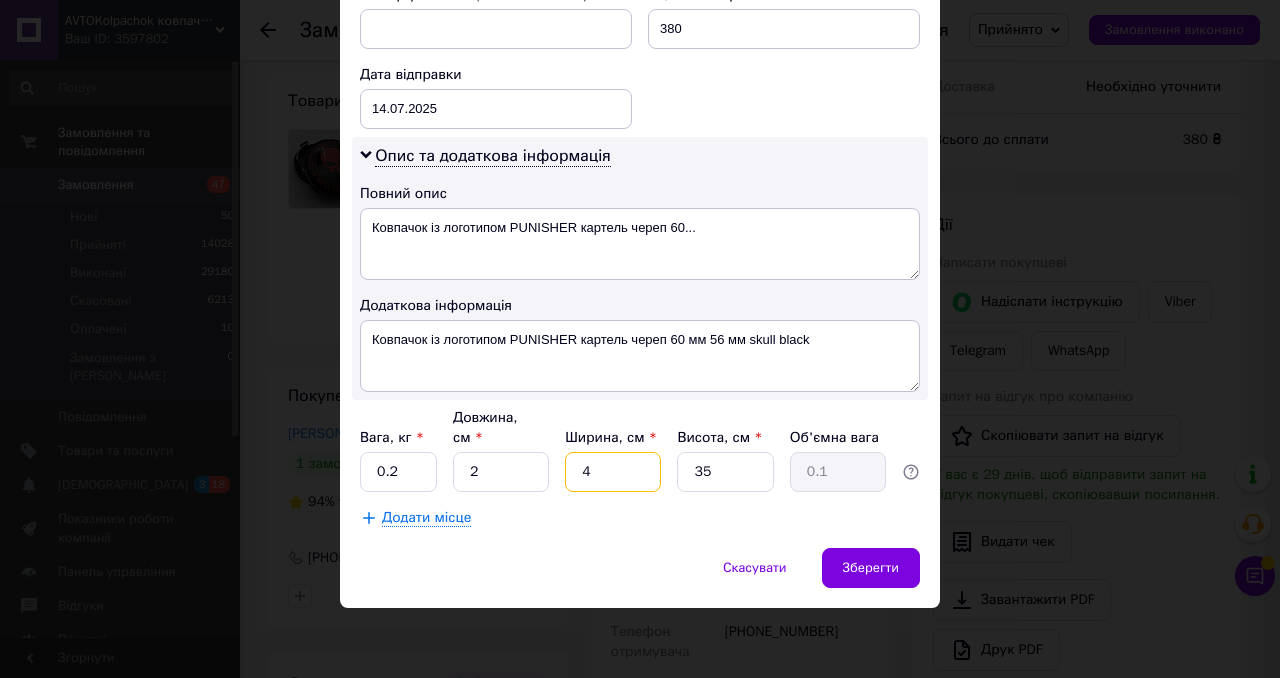 type on "4" 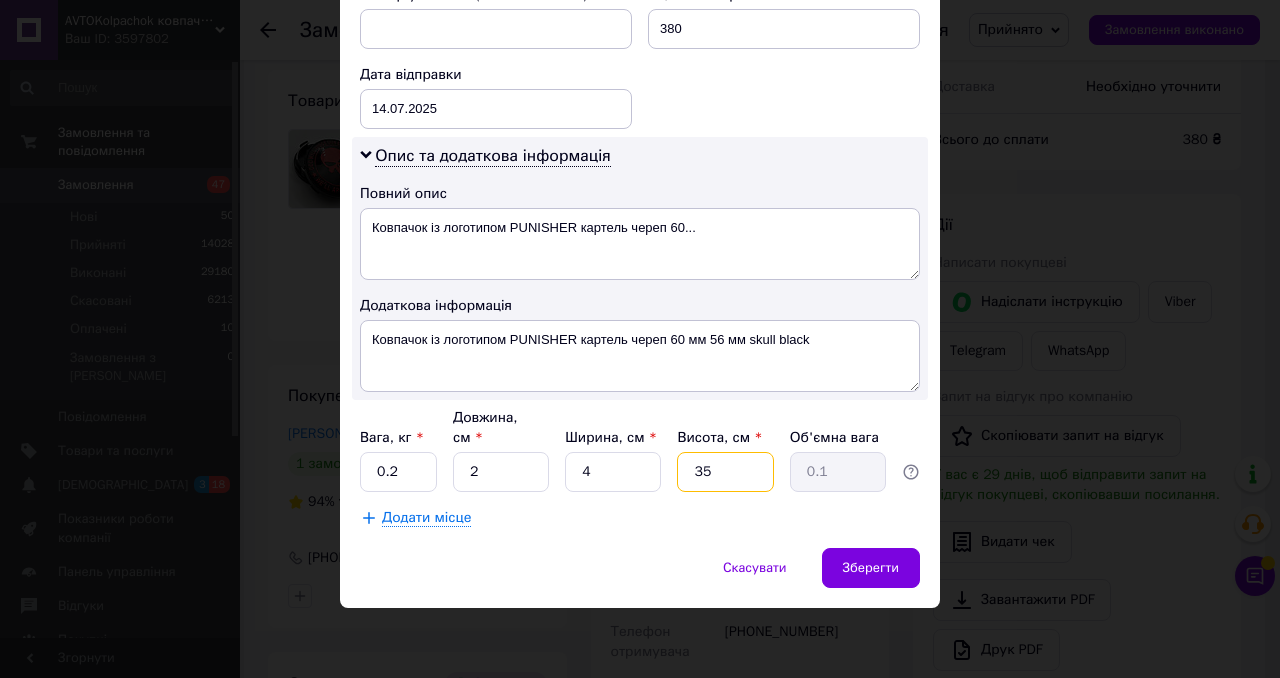 click on "35" at bounding box center [725, 472] 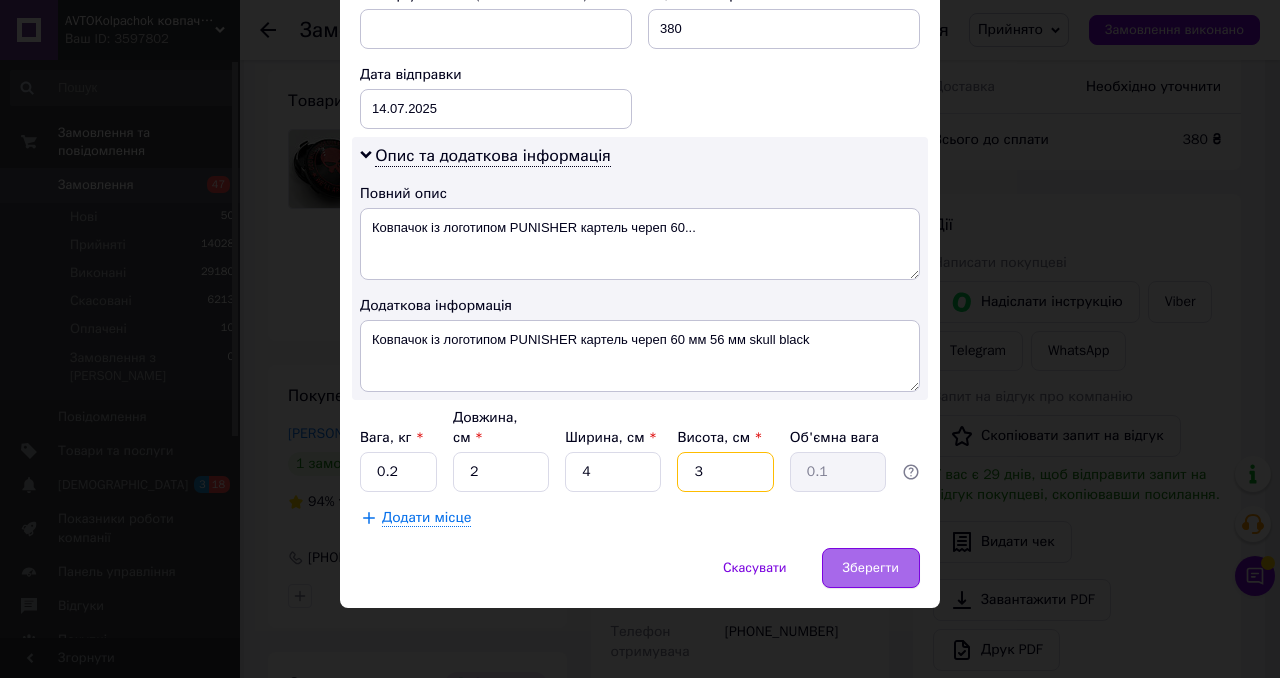 type on "3" 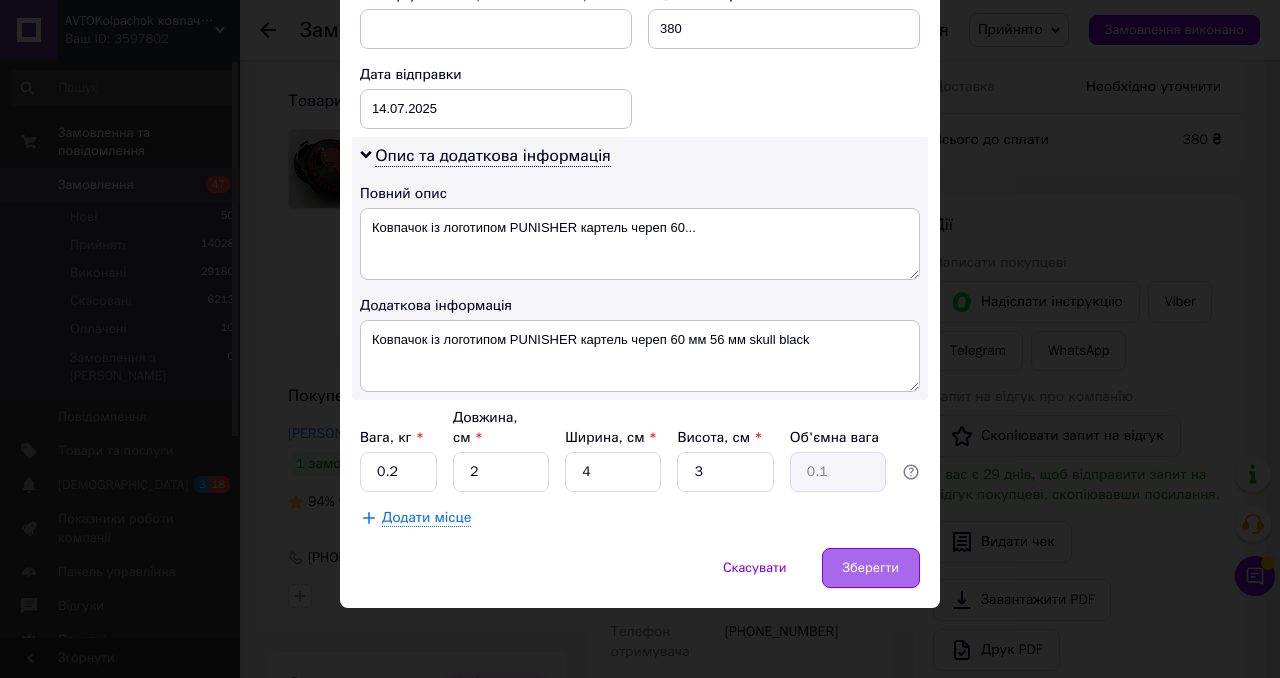 click on "Зберегти" at bounding box center (871, 568) 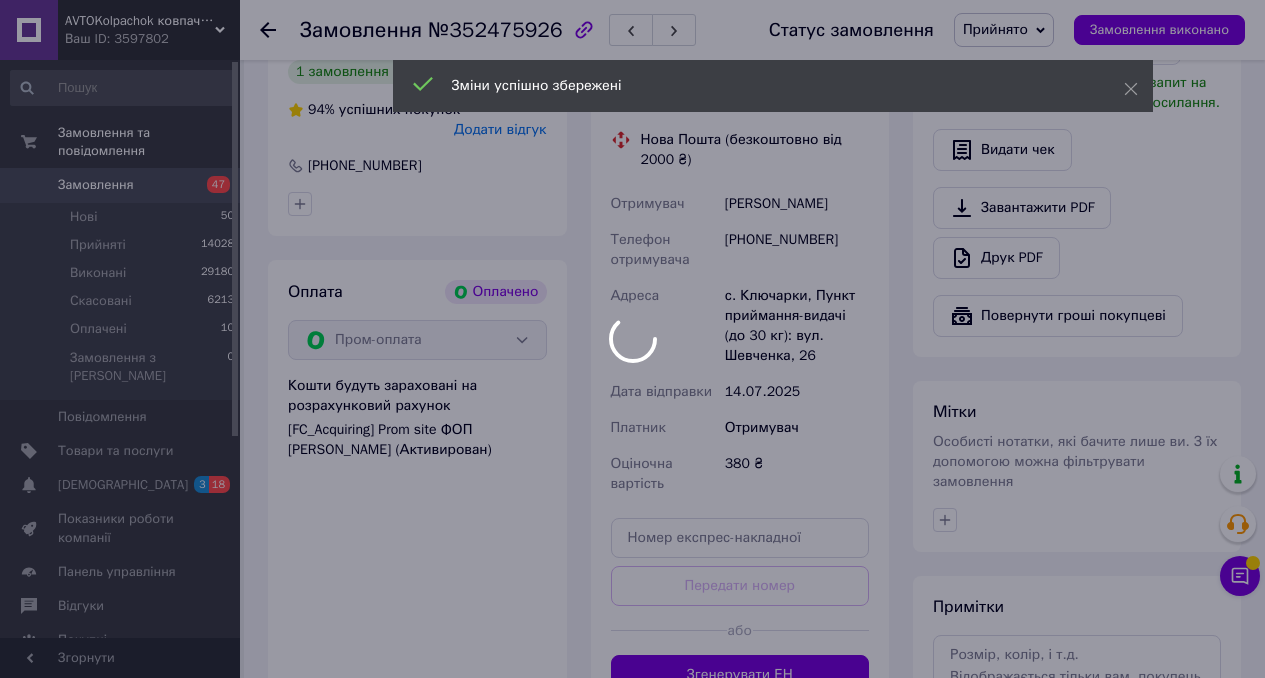 scroll, scrollTop: 1151, scrollLeft: 0, axis: vertical 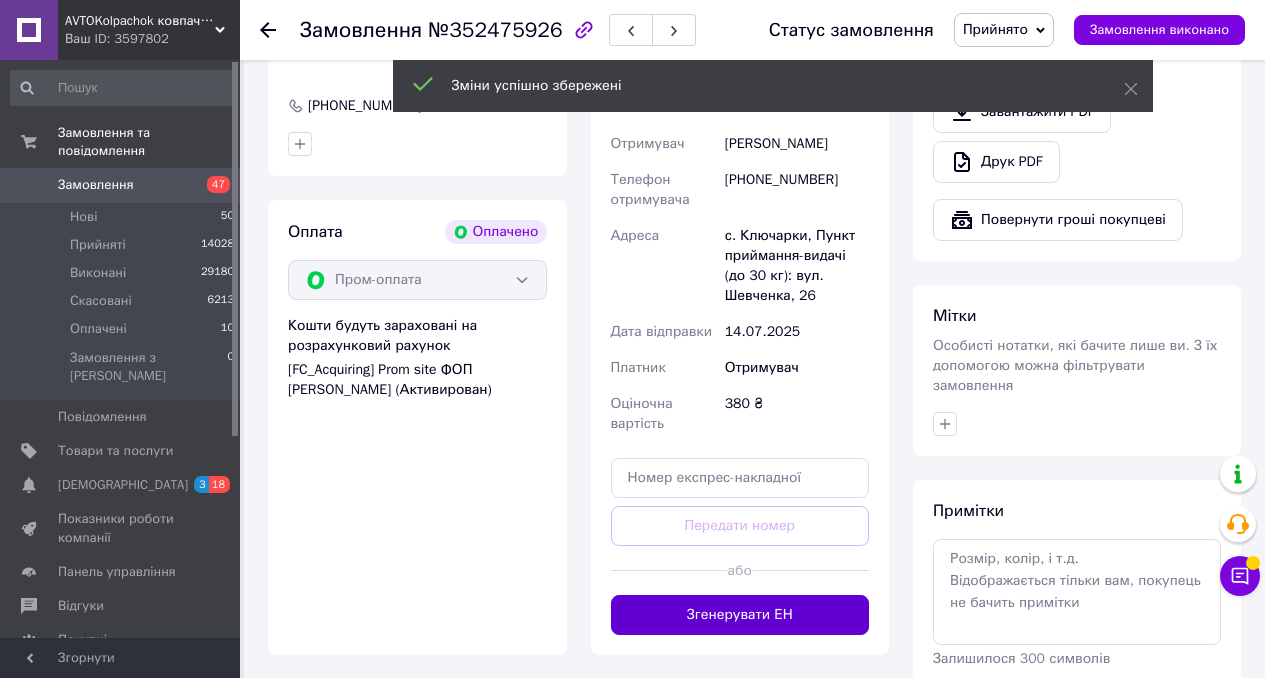 click on "Згенерувати ЕН" at bounding box center (740, 615) 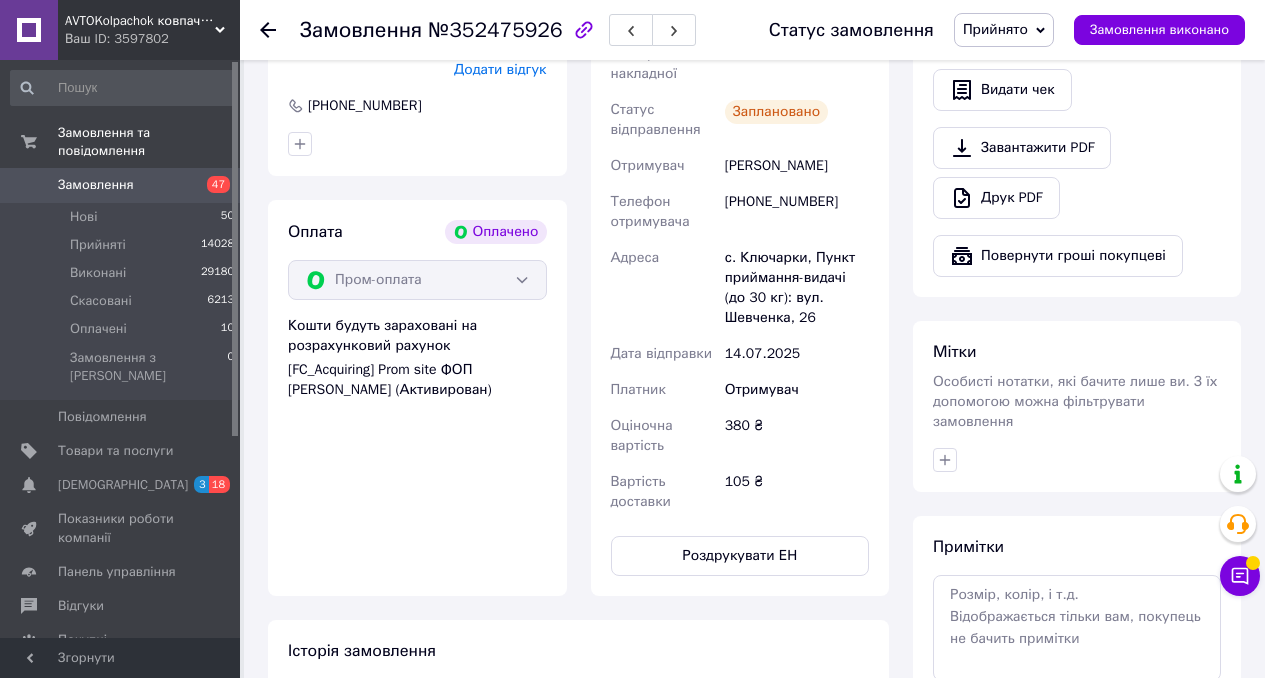 click on "Замовлення" at bounding box center (96, 185) 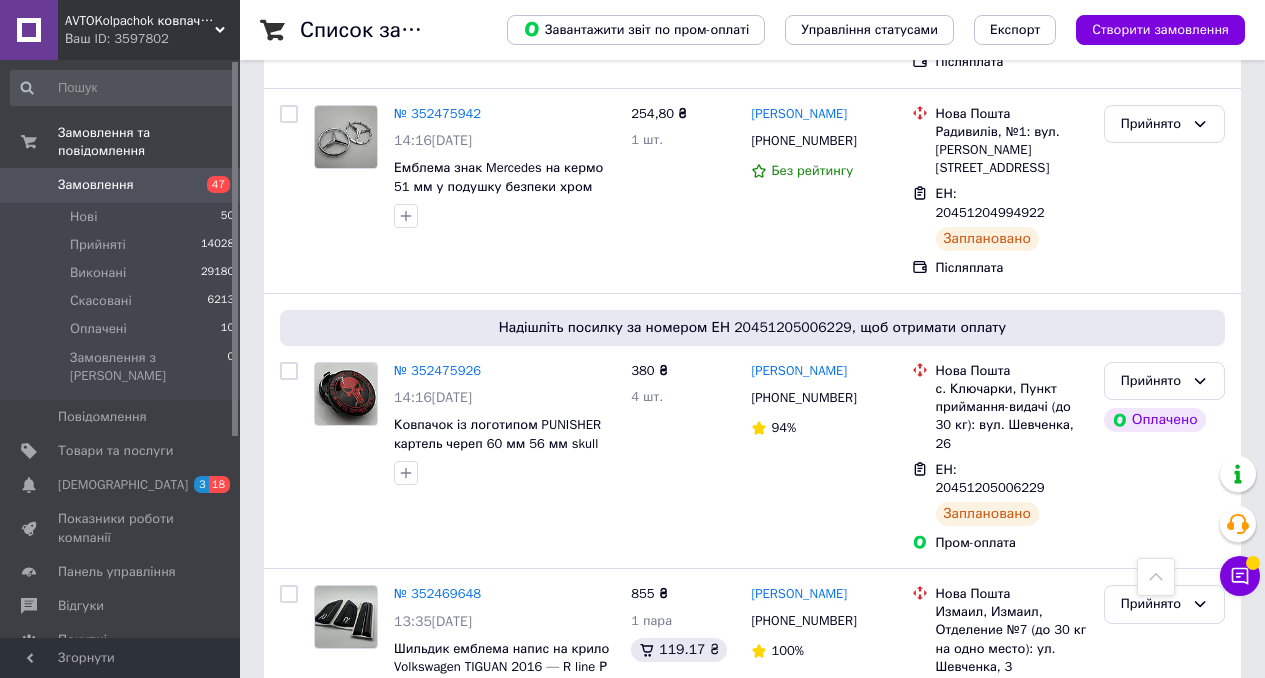 scroll, scrollTop: 8126, scrollLeft: 0, axis: vertical 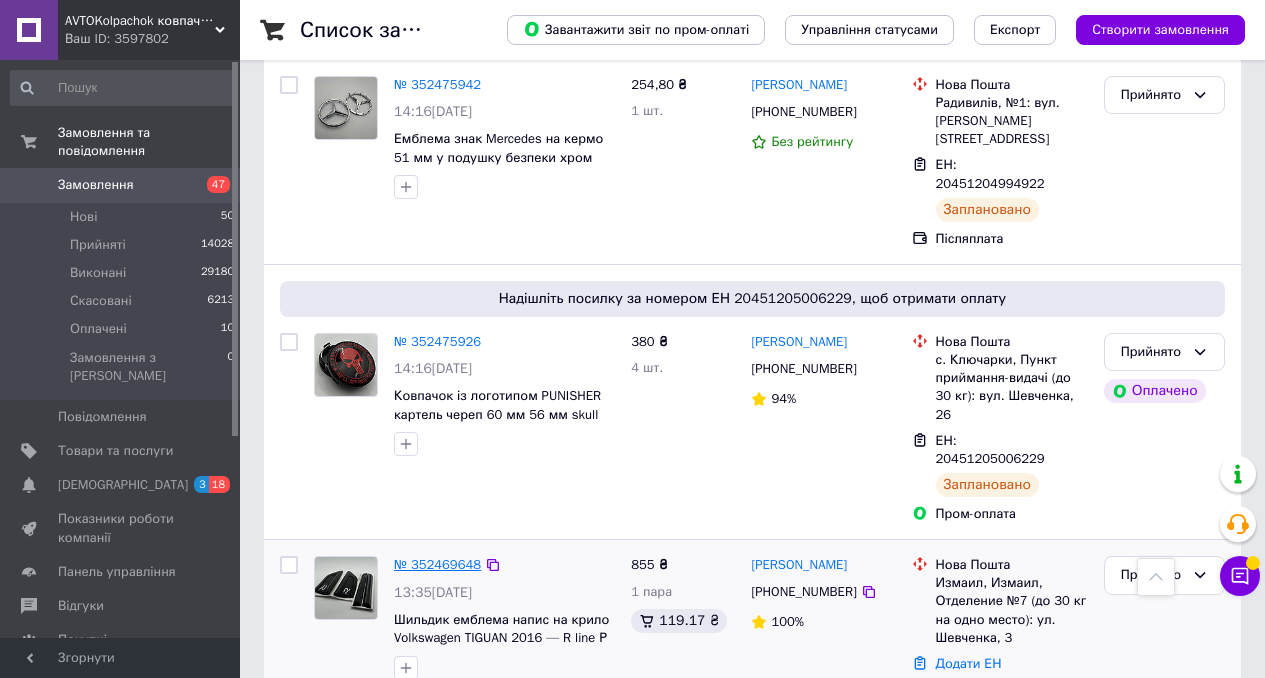 click on "№ 352469648" at bounding box center [437, 564] 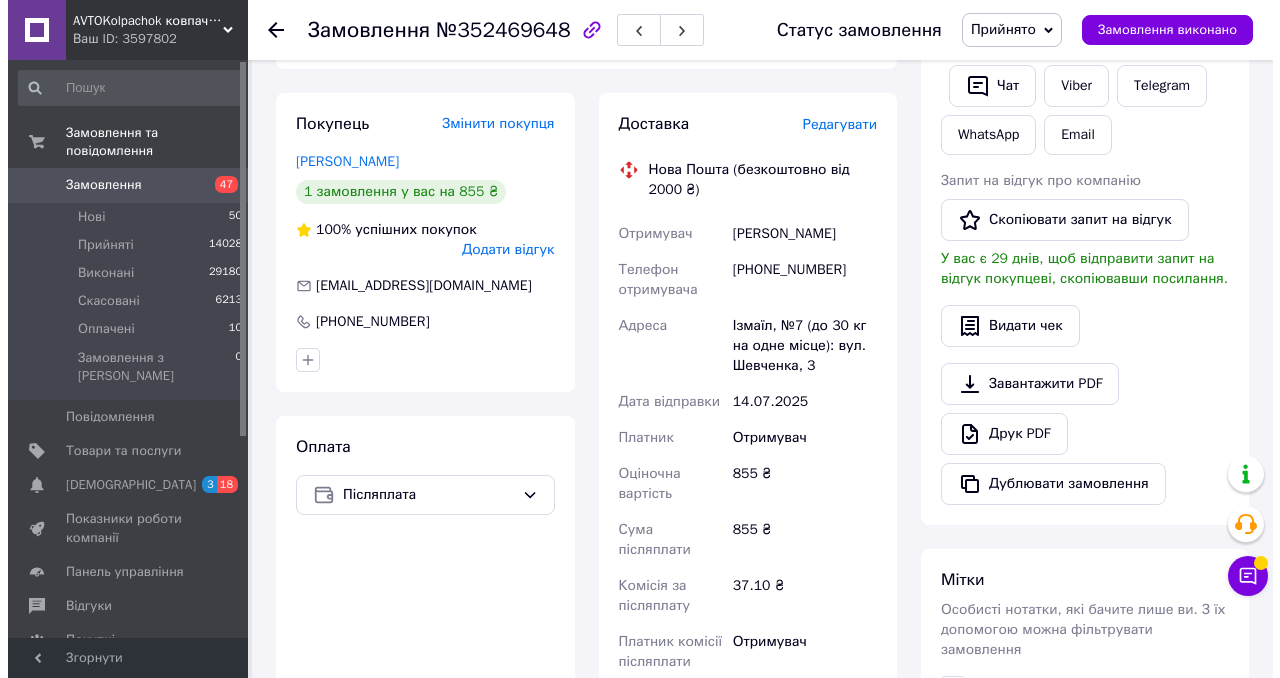 scroll, scrollTop: 407, scrollLeft: 0, axis: vertical 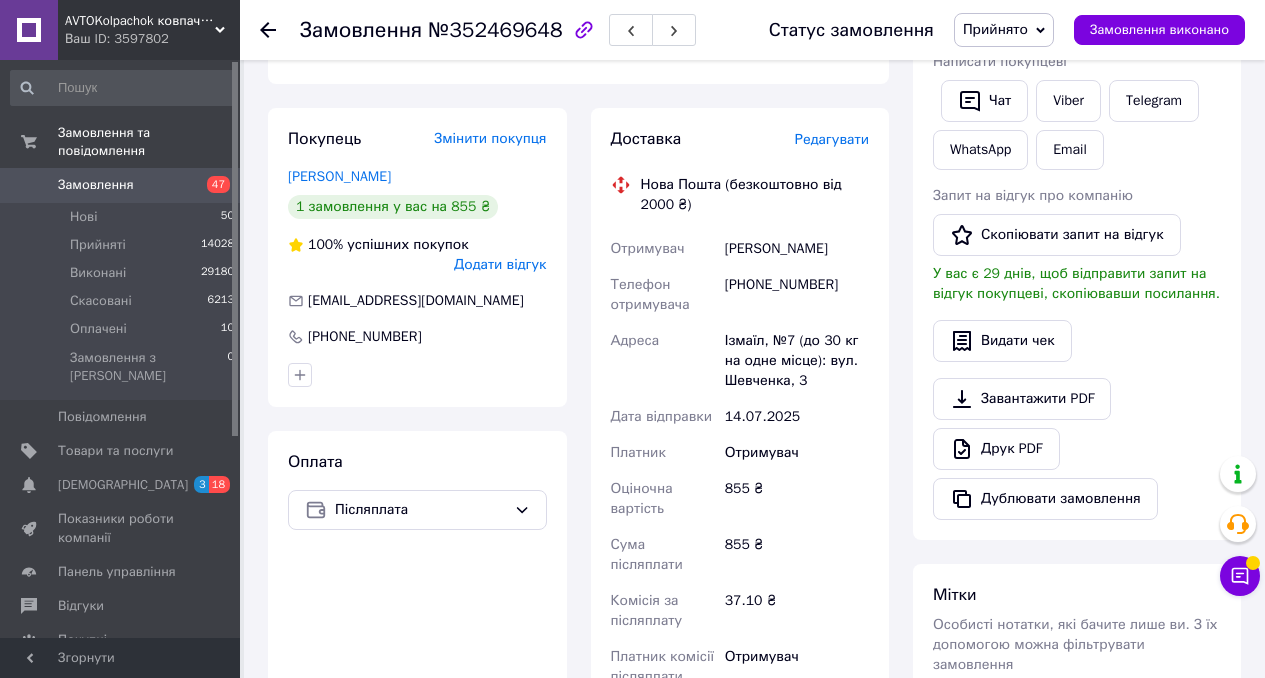 click on "Редагувати" at bounding box center [832, 139] 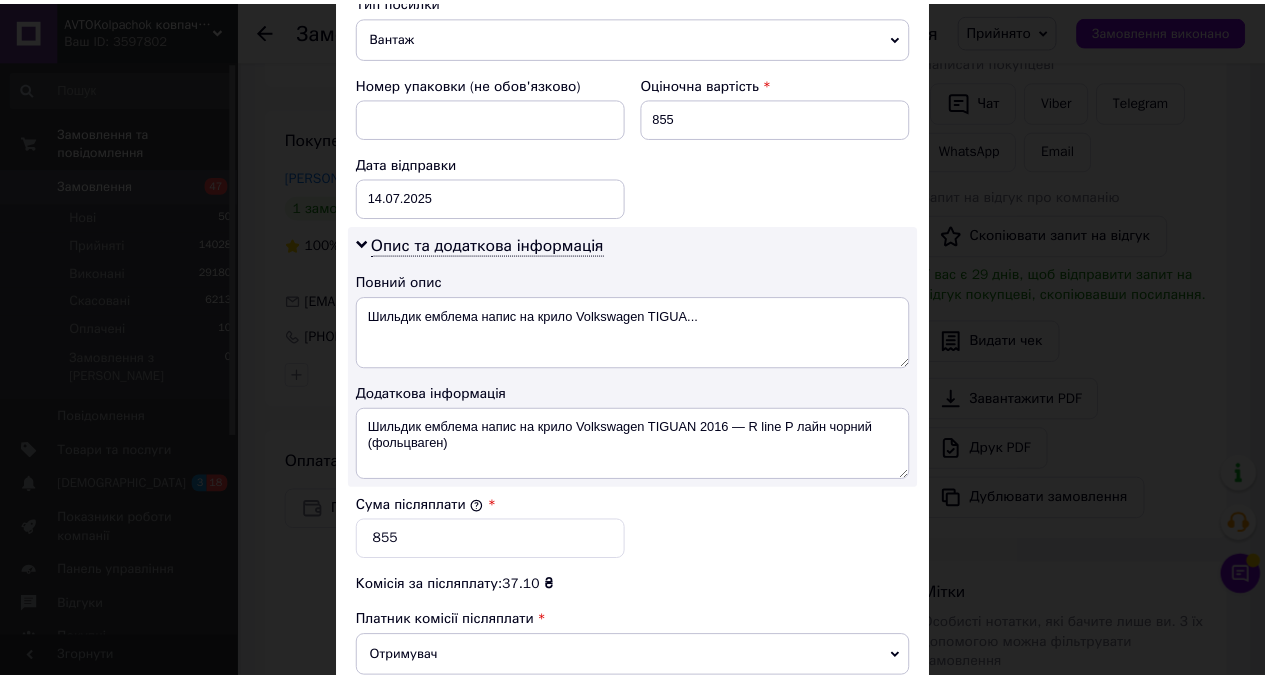 scroll, scrollTop: 1092, scrollLeft: 0, axis: vertical 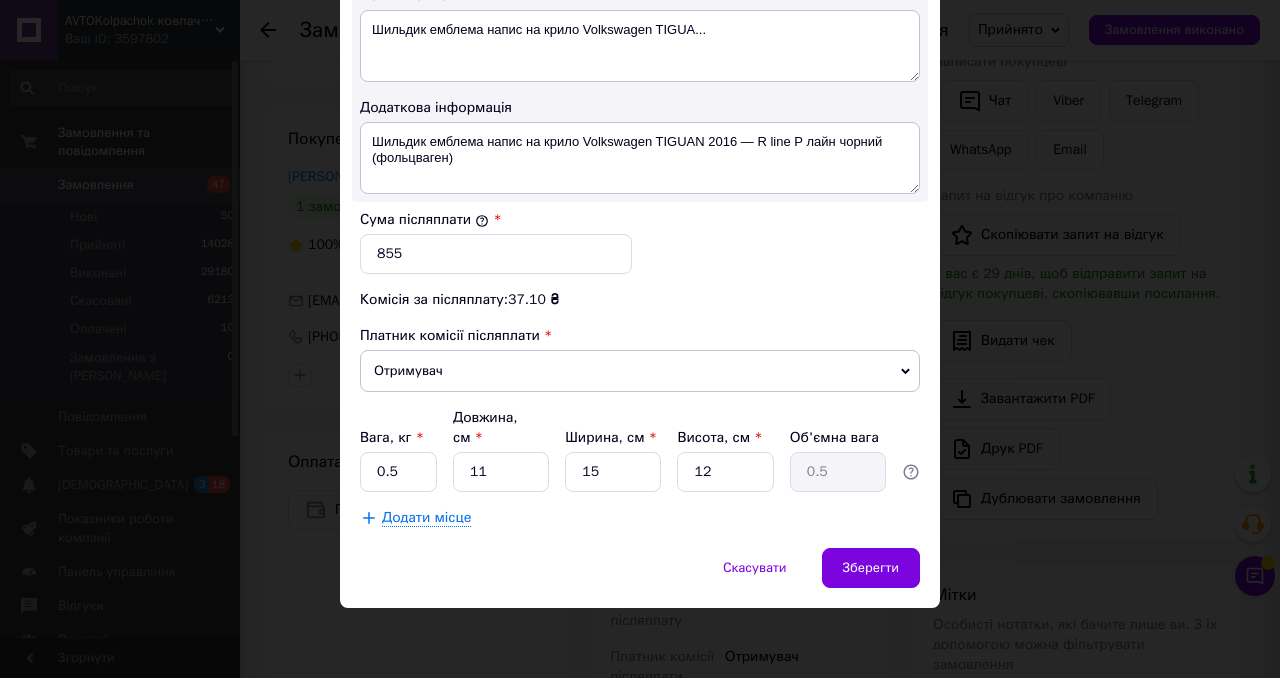 click on "Платник Отримувач Відправник Прізвище отримувача Молла Ім'я отримувача [PERSON_NAME] батькові отримувача Телефон отримувача [PHONE_NUMBER] Тип доставки У відділенні Кур'єром В поштоматі Місто Ізмаїл Відділення №7 (до 30 кг на одне місце): вул. Шевченка, 3 Місце відправки [GEOGRAPHIC_DATA]: №3 (до 30 кг на одне місце): вул. Європейська, 56 Немає збігів. Спробуйте змінити умови пошуку Додати ще місце відправки Тип посилки Вантаж Документи Номер упаковки (не обов'язково) Оціночна вартість 855 Дата відправки [DATE] < 2025 > < Июль > Пн Вт Ср Чт Пт Сб Вс 30 1 2 3 4 5 6 7 8 9 10 11 12 13 14 15 16 17 18 19 20 21 22 23 24 25 26 27 28 1" at bounding box center (640, -167) 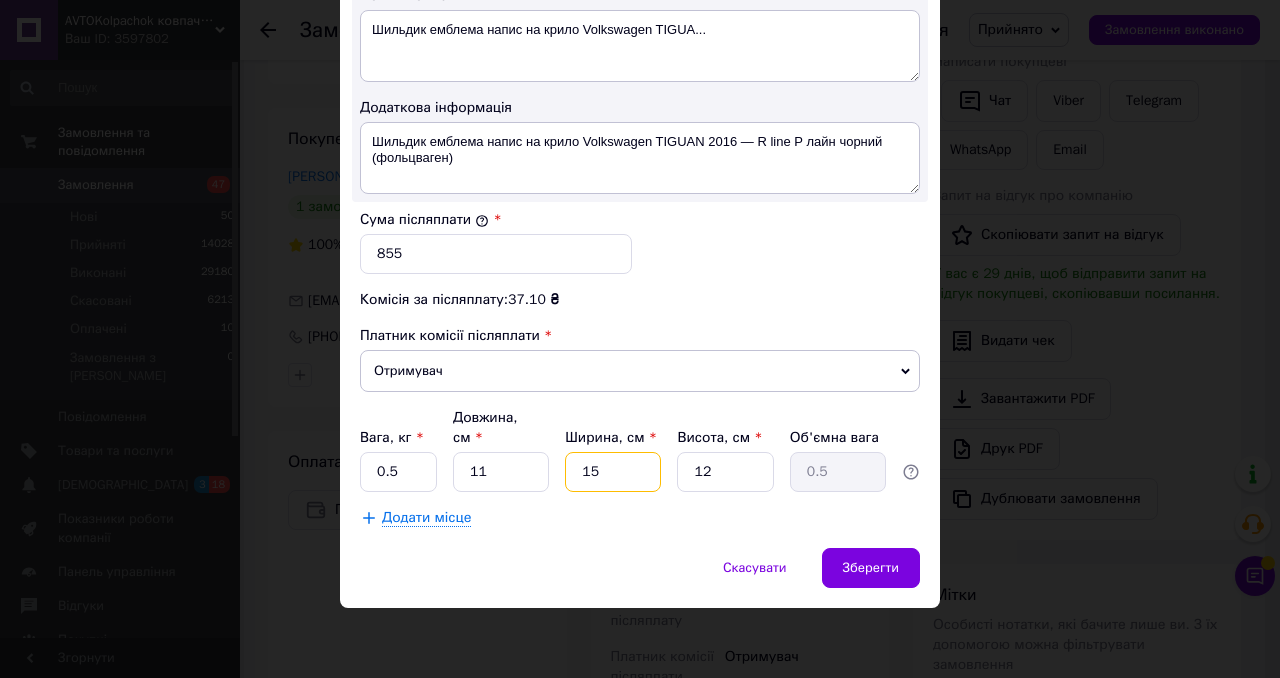 click on "15" at bounding box center [613, 472] 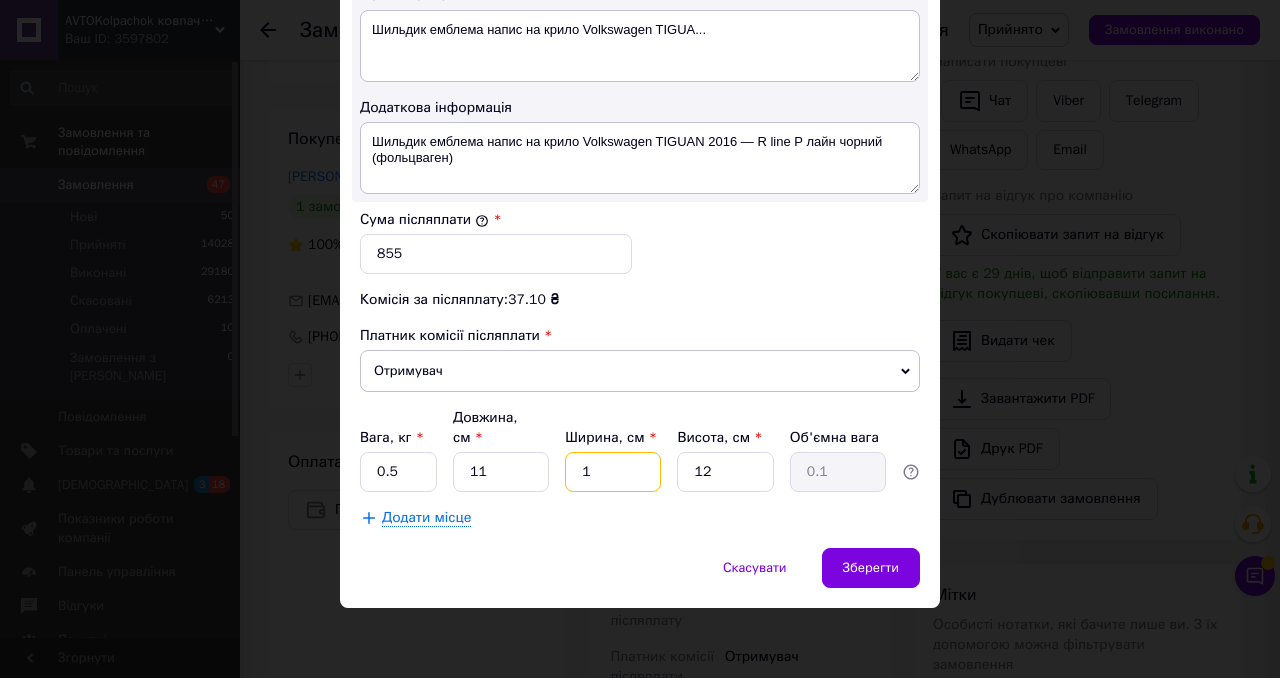 type on "1" 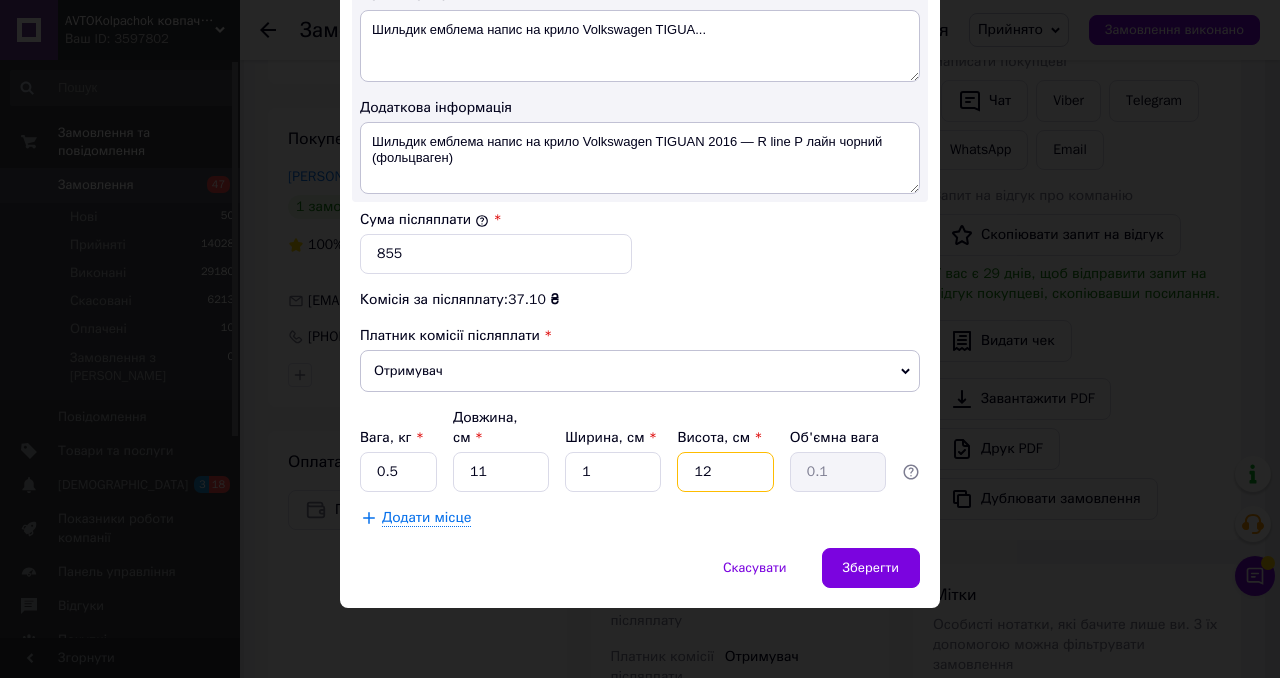 click on "12" at bounding box center [725, 472] 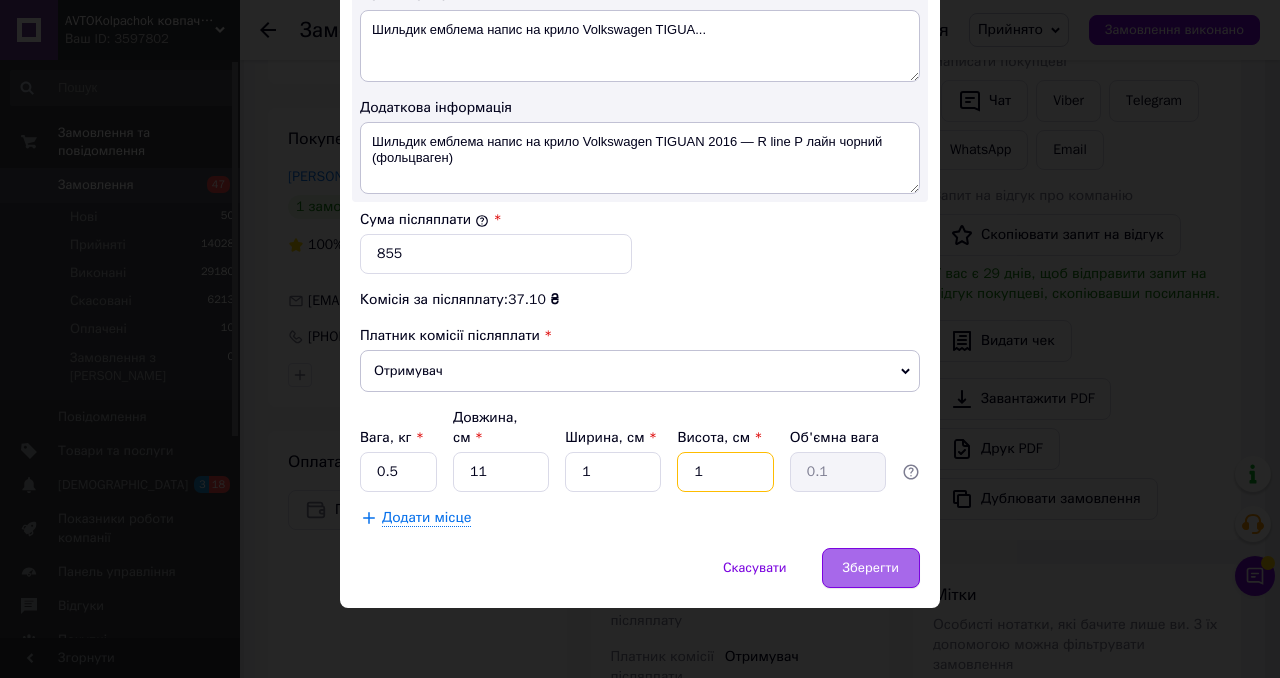 type on "1" 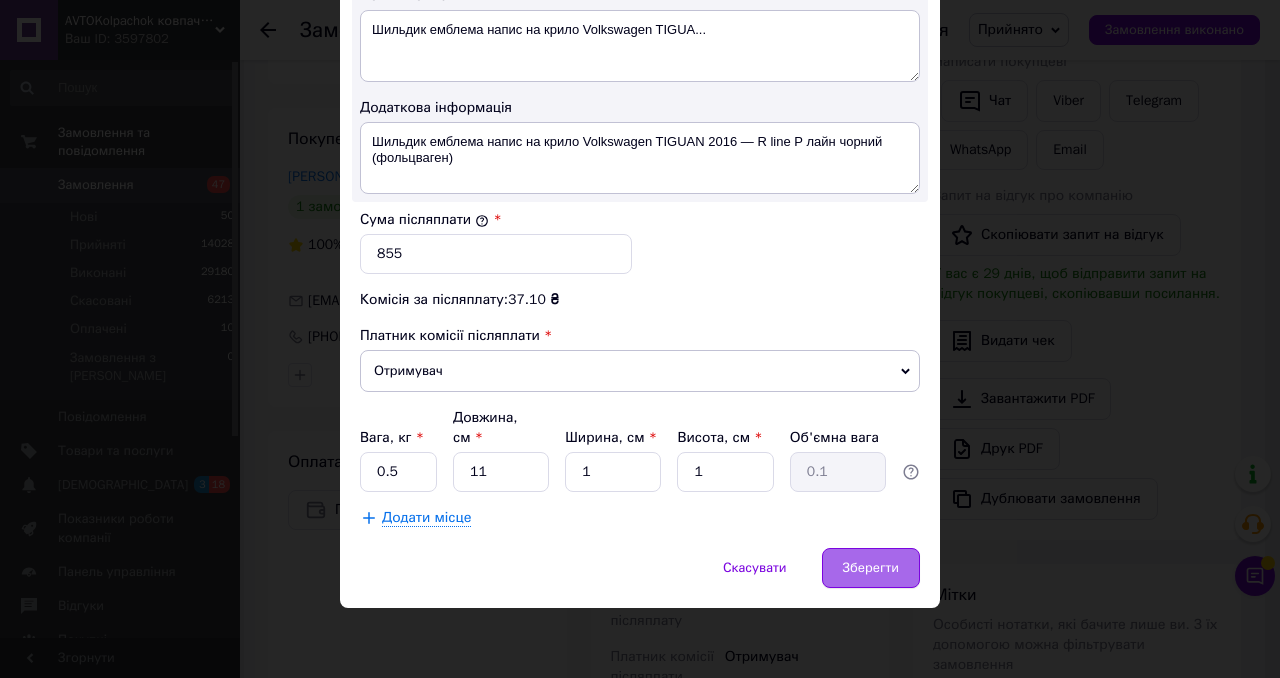 click on "Зберегти" at bounding box center (871, 568) 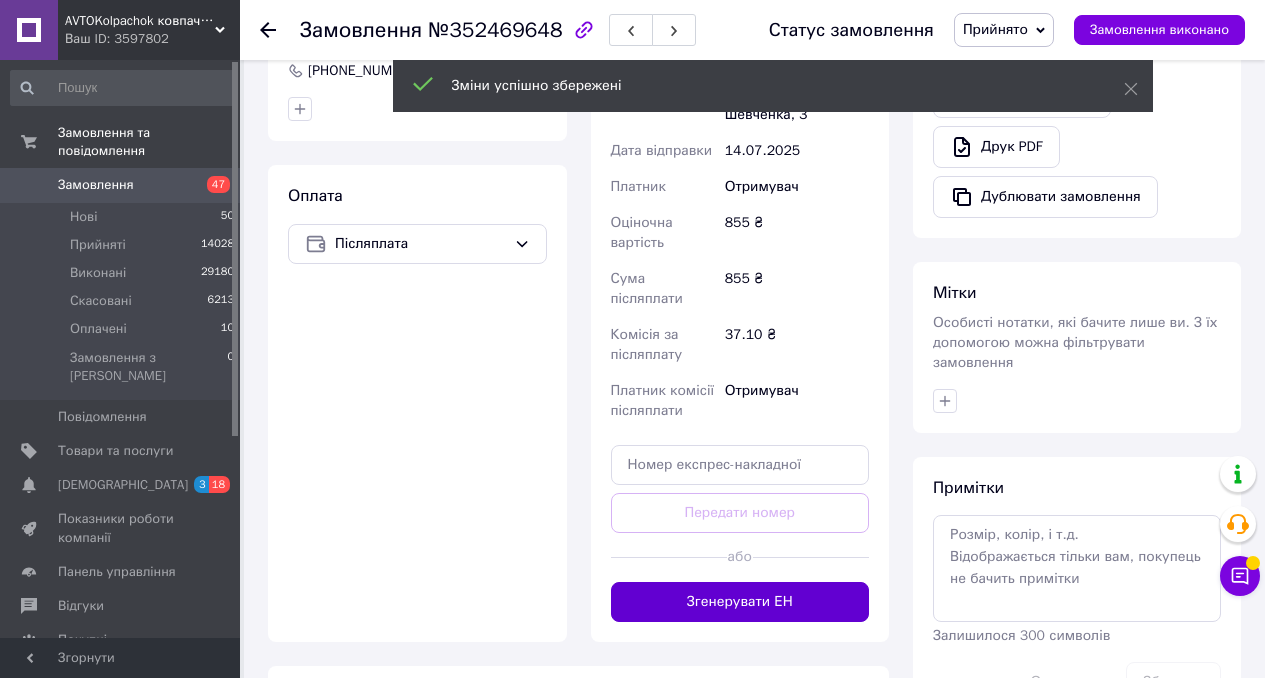scroll, scrollTop: 701, scrollLeft: 0, axis: vertical 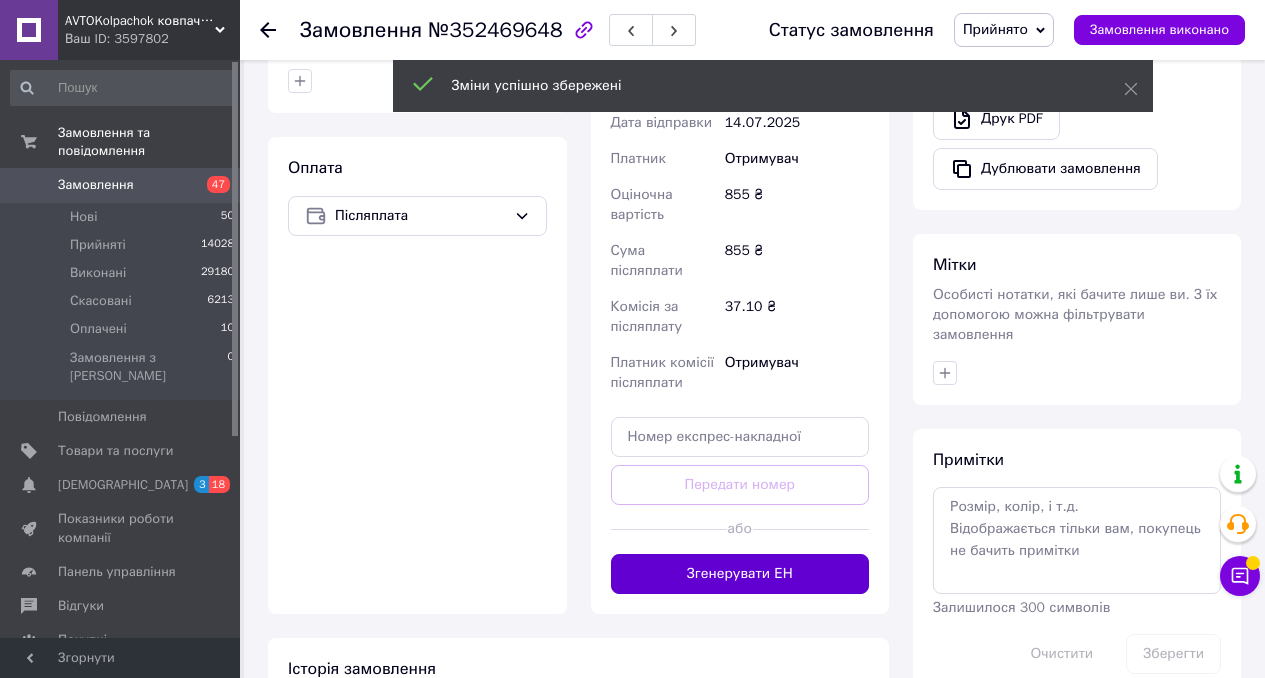 click on "Згенерувати ЕН" at bounding box center (740, 574) 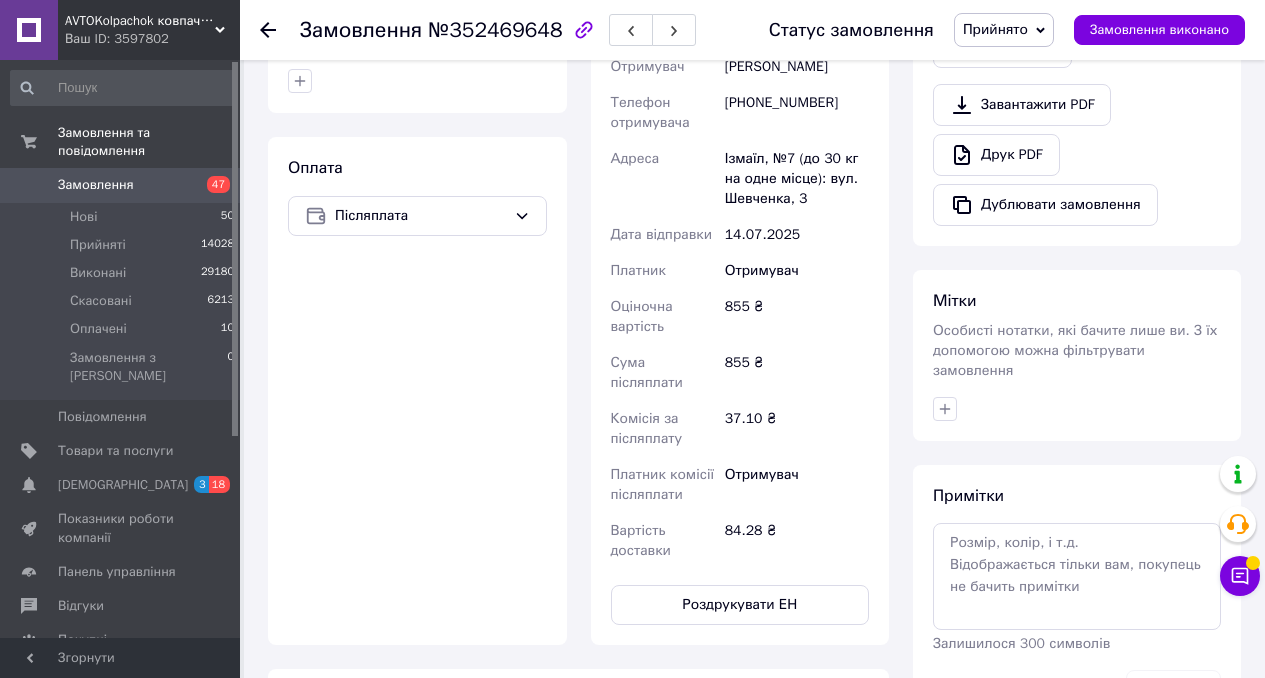 click on "Замовлення" at bounding box center [121, 185] 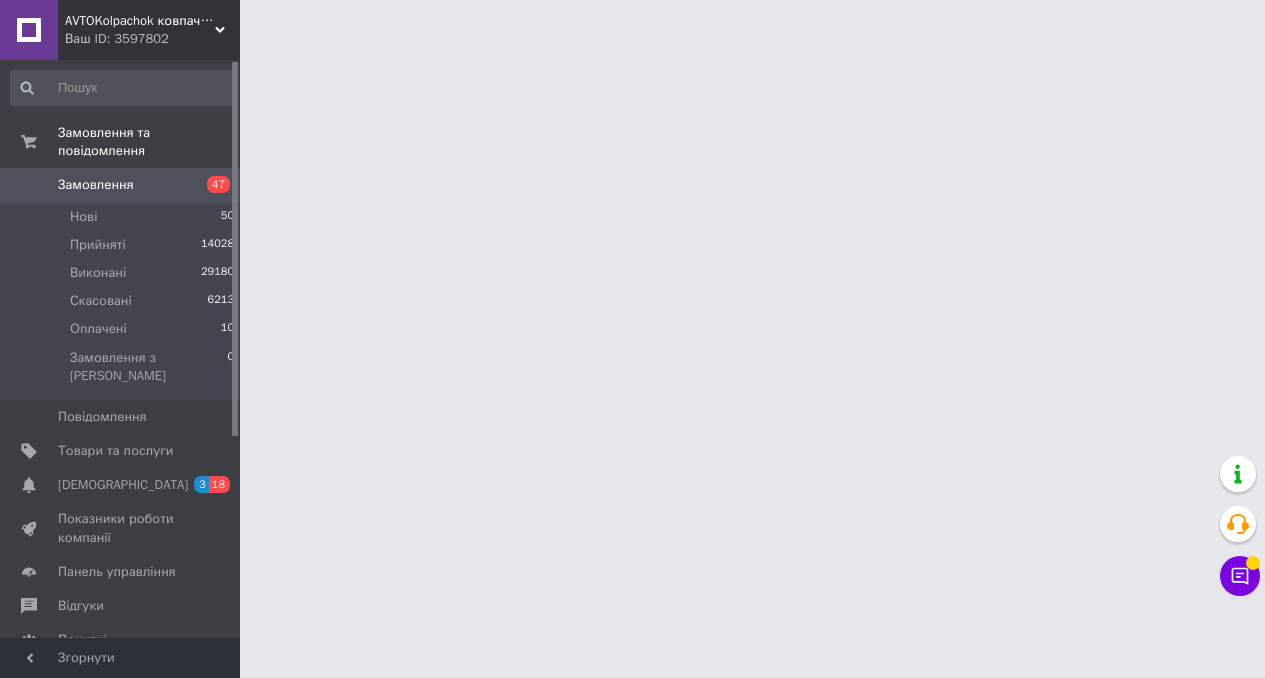 scroll, scrollTop: 0, scrollLeft: 0, axis: both 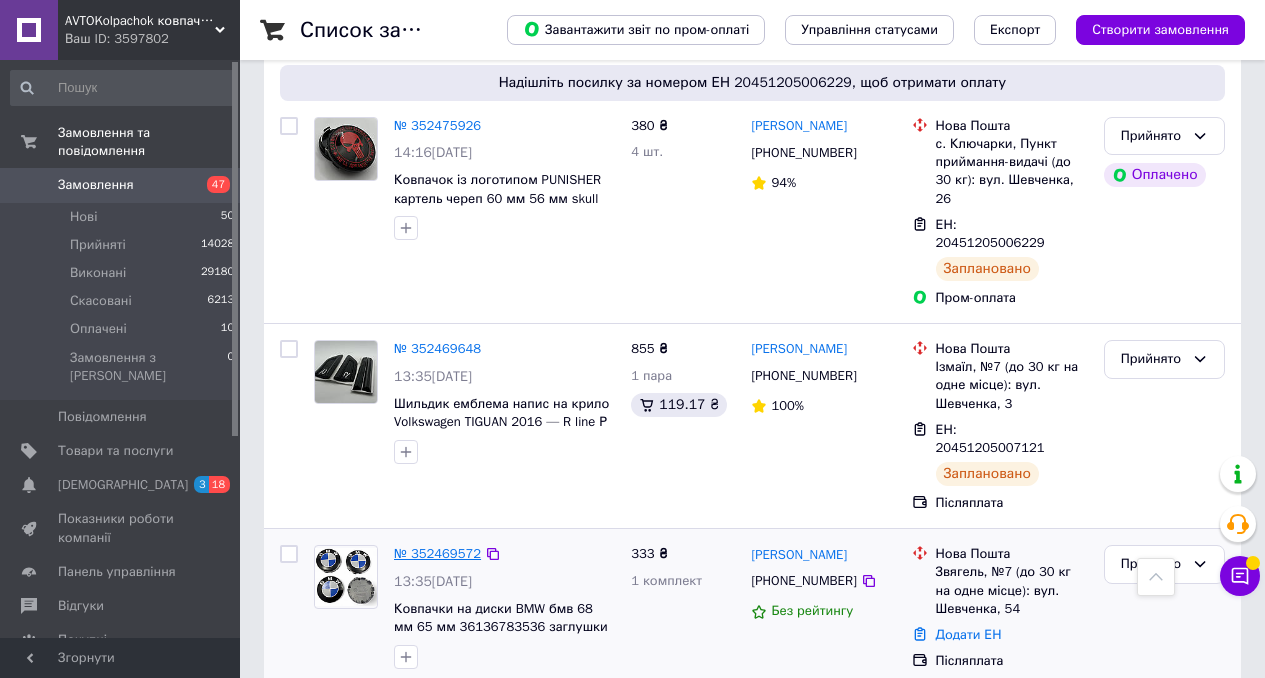 click on "№ 352469572" at bounding box center [437, 553] 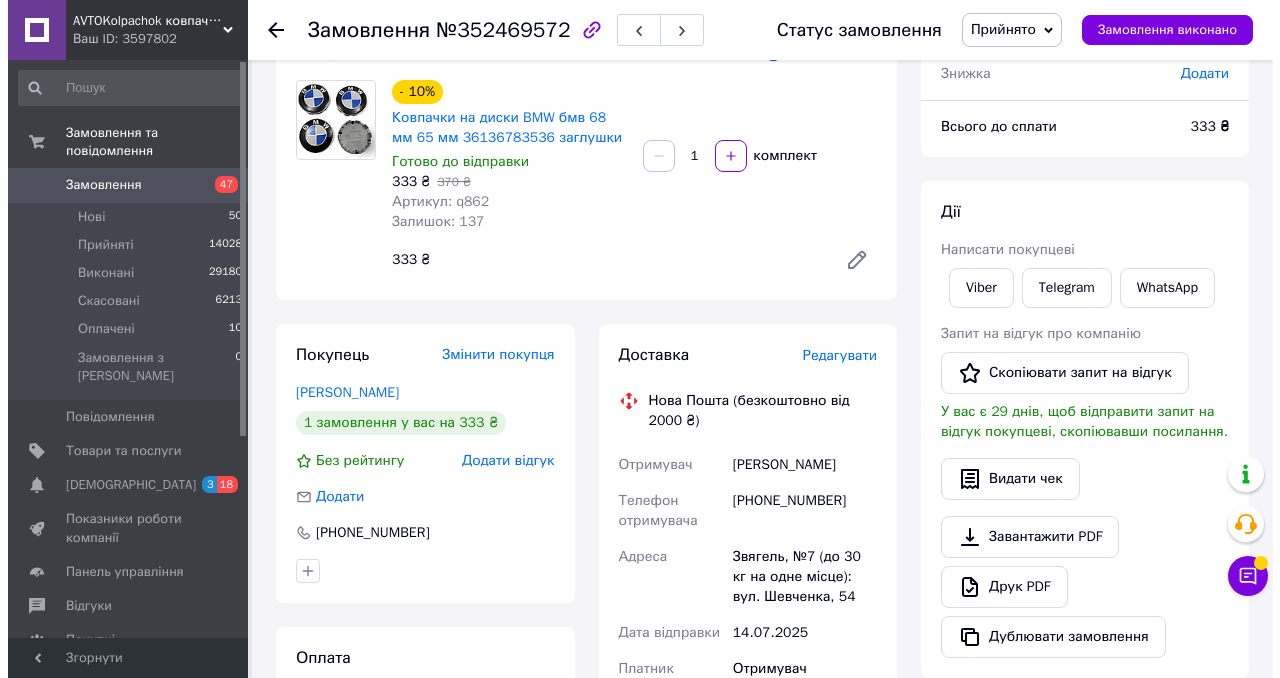 scroll, scrollTop: 233, scrollLeft: 0, axis: vertical 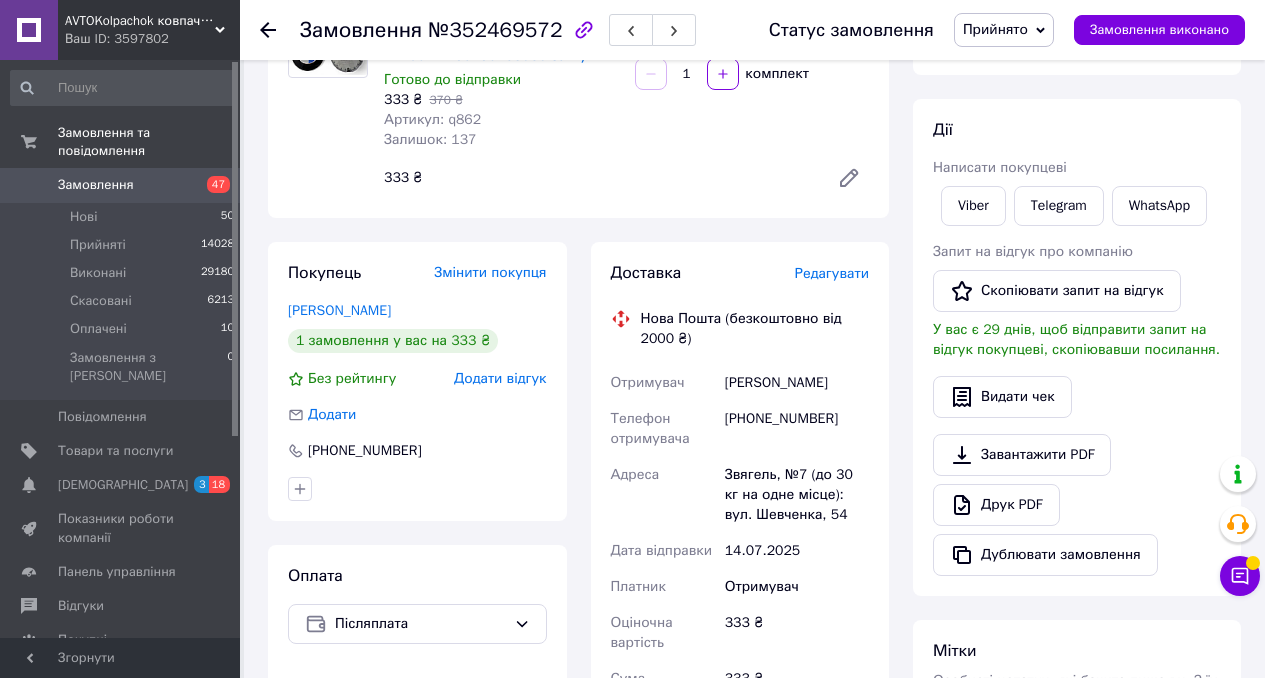click on "Редагувати" at bounding box center [832, 273] 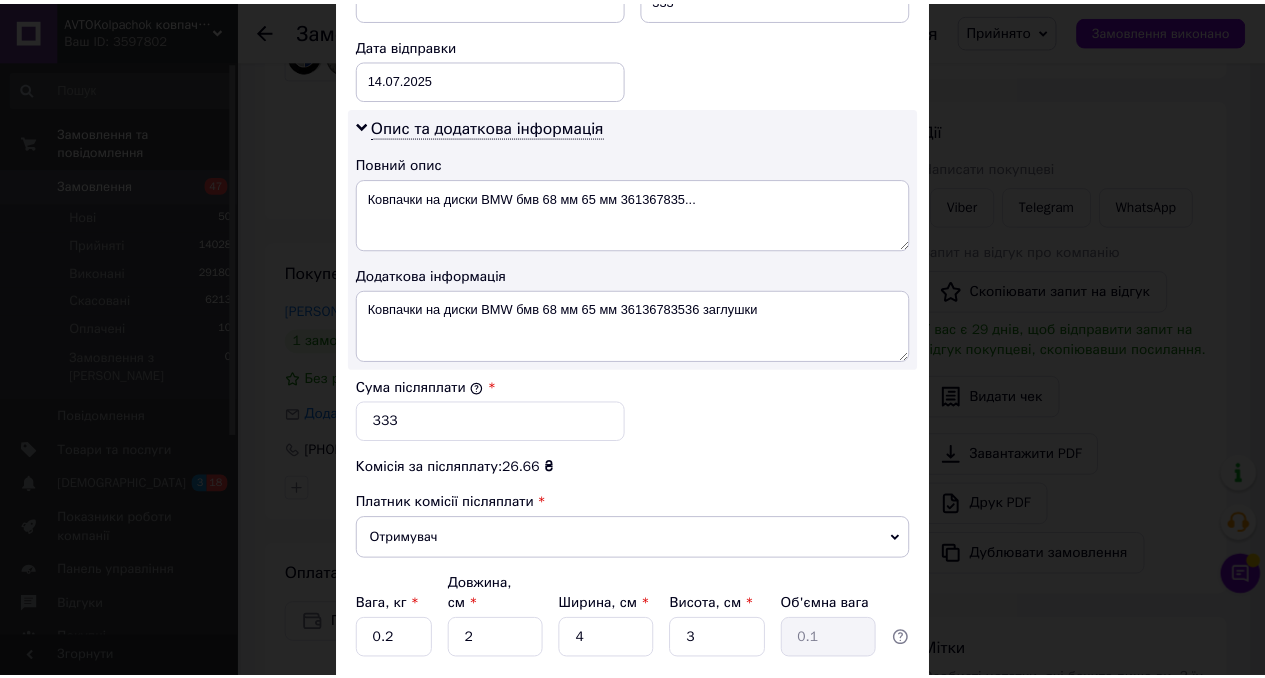 scroll, scrollTop: 1092, scrollLeft: 0, axis: vertical 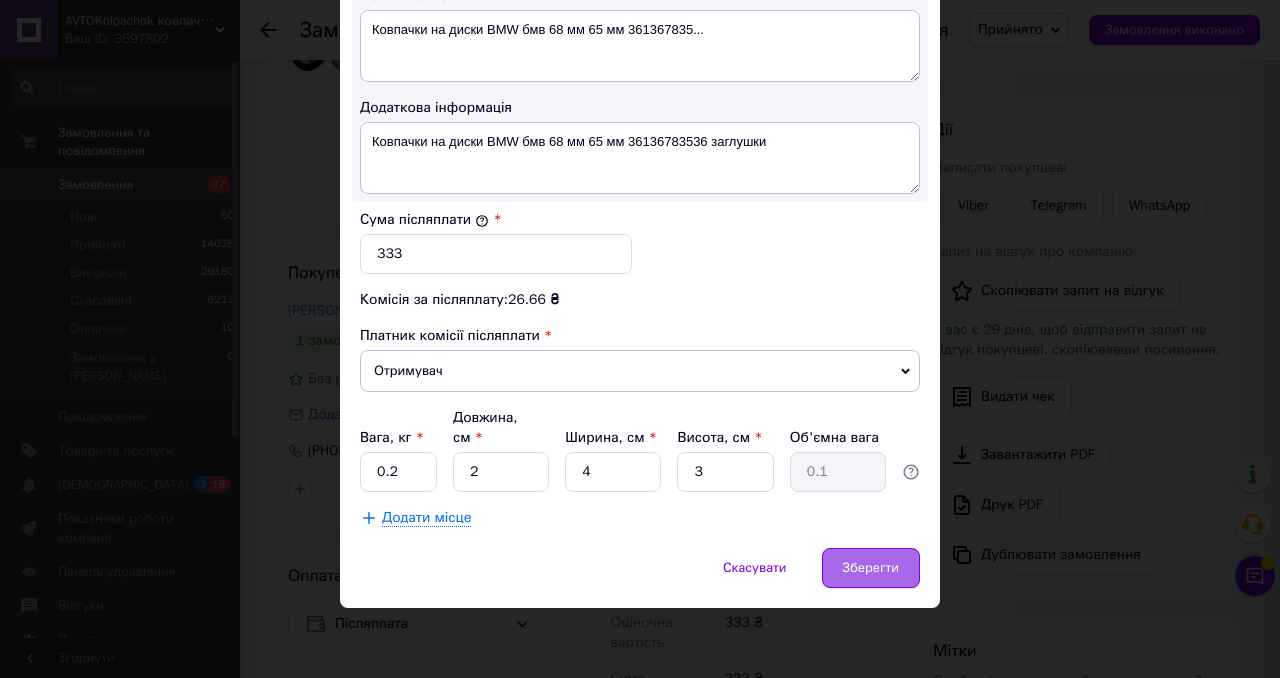 click on "Зберегти" at bounding box center (871, 568) 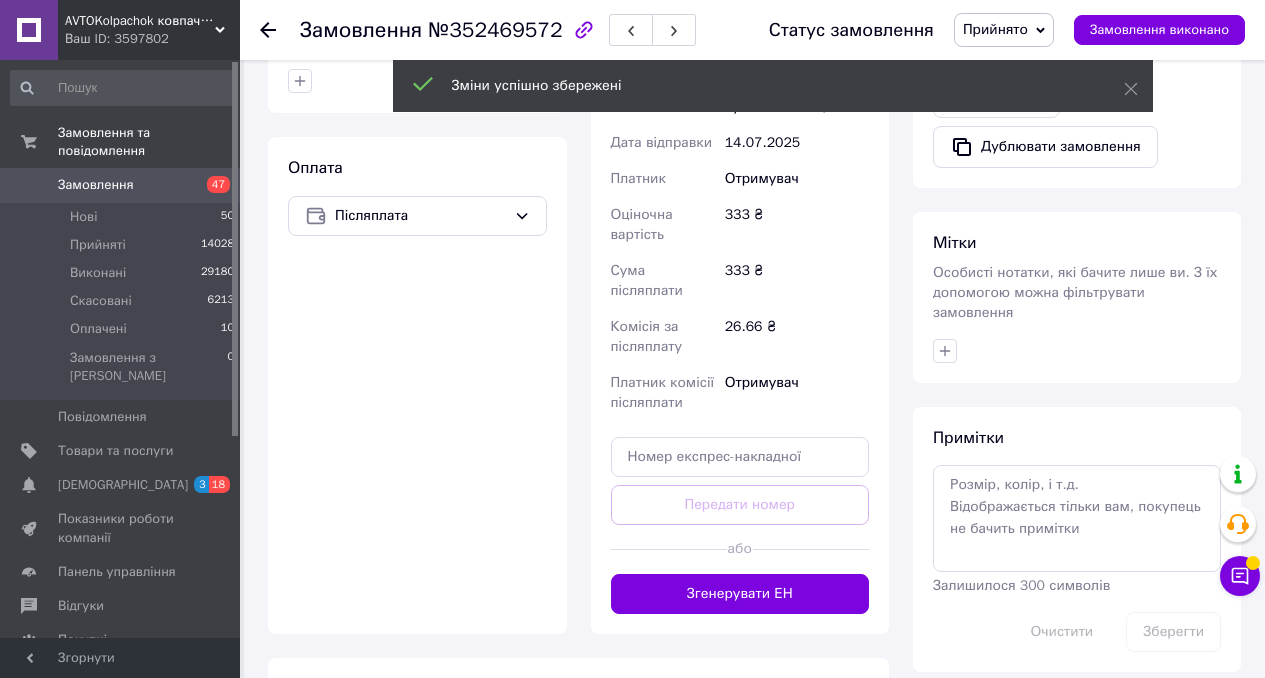 scroll, scrollTop: 684, scrollLeft: 0, axis: vertical 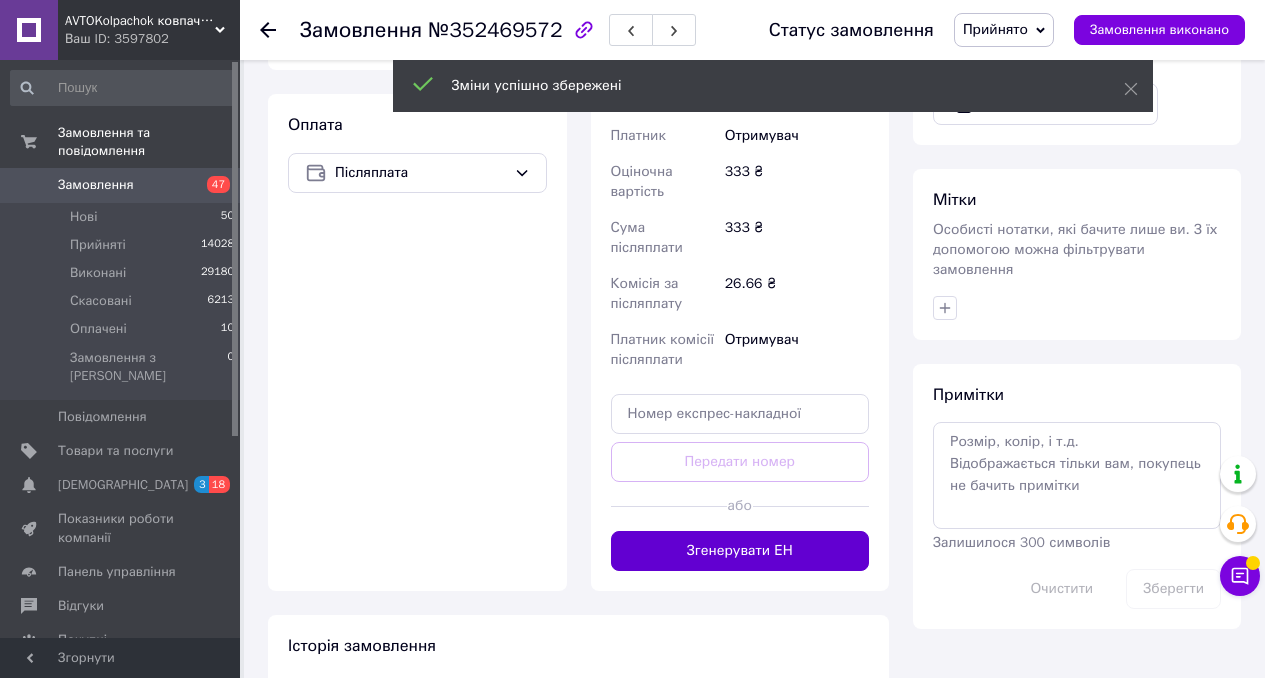 click on "Згенерувати ЕН" at bounding box center (740, 551) 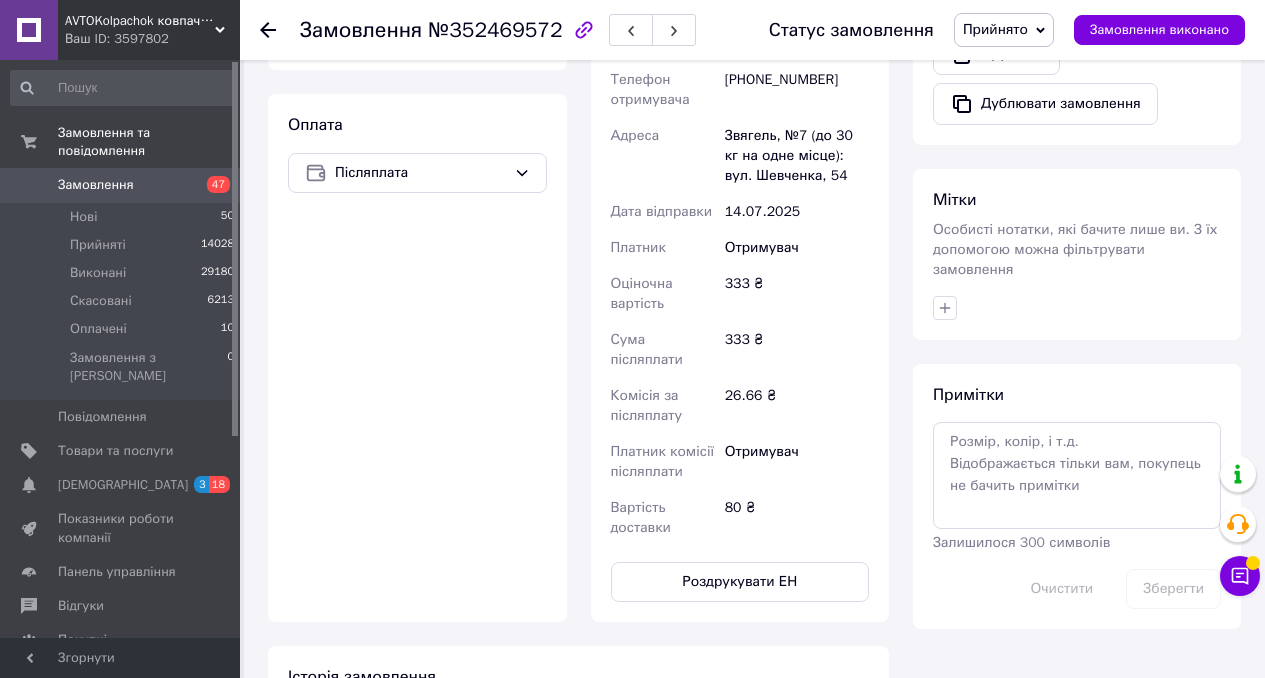 click on "47" at bounding box center (212, 185) 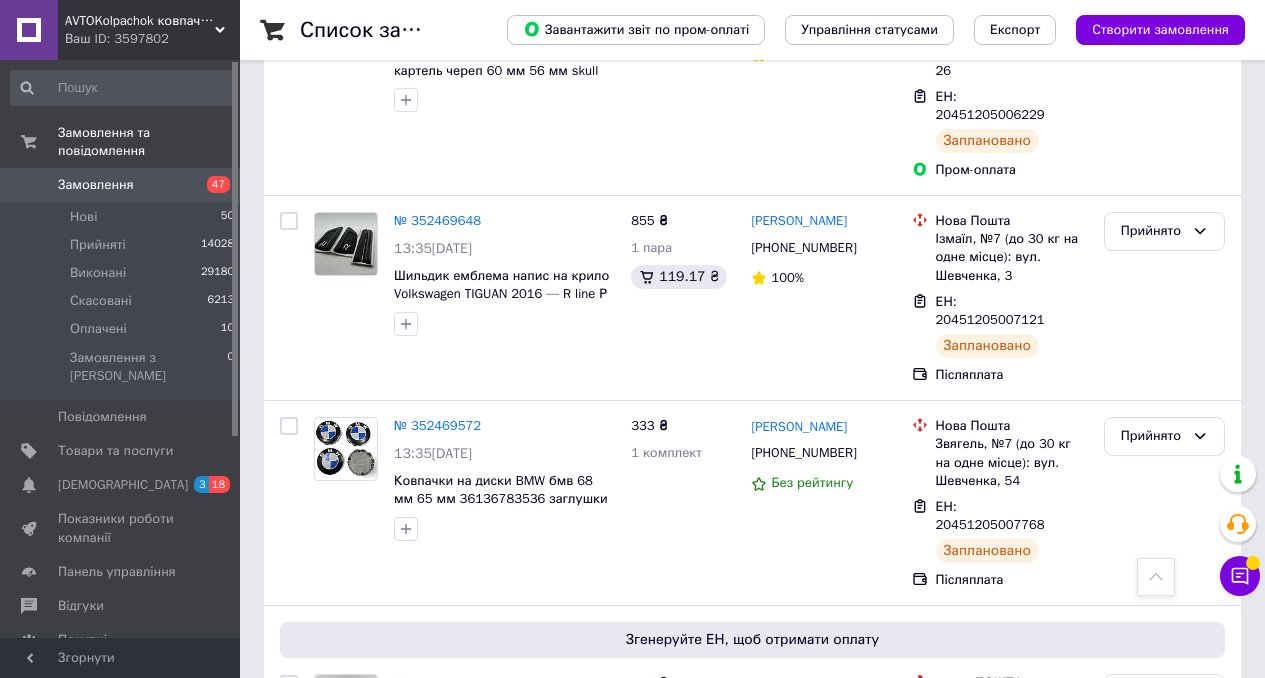 scroll, scrollTop: 8472, scrollLeft: 0, axis: vertical 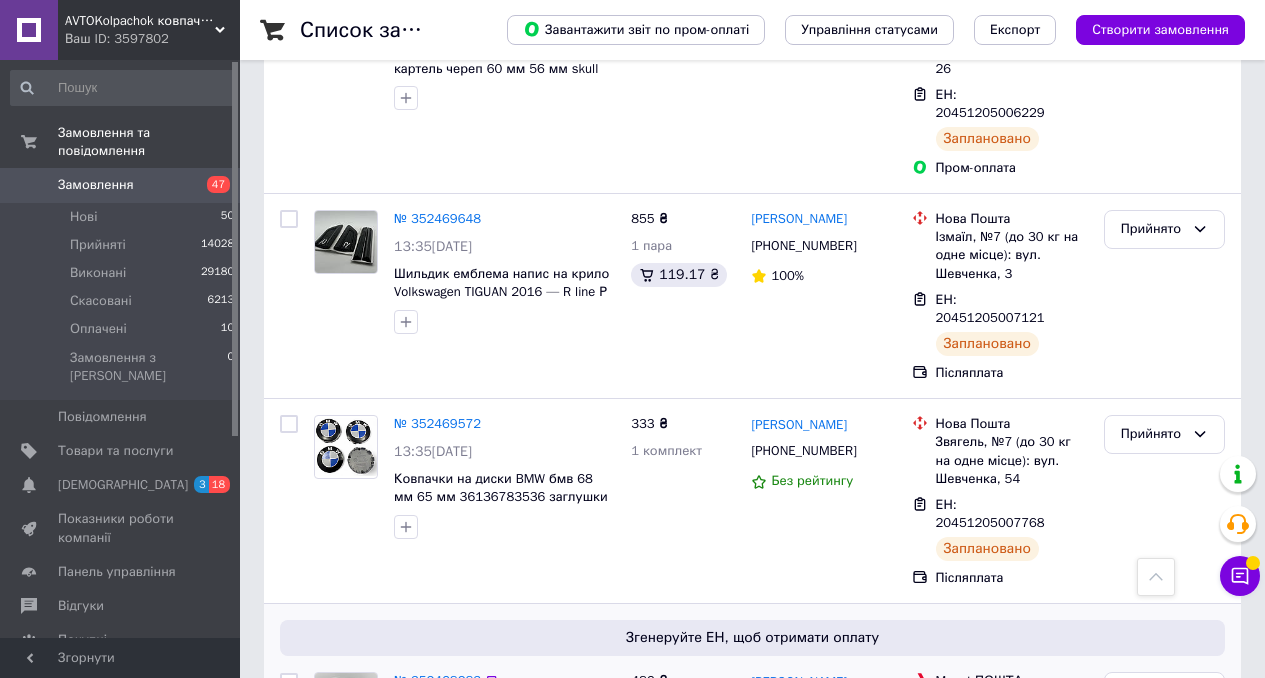 click on "№ 352468283" at bounding box center [437, 680] 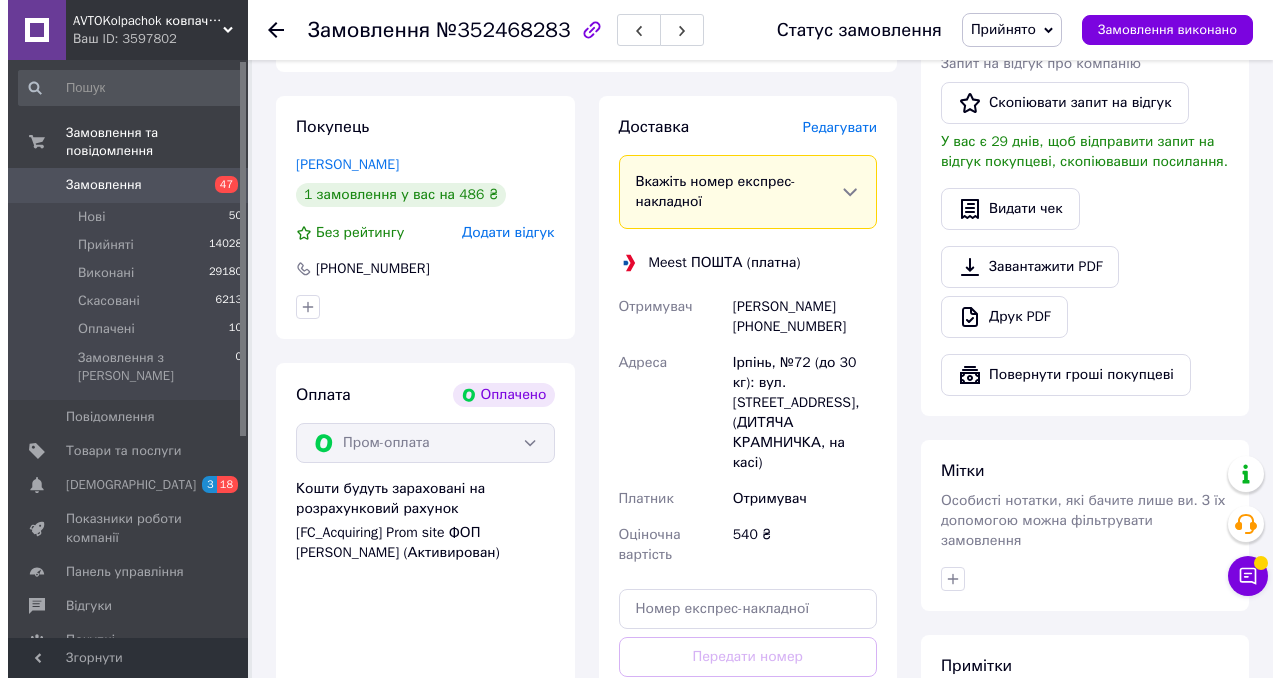 scroll, scrollTop: 973, scrollLeft: 0, axis: vertical 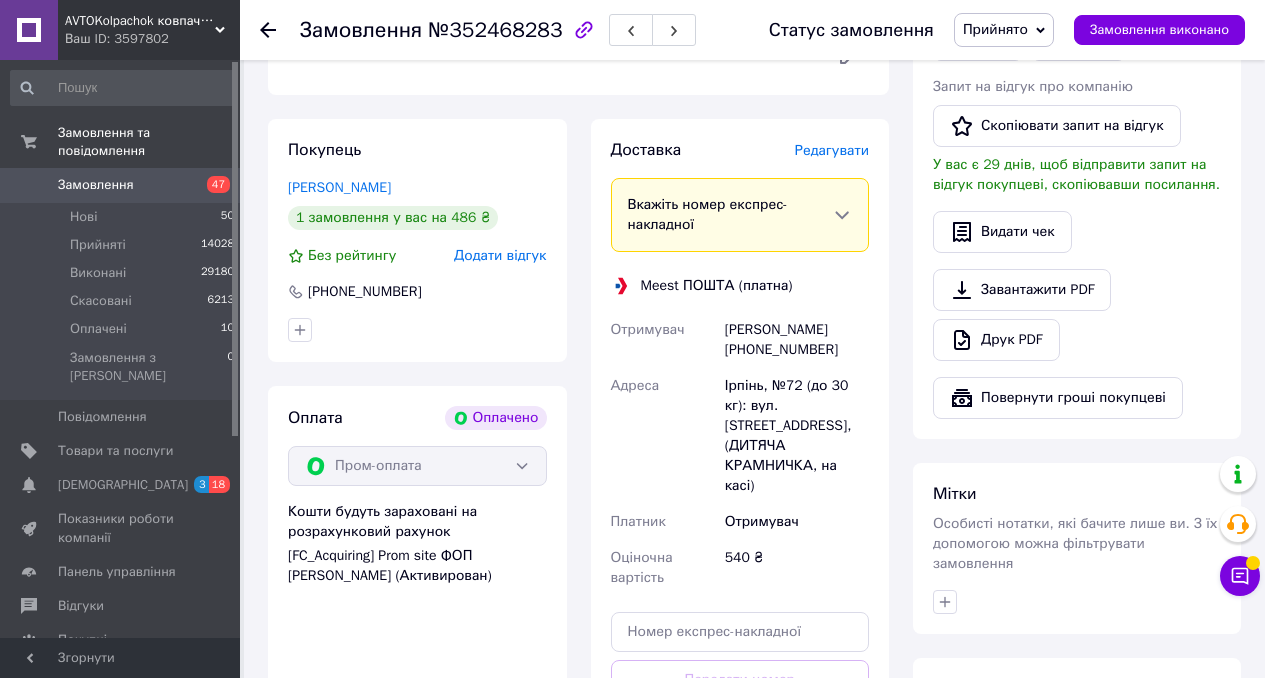 click on "Редагувати" at bounding box center [832, 151] 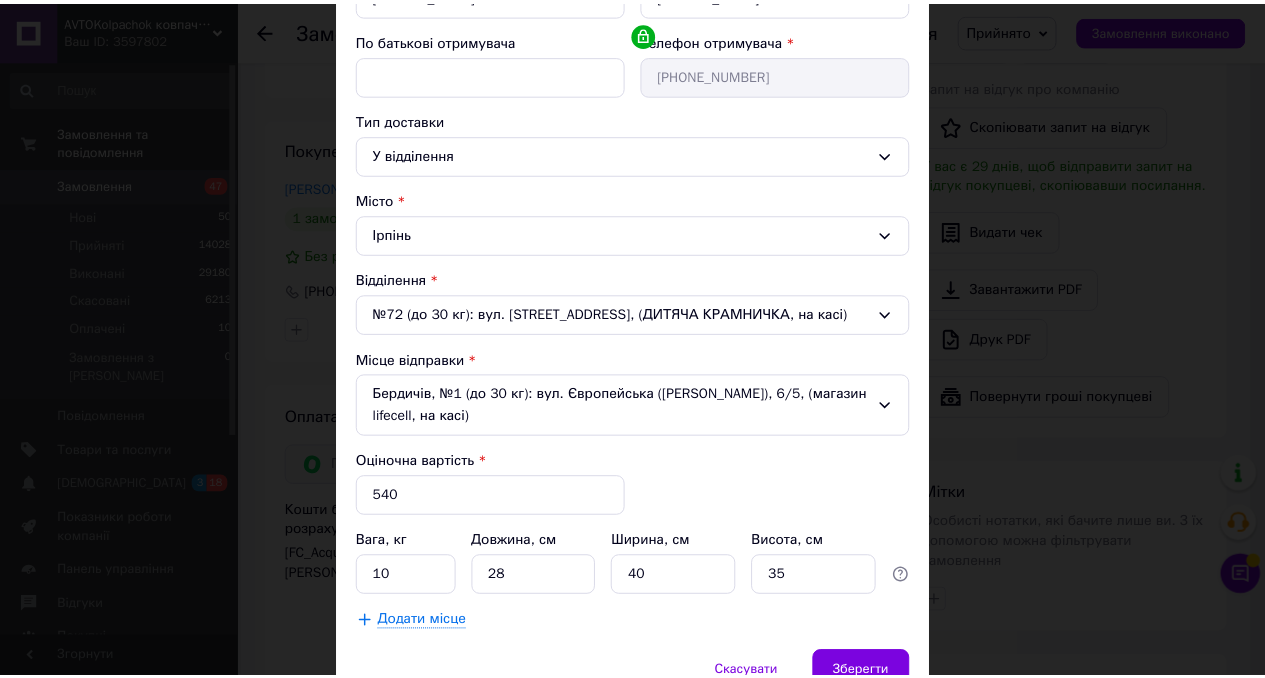 scroll, scrollTop: 465, scrollLeft: 0, axis: vertical 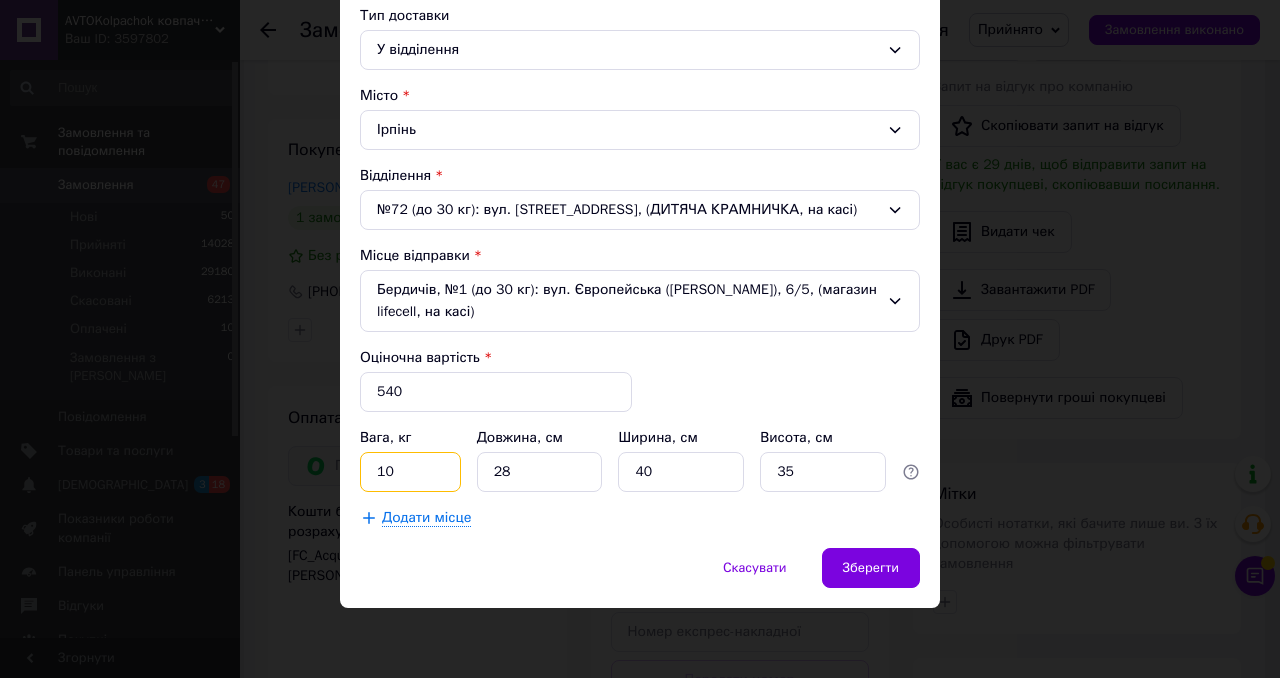 click on "10" at bounding box center (410, 472) 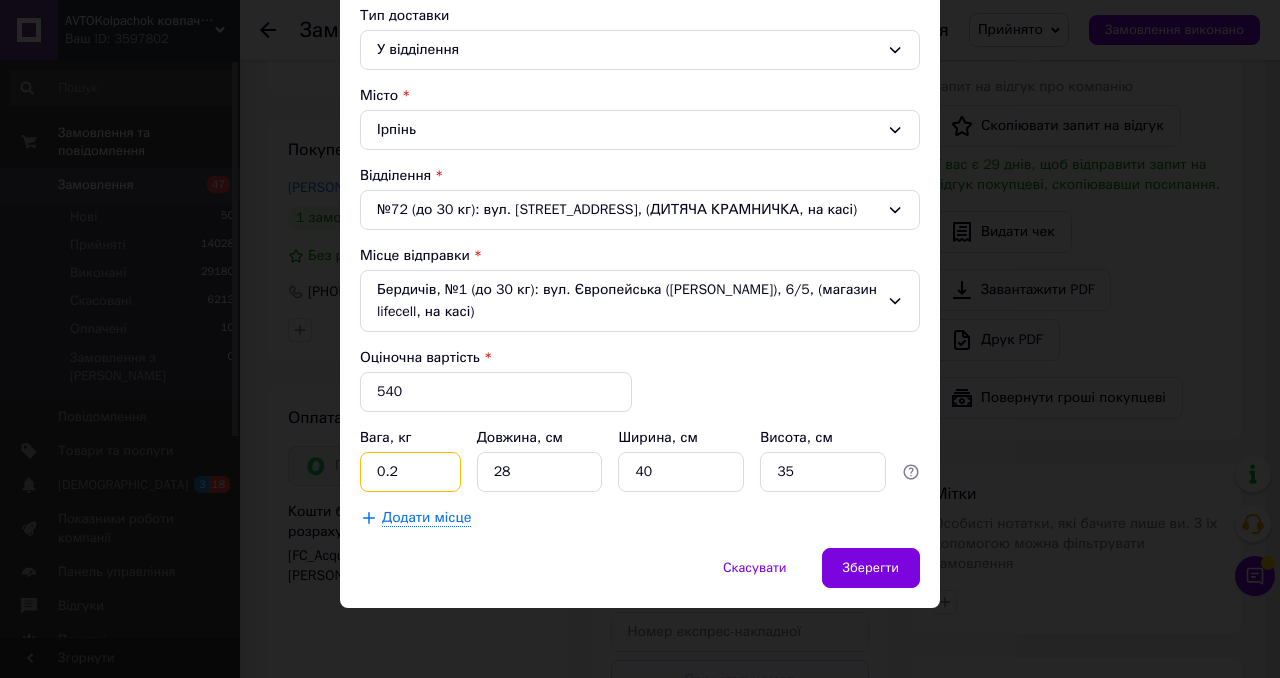 type on "0.2" 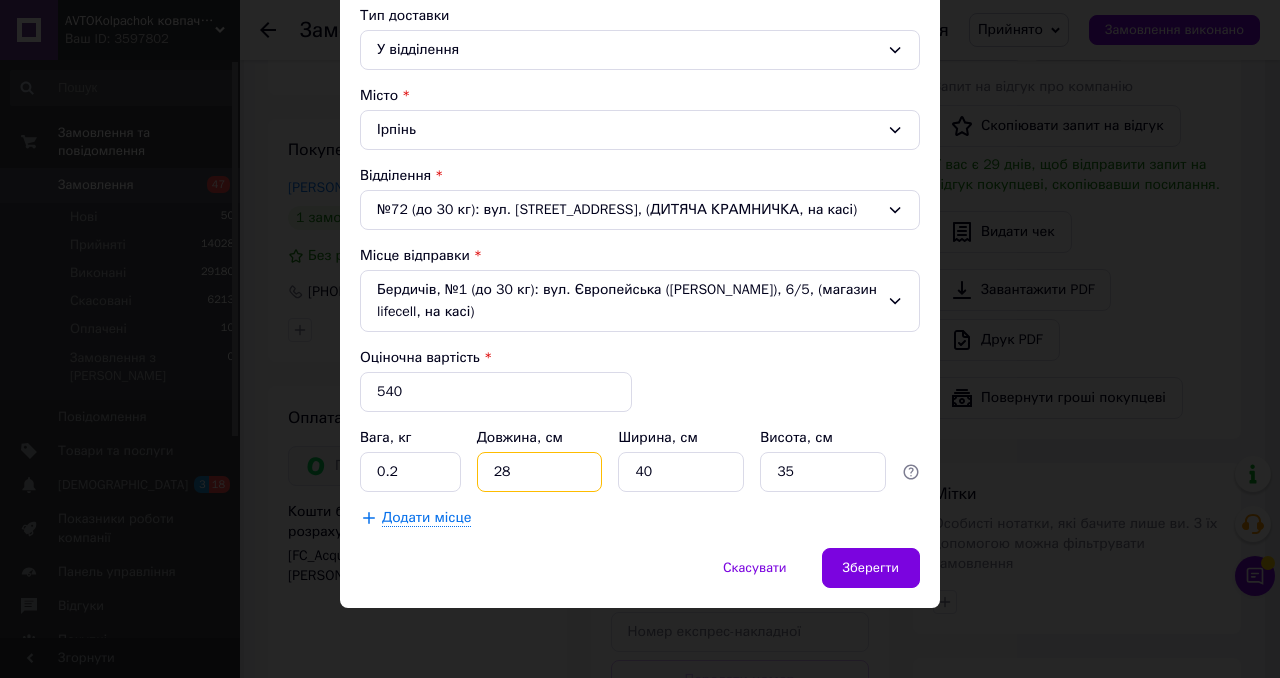 click on "28" at bounding box center [540, 472] 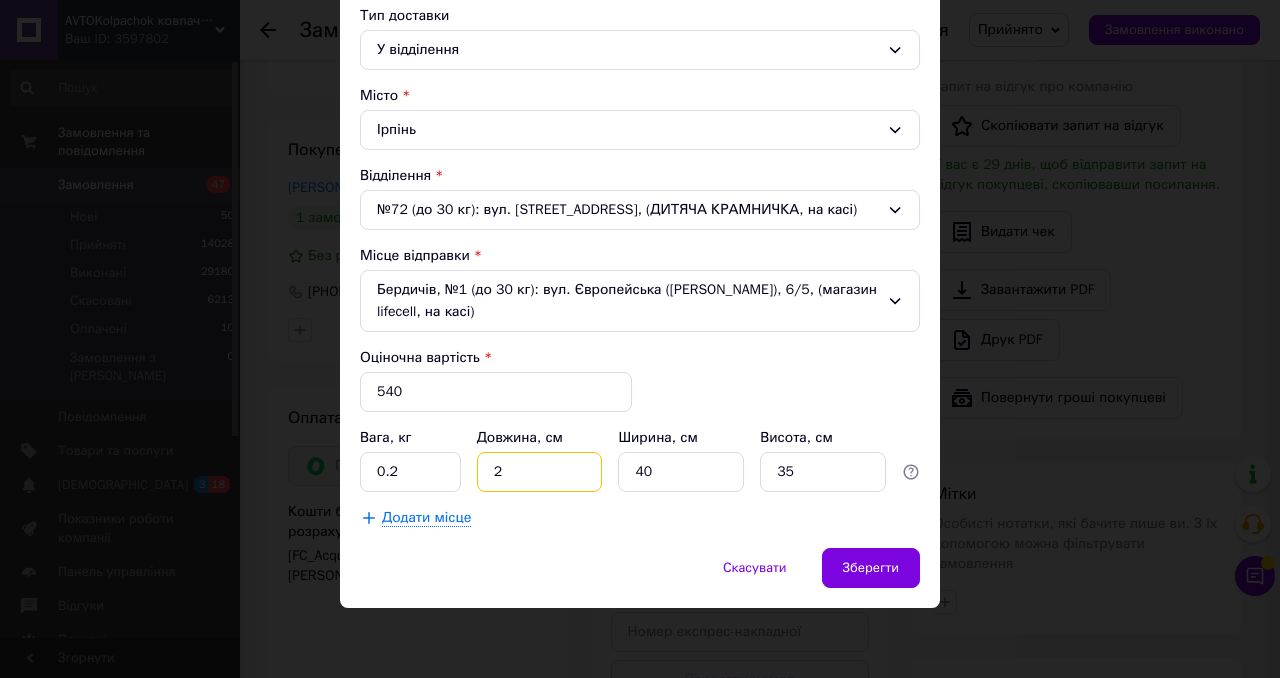 type on "2" 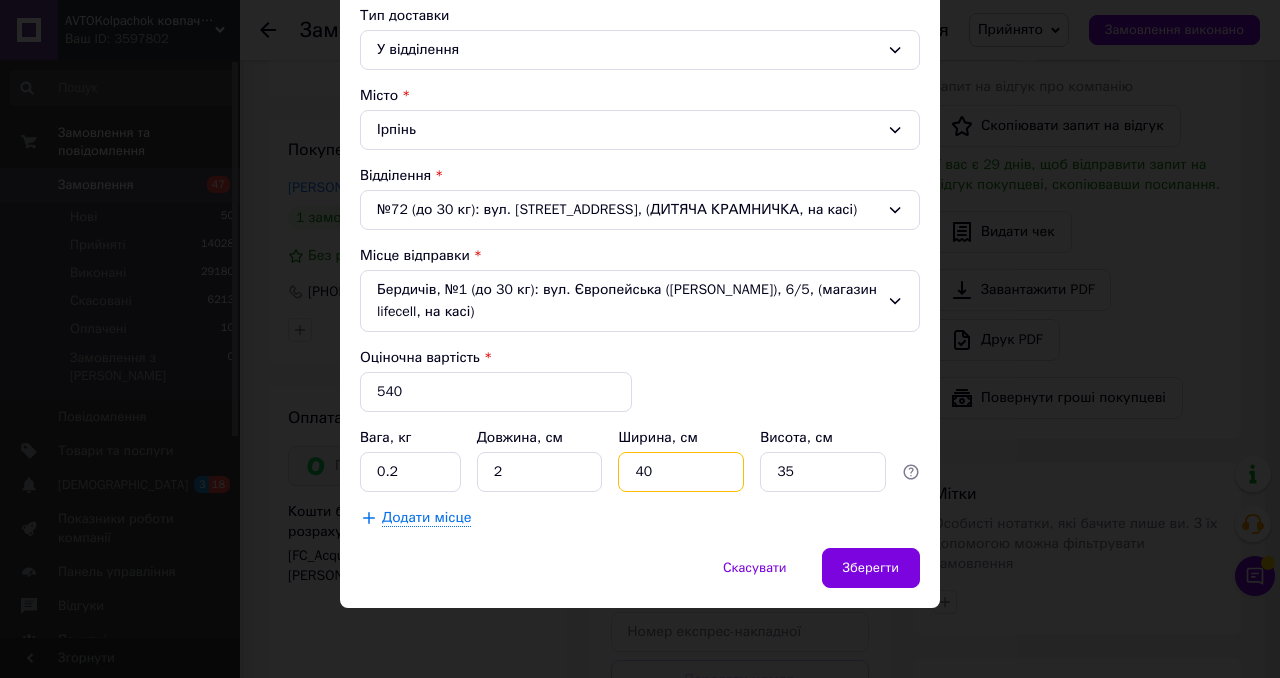 click on "40" at bounding box center [681, 472] 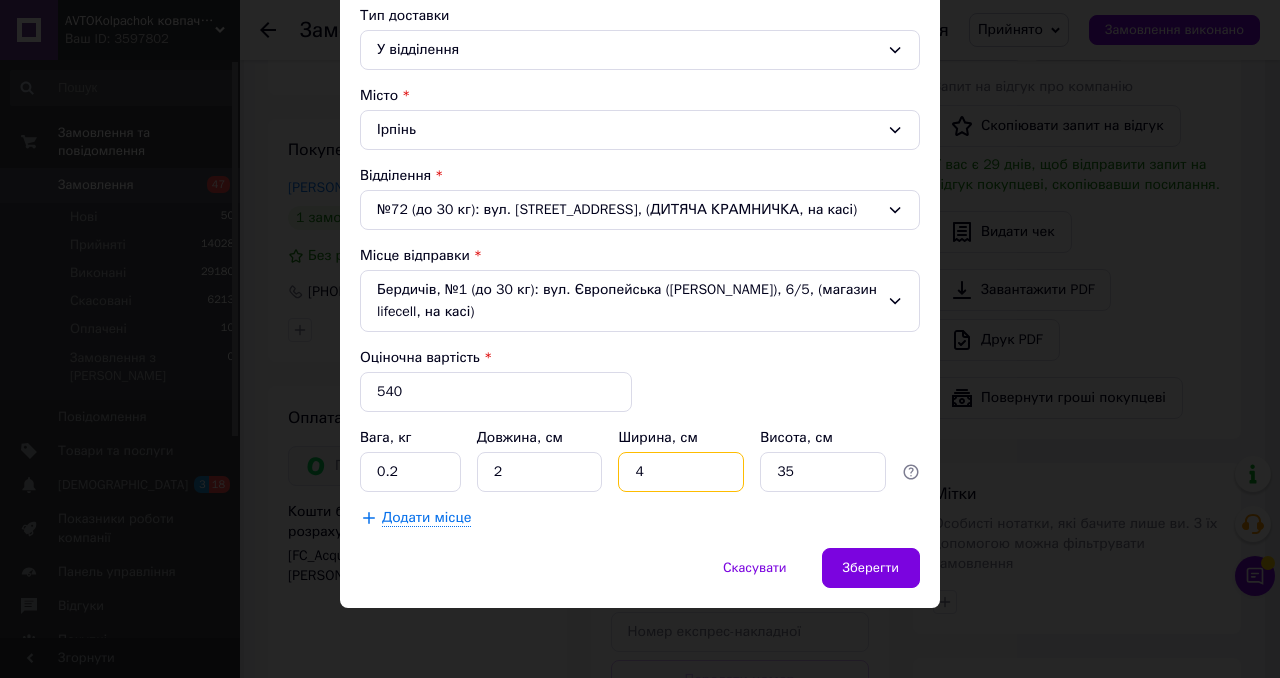 type on "4" 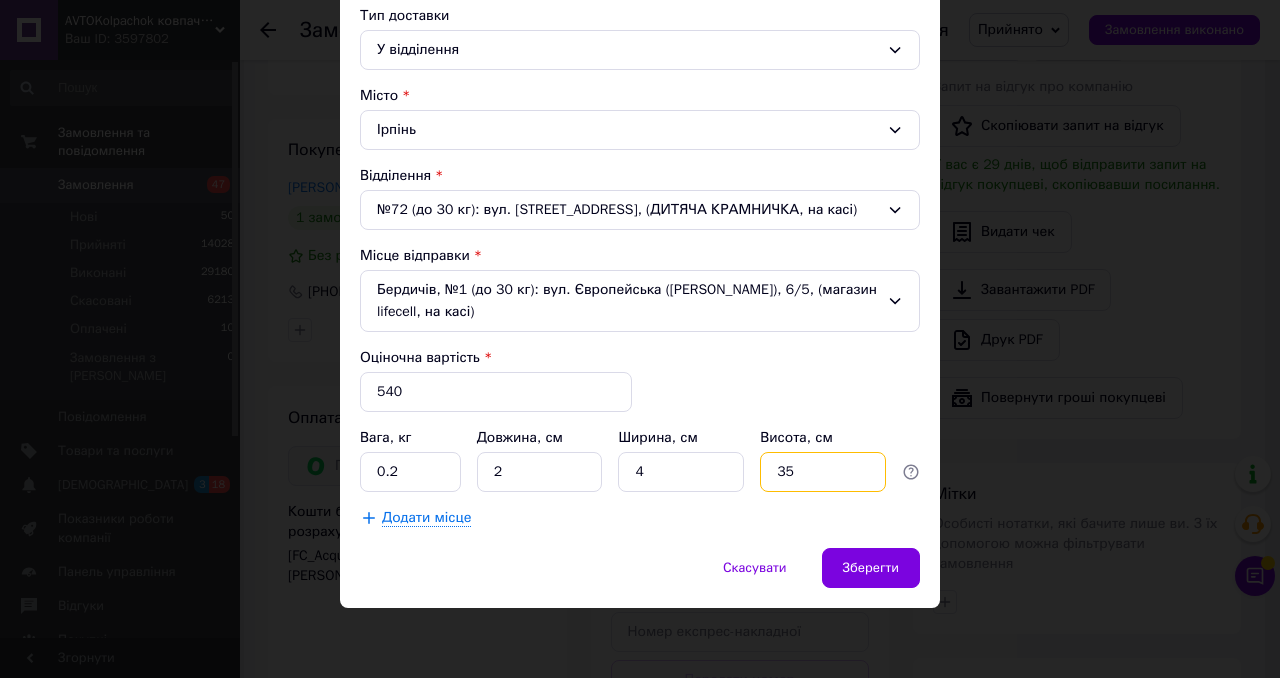 click on "35" at bounding box center (823, 472) 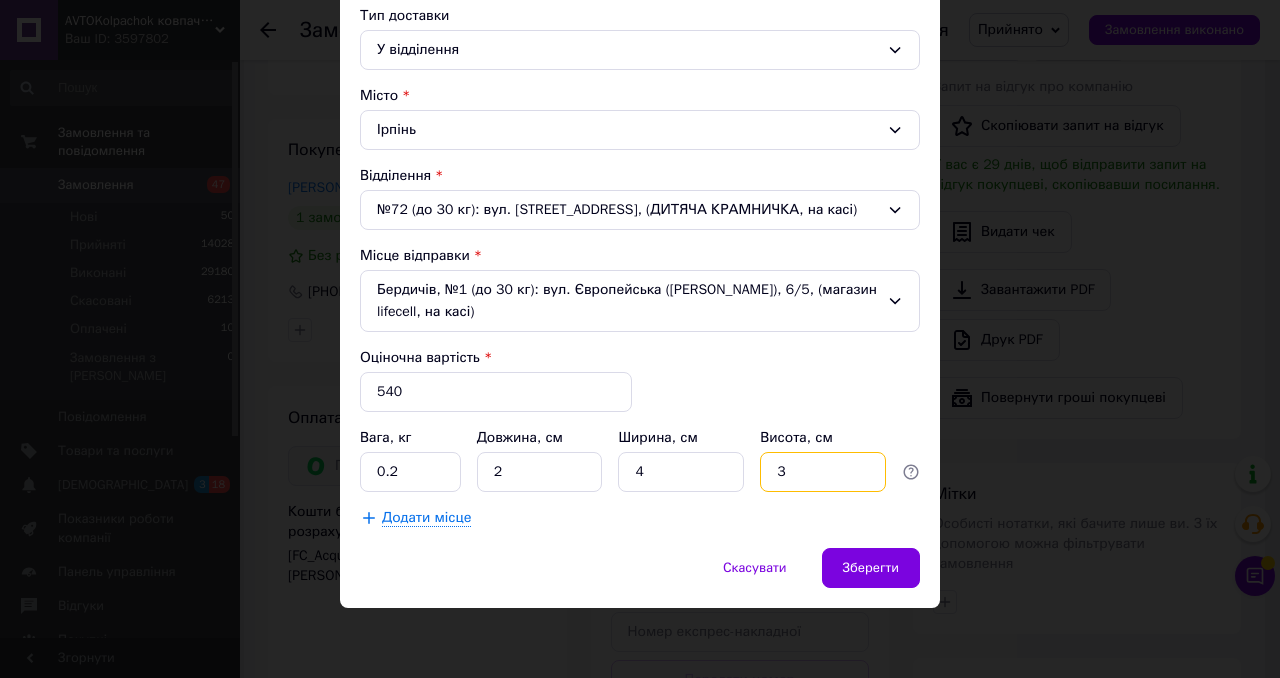 type on "3" 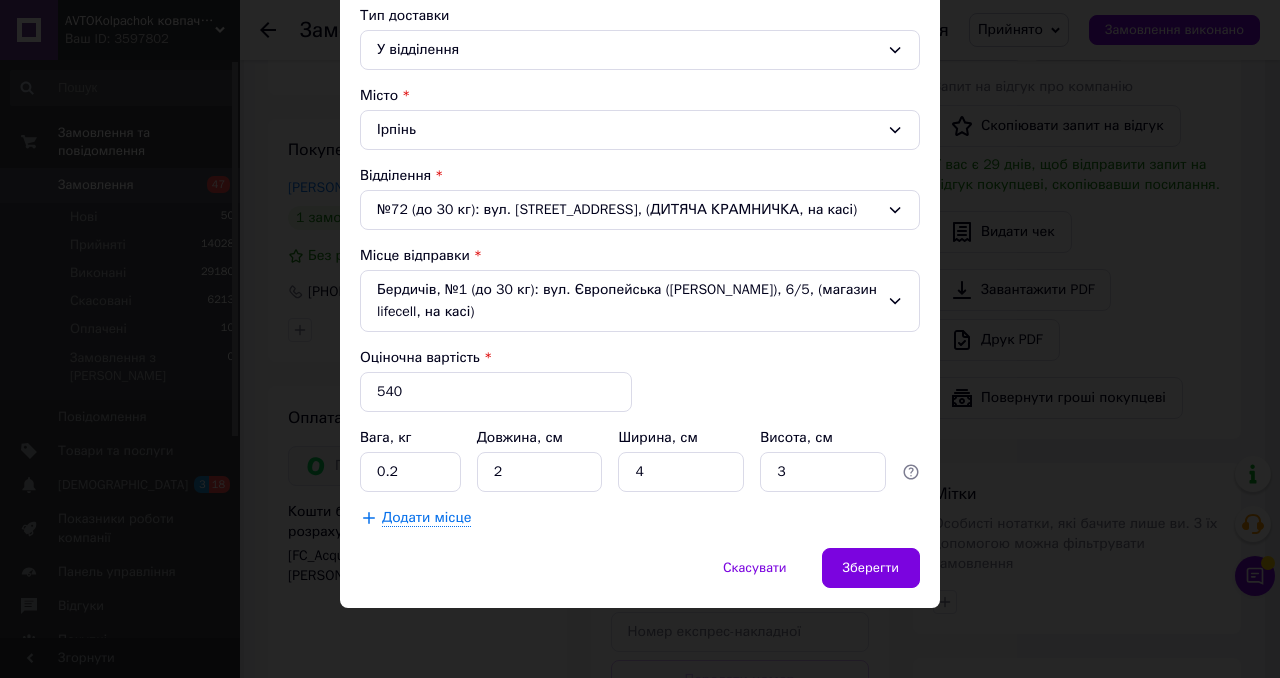 click on "Додати місце" at bounding box center [640, 518] 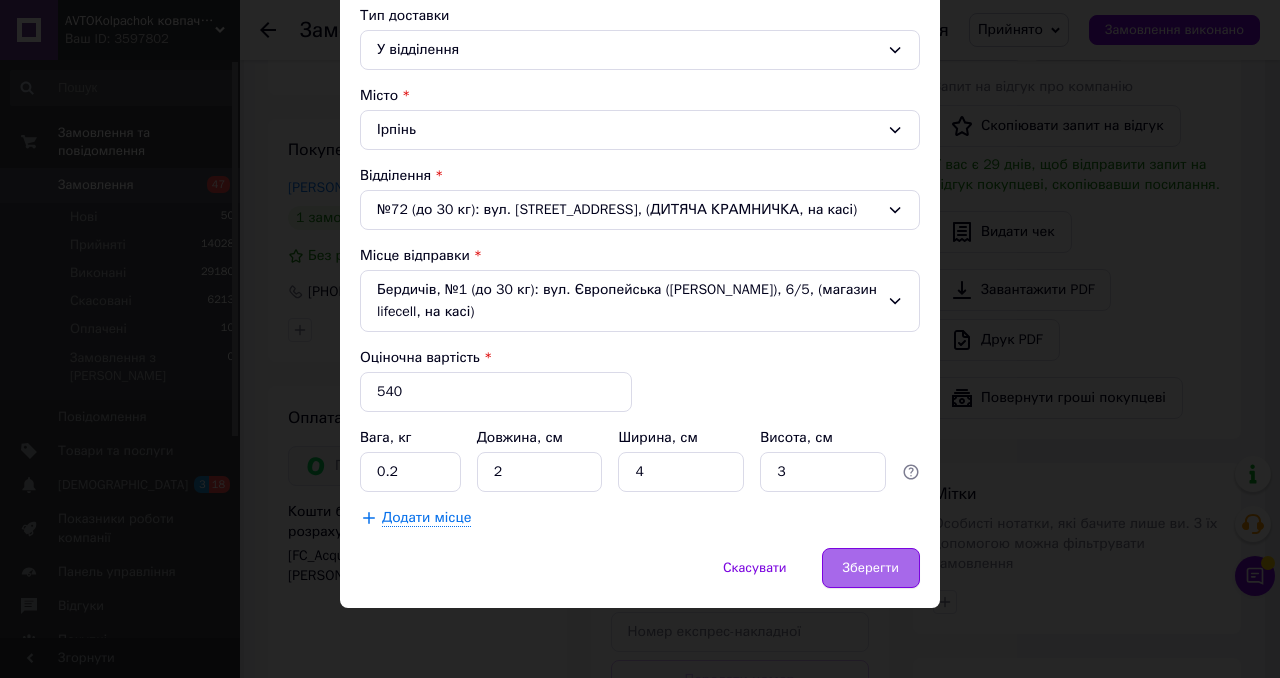 click on "Зберегти" at bounding box center [871, 568] 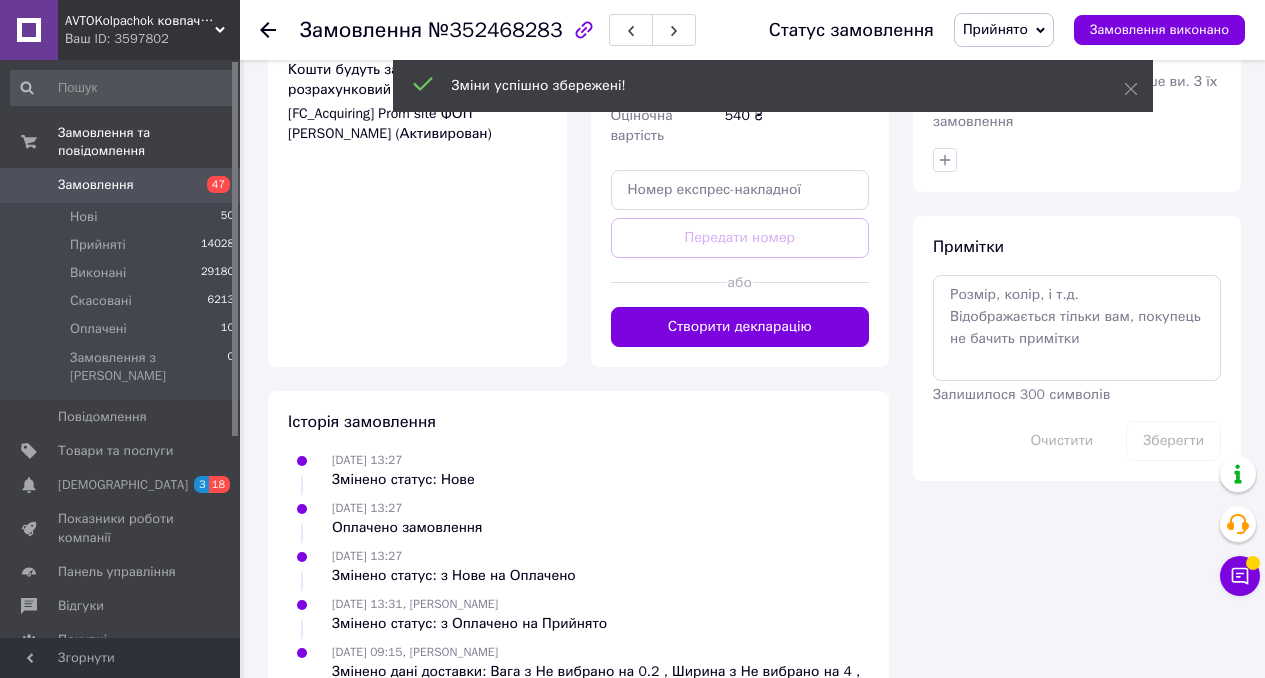 scroll, scrollTop: 1523, scrollLeft: 0, axis: vertical 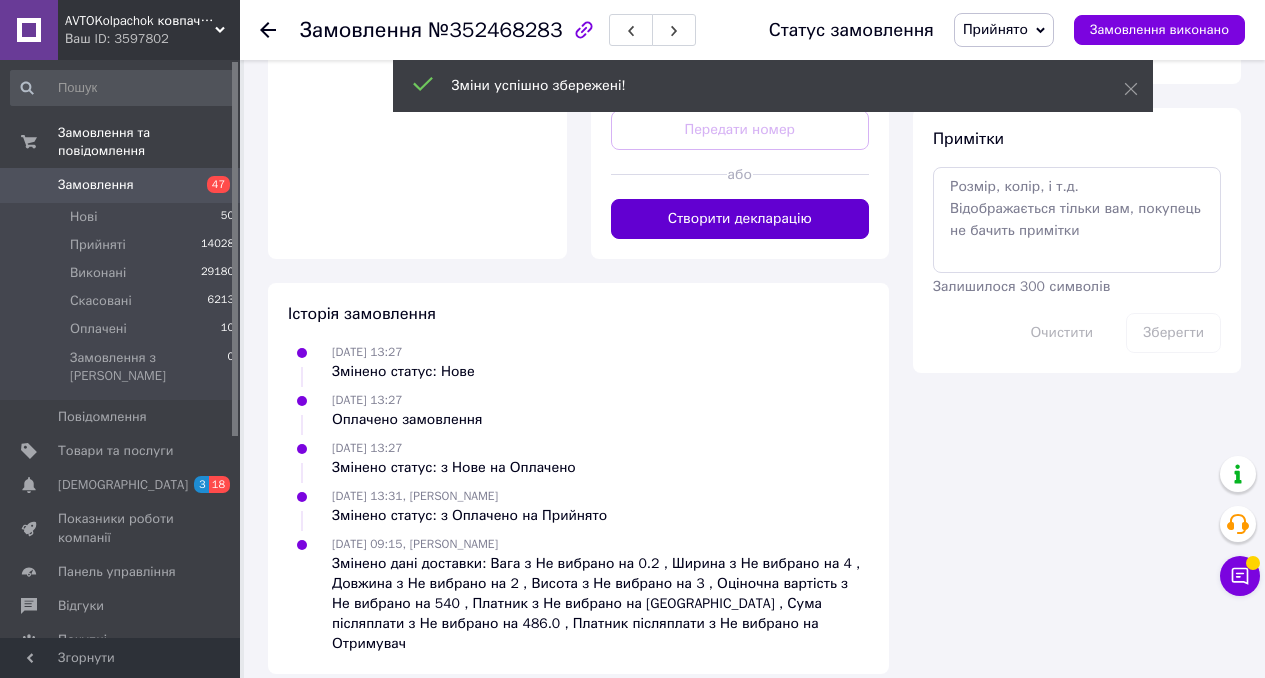 click on "Створити декларацію" at bounding box center (740, 219) 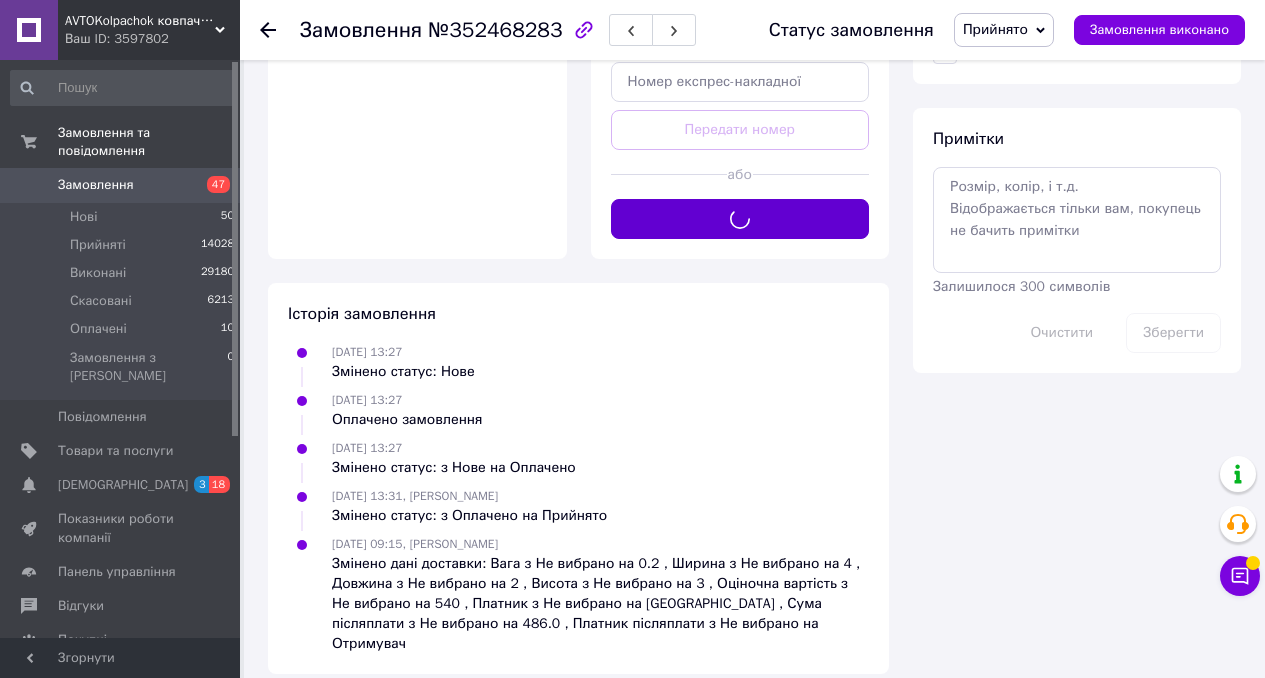 scroll, scrollTop: 1408, scrollLeft: 0, axis: vertical 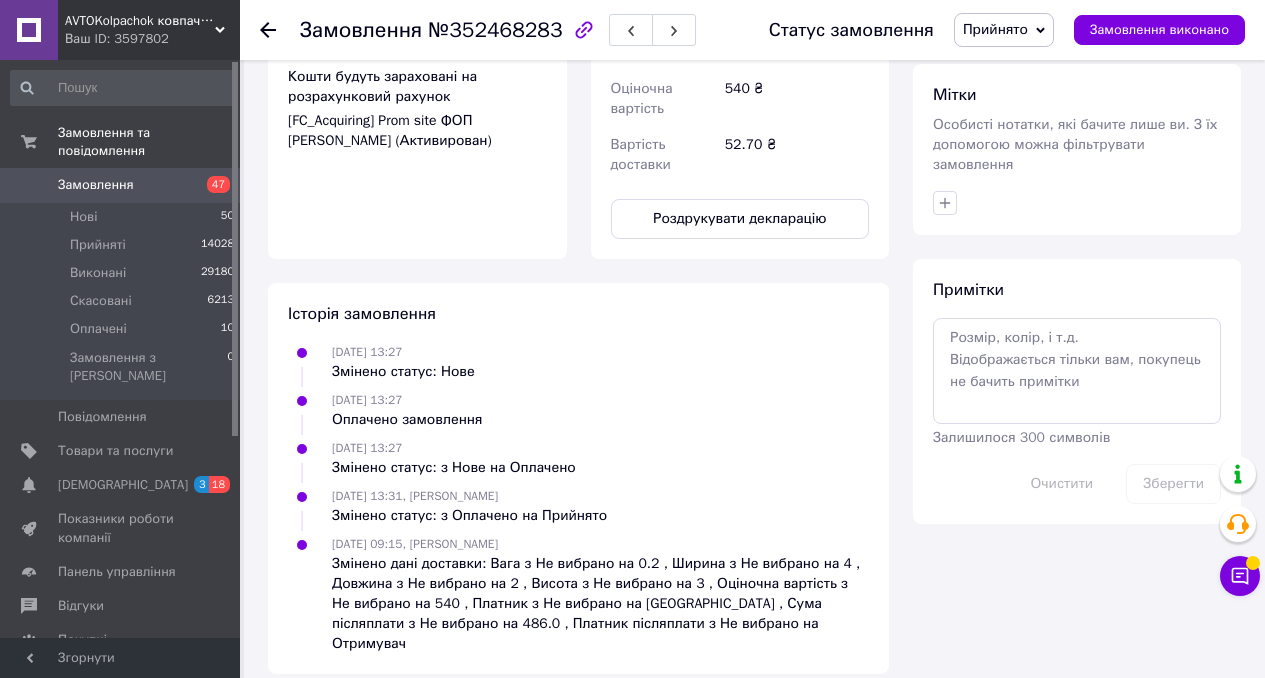 click on "Замовлення" at bounding box center (121, 185) 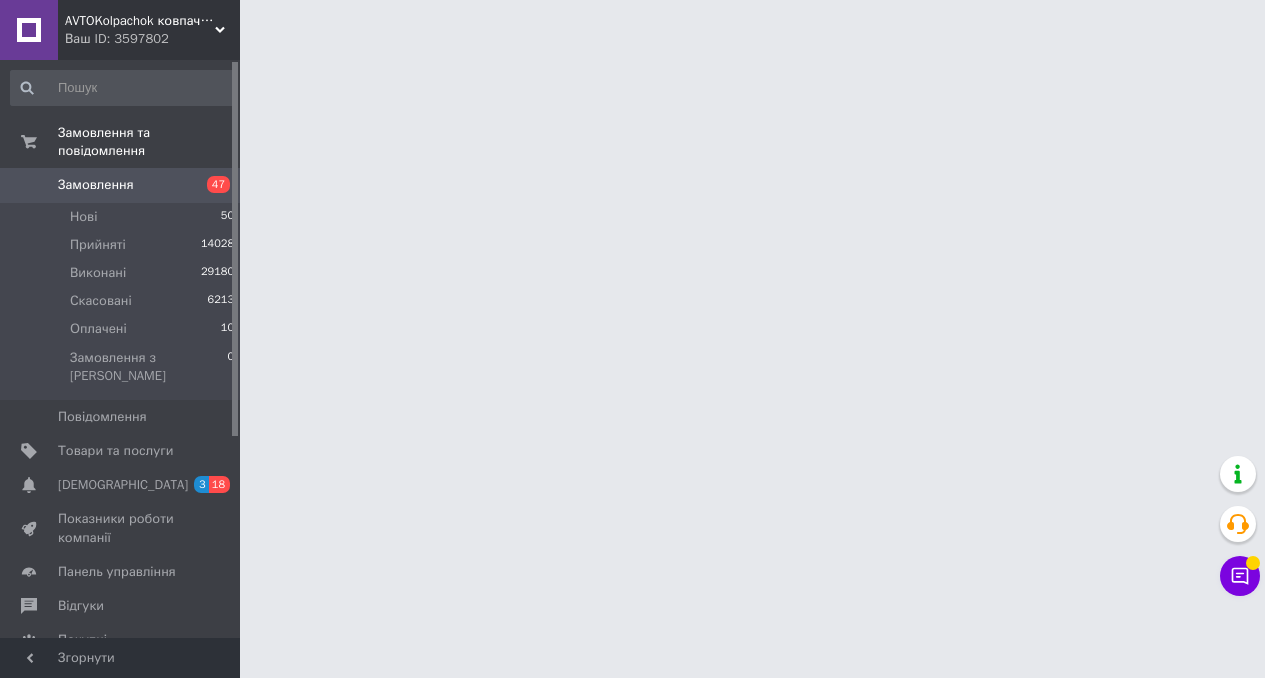 scroll, scrollTop: 0, scrollLeft: 0, axis: both 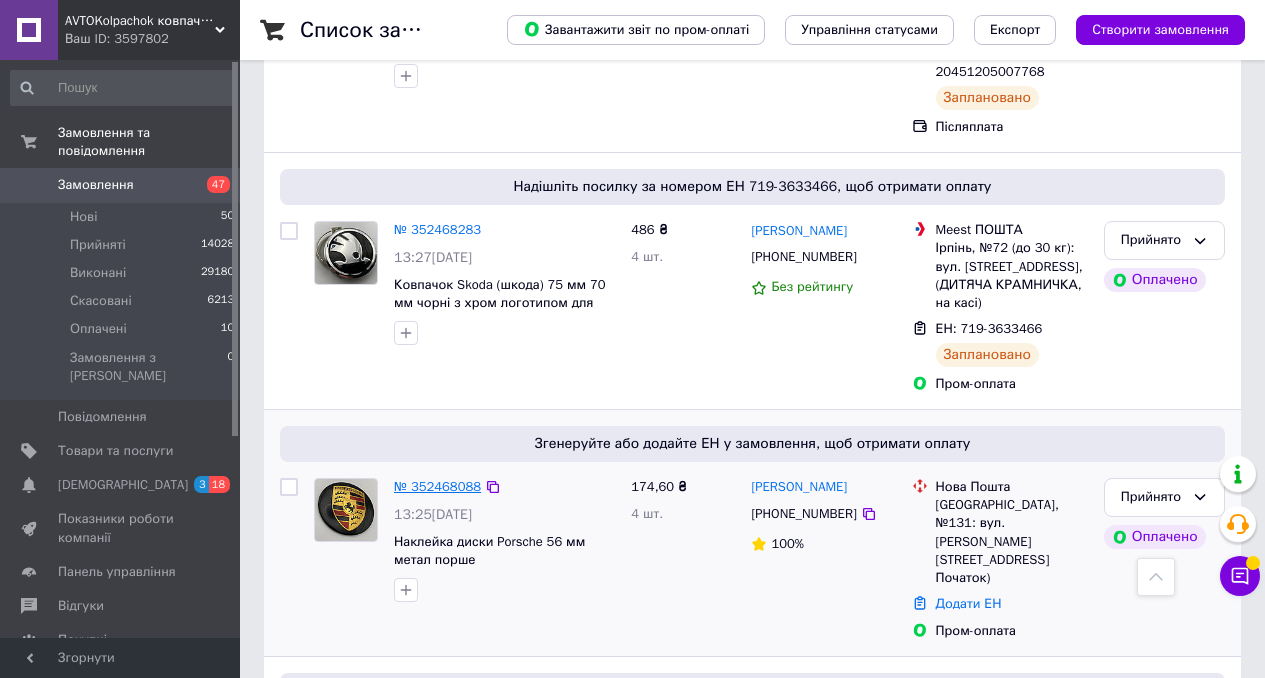 click on "№ 352468088" at bounding box center (437, 486) 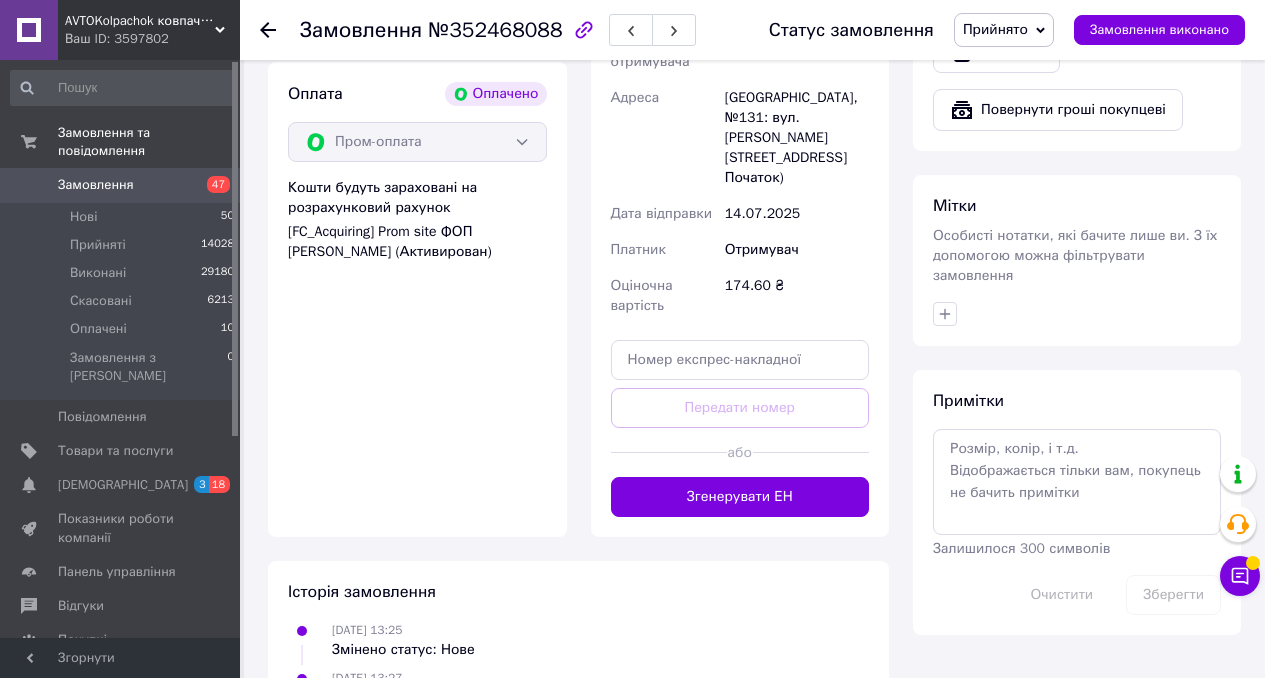 scroll, scrollTop: 1314, scrollLeft: 0, axis: vertical 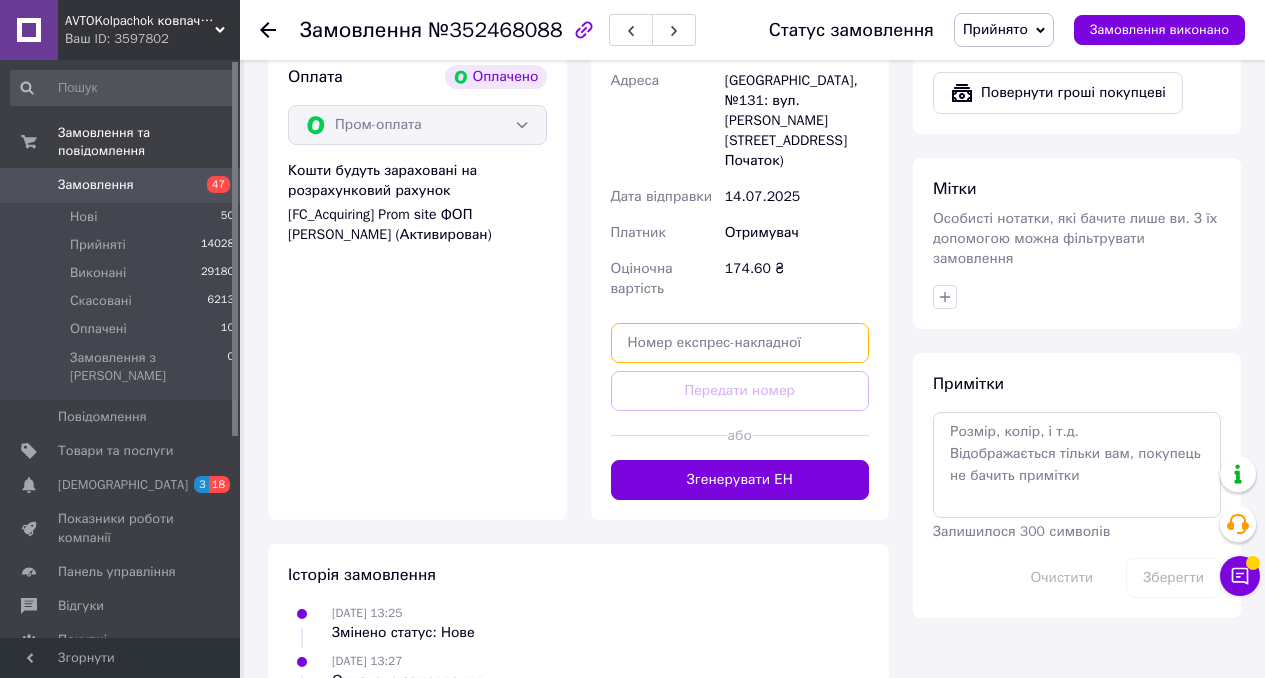 click at bounding box center (740, 343) 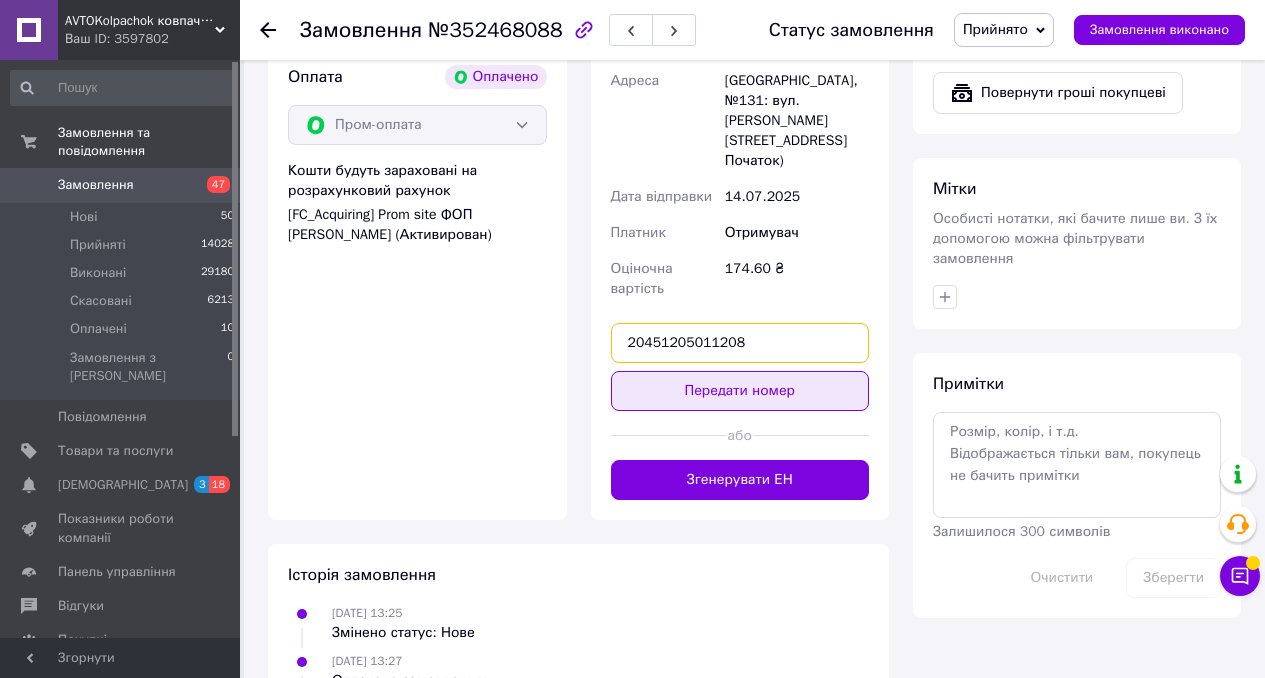 type on "20451205011208" 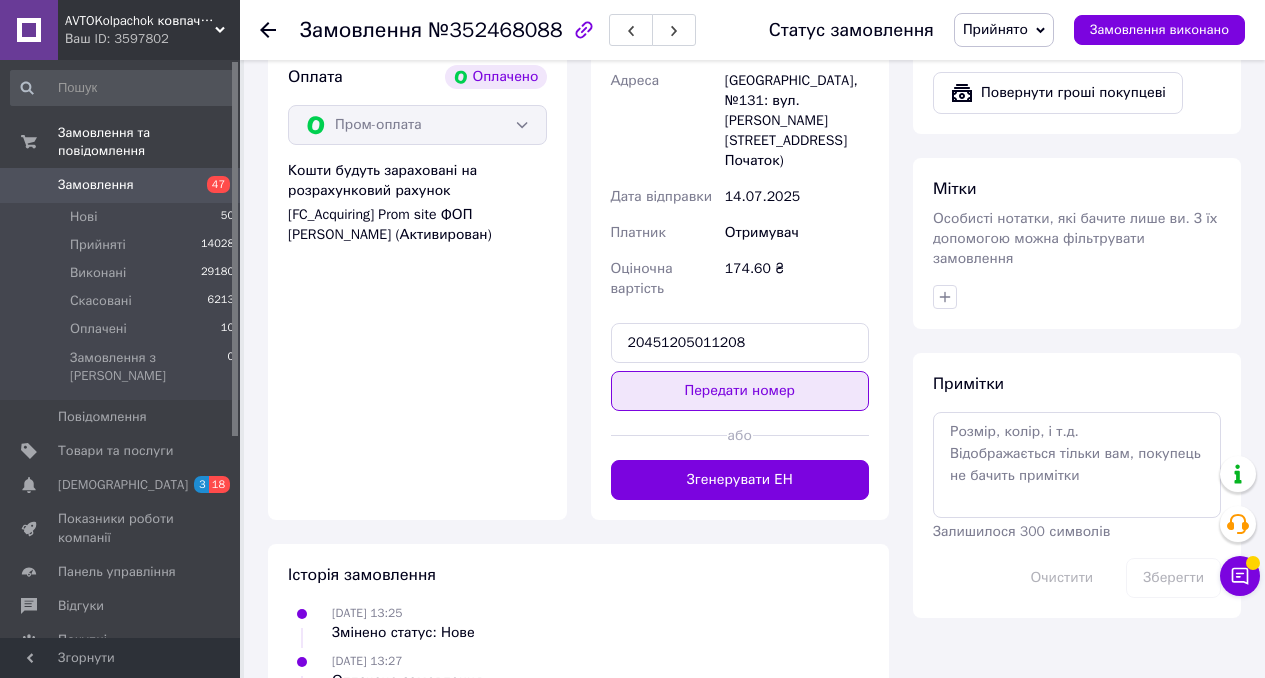 click on "Передати номер" at bounding box center [740, 391] 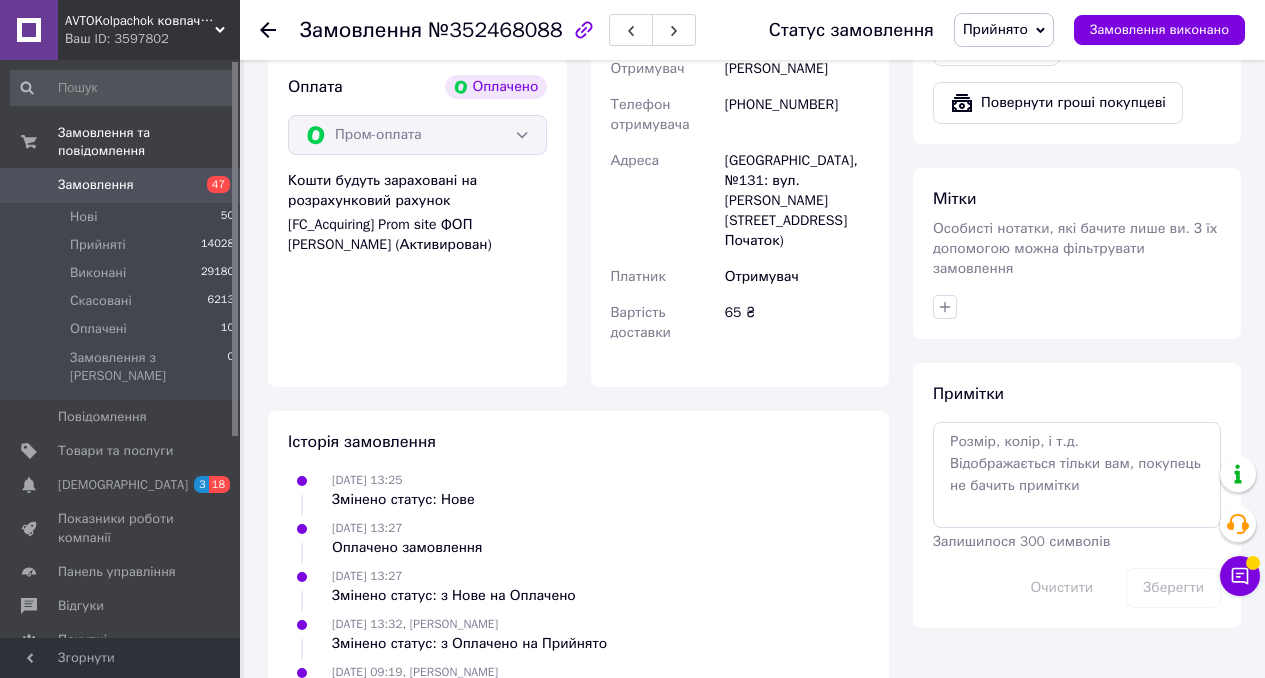 scroll, scrollTop: 1314, scrollLeft: 0, axis: vertical 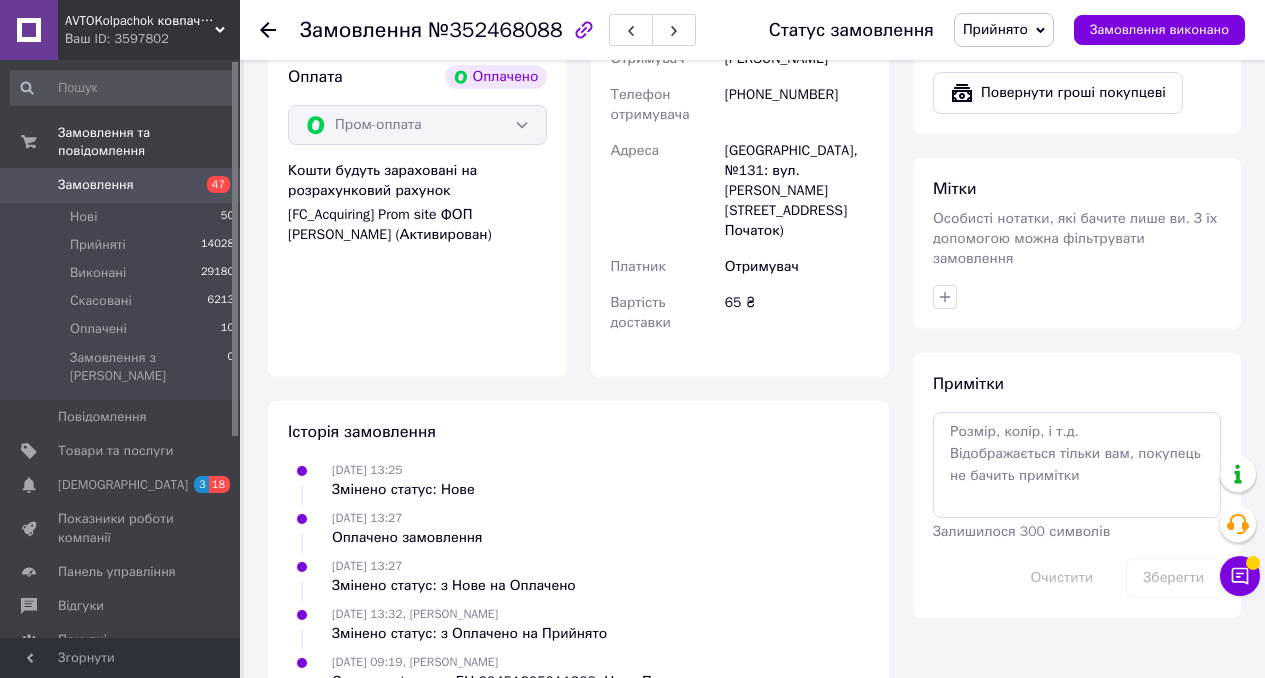 click on "Замовлення" at bounding box center [121, 185] 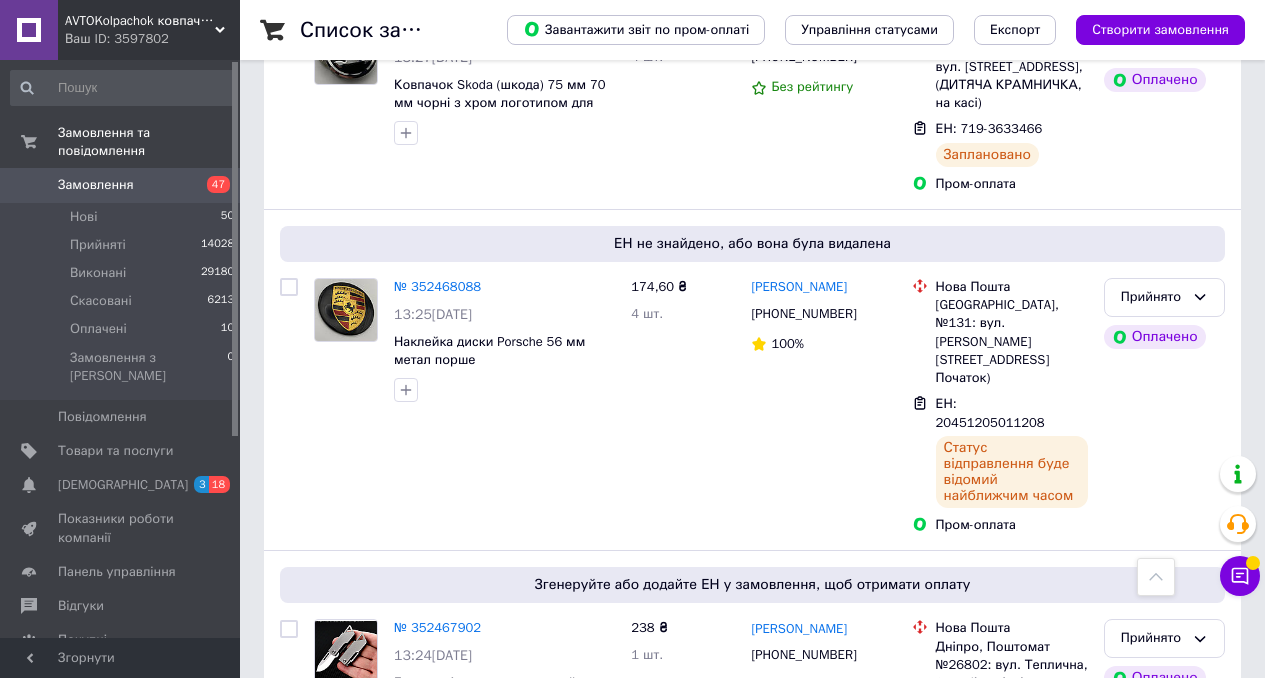 scroll, scrollTop: 9140, scrollLeft: 0, axis: vertical 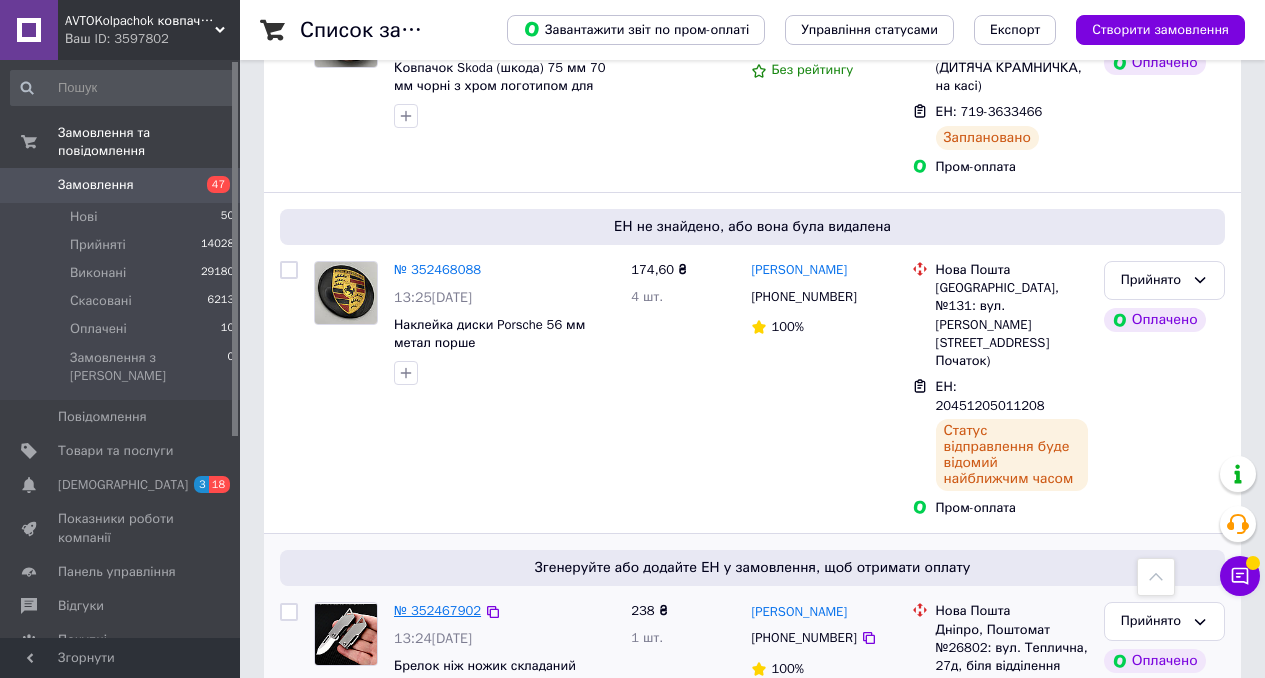 click on "№ 352467902" at bounding box center (437, 610) 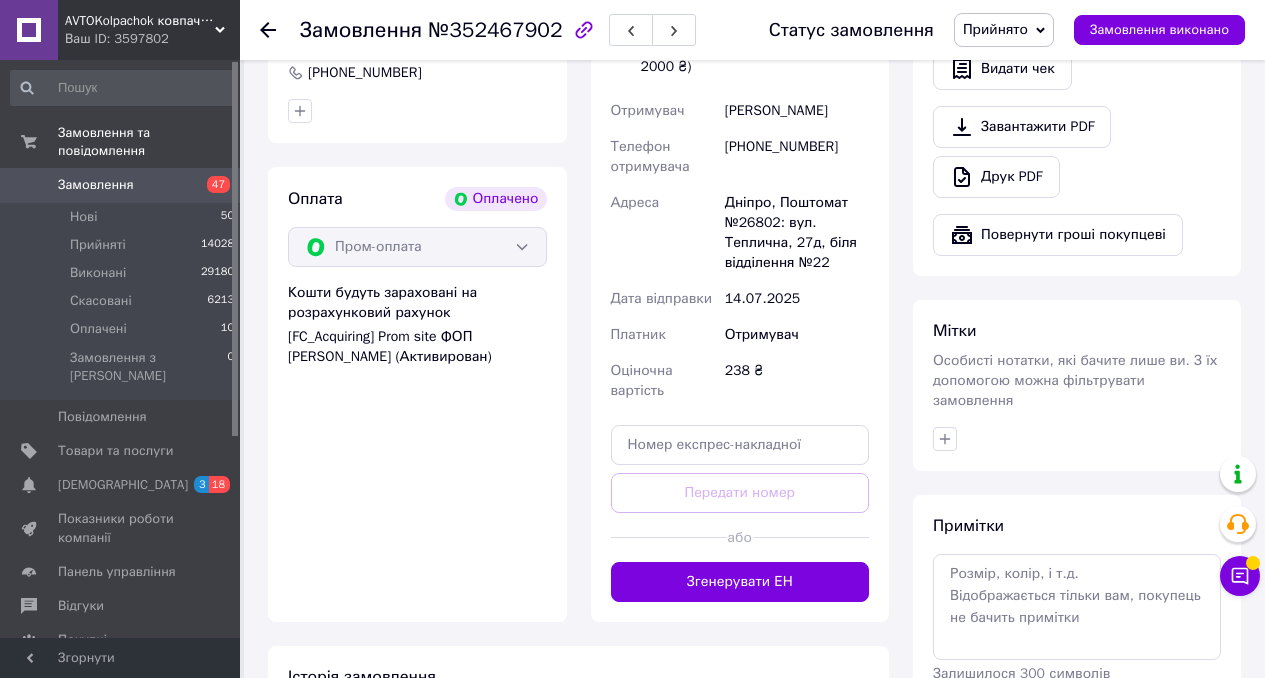 scroll, scrollTop: 1156, scrollLeft: 0, axis: vertical 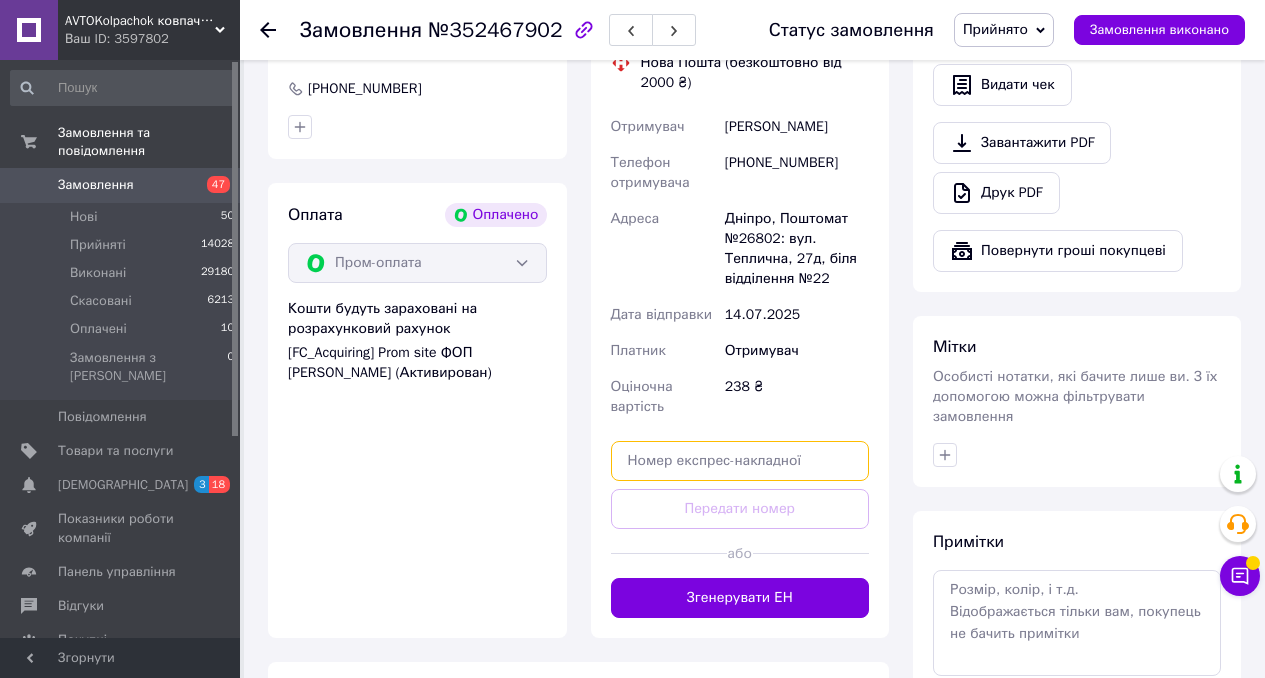 click at bounding box center (740, 461) 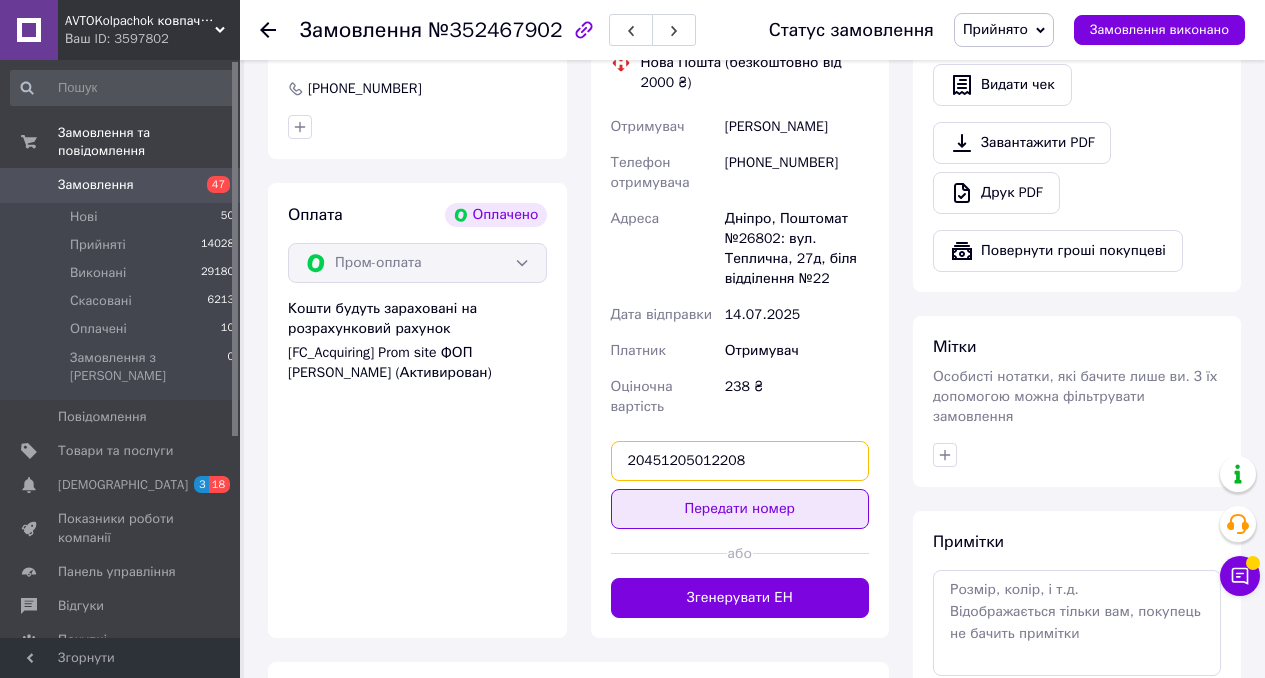 type on "20451205012208" 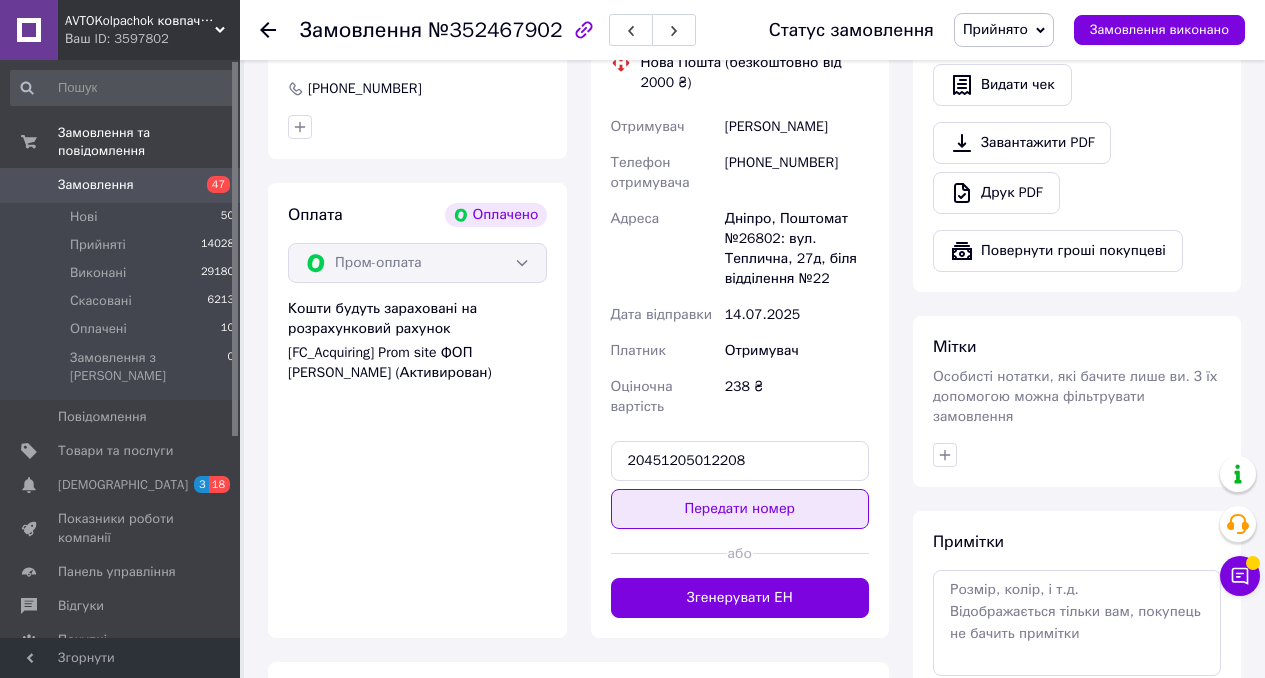 click on "Передати номер" at bounding box center [740, 509] 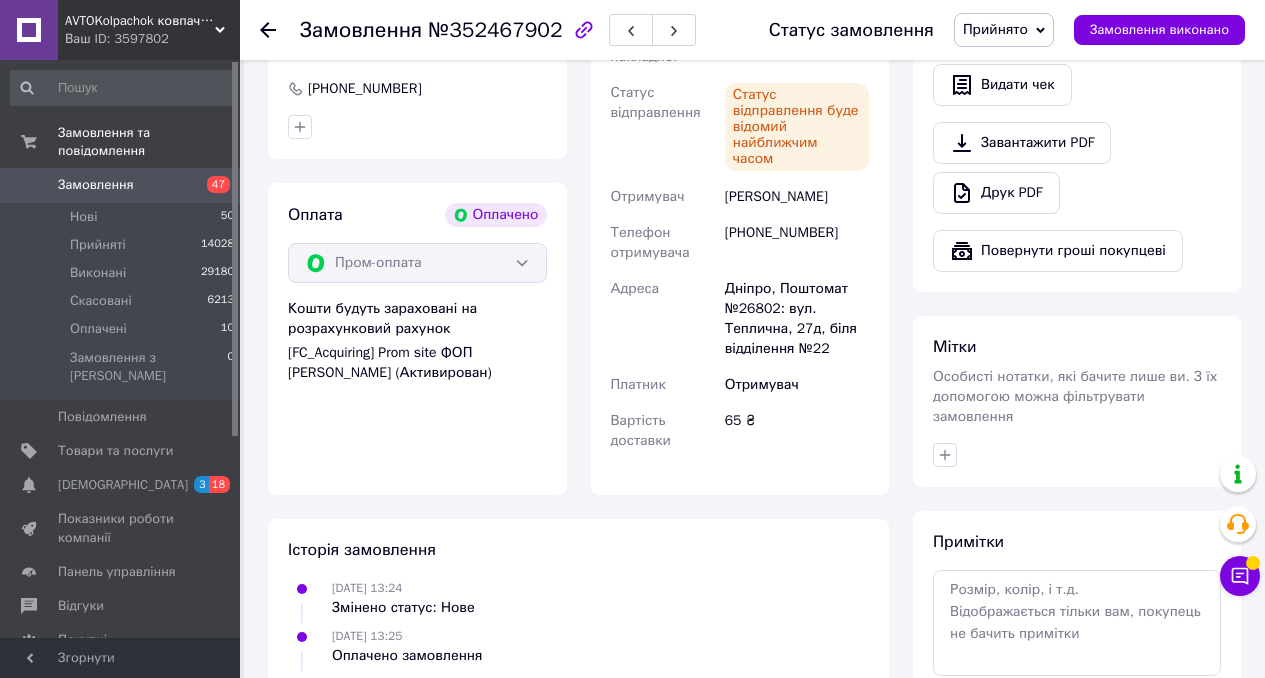 click on "Замовлення" at bounding box center (121, 185) 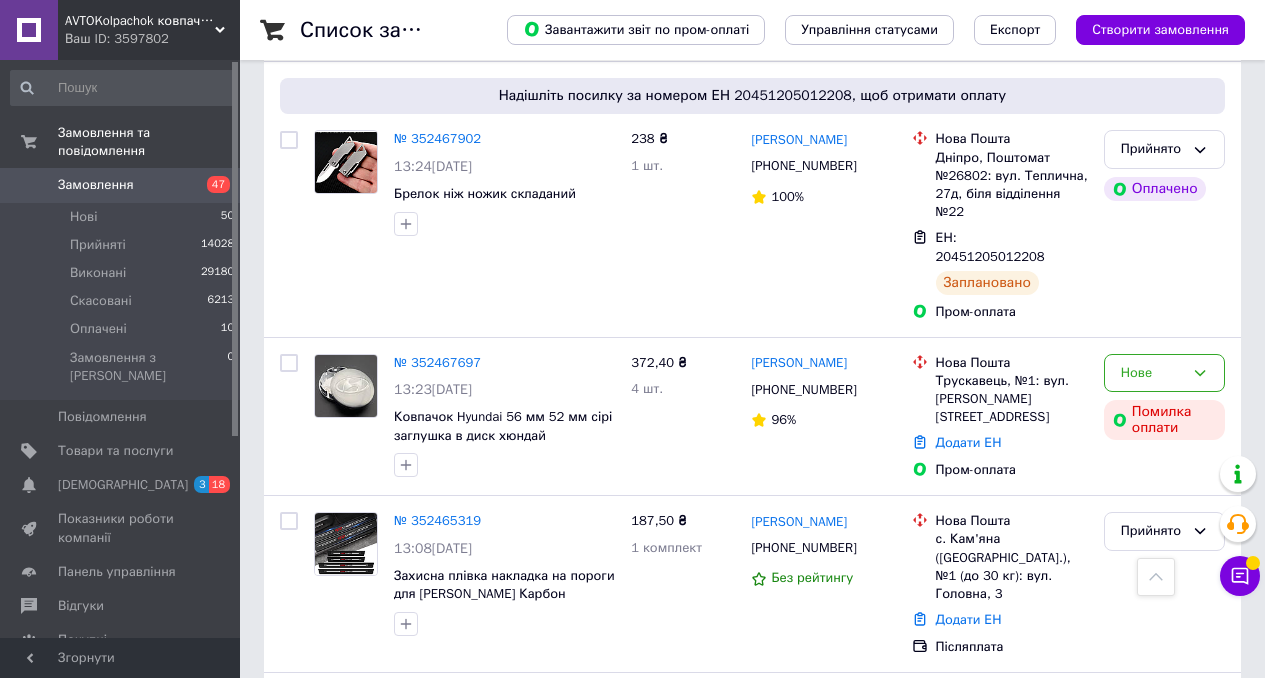 scroll, scrollTop: 9624, scrollLeft: 0, axis: vertical 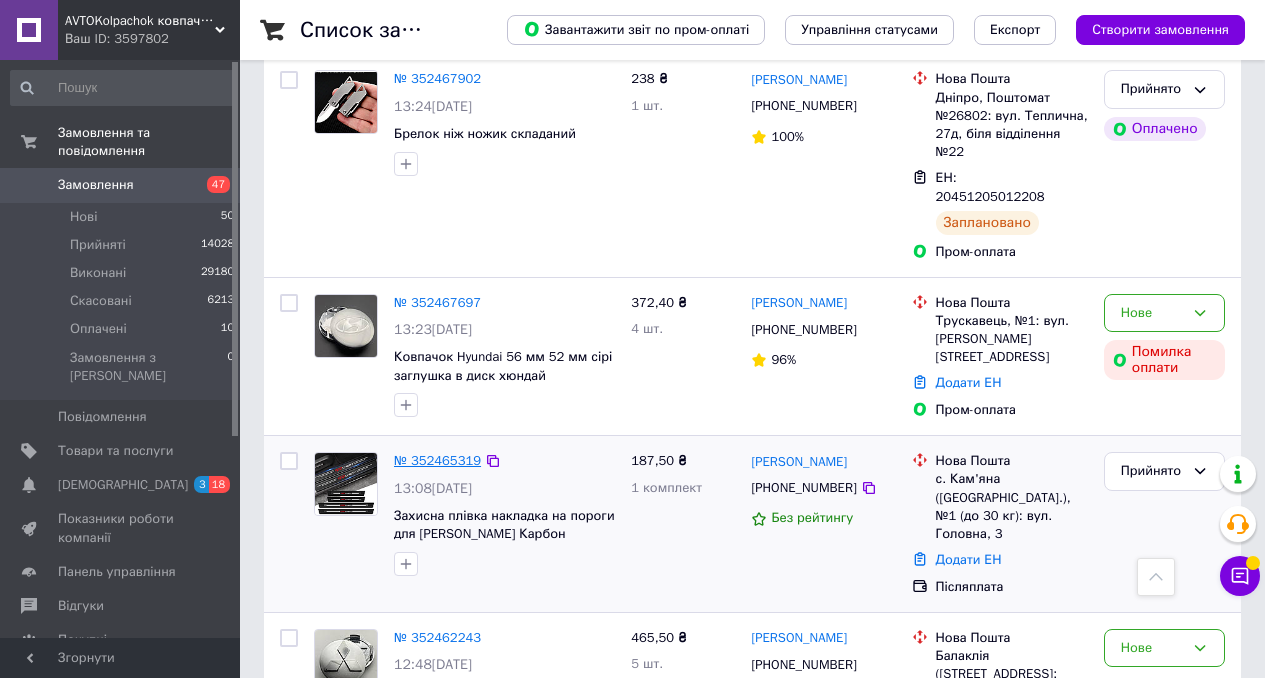 click on "№ 352465319" at bounding box center (437, 460) 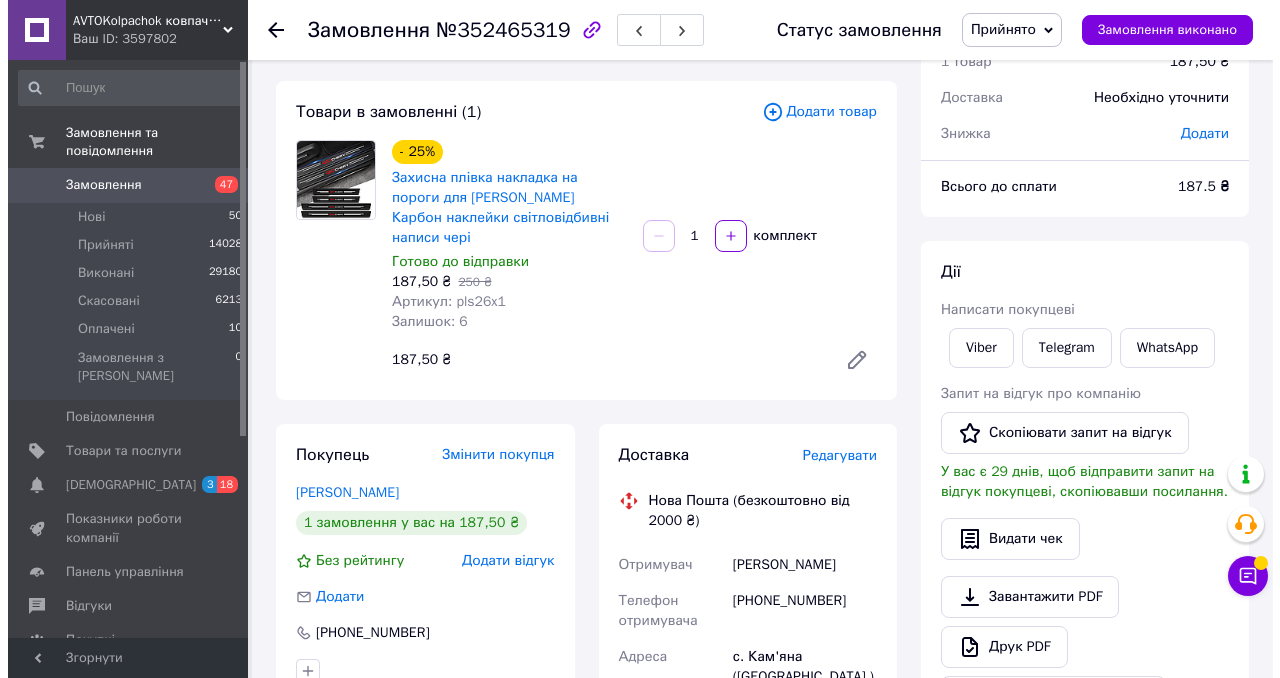 scroll, scrollTop: 89, scrollLeft: 0, axis: vertical 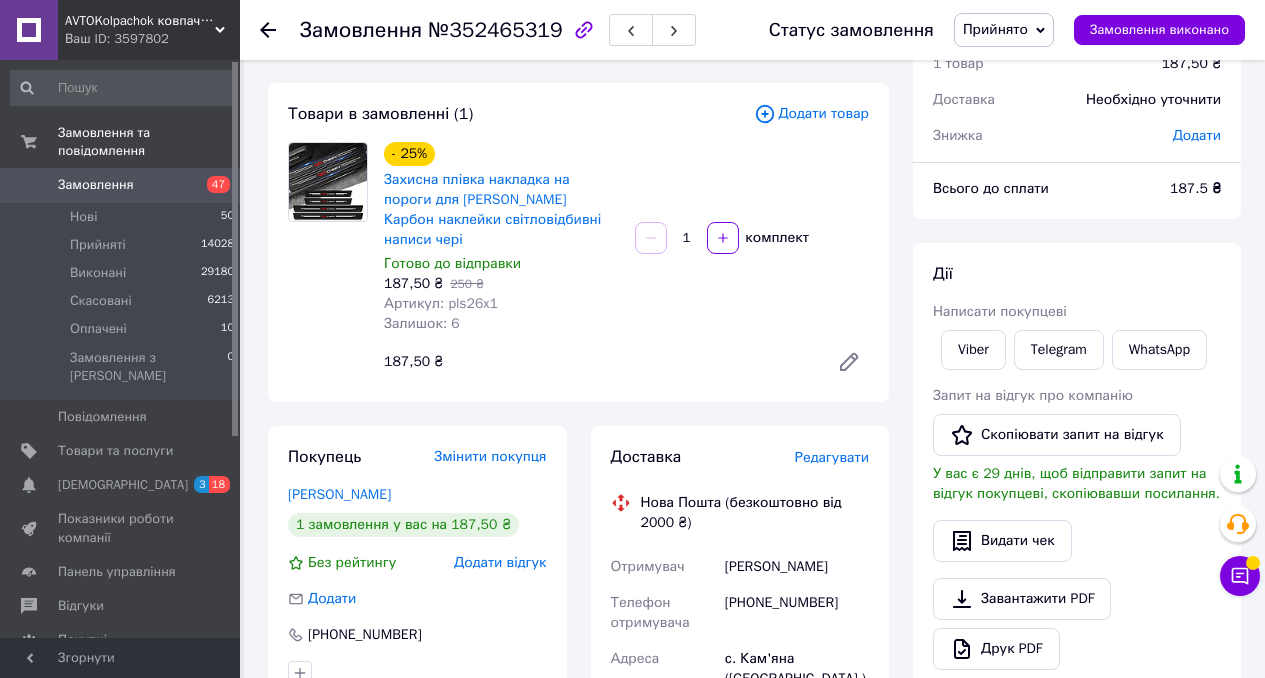click on "Редагувати" at bounding box center [832, 457] 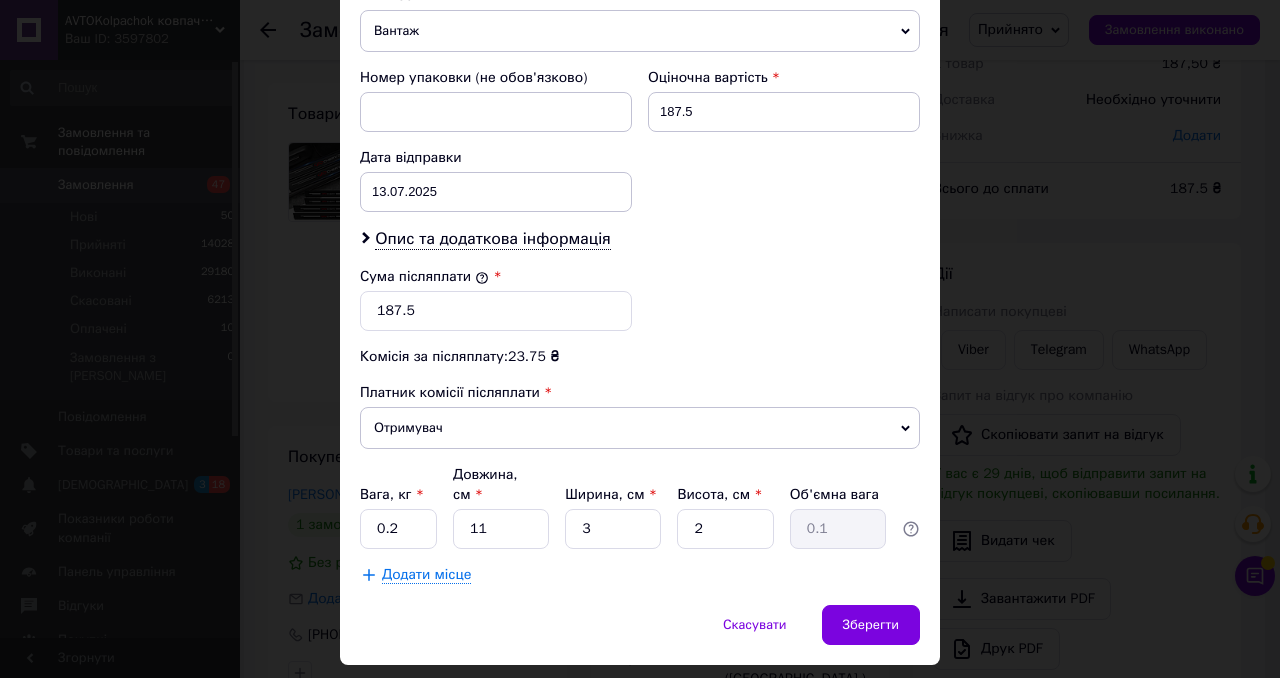 scroll, scrollTop: 868, scrollLeft: 0, axis: vertical 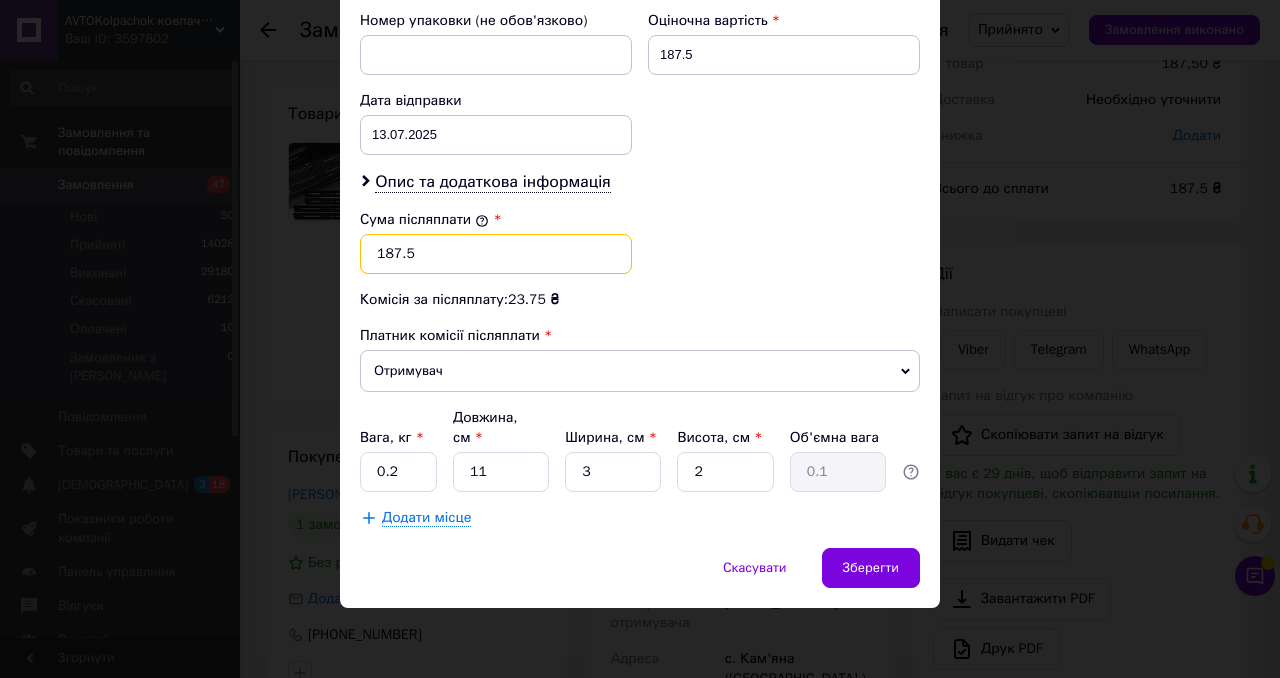 click on "187.5" at bounding box center [496, 254] 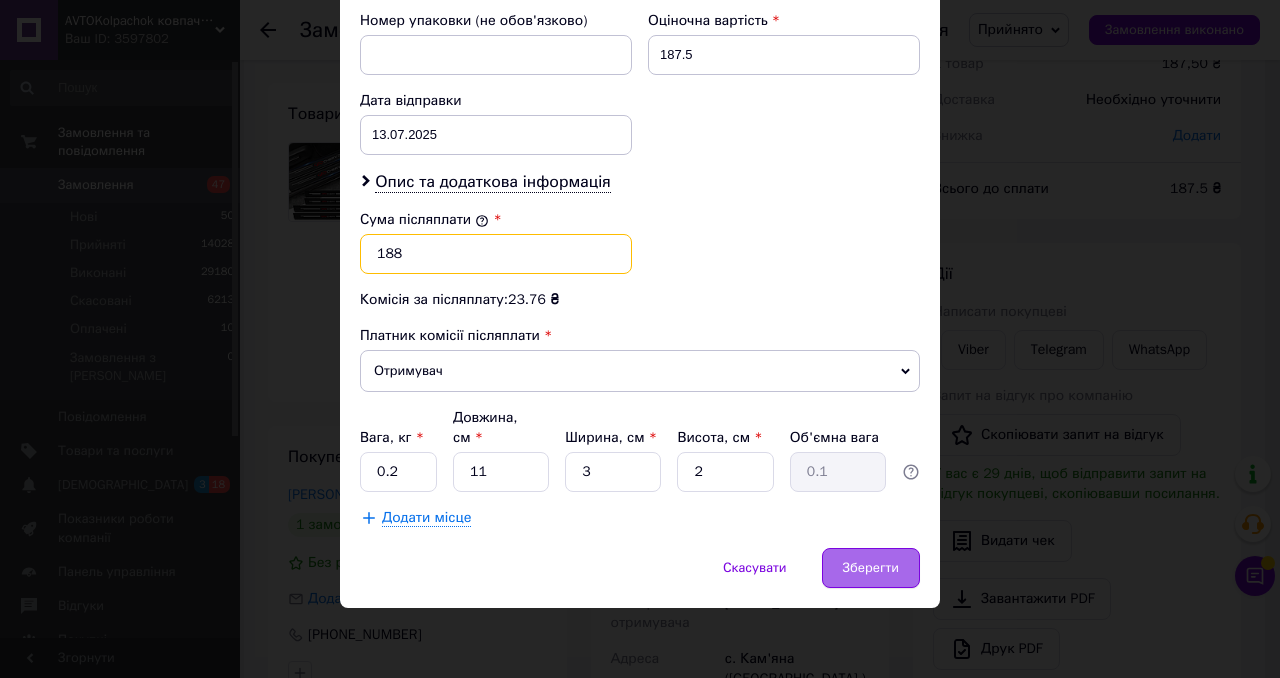 type on "188" 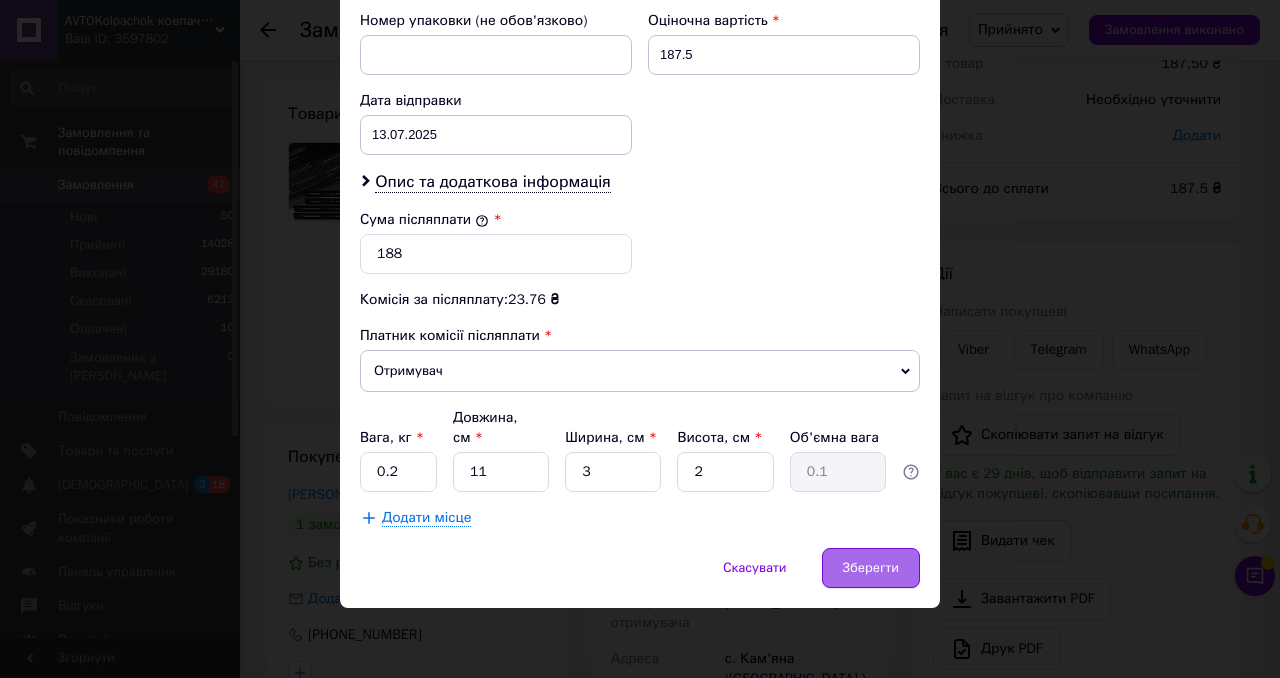 click on "Зберегти" at bounding box center (871, 568) 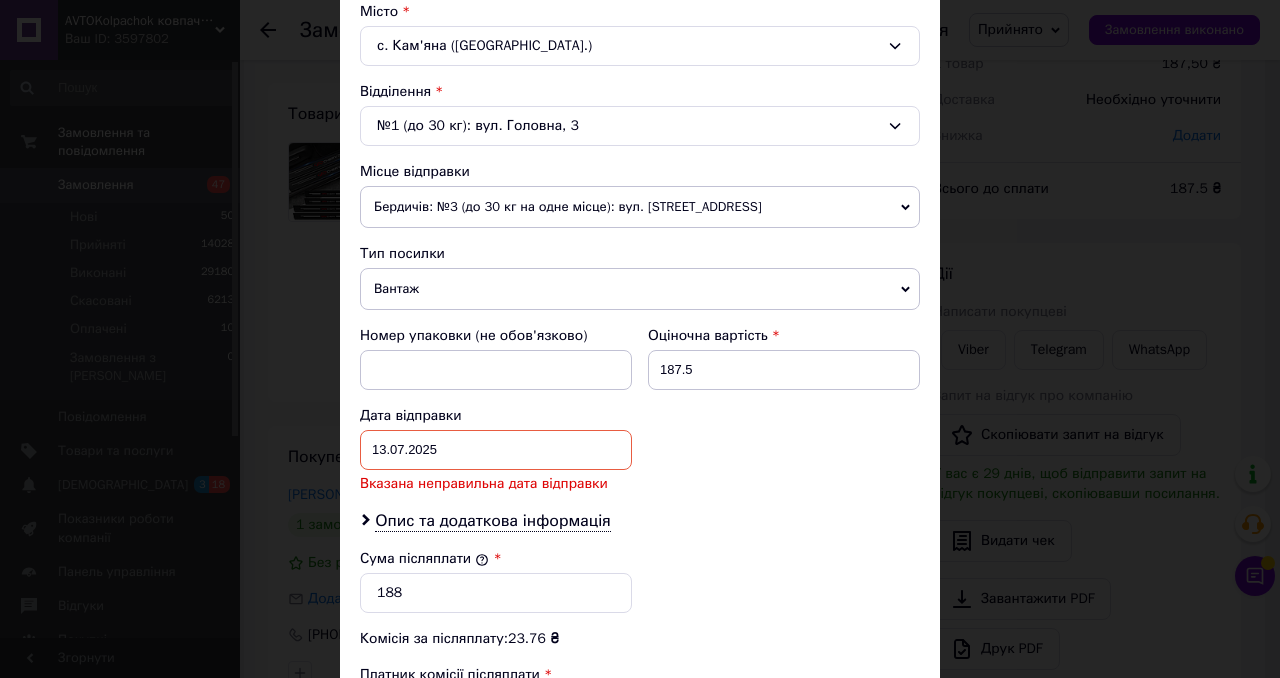 scroll, scrollTop: 570, scrollLeft: 0, axis: vertical 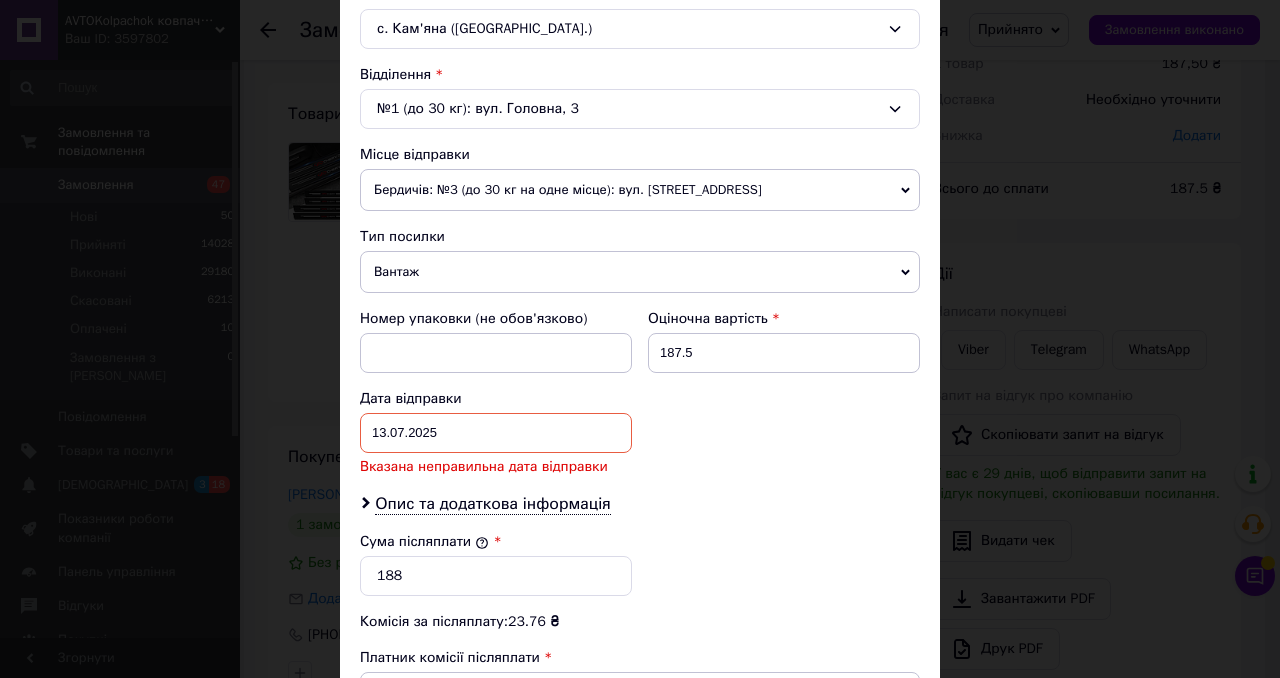 click on "[DATE] < 2025 > < Июль > Пн Вт Ср Чт Пт Сб Вс 30 1 2 3 4 5 6 7 8 9 10 11 12 13 14 15 16 17 18 19 20 21 22 23 24 25 26 27 28 29 30 31 1 2 3 4 5 6 7 8 9 10" at bounding box center [496, 433] 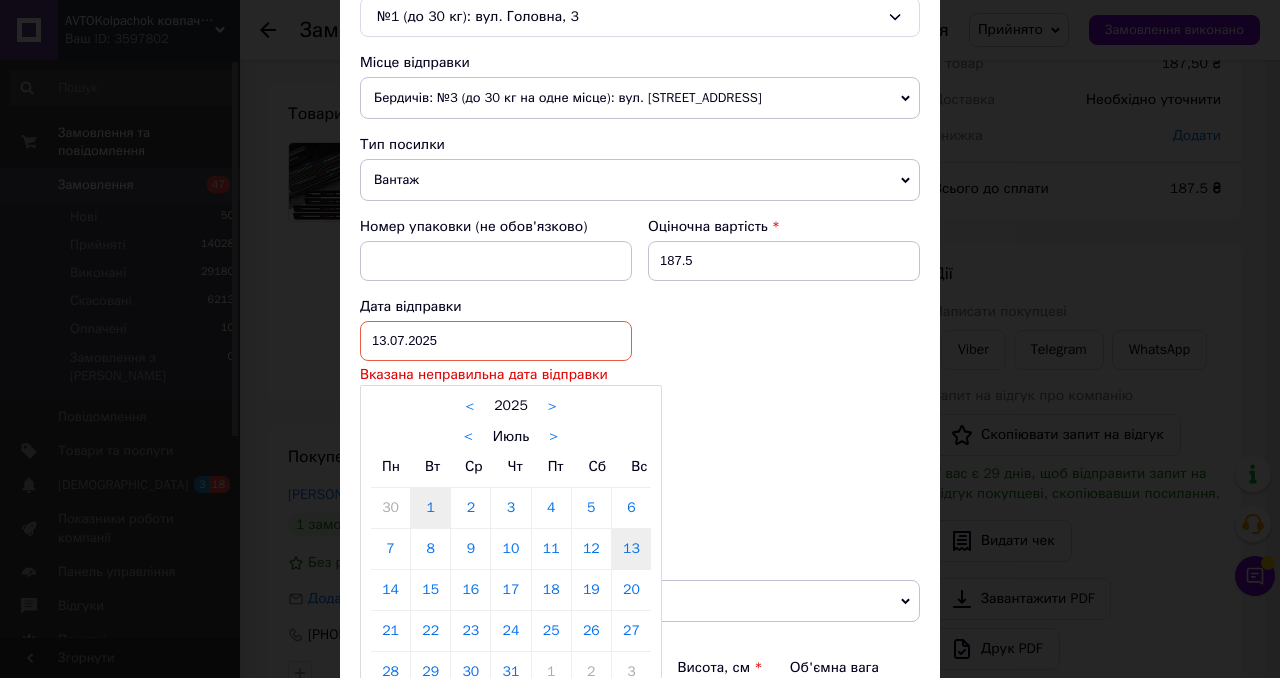scroll, scrollTop: 666, scrollLeft: 0, axis: vertical 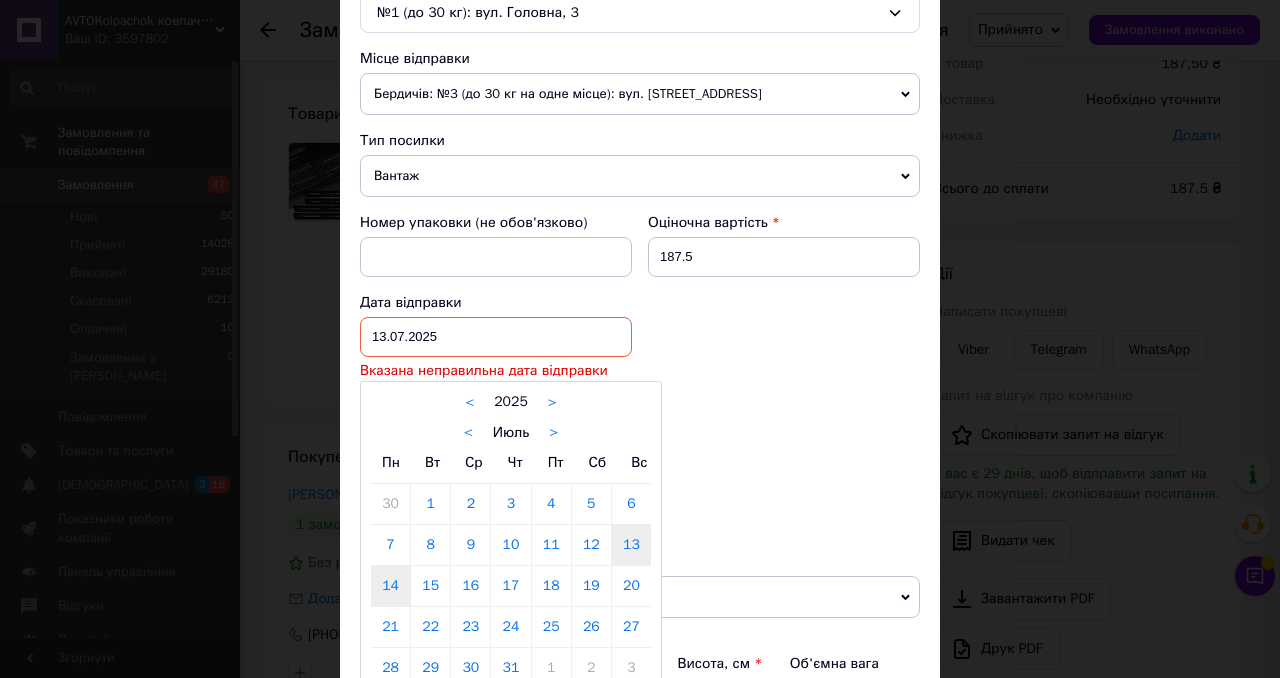 click on "14" at bounding box center [390, 586] 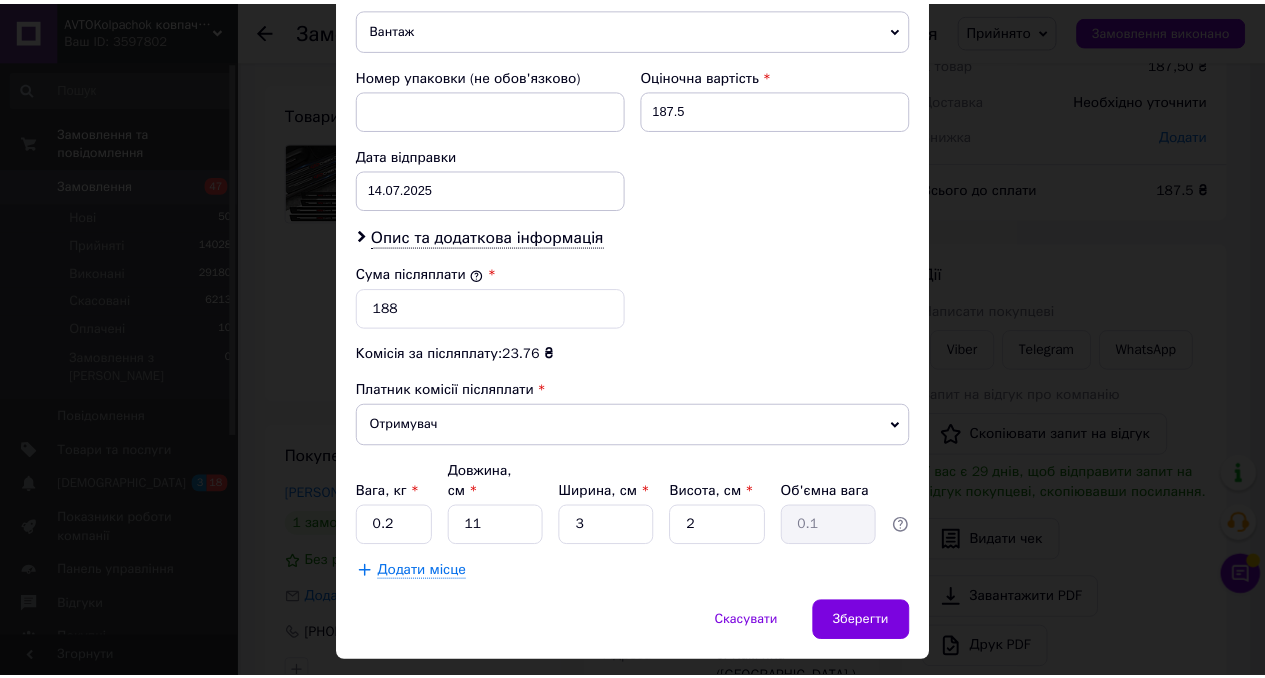 scroll, scrollTop: 868, scrollLeft: 0, axis: vertical 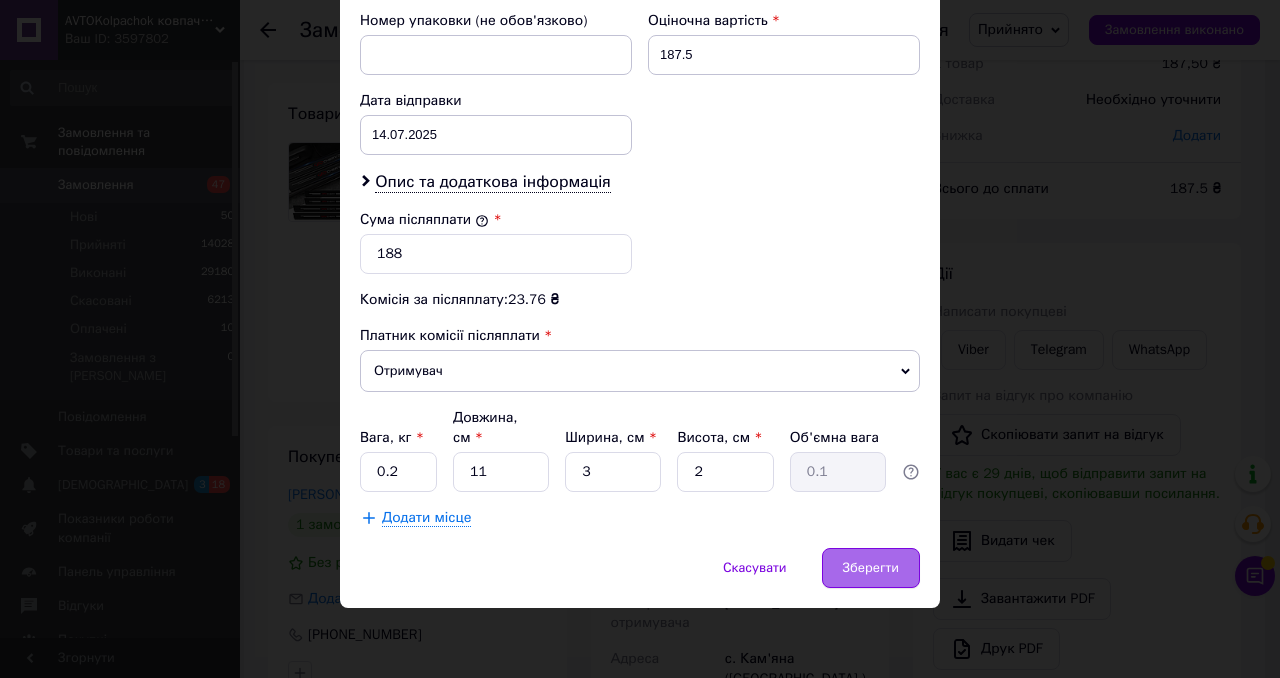 click on "Зберегти" at bounding box center [871, 568] 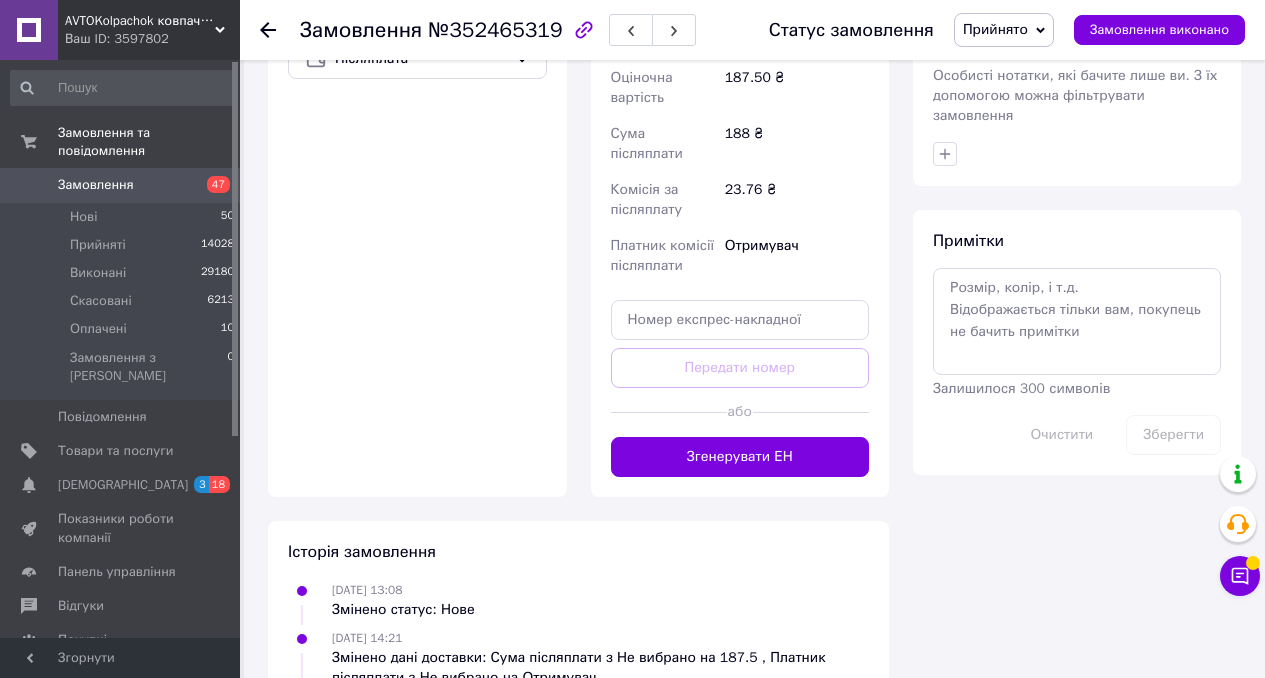 scroll, scrollTop: 836, scrollLeft: 0, axis: vertical 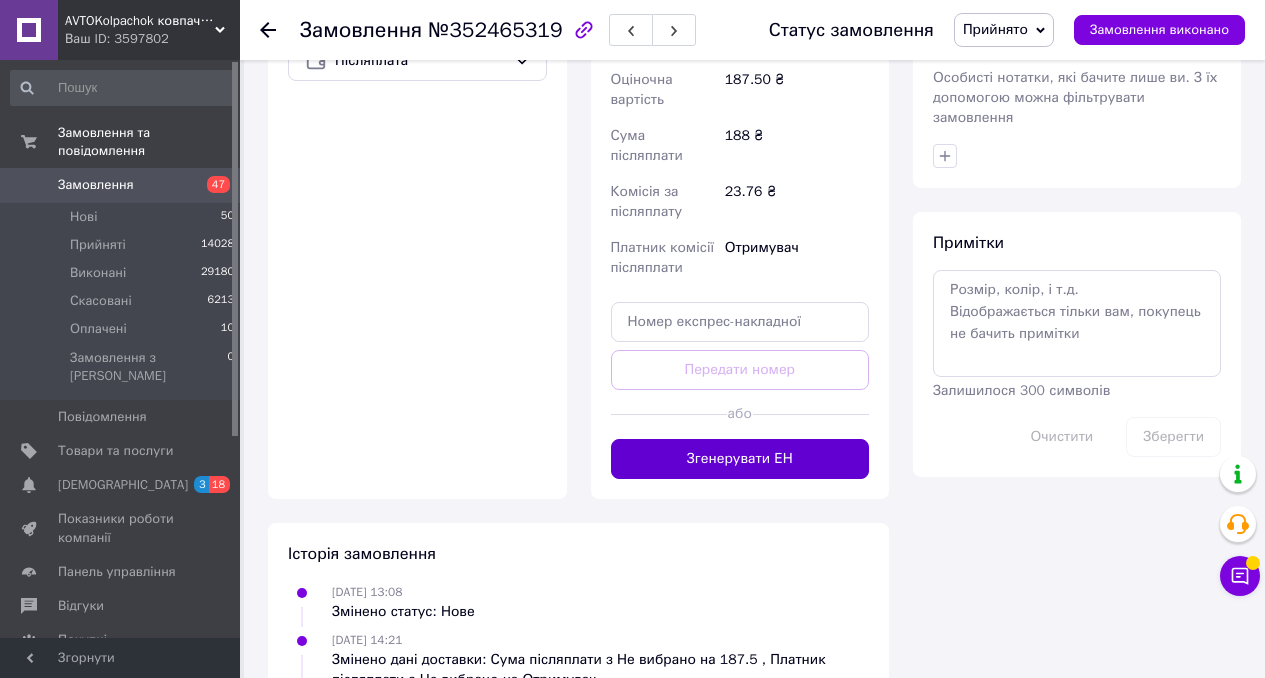 click on "Згенерувати ЕН" at bounding box center (740, 459) 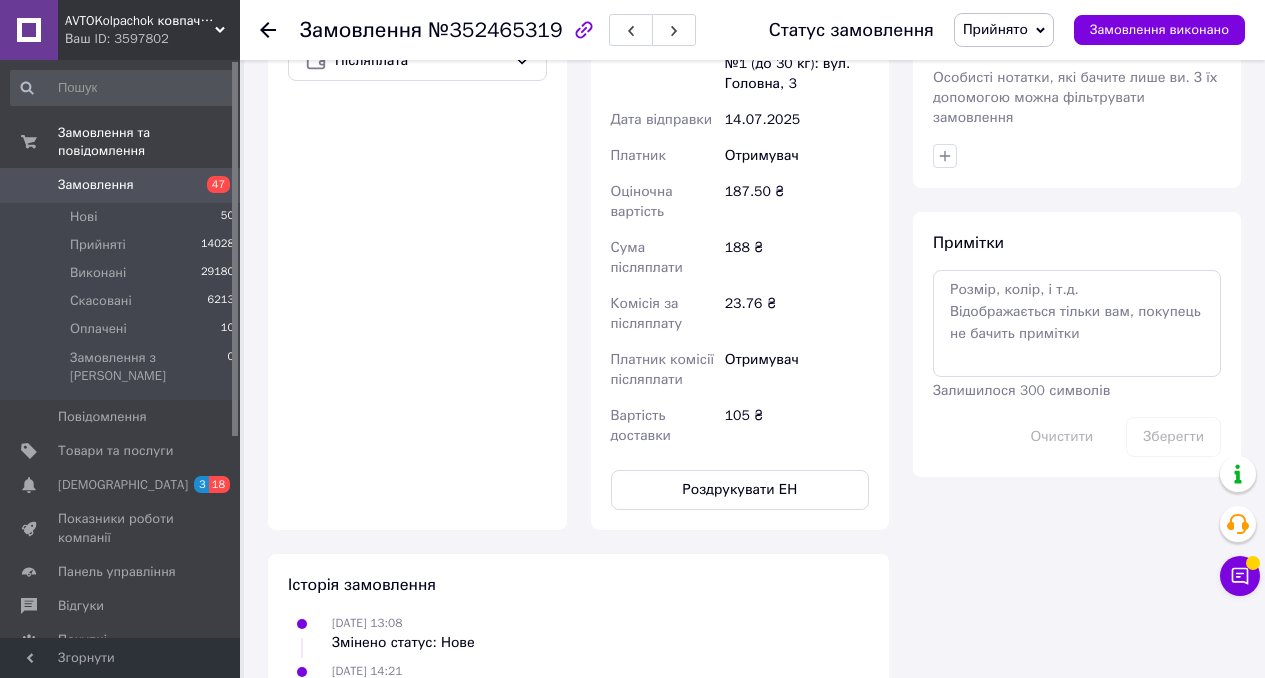 click on "Замовлення" at bounding box center [96, 185] 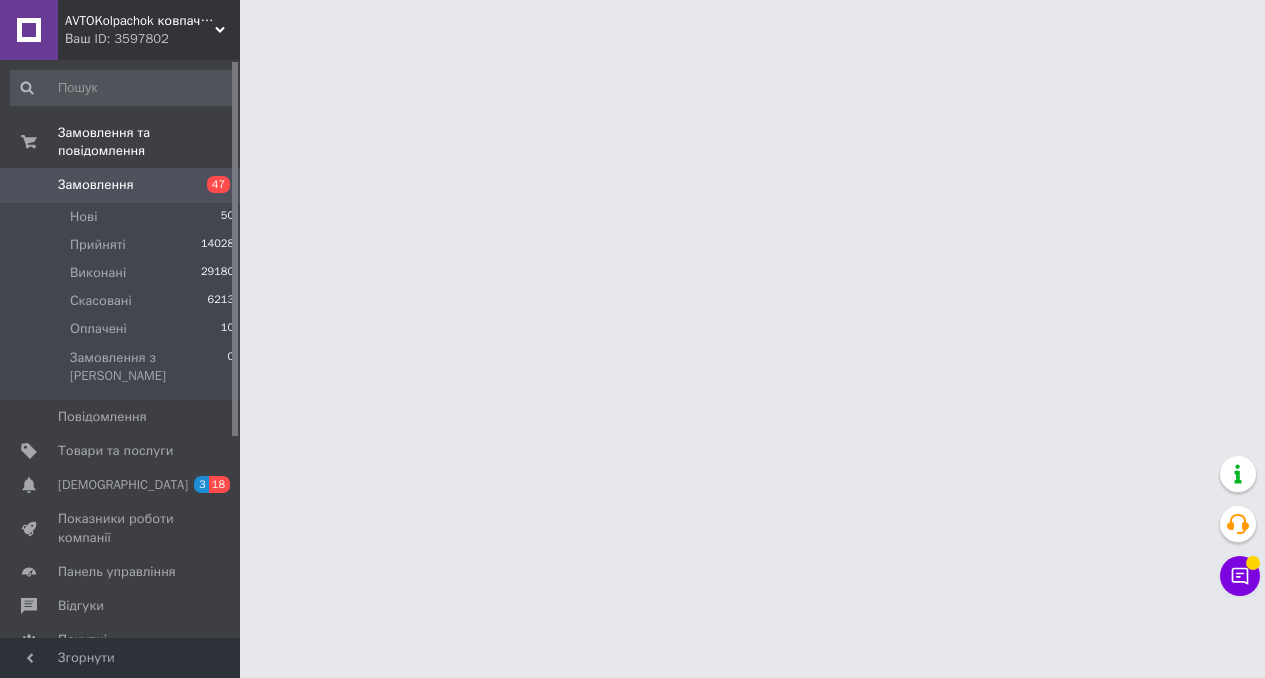 scroll, scrollTop: 0, scrollLeft: 0, axis: both 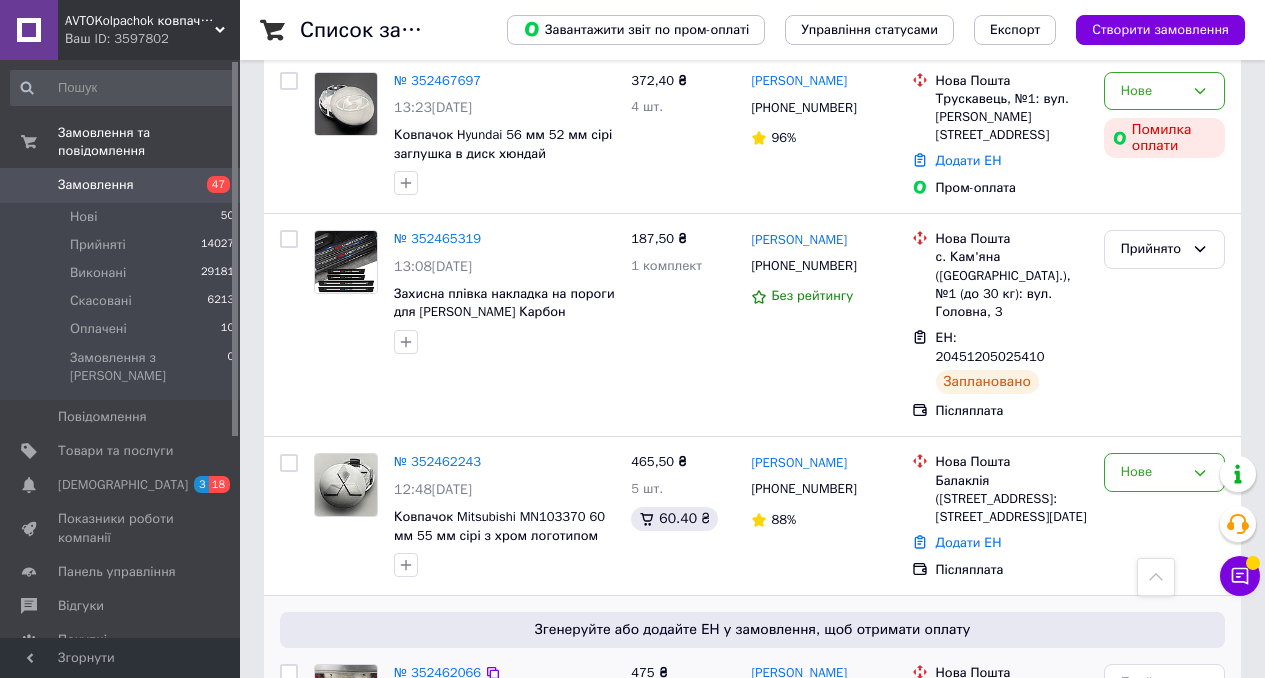 click on "№ 352462066" at bounding box center (437, 672) 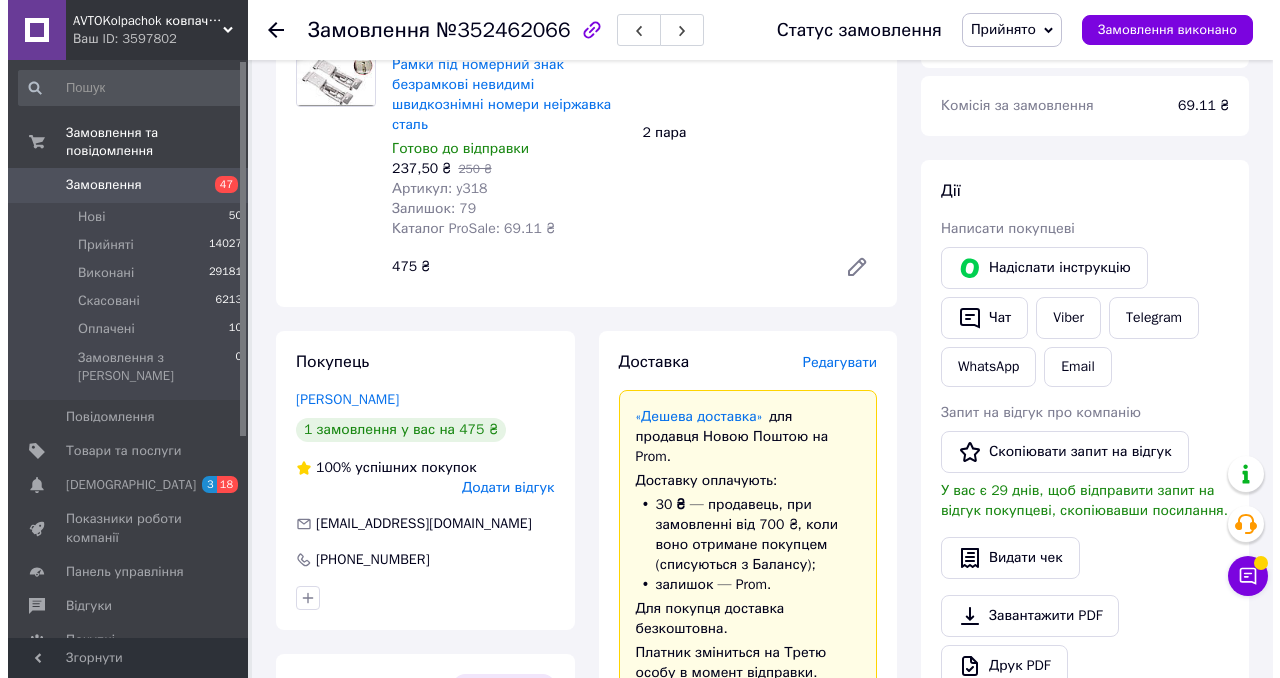 scroll, scrollTop: 795, scrollLeft: 0, axis: vertical 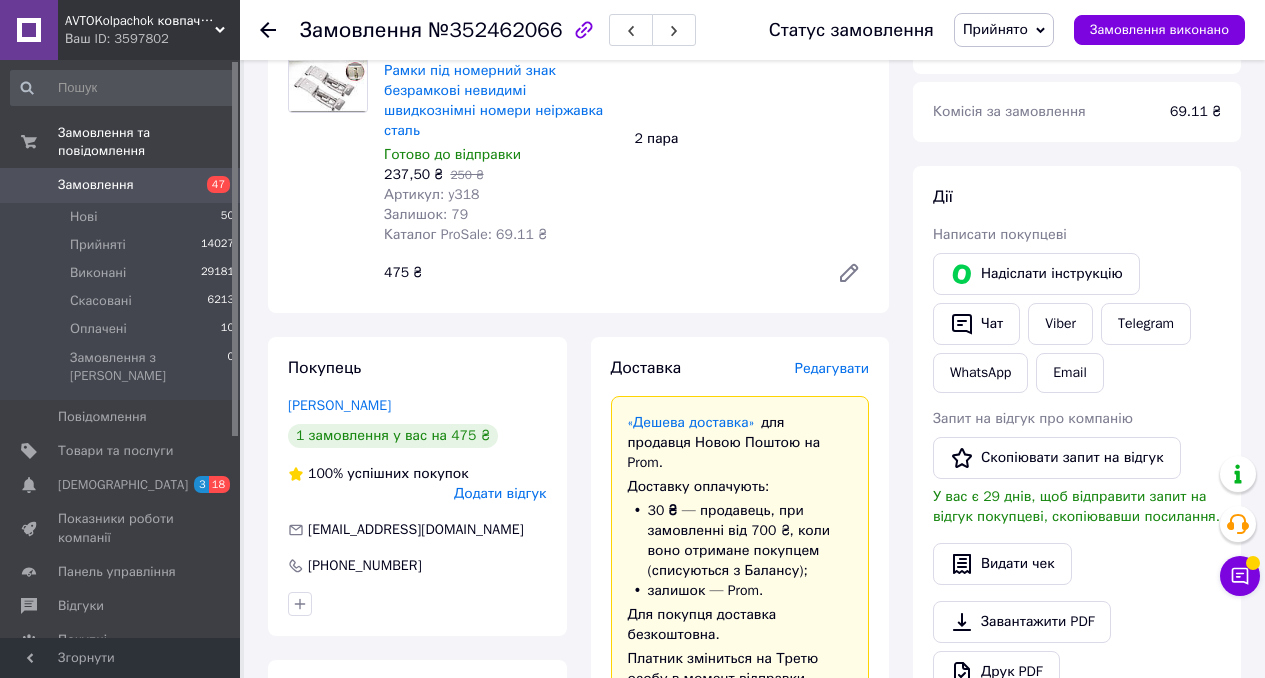 click on "Редагувати" at bounding box center [832, 368] 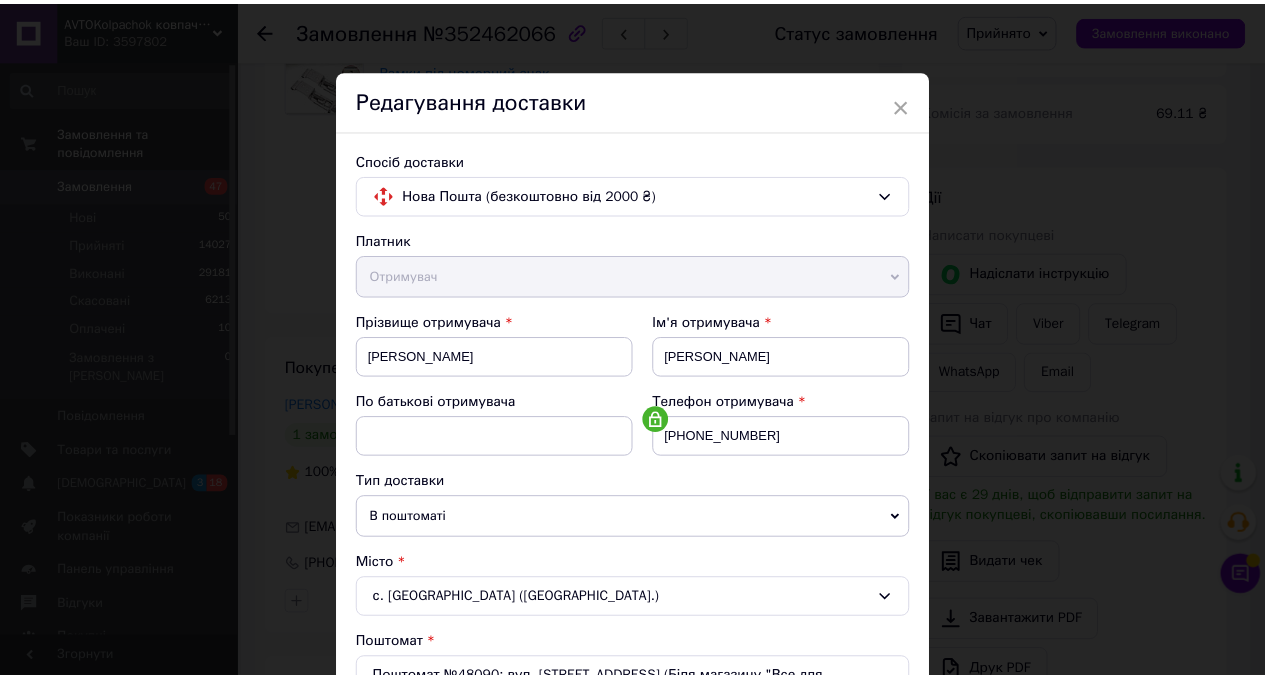 scroll, scrollTop: 894, scrollLeft: 0, axis: vertical 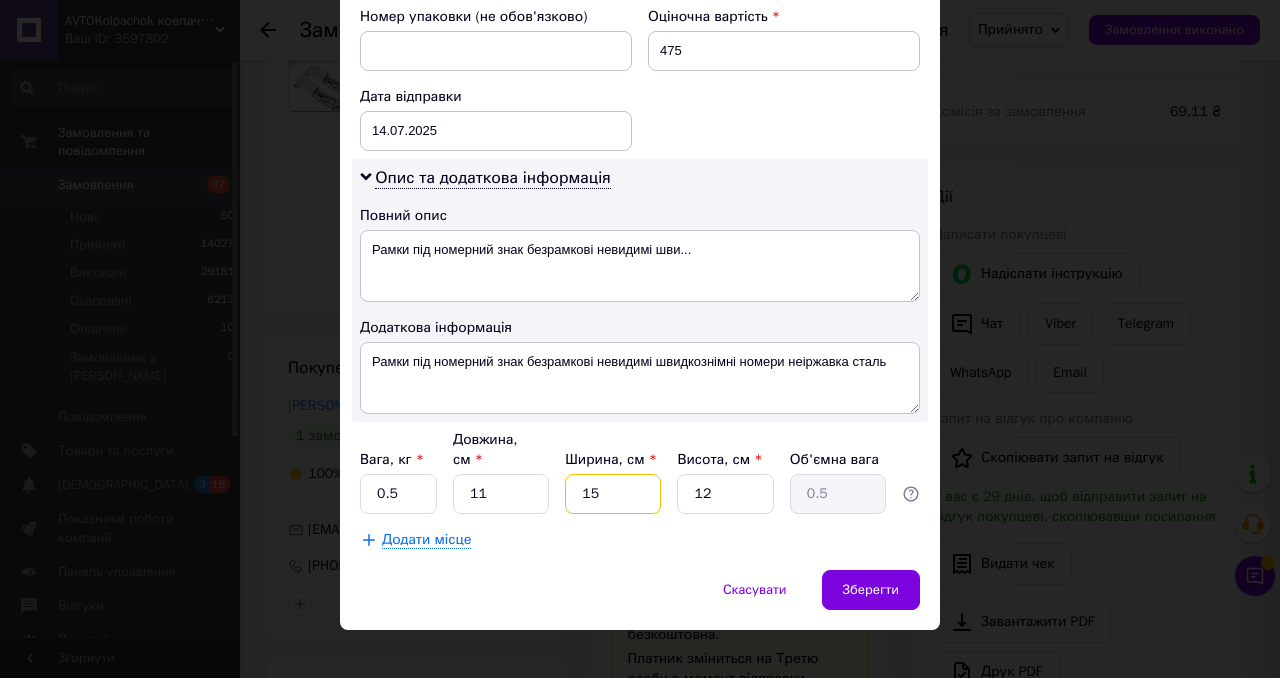 click on "15" at bounding box center (613, 494) 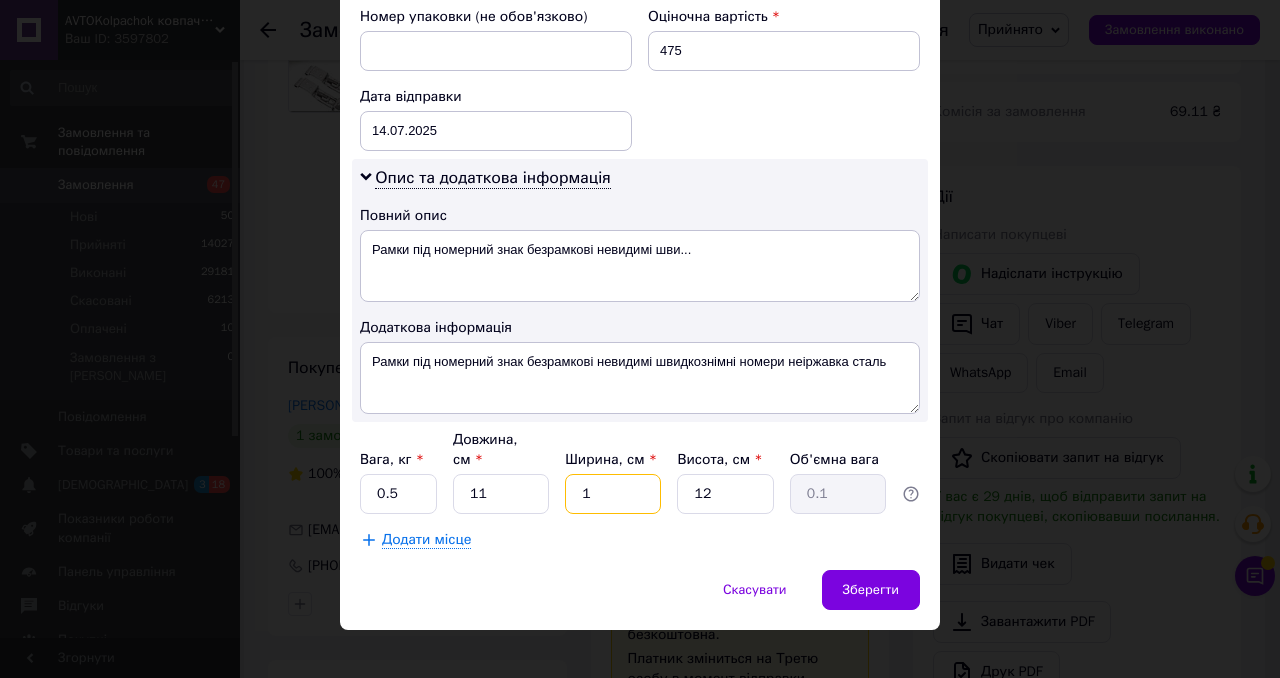 type on "1" 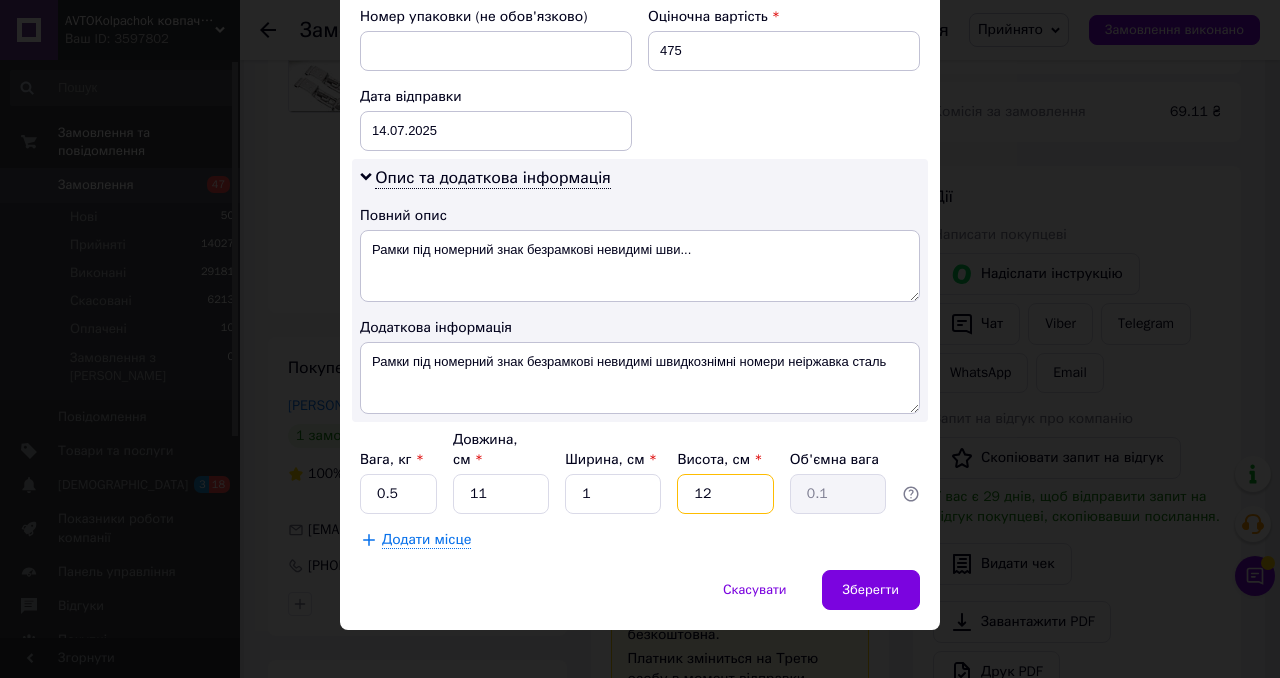 click on "12" at bounding box center (725, 494) 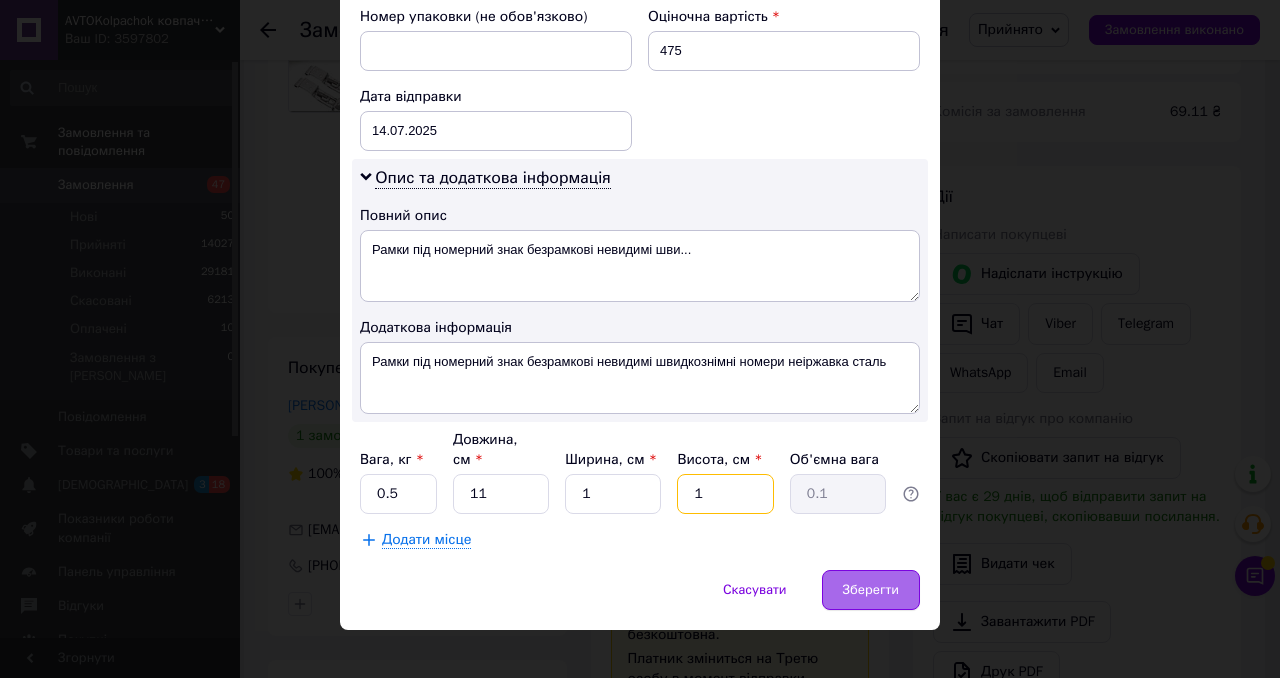type on "1" 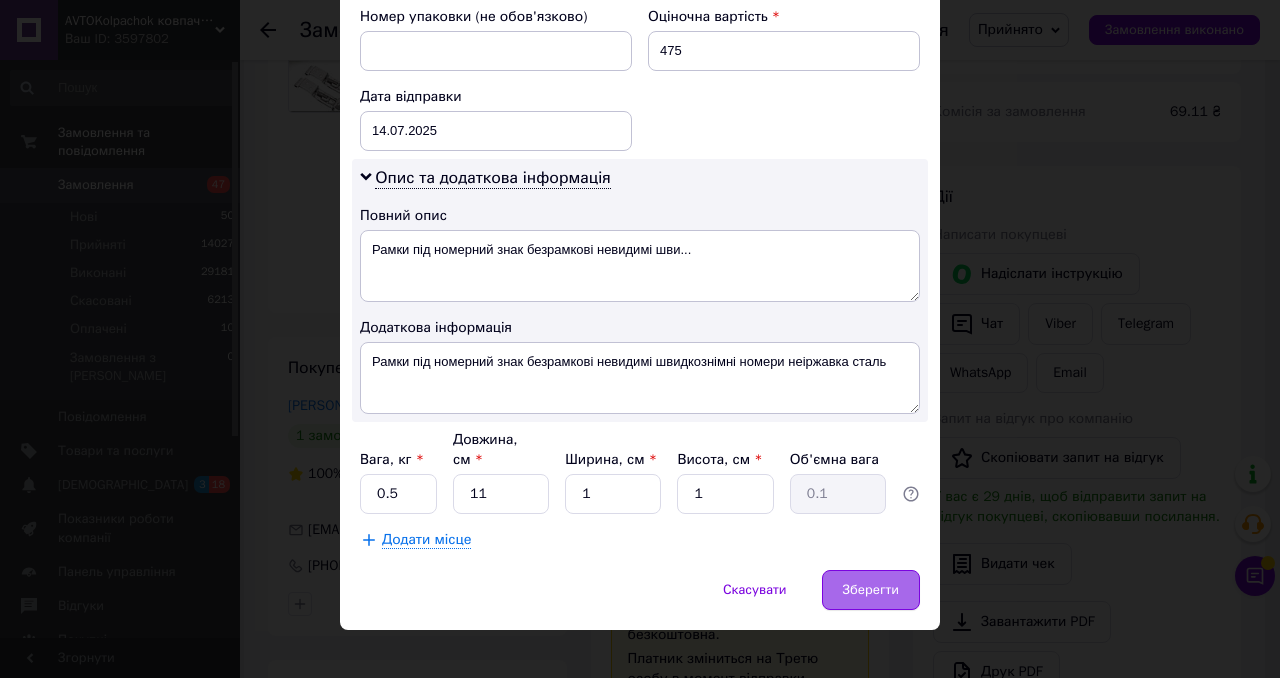 click on "Зберегти" at bounding box center [871, 590] 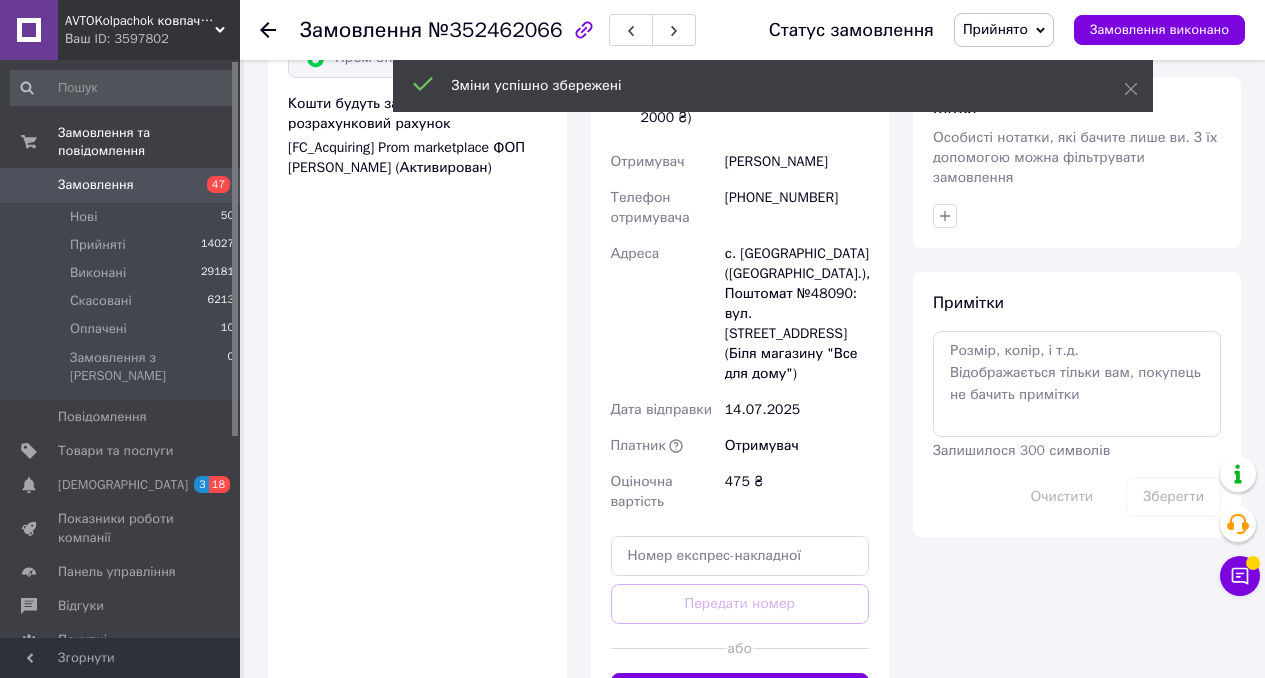 scroll, scrollTop: 1511, scrollLeft: 0, axis: vertical 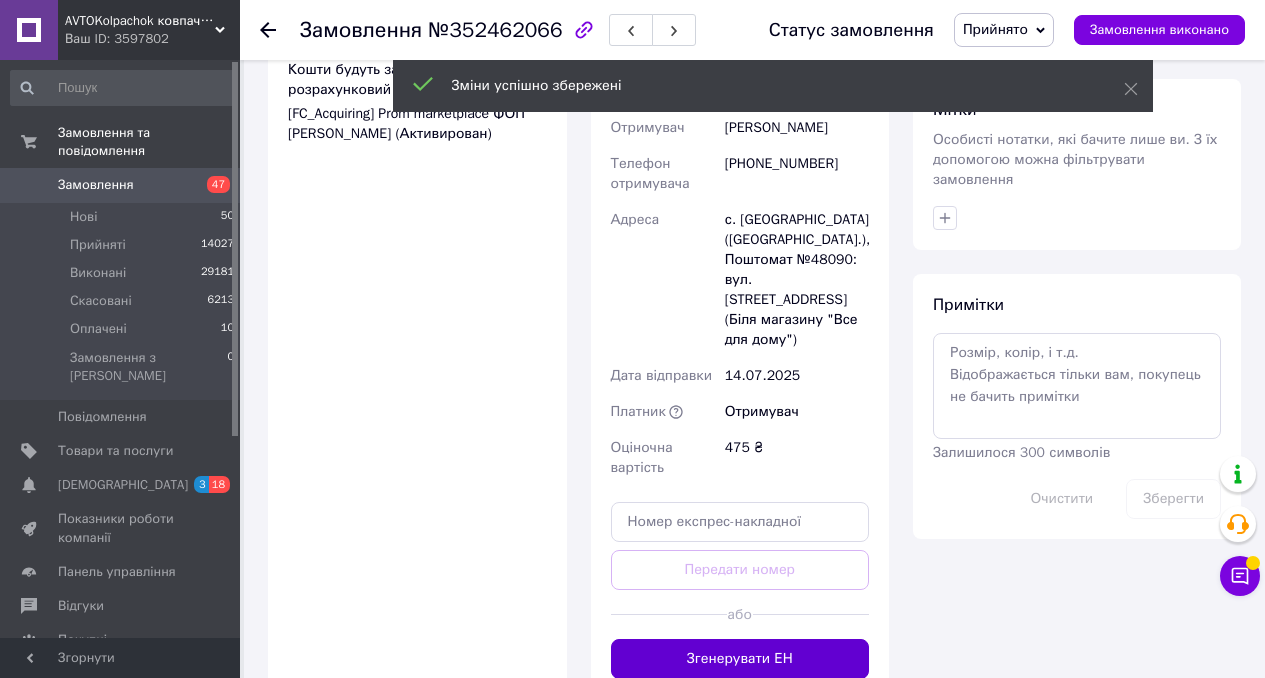 click on "Згенерувати ЕН" at bounding box center (740, 659) 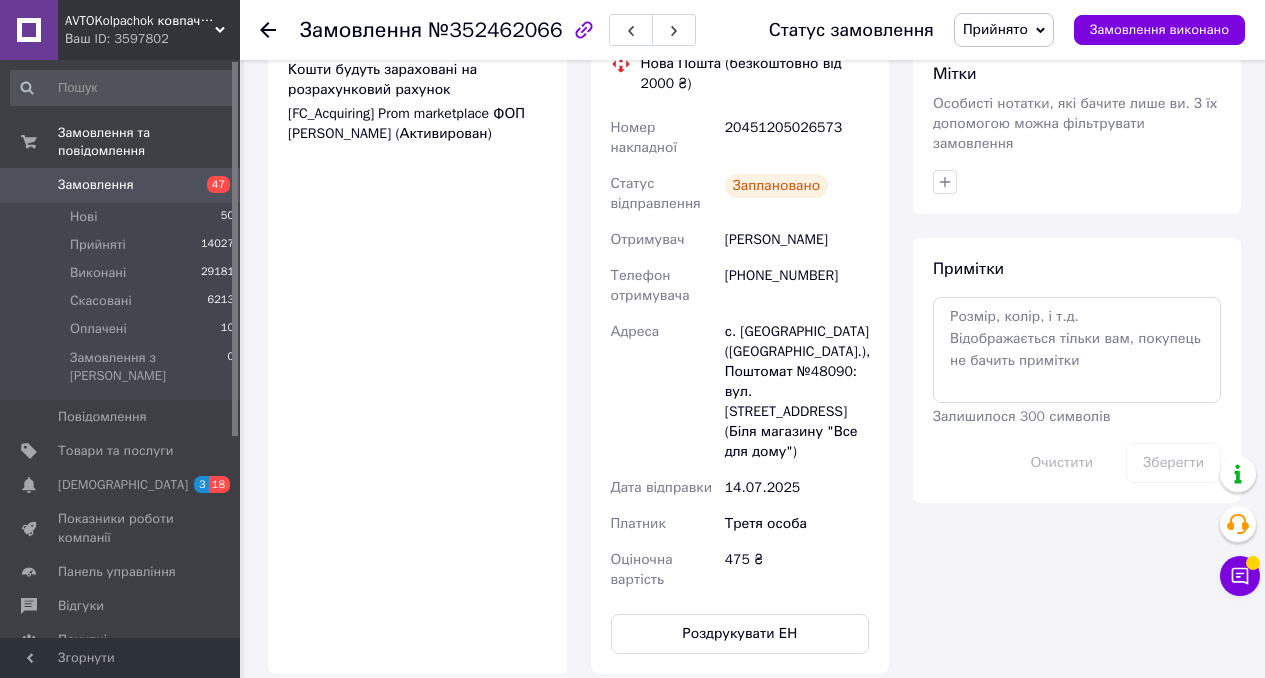 click on "Замовлення" at bounding box center [96, 185] 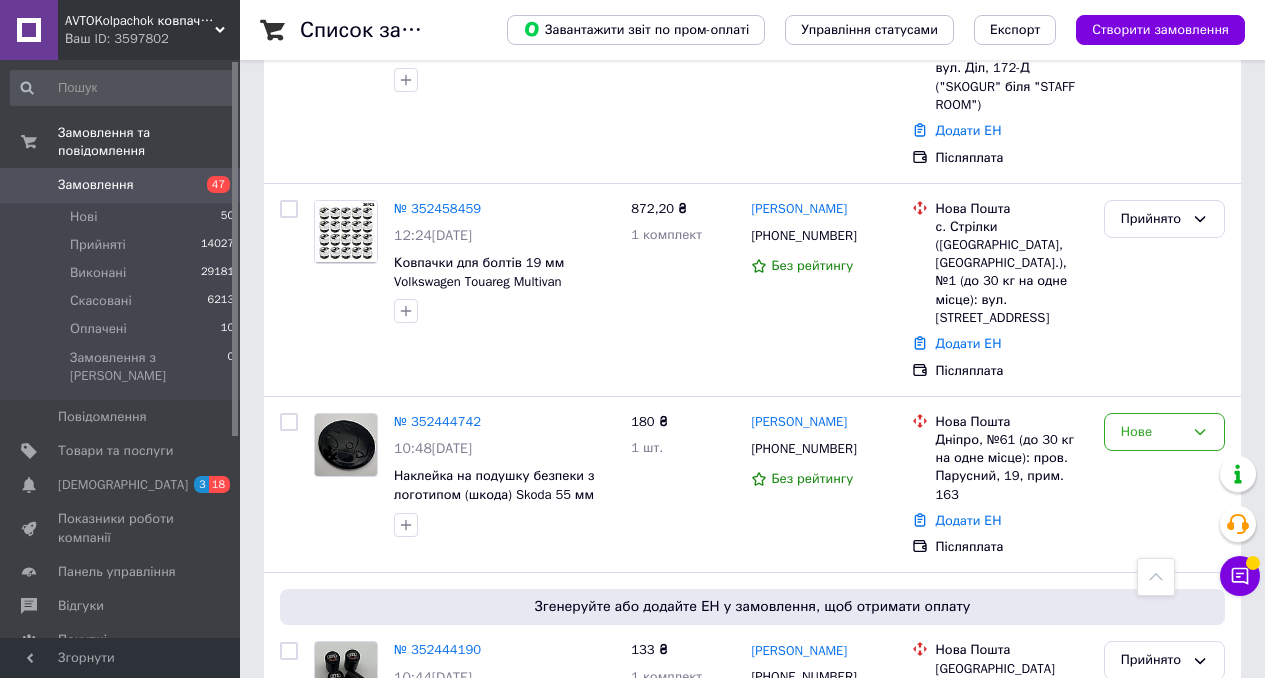 scroll, scrollTop: 11244, scrollLeft: 0, axis: vertical 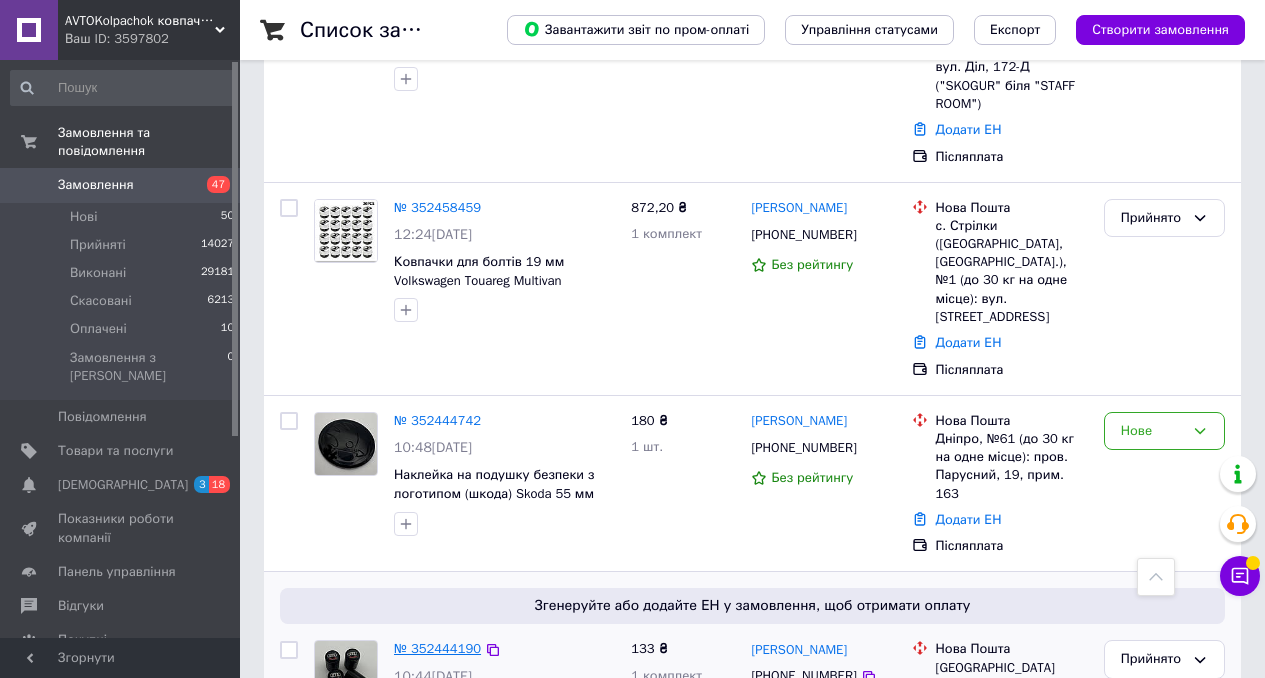 click on "№ 352444190" at bounding box center (437, 648) 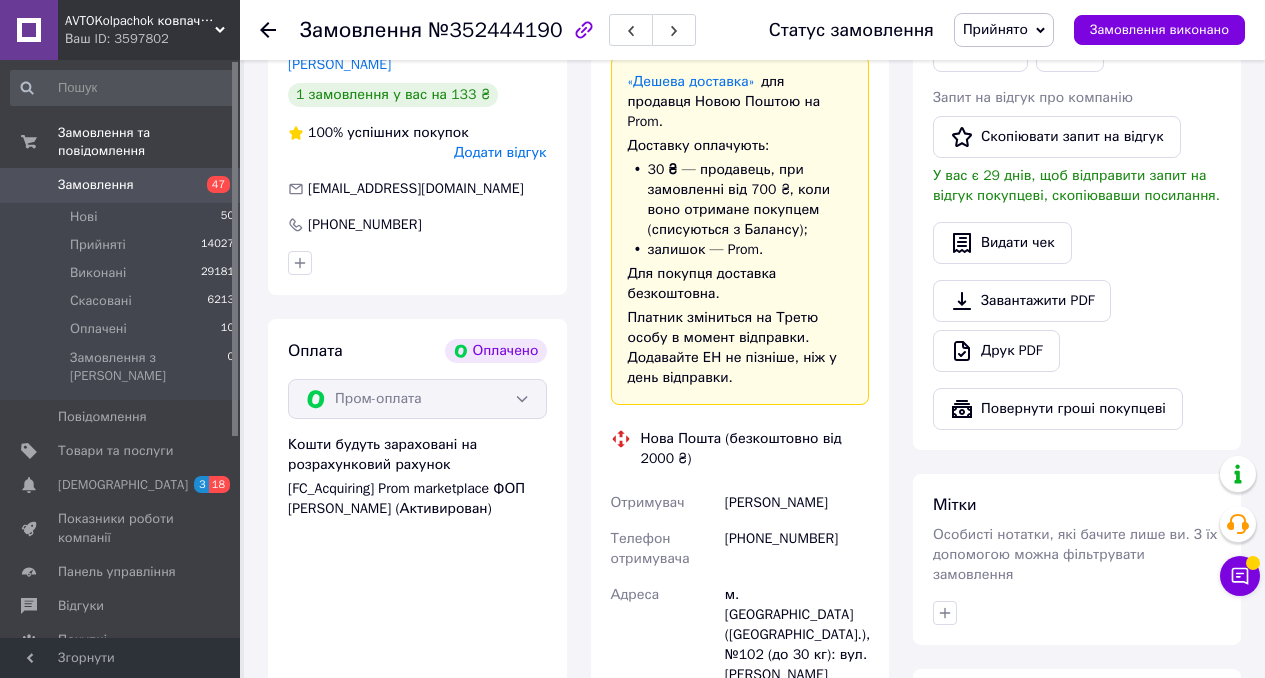 scroll, scrollTop: 1795, scrollLeft: 0, axis: vertical 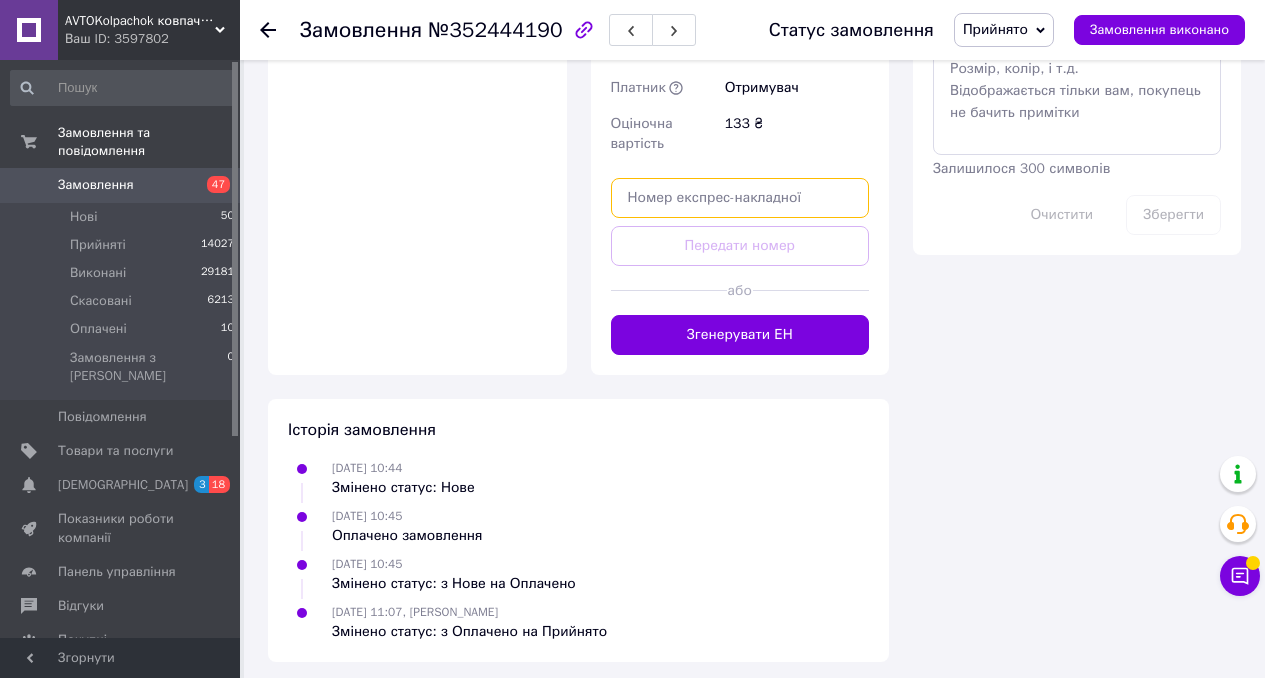 click at bounding box center (740, 198) 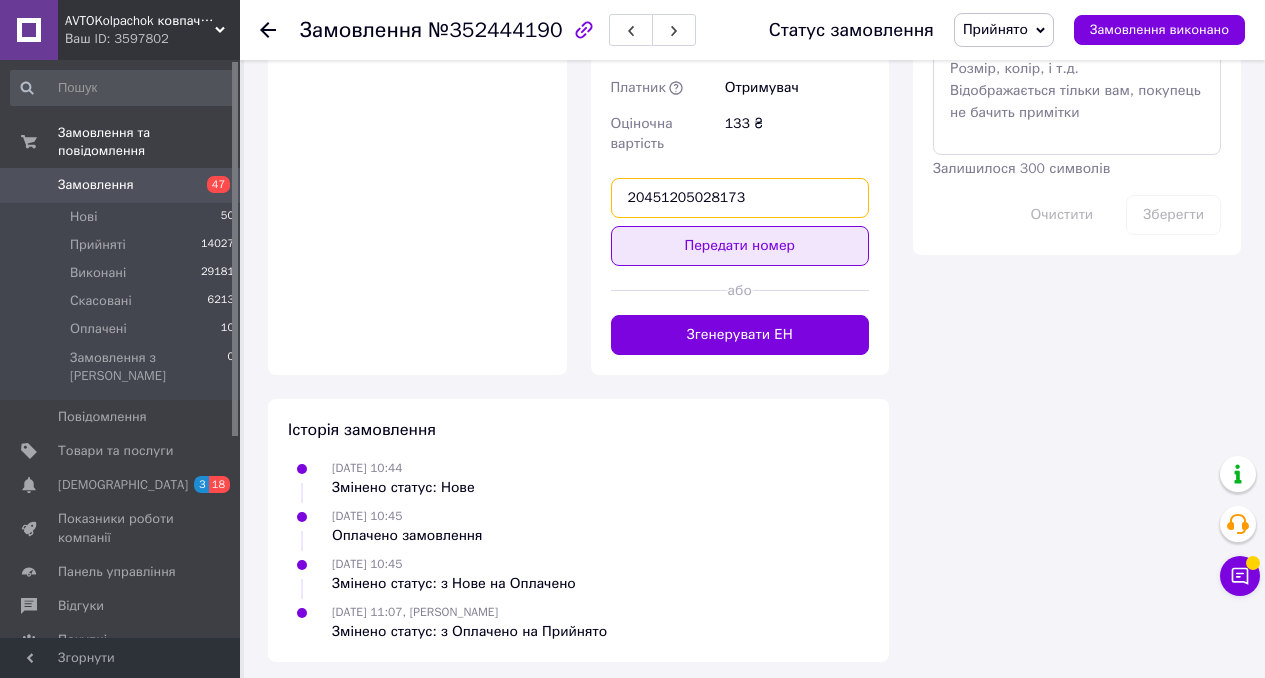 type on "20451205028173" 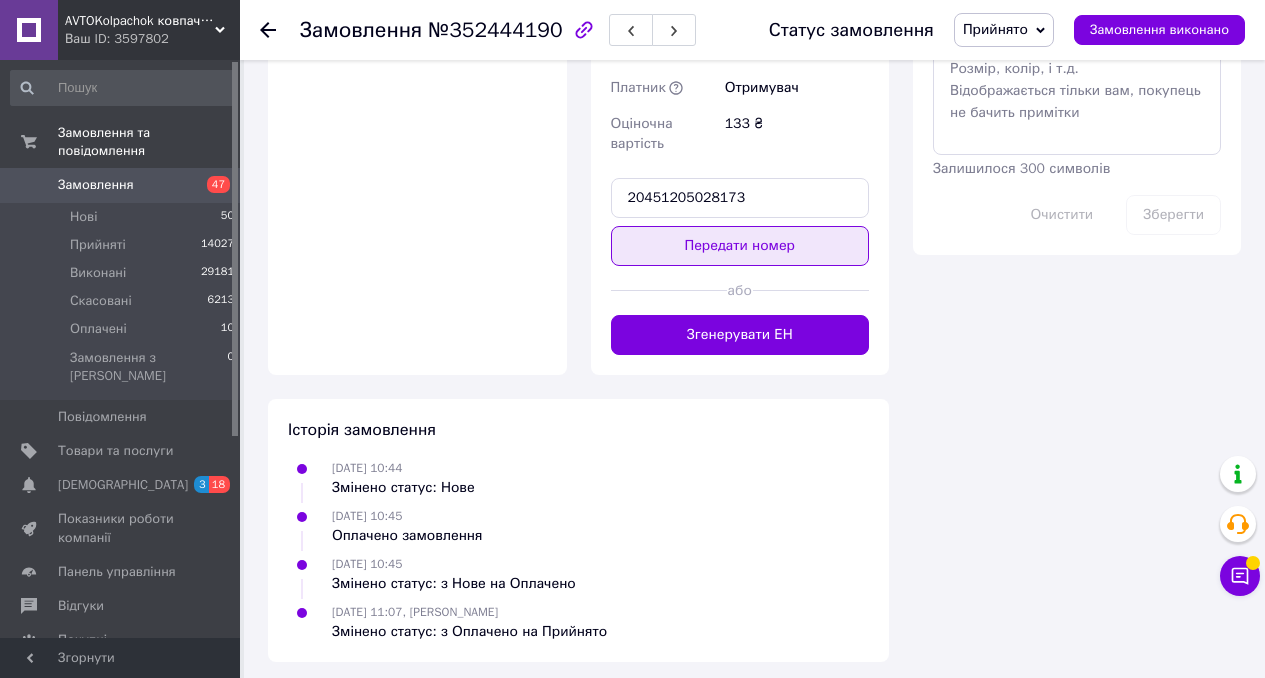 click on "Передати номер" at bounding box center (740, 246) 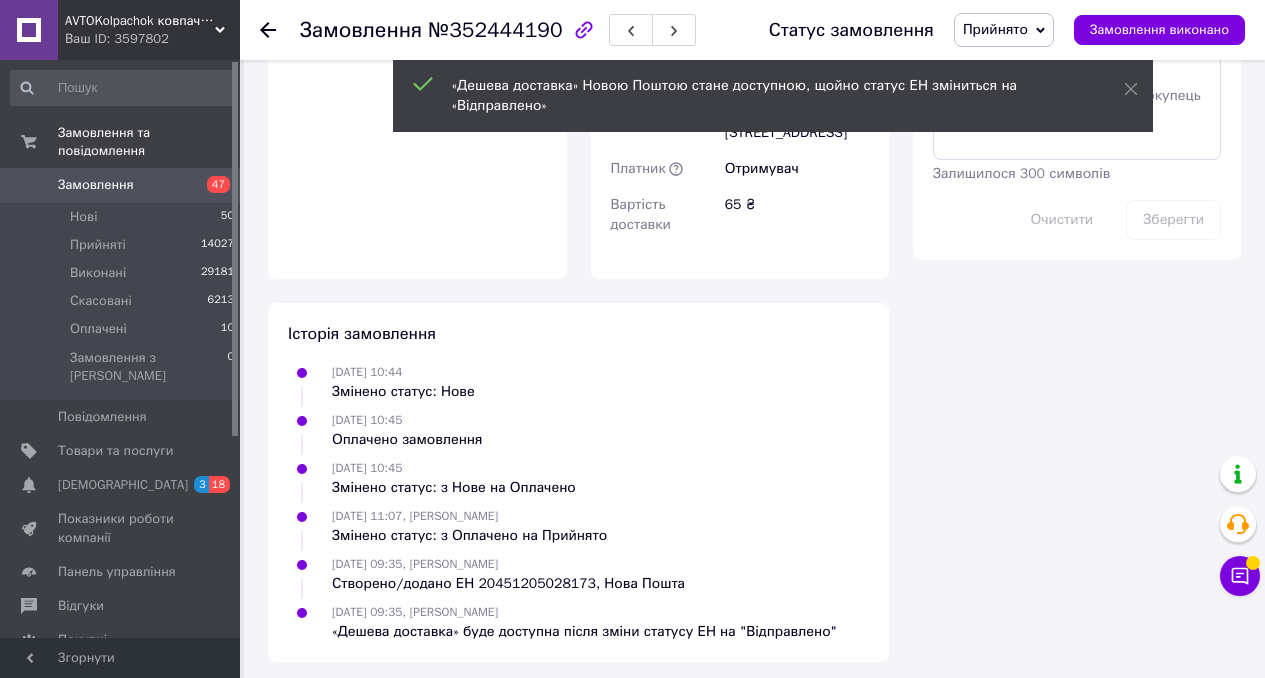 scroll, scrollTop: 1795, scrollLeft: 0, axis: vertical 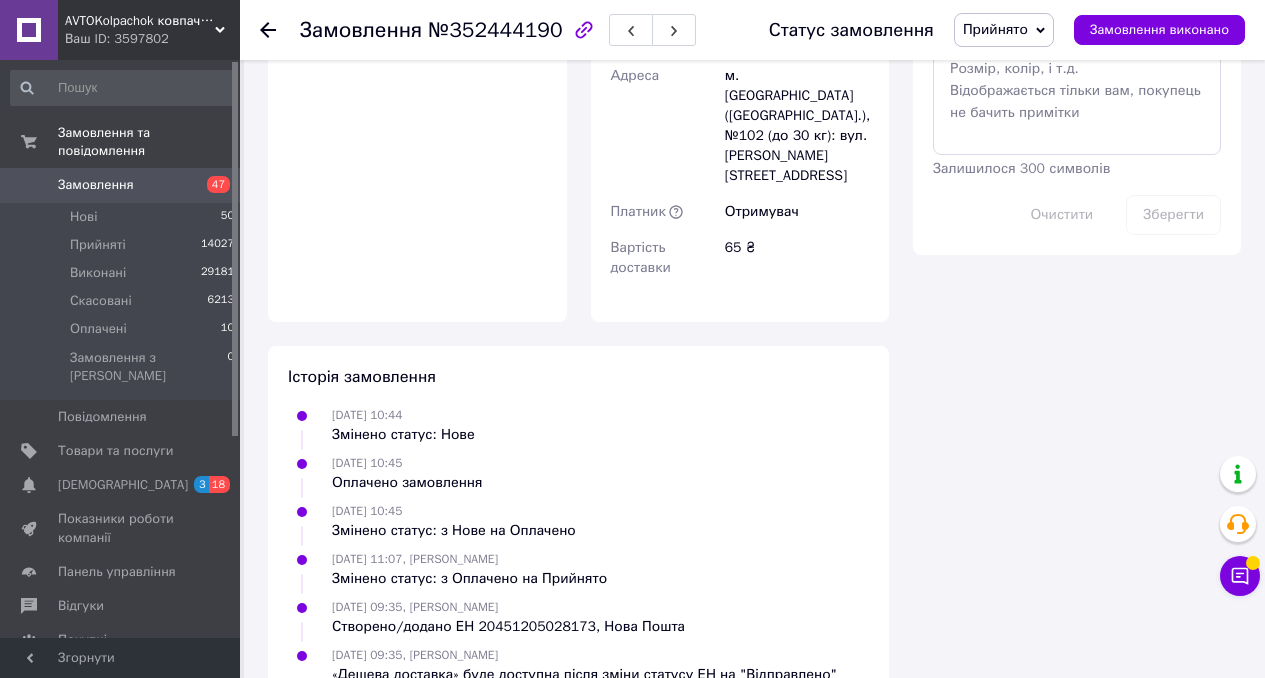 click on "Замовлення" at bounding box center (96, 185) 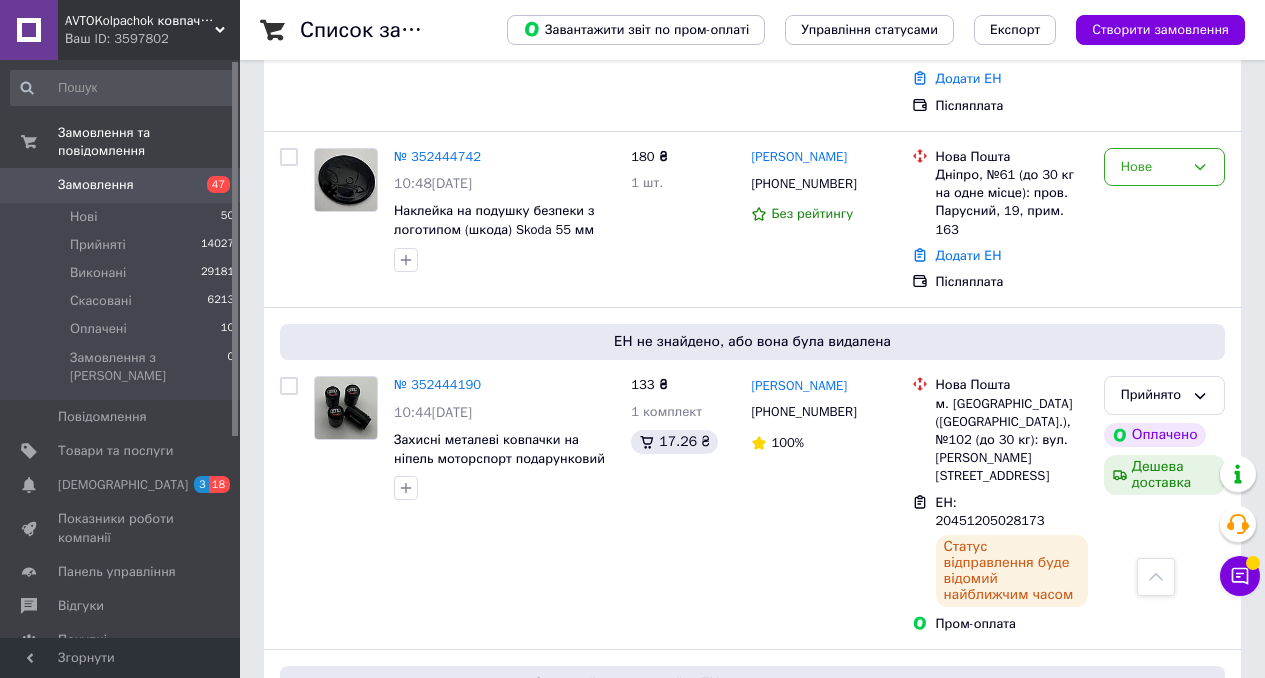 scroll, scrollTop: 11491, scrollLeft: 0, axis: vertical 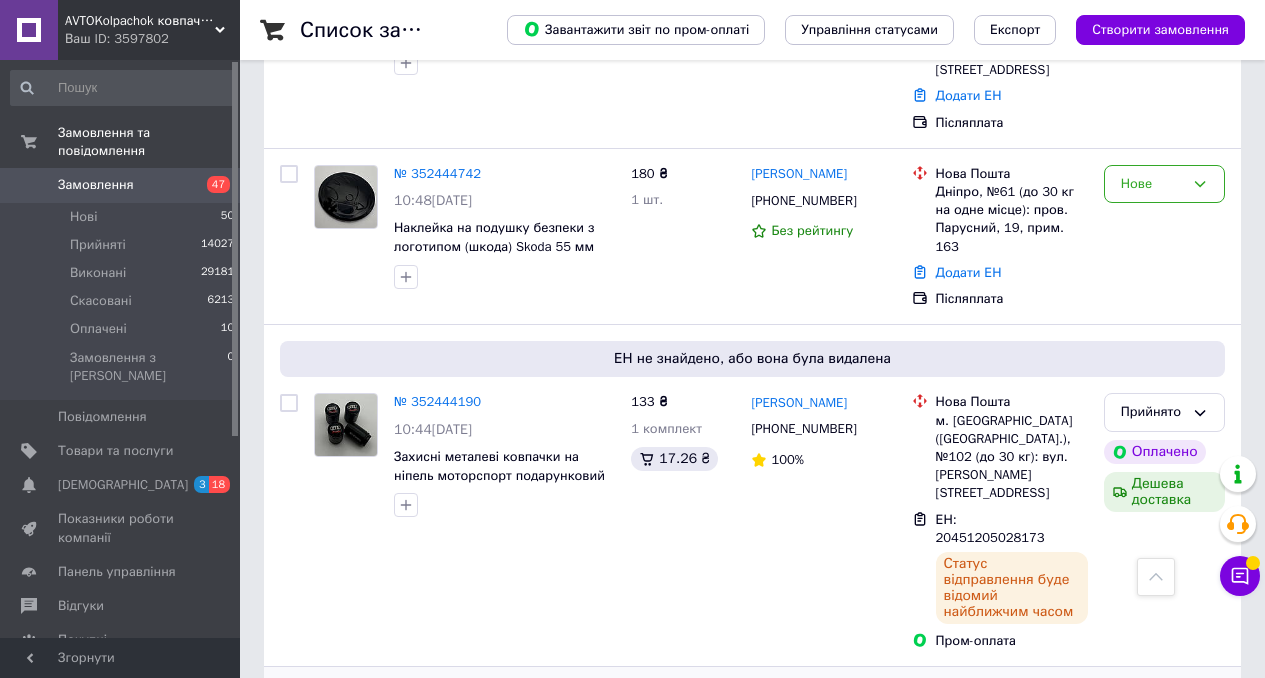 click on "№ 352441940" at bounding box center [437, 743] 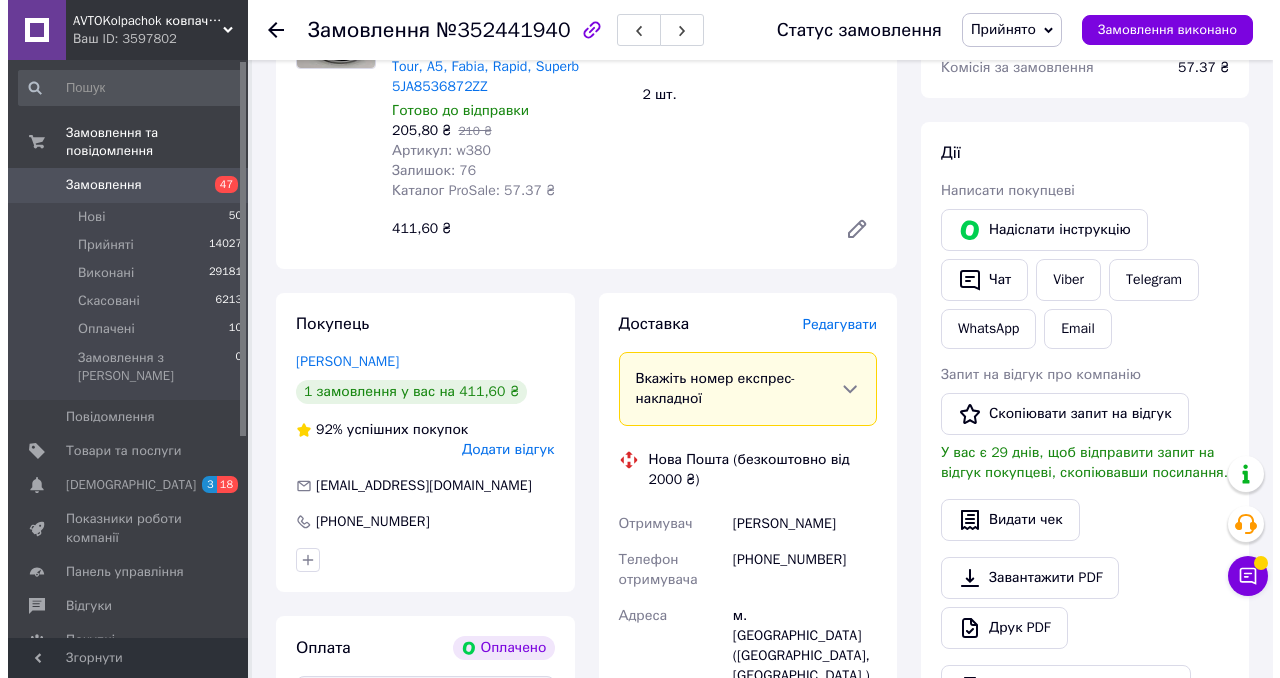scroll, scrollTop: 843, scrollLeft: 0, axis: vertical 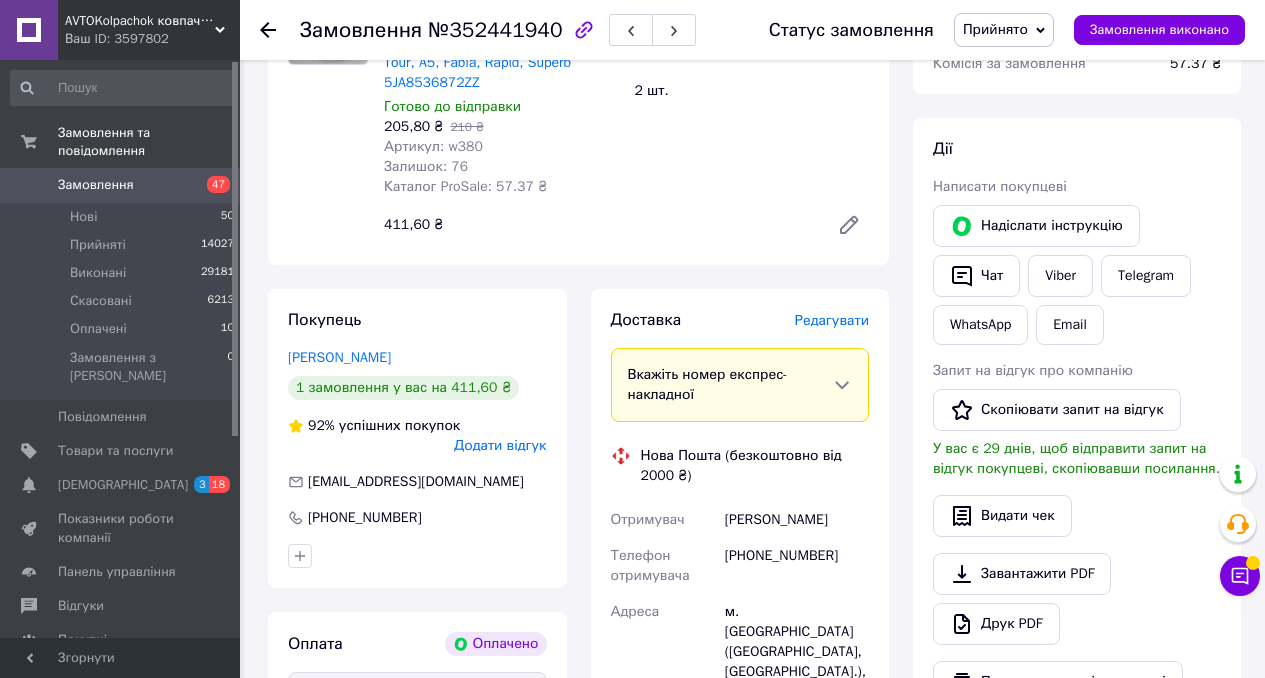 click on "Редагувати" at bounding box center (832, 320) 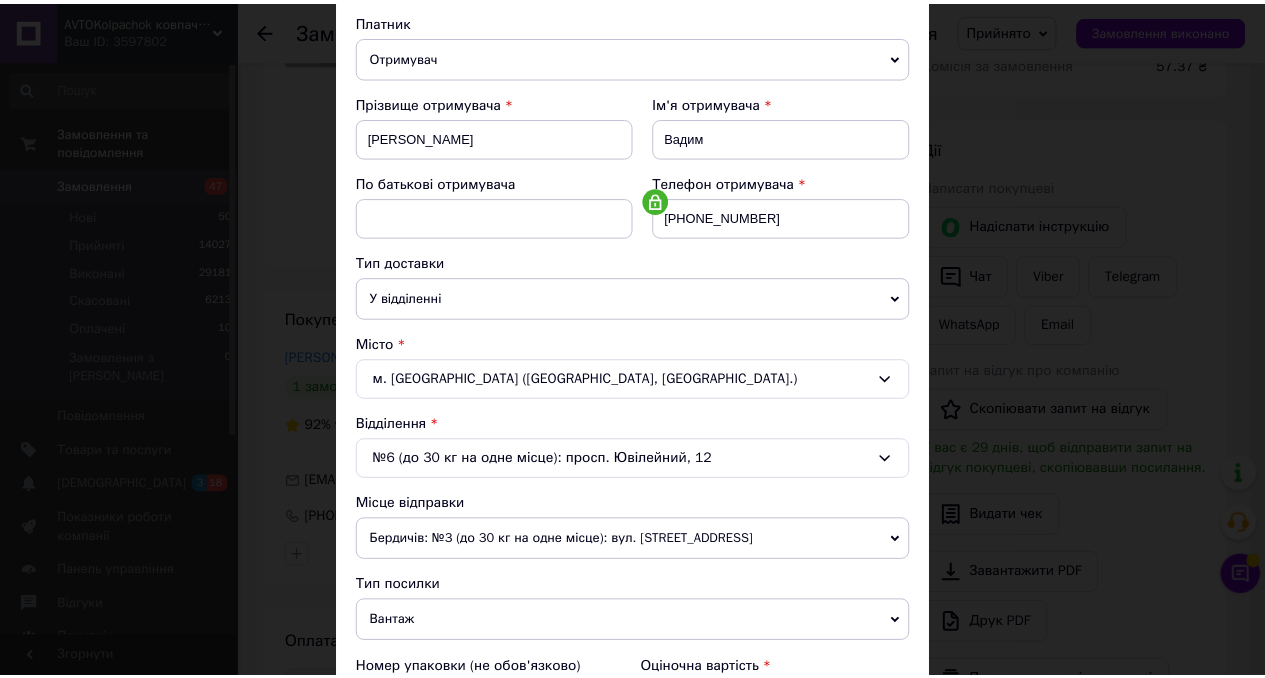 scroll, scrollTop: 894, scrollLeft: 0, axis: vertical 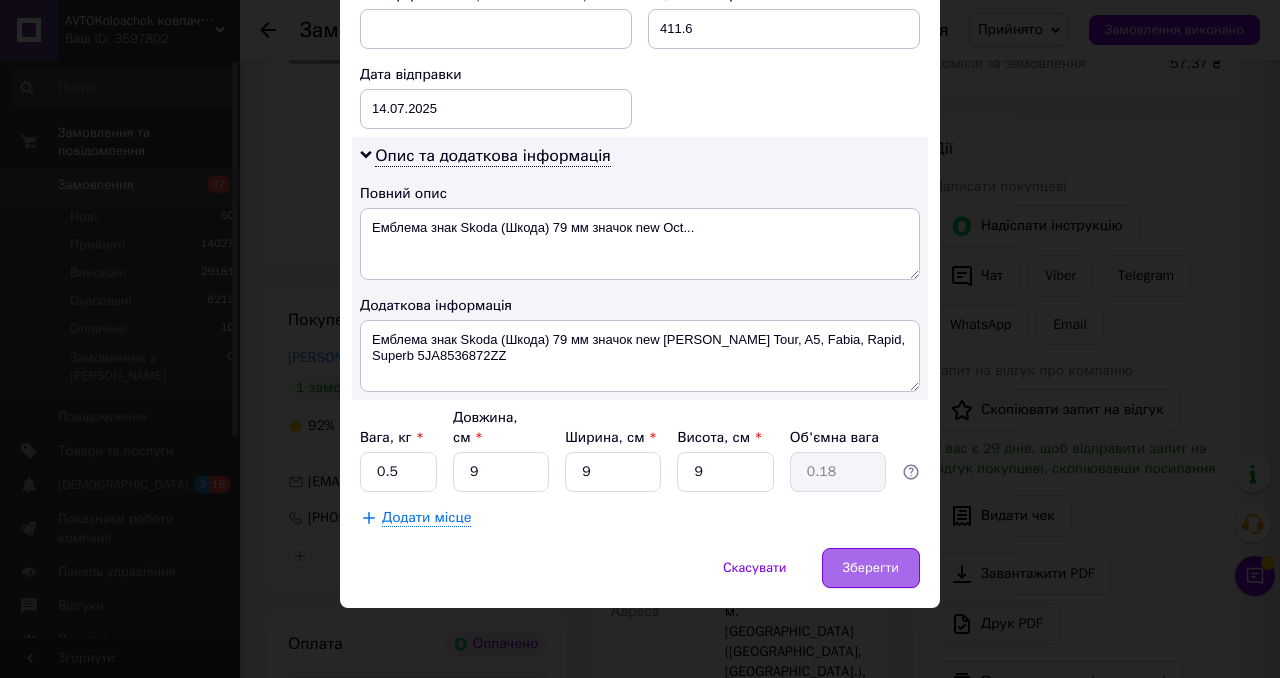 click on "Зберегти" at bounding box center (871, 568) 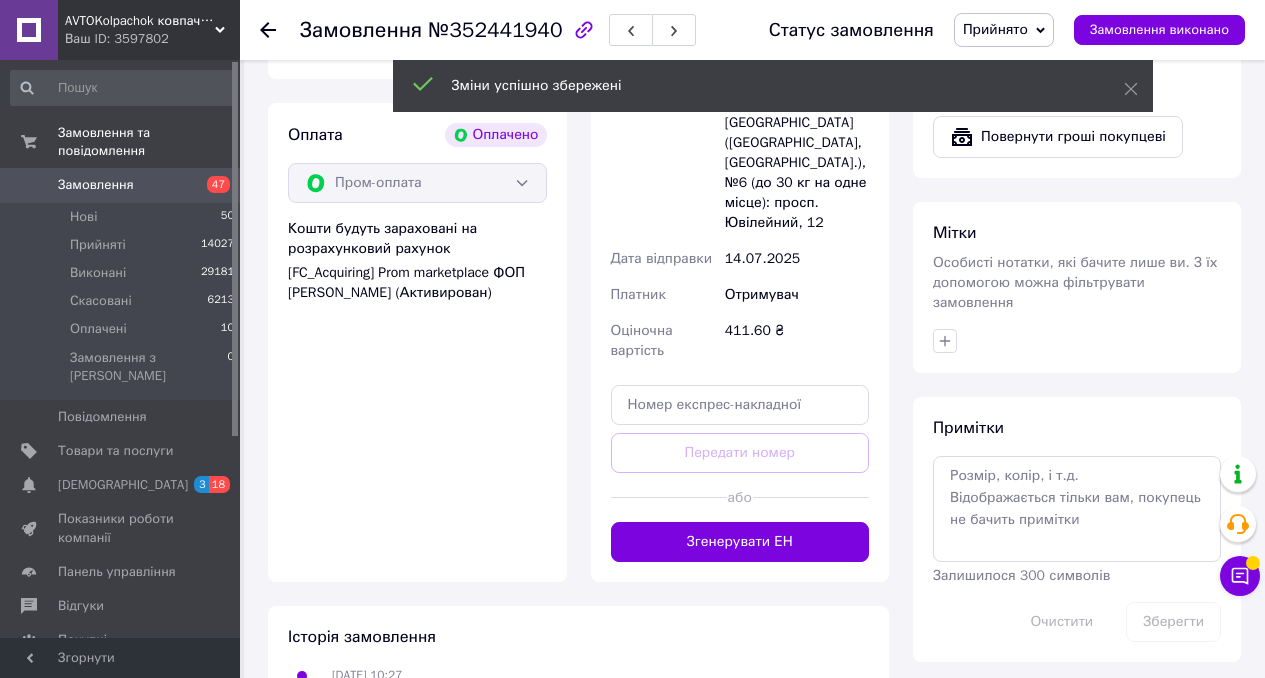 scroll, scrollTop: 1360, scrollLeft: 0, axis: vertical 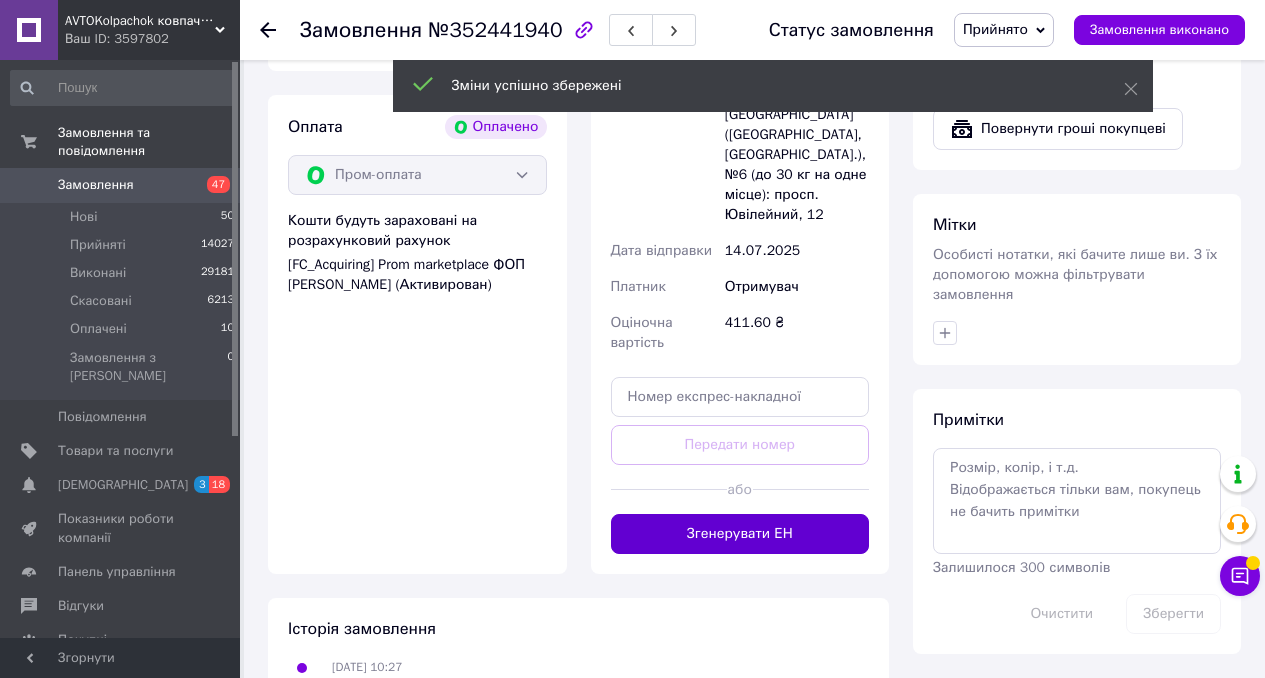 click on "Згенерувати ЕН" at bounding box center [740, 534] 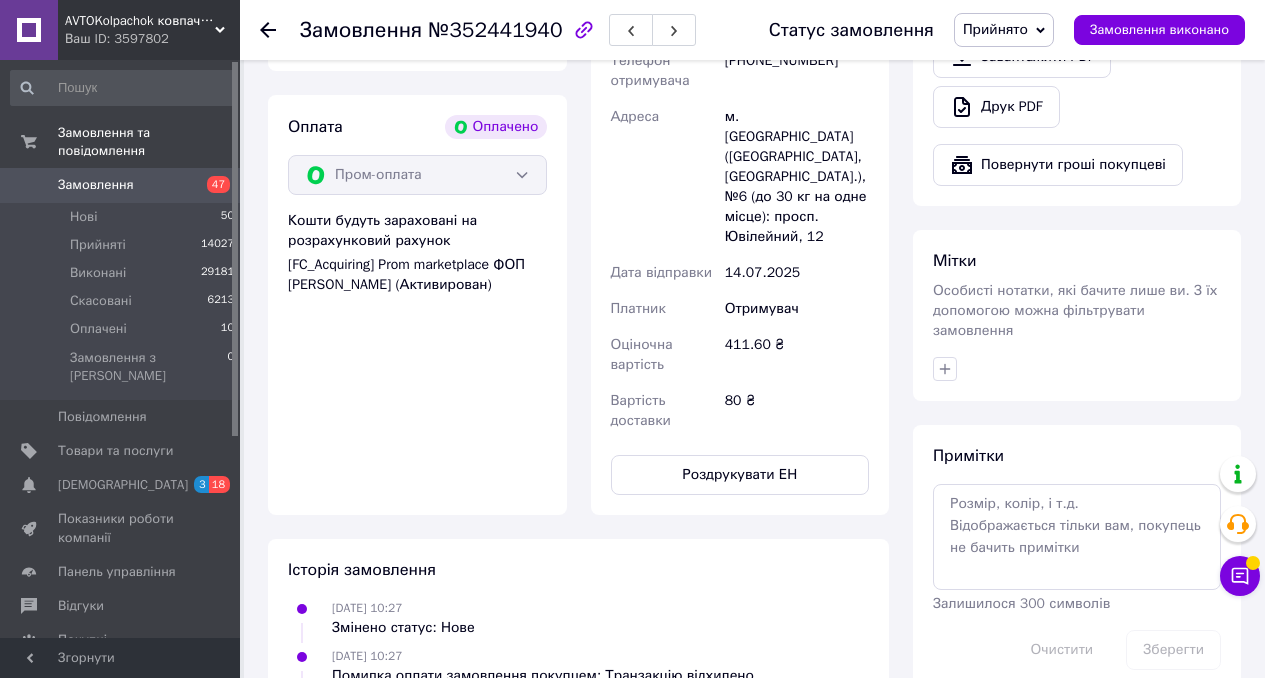 click on "Замовлення 47" at bounding box center [123, 185] 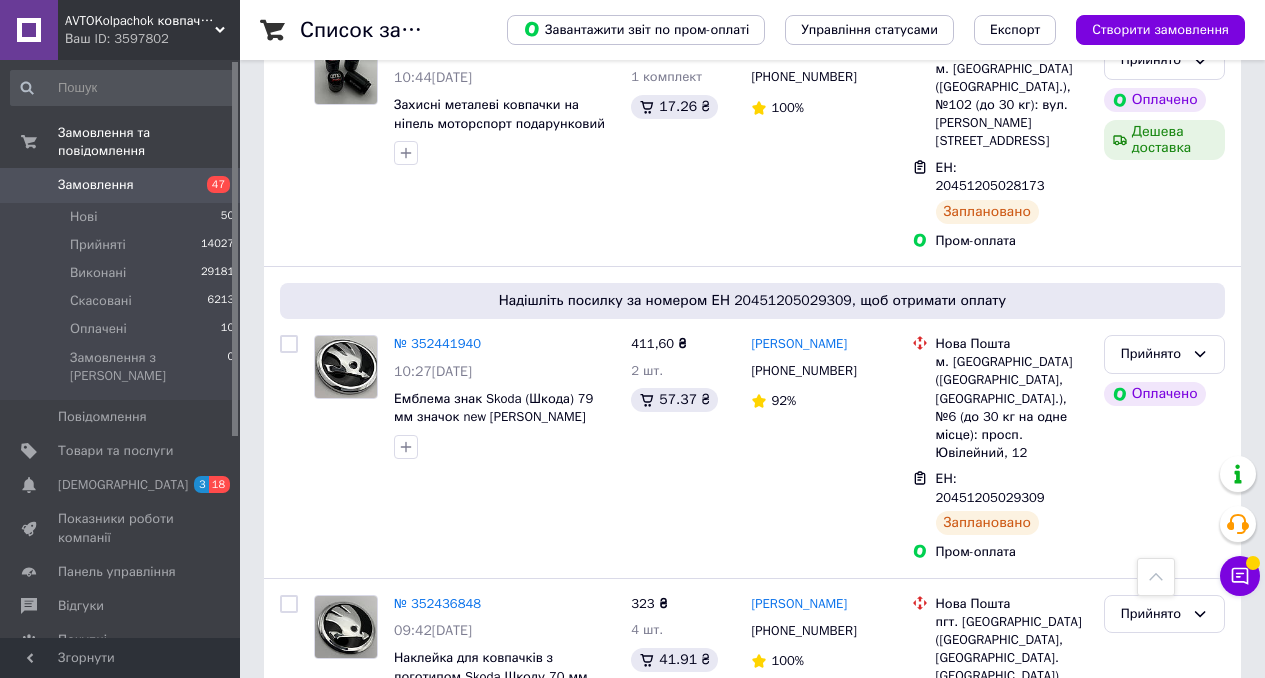 scroll, scrollTop: 11844, scrollLeft: 0, axis: vertical 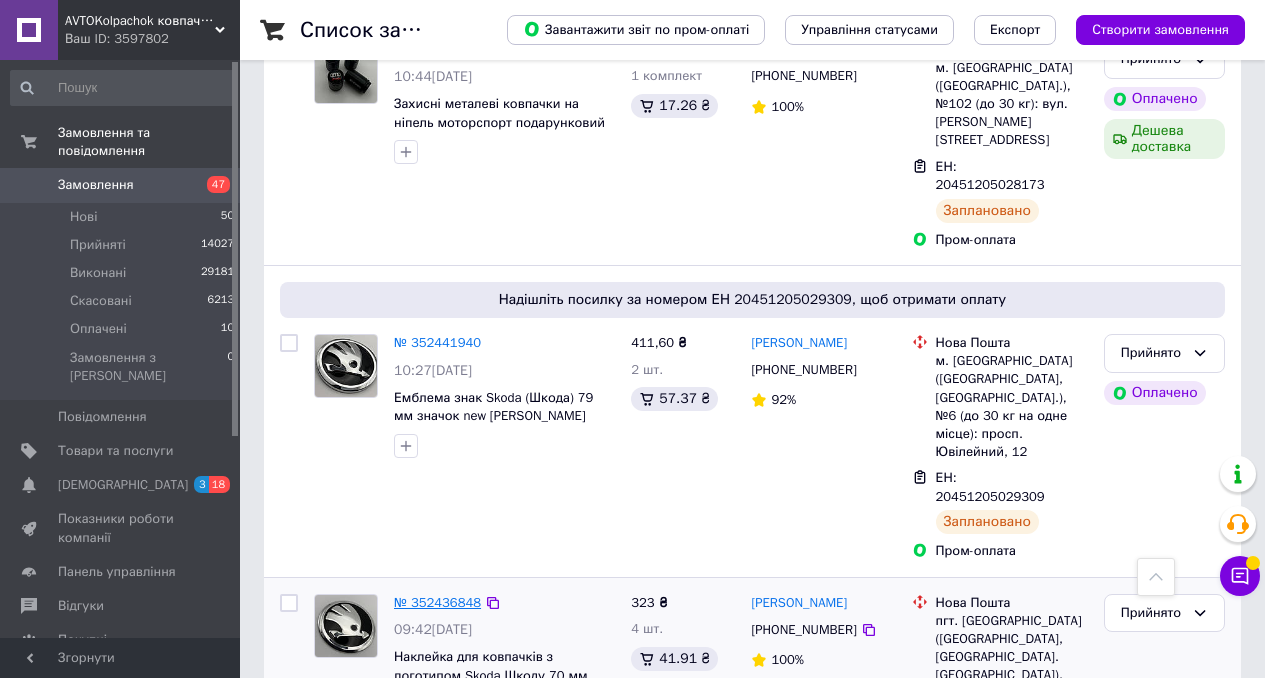 click on "№ 352436848" at bounding box center [437, 602] 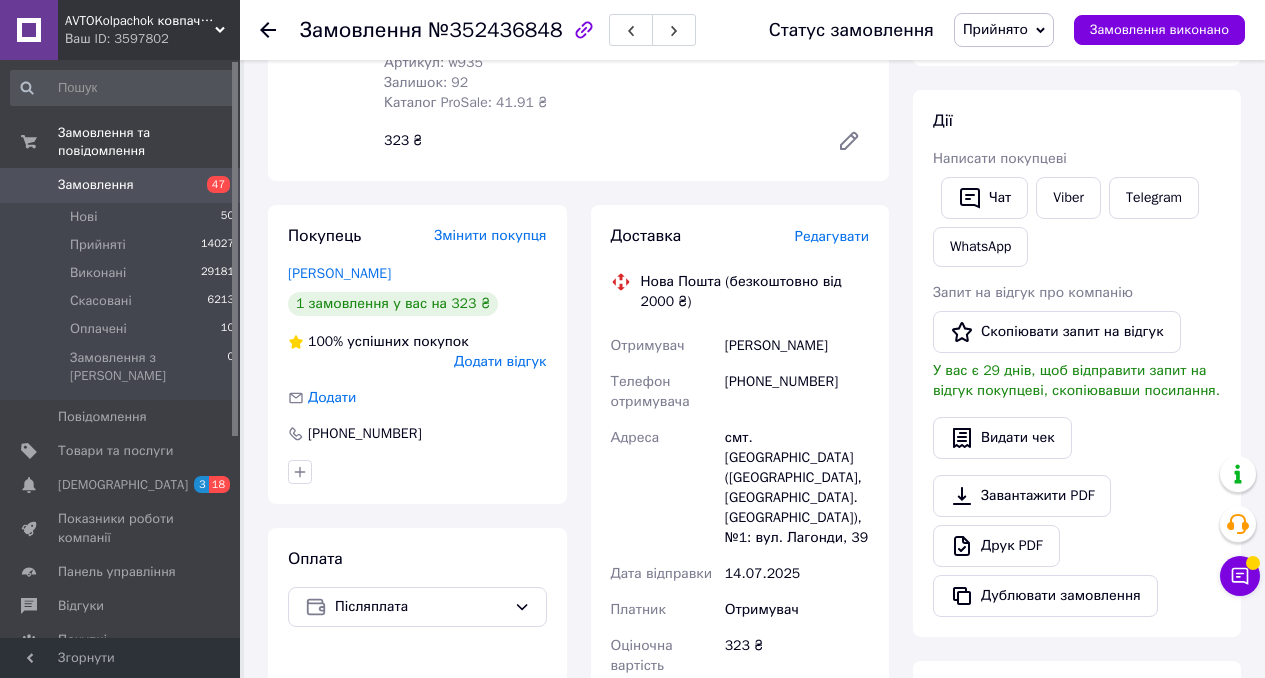 scroll, scrollTop: 912, scrollLeft: 0, axis: vertical 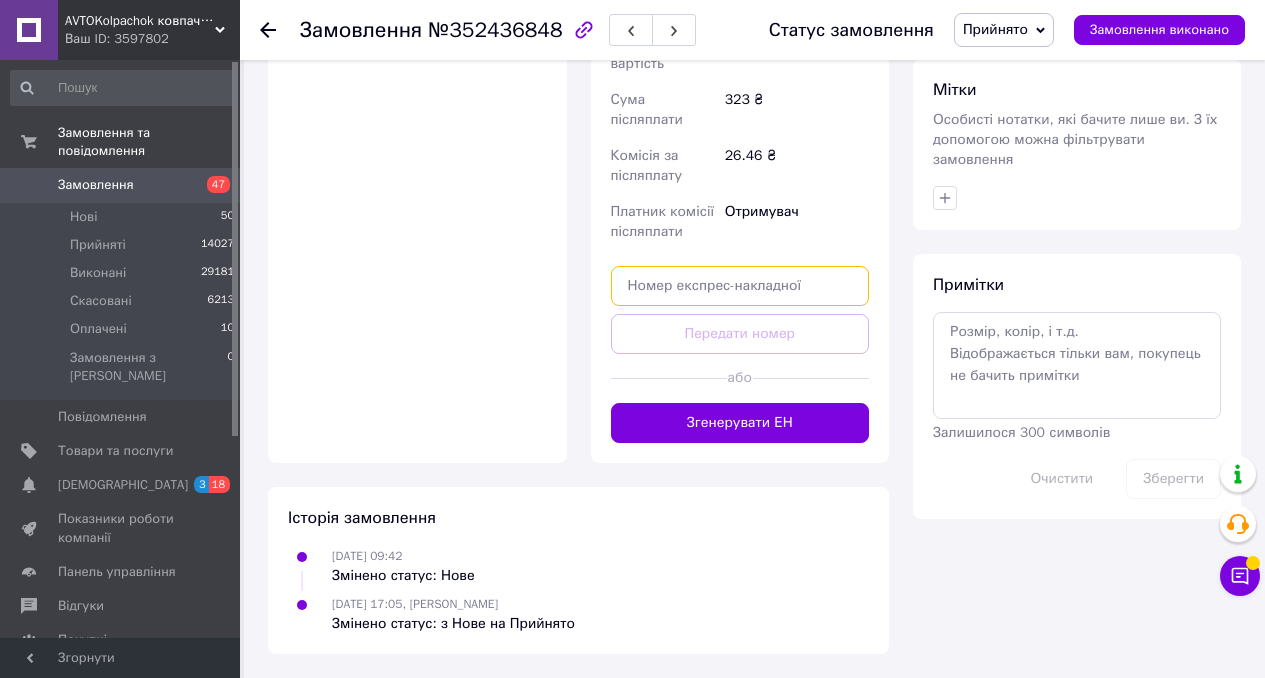 click at bounding box center (740, 286) 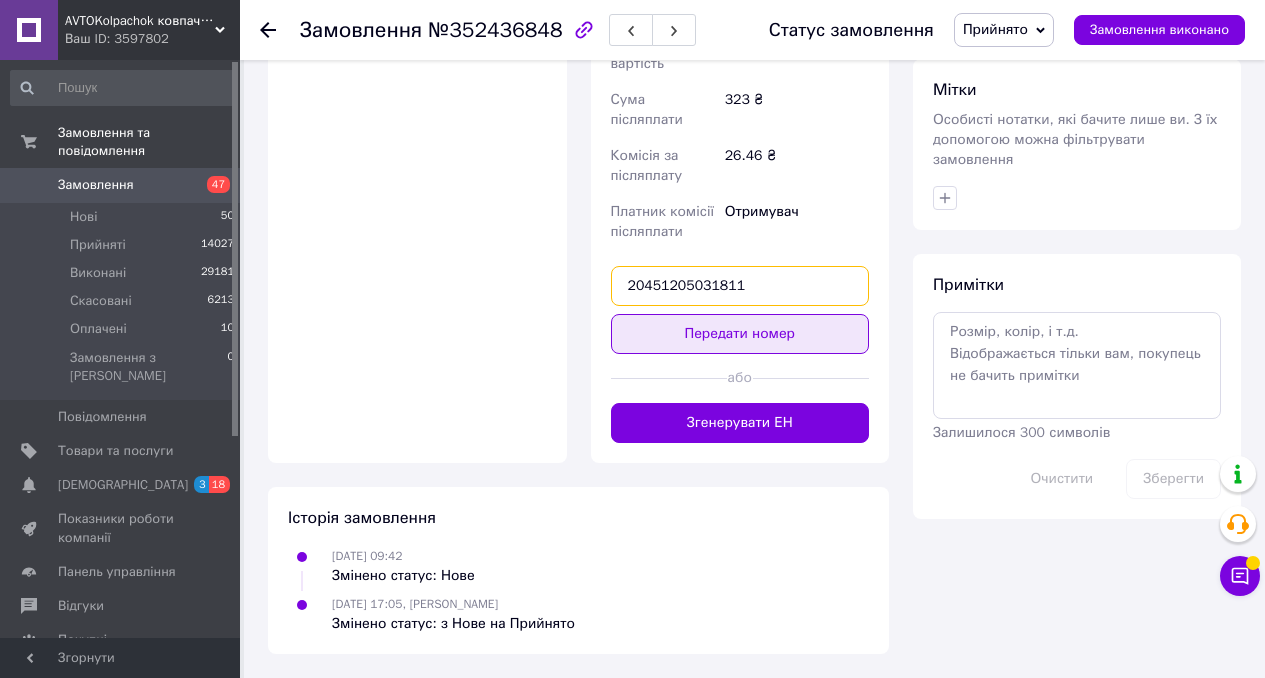 type on "20451205031811" 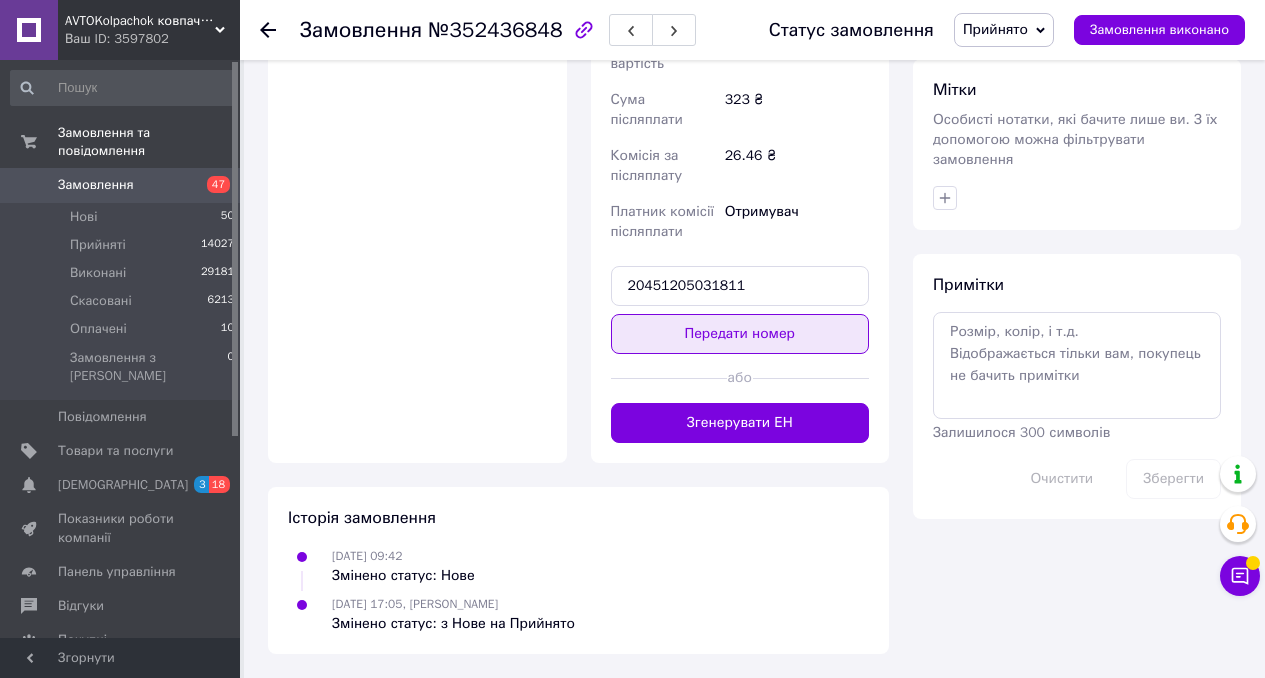 click on "Передати номер" at bounding box center (740, 334) 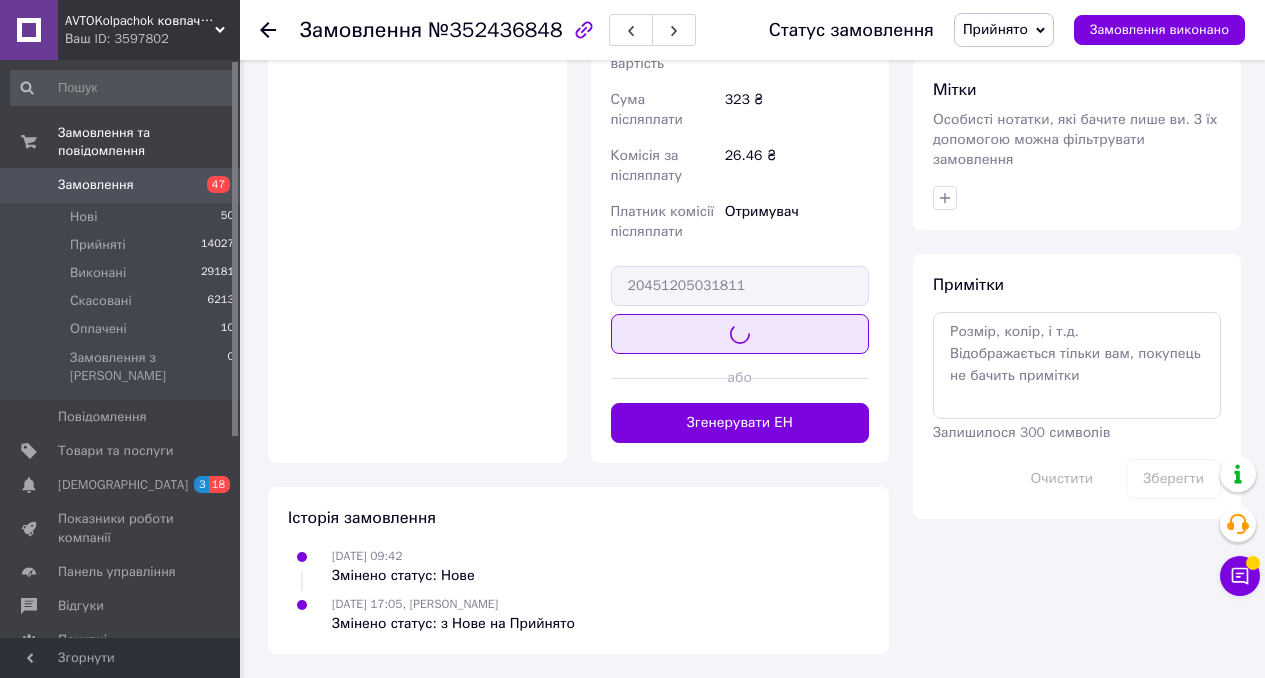 scroll, scrollTop: 776, scrollLeft: 0, axis: vertical 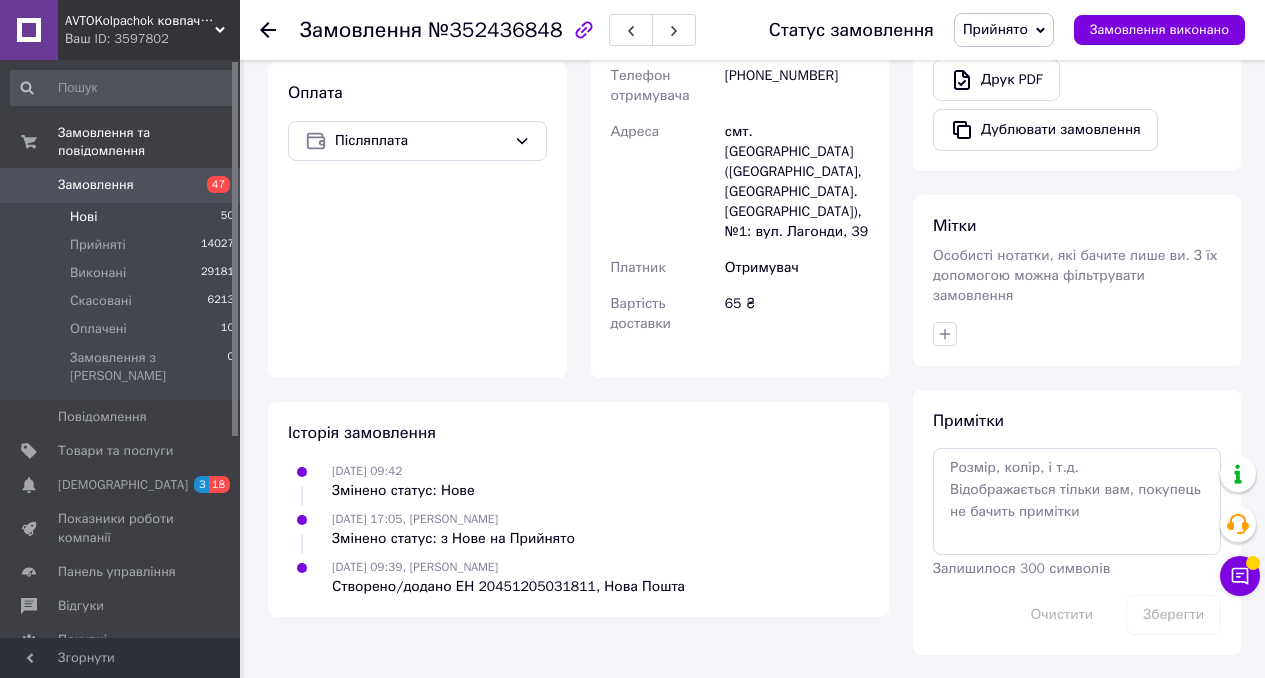 click on "Нові 50" at bounding box center [123, 217] 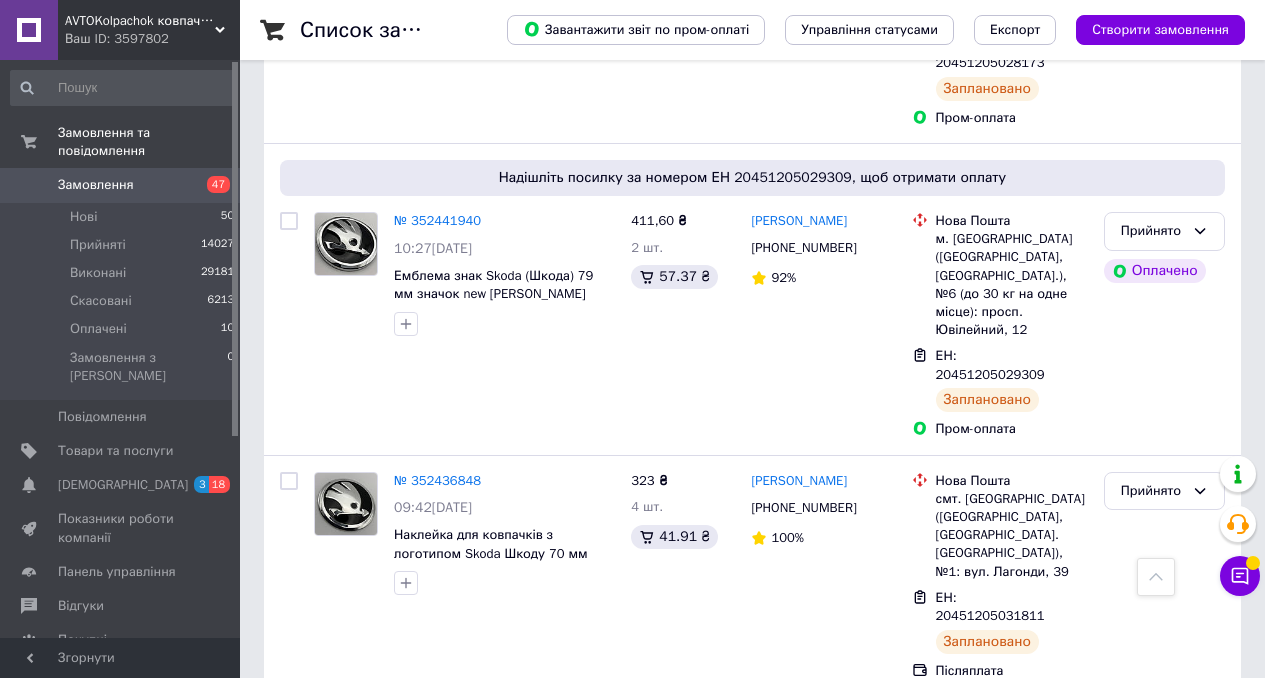 scroll, scrollTop: 11967, scrollLeft: 0, axis: vertical 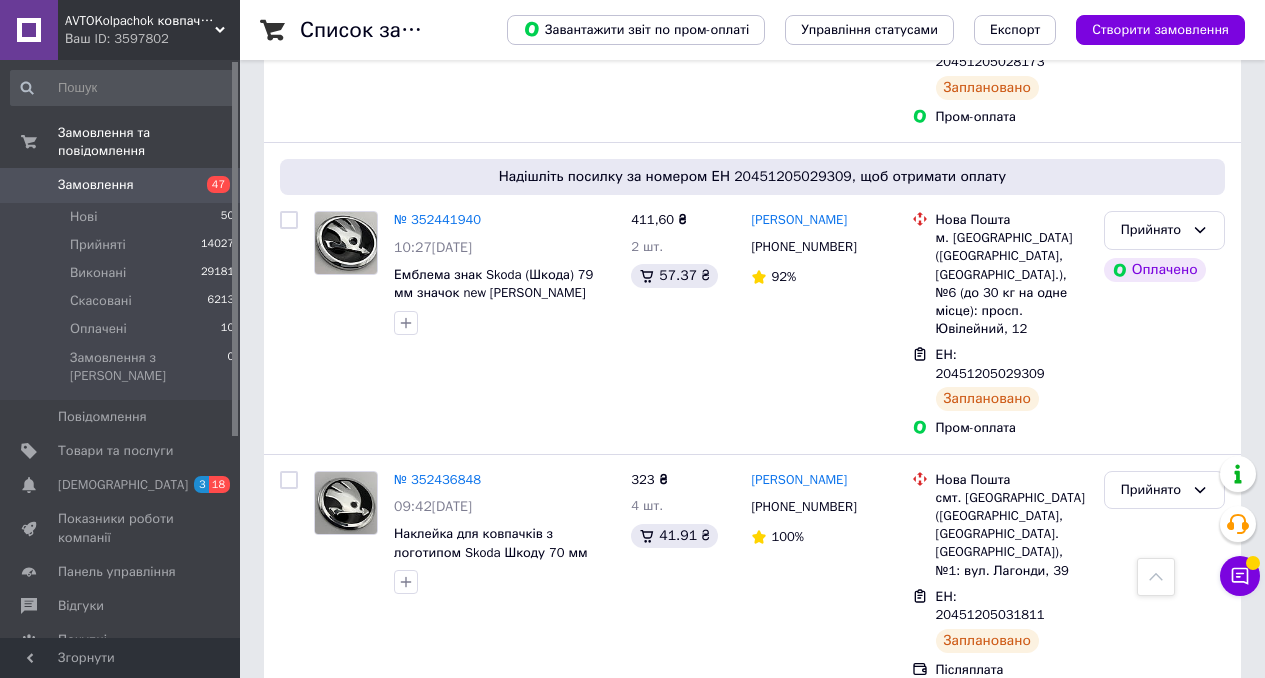 click on "№ 352436525" at bounding box center (437, 720) 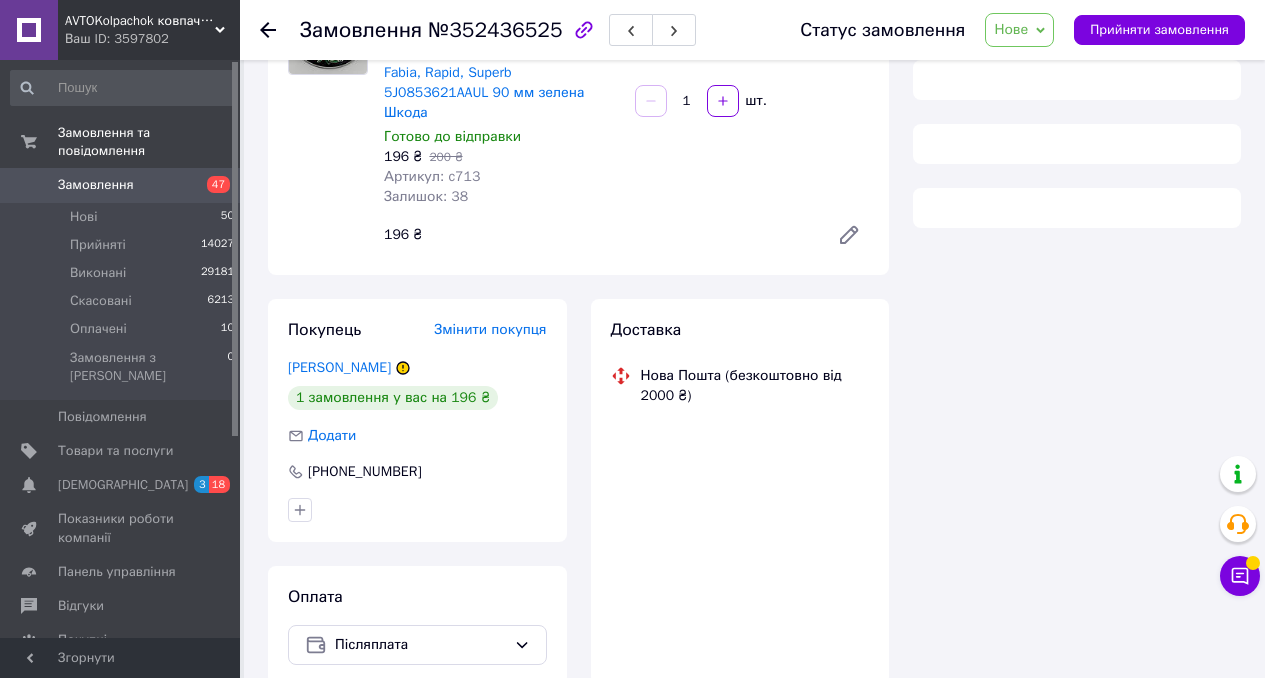 scroll, scrollTop: 310, scrollLeft: 0, axis: vertical 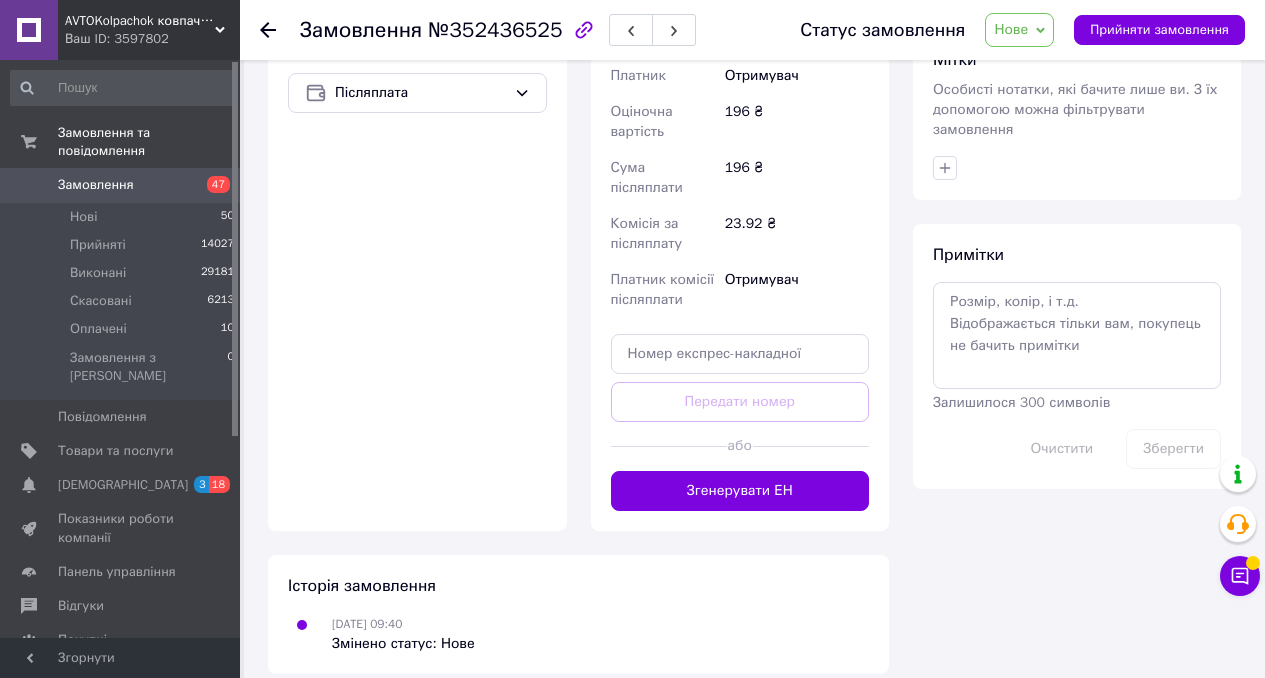 click on "Нове" at bounding box center [1011, 29] 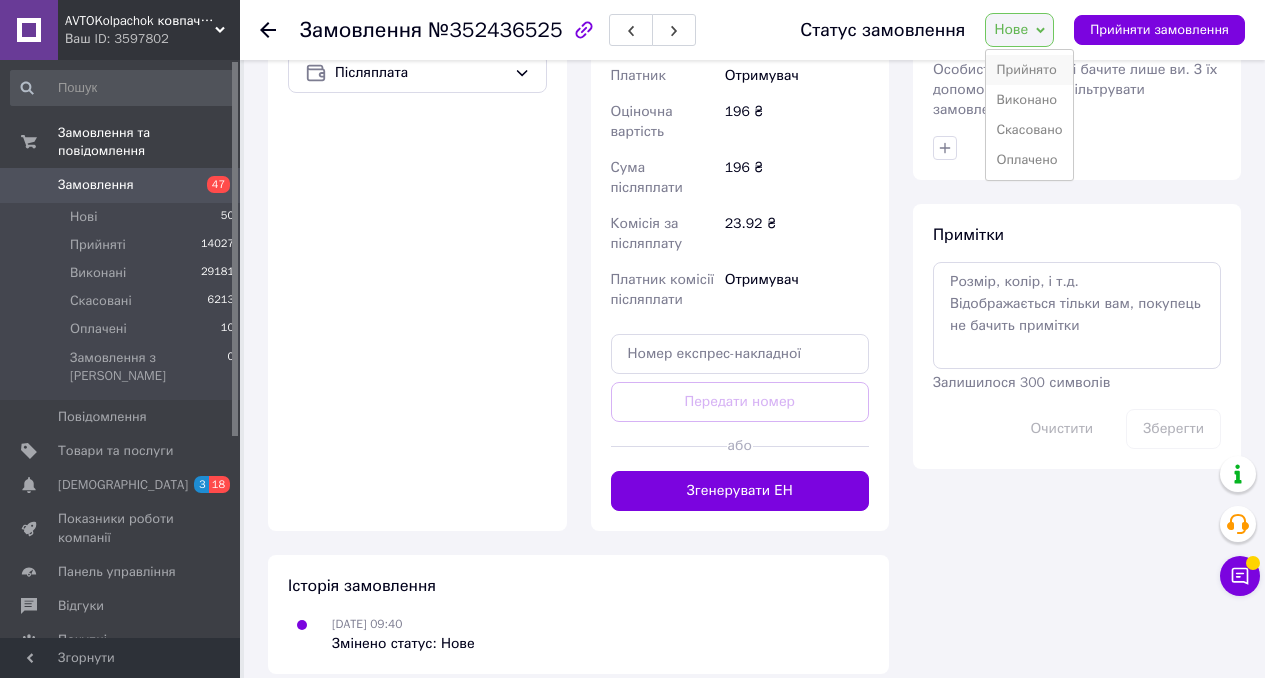 click on "Прийнято" at bounding box center (1029, 70) 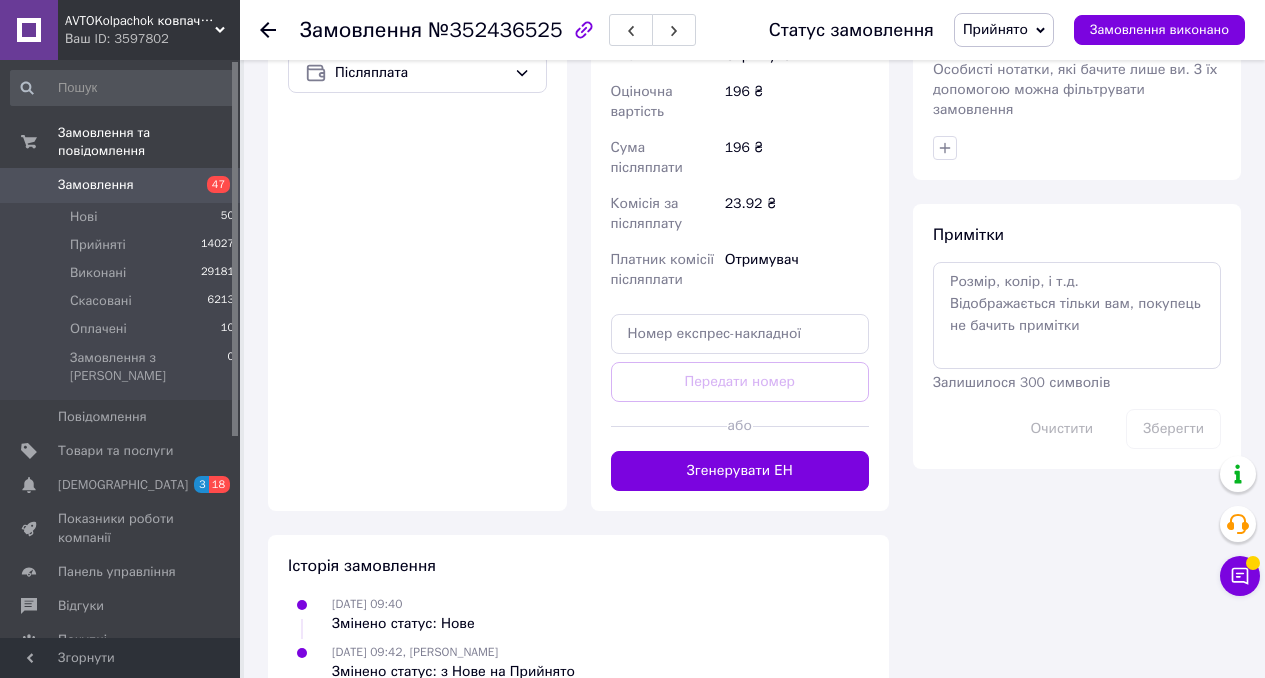 scroll, scrollTop: 872, scrollLeft: 0, axis: vertical 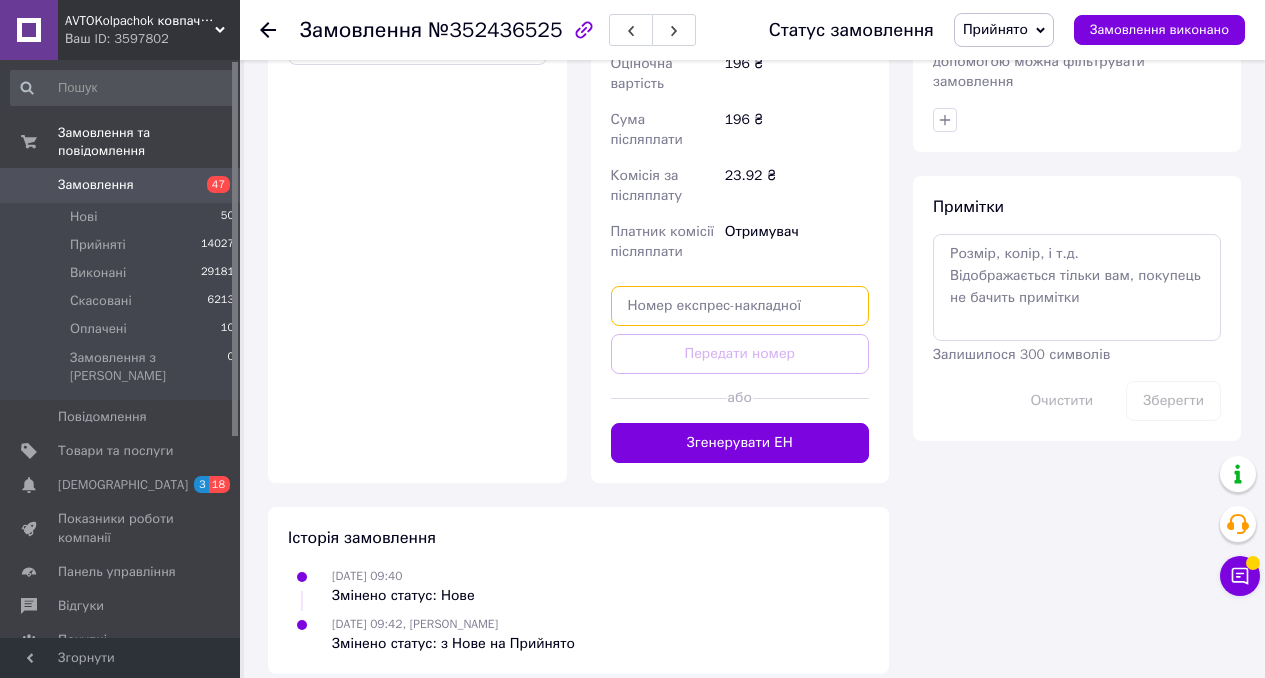 click at bounding box center [740, 306] 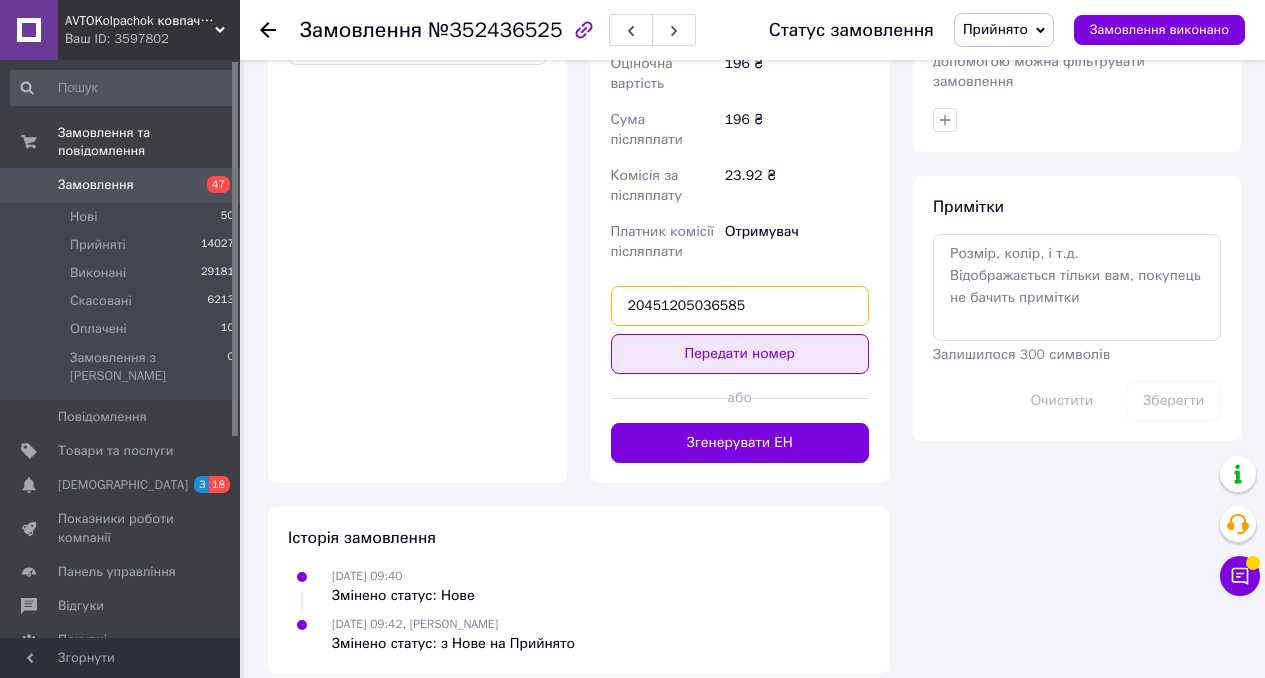 type on "20451205036585" 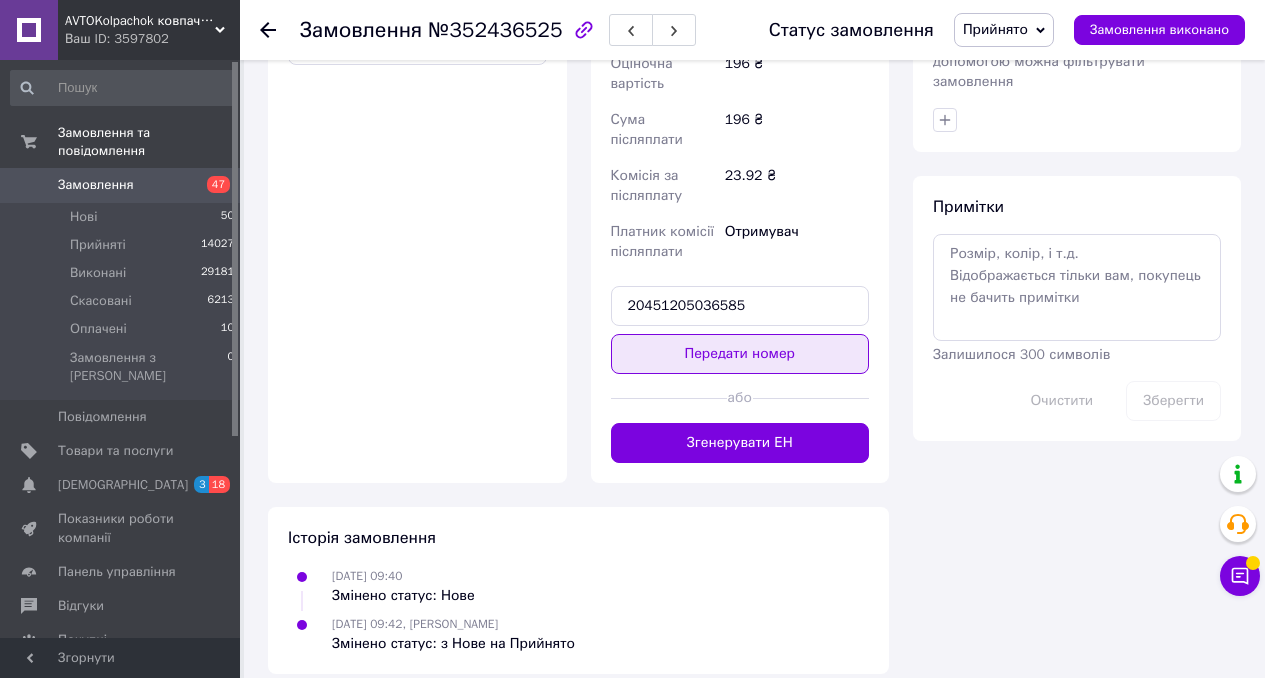 click on "Передати номер" at bounding box center [740, 354] 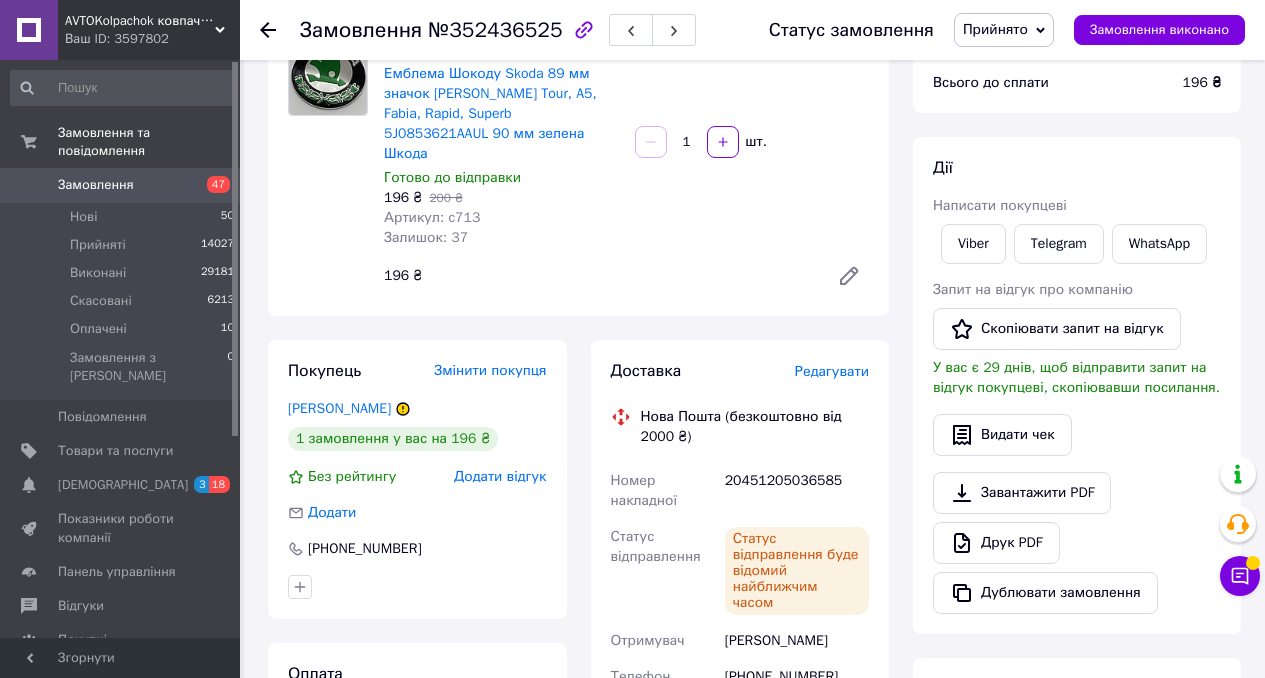 scroll, scrollTop: 84, scrollLeft: 0, axis: vertical 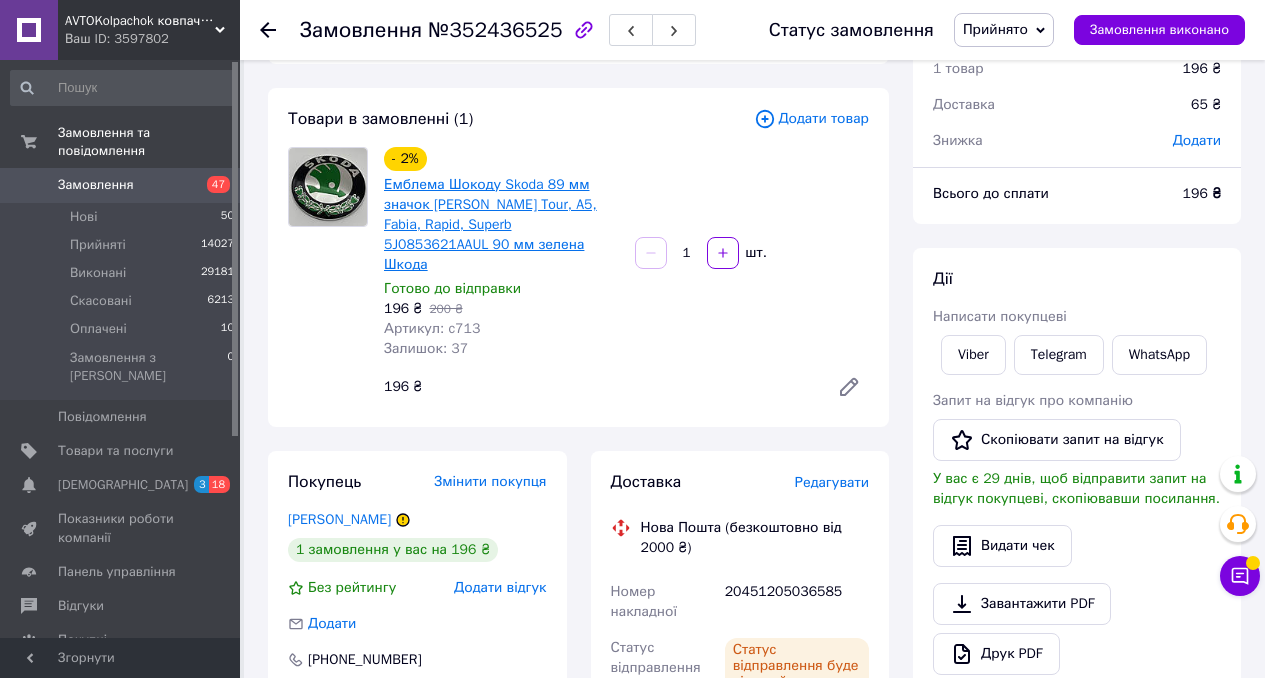 click on "Емблема Шокоду Skoda 89 мм значок [PERSON_NAME] Tour, A5, Fabia, Rapid, Superb 5J0853621AAUL 90 мм зелена Шкода" at bounding box center (490, 224) 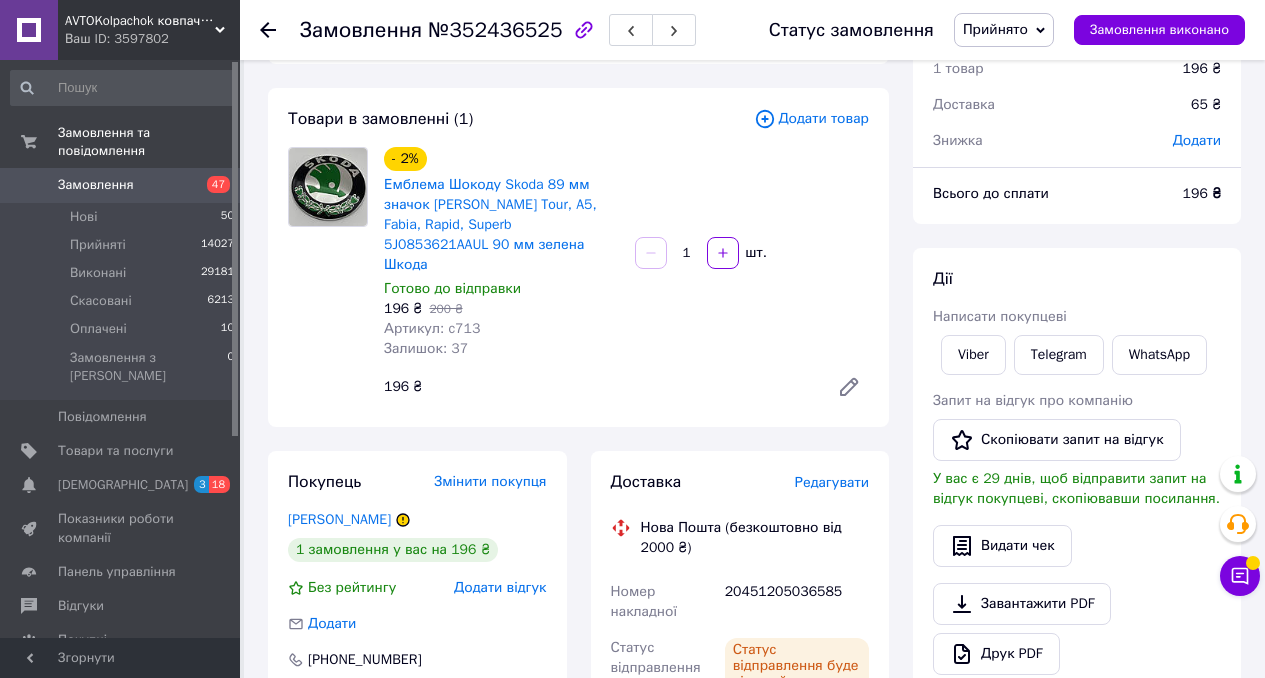 click on "Замовлення" at bounding box center (121, 185) 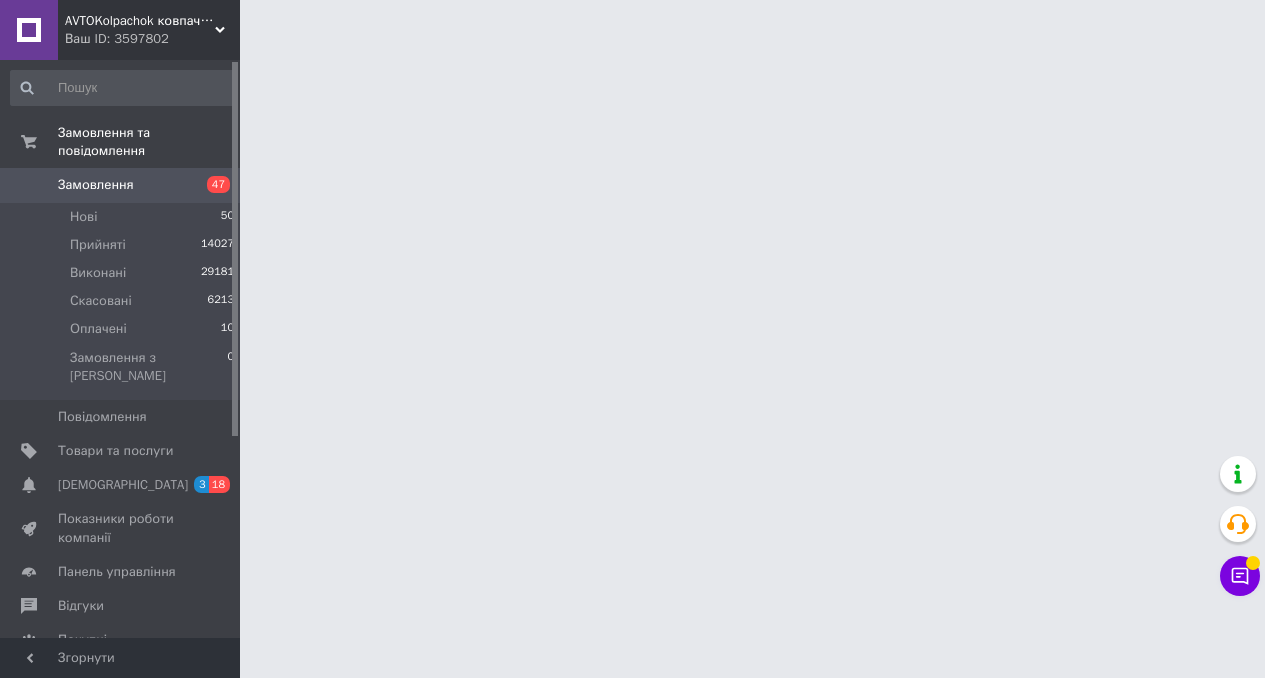 scroll, scrollTop: 0, scrollLeft: 0, axis: both 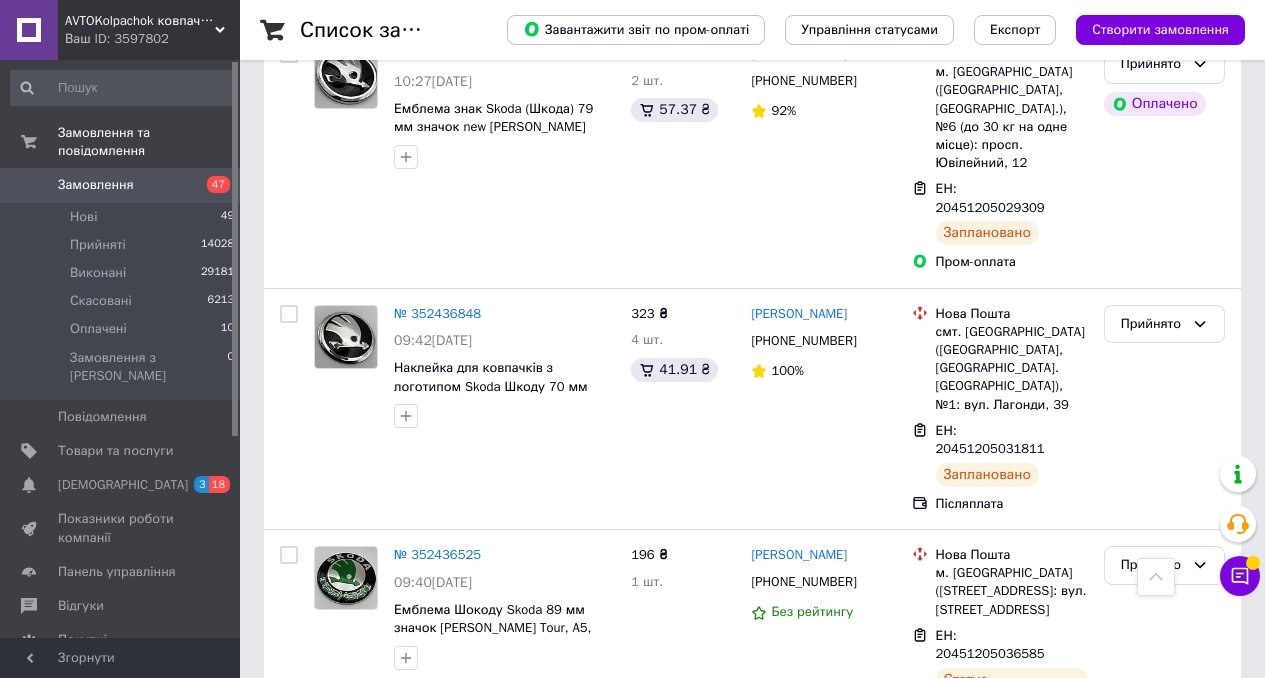 click on "№ 352434731" at bounding box center [437, 807] 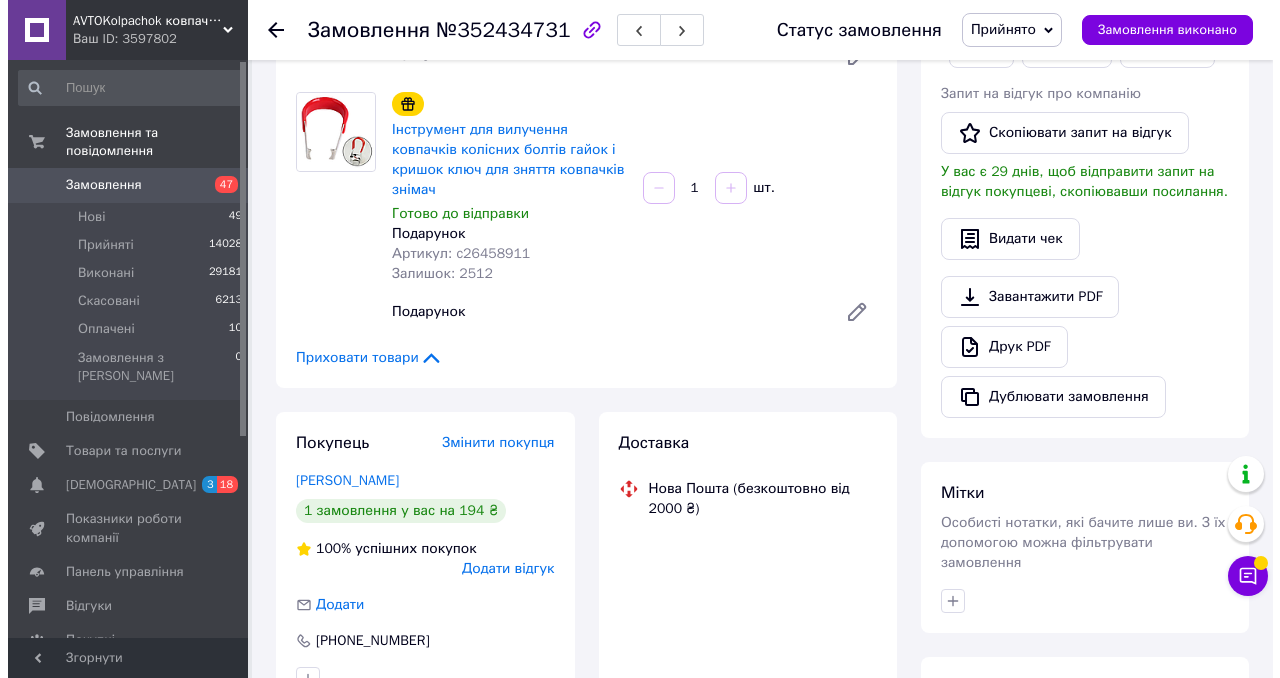 scroll, scrollTop: 316, scrollLeft: 0, axis: vertical 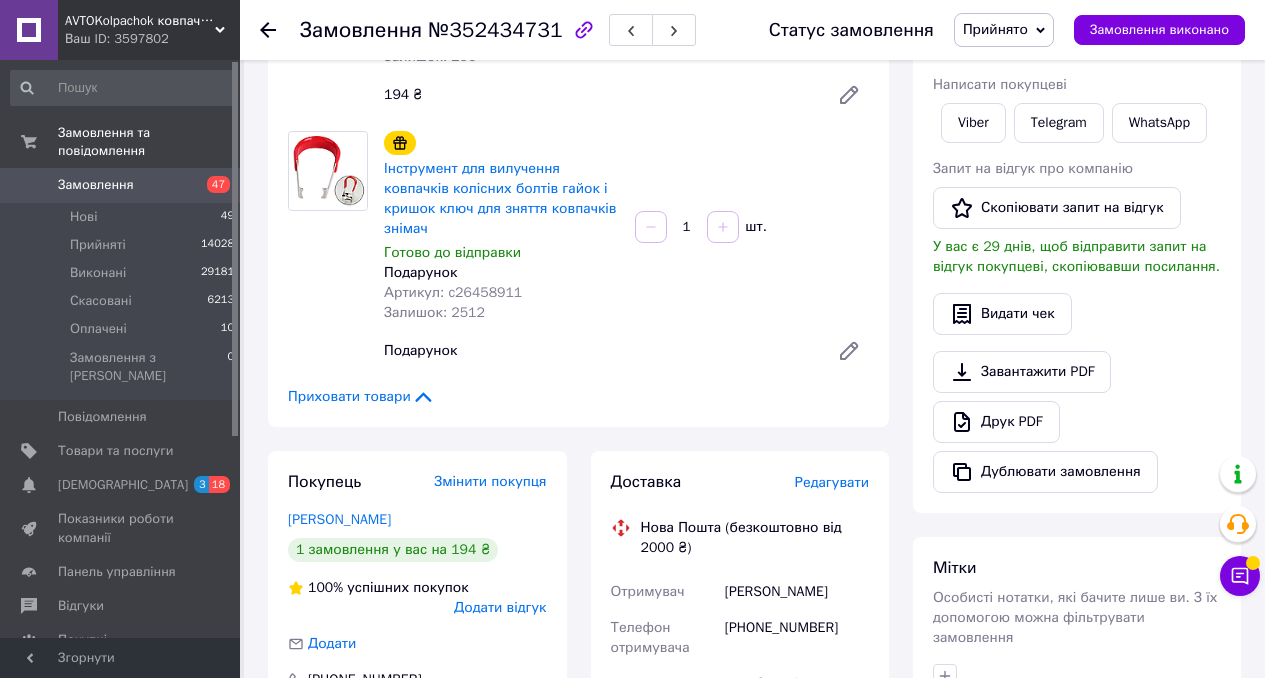click on "Редагувати" at bounding box center (832, 482) 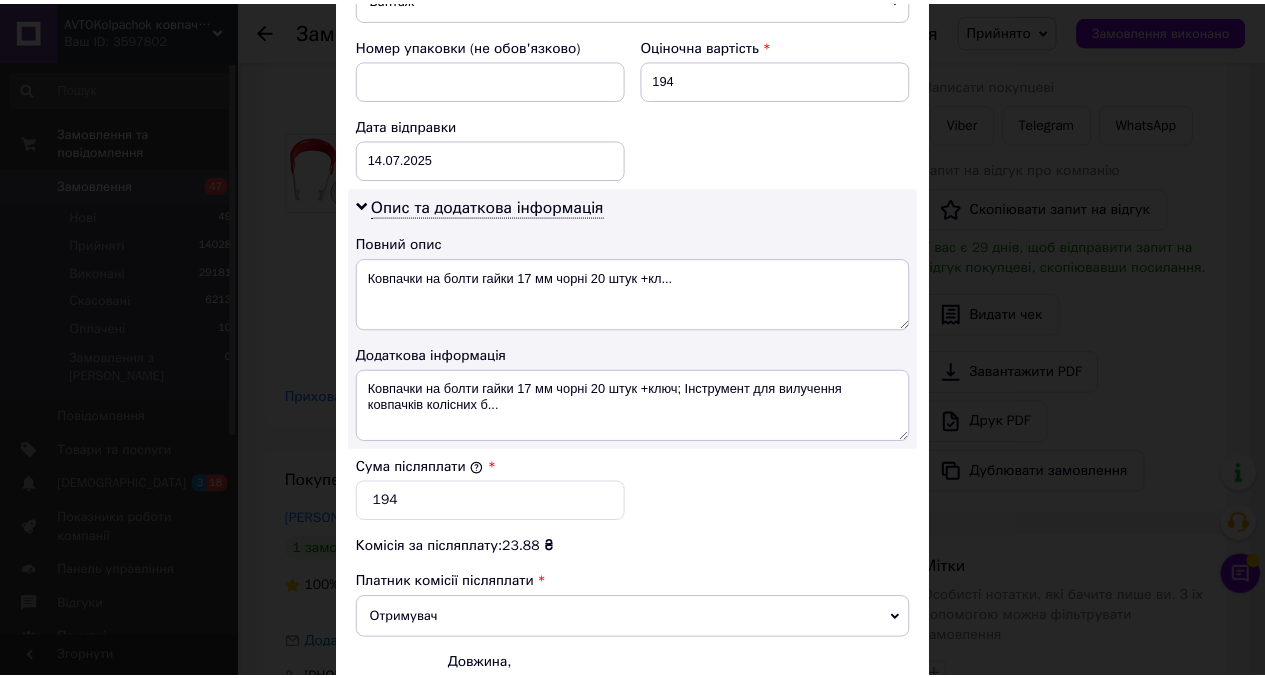 scroll, scrollTop: 1092, scrollLeft: 0, axis: vertical 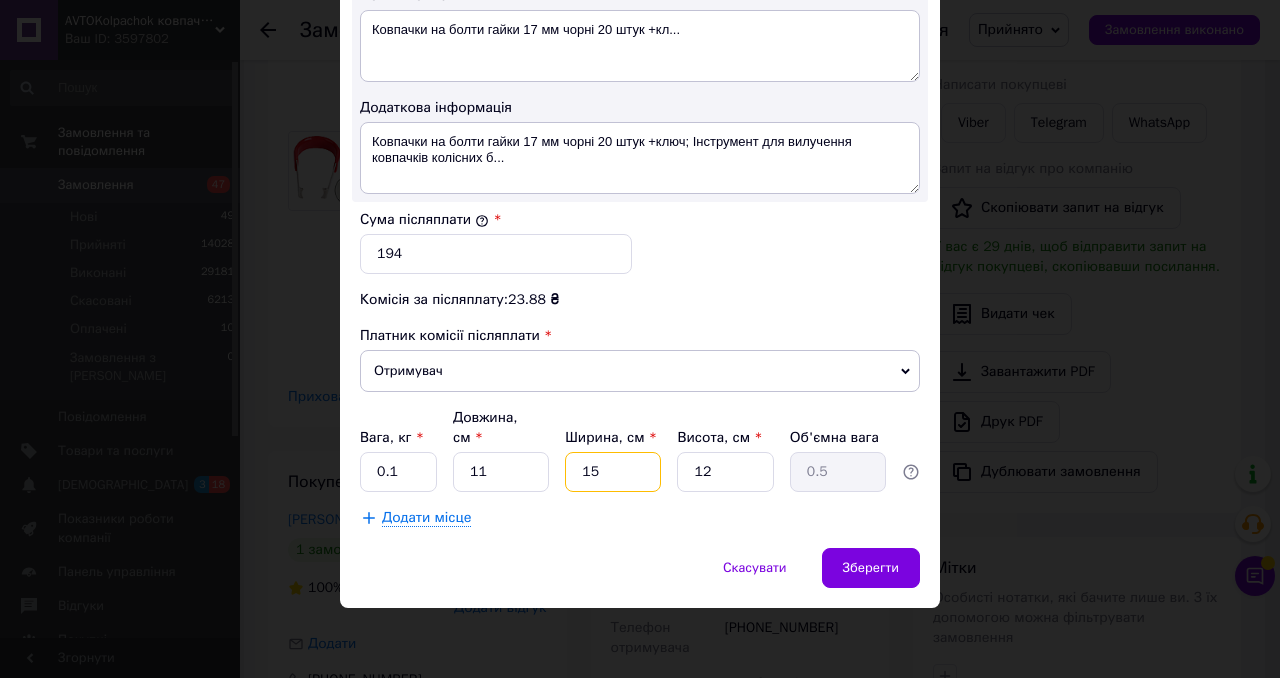 click on "15" at bounding box center (613, 472) 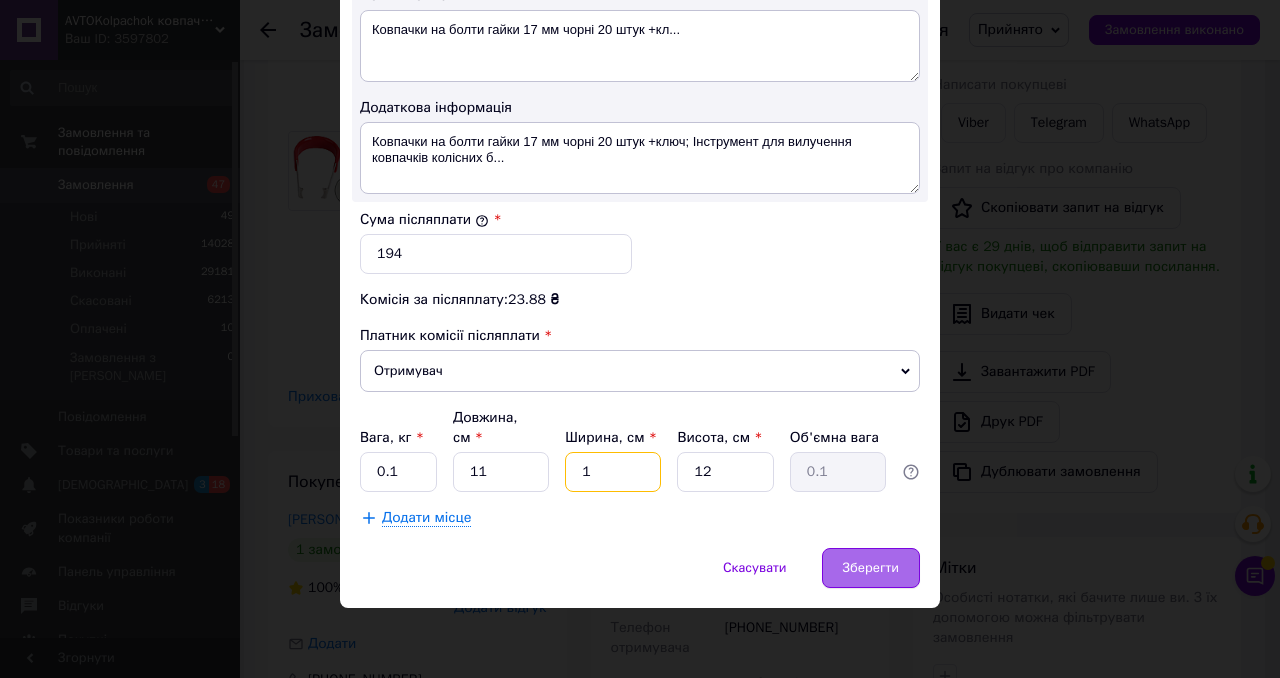 type on "1" 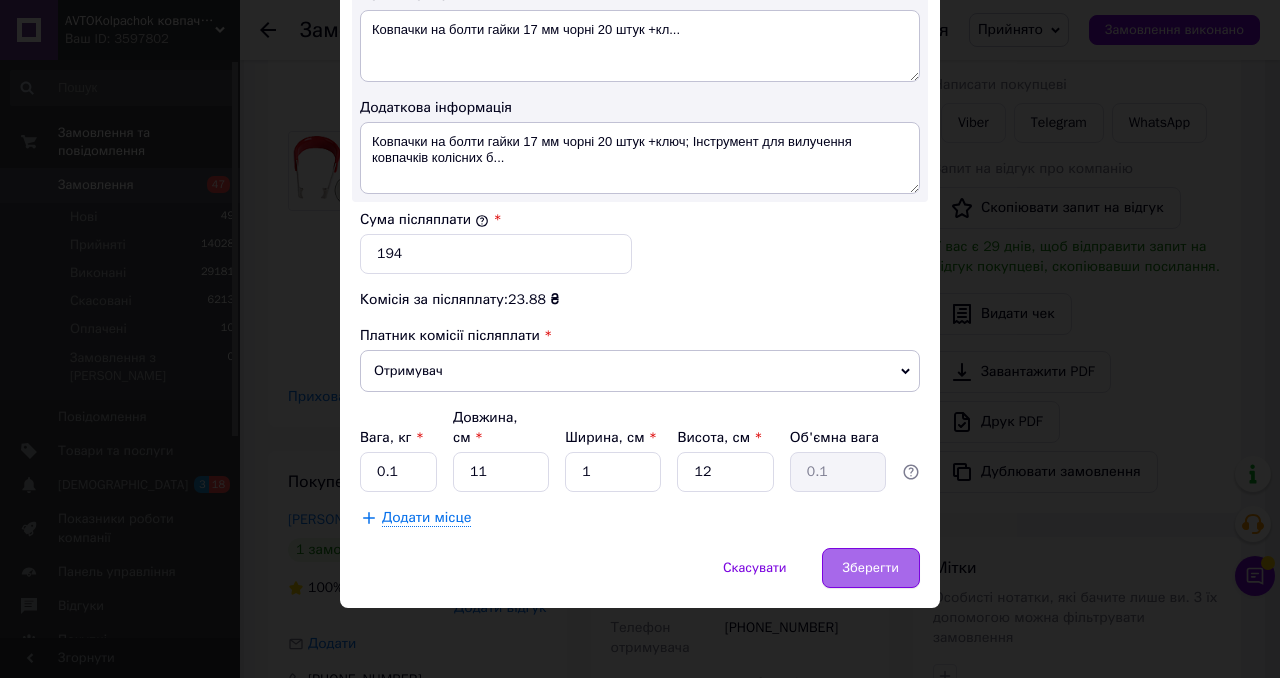 click on "Зберегти" at bounding box center (871, 568) 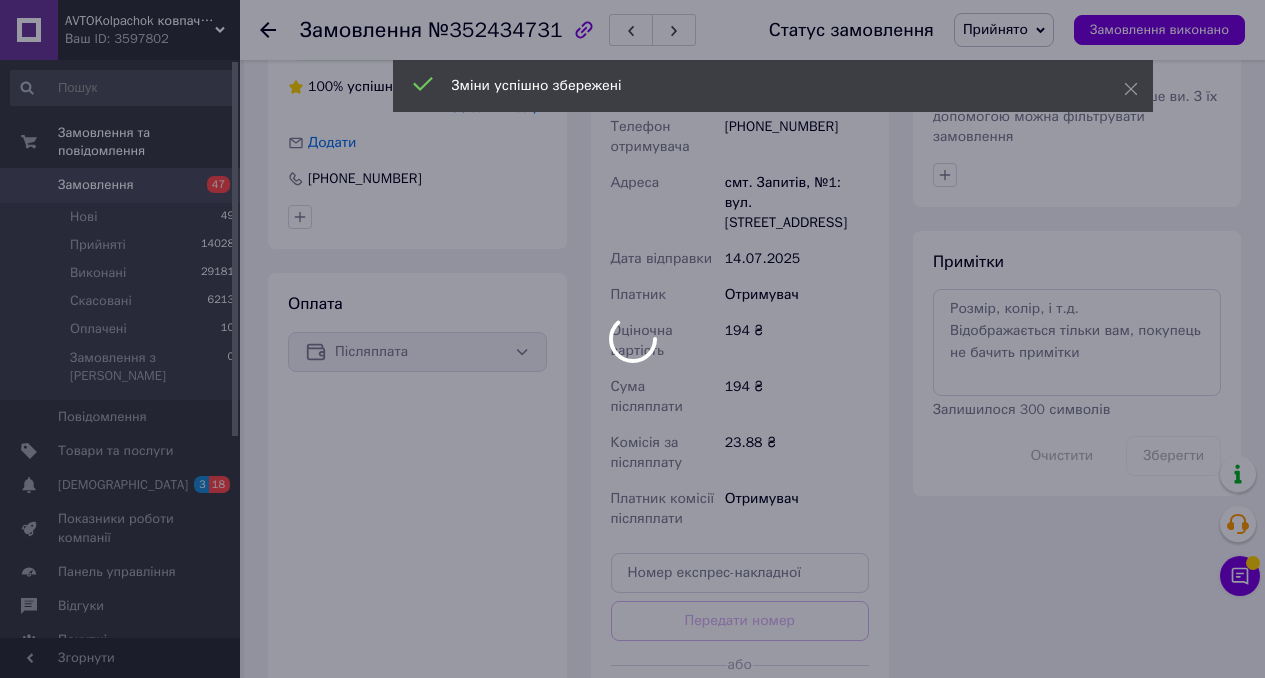 scroll, scrollTop: 867, scrollLeft: 0, axis: vertical 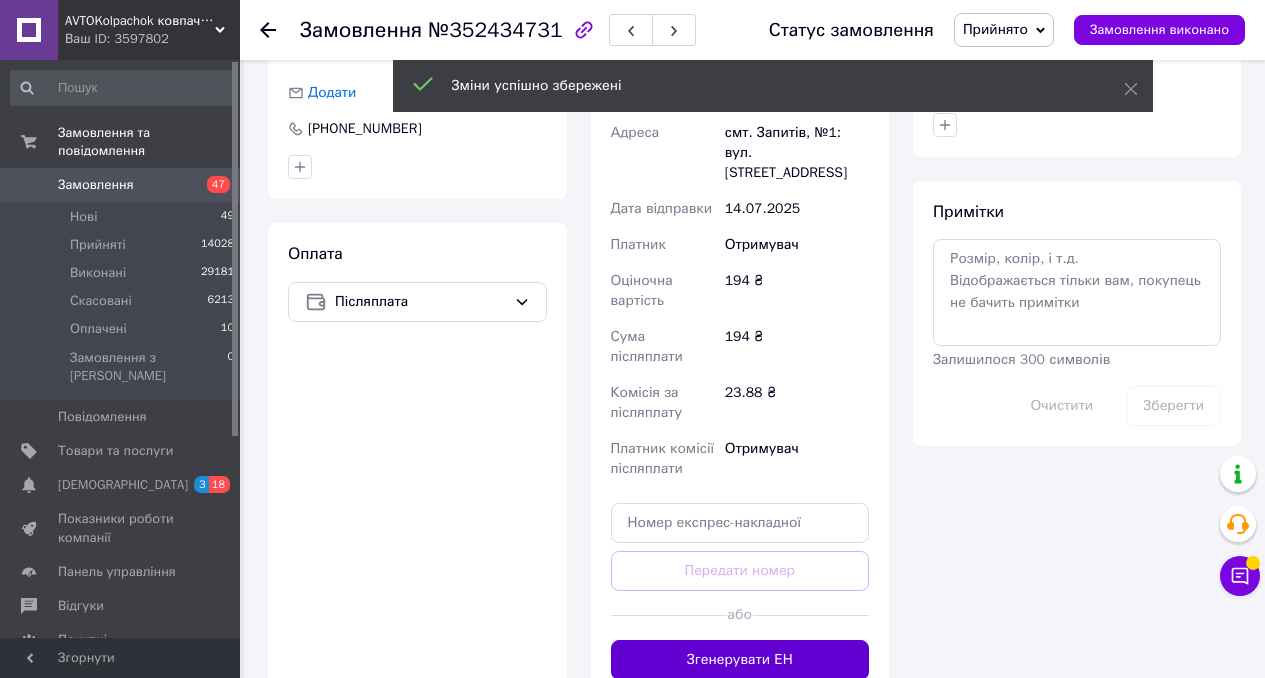 click on "Згенерувати ЕН" at bounding box center (740, 660) 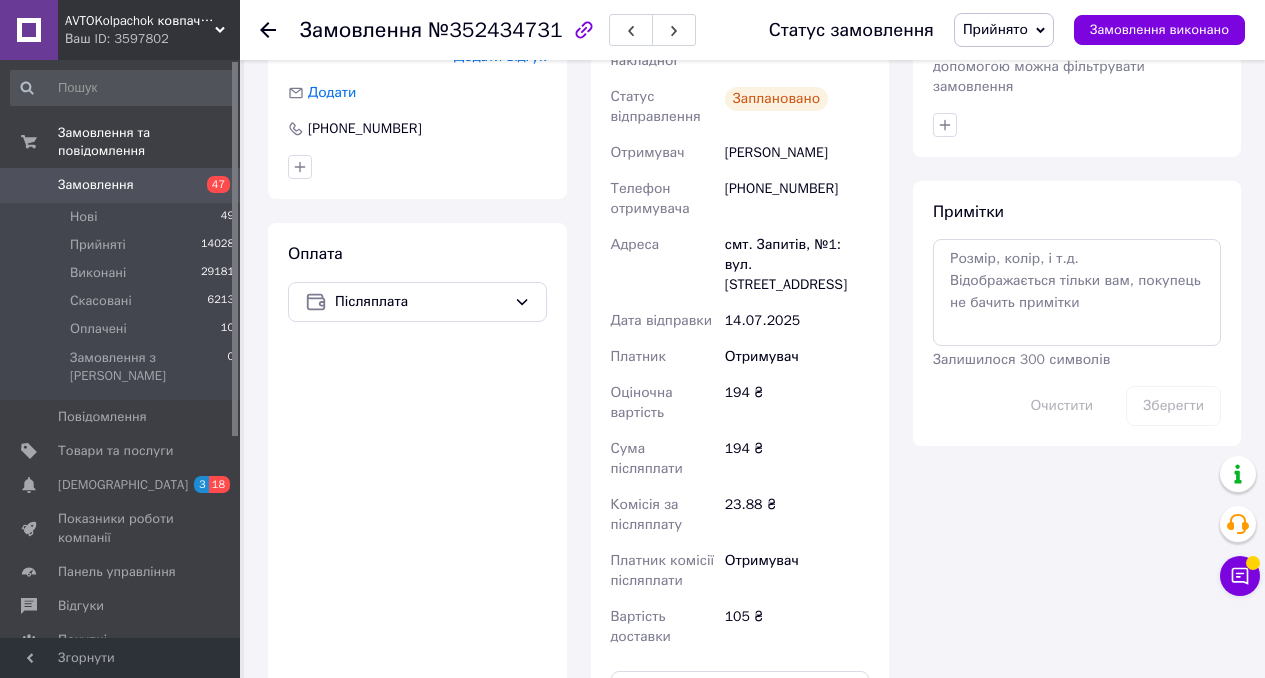 click on "Замовлення" at bounding box center (121, 185) 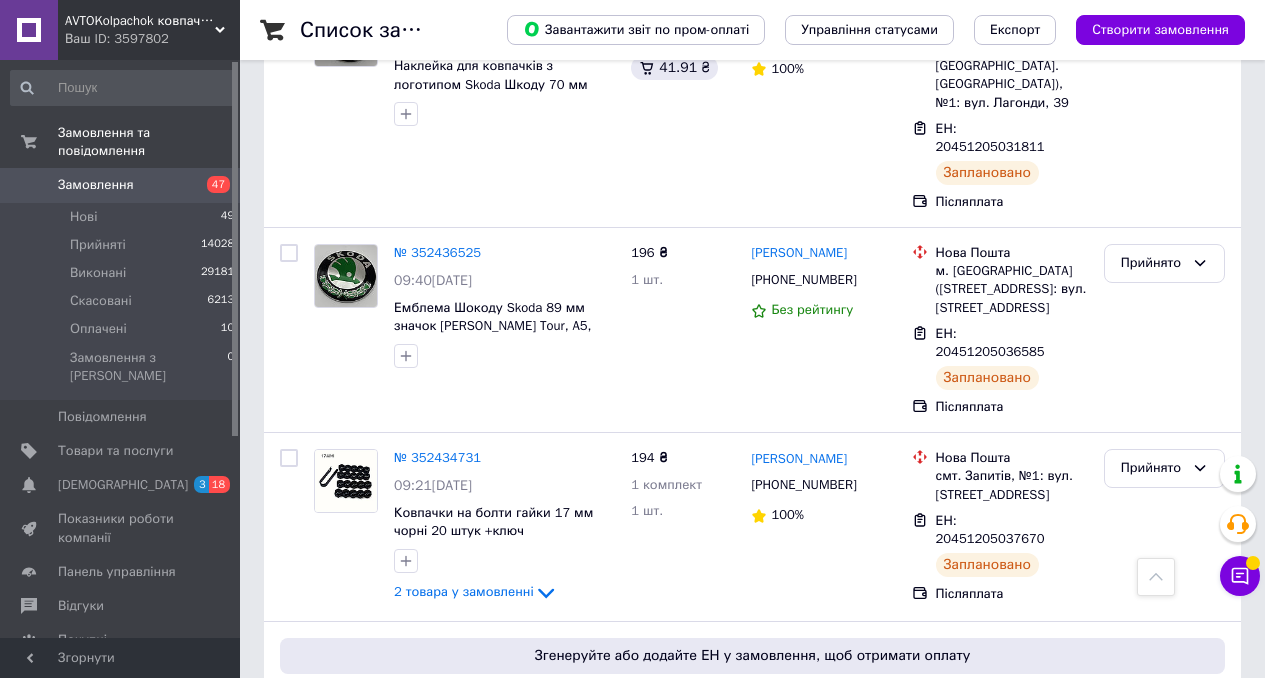 scroll, scrollTop: 12438, scrollLeft: 0, axis: vertical 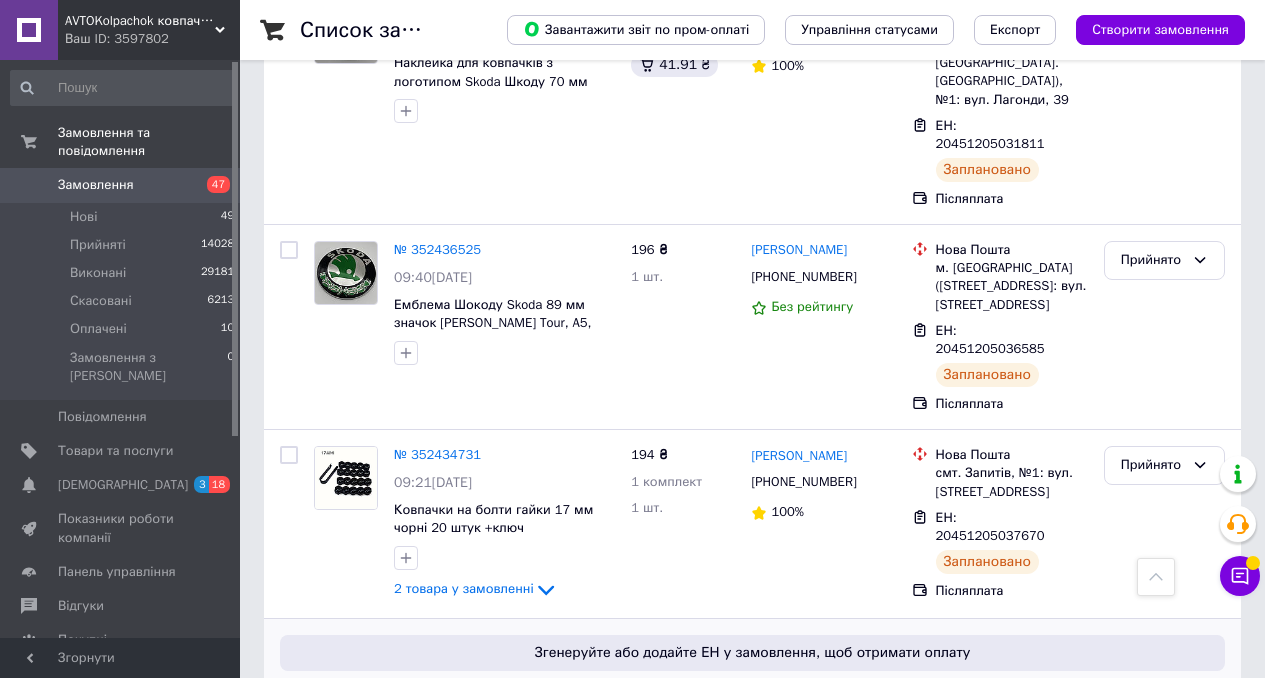 click on "№ 352434590" at bounding box center (437, 695) 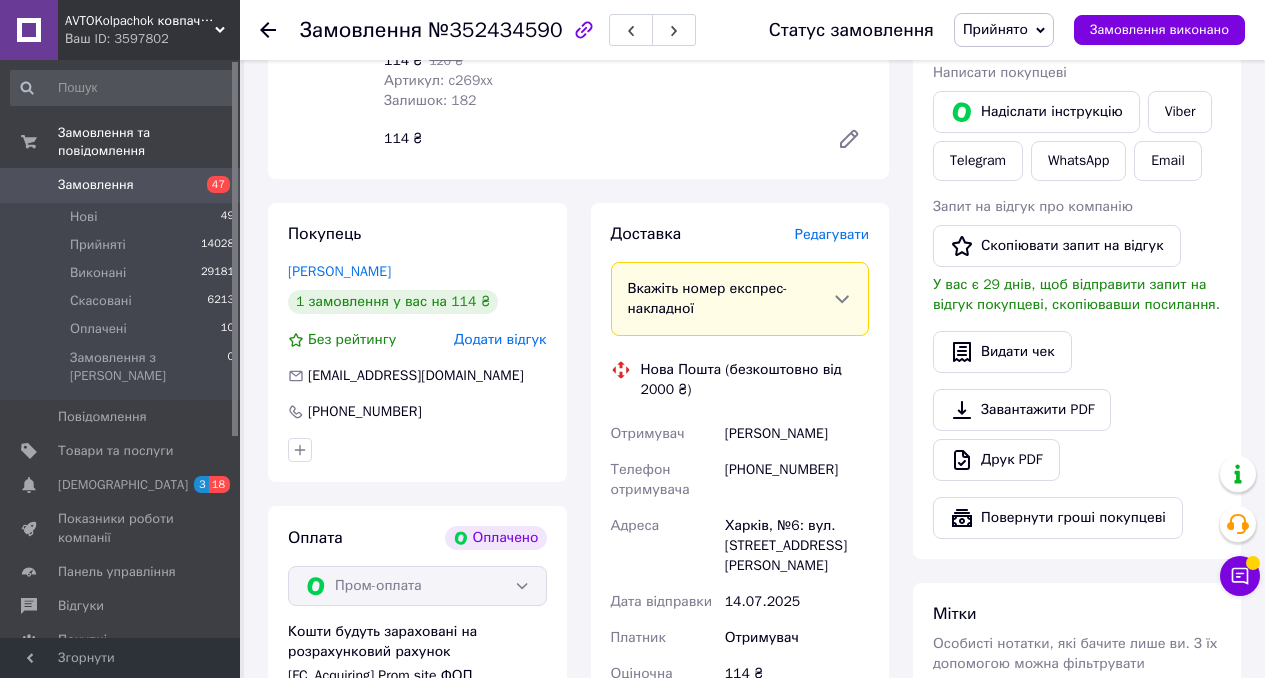 scroll, scrollTop: 1447, scrollLeft: 0, axis: vertical 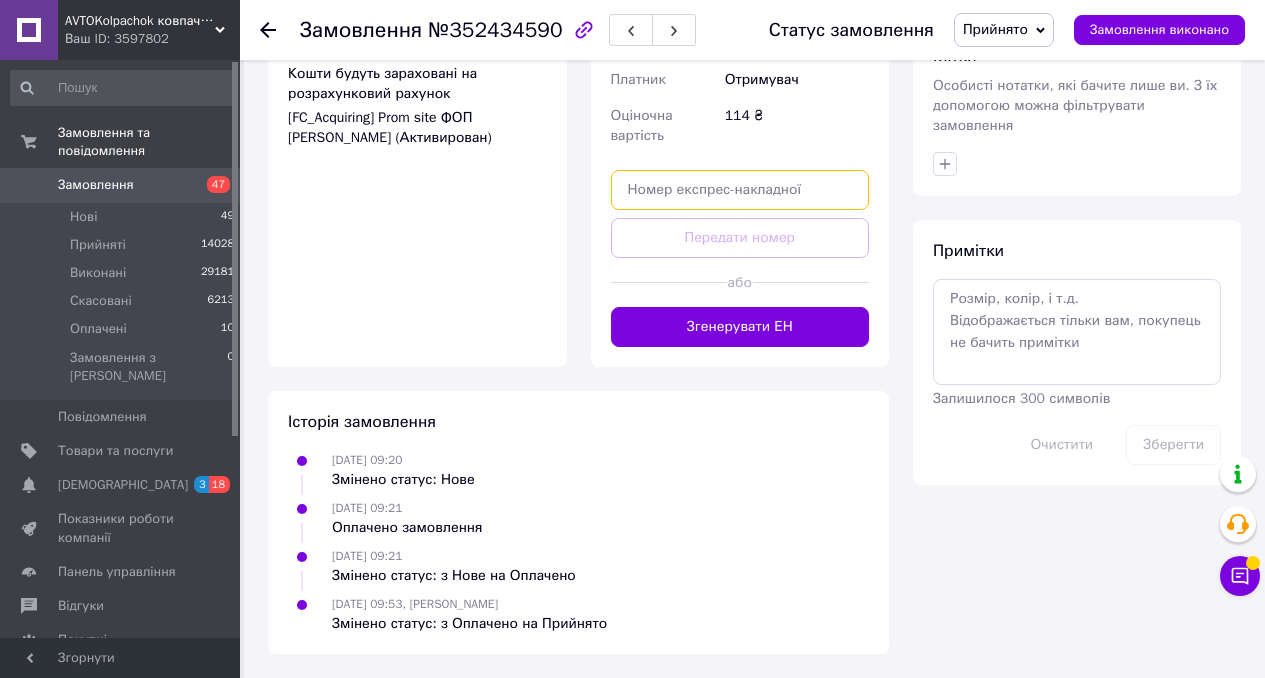 click at bounding box center (740, 190) 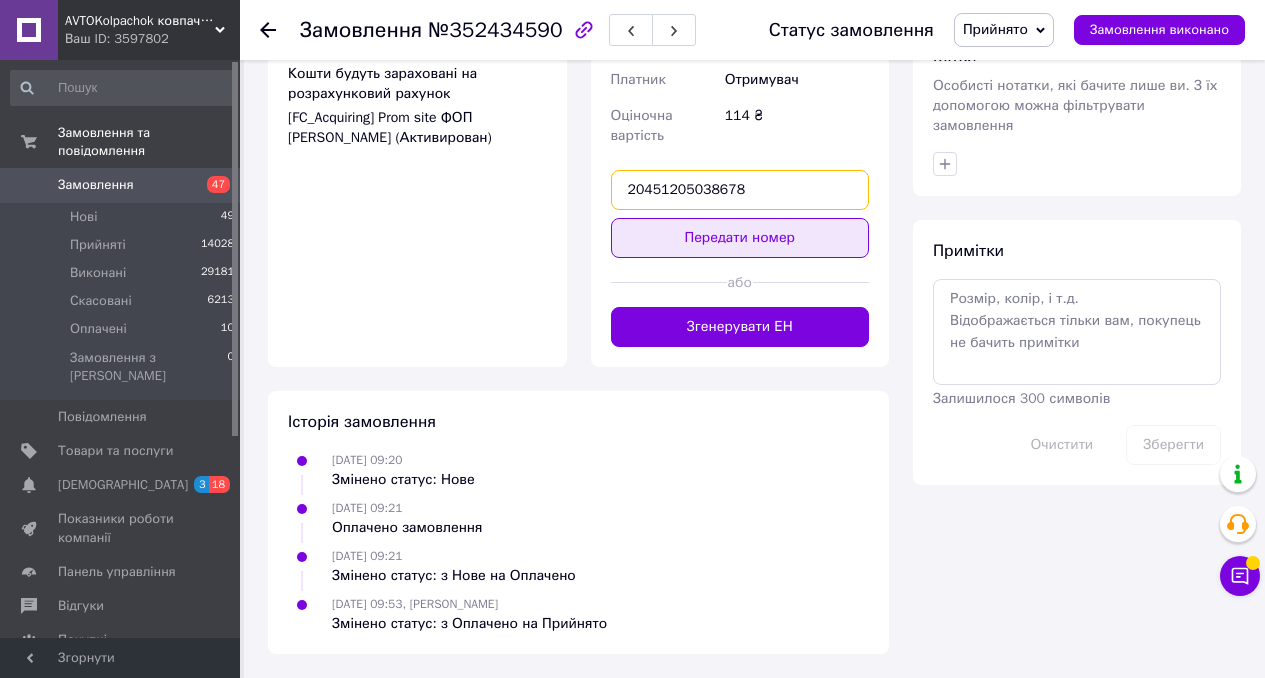 type on "20451205038678" 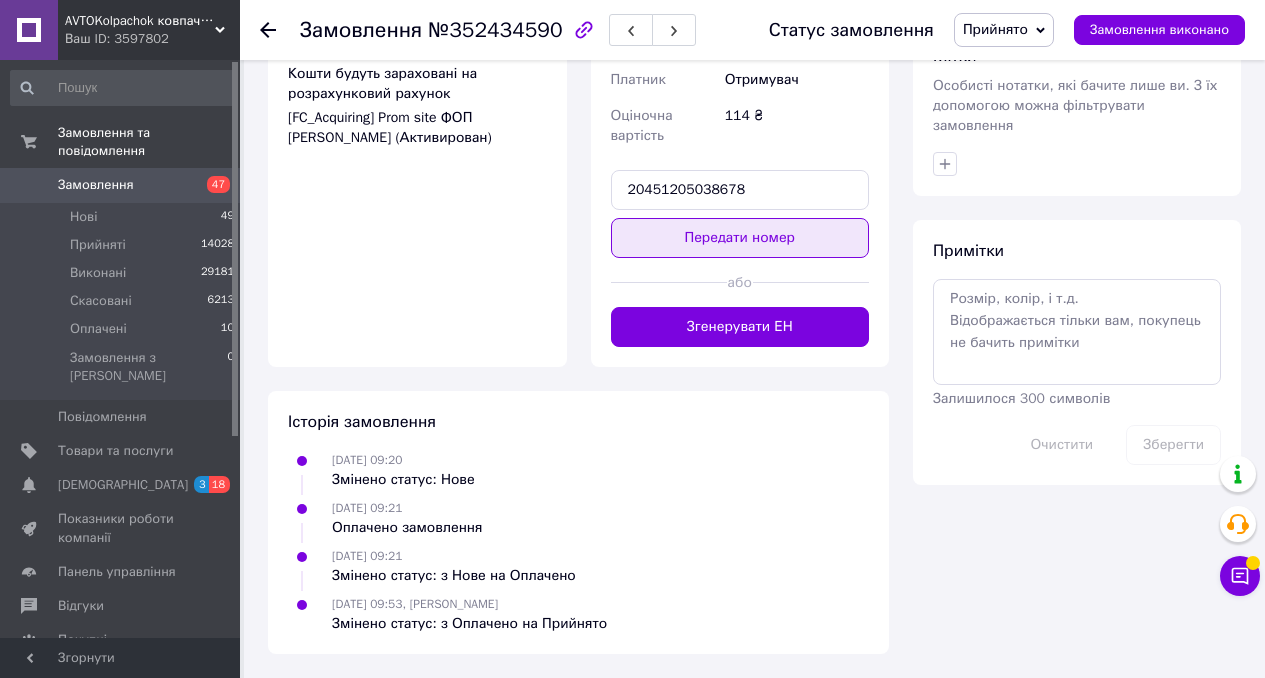 click on "Передати номер" at bounding box center [740, 238] 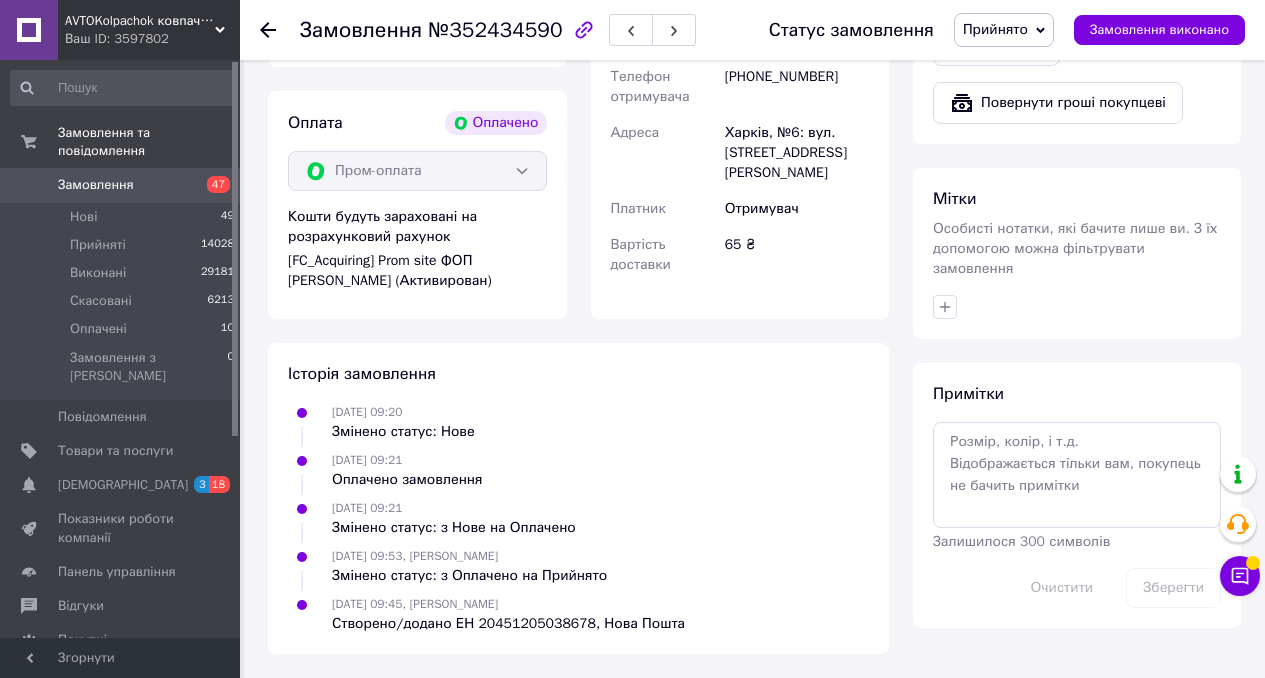 scroll, scrollTop: 1352, scrollLeft: 0, axis: vertical 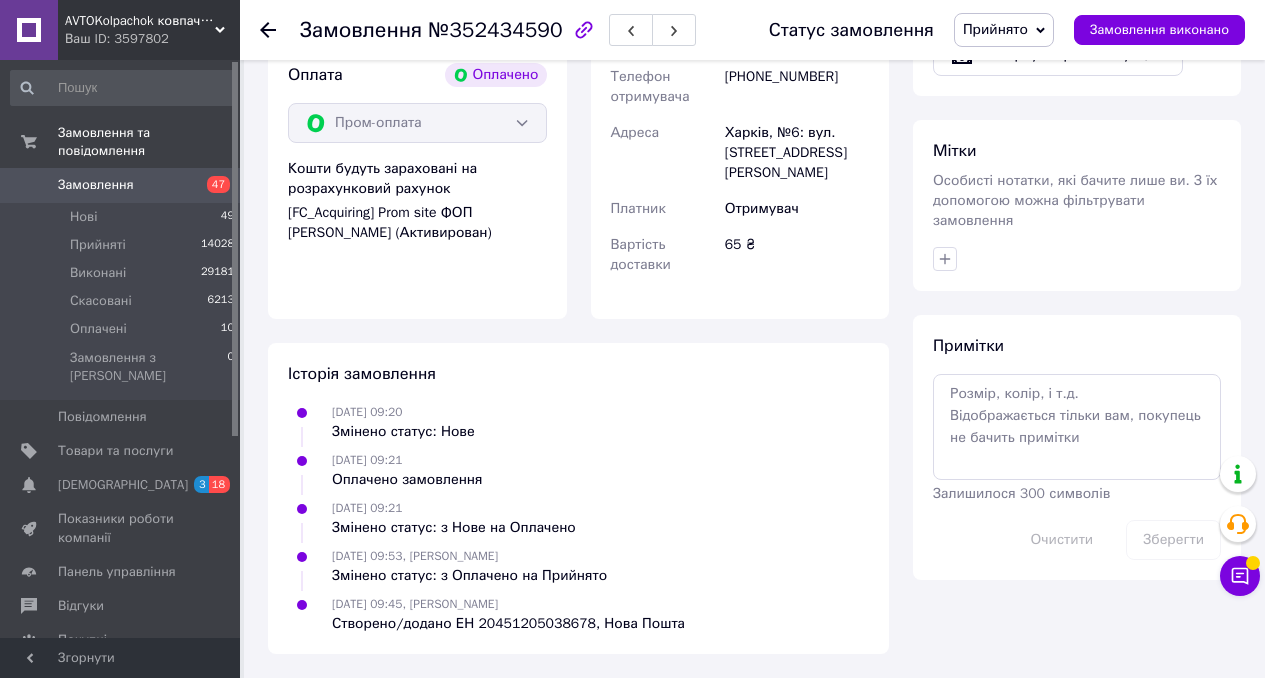 click on "Замовлення" at bounding box center (121, 185) 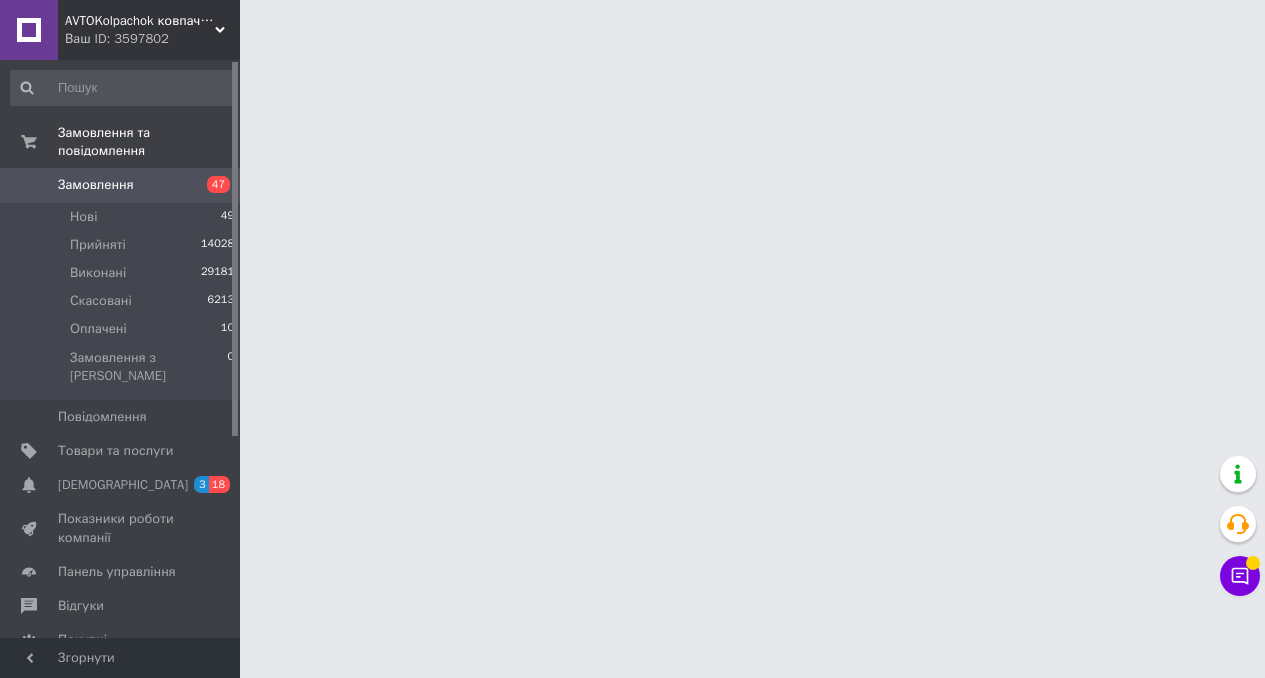 scroll, scrollTop: 0, scrollLeft: 0, axis: both 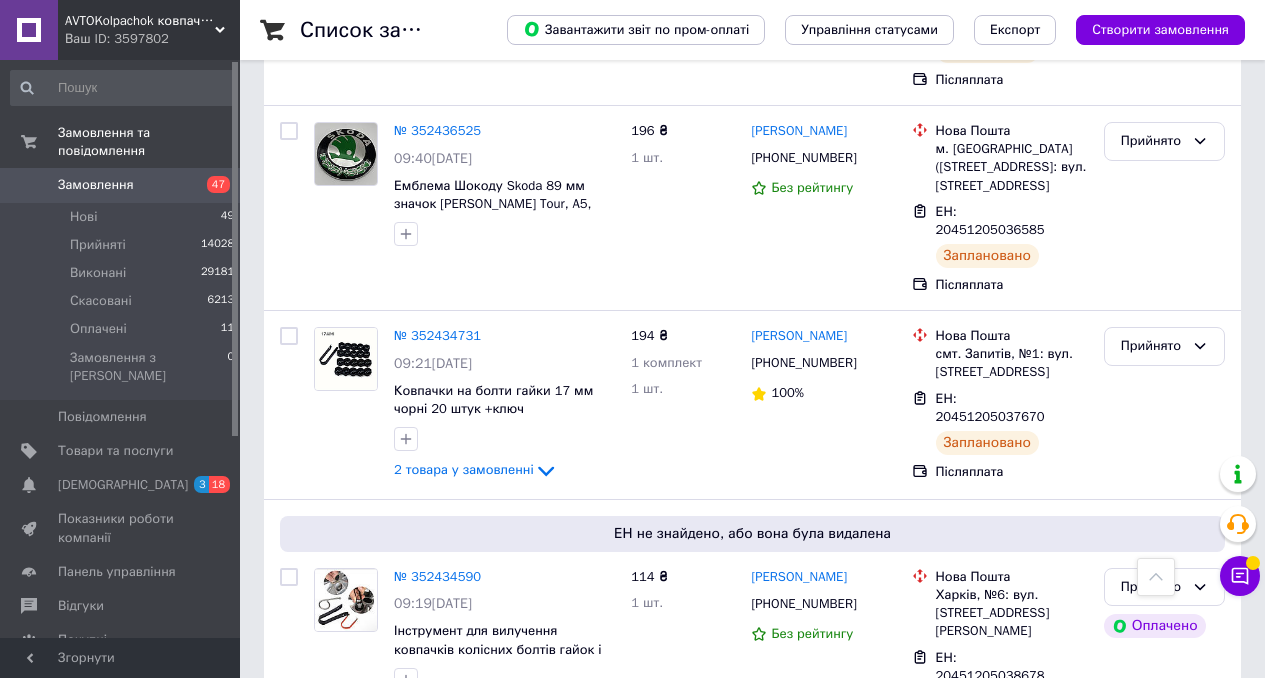 click on "№ 352433831" at bounding box center [437, 829] 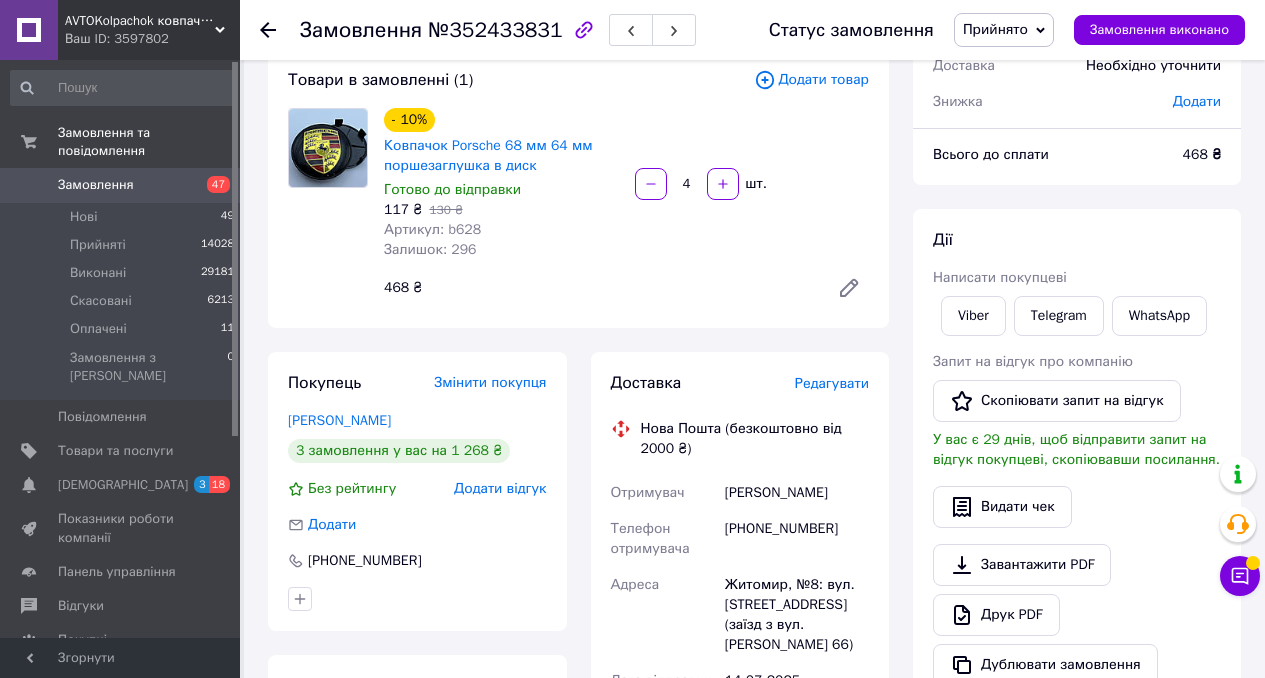 scroll, scrollTop: 129, scrollLeft: 0, axis: vertical 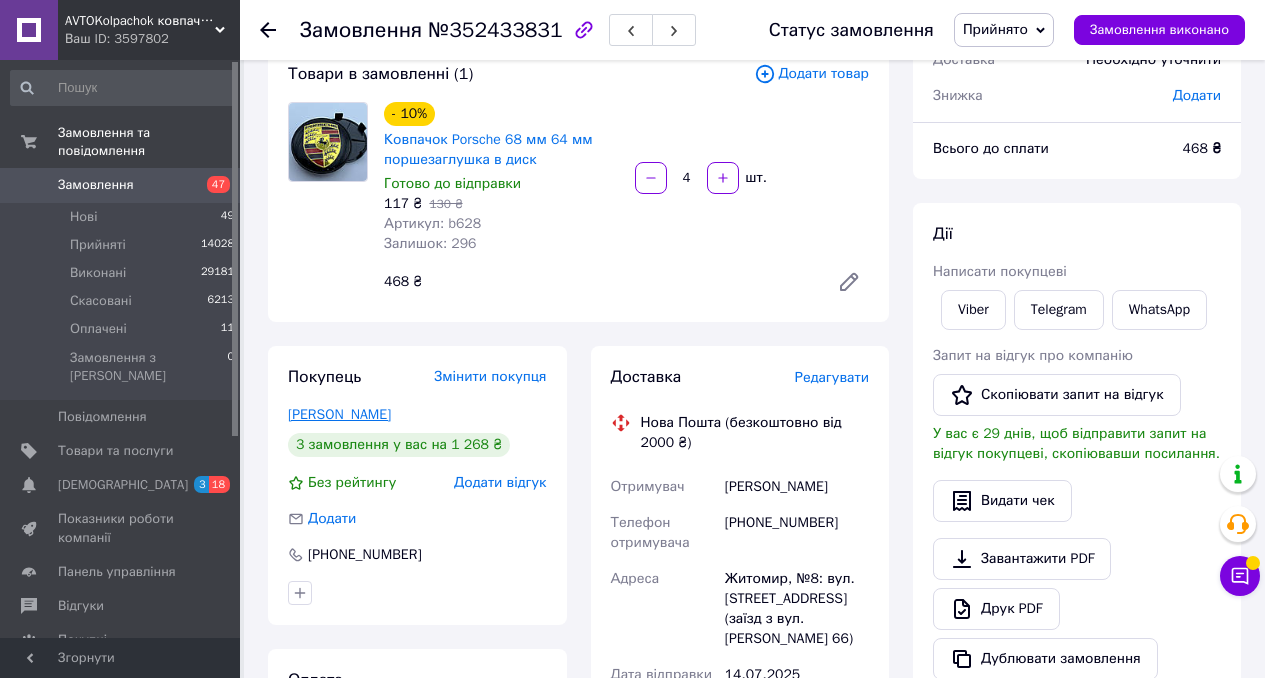 click on "[PERSON_NAME]" at bounding box center (339, 414) 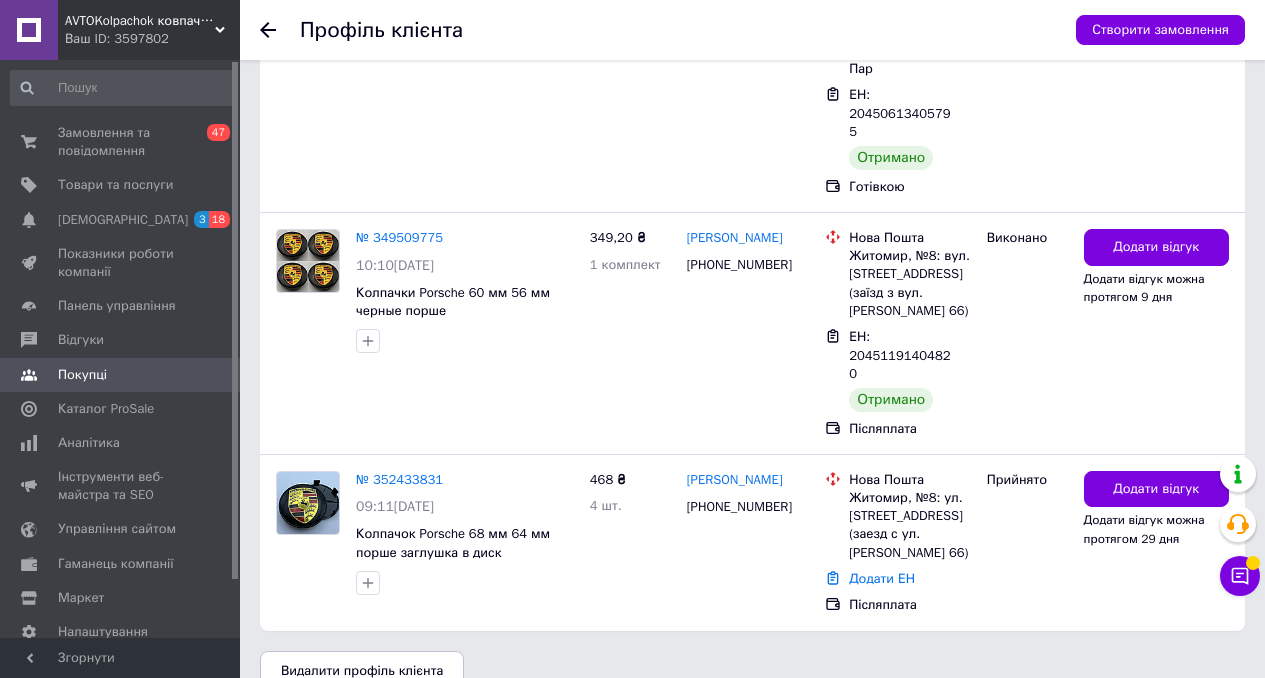 scroll, scrollTop: 730, scrollLeft: 0, axis: vertical 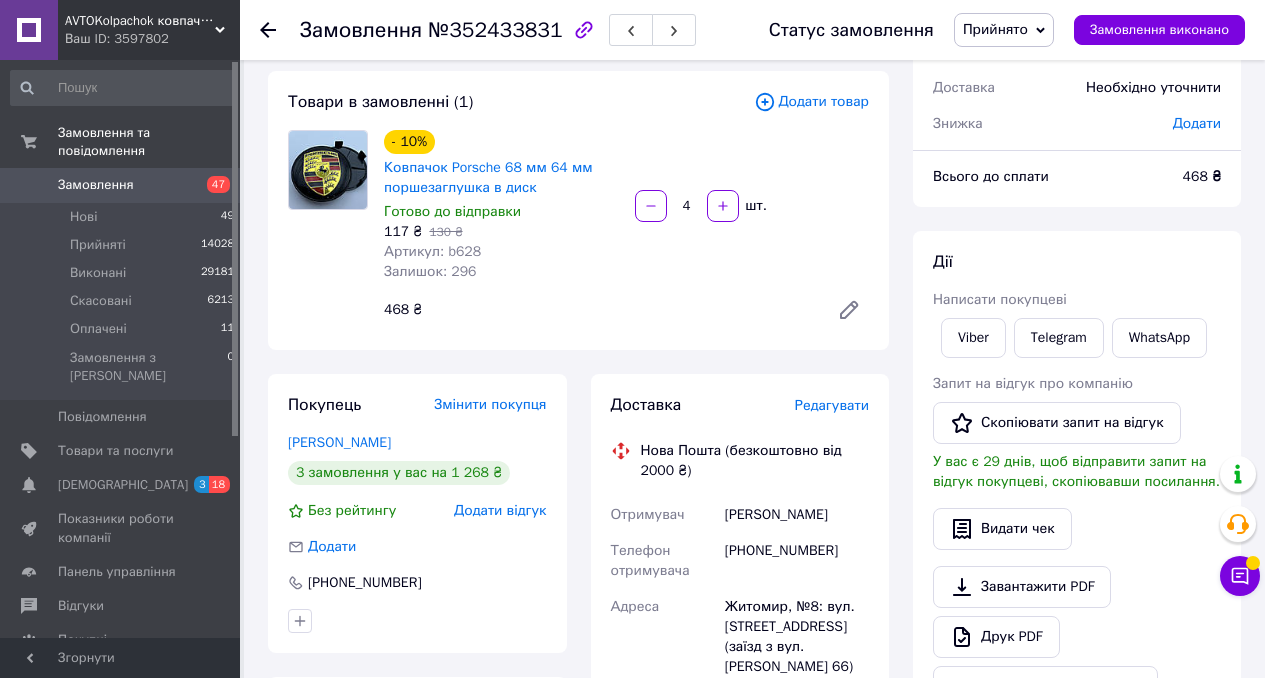 click on "Редагувати" at bounding box center [832, 405] 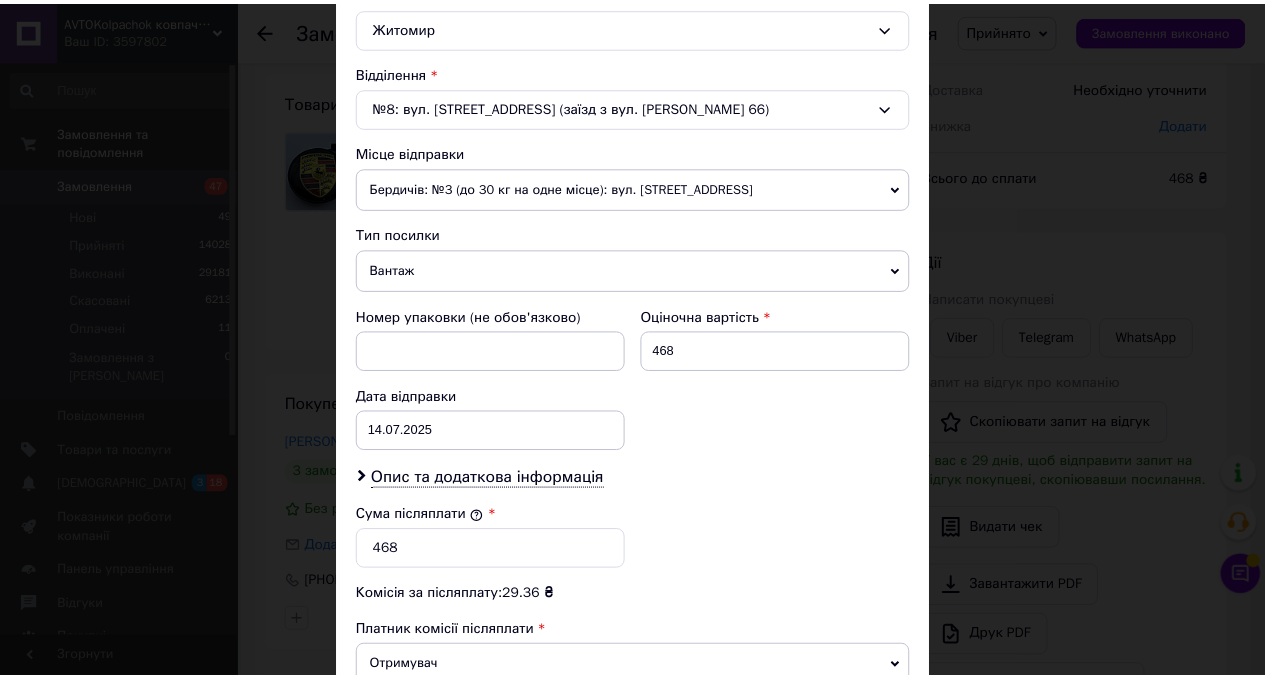 scroll, scrollTop: 868, scrollLeft: 0, axis: vertical 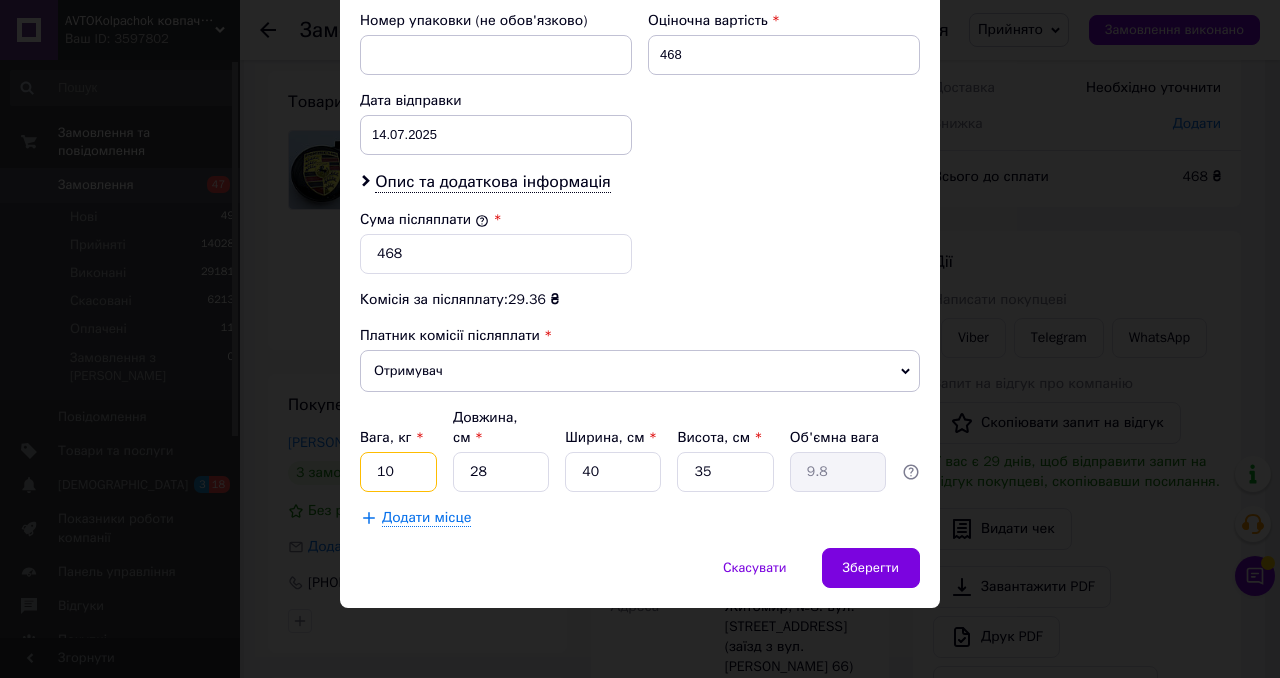 click on "10" at bounding box center [398, 472] 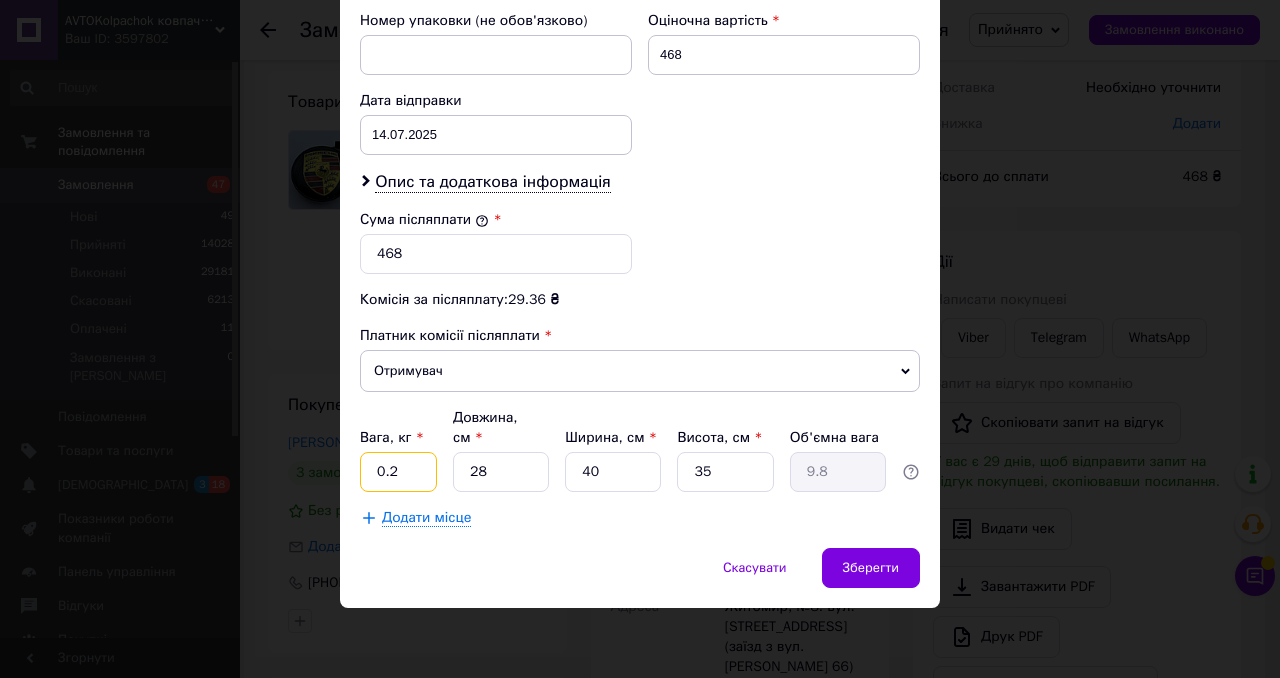 type on "0.2" 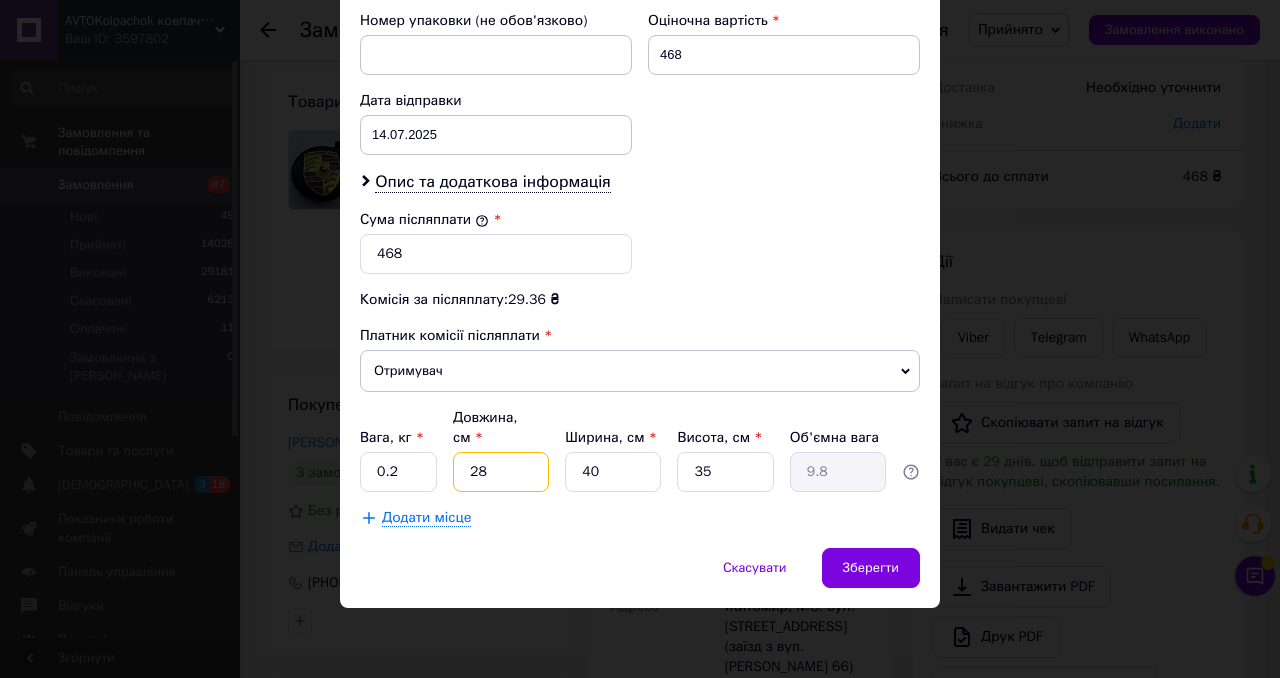 click on "28" at bounding box center [501, 472] 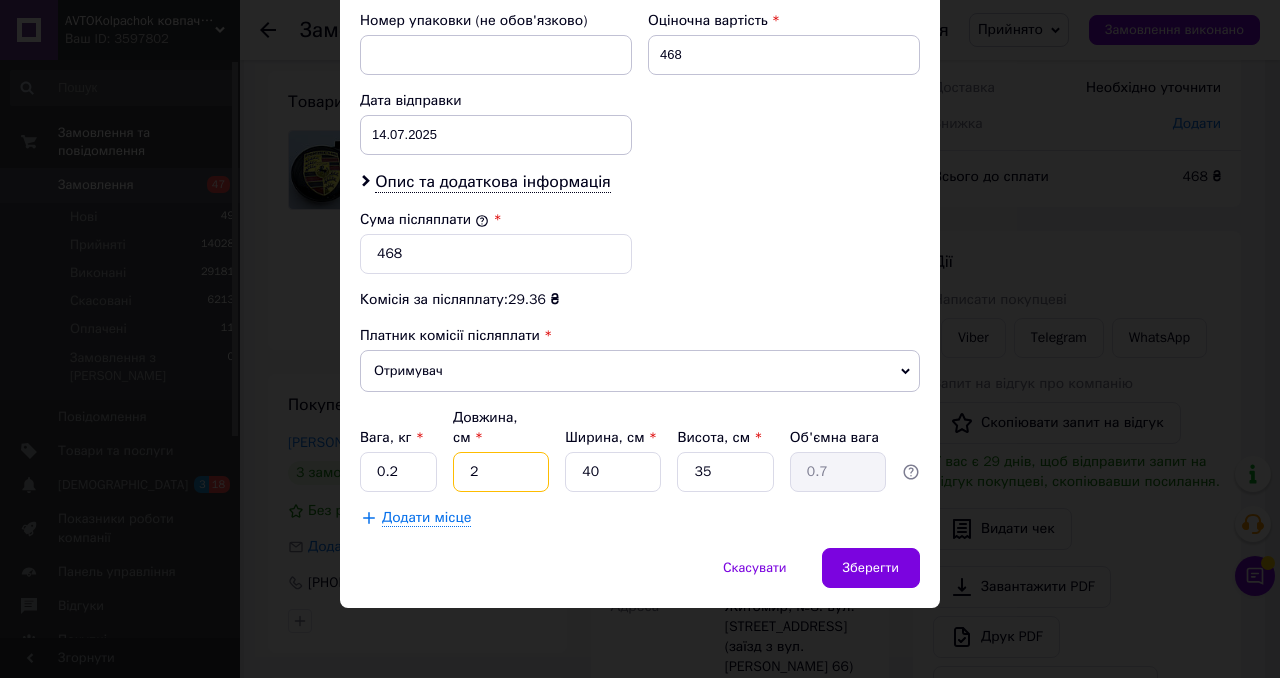 type on "2" 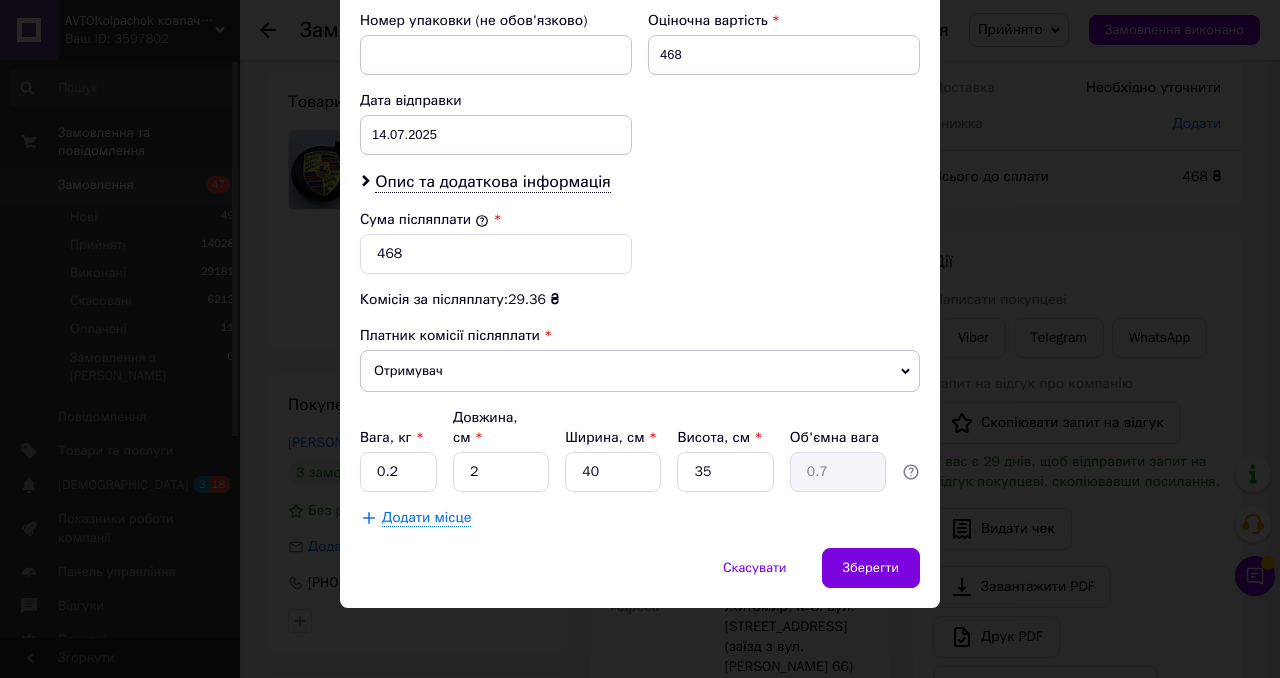 click on "Вага, кг   * 0.2 Довжина, см   * 2 Ширина, см   * 40 Висота, см   * 35 Об'ємна вага 0.7" at bounding box center (640, 450) 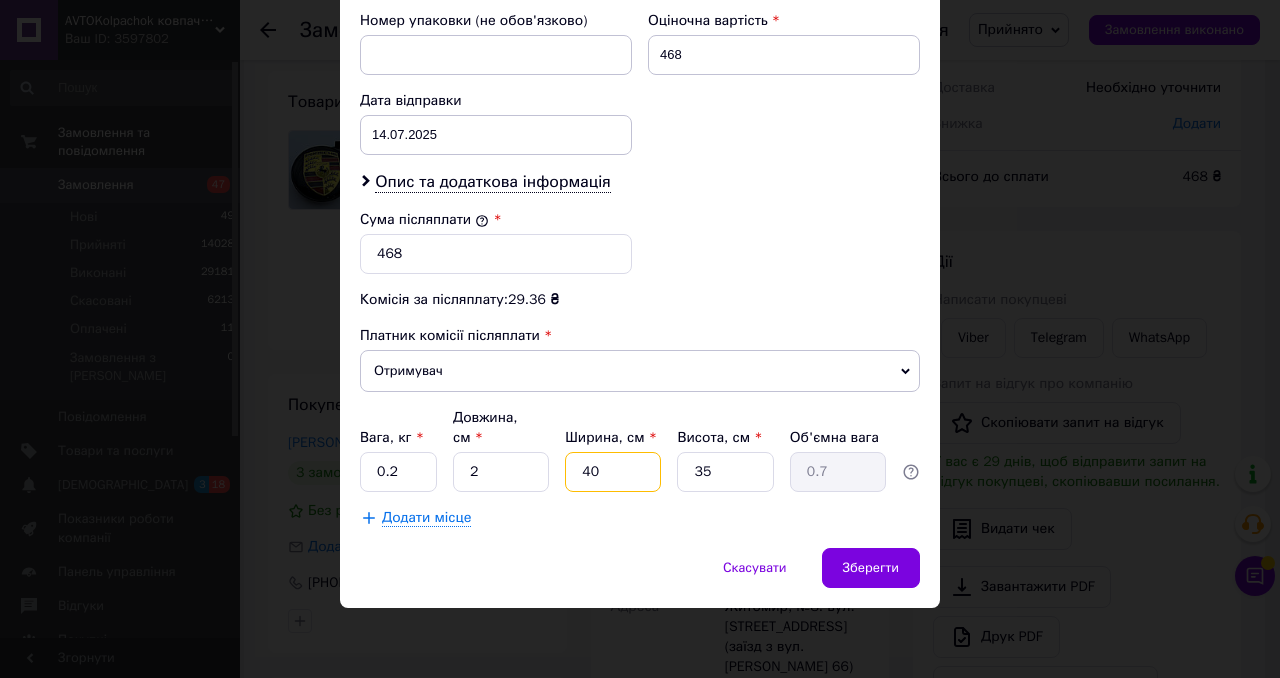 click on "40" at bounding box center (613, 472) 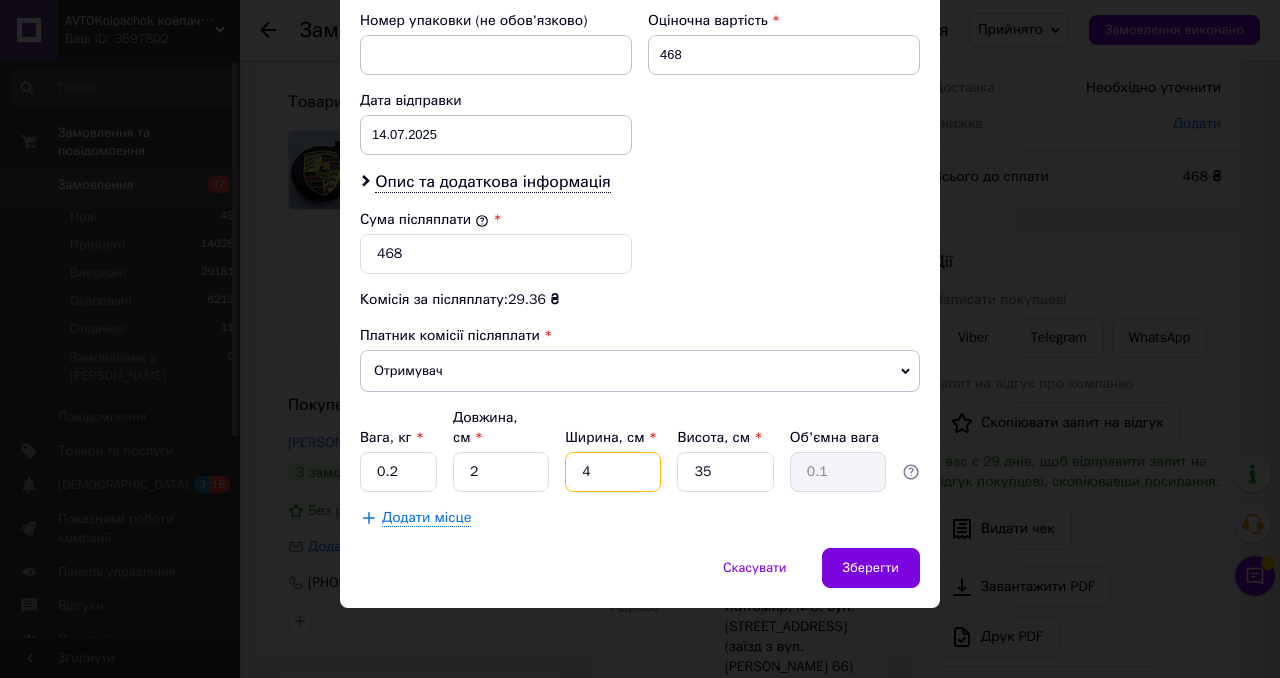 type on "4" 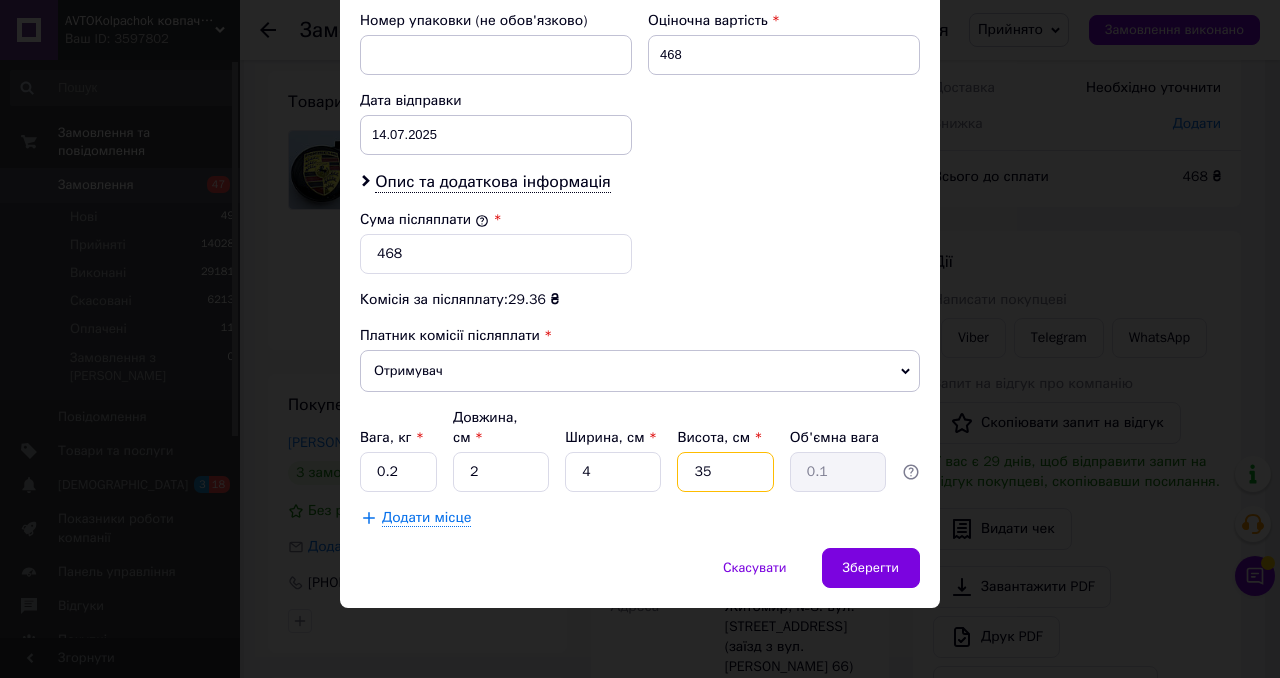 click on "35" at bounding box center (725, 472) 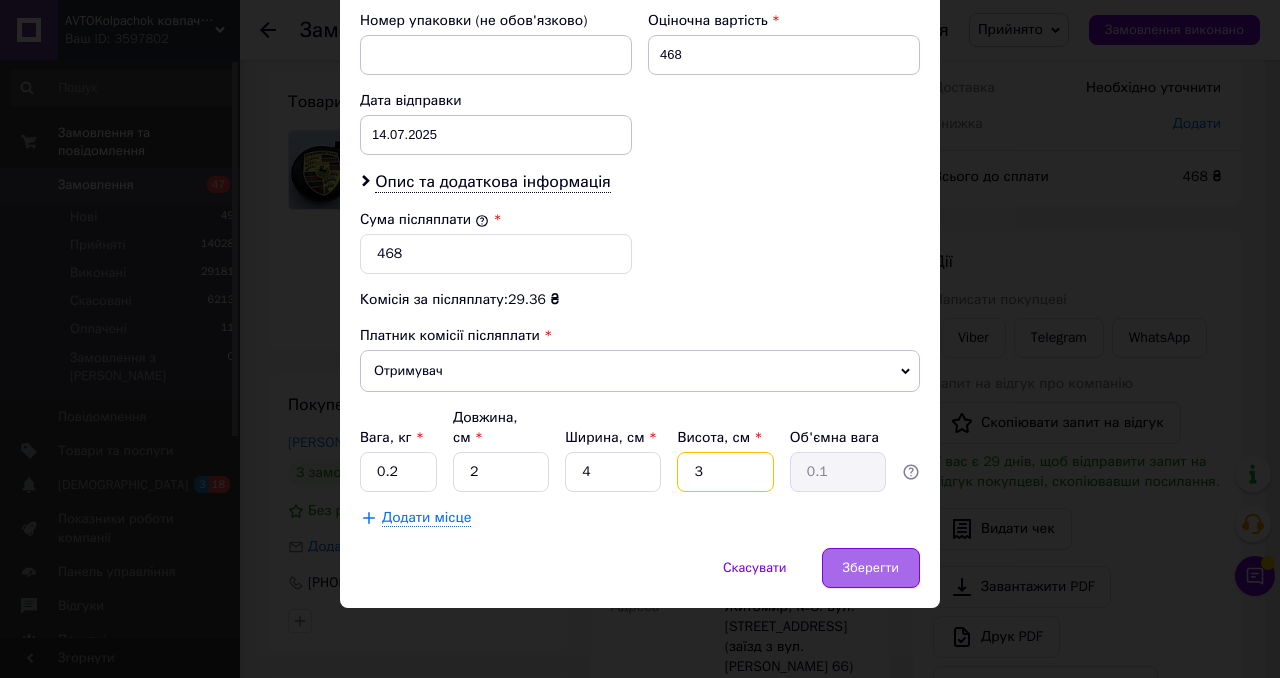 type on "3" 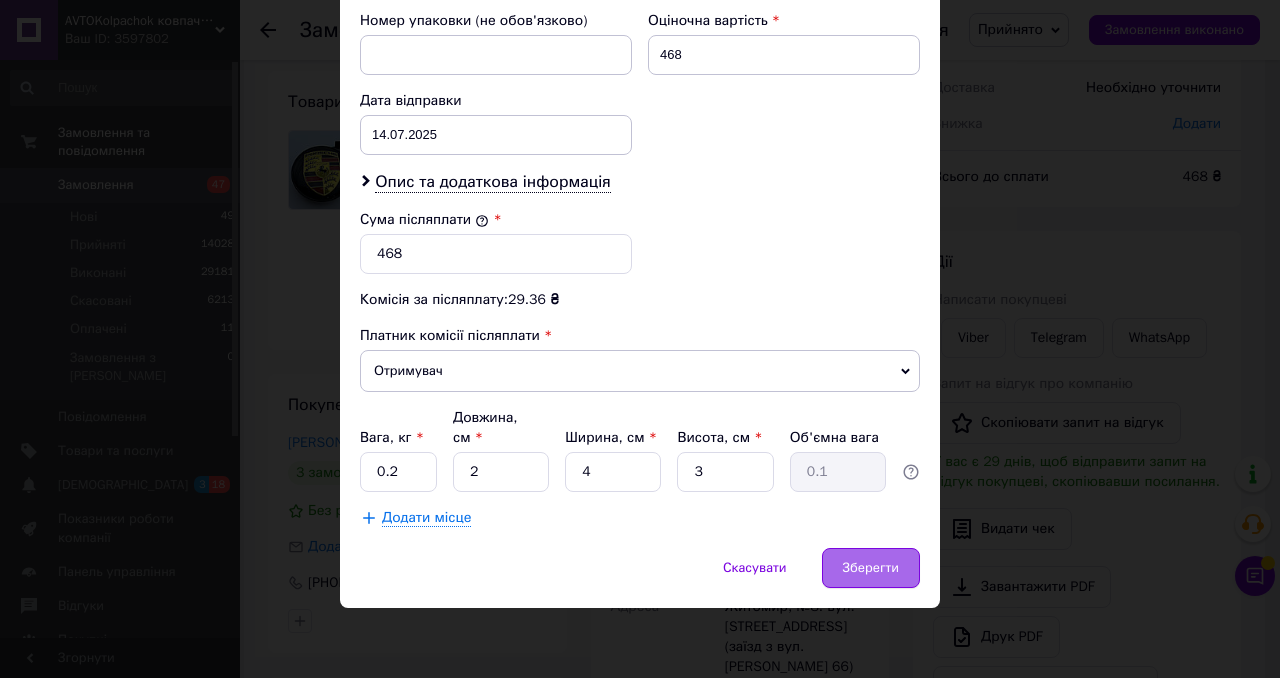 click on "Зберегти" at bounding box center (871, 568) 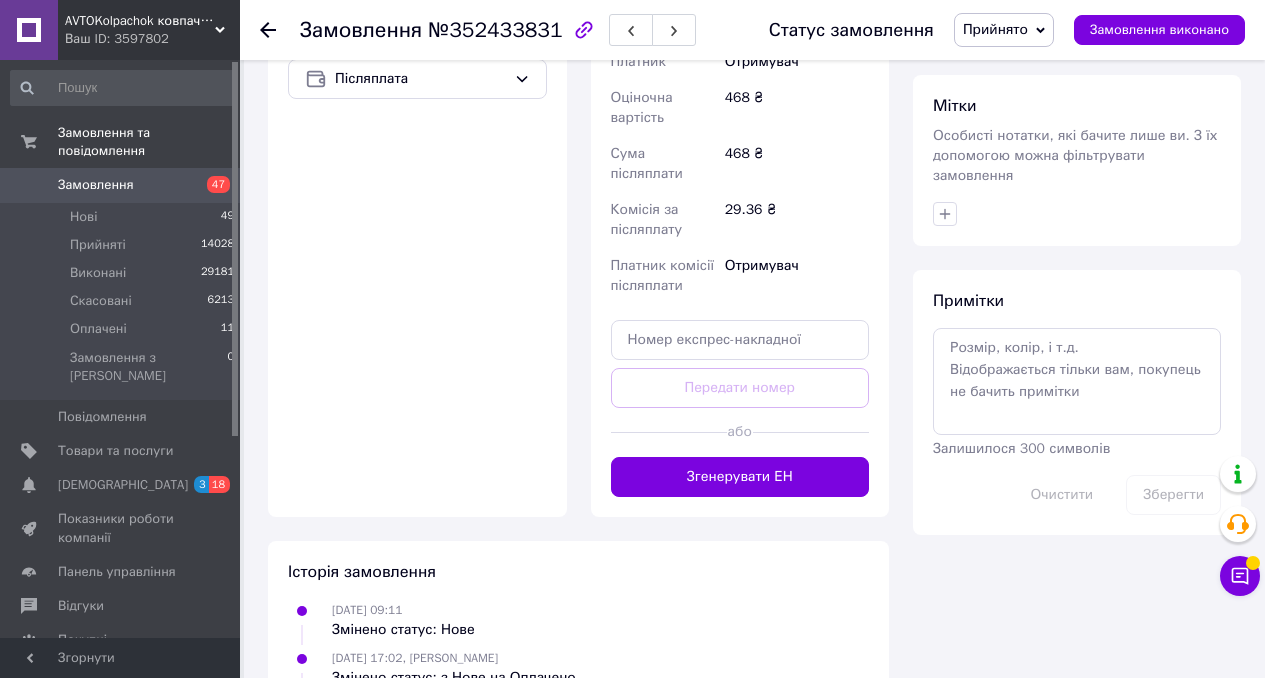 scroll, scrollTop: 802, scrollLeft: 0, axis: vertical 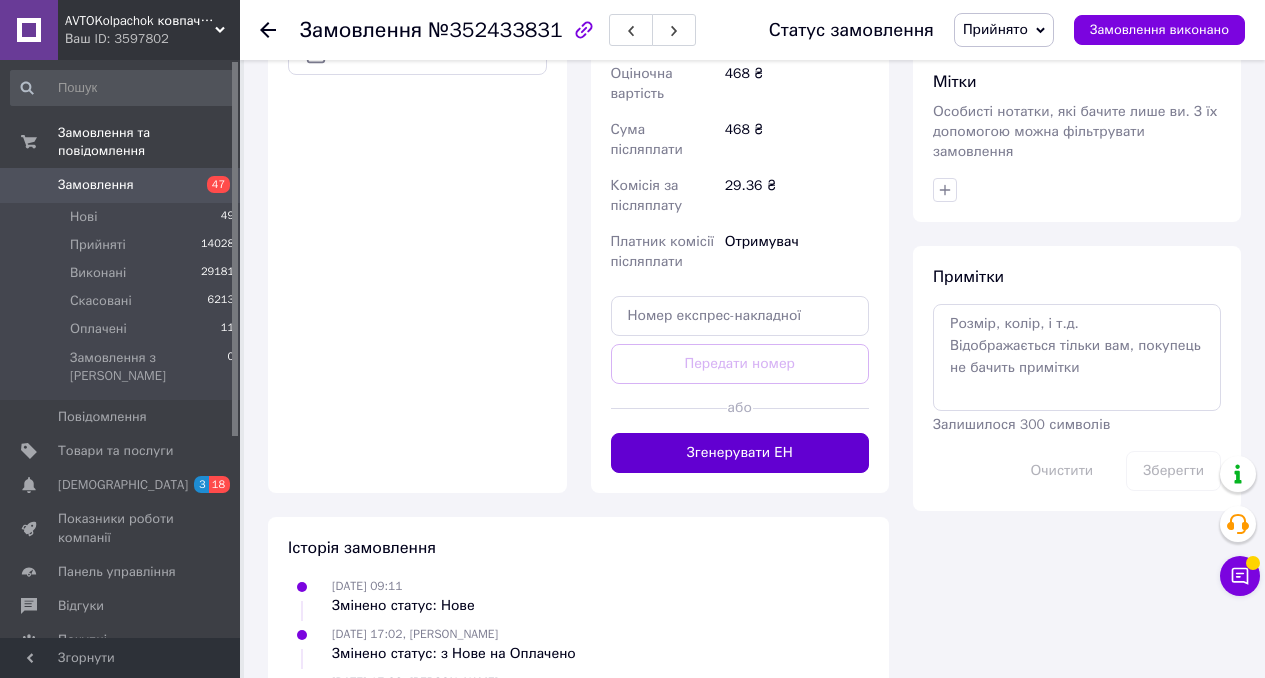 click on "Згенерувати ЕН" at bounding box center [740, 453] 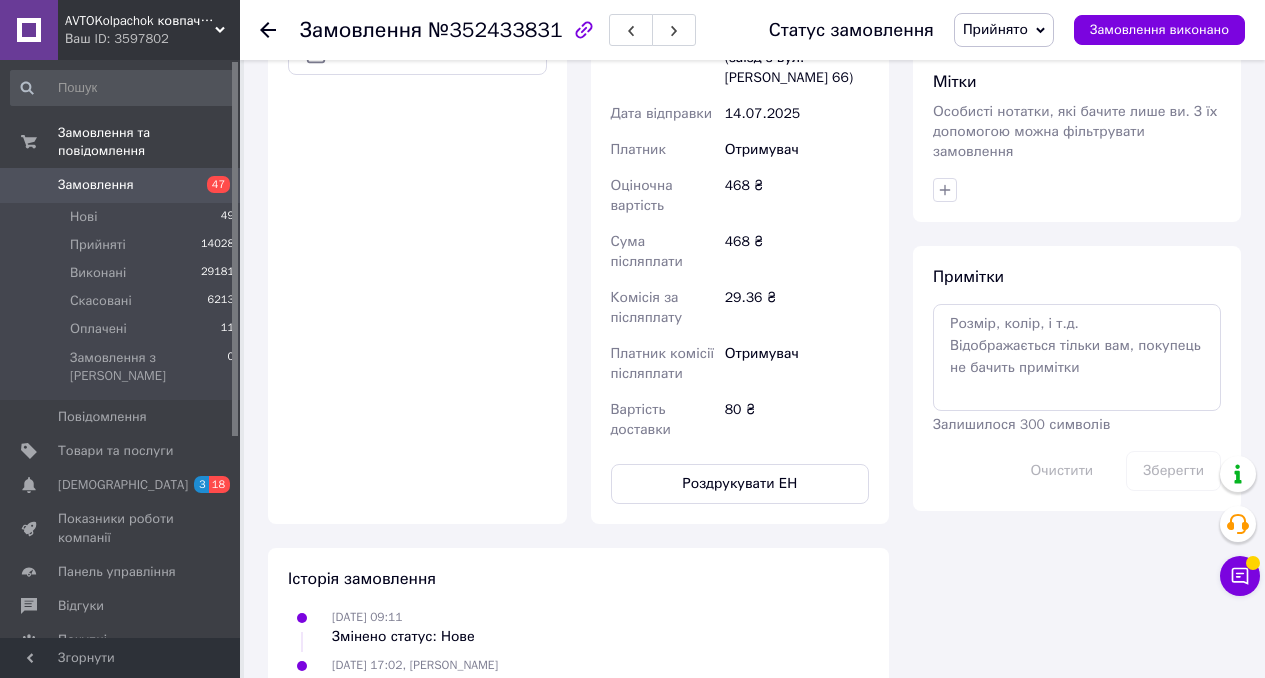 click on "Замовлення" at bounding box center (121, 185) 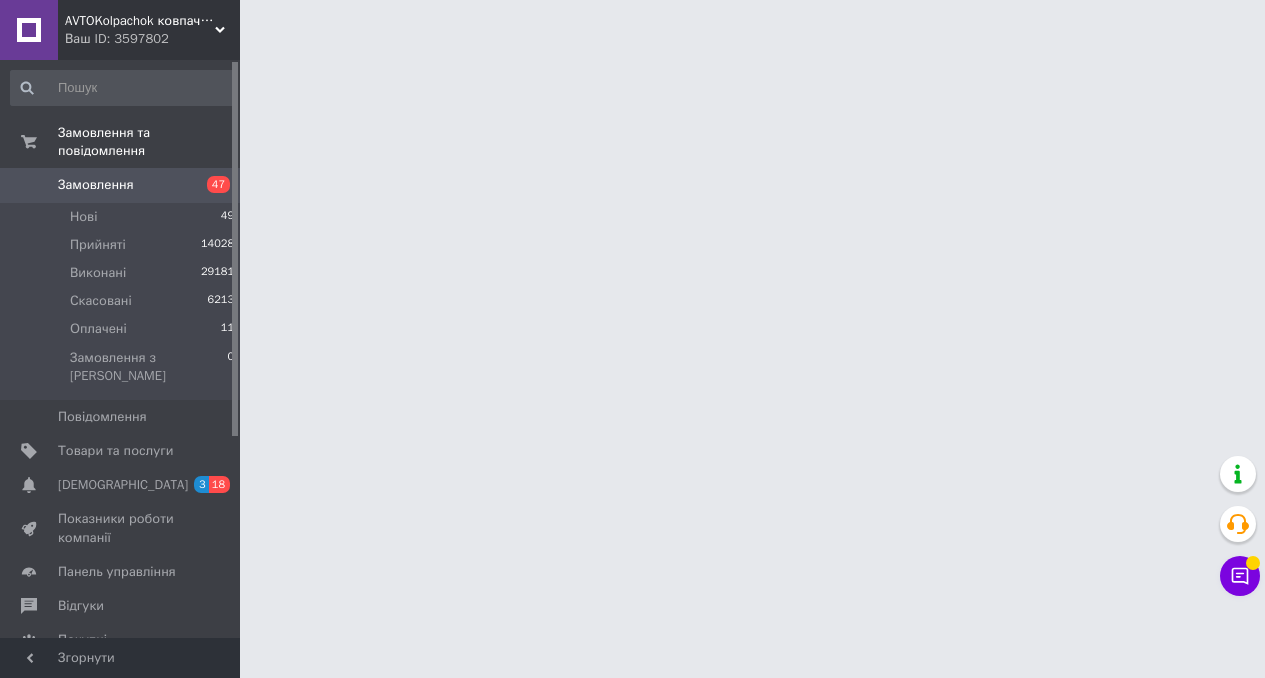 scroll, scrollTop: 0, scrollLeft: 0, axis: both 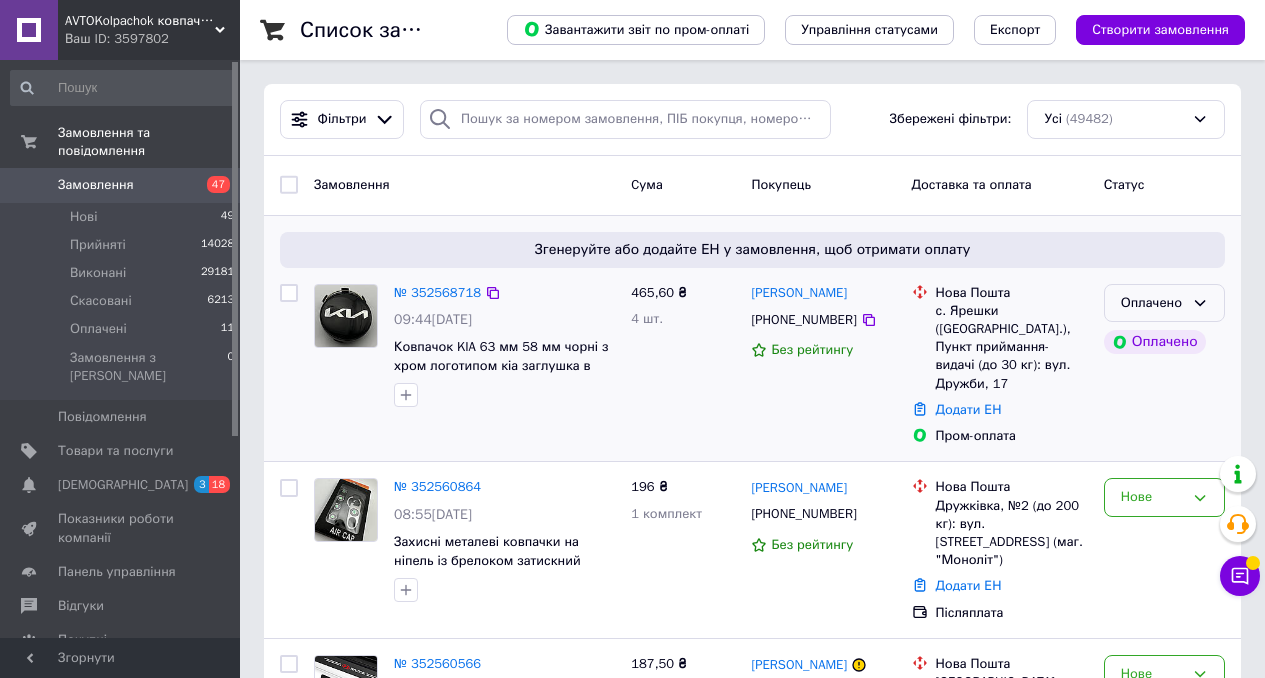click on "Оплачено" at bounding box center (1152, 303) 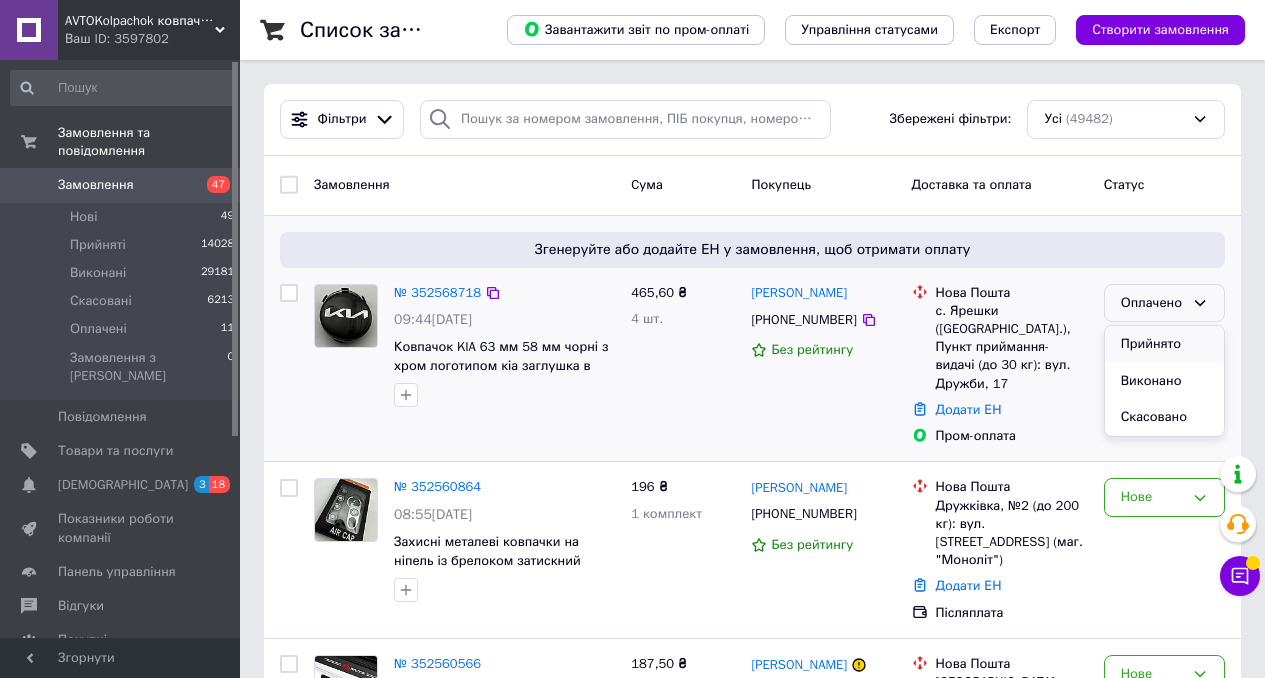 click on "Прийнято" at bounding box center [1164, 344] 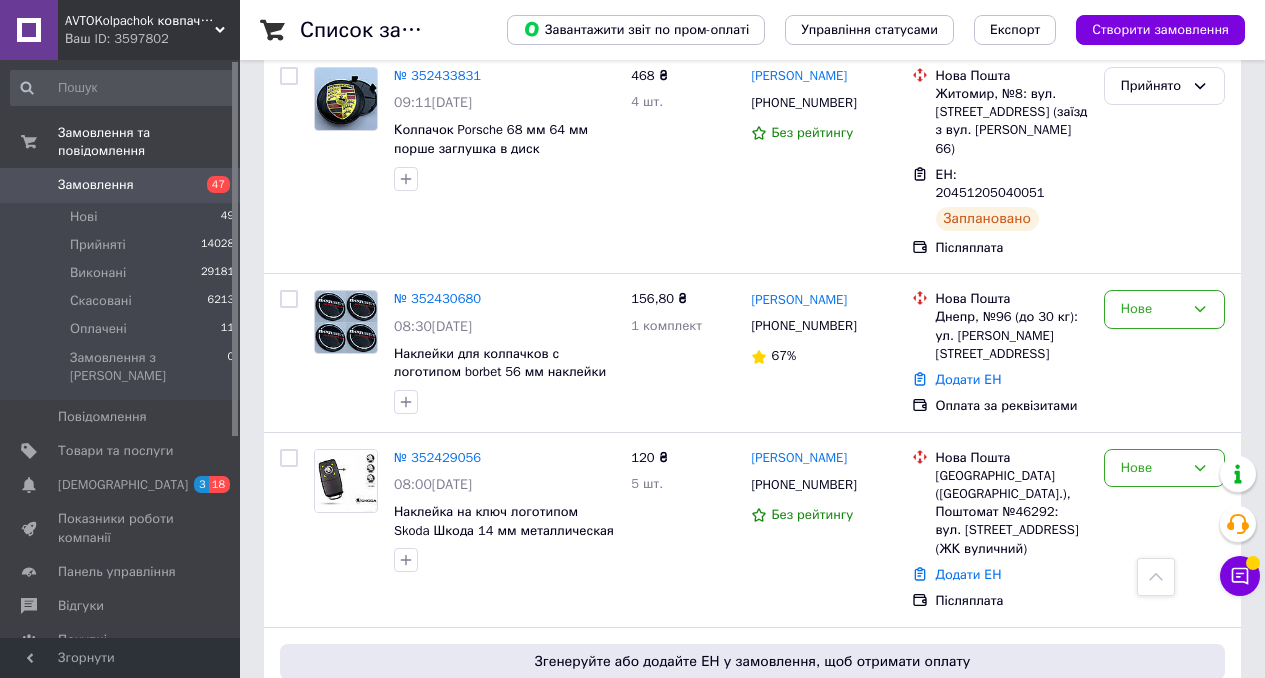 scroll, scrollTop: 13555, scrollLeft: 0, axis: vertical 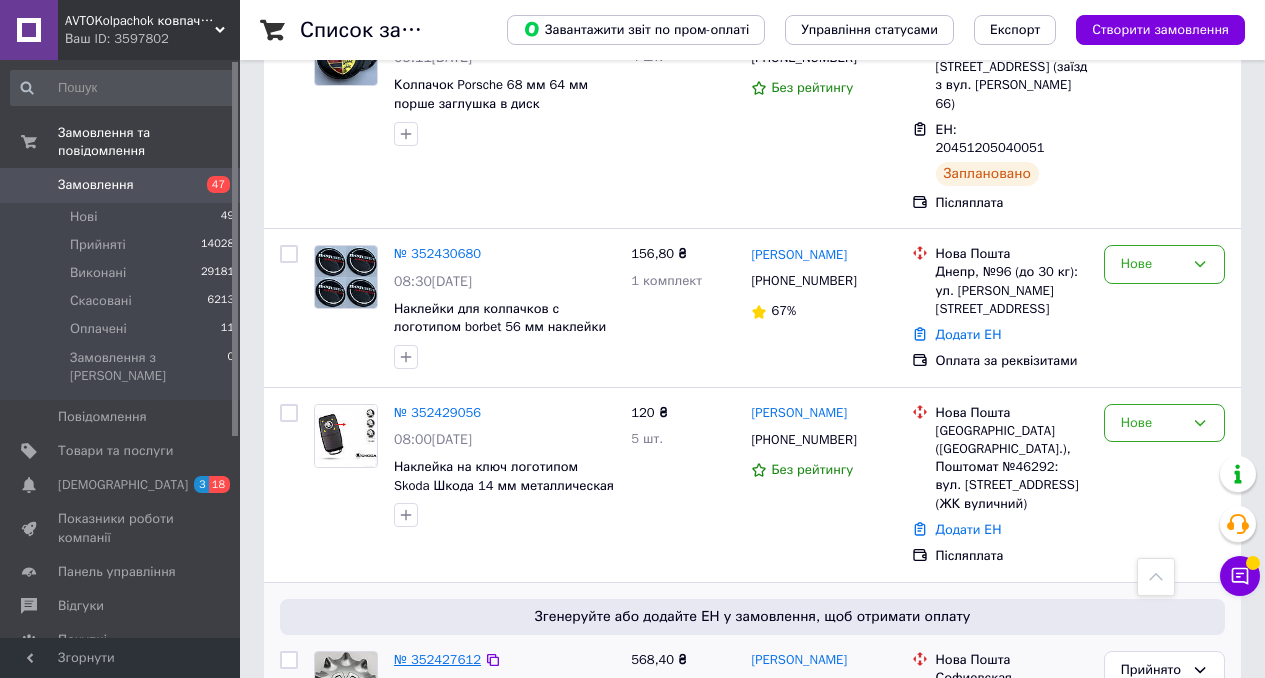 click on "№ 352427612" at bounding box center (437, 659) 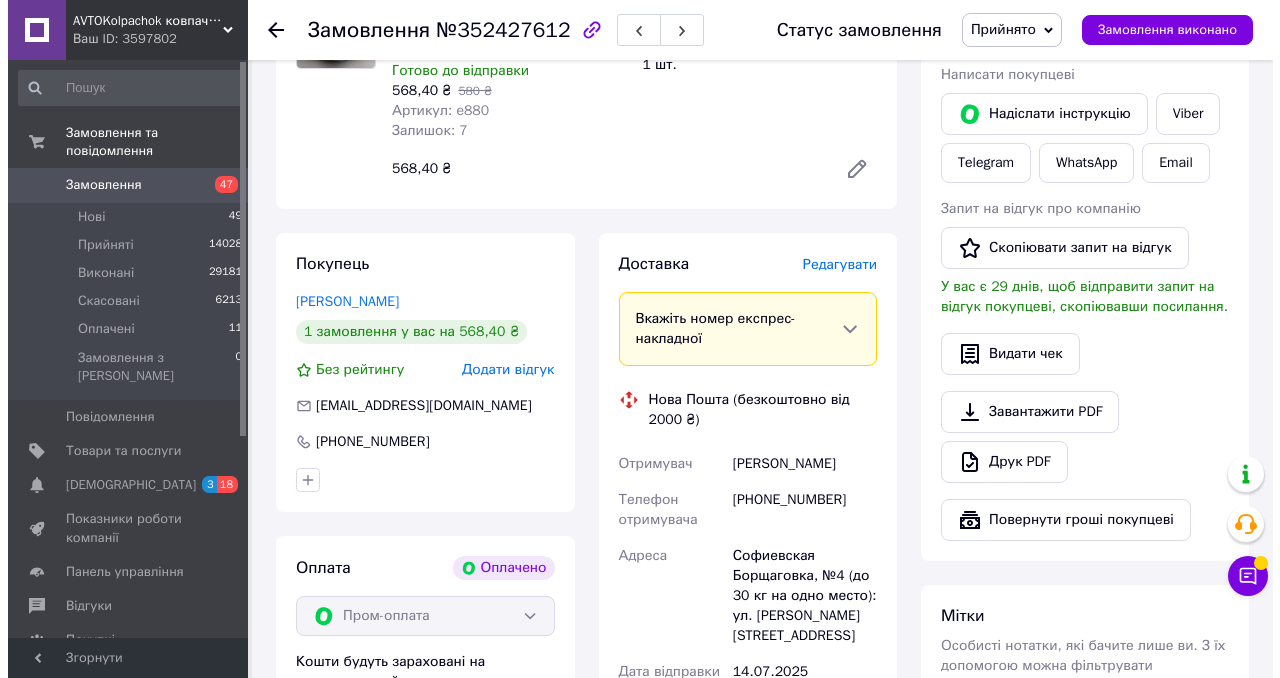 scroll, scrollTop: 871, scrollLeft: 0, axis: vertical 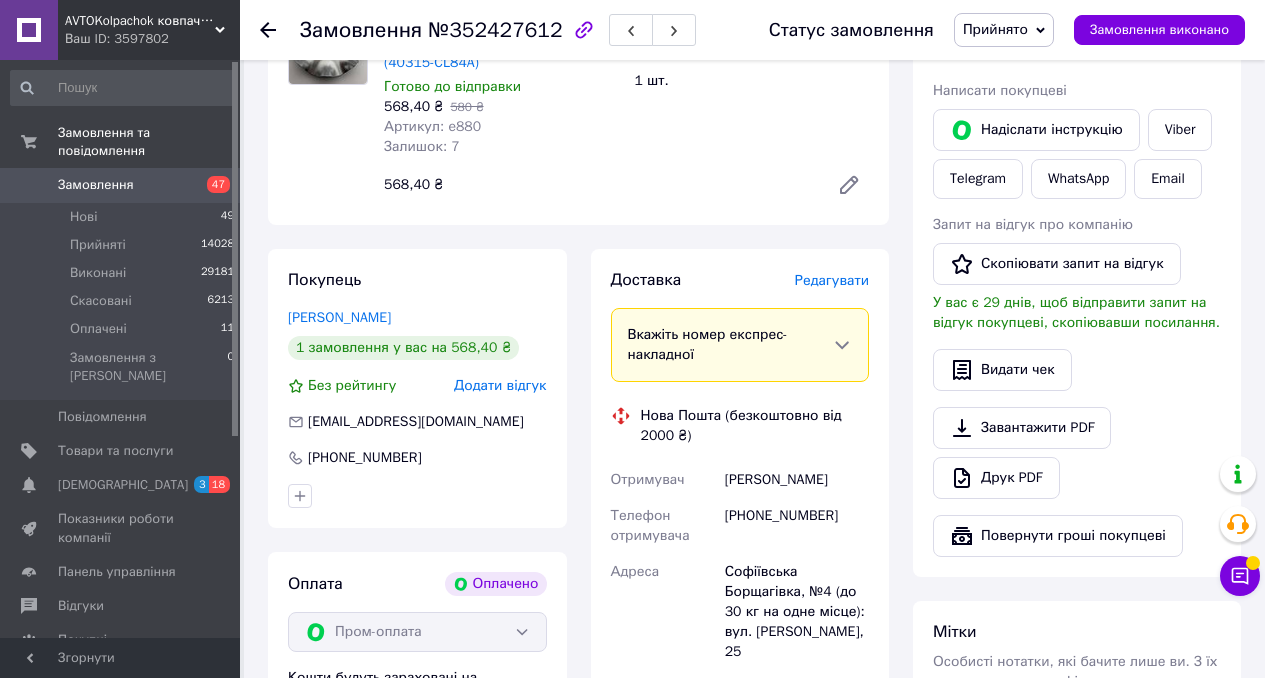 click on "Редагувати" at bounding box center (832, 280) 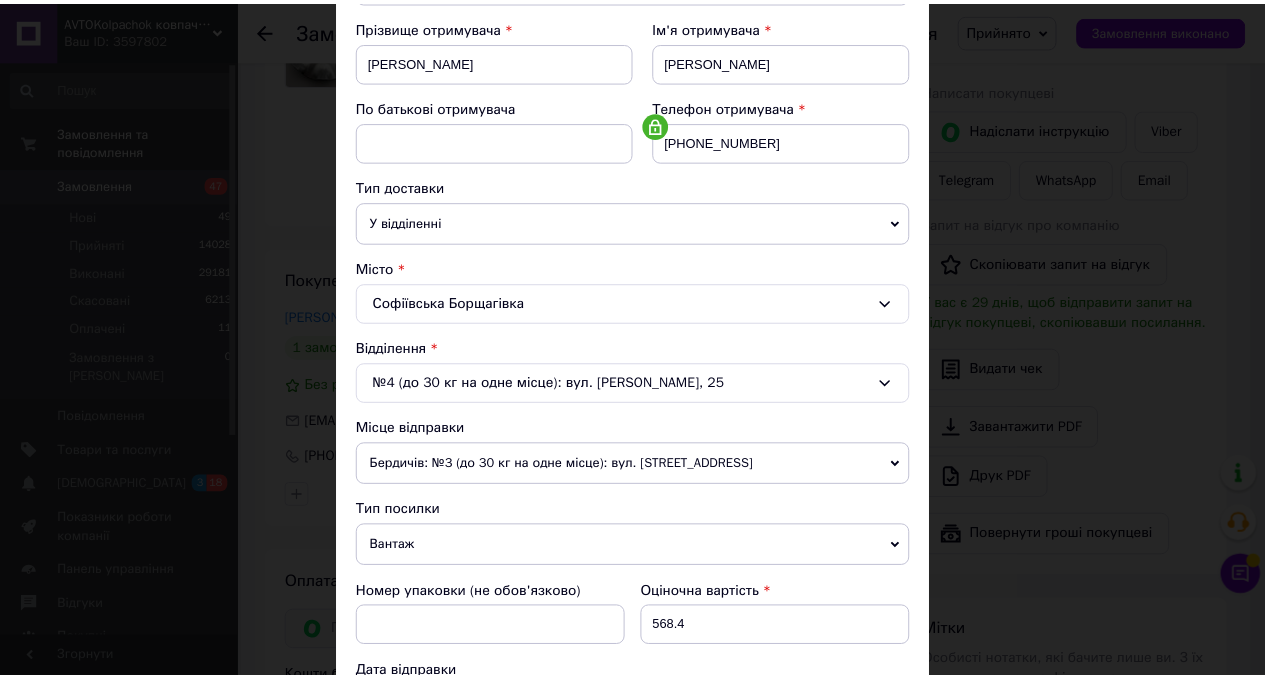scroll, scrollTop: 894, scrollLeft: 0, axis: vertical 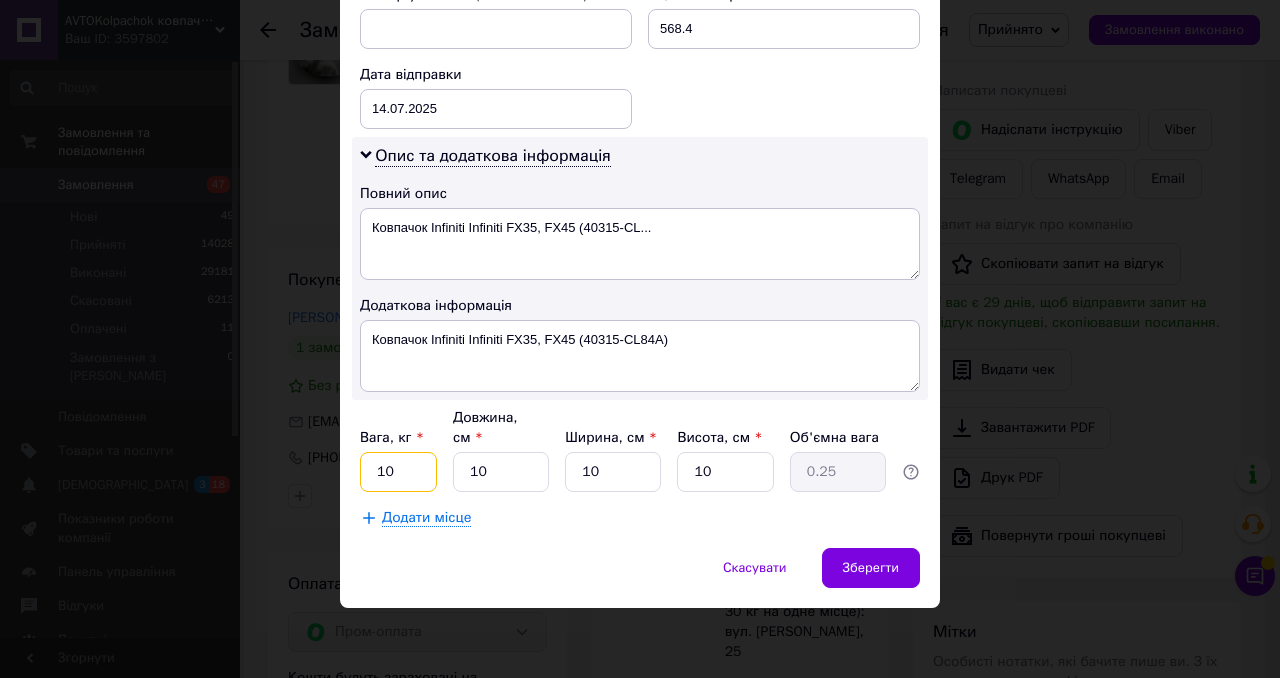 click on "10" at bounding box center [398, 472] 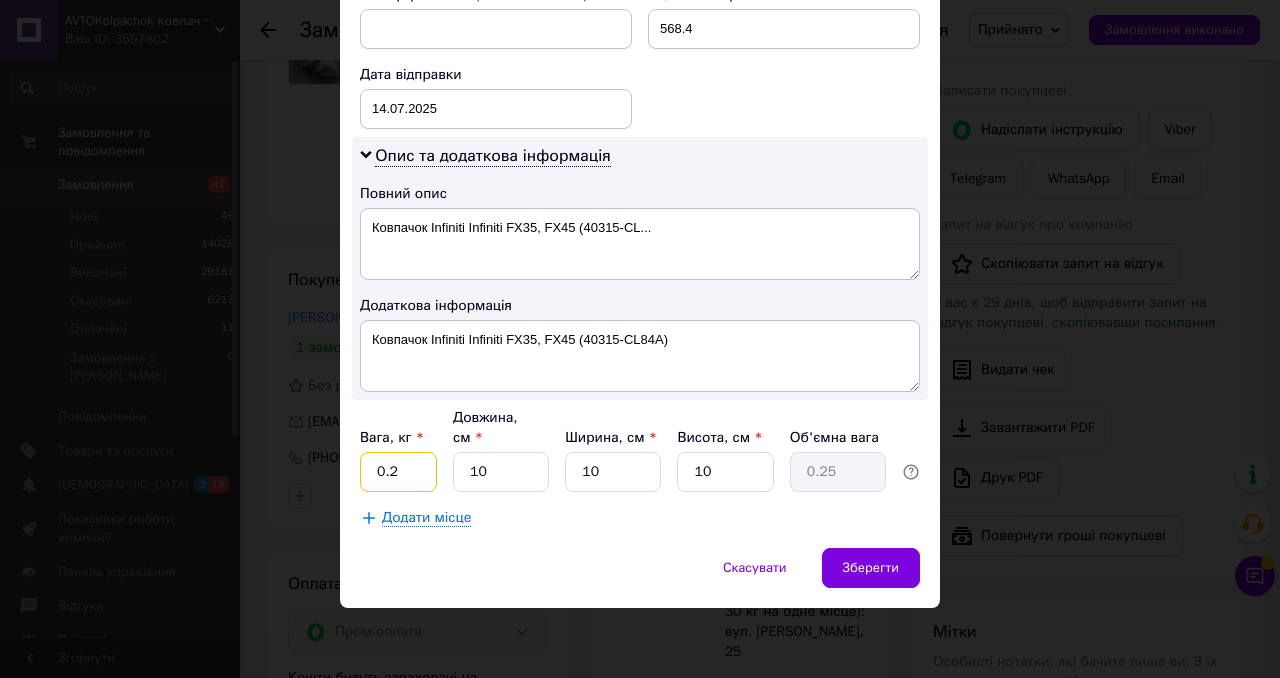 type on "0.2" 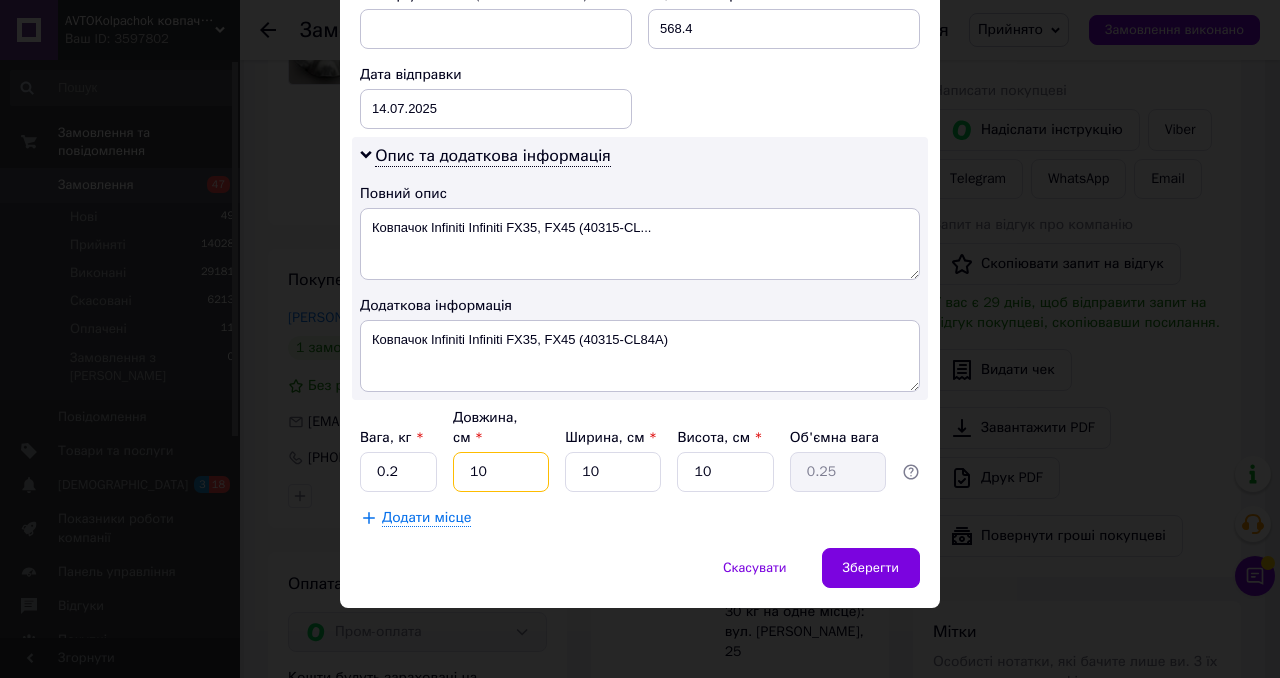 click on "10" at bounding box center (501, 472) 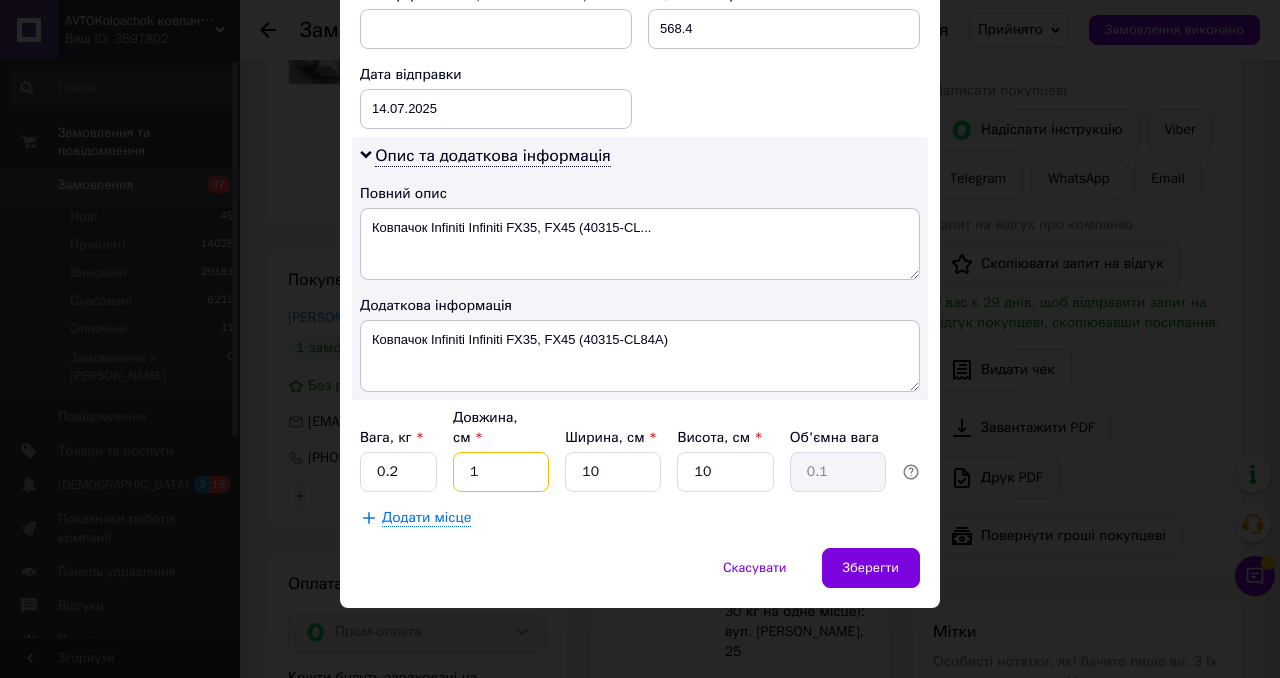 type on "1" 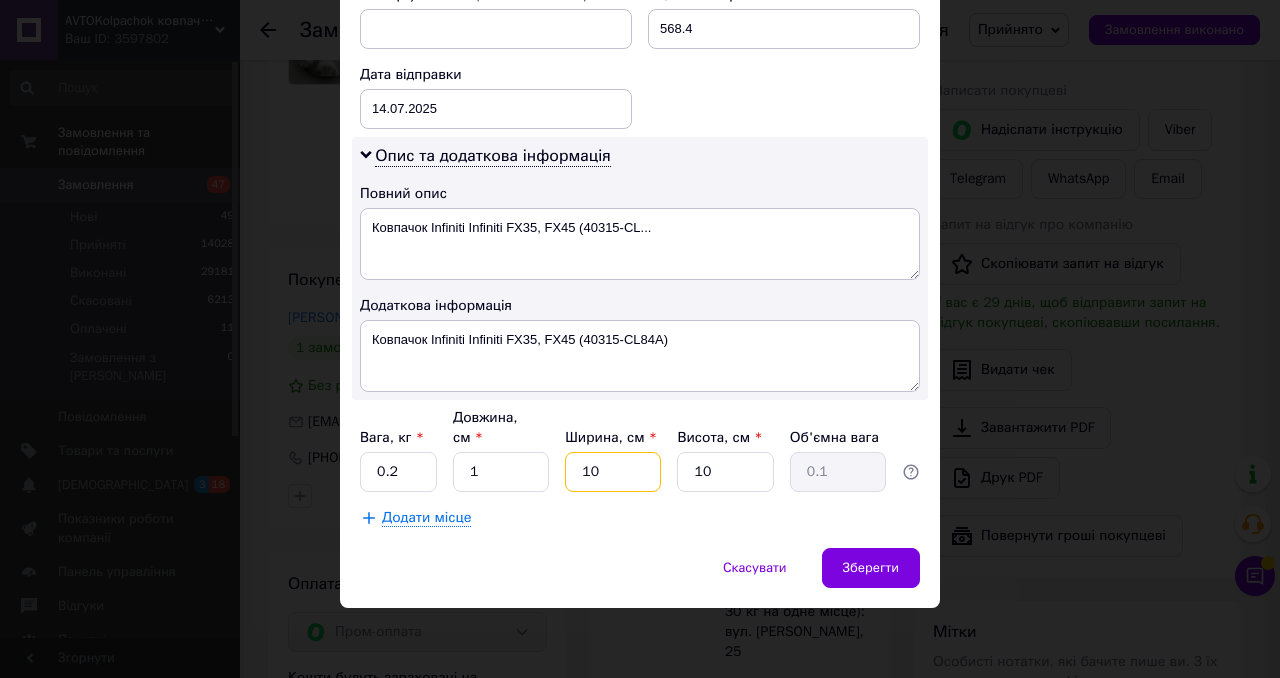 click on "10" at bounding box center (613, 472) 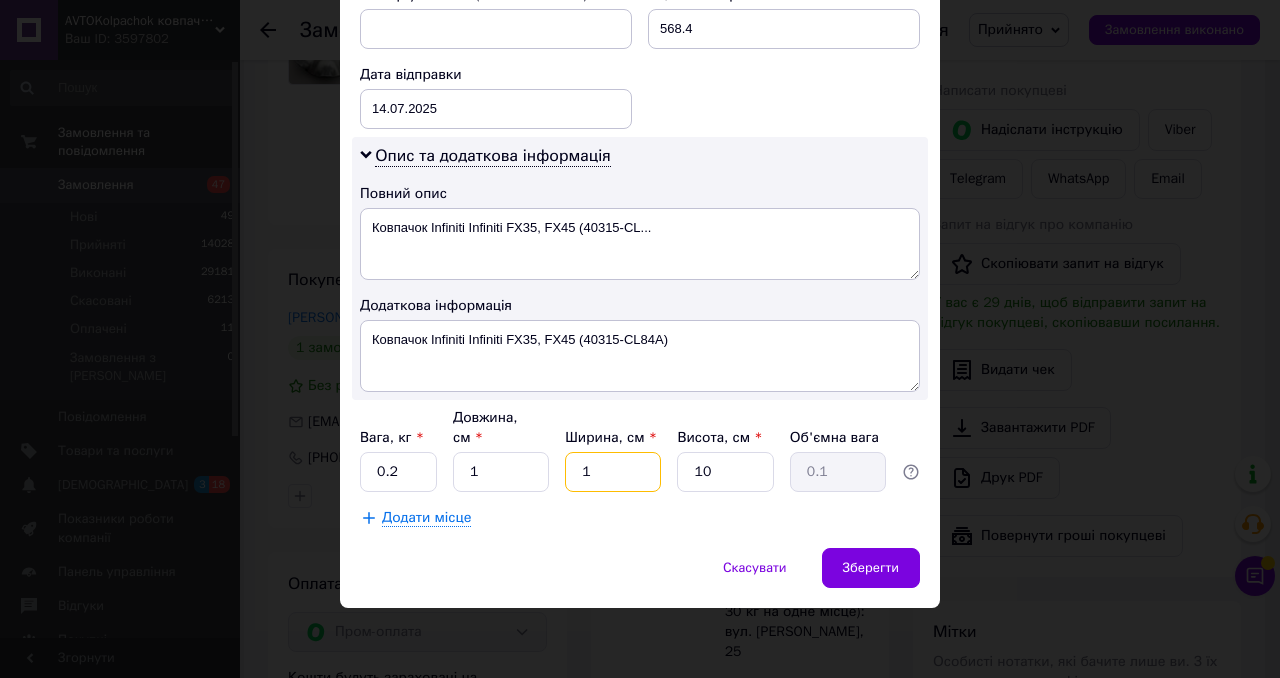 type on "1" 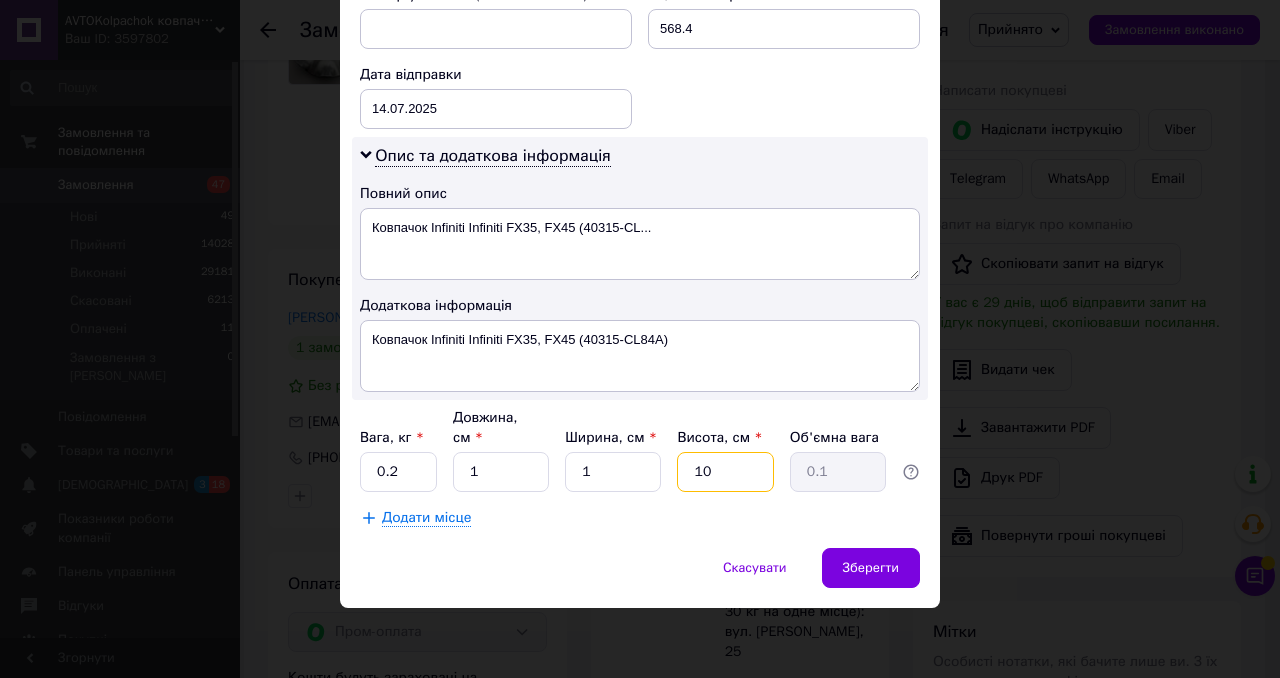 click on "10" at bounding box center [725, 472] 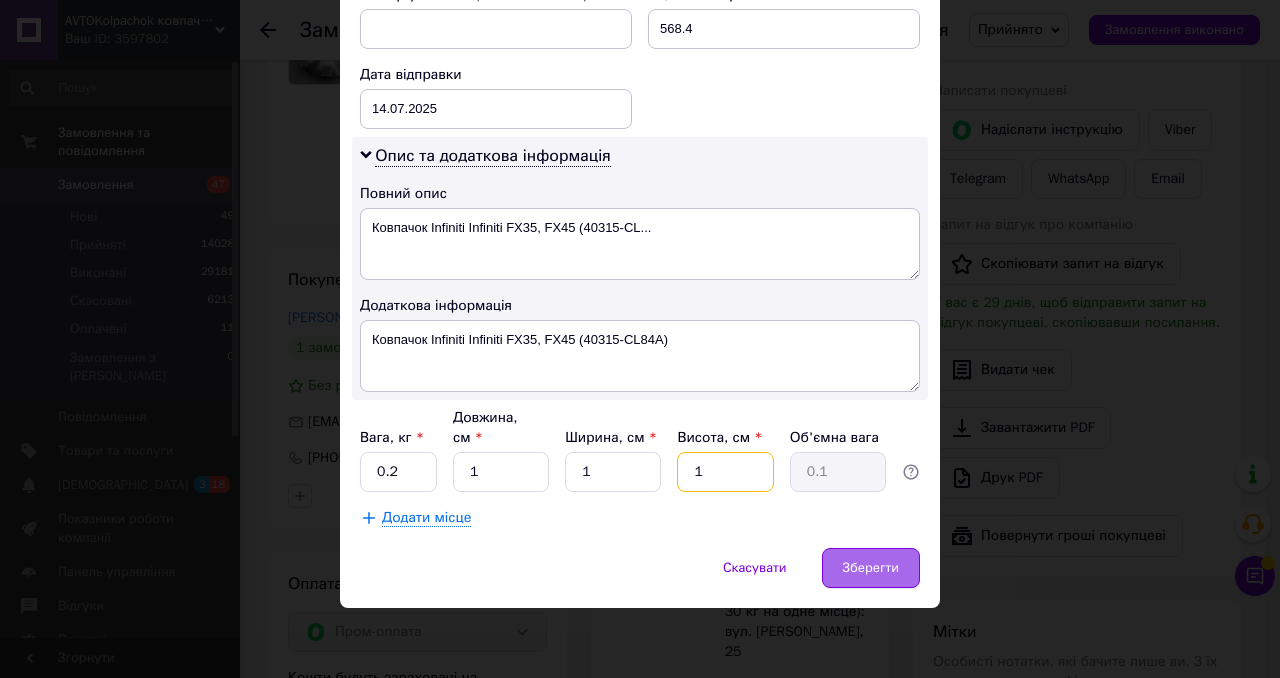 type on "1" 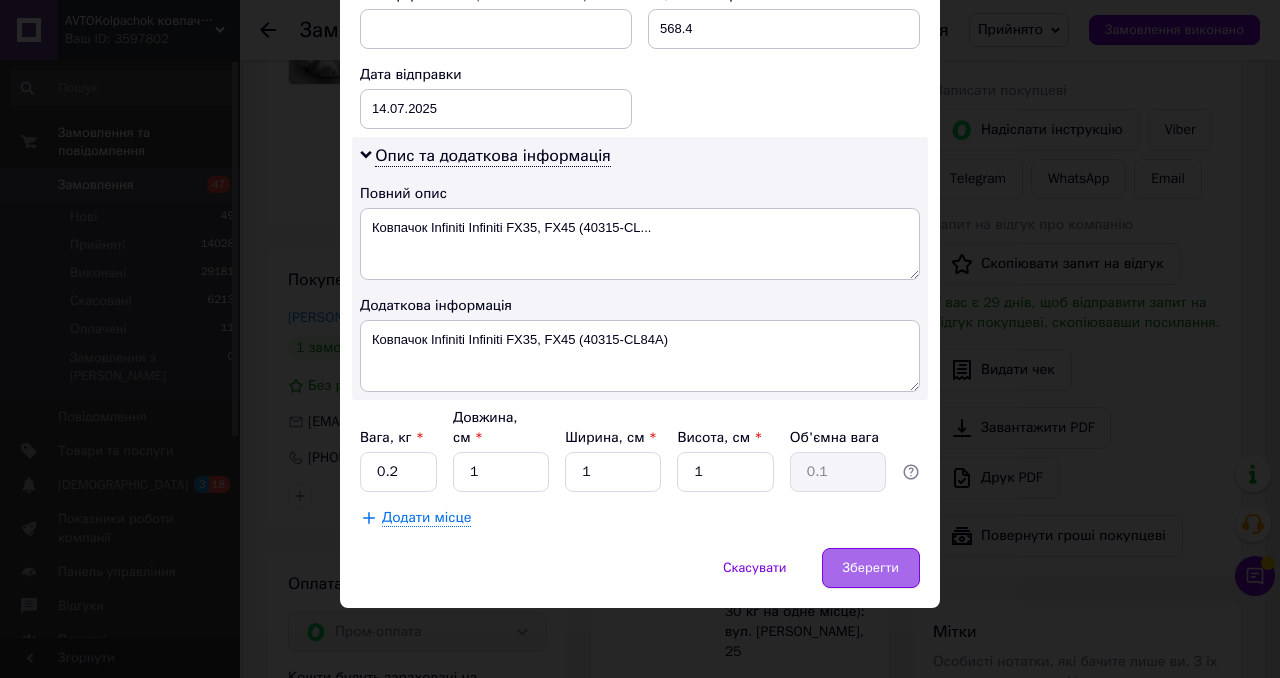click on "Зберегти" at bounding box center (871, 568) 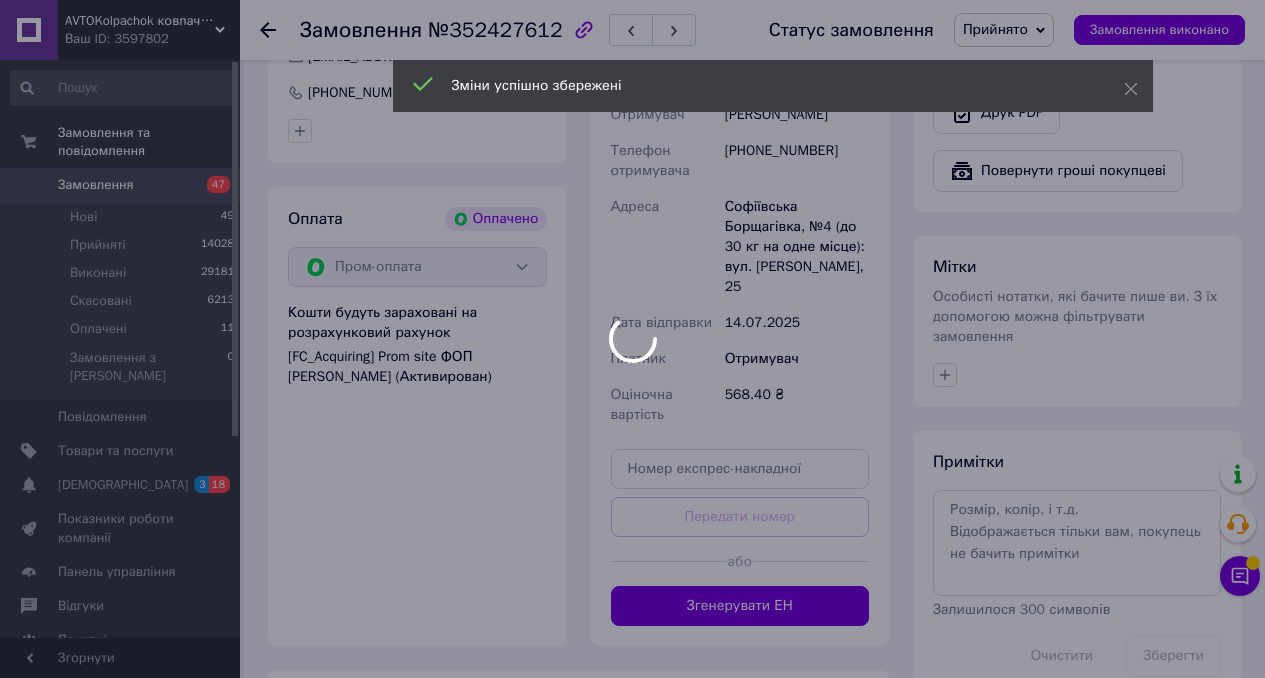 scroll, scrollTop: 1246, scrollLeft: 0, axis: vertical 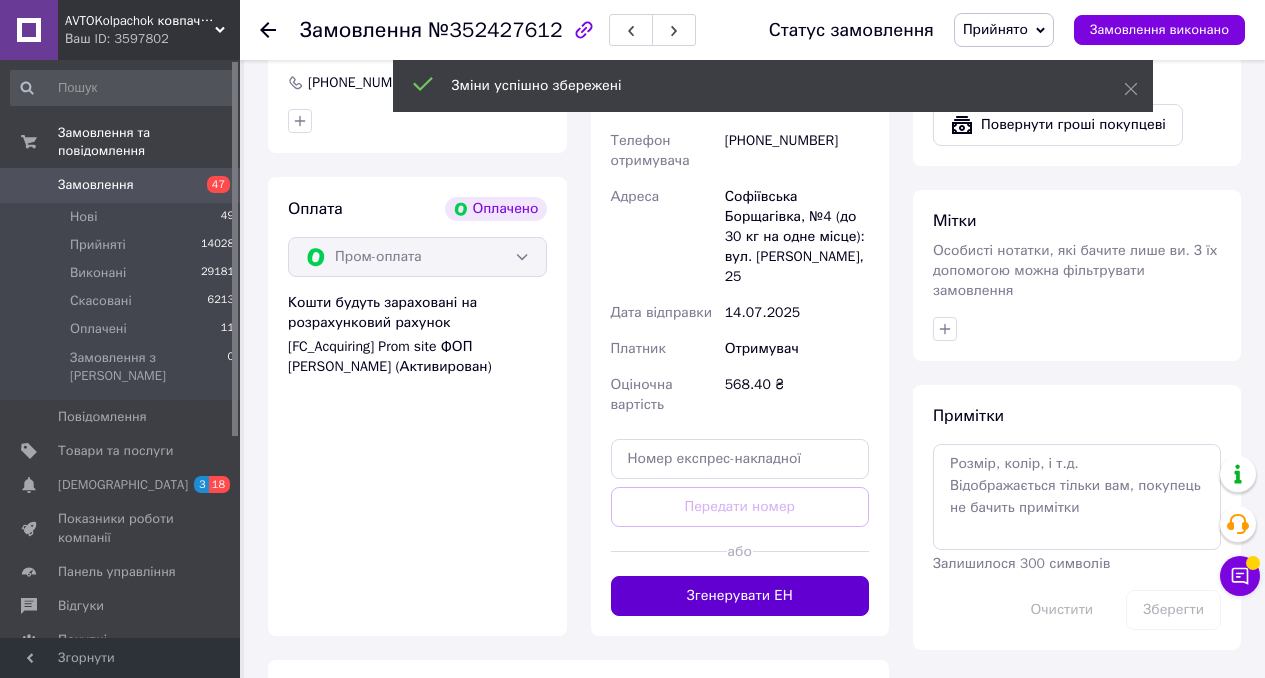click on "Згенерувати ЕН" at bounding box center [740, 596] 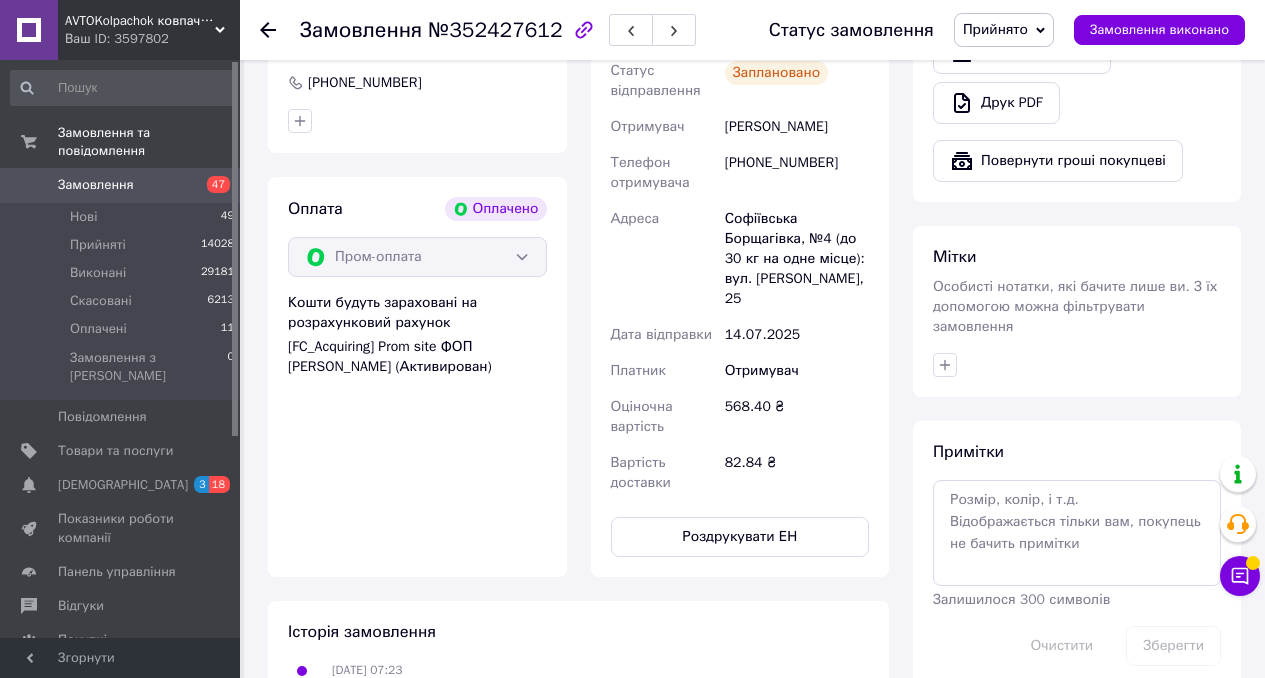 click on "Замовлення" at bounding box center (121, 185) 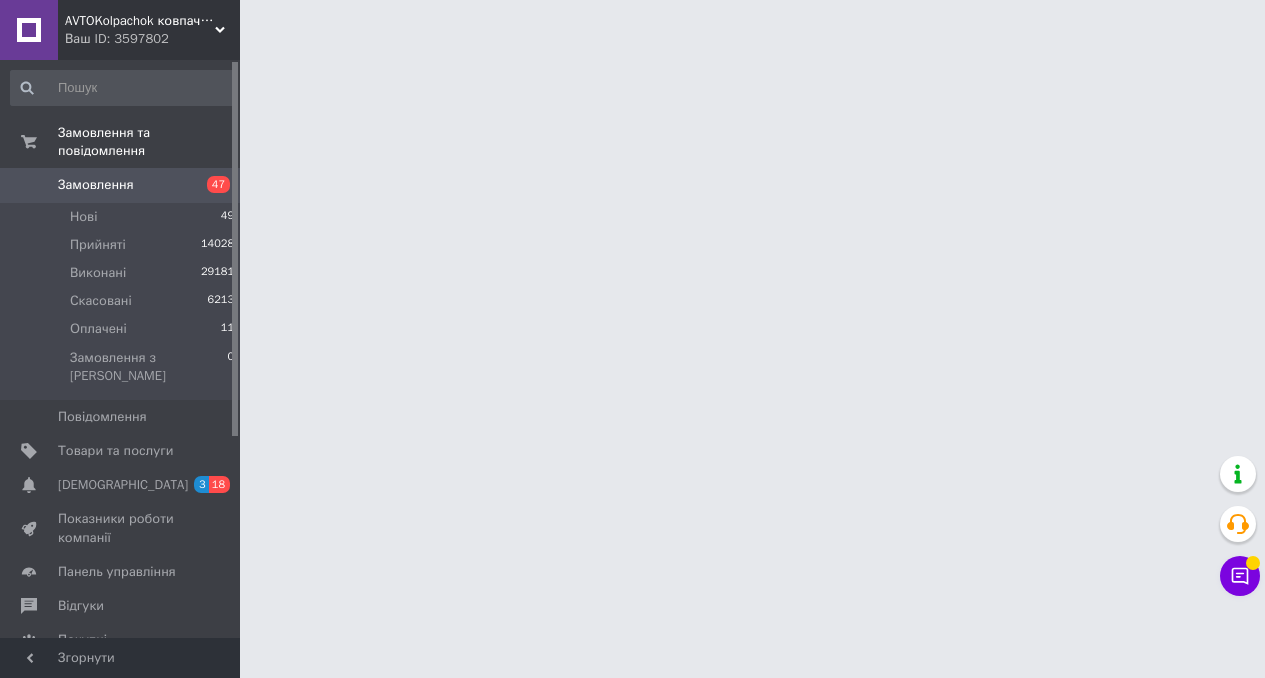 scroll, scrollTop: 0, scrollLeft: 0, axis: both 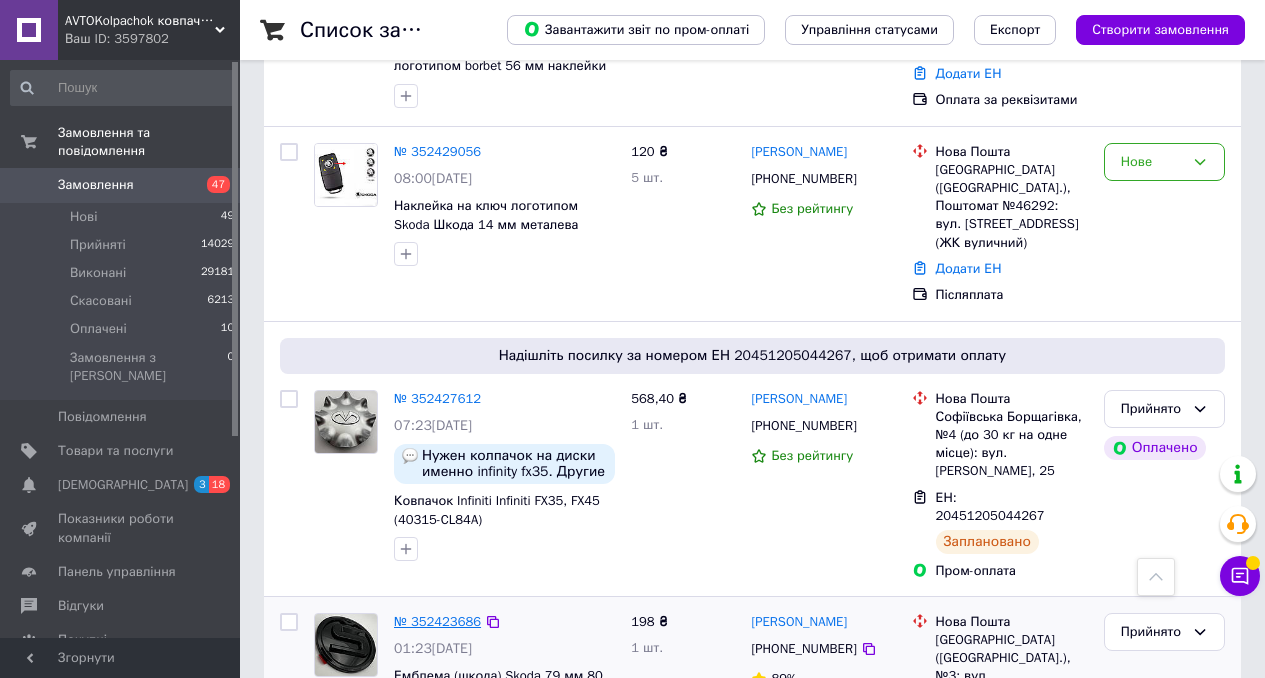 click on "№ 352423686" at bounding box center (437, 621) 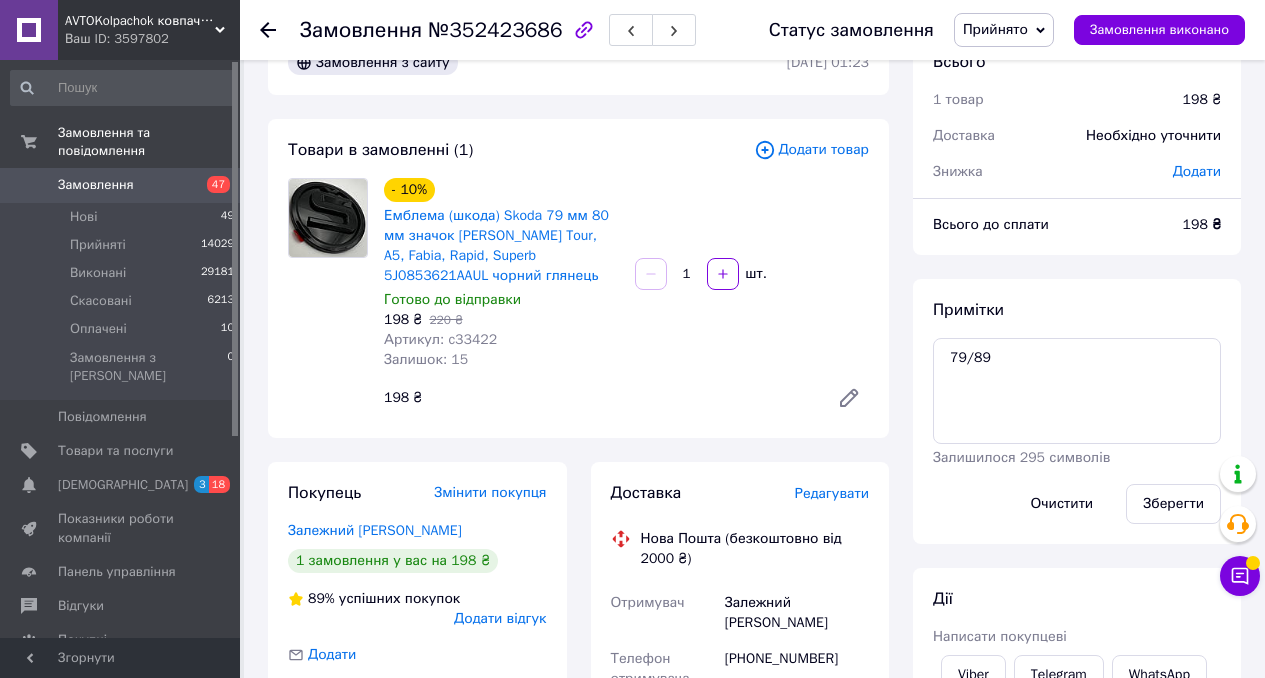 scroll, scrollTop: 0, scrollLeft: 0, axis: both 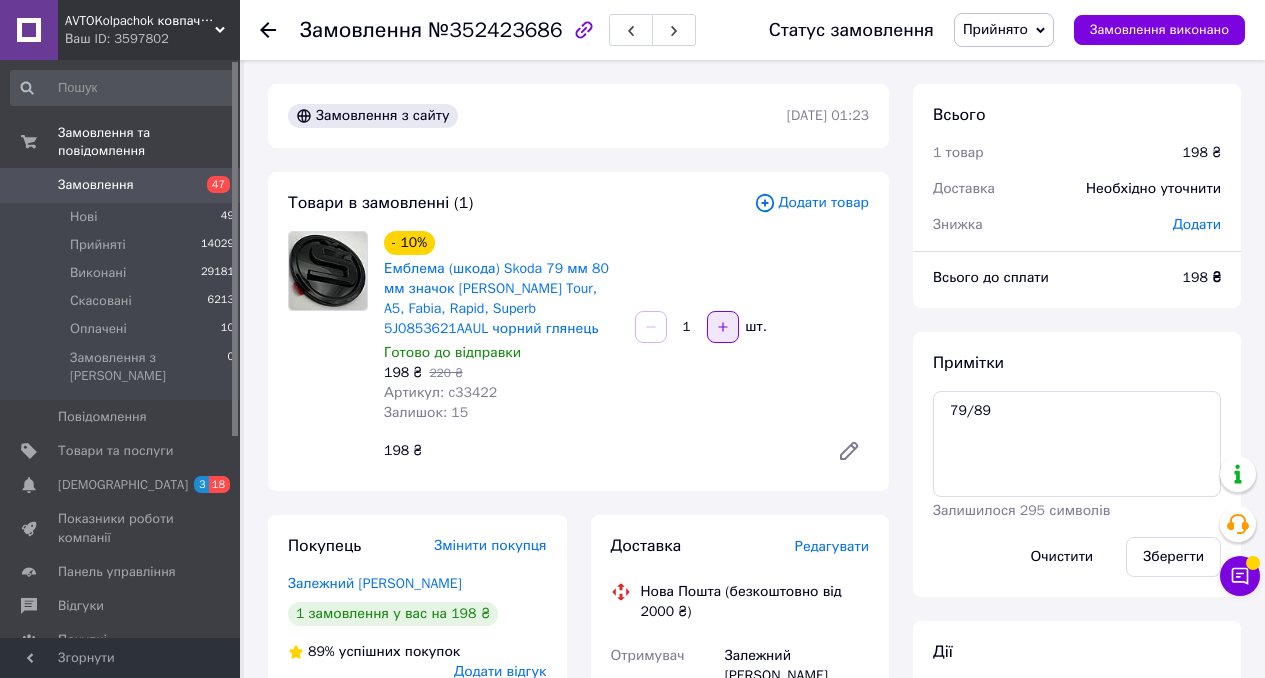 click 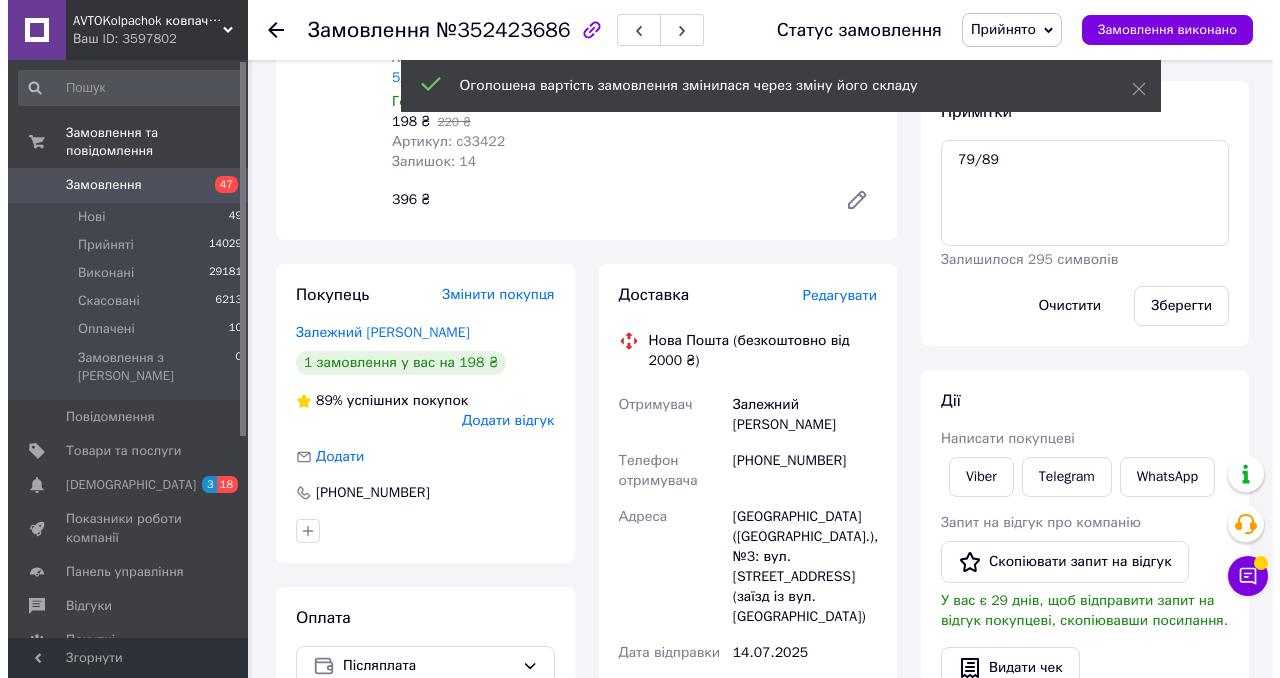 scroll, scrollTop: 283, scrollLeft: 0, axis: vertical 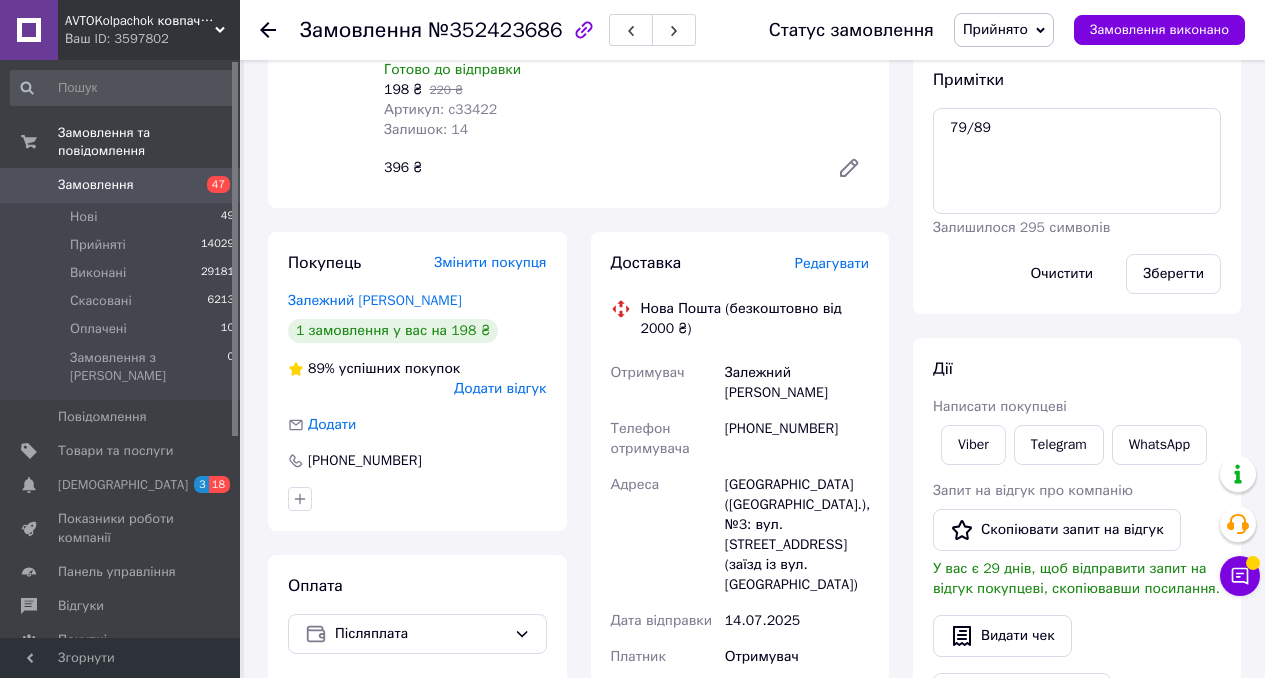 click on "Редагувати" at bounding box center [832, 263] 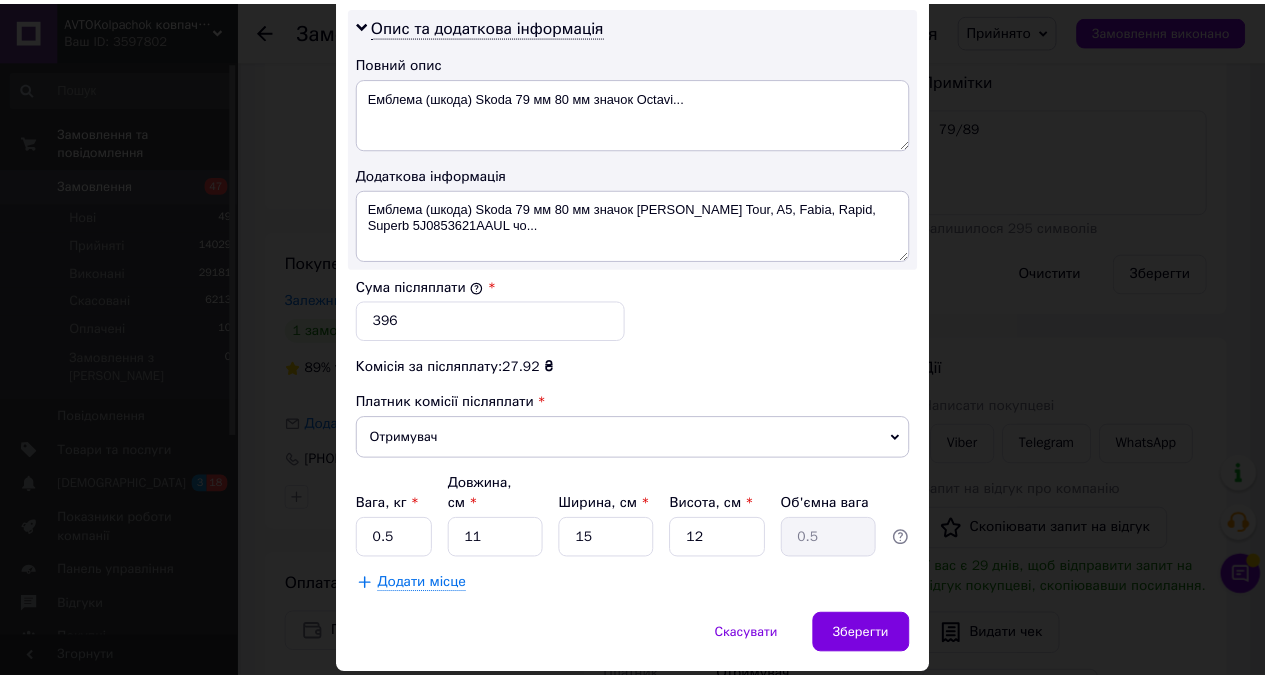 scroll, scrollTop: 1042, scrollLeft: 0, axis: vertical 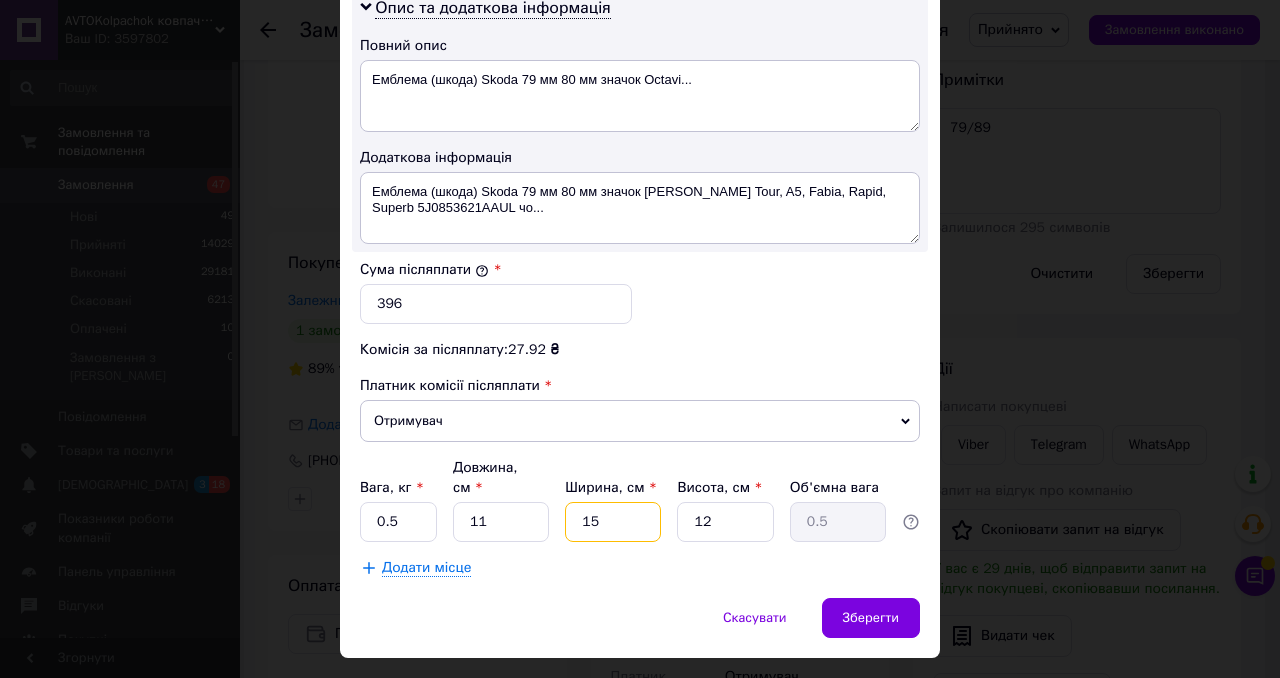 click on "15" at bounding box center [613, 522] 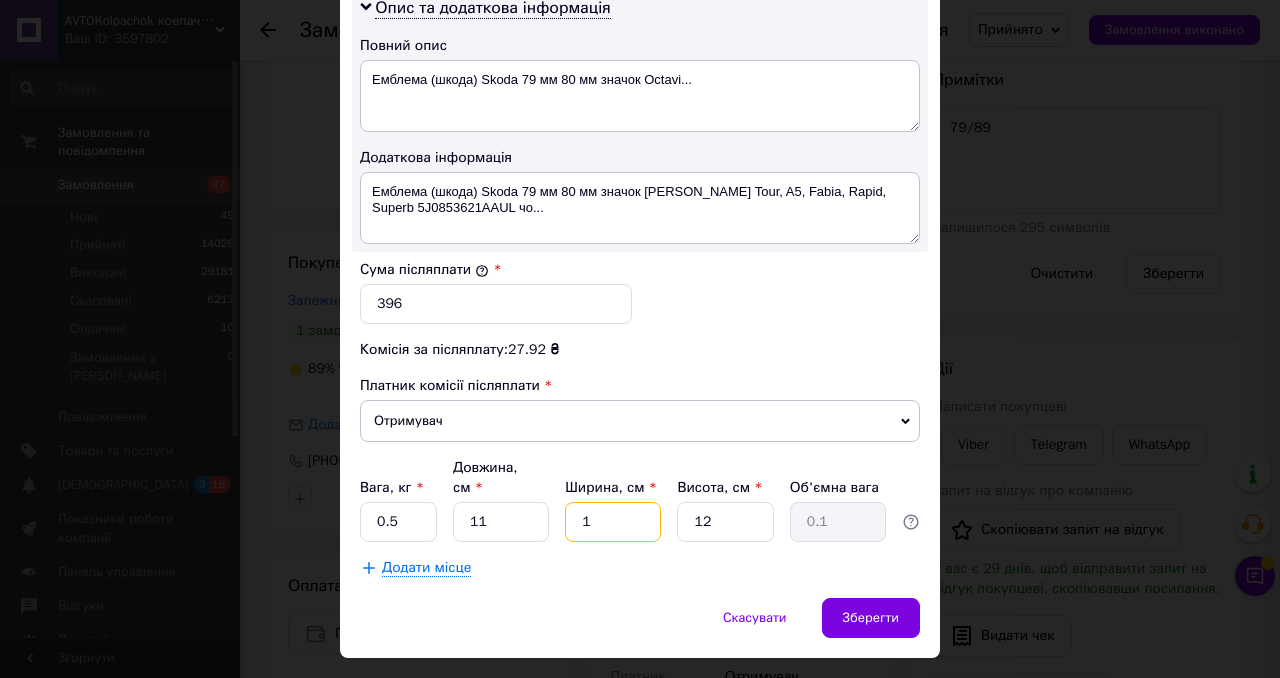 type on "1" 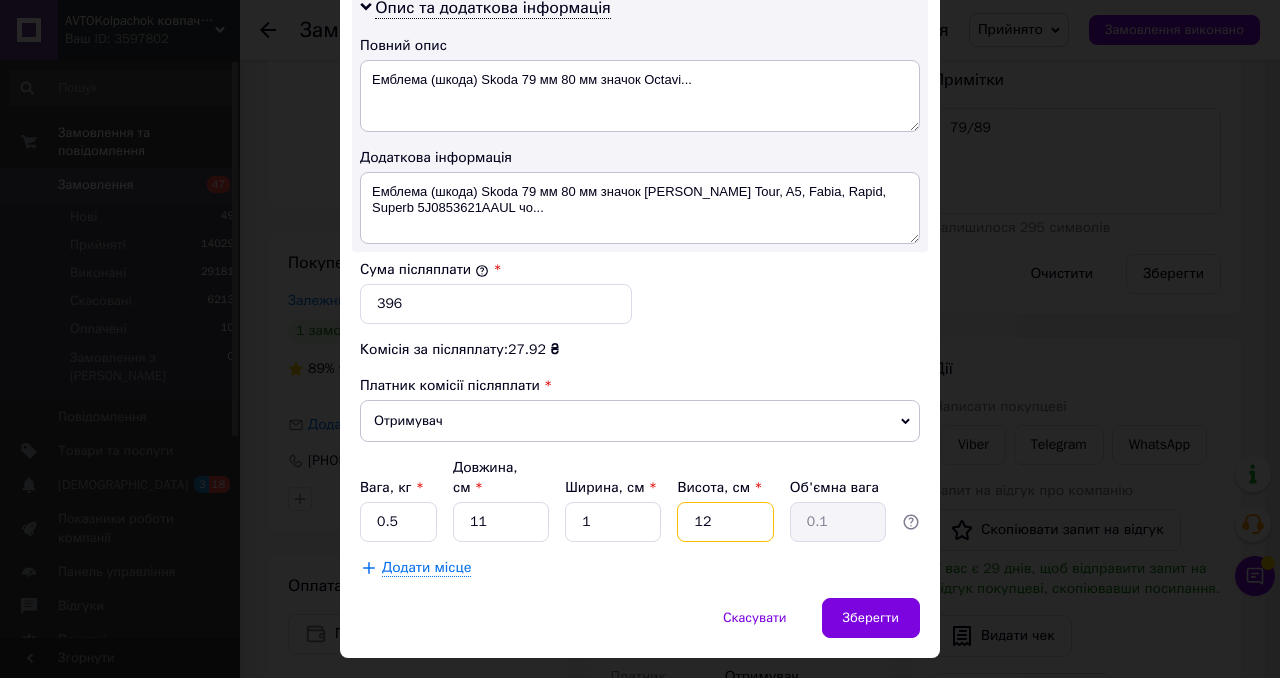 click on "12" at bounding box center [725, 522] 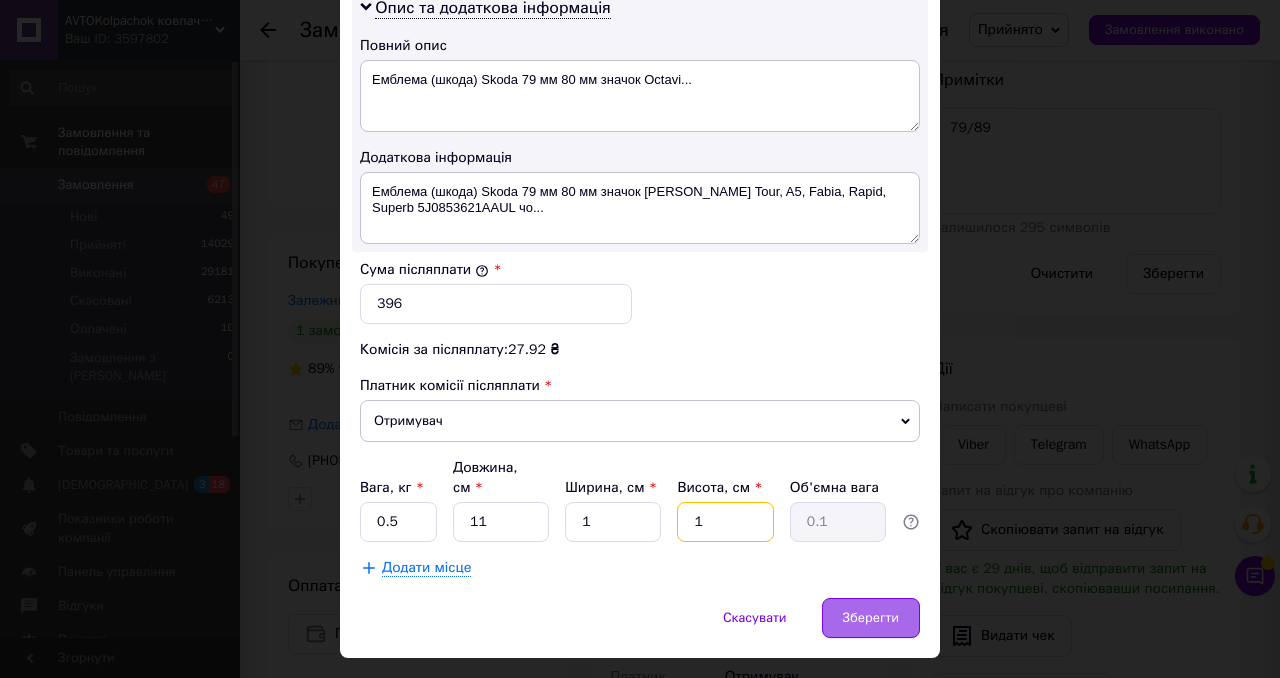 type on "1" 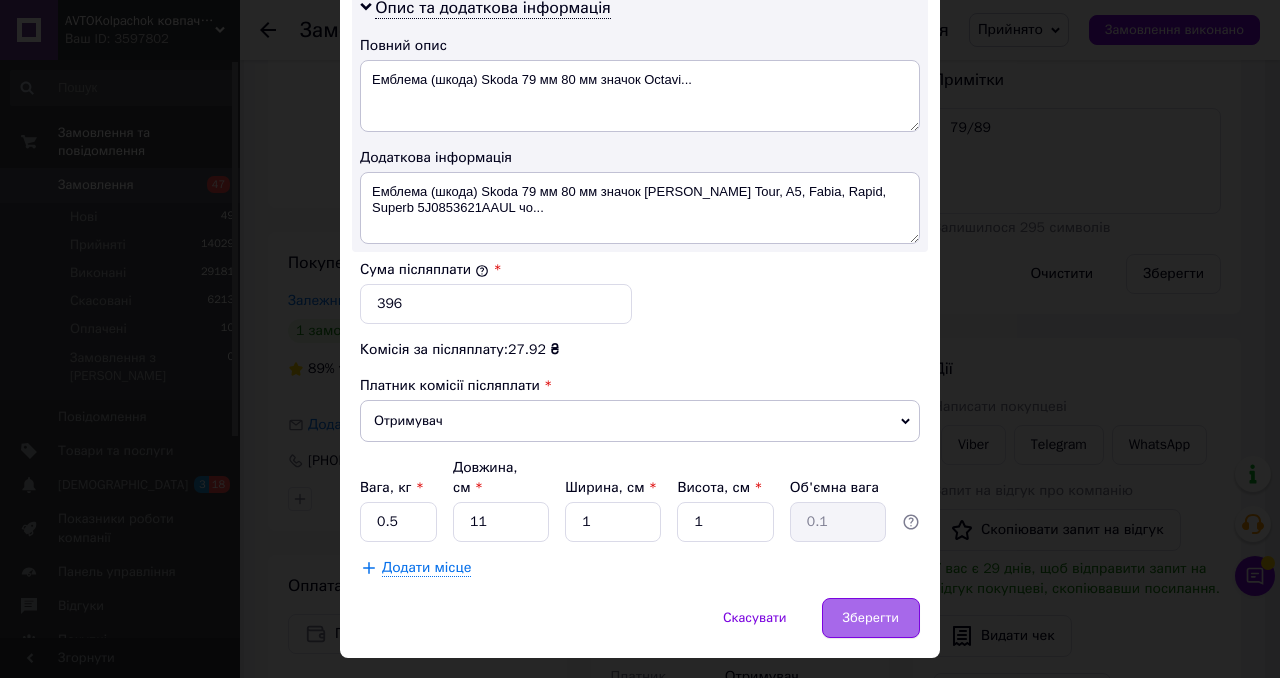 click on "Зберегти" at bounding box center (871, 618) 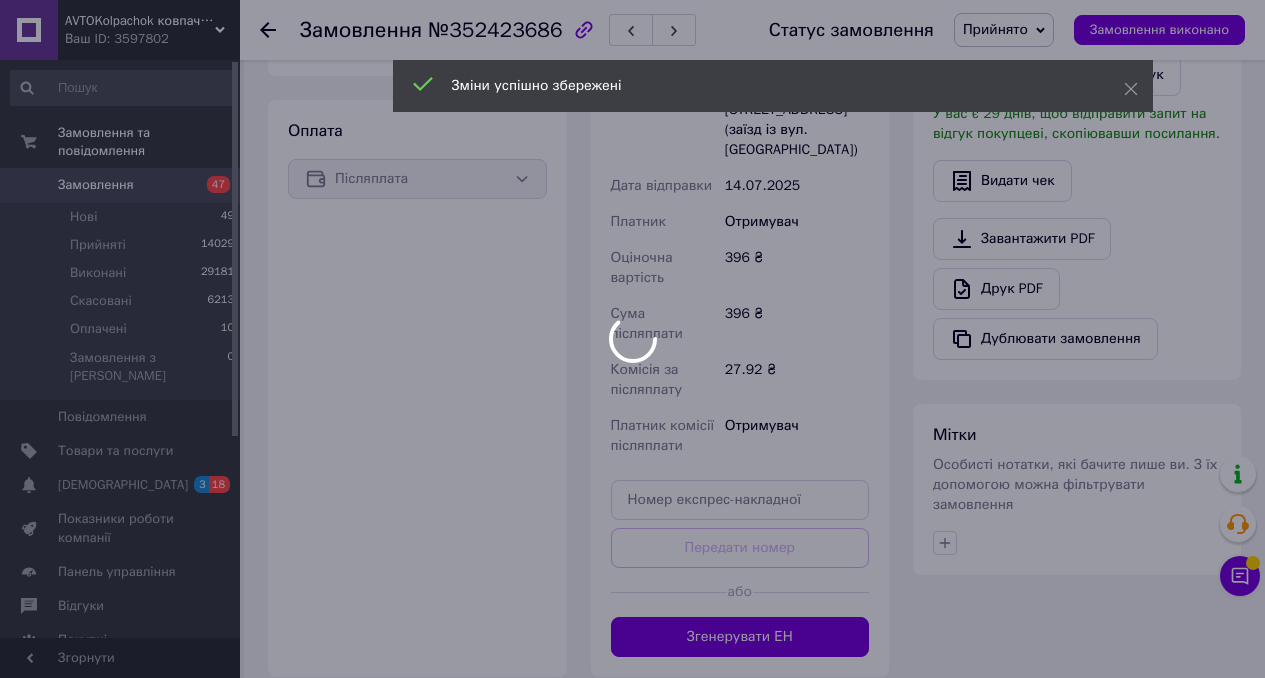 scroll, scrollTop: 840, scrollLeft: 0, axis: vertical 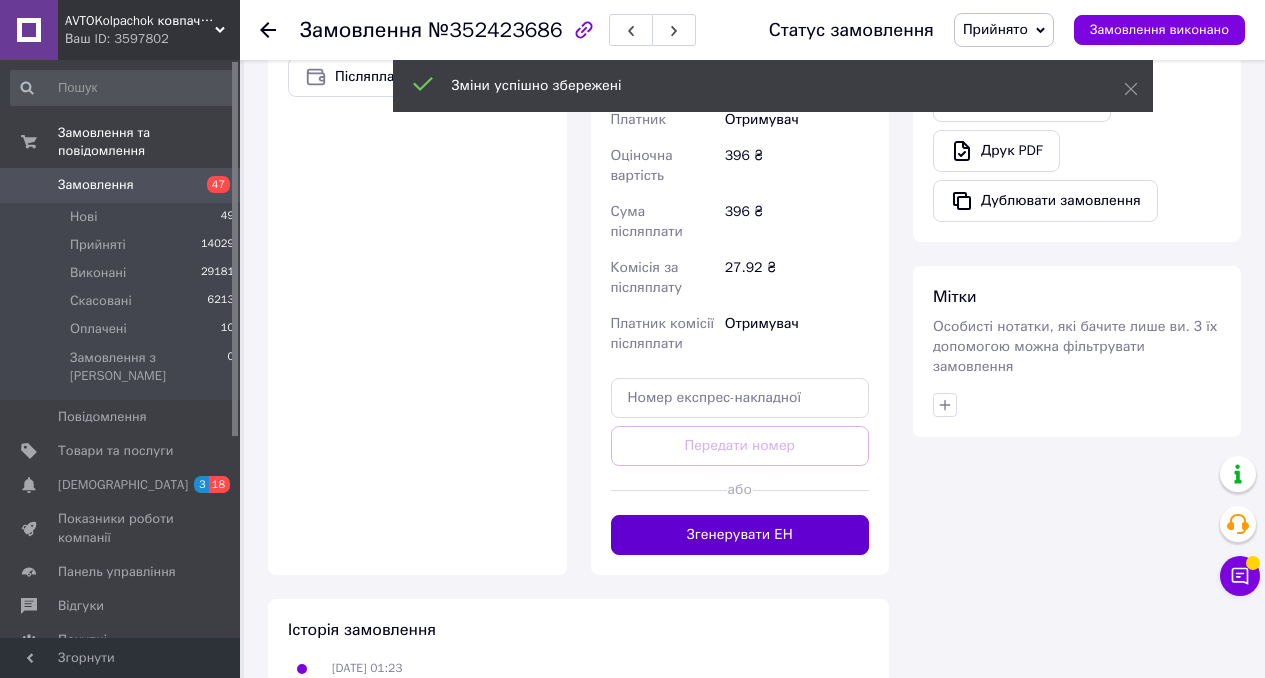 click on "Згенерувати ЕН" at bounding box center (740, 535) 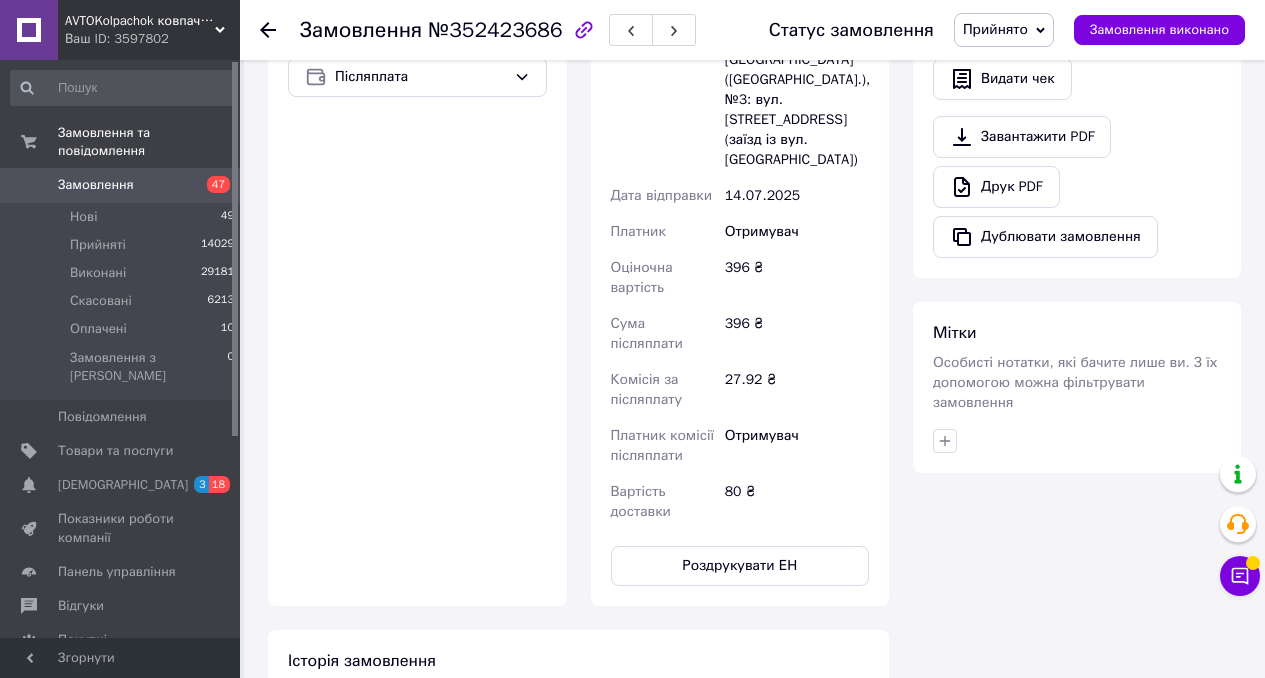click on "Замовлення" at bounding box center (96, 185) 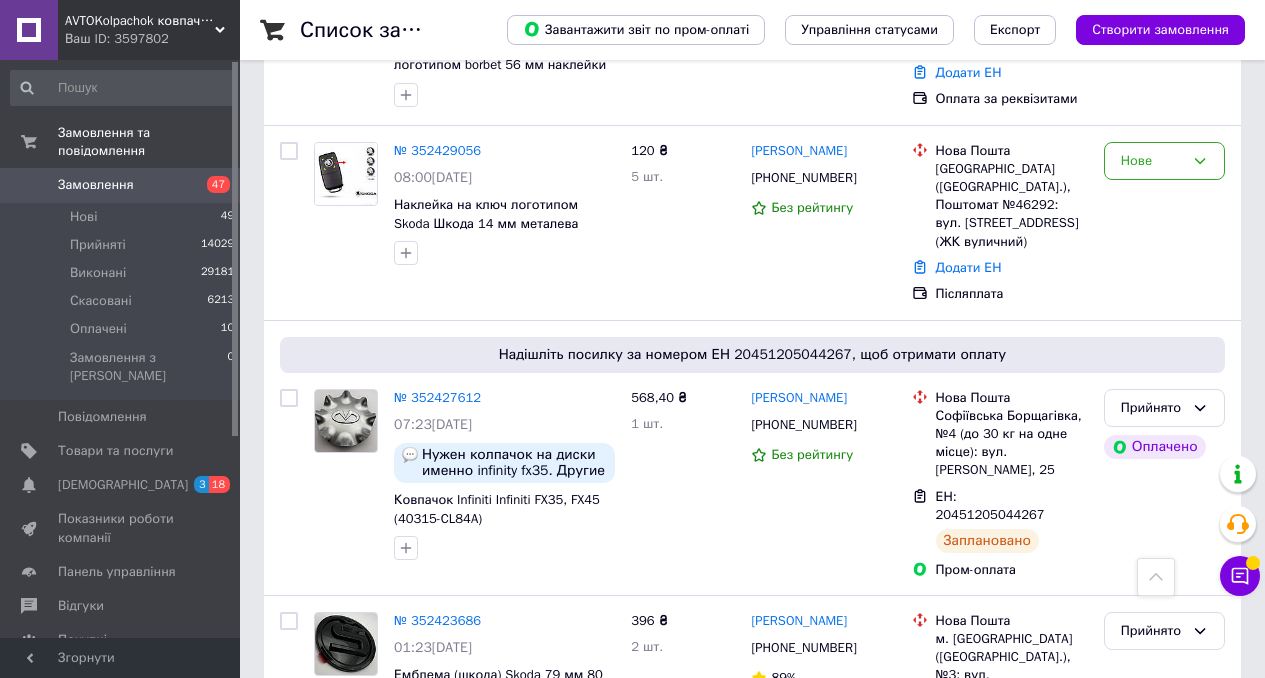 scroll, scrollTop: 13813, scrollLeft: 0, axis: vertical 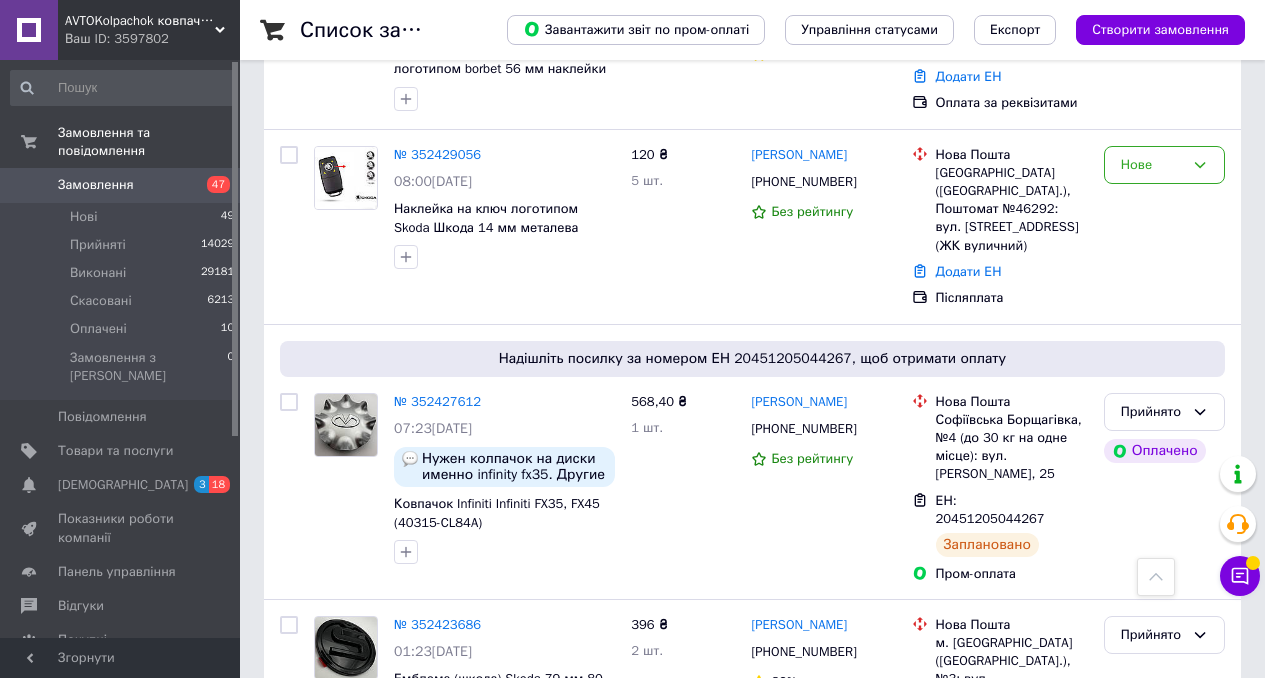 click on "№ 352418810" at bounding box center (437, 884) 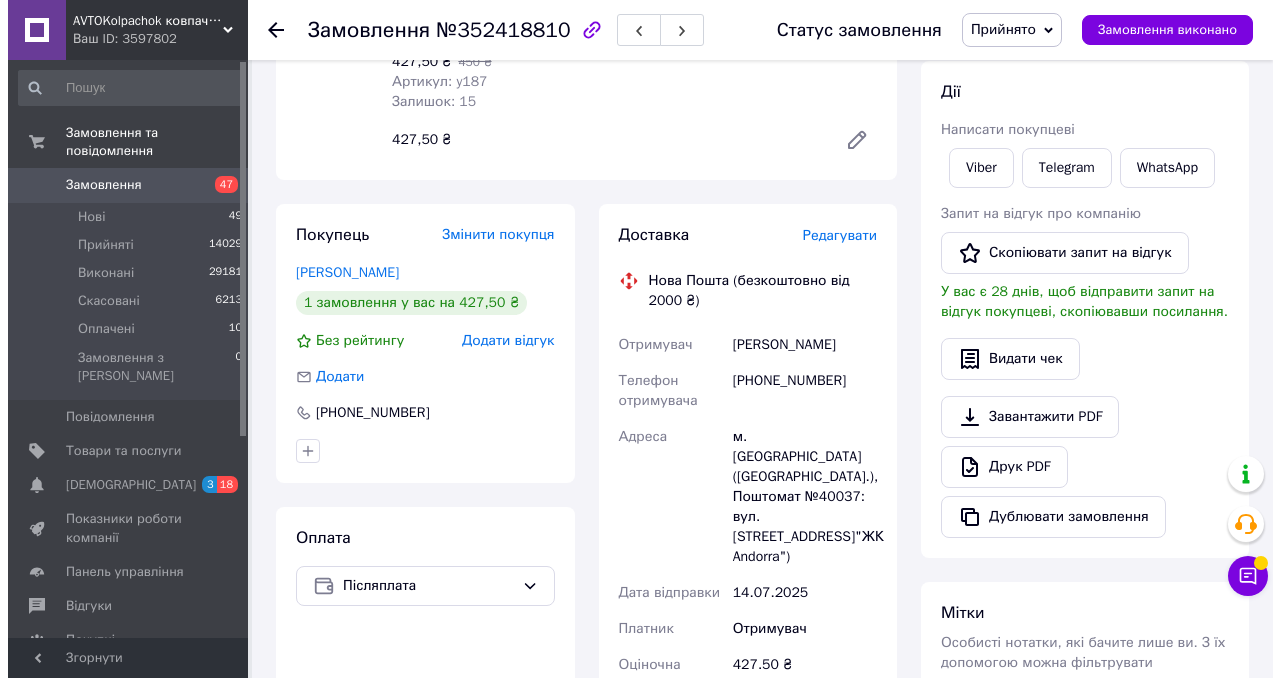 scroll, scrollTop: 260, scrollLeft: 0, axis: vertical 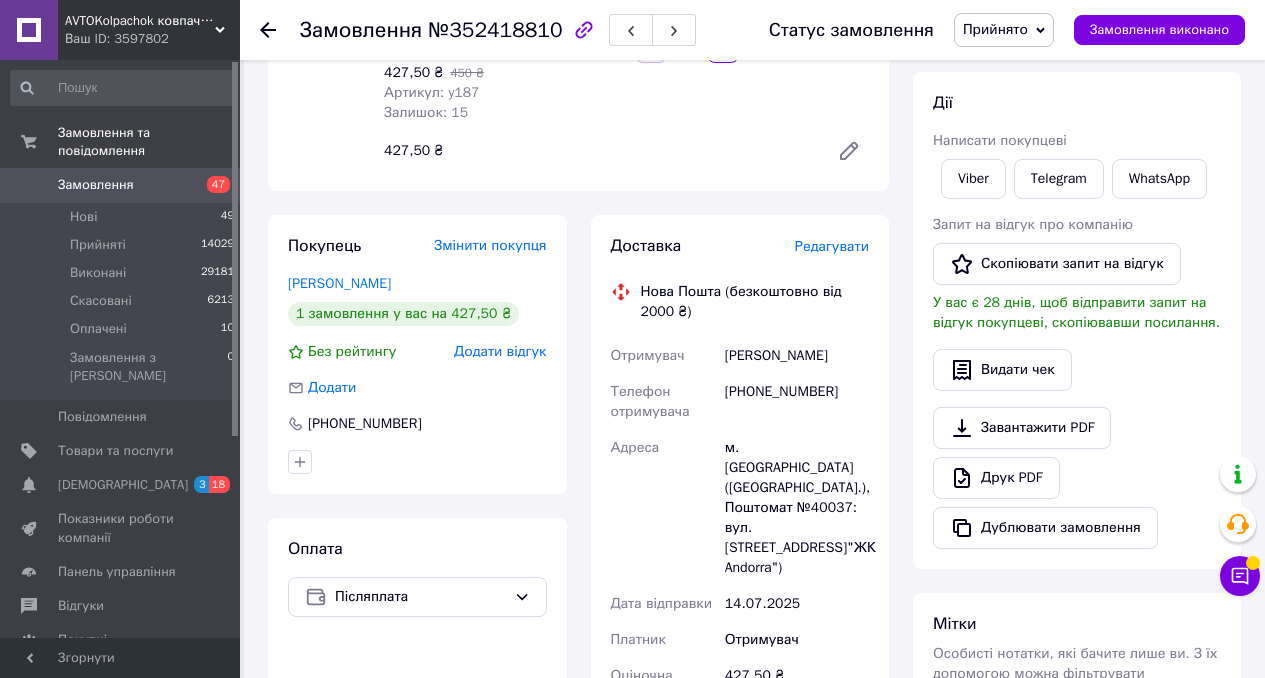 click on "Редагувати" at bounding box center (832, 246) 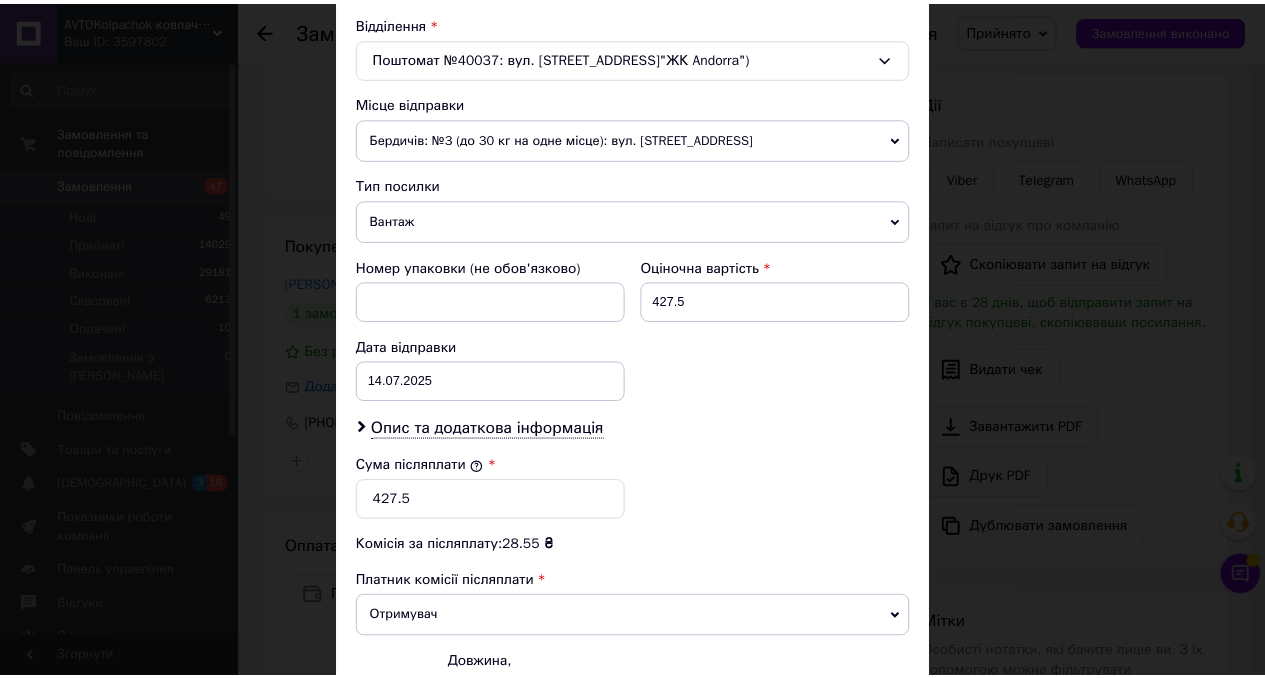 scroll, scrollTop: 868, scrollLeft: 0, axis: vertical 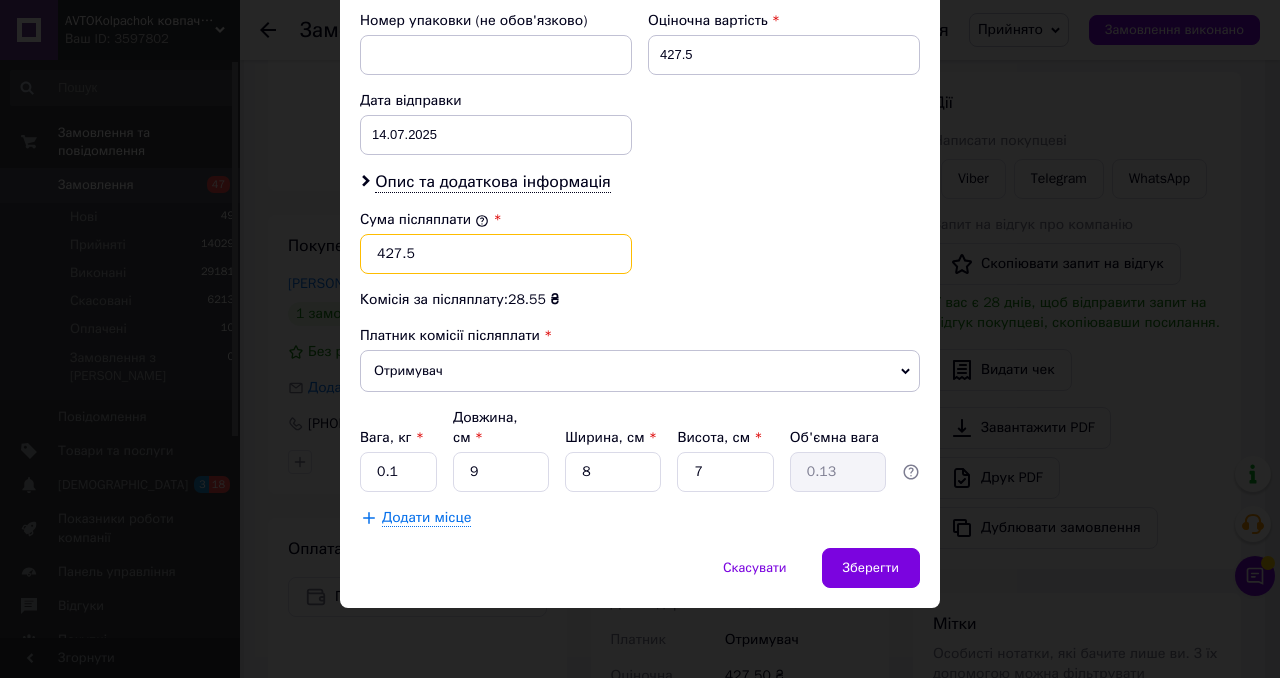 click on "427.5" at bounding box center [496, 254] 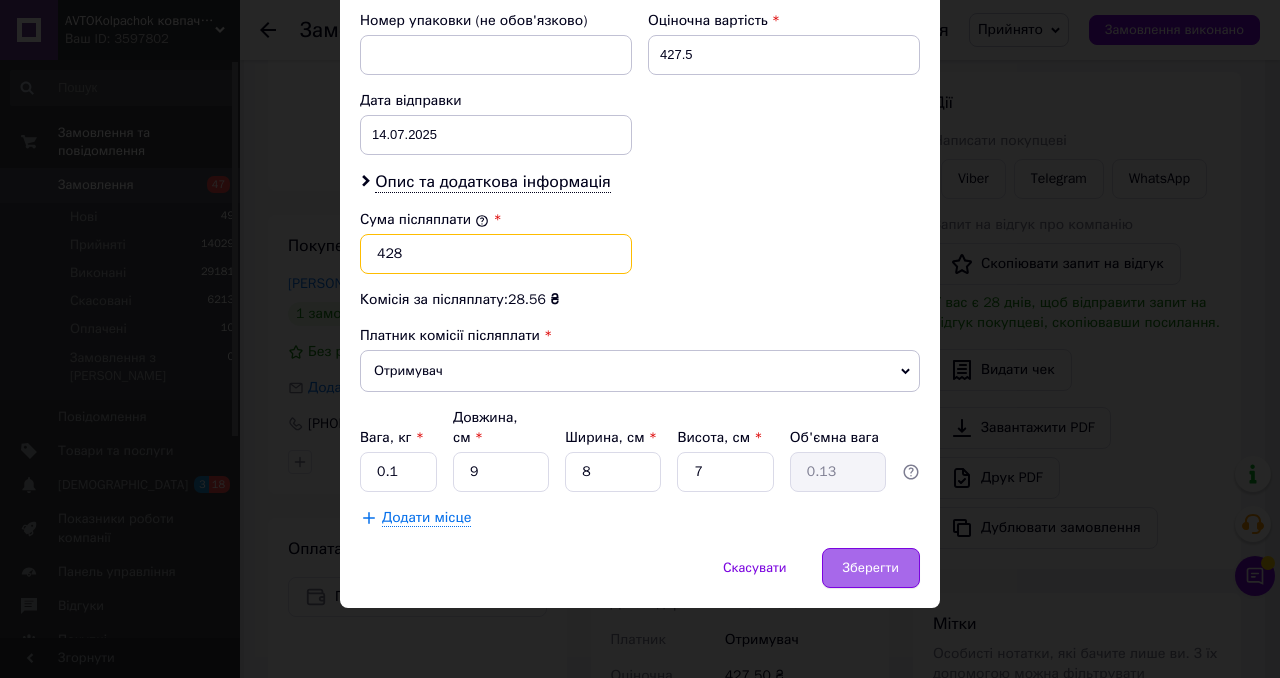 type on "428" 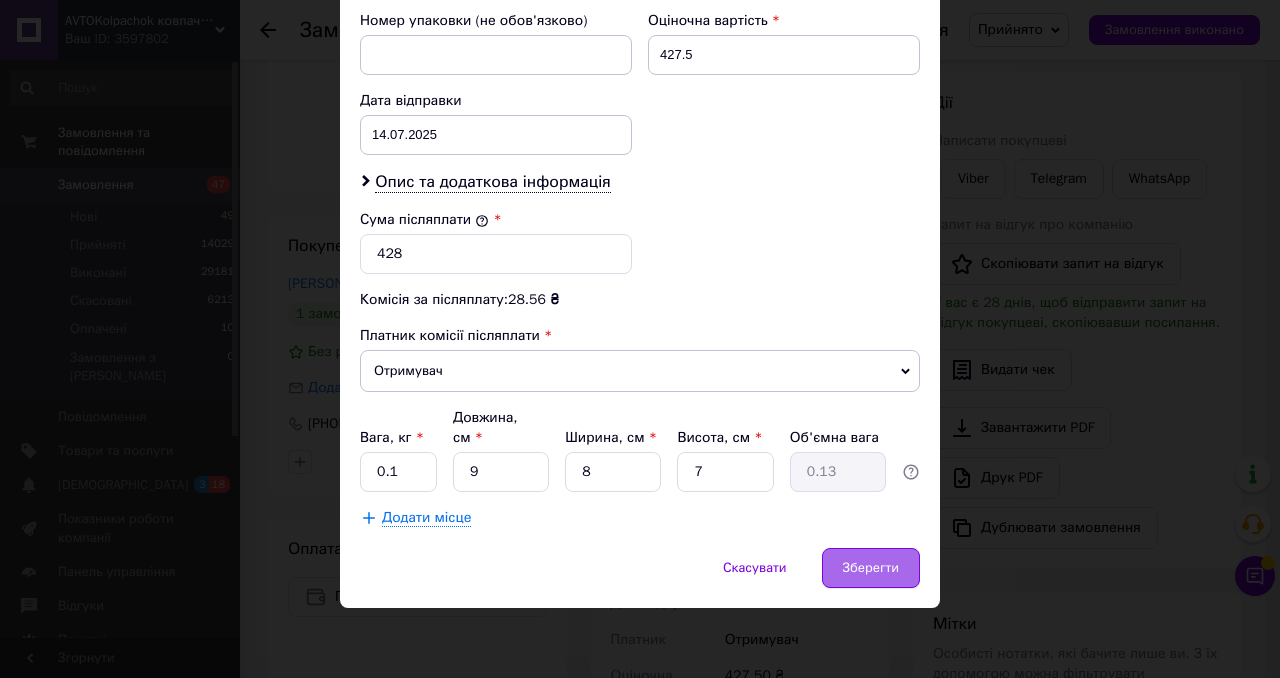 click on "Зберегти" at bounding box center [871, 568] 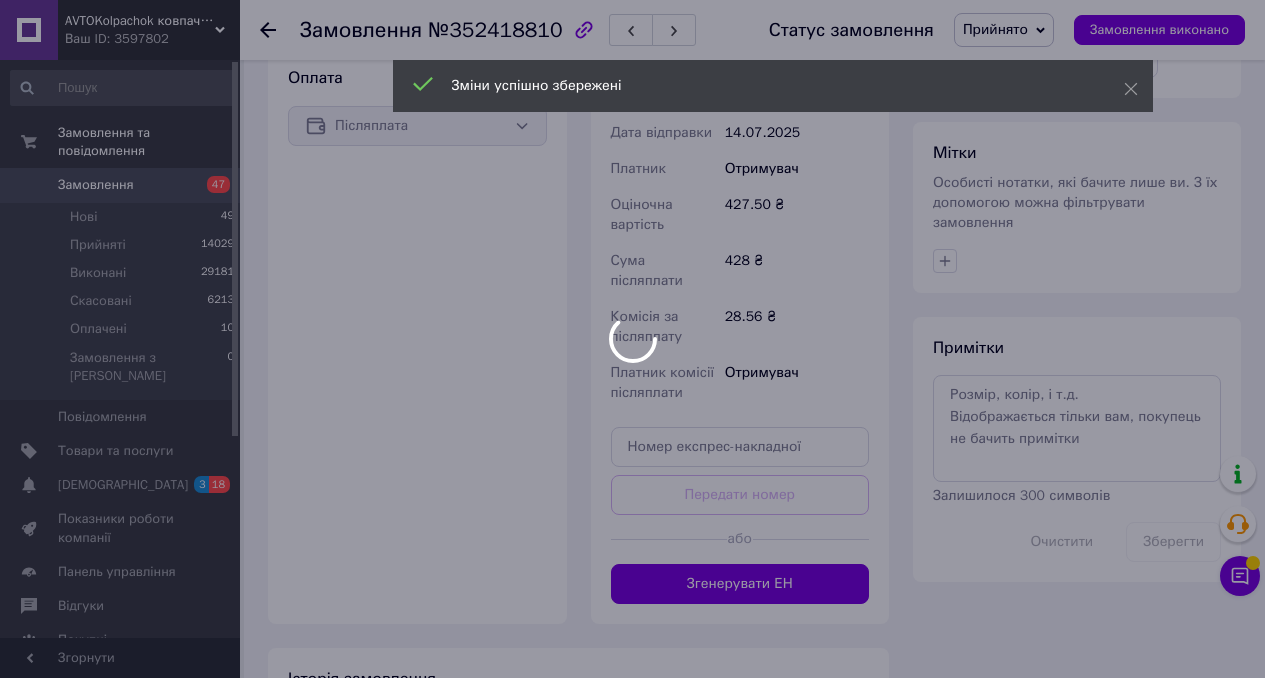scroll, scrollTop: 803, scrollLeft: 0, axis: vertical 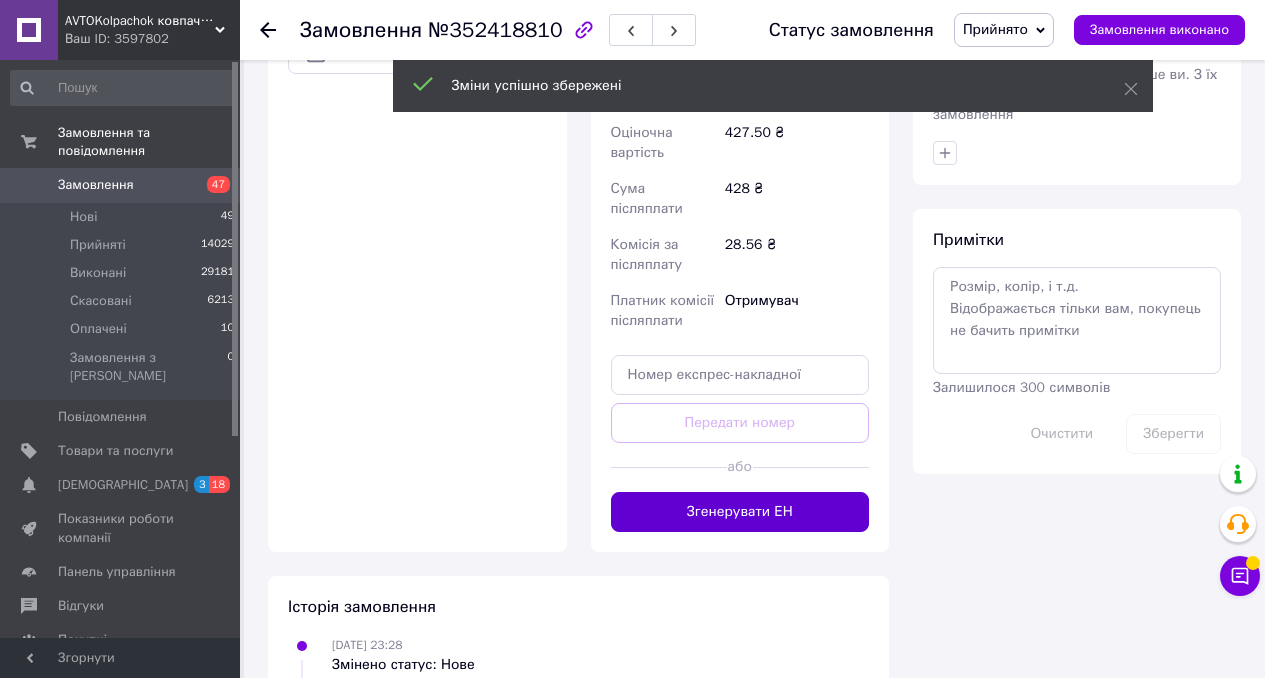 click on "Згенерувати ЕН" at bounding box center [740, 512] 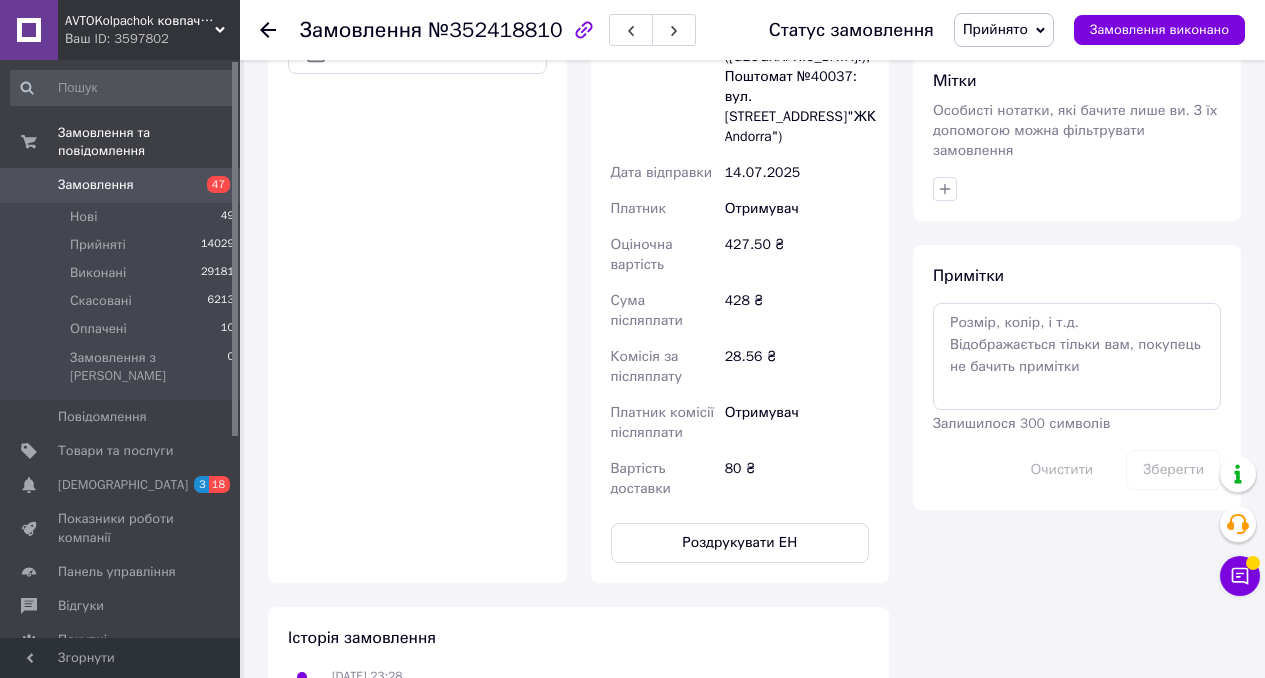 click on "Замовлення 47" at bounding box center [123, 185] 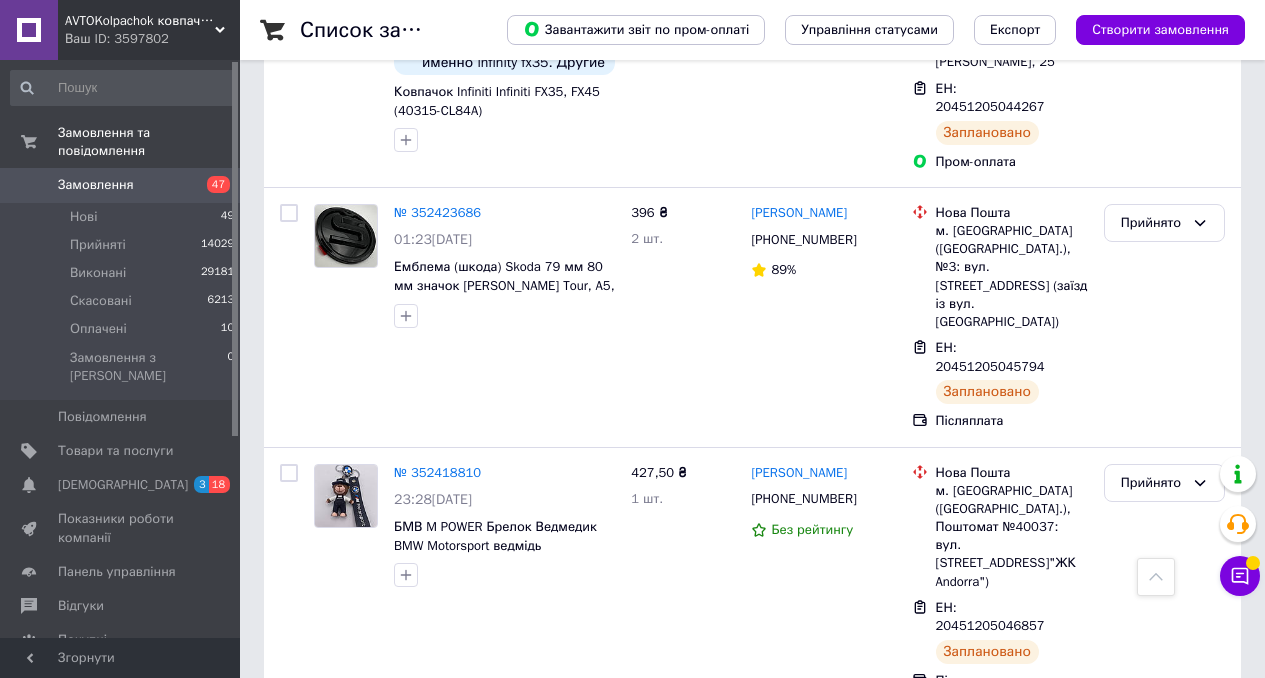 scroll, scrollTop: 14214, scrollLeft: 0, axis: vertical 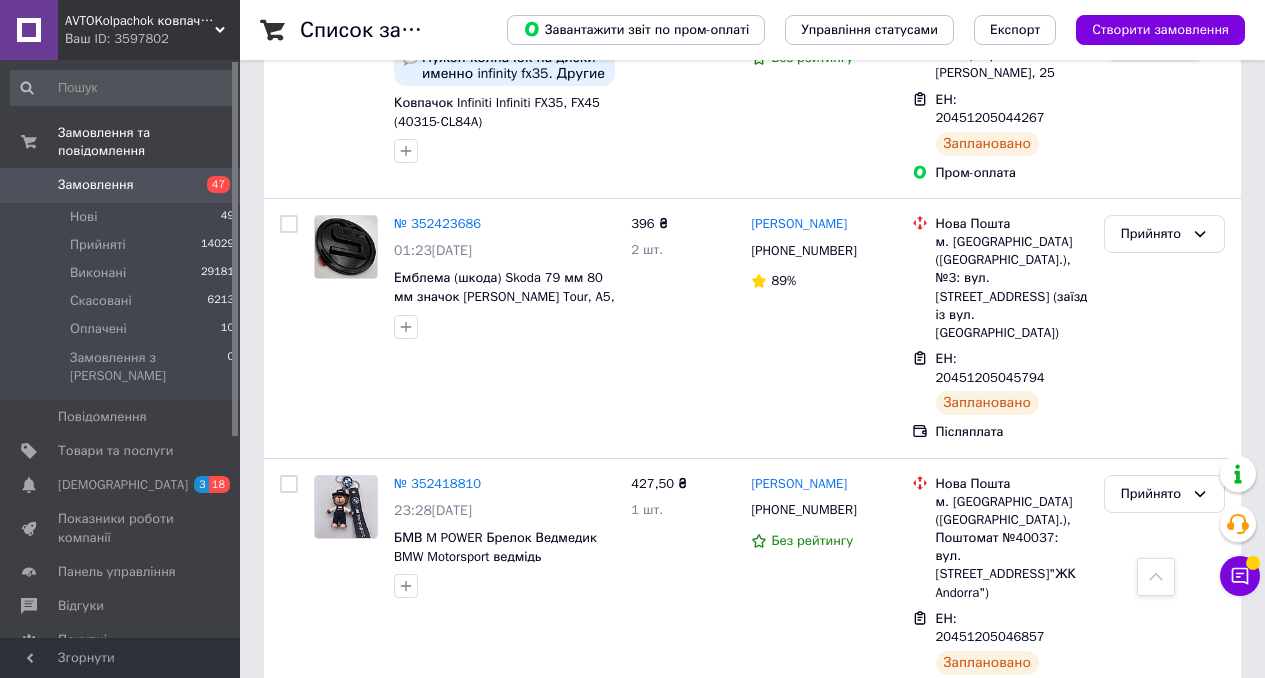 click on "№ 352415994" at bounding box center (437, 742) 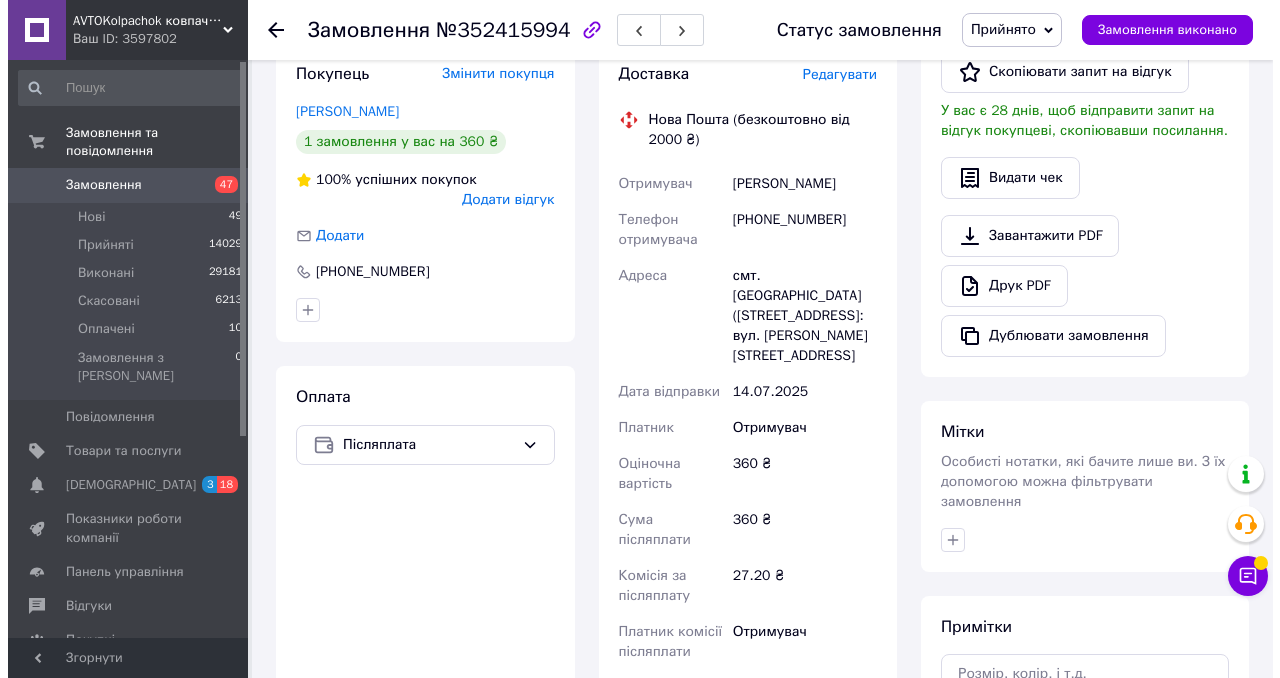 scroll, scrollTop: 409, scrollLeft: 0, axis: vertical 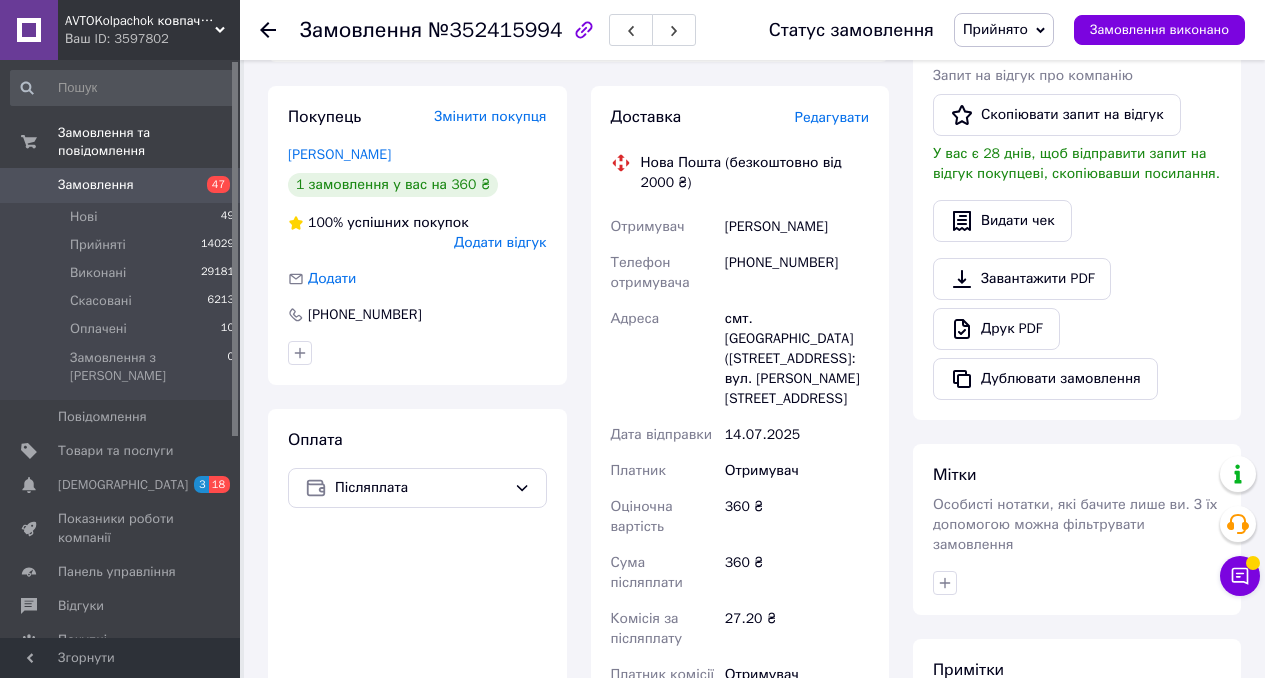 click on "Редагувати" at bounding box center (832, 117) 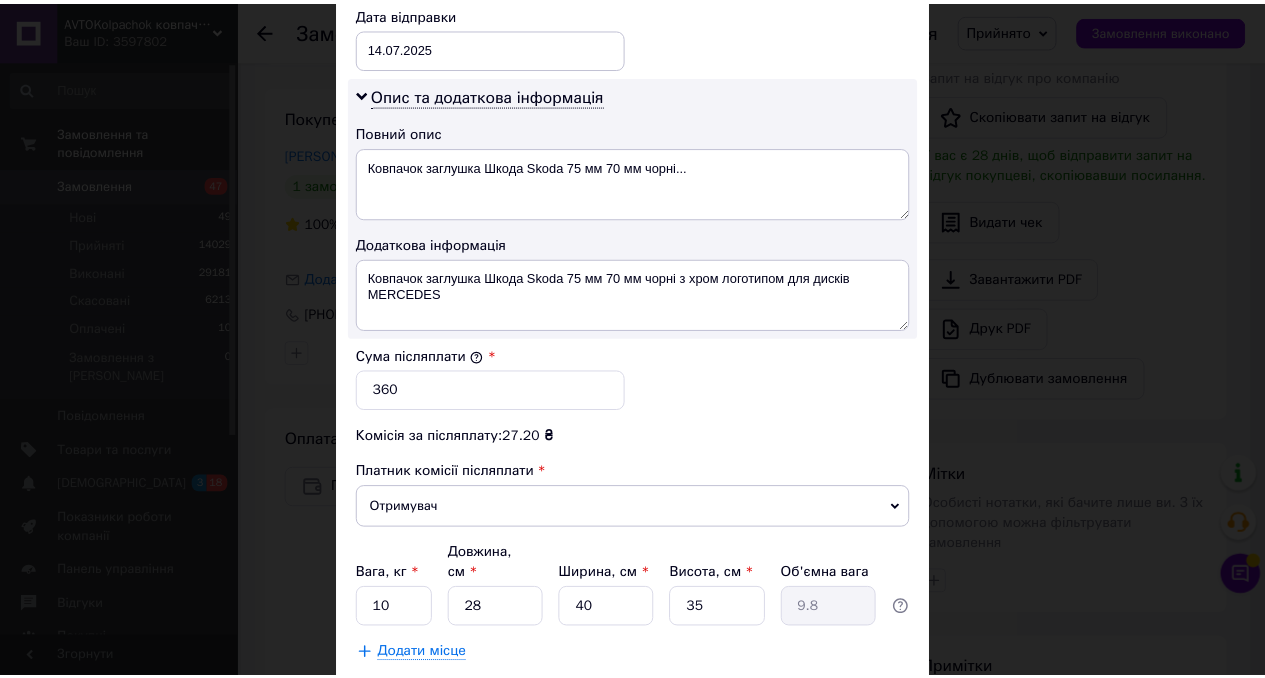 scroll, scrollTop: 1092, scrollLeft: 0, axis: vertical 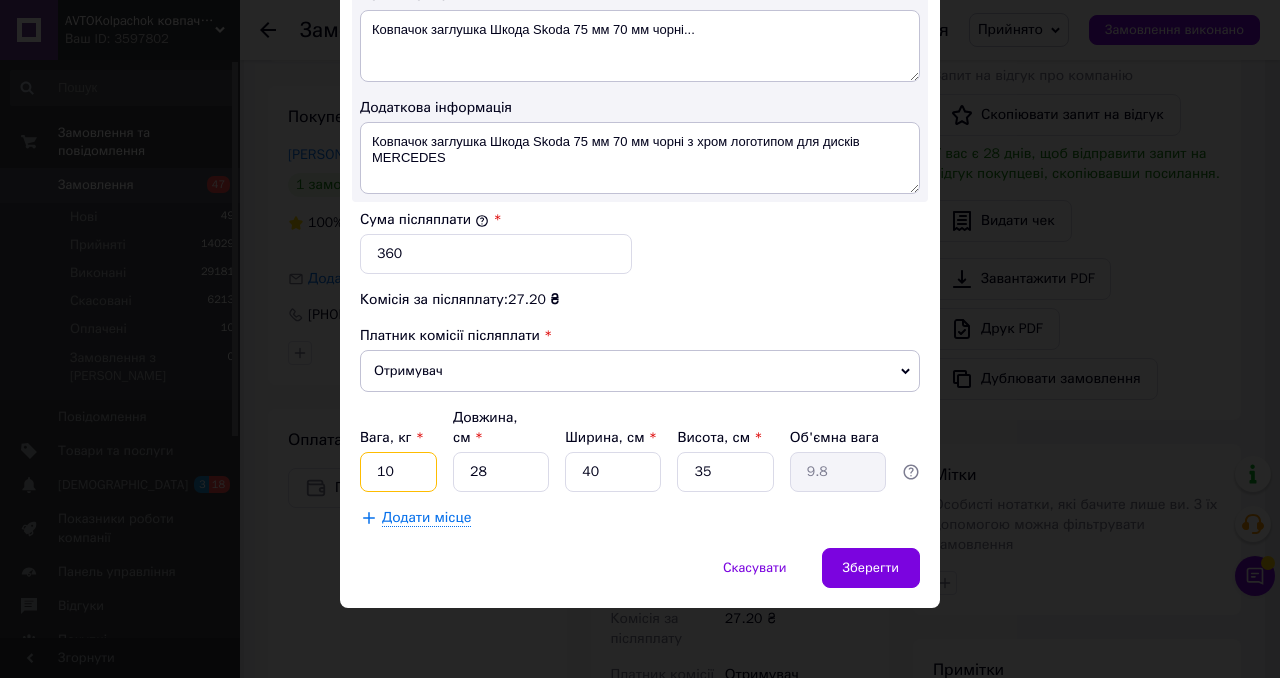 click on "10" at bounding box center [398, 472] 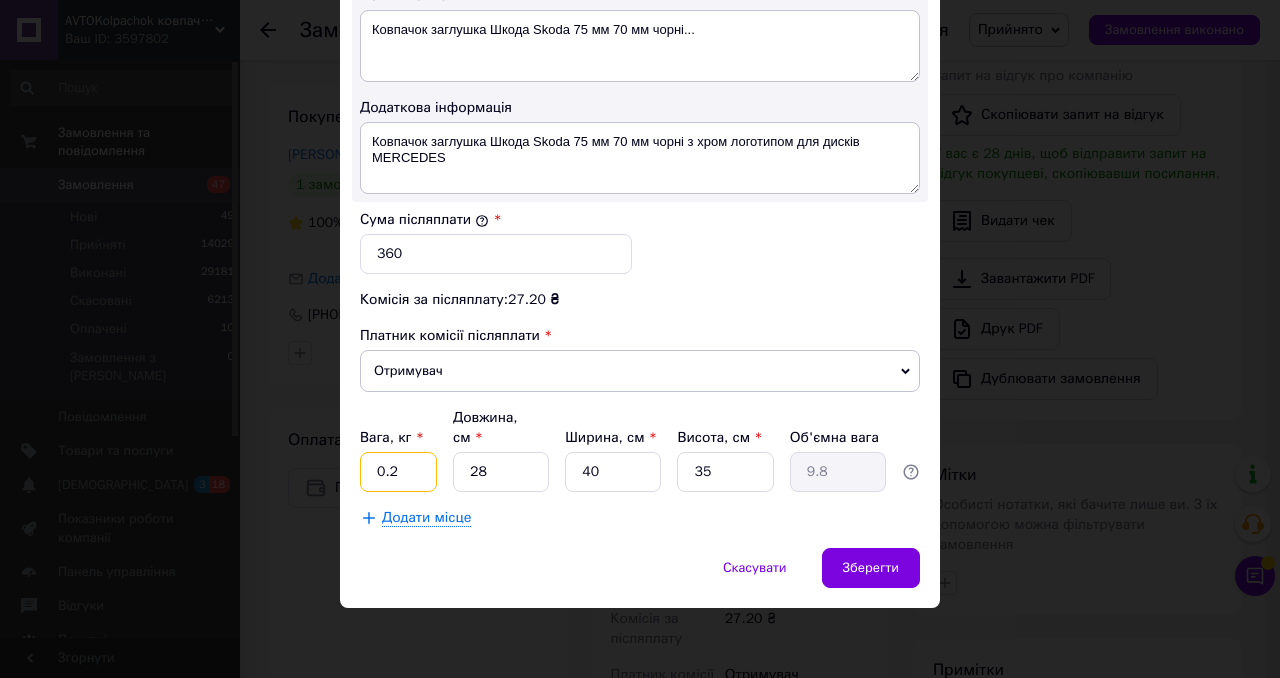 type on "0.2" 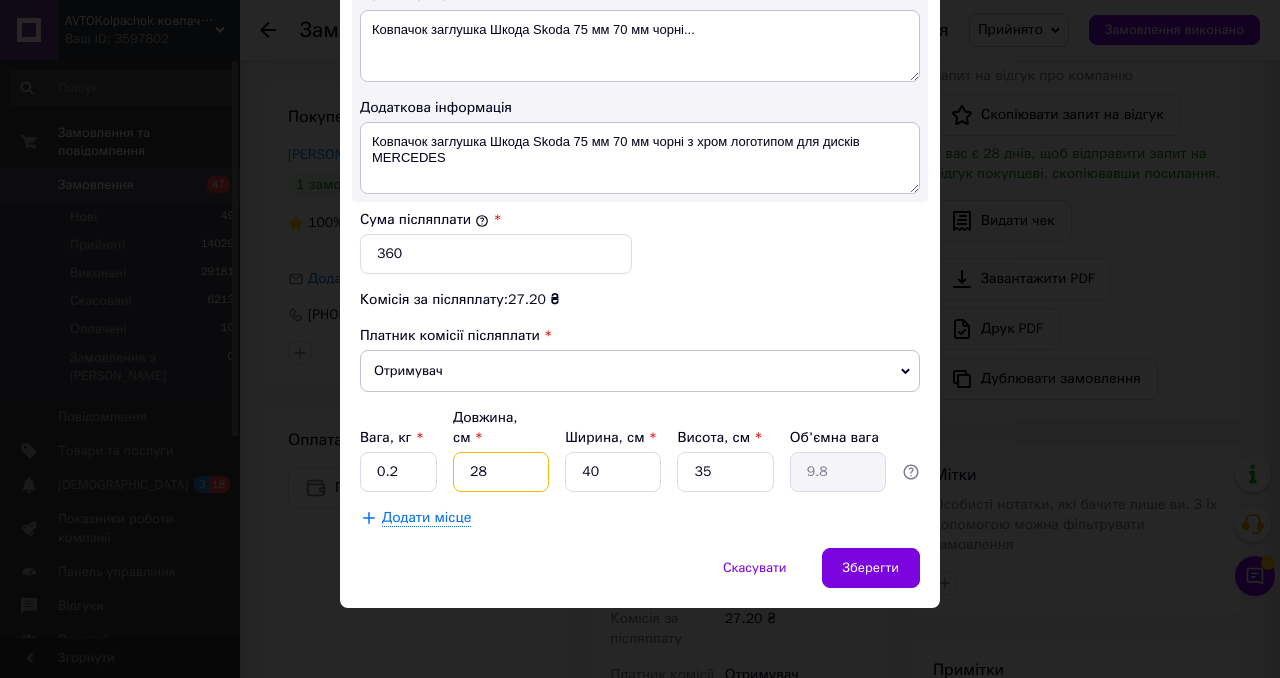 click on "28" at bounding box center [501, 472] 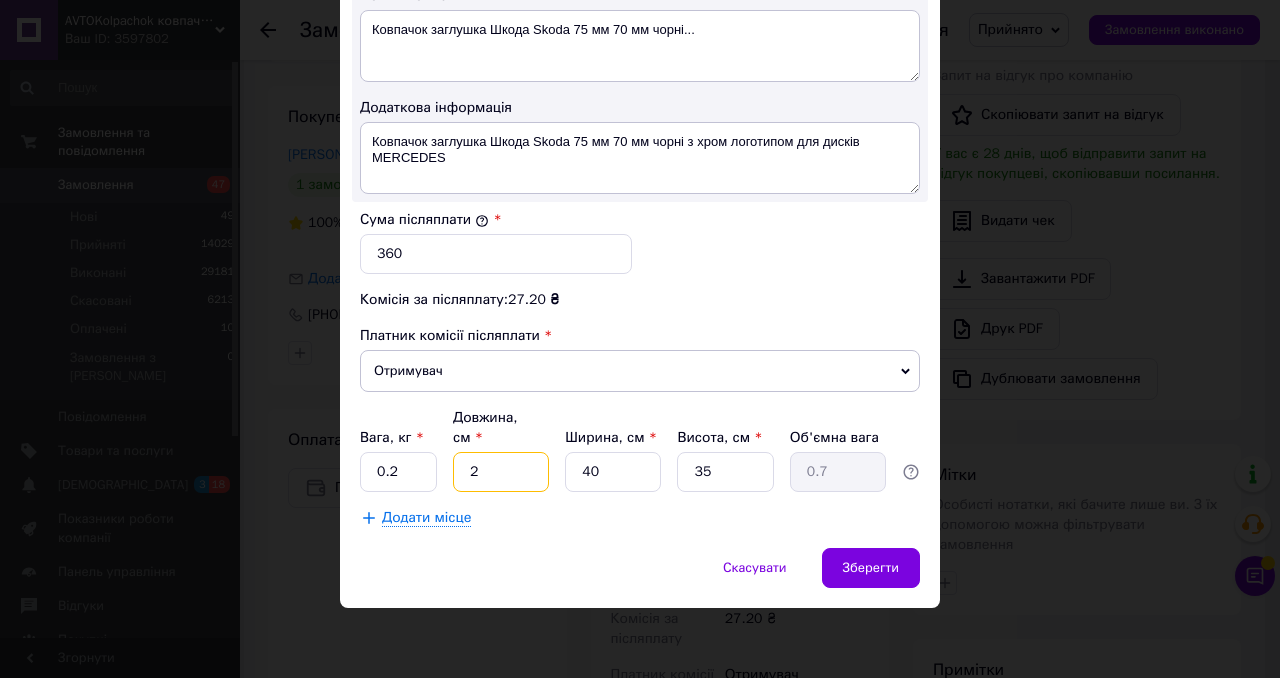 type on "2" 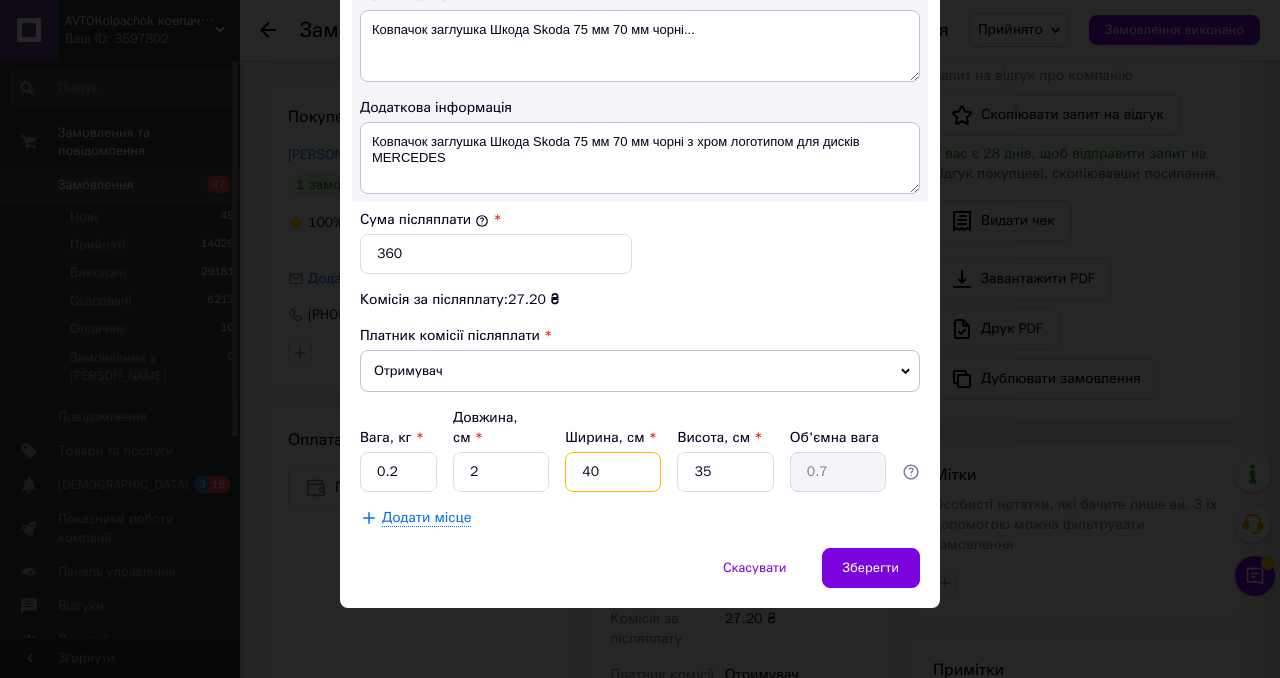 click on "40" at bounding box center (613, 472) 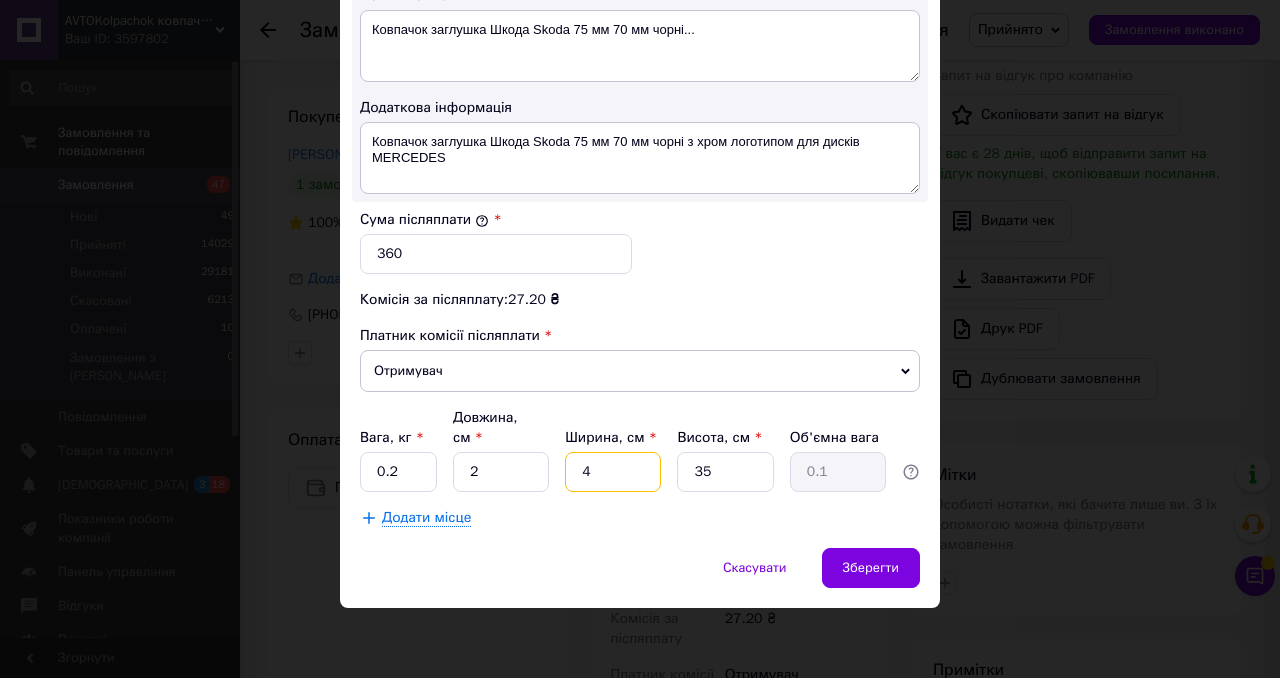 type on "4" 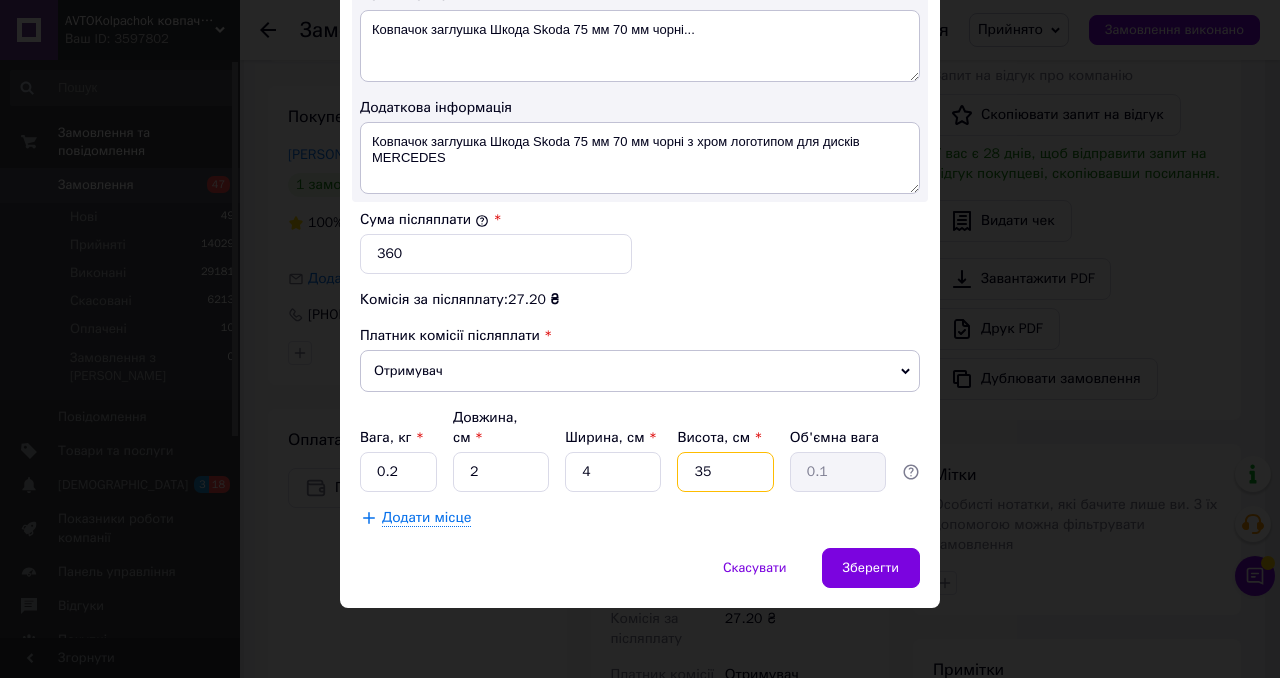 click on "35" at bounding box center [725, 472] 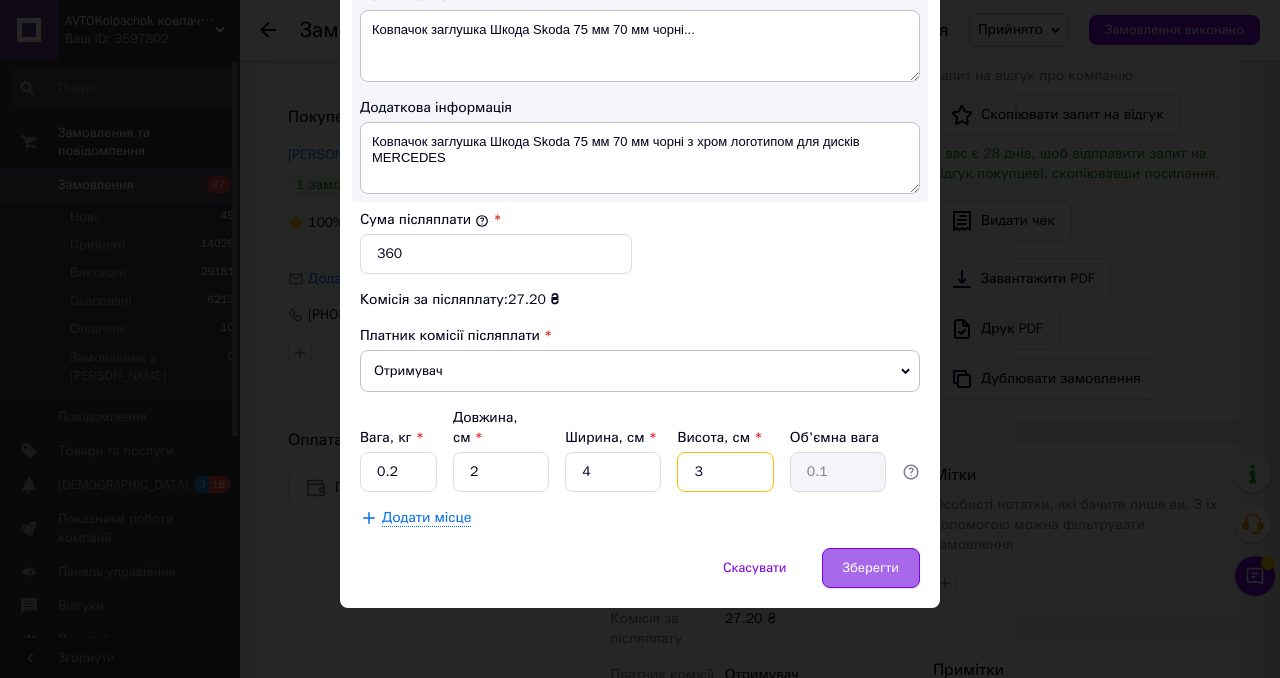 type on "3" 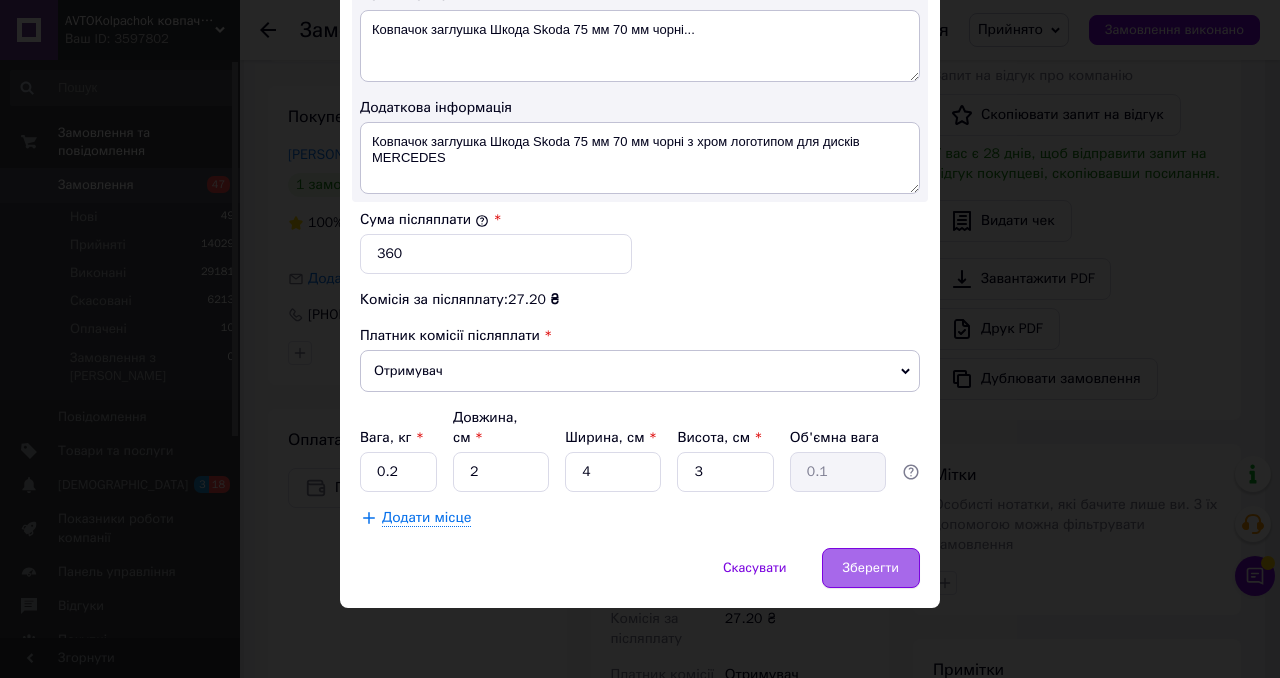 click on "Зберегти" at bounding box center [871, 568] 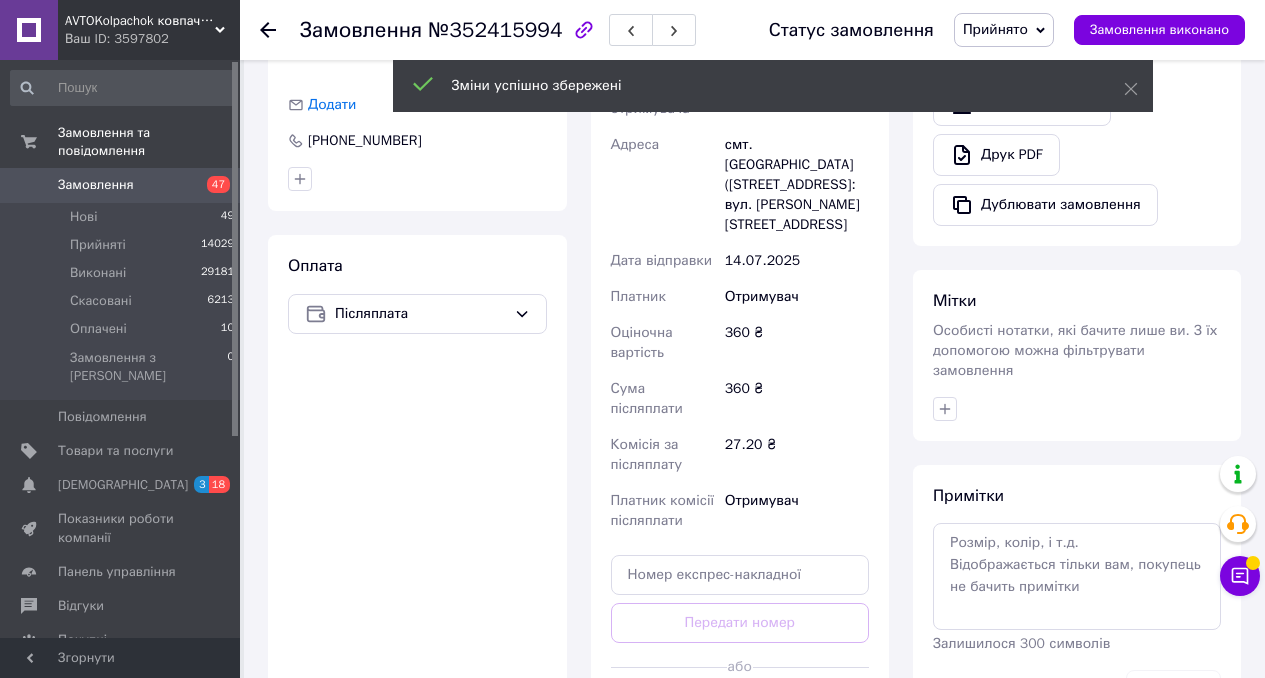 scroll, scrollTop: 698, scrollLeft: 0, axis: vertical 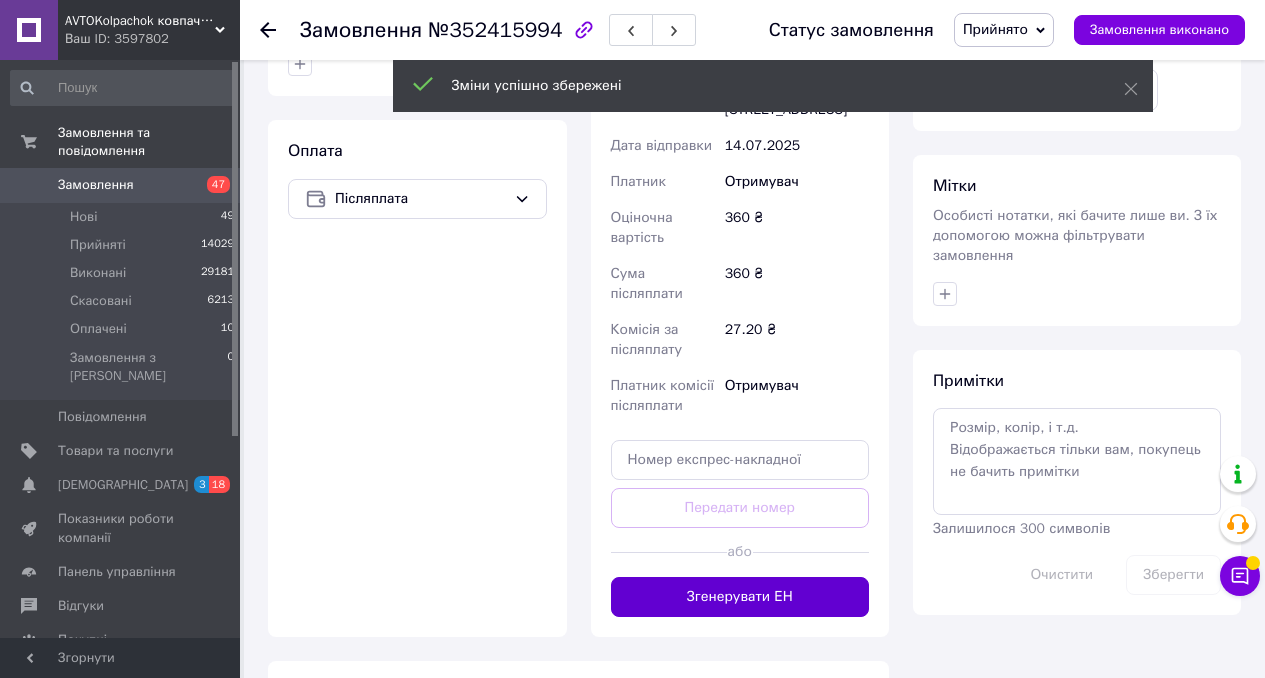 click on "Згенерувати ЕН" at bounding box center [740, 597] 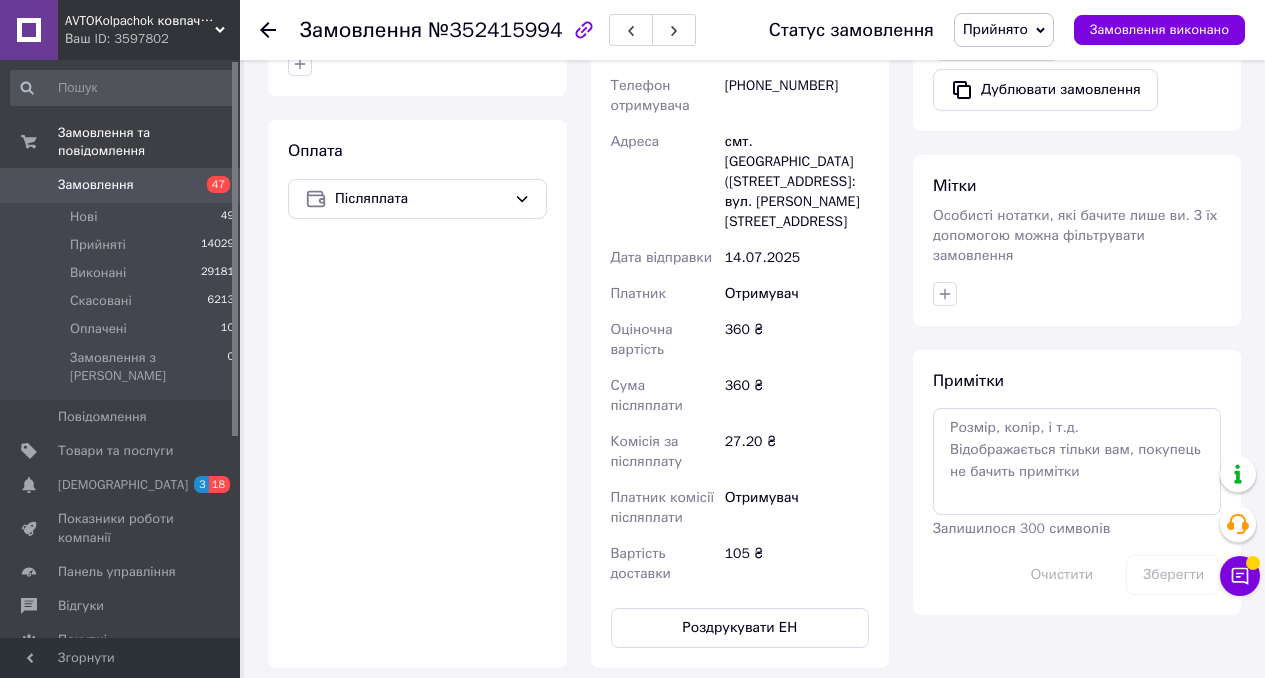 click on "Замовлення" at bounding box center [121, 185] 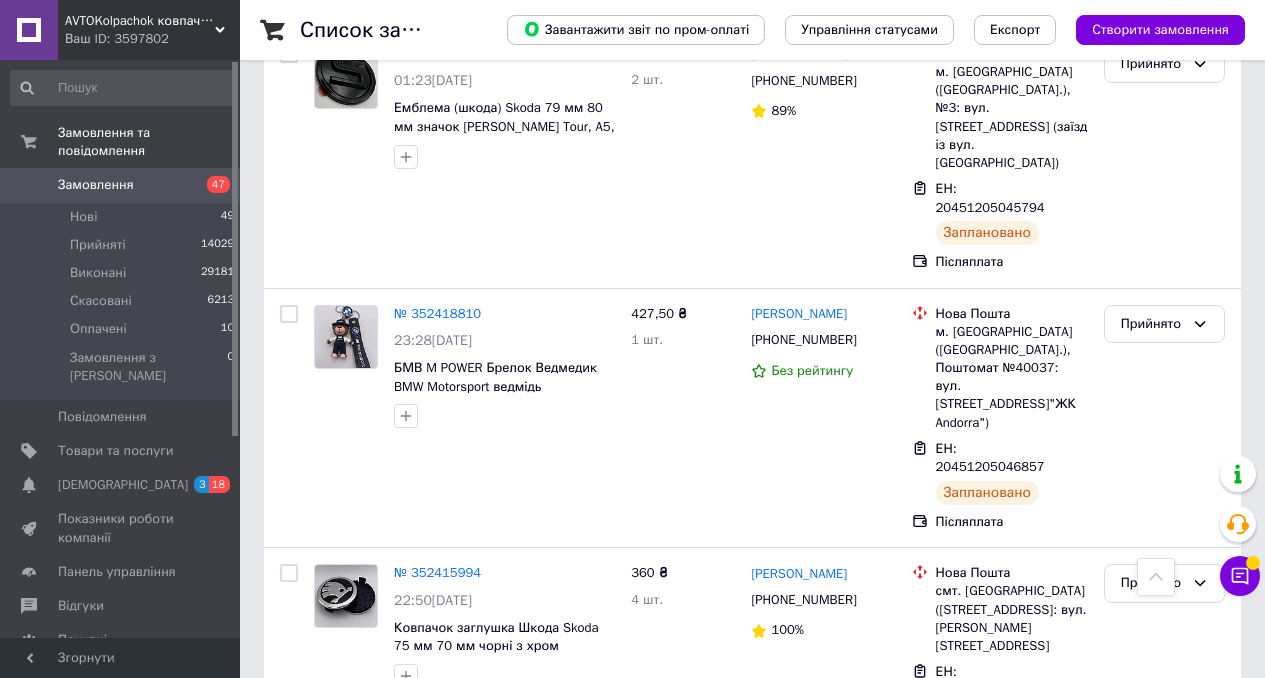 scroll, scrollTop: 14388, scrollLeft: 0, axis: vertical 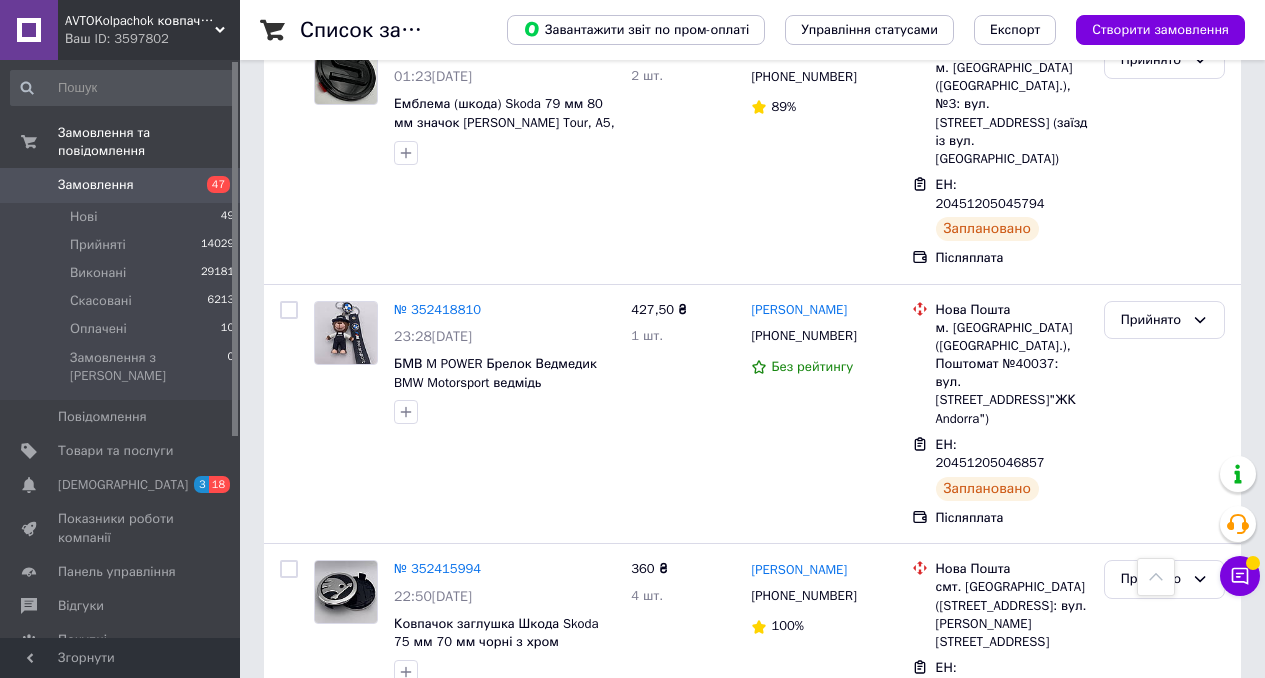 click on "№ 352413304" at bounding box center (437, 843) 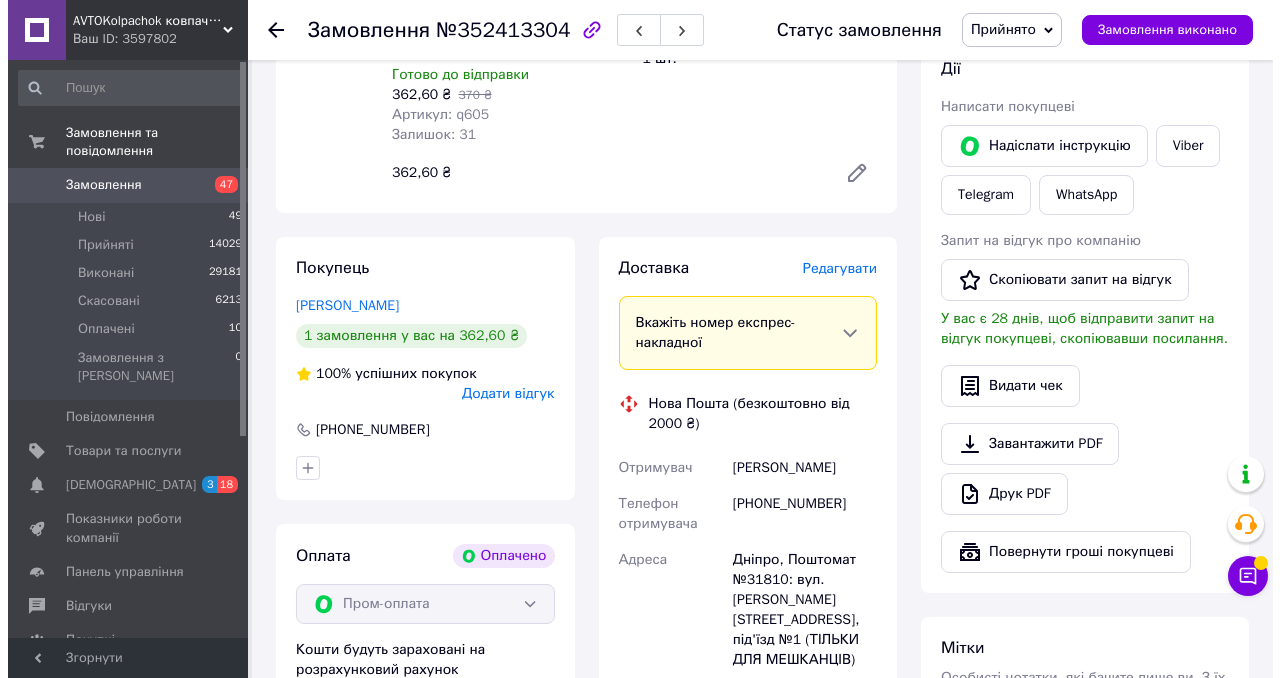 scroll, scrollTop: 851, scrollLeft: 0, axis: vertical 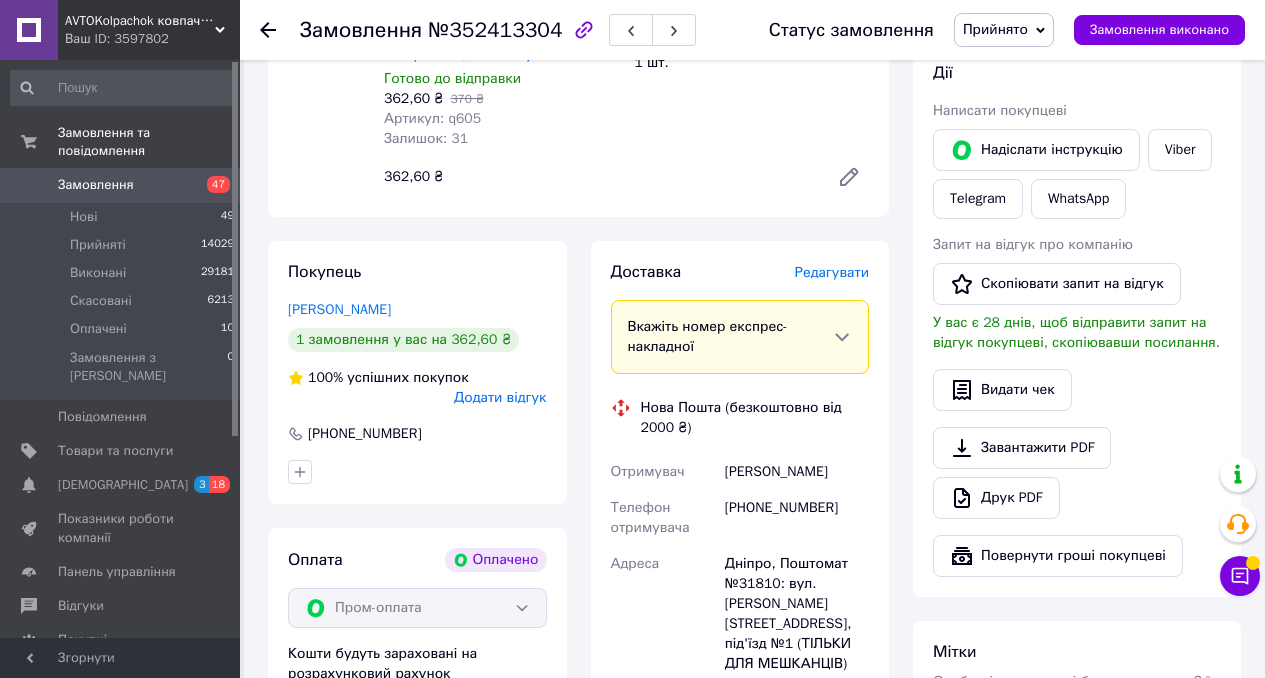 click on "Редагувати" at bounding box center [832, 272] 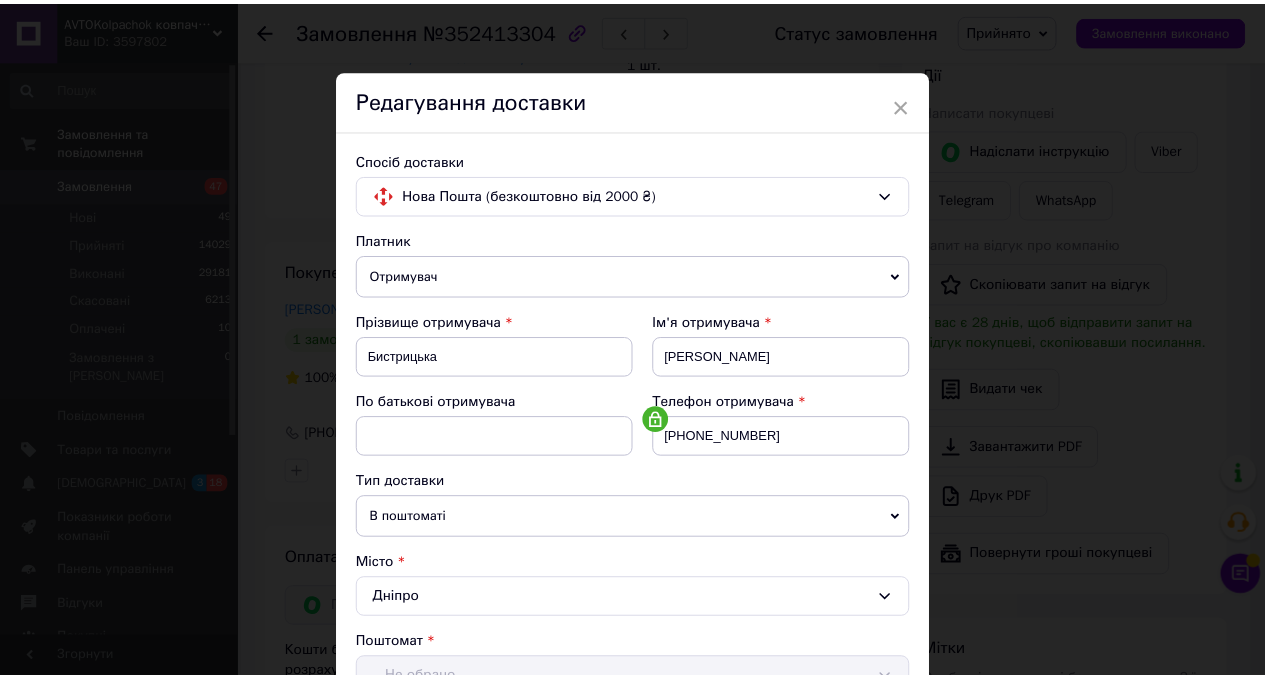 scroll, scrollTop: 916, scrollLeft: 0, axis: vertical 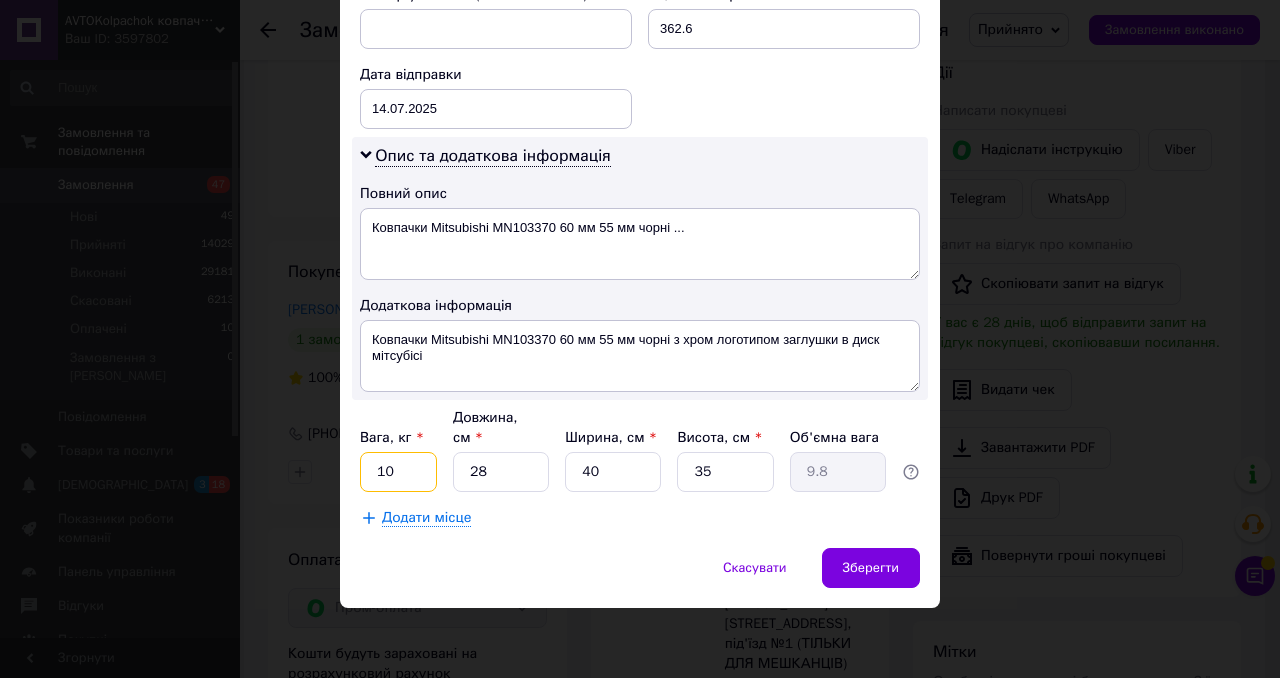 click on "10" at bounding box center [398, 472] 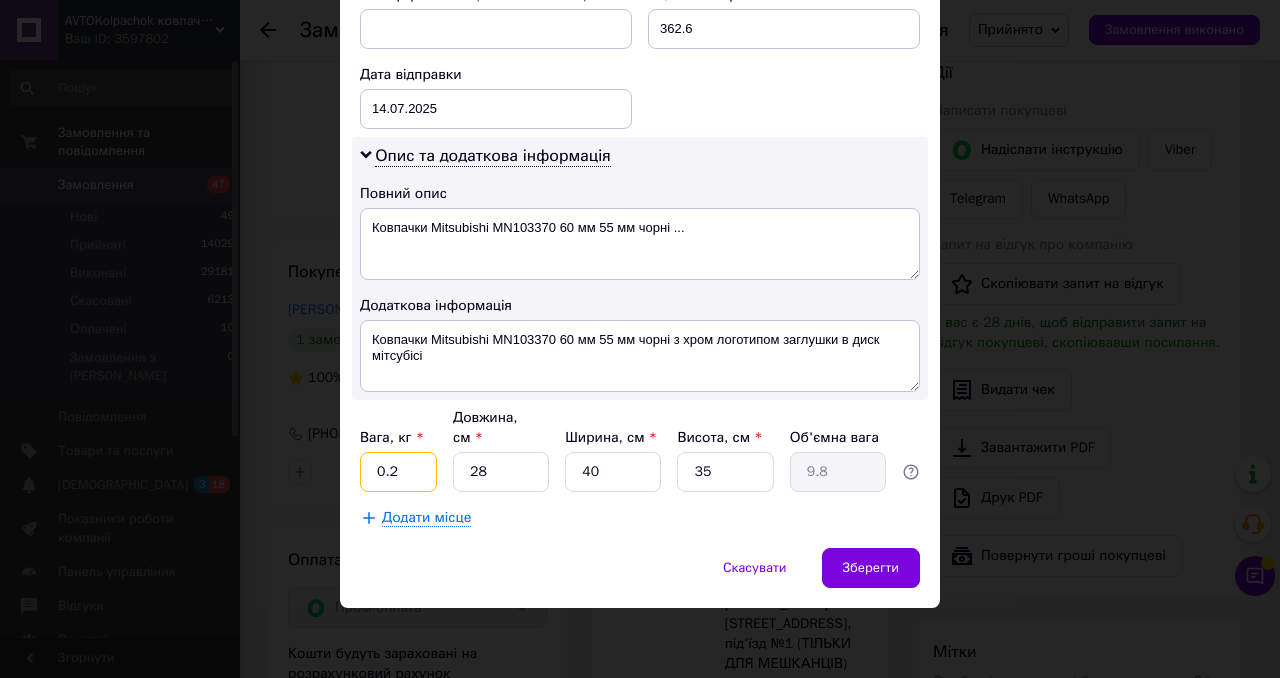 type on "0.2" 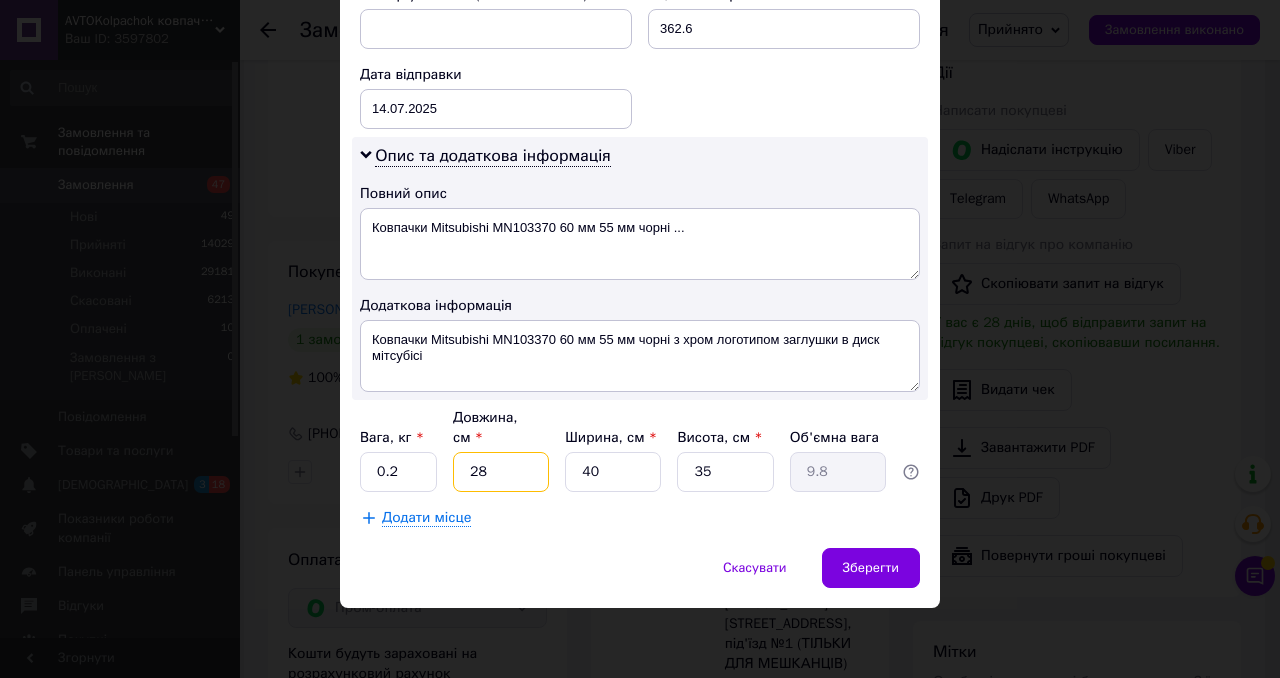 click on "28" at bounding box center (501, 472) 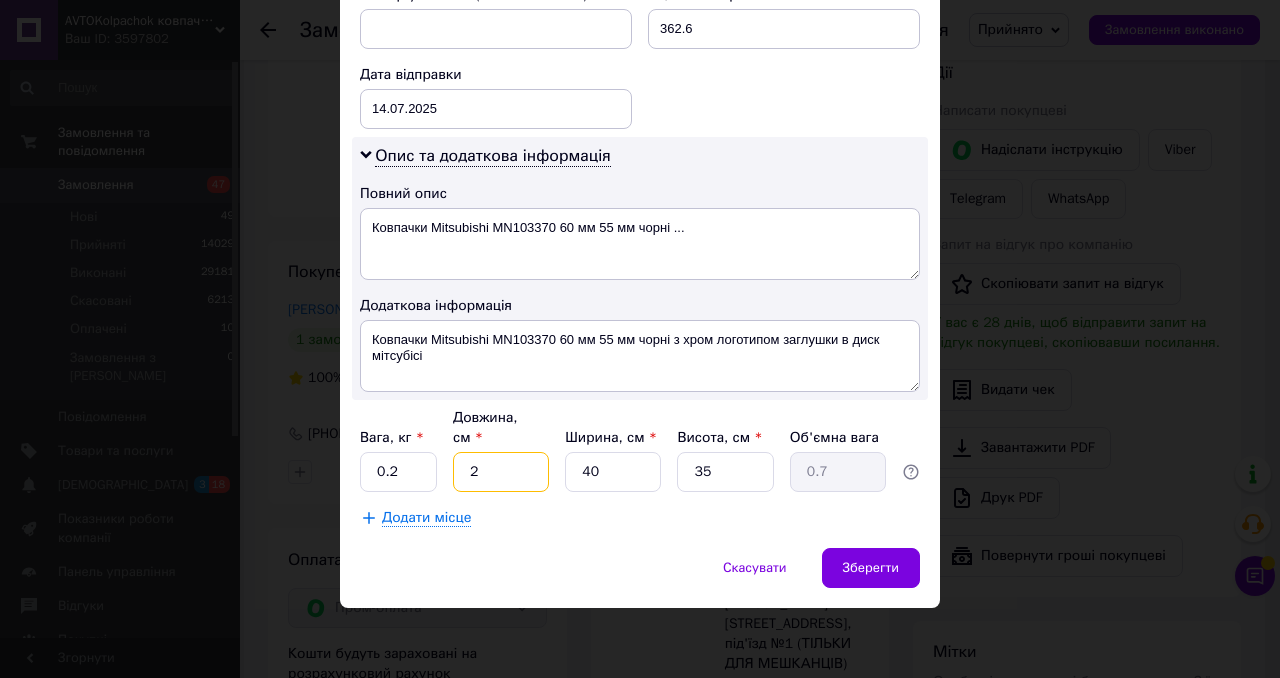 type on "2" 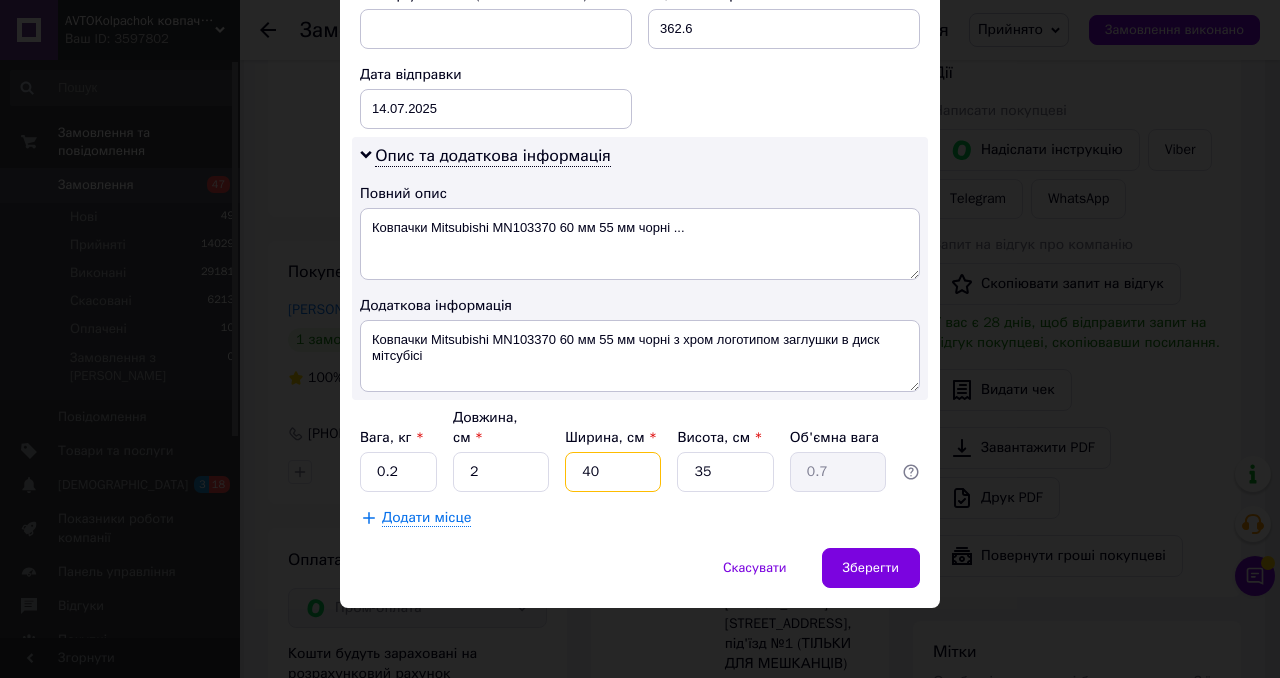 click on "40" at bounding box center (613, 472) 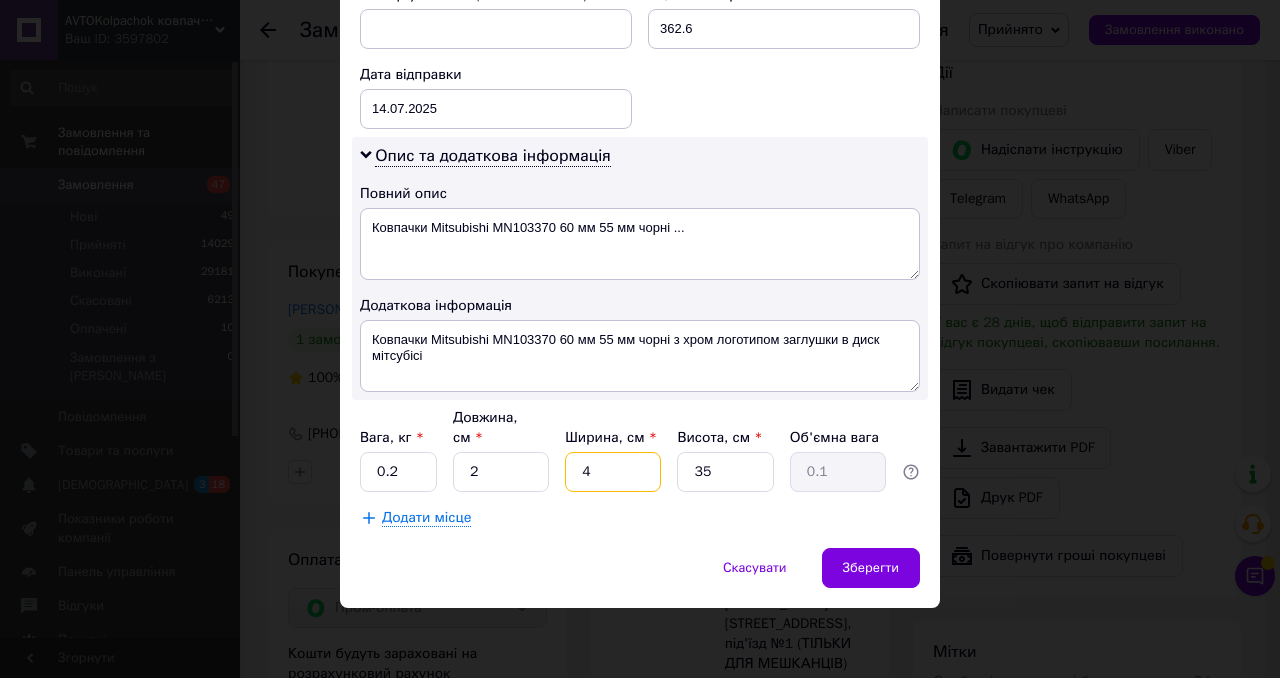 type on "4" 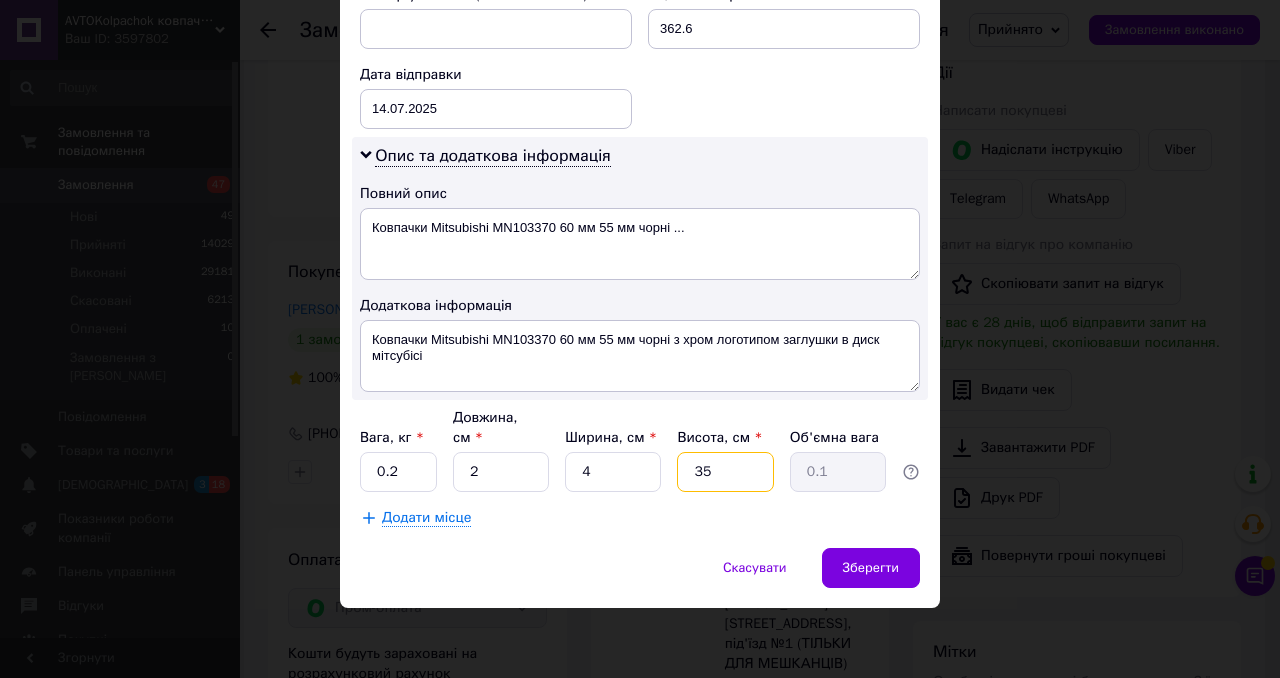 click on "35" at bounding box center (725, 472) 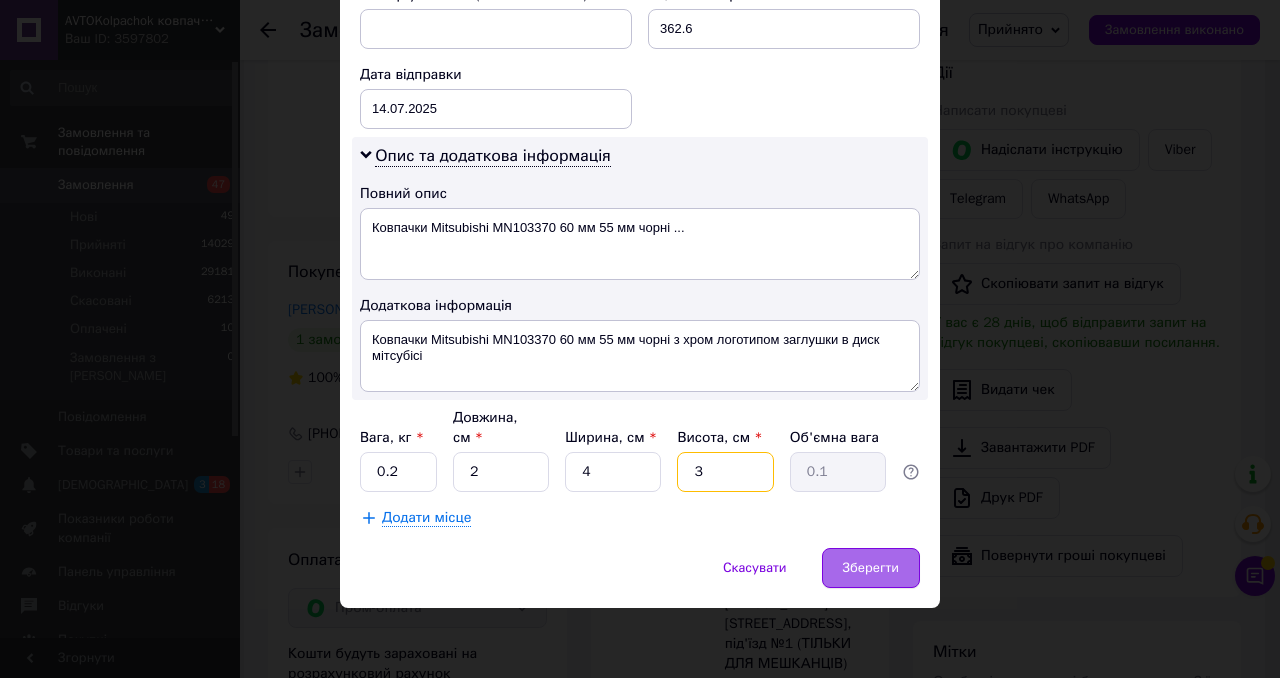 type on "3" 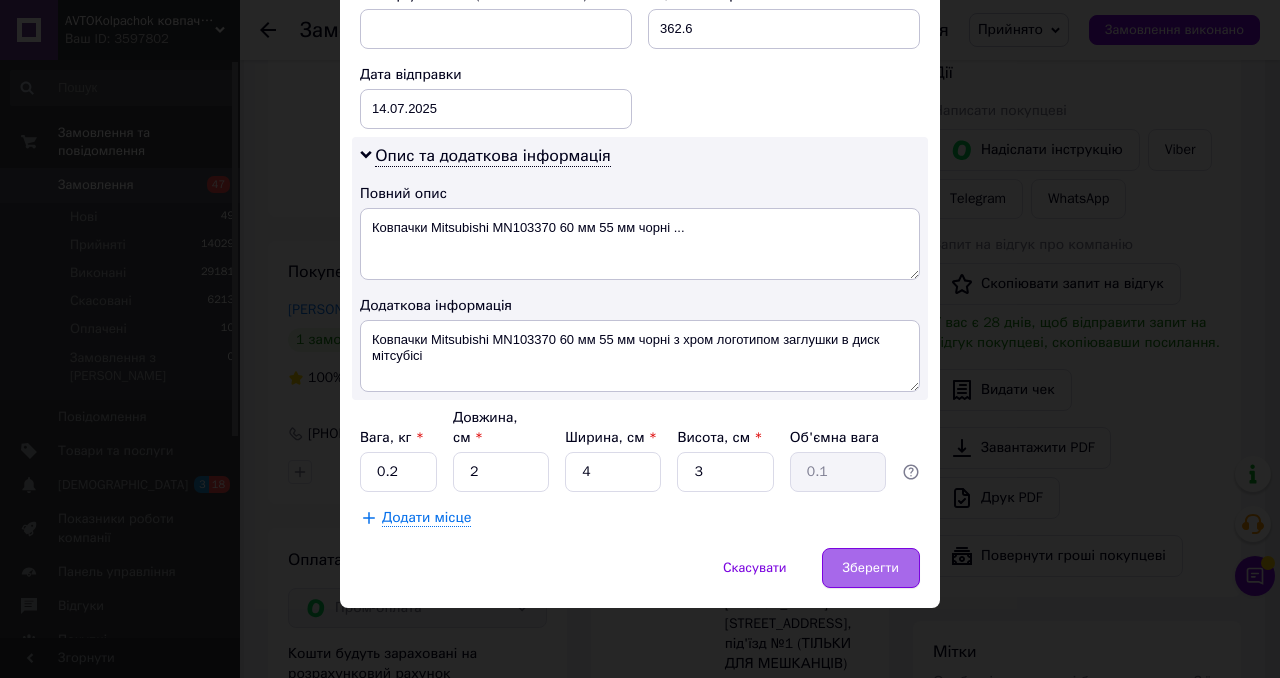 click on "Зберегти" at bounding box center (871, 568) 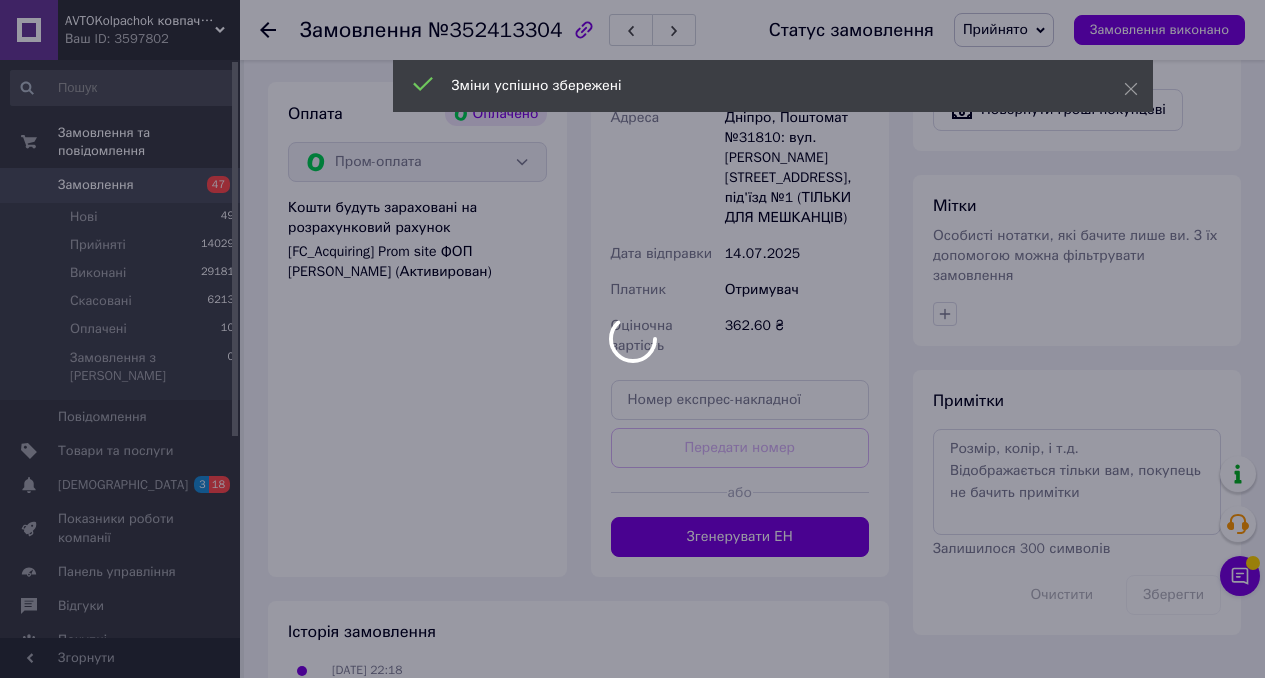 scroll, scrollTop: 1352, scrollLeft: 0, axis: vertical 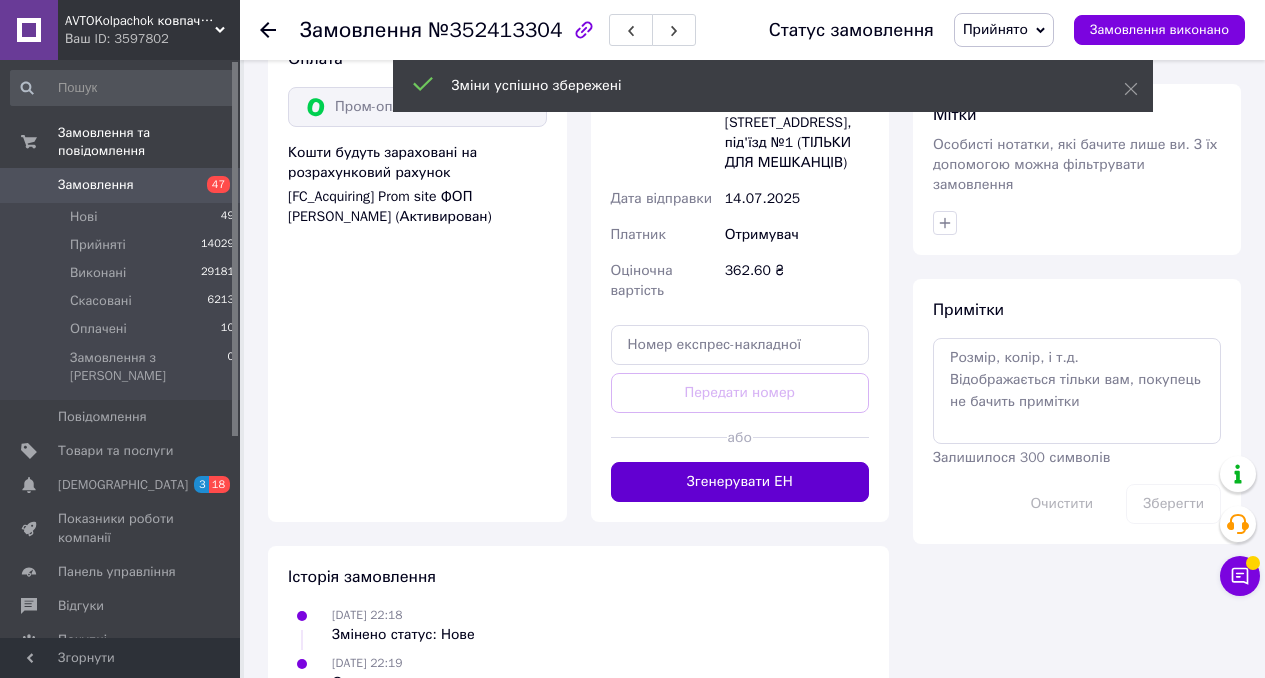click on "Згенерувати ЕН" at bounding box center (740, 482) 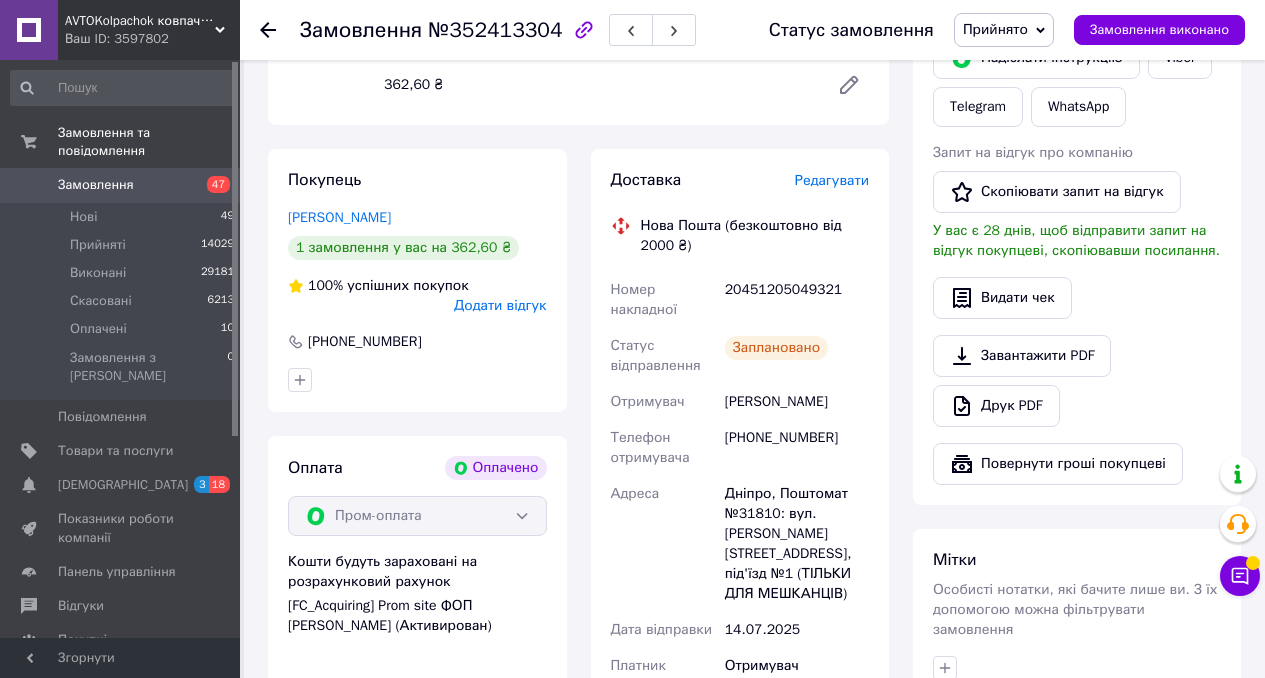 scroll, scrollTop: 948, scrollLeft: 0, axis: vertical 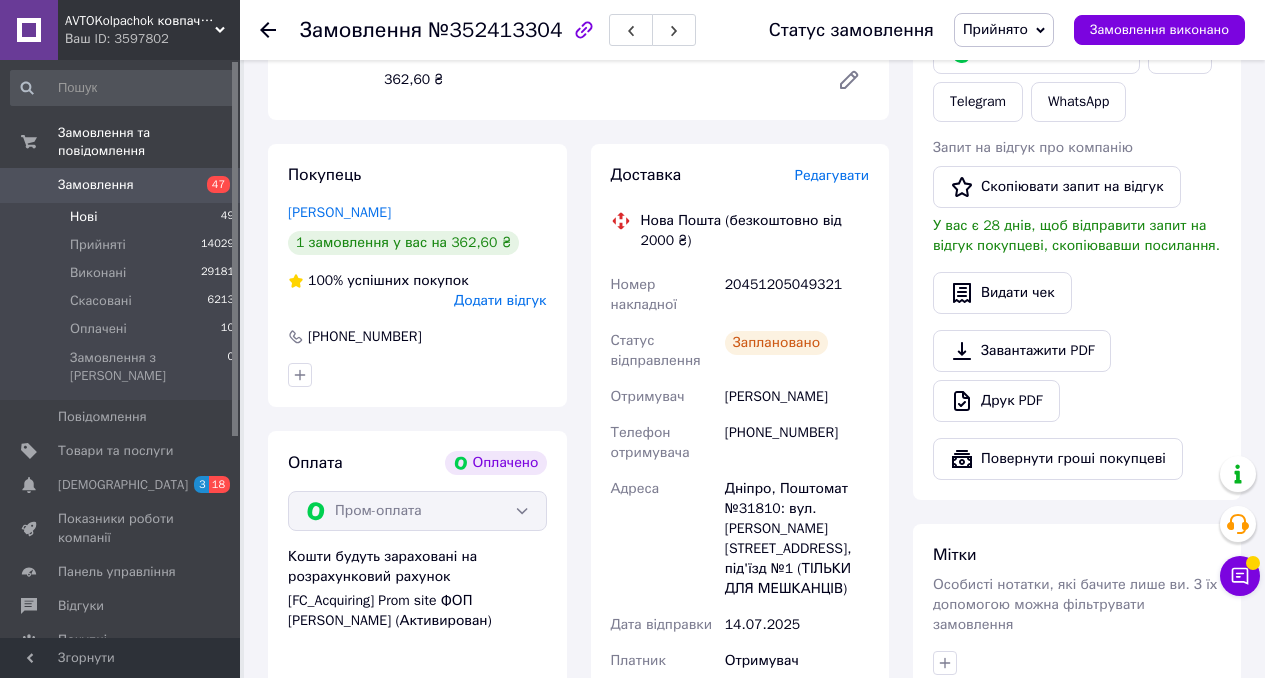 click on "Нові 49" at bounding box center [123, 217] 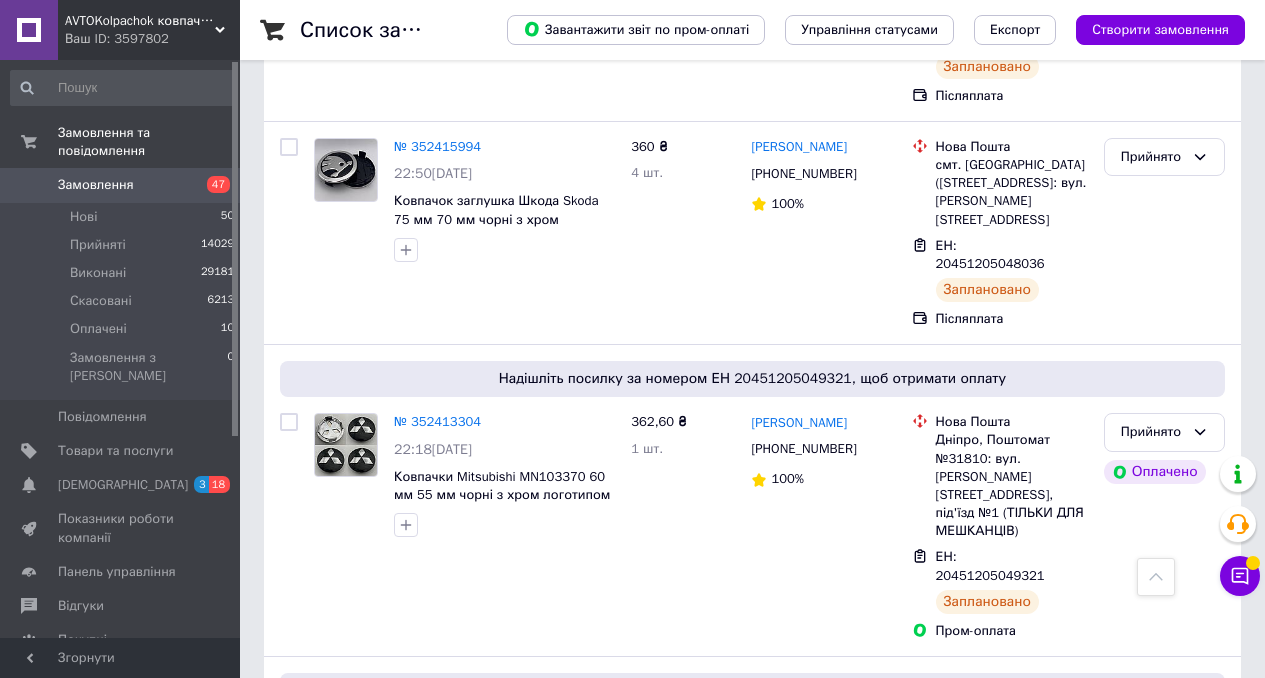 scroll, scrollTop: 14988, scrollLeft: 0, axis: vertical 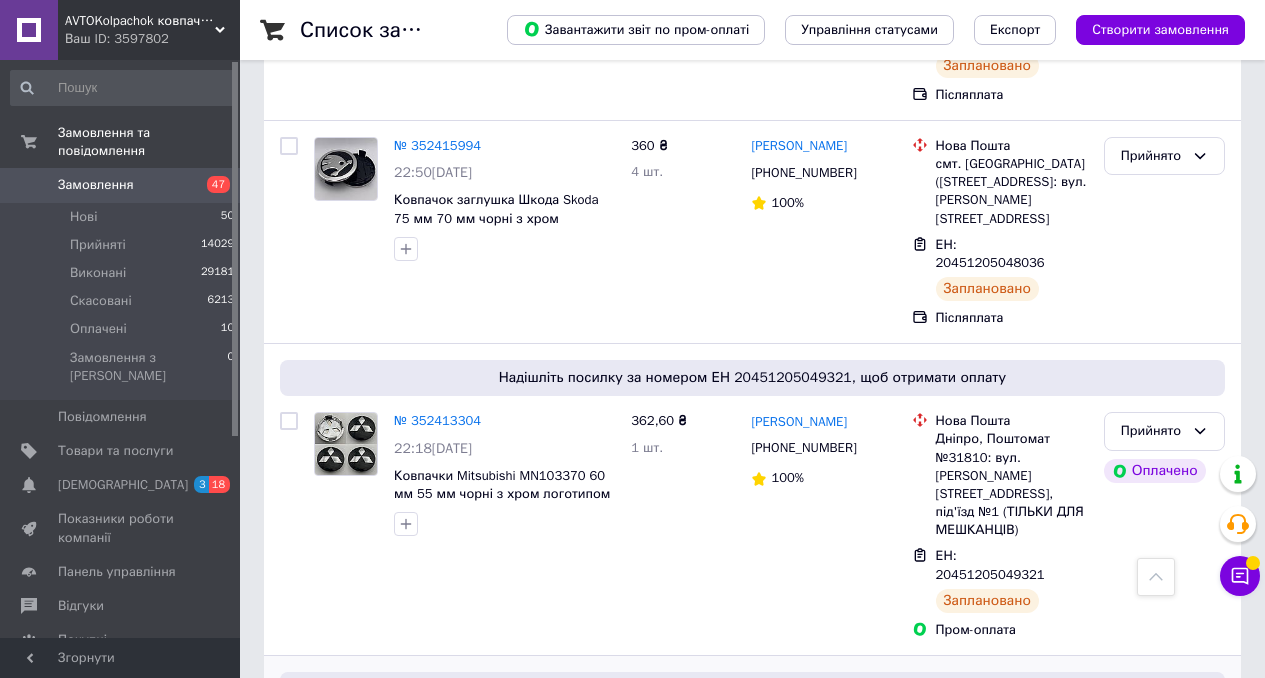 click on "№ 352411623" at bounding box center [437, 732] 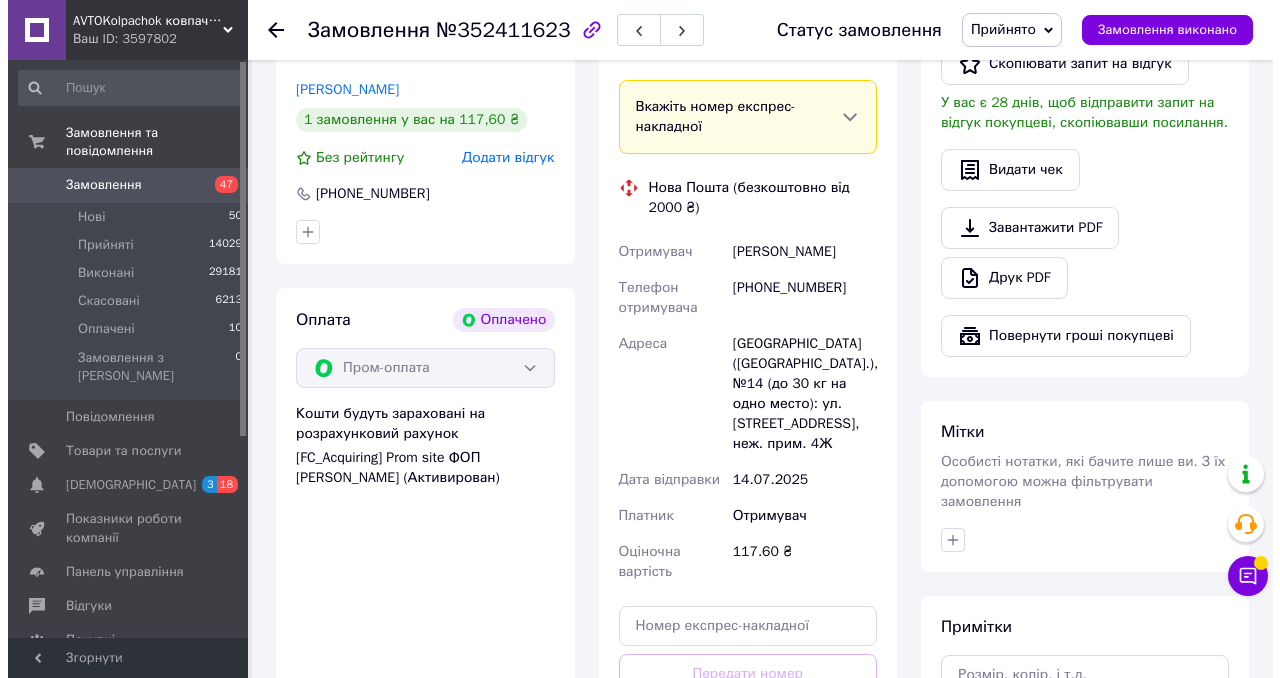 scroll, scrollTop: 1018, scrollLeft: 0, axis: vertical 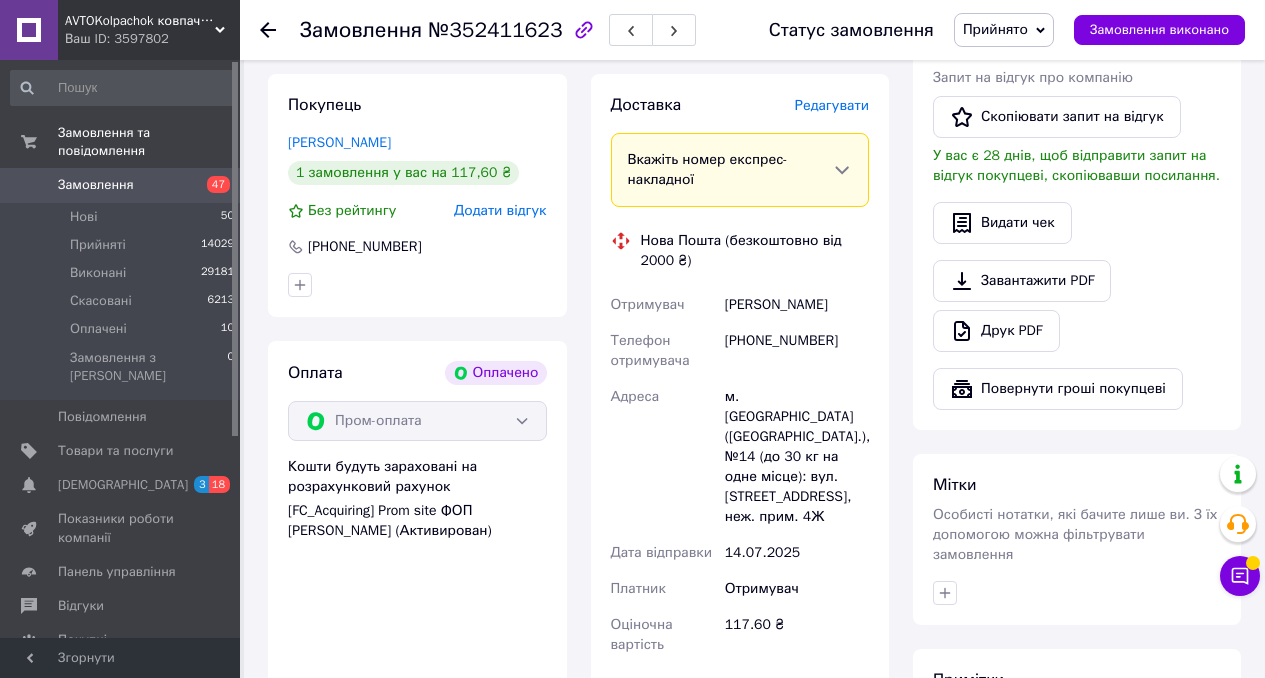 click on "Редагувати" at bounding box center [832, 105] 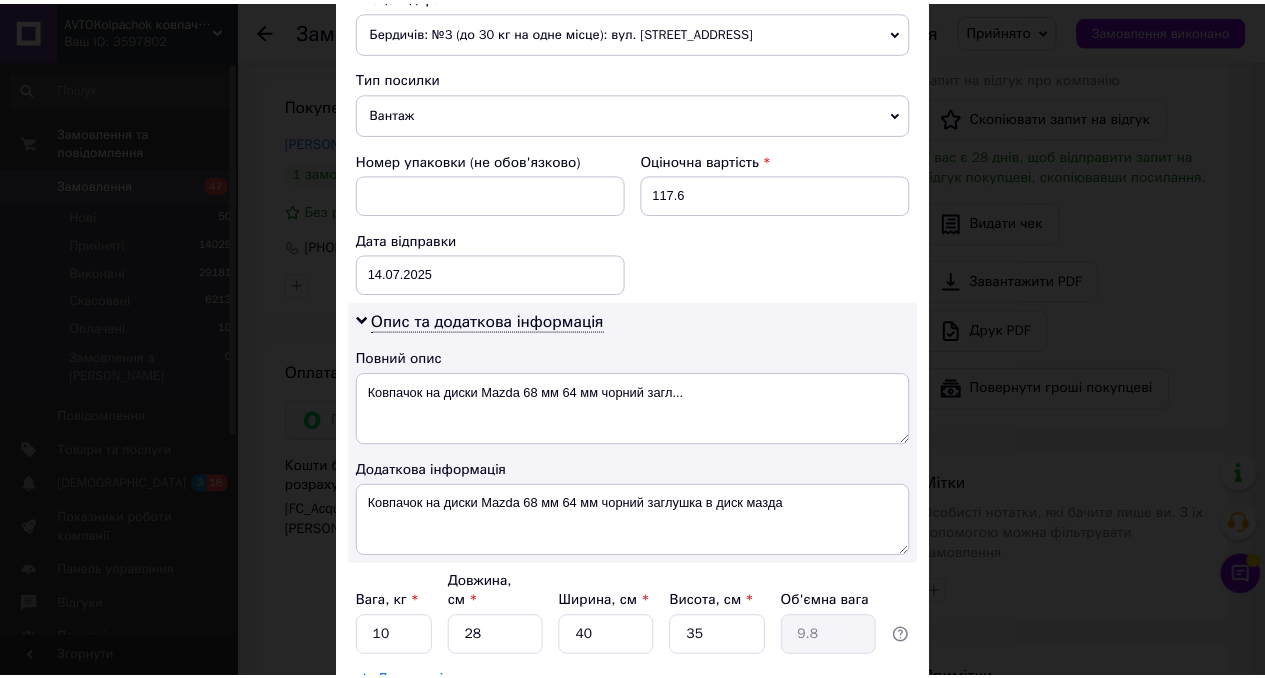 scroll, scrollTop: 894, scrollLeft: 0, axis: vertical 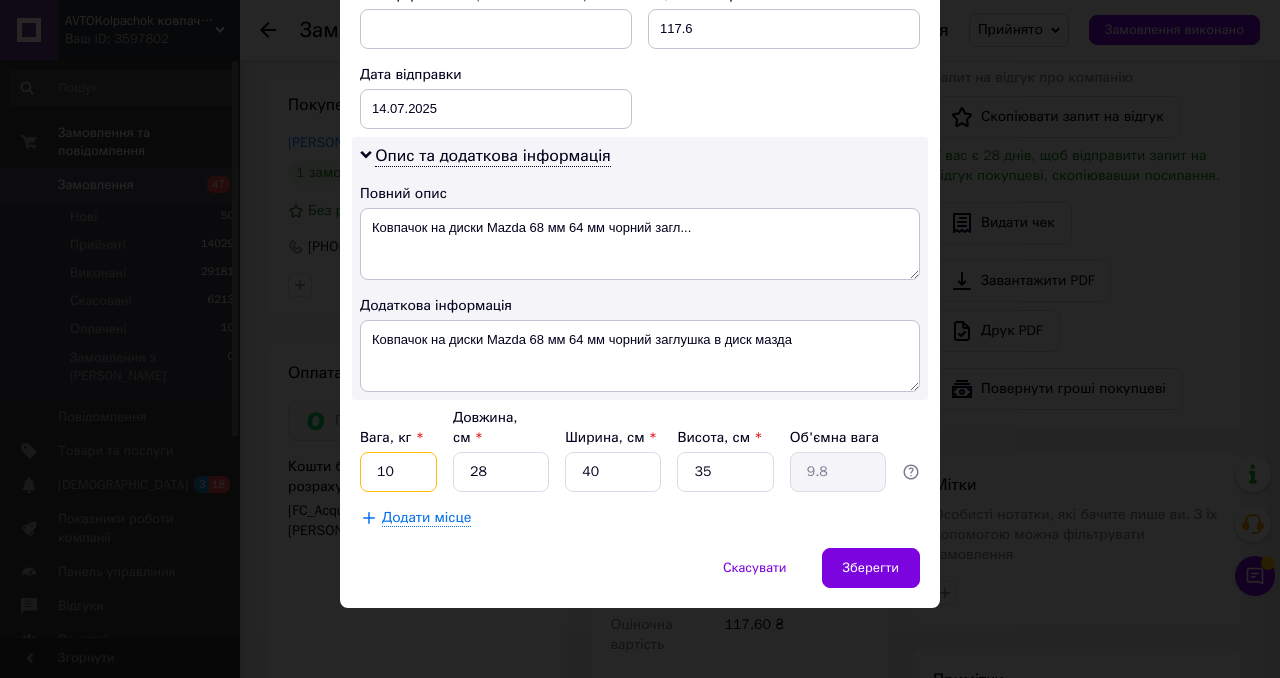 click on "10" at bounding box center (398, 472) 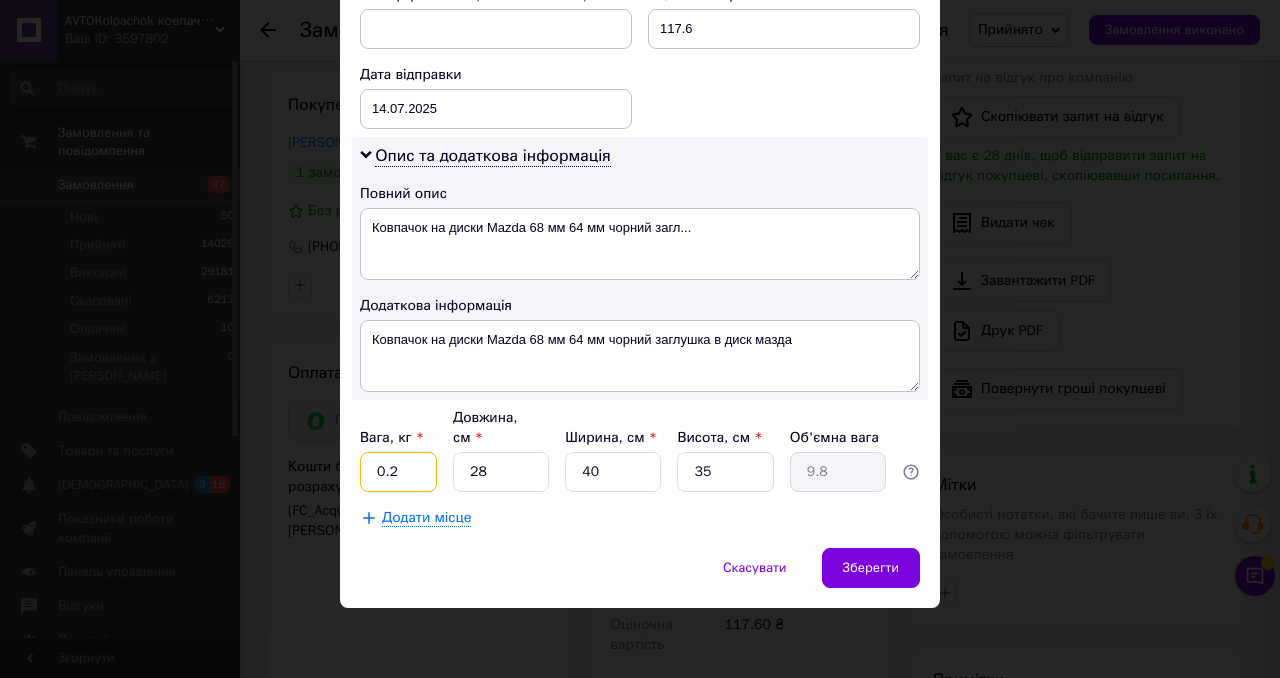 type on "0.2" 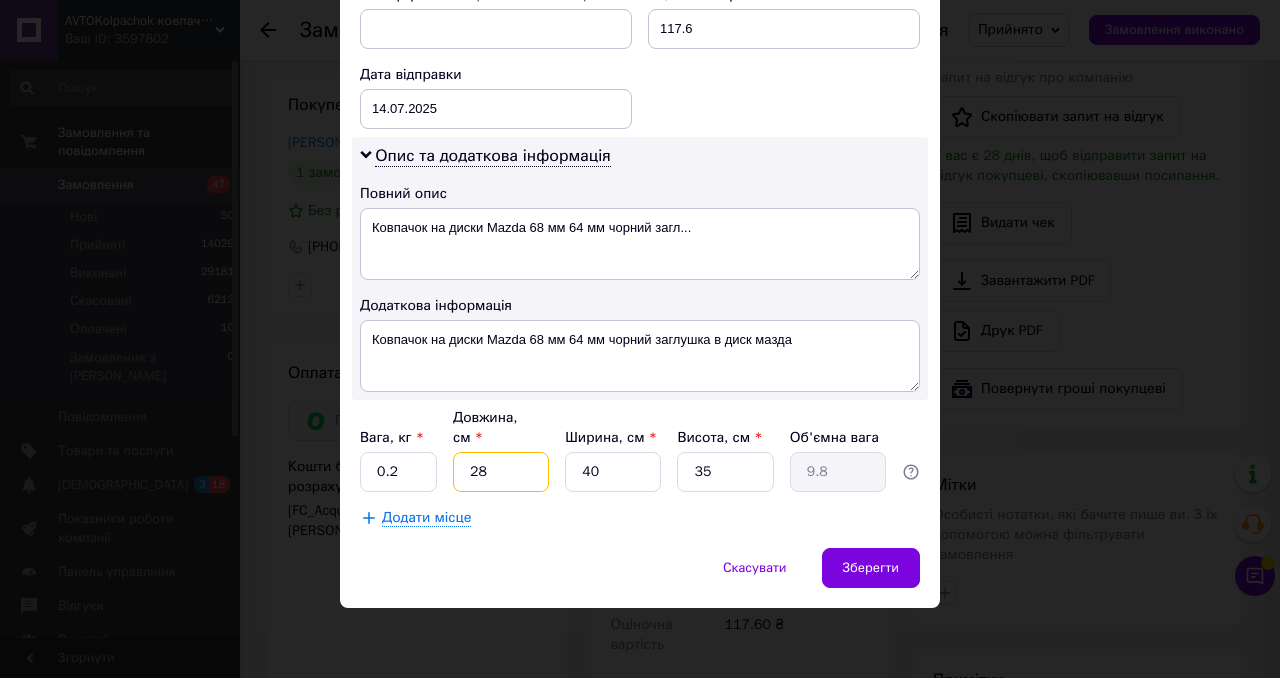 click on "28" at bounding box center [501, 472] 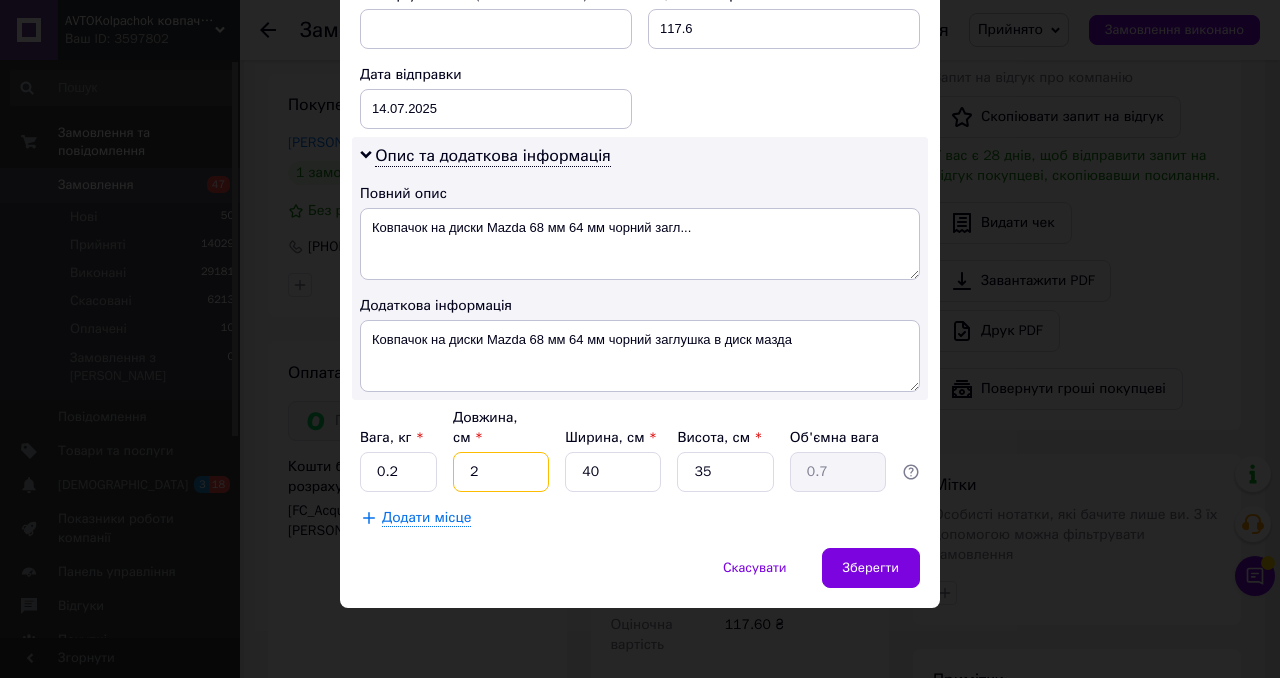 type on "2" 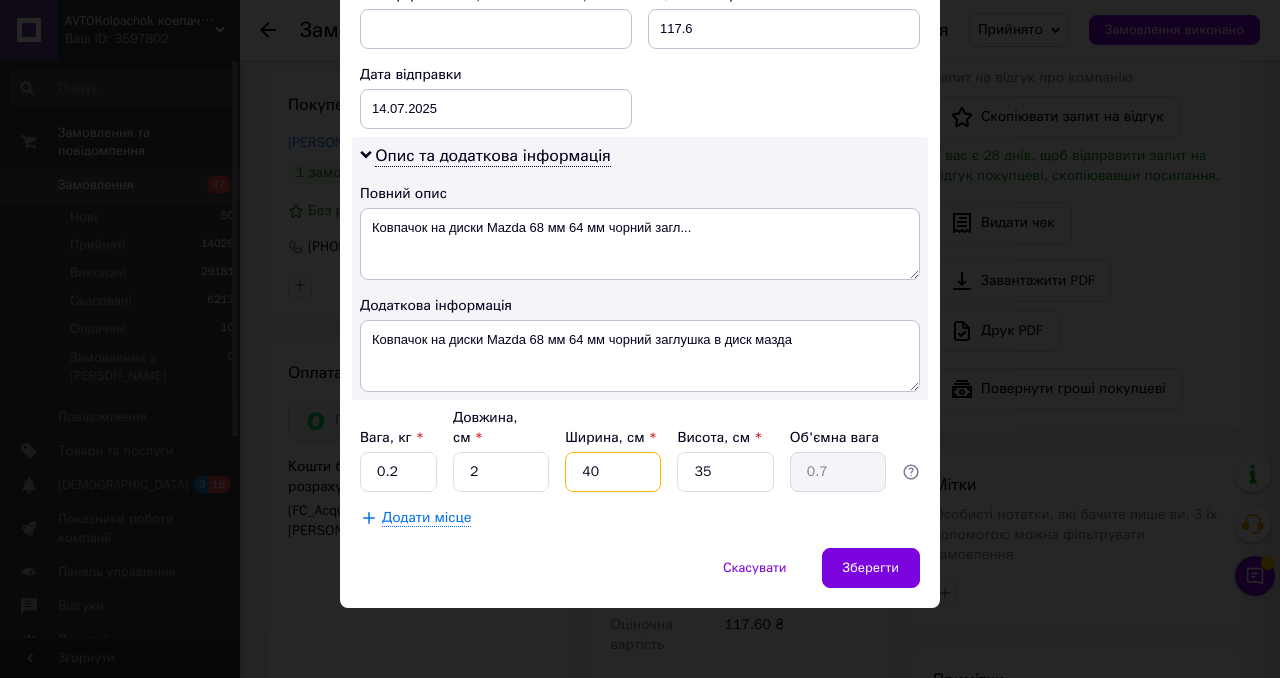 click on "40" at bounding box center (613, 472) 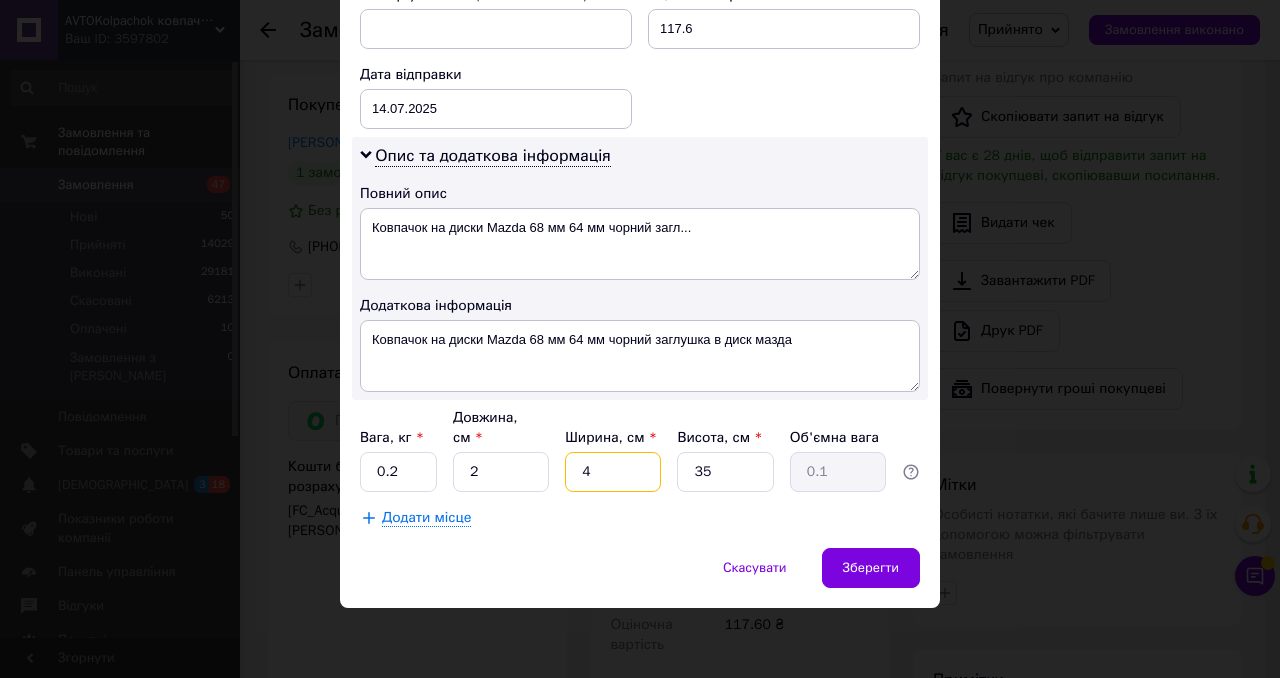 type on "4" 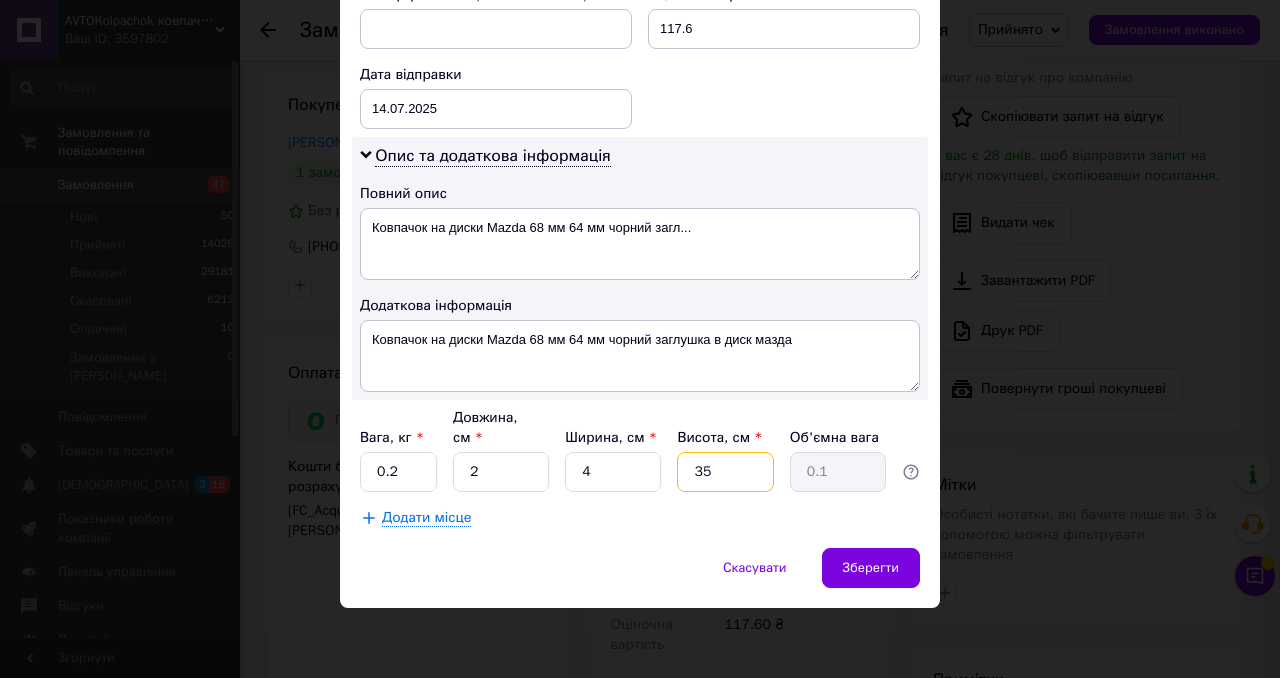 click on "35" at bounding box center (725, 472) 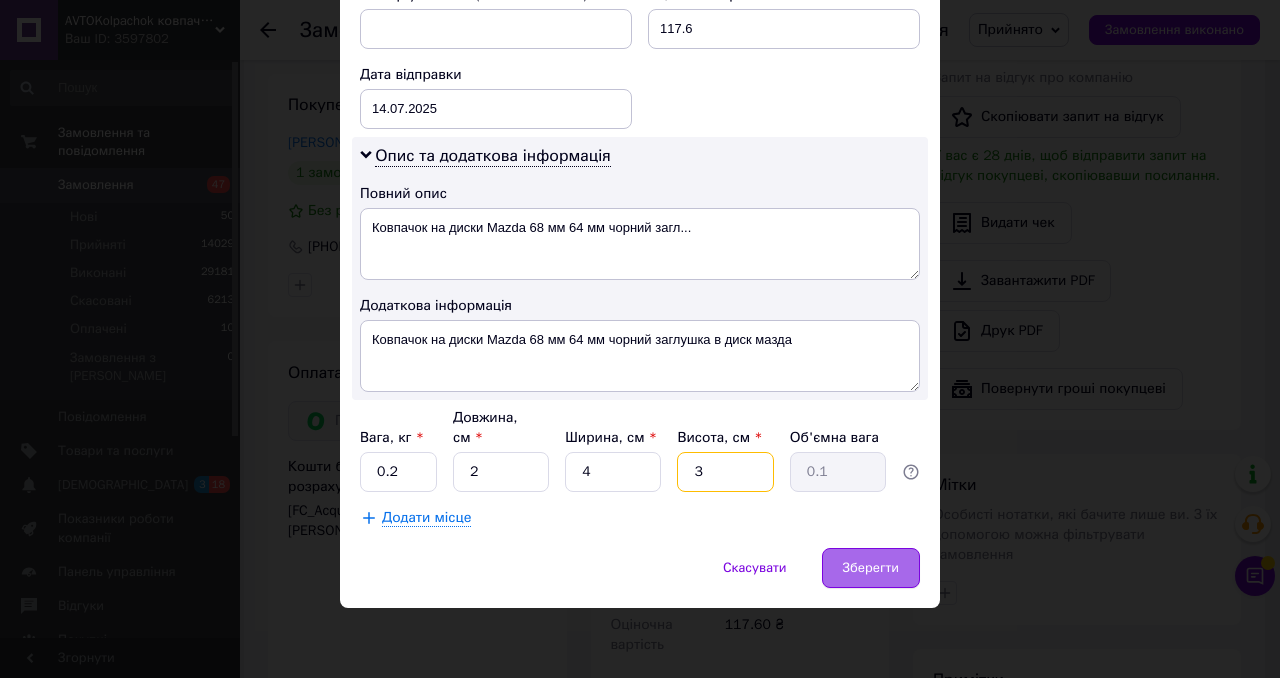 type on "3" 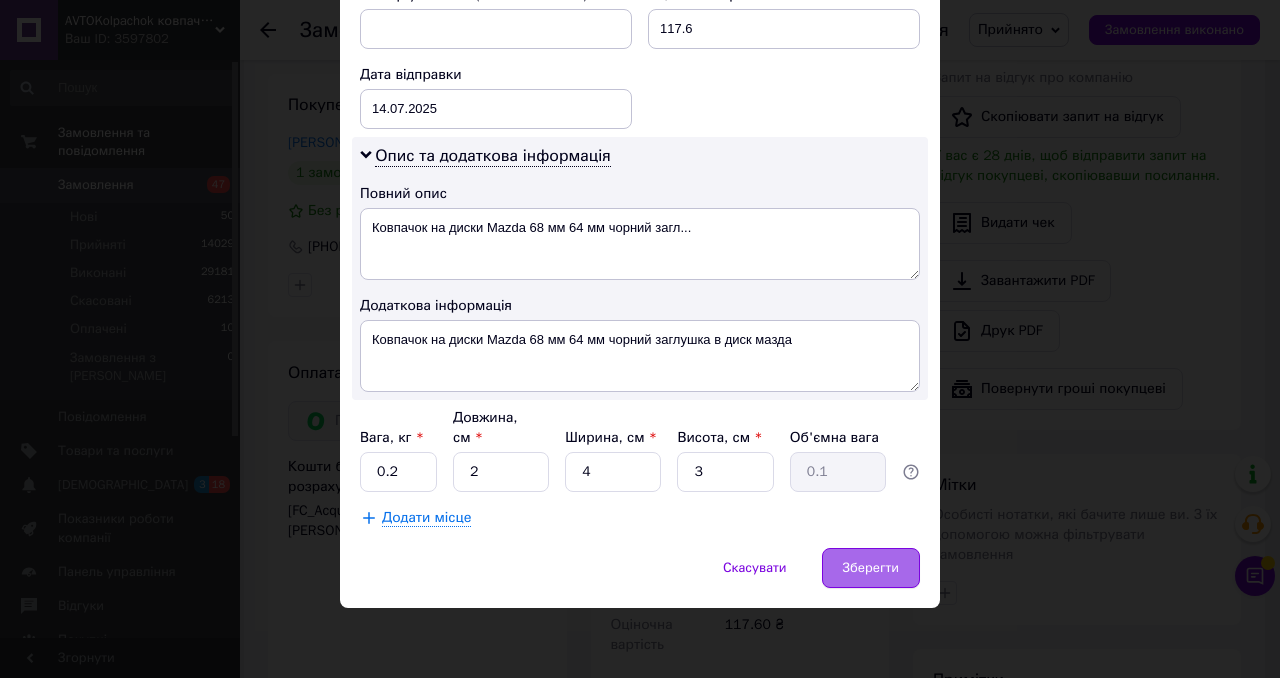 click on "Зберегти" at bounding box center [871, 568] 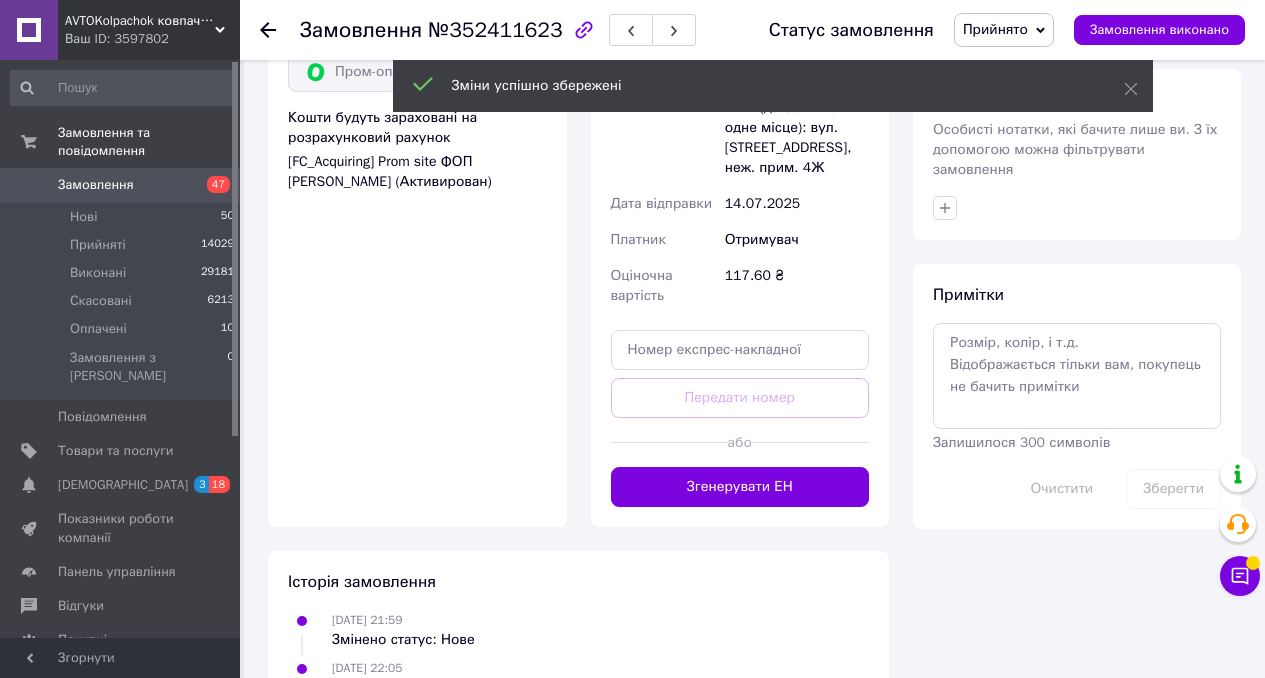 scroll, scrollTop: 1520, scrollLeft: 0, axis: vertical 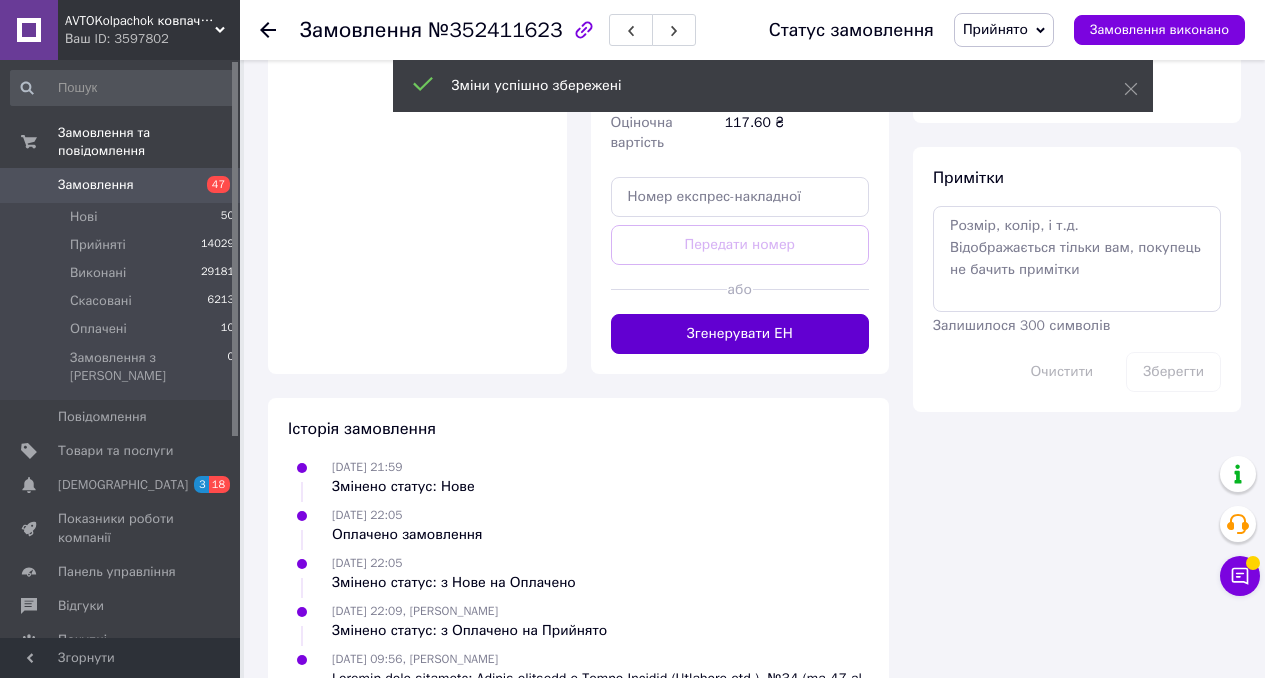 click on "Згенерувати ЕН" at bounding box center (740, 334) 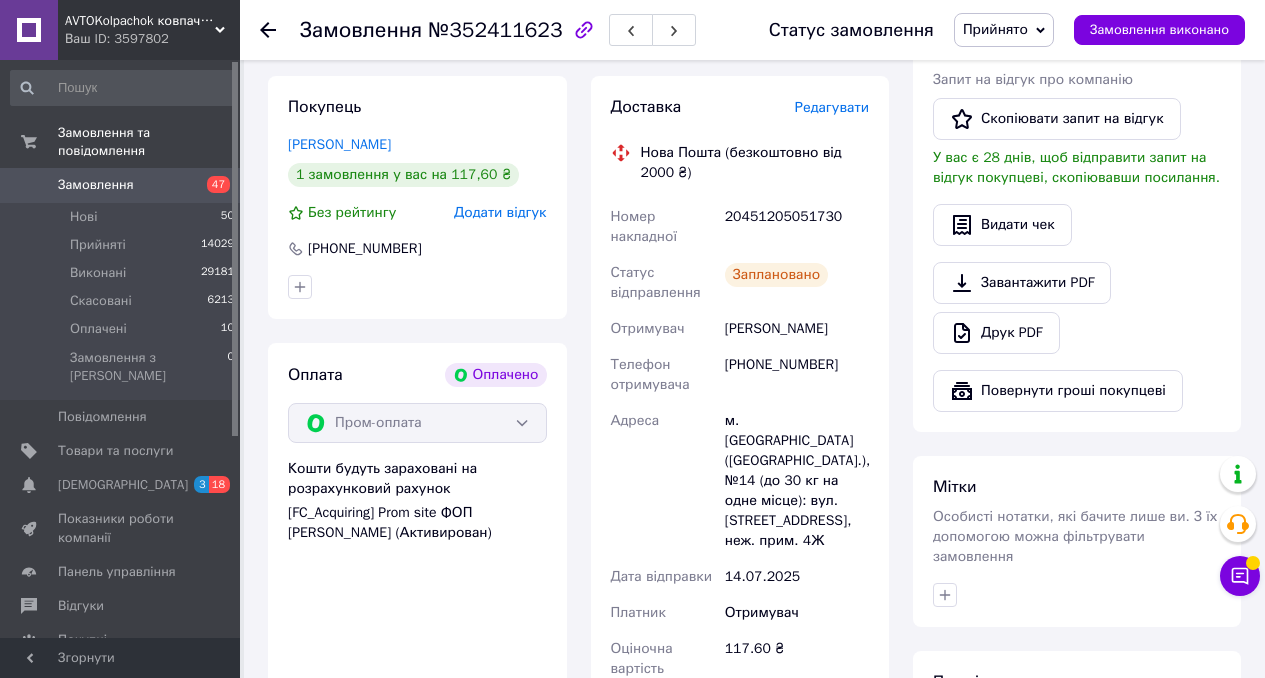 scroll, scrollTop: 1014, scrollLeft: 0, axis: vertical 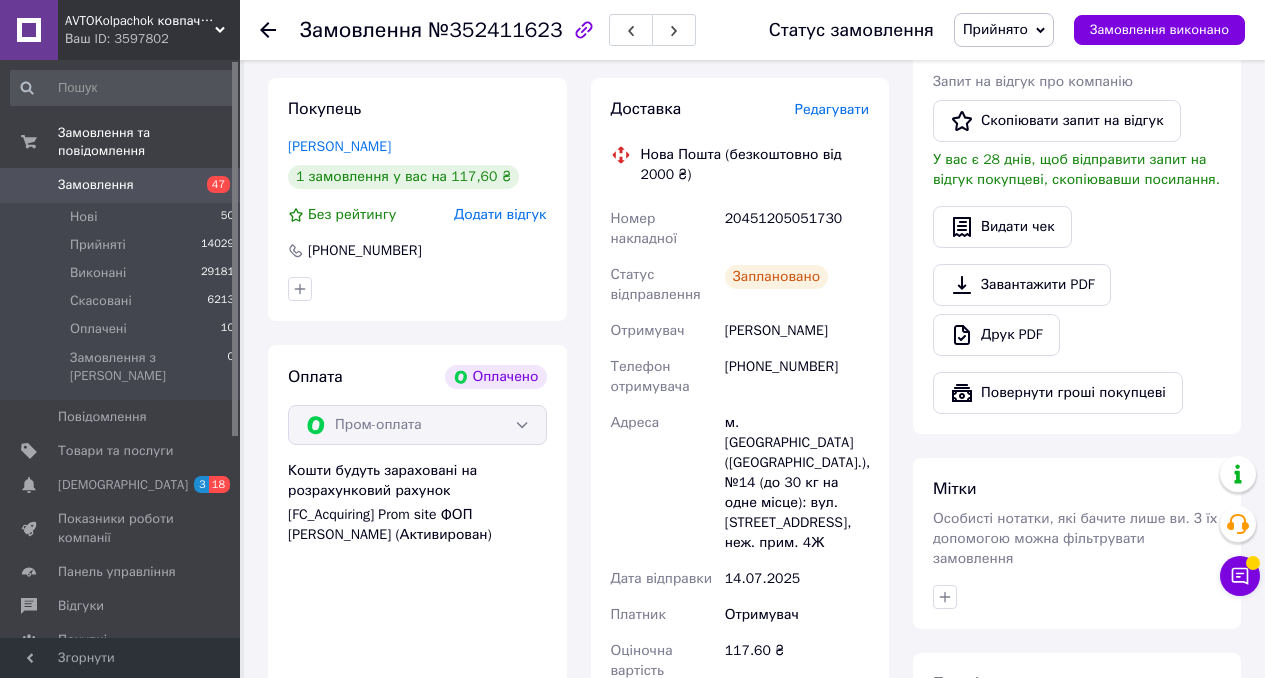 click on "Замовлення" at bounding box center (96, 185) 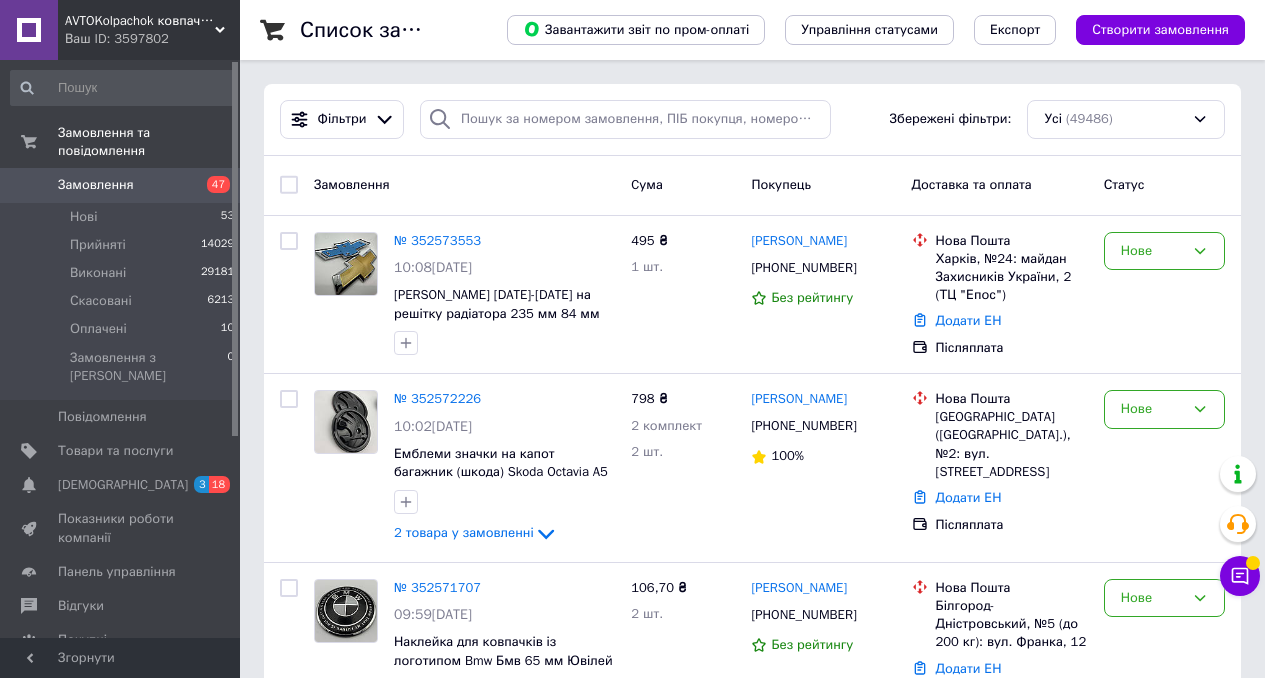 click on "Замовлення" at bounding box center (96, 185) 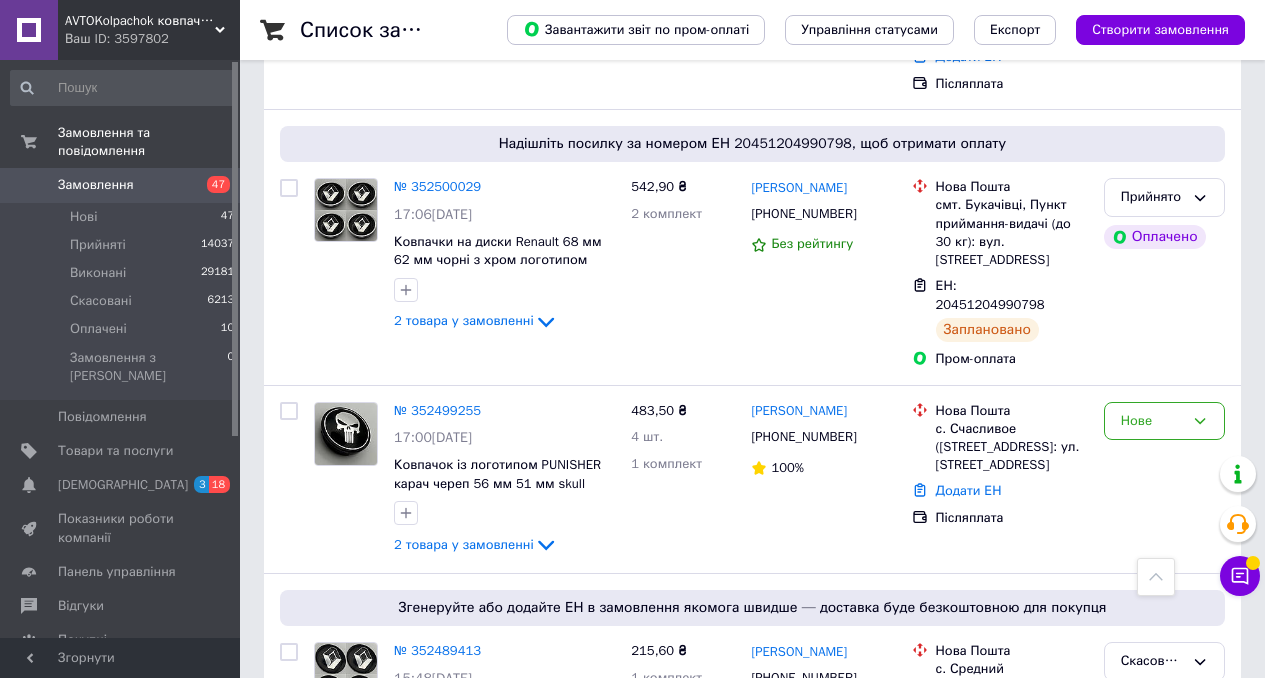 scroll, scrollTop: 7764, scrollLeft: 0, axis: vertical 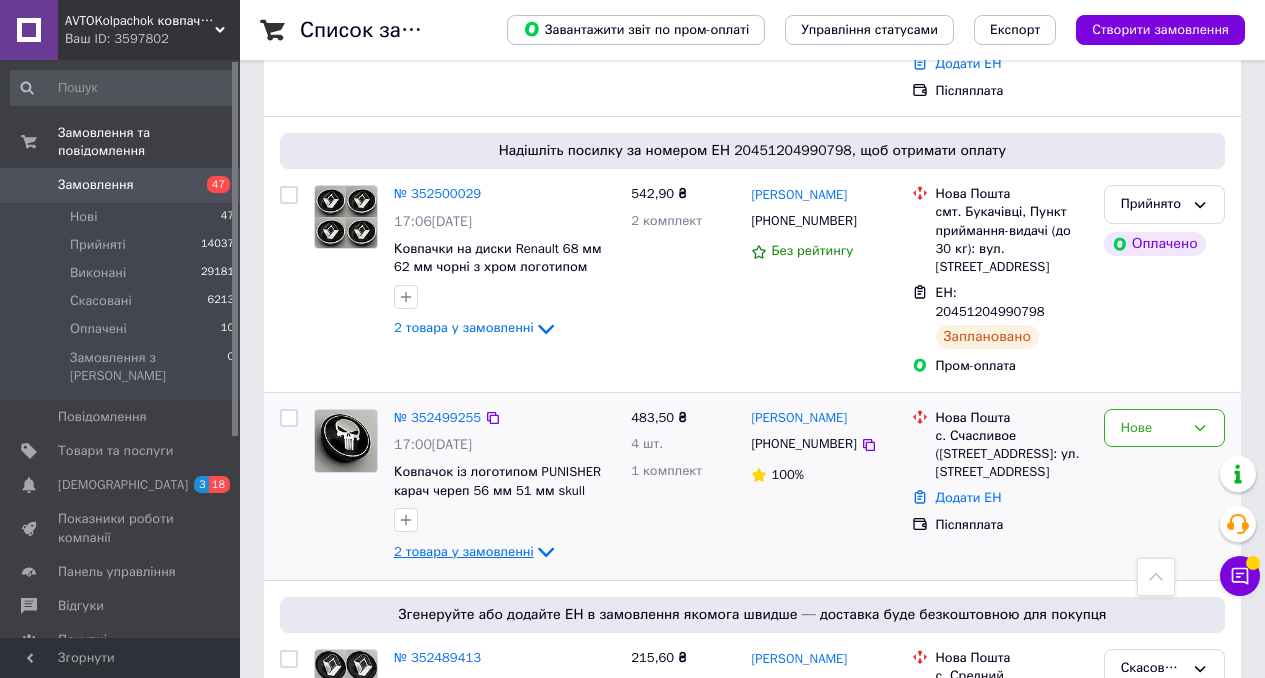 click 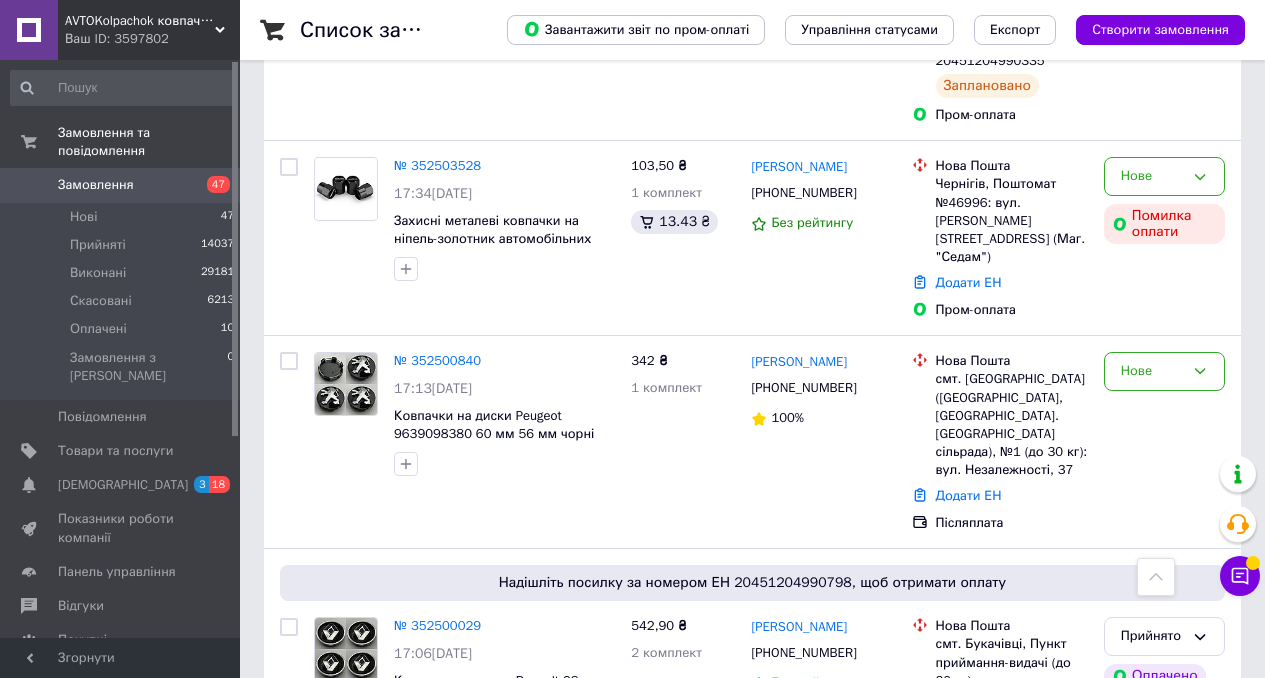 scroll, scrollTop: 7333, scrollLeft: 0, axis: vertical 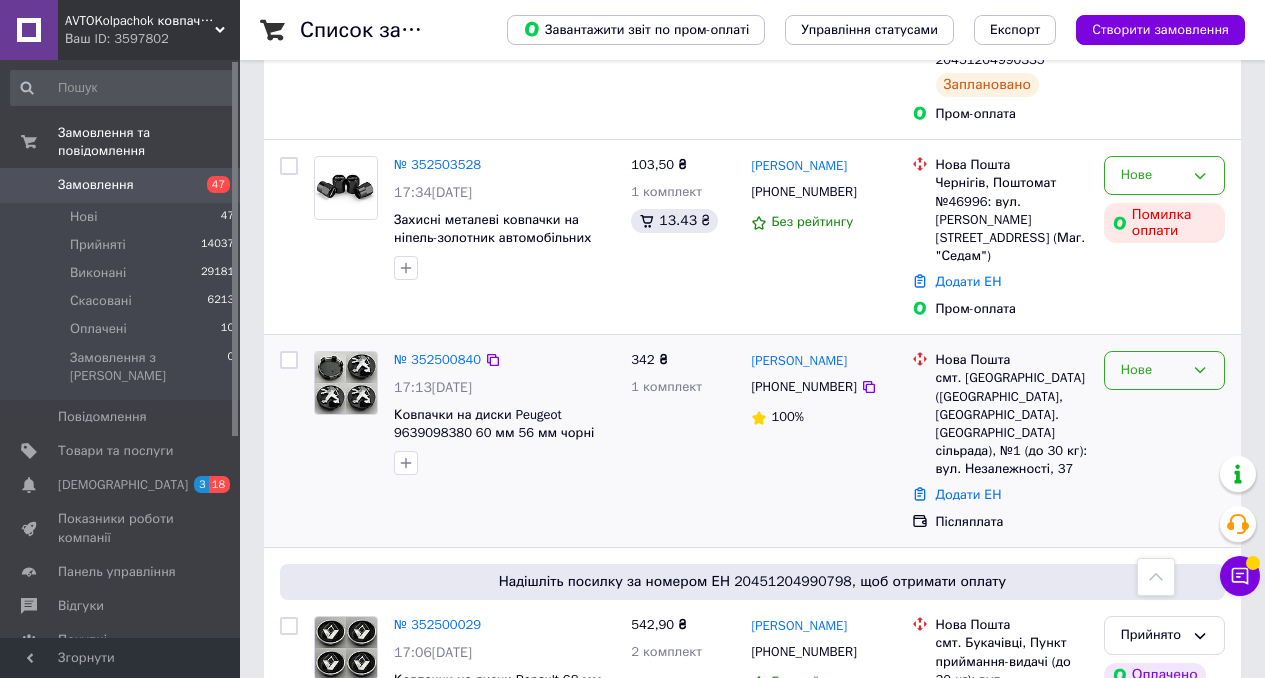 click on "Нове" at bounding box center [1152, 370] 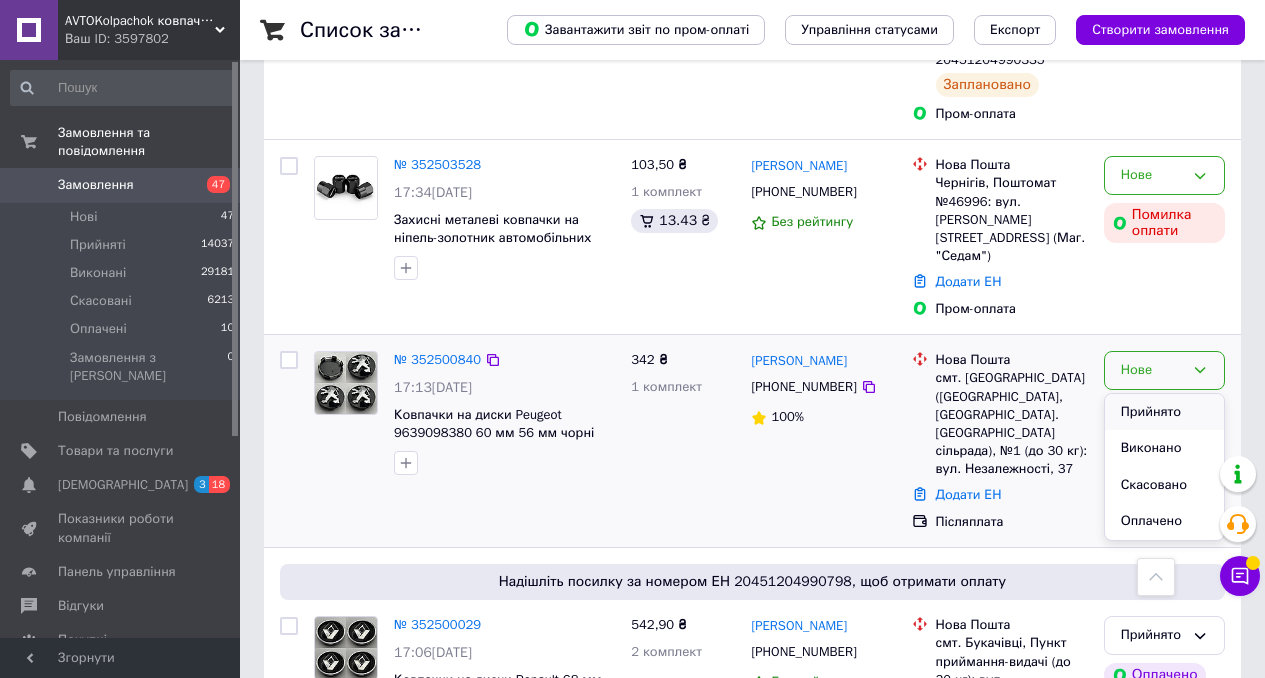 click on "Прийнято" at bounding box center [1164, 412] 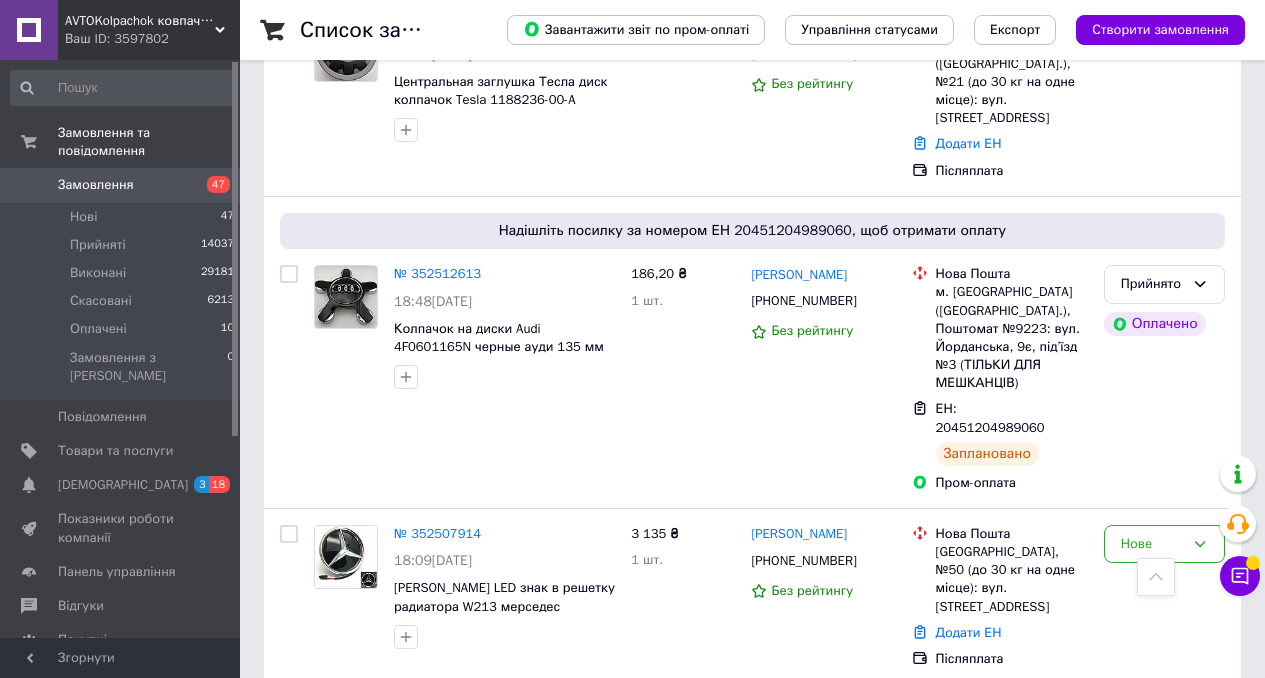 scroll, scrollTop: 6202, scrollLeft: 0, axis: vertical 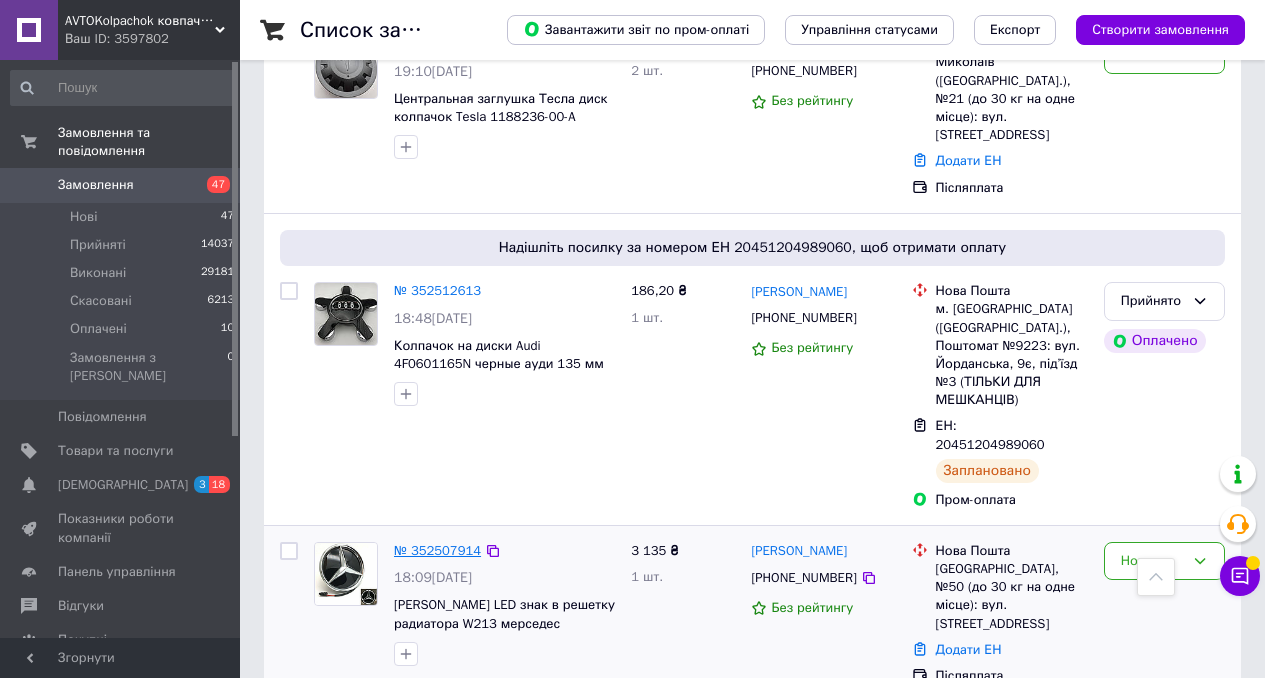 click on "№ 352507914" at bounding box center (437, 550) 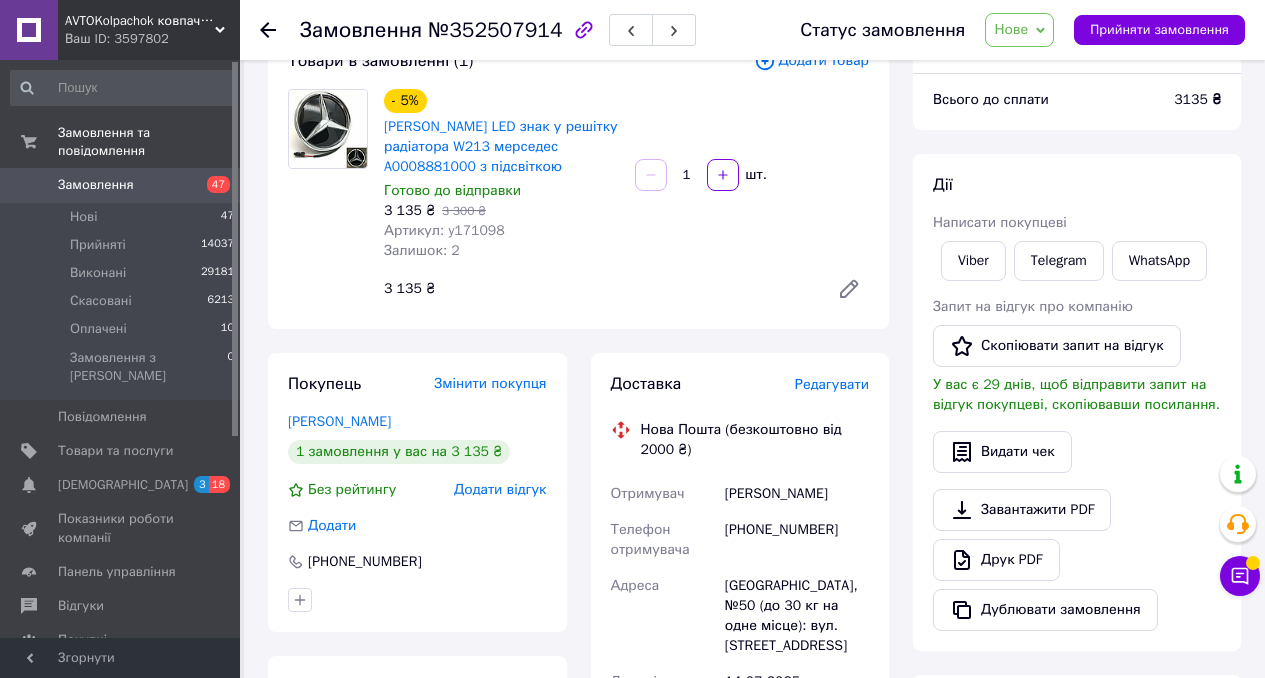 scroll, scrollTop: 0, scrollLeft: 0, axis: both 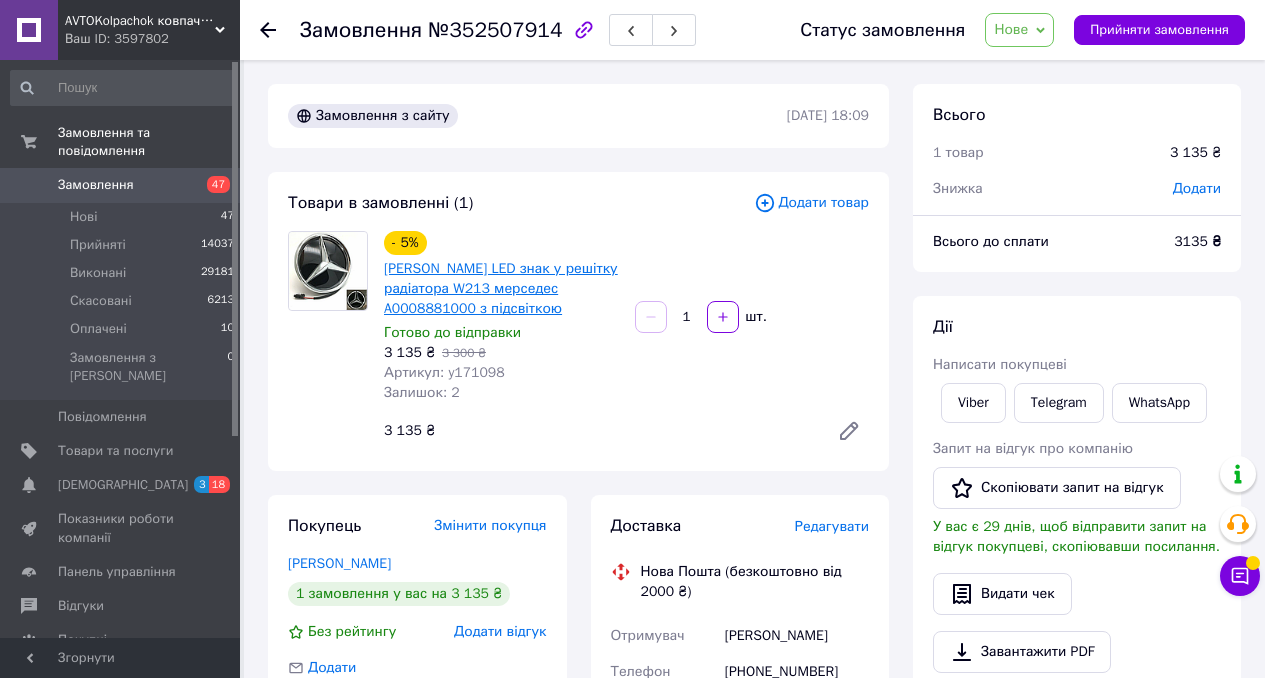 click on "[PERSON_NAME] LED знак у решітку радіатора W213 мерседес A0008881000 з підсвіткою" at bounding box center (501, 288) 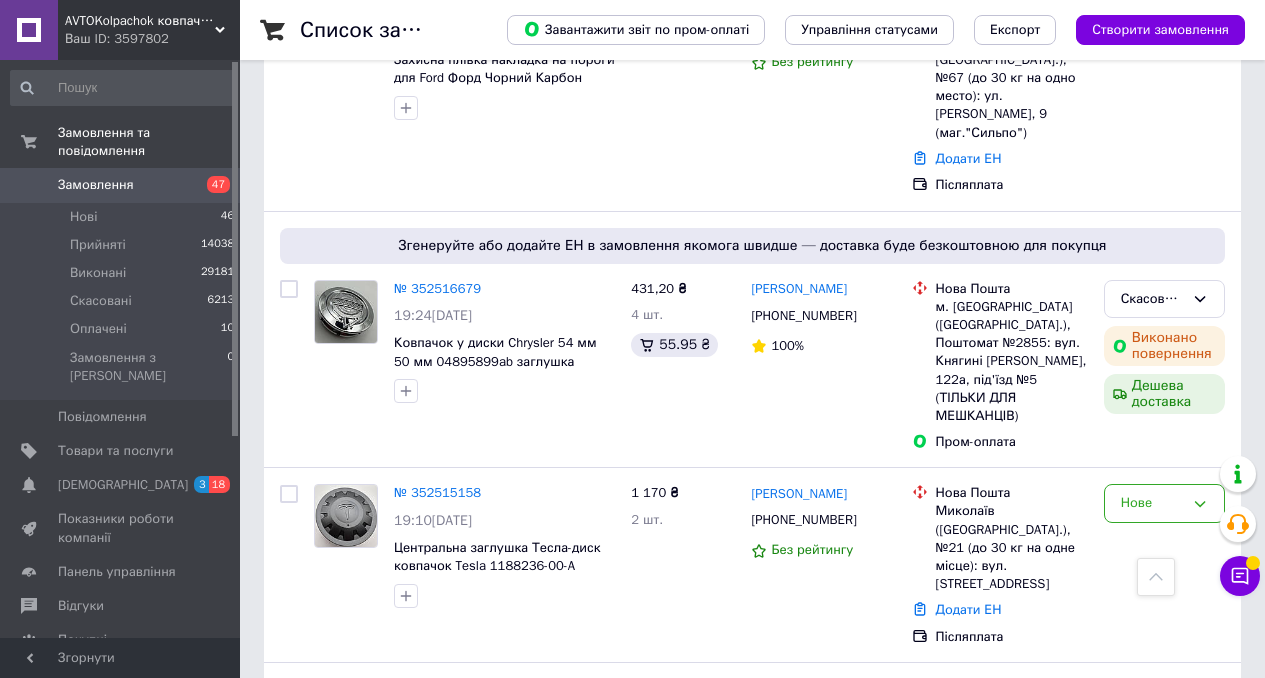 scroll, scrollTop: 5756, scrollLeft: 0, axis: vertical 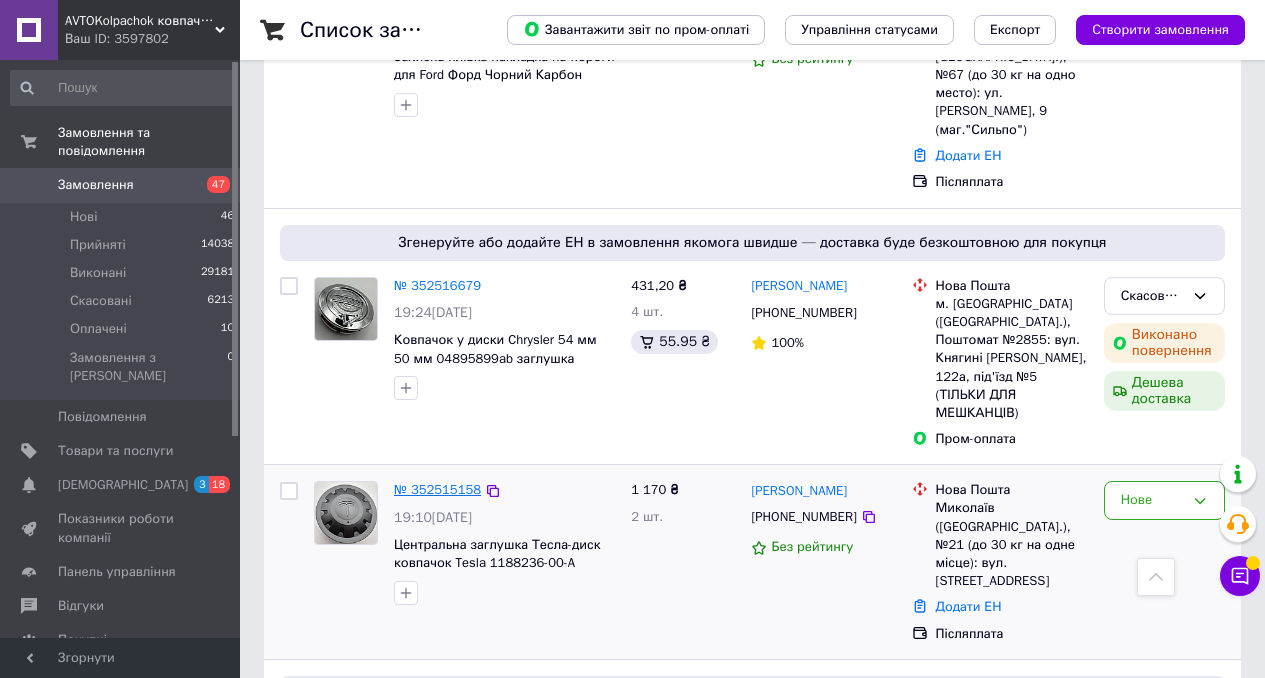 click on "№ 352515158" at bounding box center [437, 489] 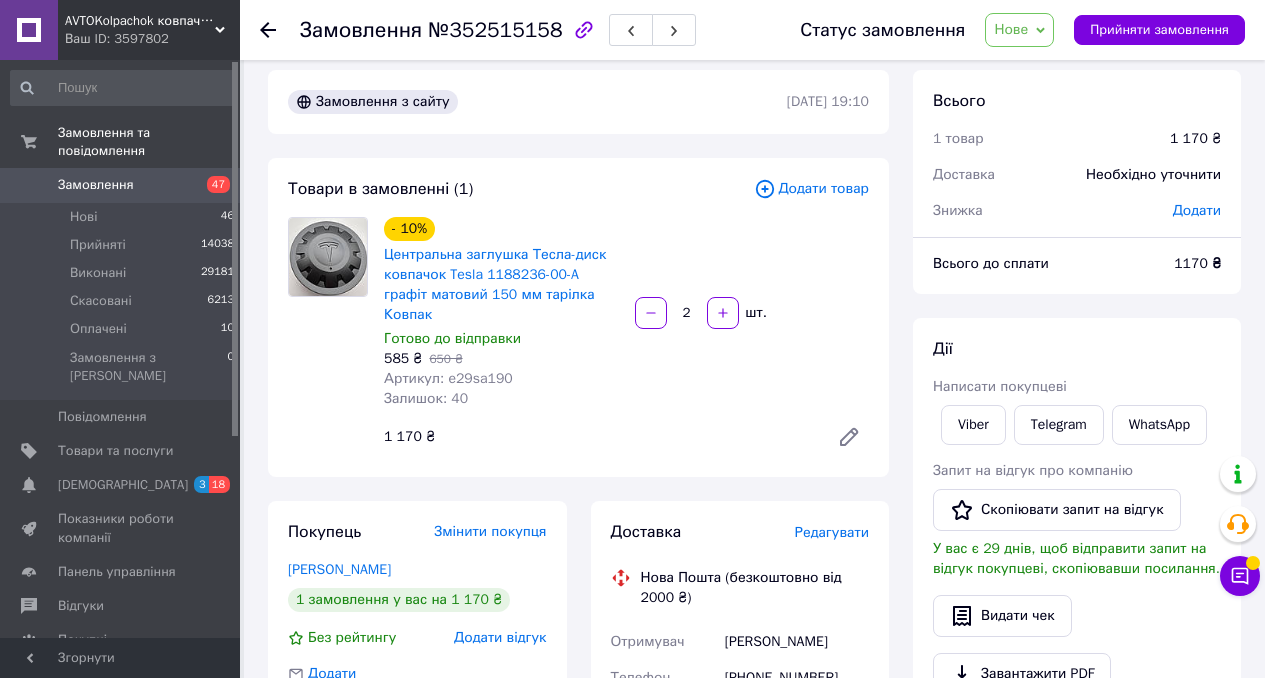 scroll, scrollTop: 0, scrollLeft: 0, axis: both 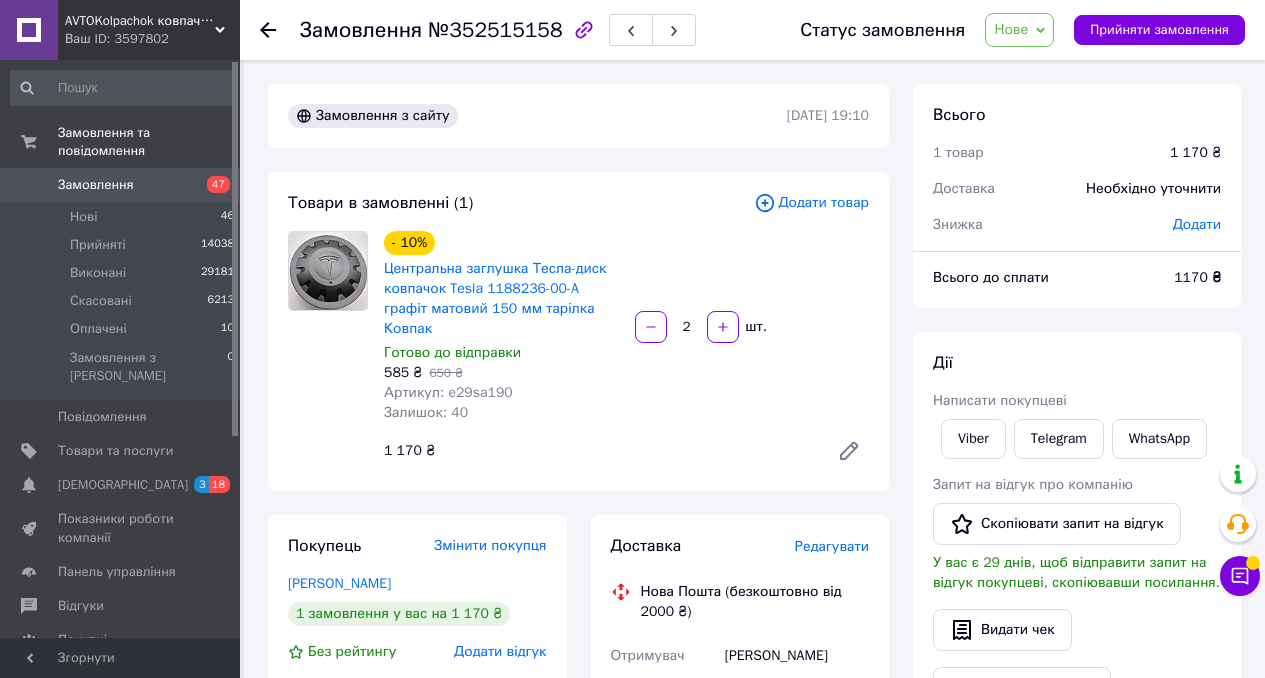 click on "Замовлення" at bounding box center [121, 185] 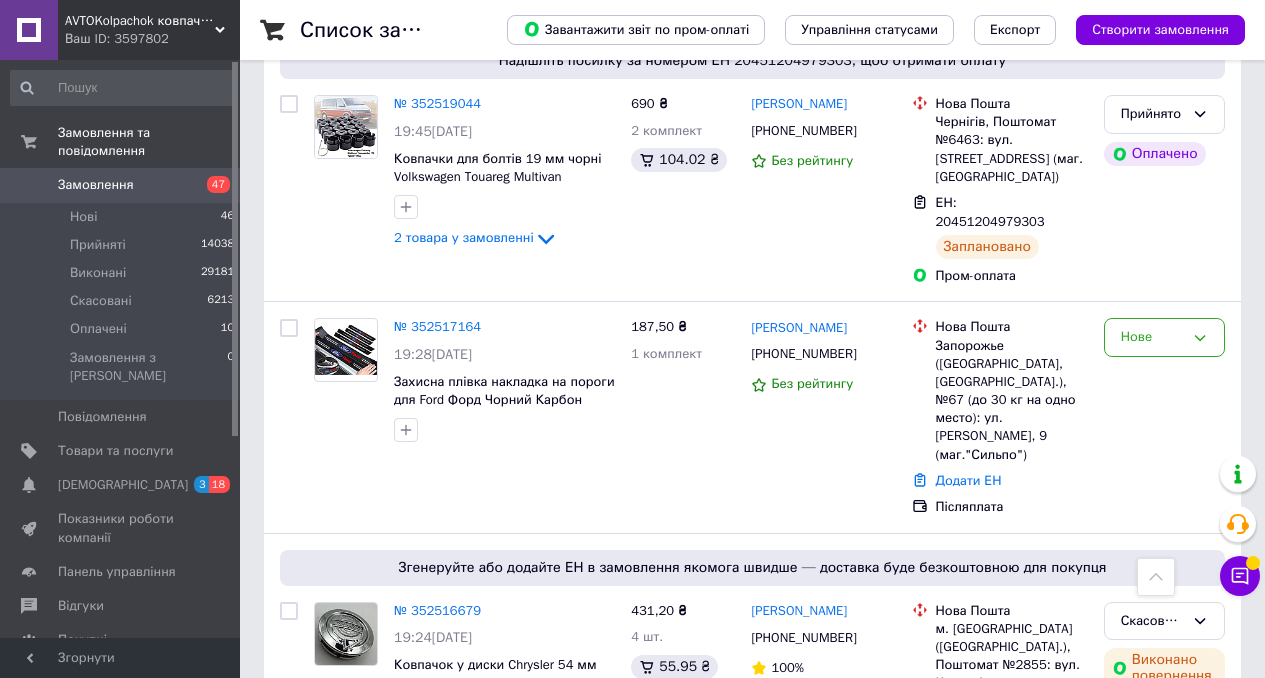 scroll, scrollTop: 5430, scrollLeft: 0, axis: vertical 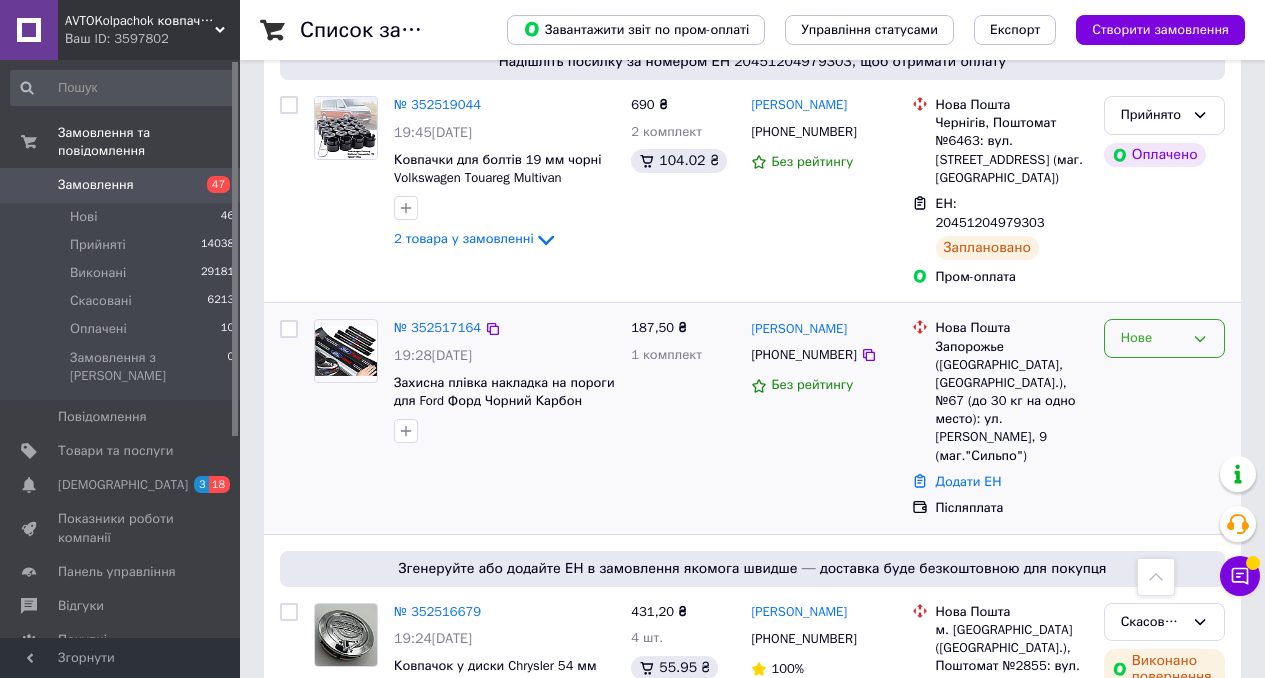 click on "Нове" at bounding box center (1164, 338) 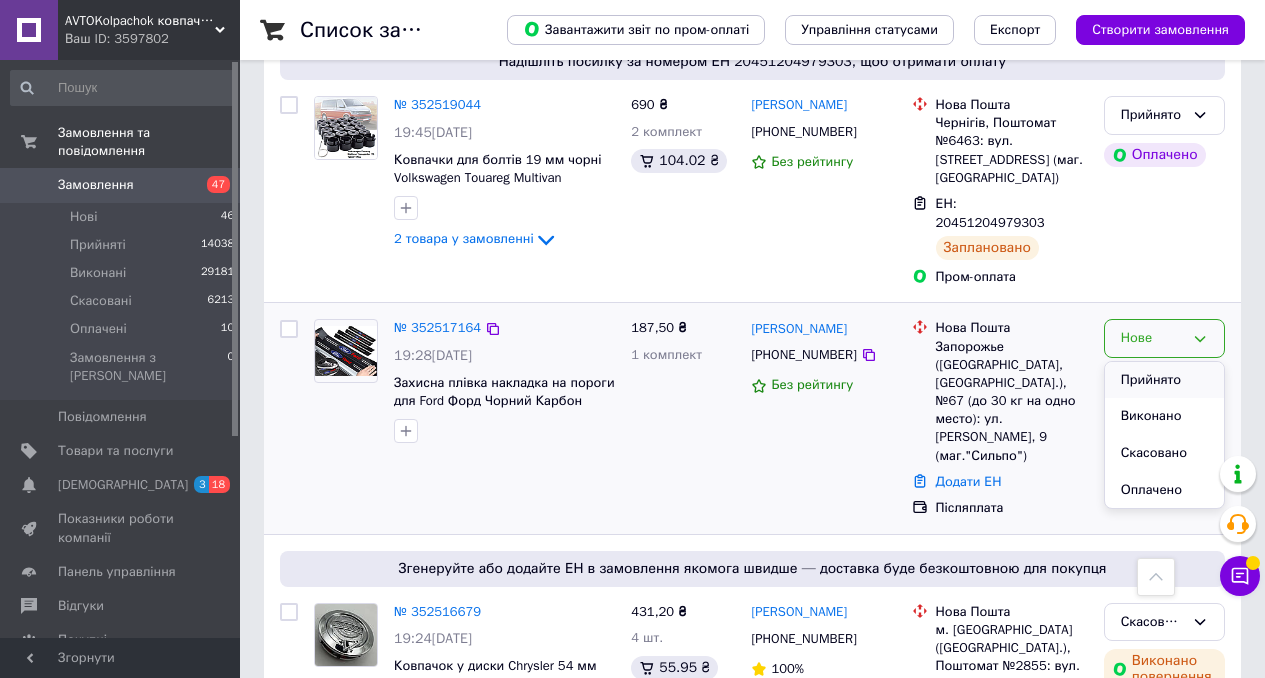 click on "Прийнято" at bounding box center [1164, 380] 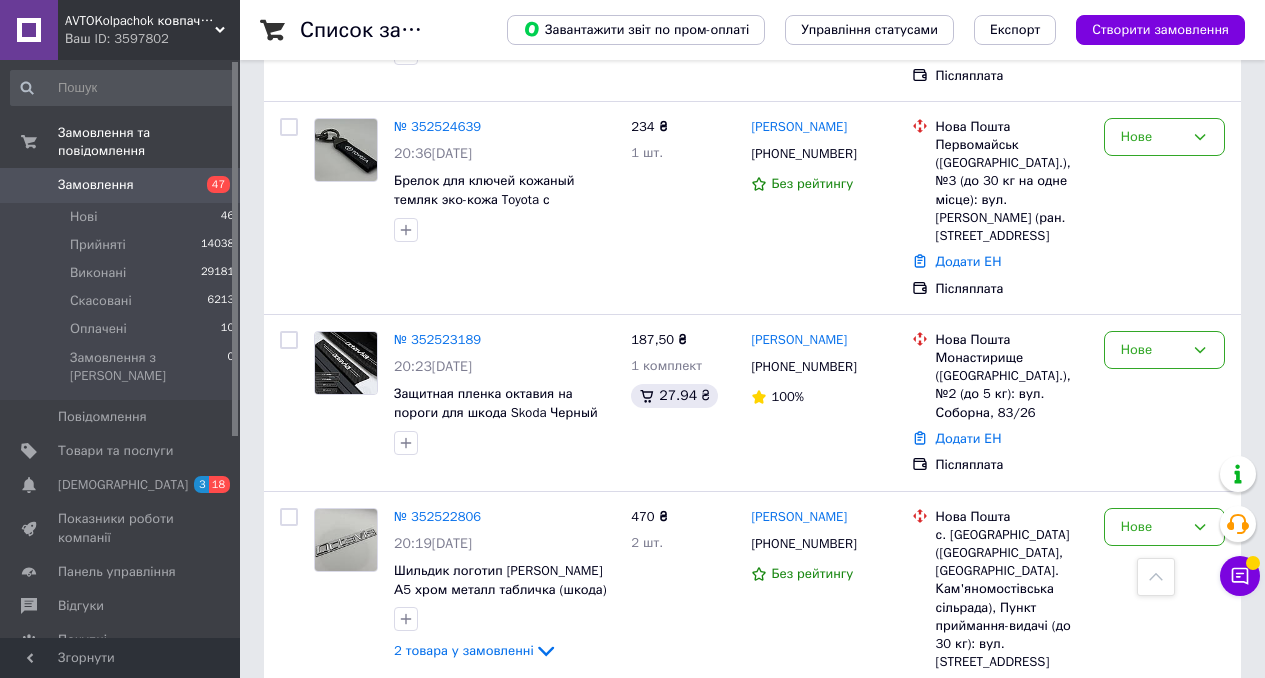 scroll, scrollTop: 4716, scrollLeft: 0, axis: vertical 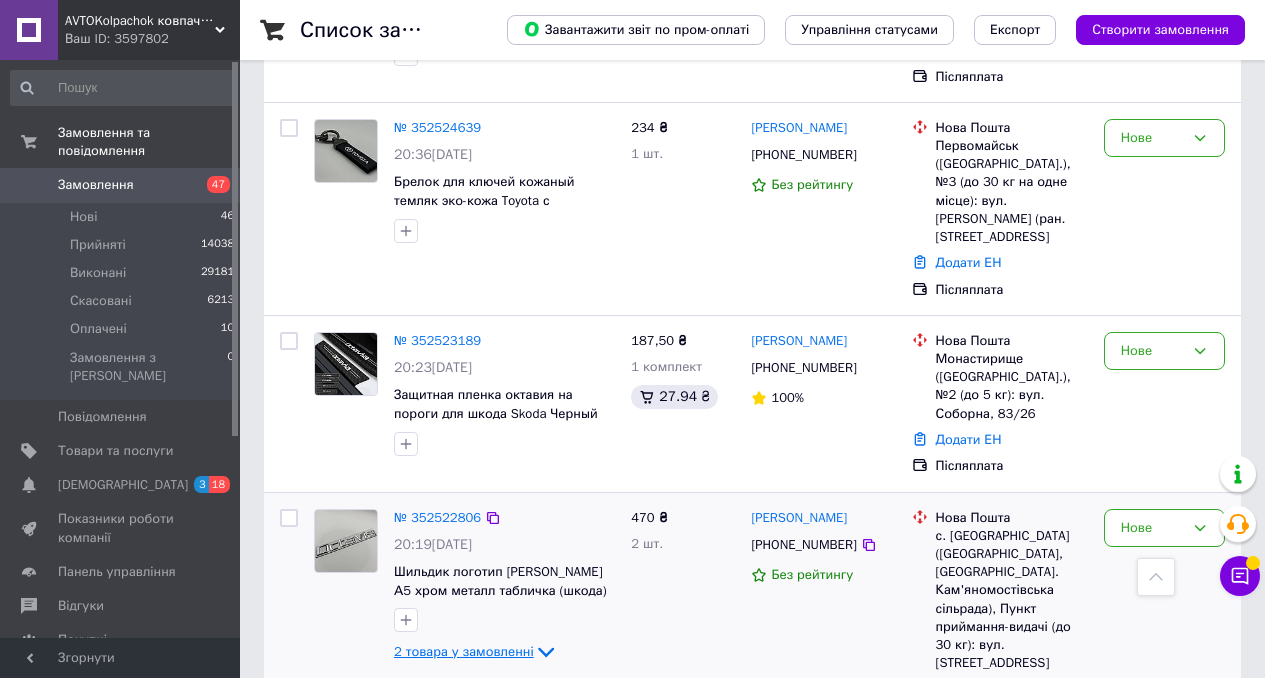 click on "2 товара у замовленні" at bounding box center [464, 651] 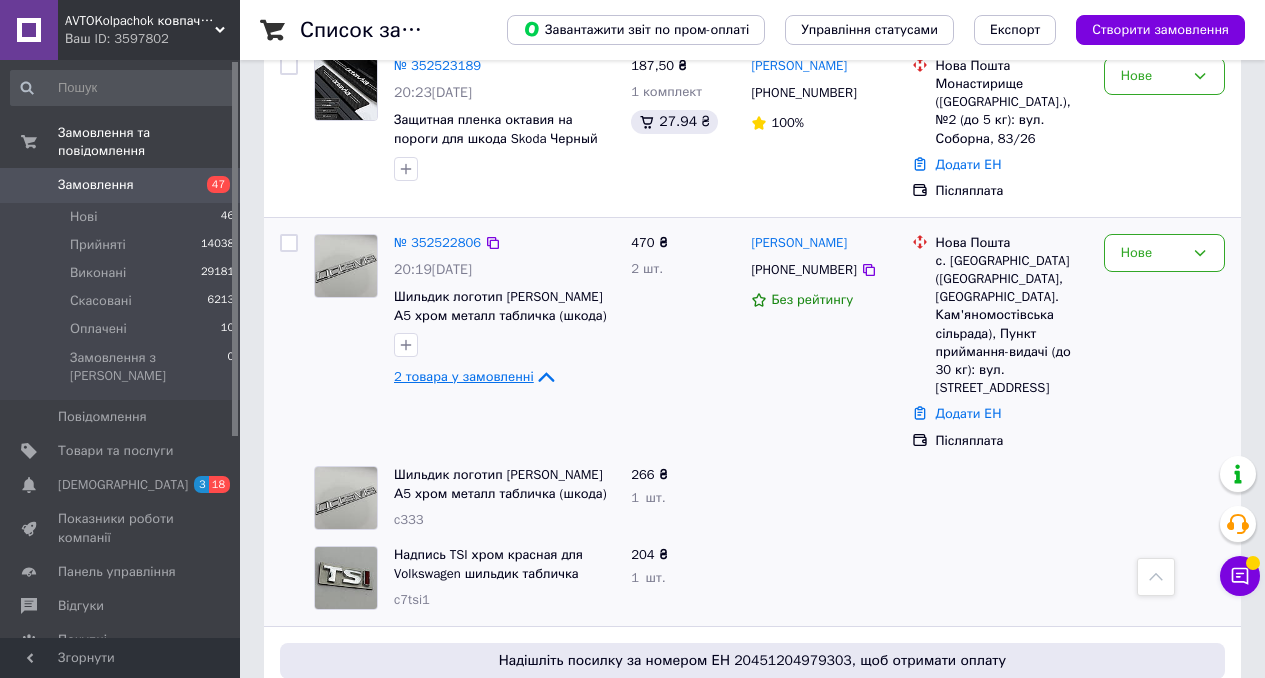scroll, scrollTop: 4992, scrollLeft: 0, axis: vertical 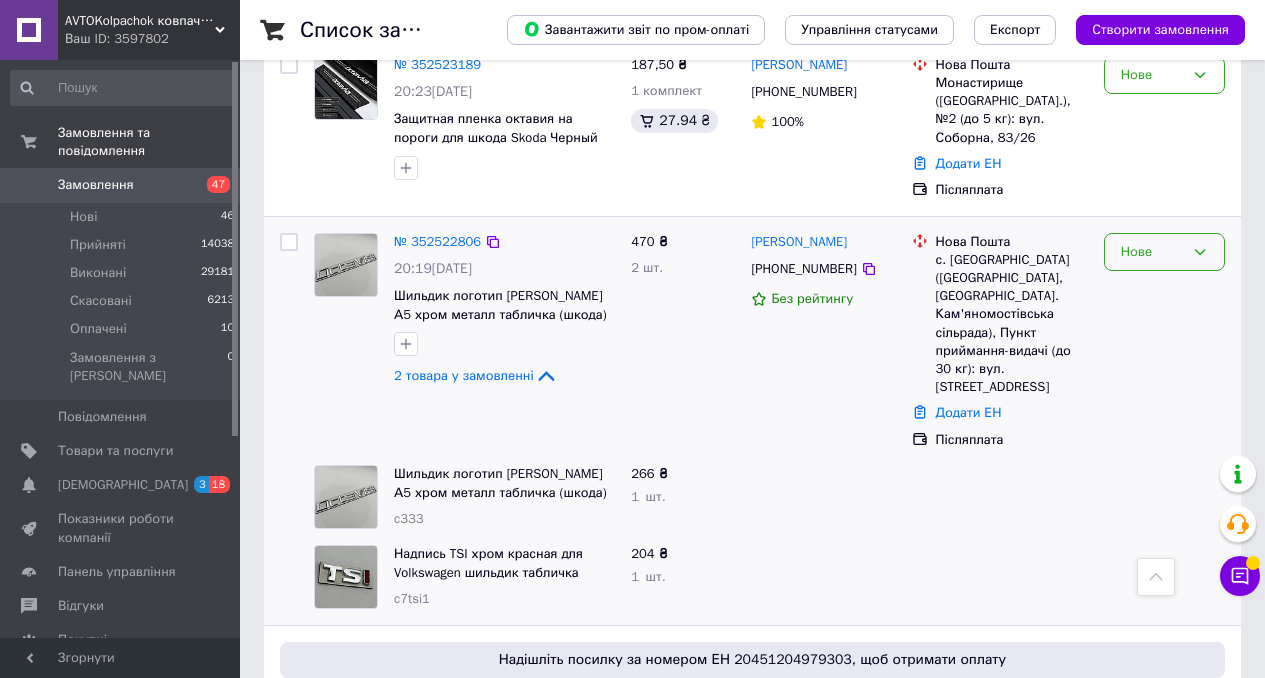 click on "Нове" at bounding box center (1152, 252) 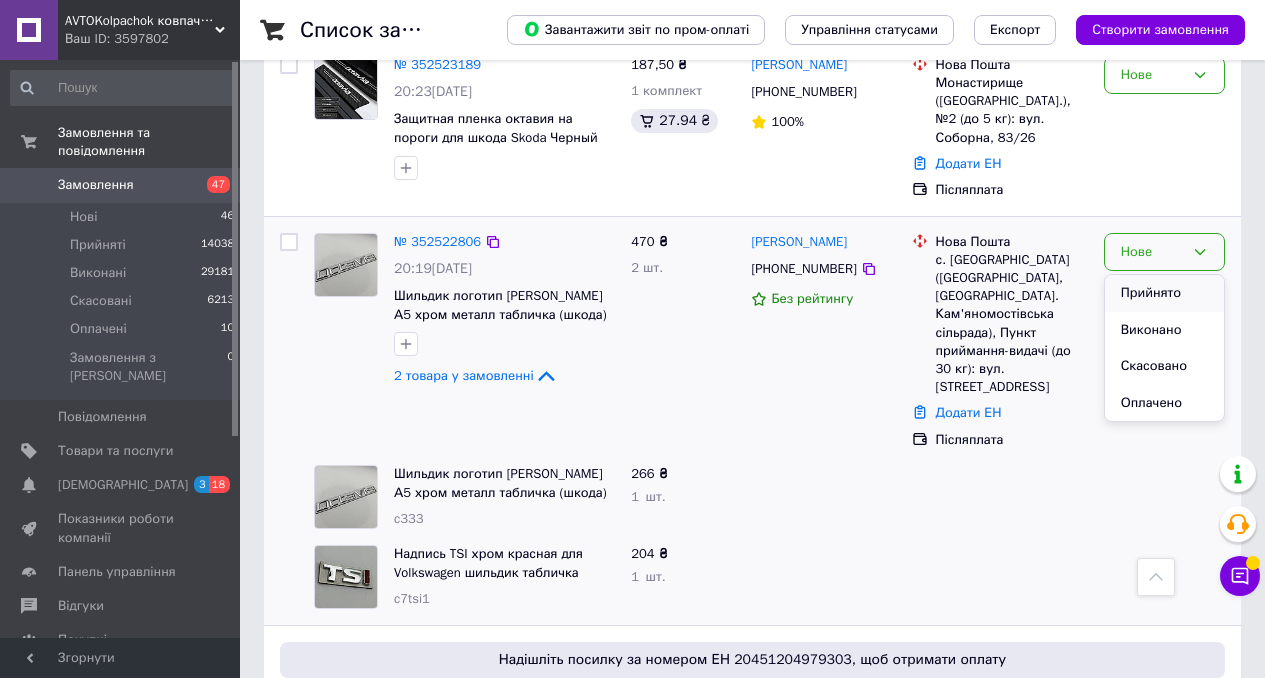 click on "Прийнято" at bounding box center (1164, 293) 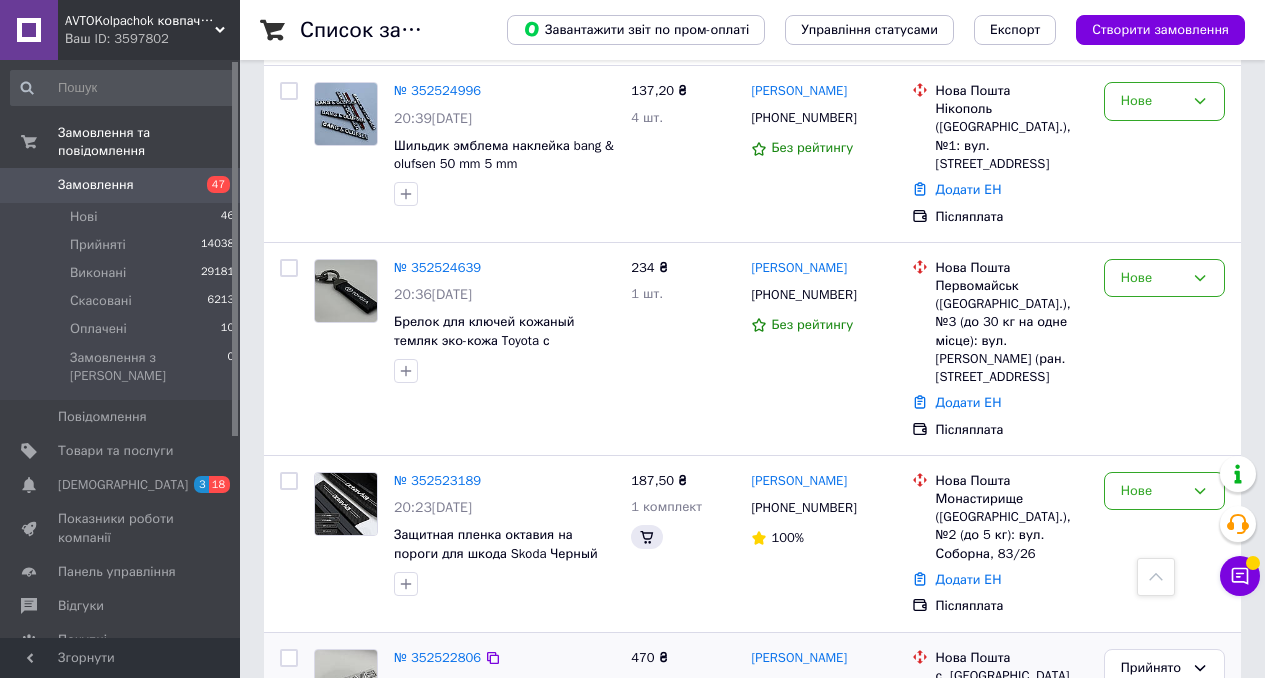 scroll, scrollTop: 4576, scrollLeft: 0, axis: vertical 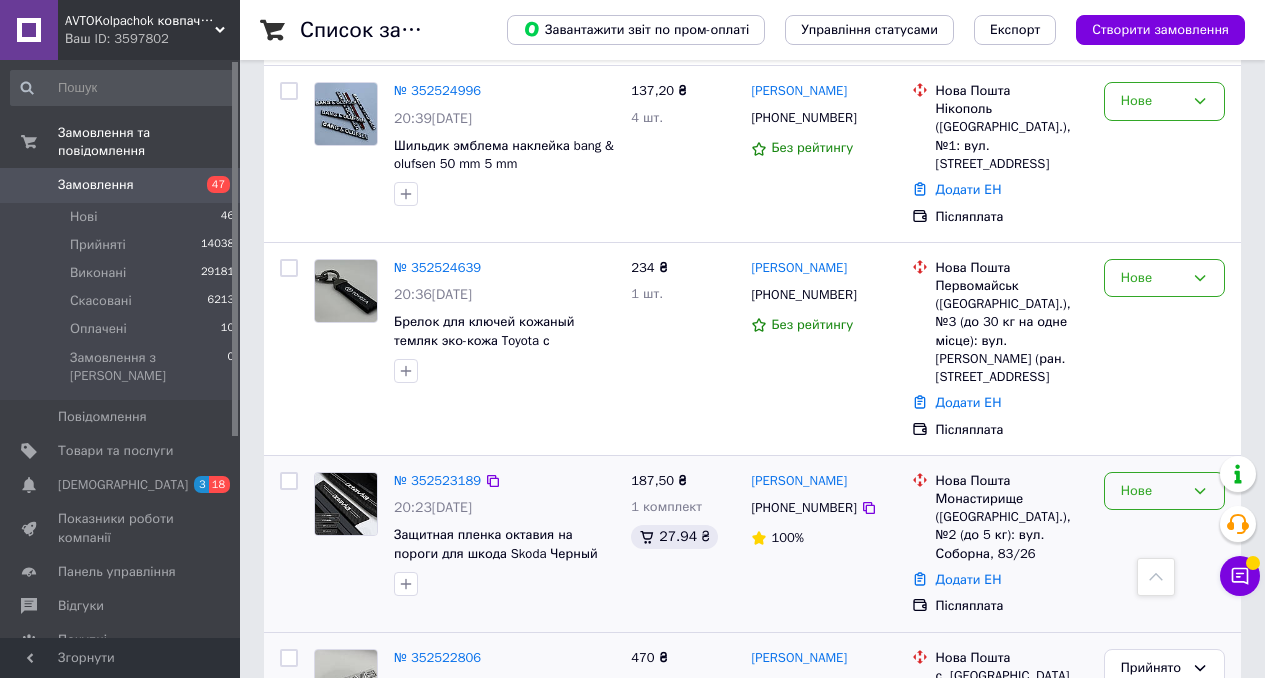 click on "Нове" at bounding box center [1152, 491] 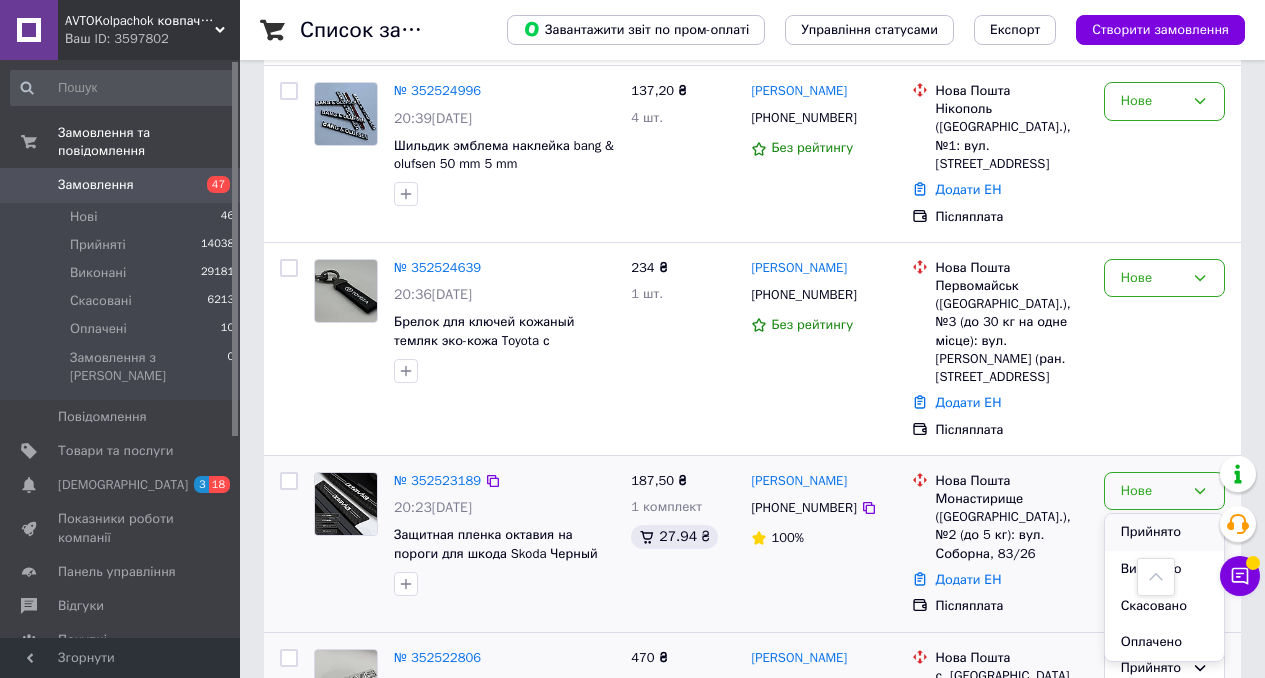 click on "Прийнято" at bounding box center (1164, 532) 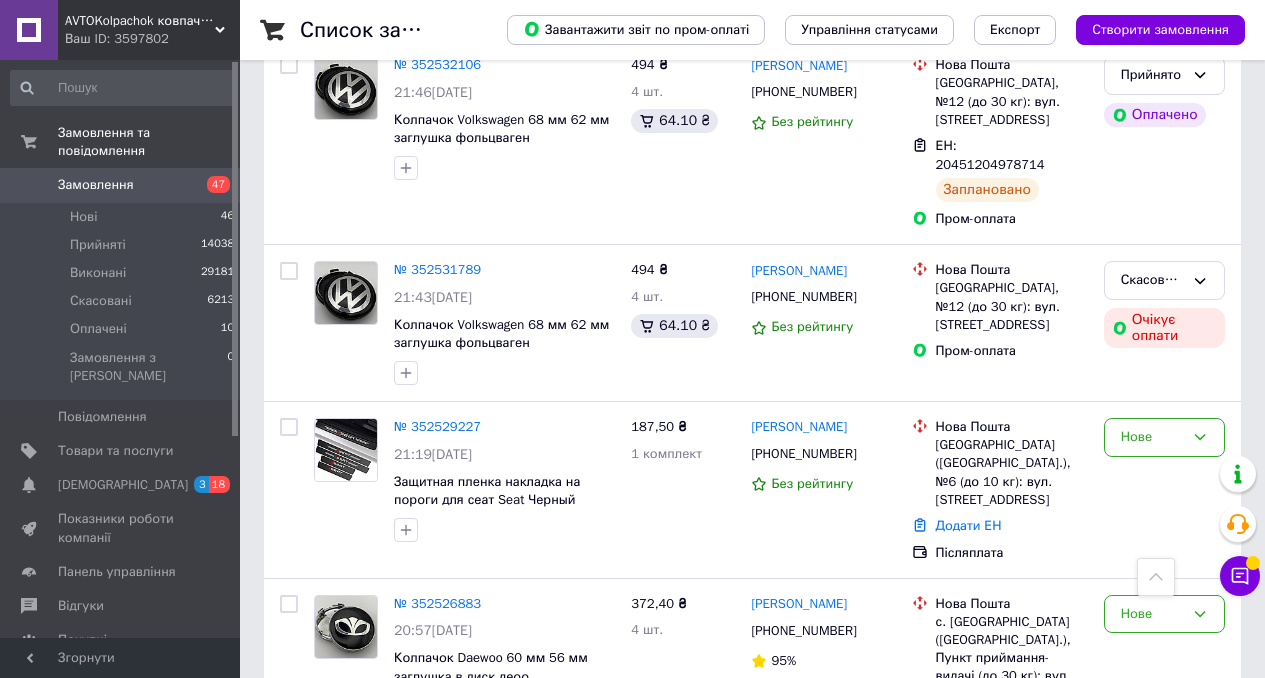 scroll, scrollTop: 3714, scrollLeft: 0, axis: vertical 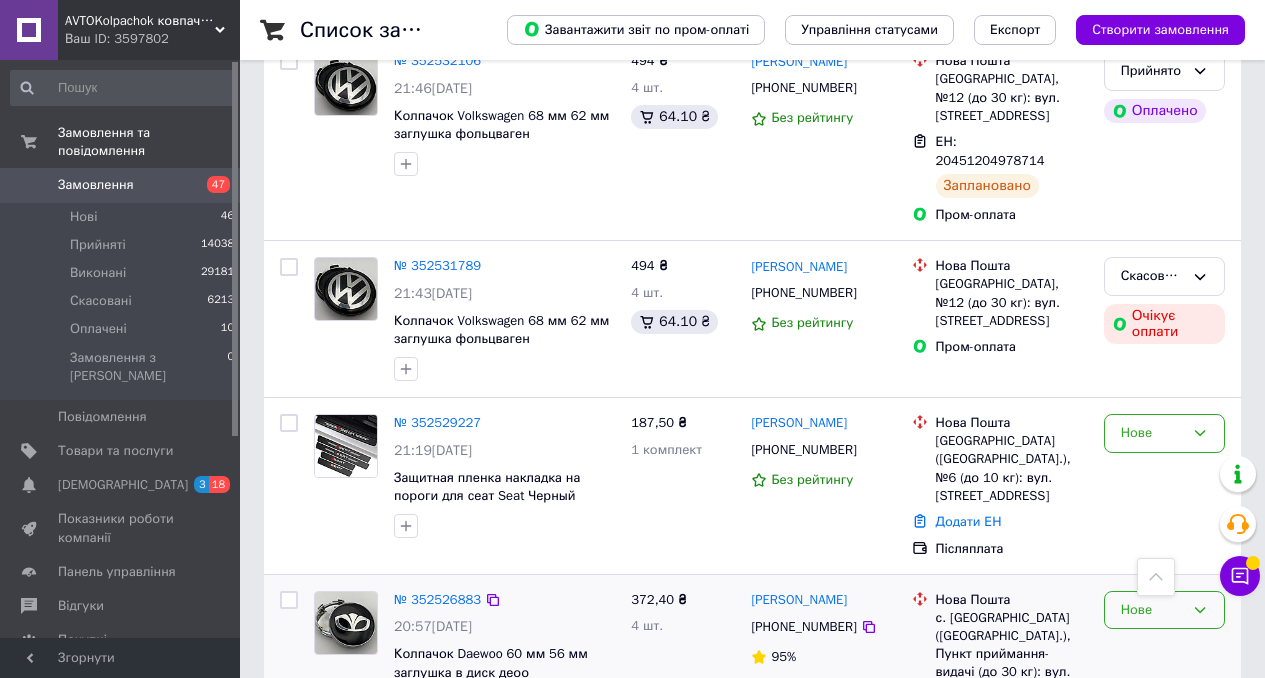 click on "Нове" at bounding box center [1152, 610] 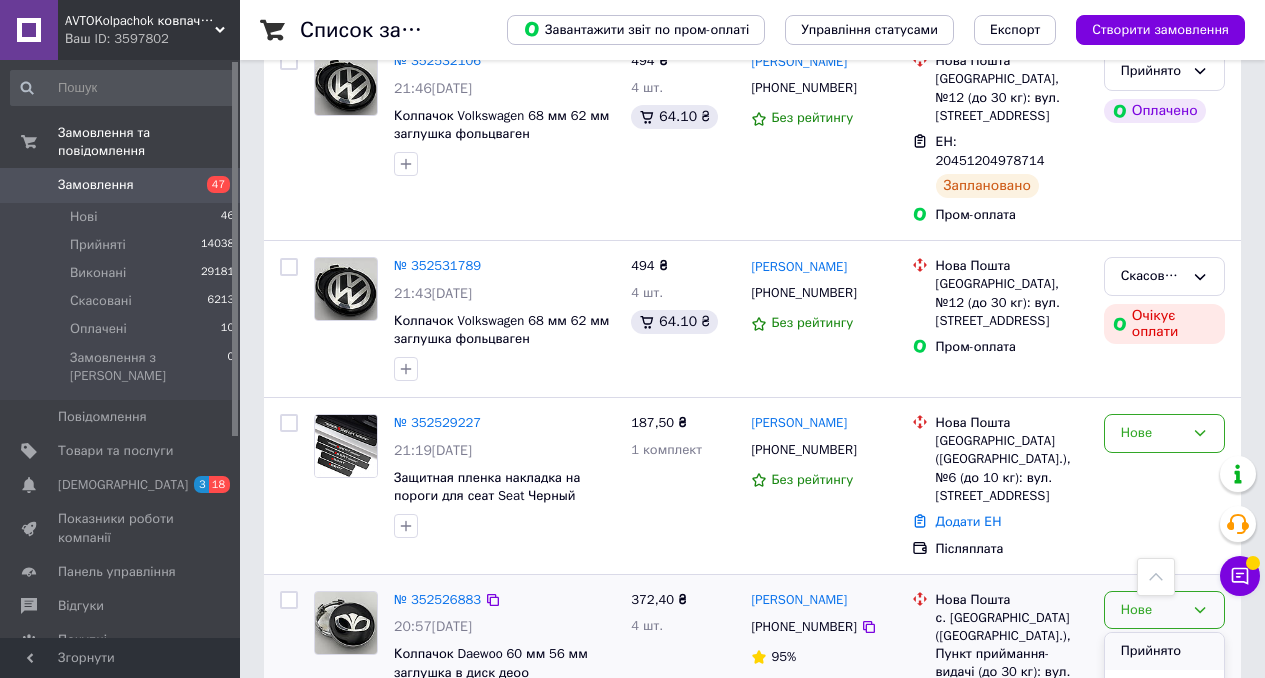 click on "Прийнято" at bounding box center [1164, 651] 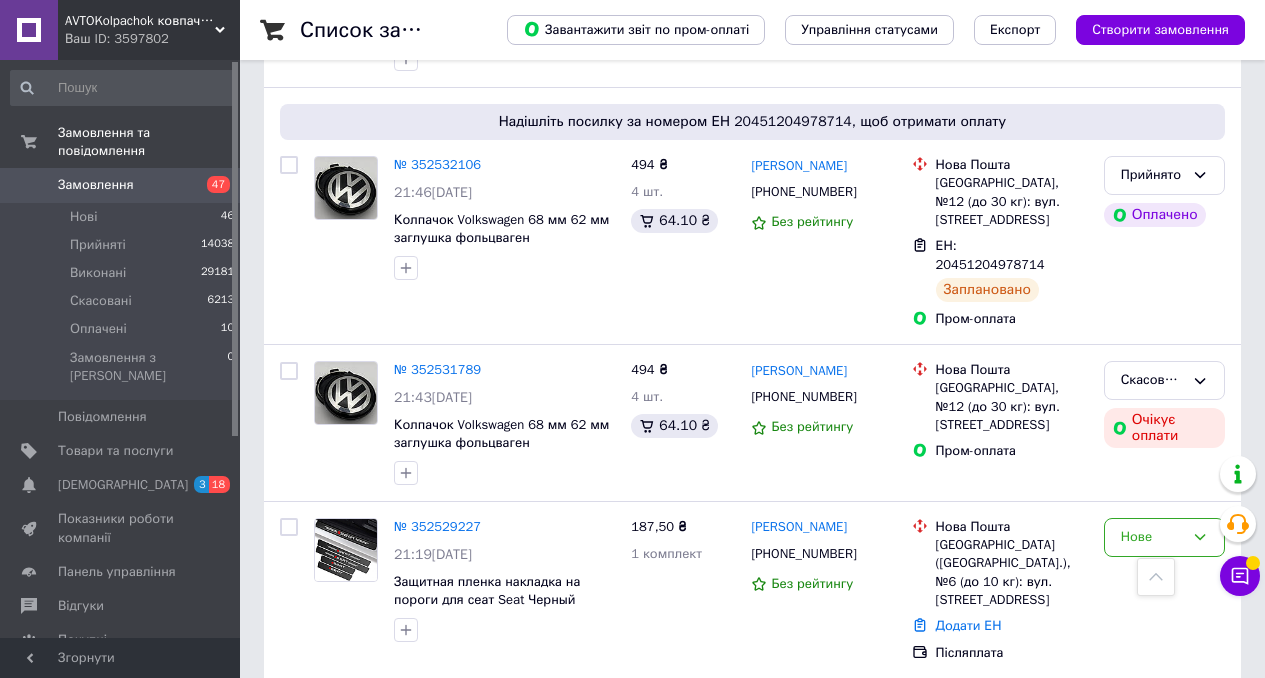 scroll, scrollTop: 3714, scrollLeft: 0, axis: vertical 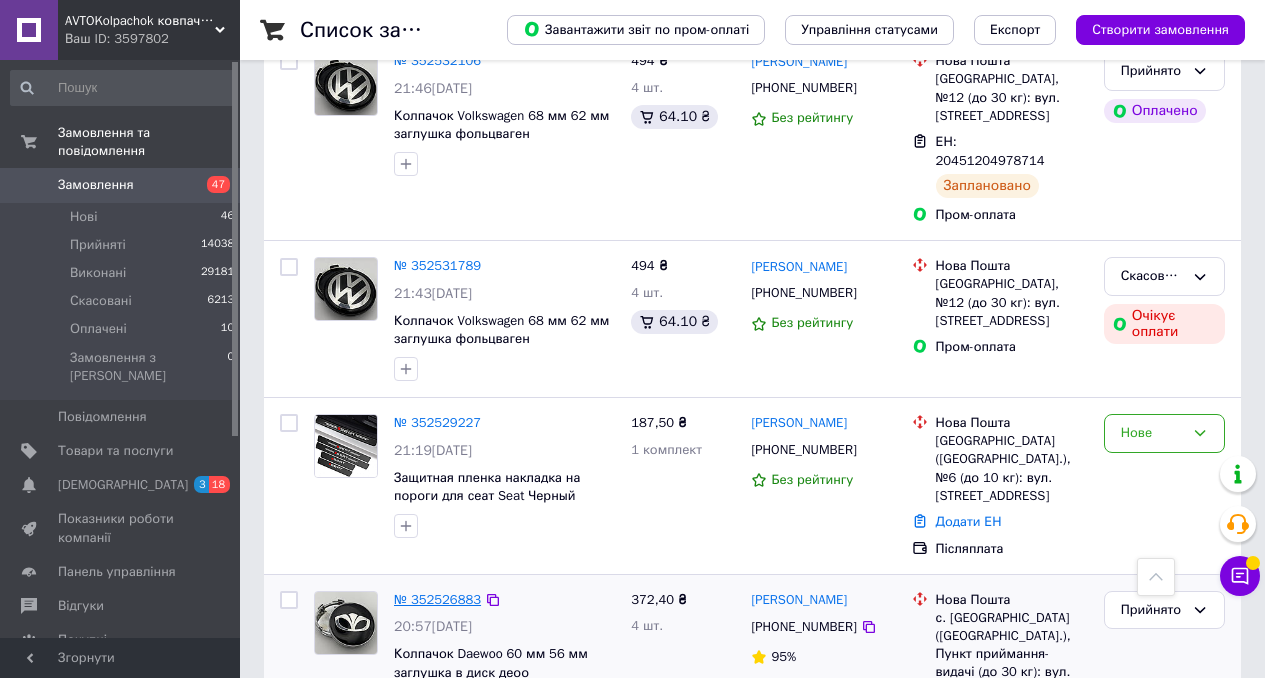 click on "№ 352526883" at bounding box center [437, 599] 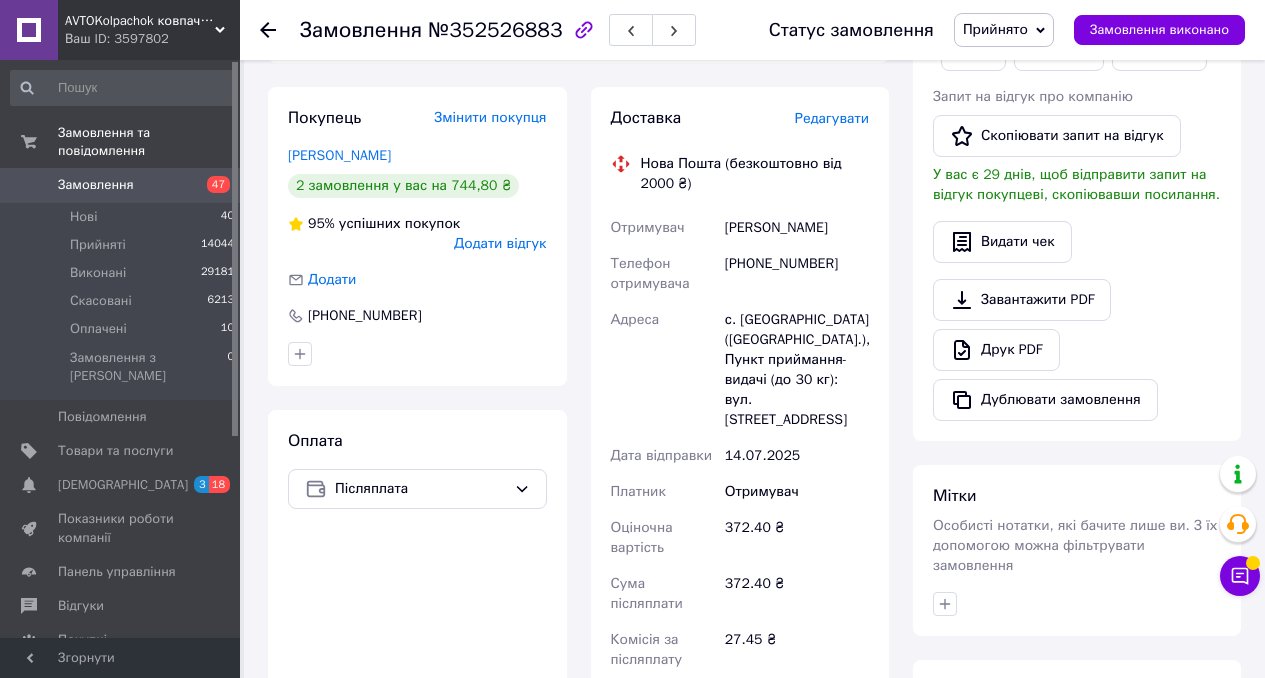 scroll, scrollTop: 378, scrollLeft: 0, axis: vertical 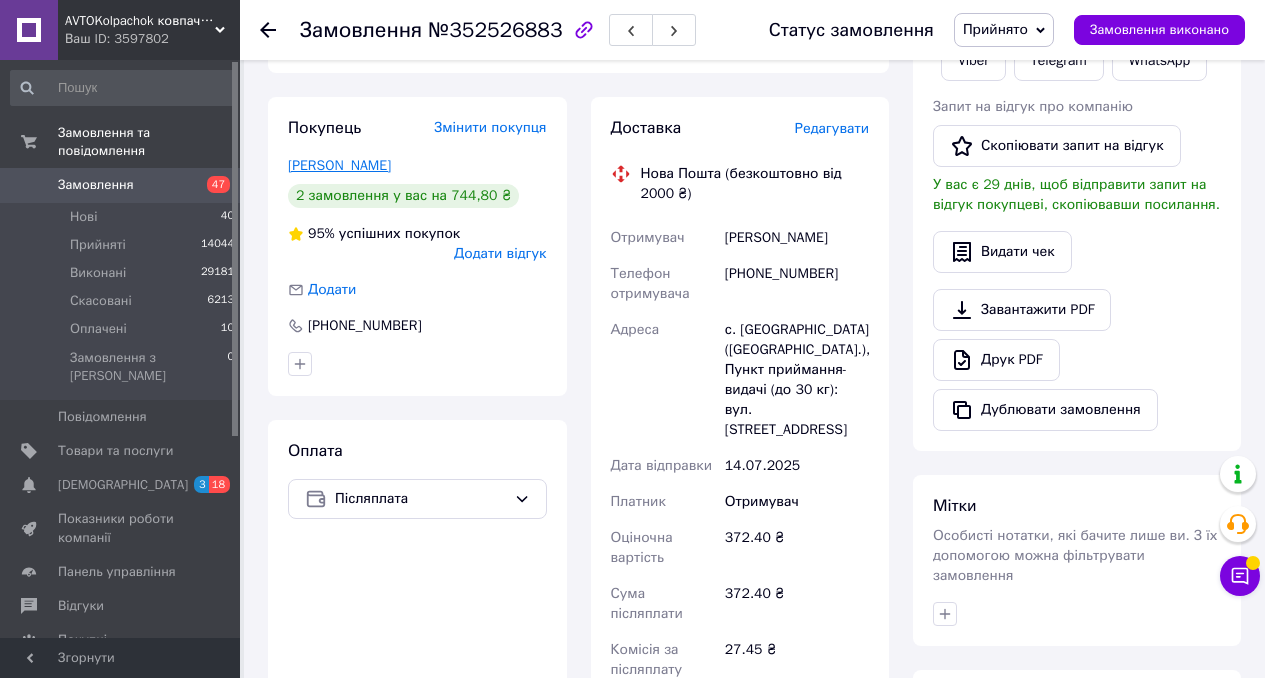 click on "[PERSON_NAME]" at bounding box center (339, 165) 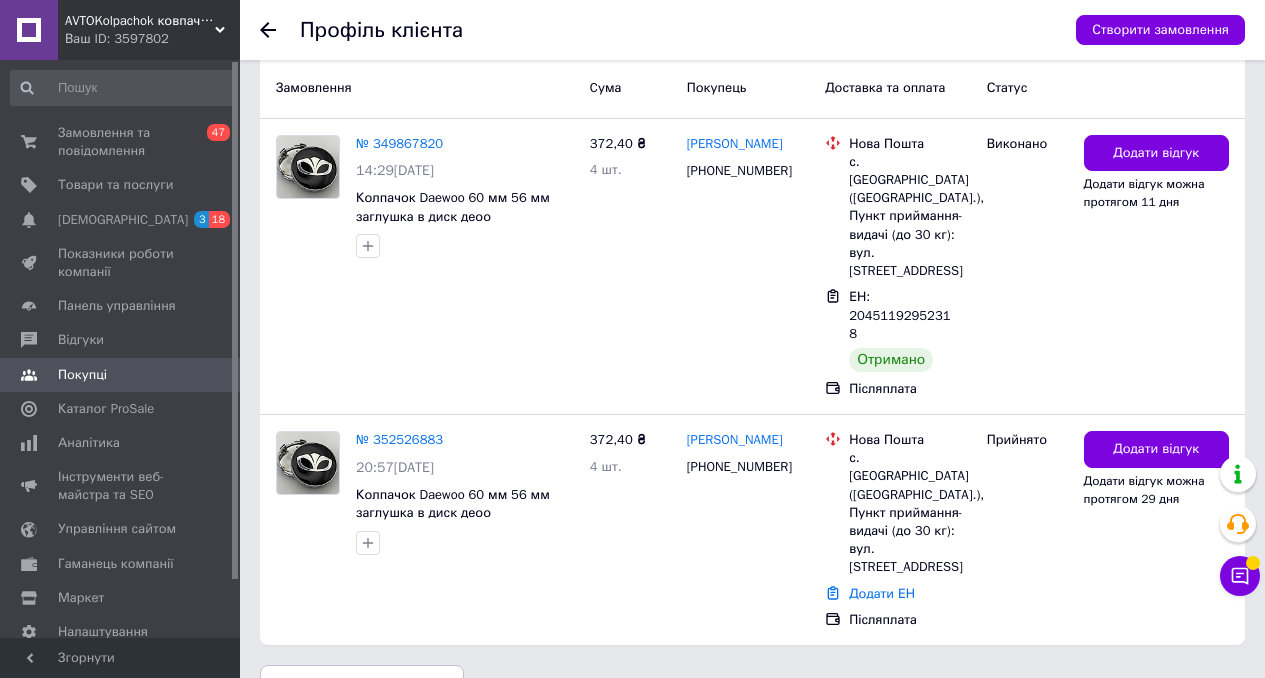 scroll, scrollTop: 515, scrollLeft: 0, axis: vertical 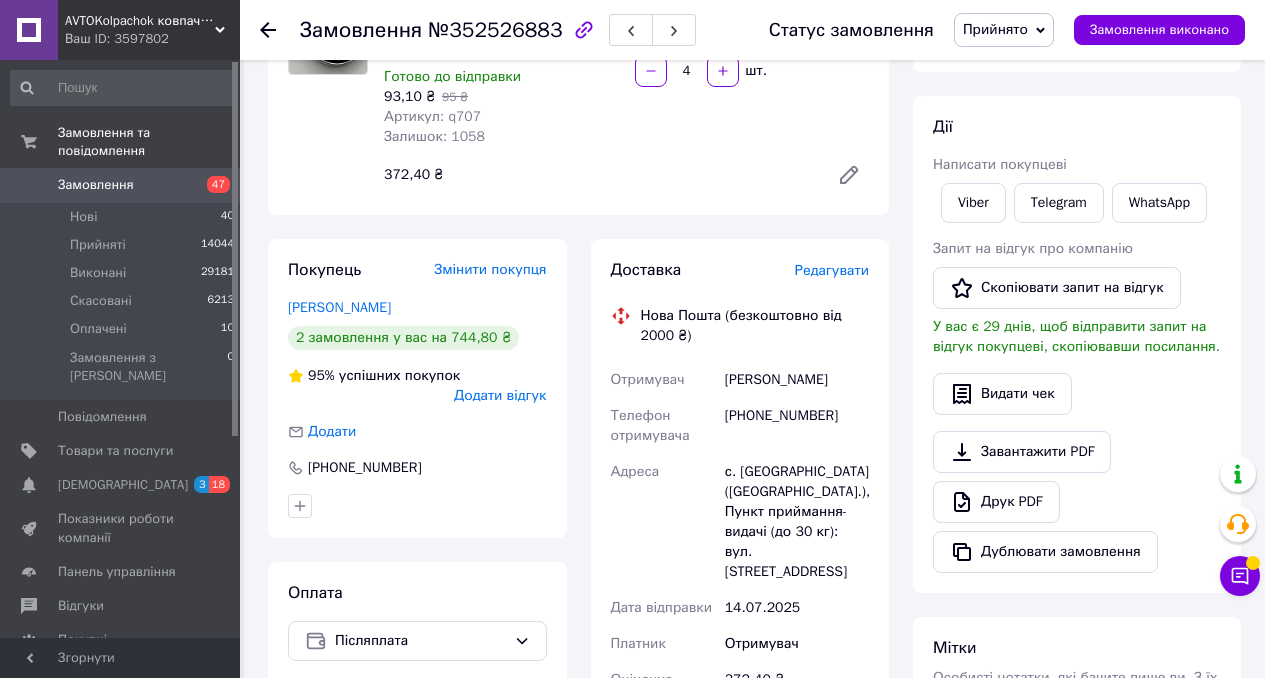 click on "Замовлення" at bounding box center [121, 185] 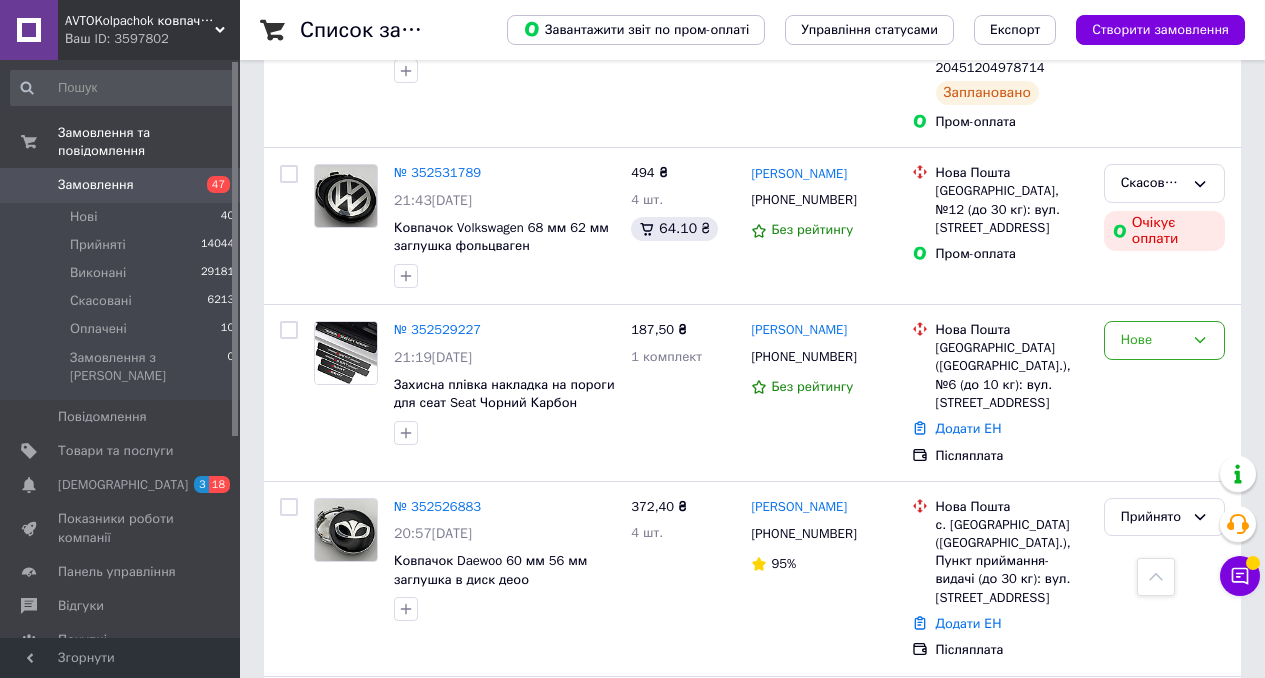 scroll, scrollTop: 3844, scrollLeft: 0, axis: vertical 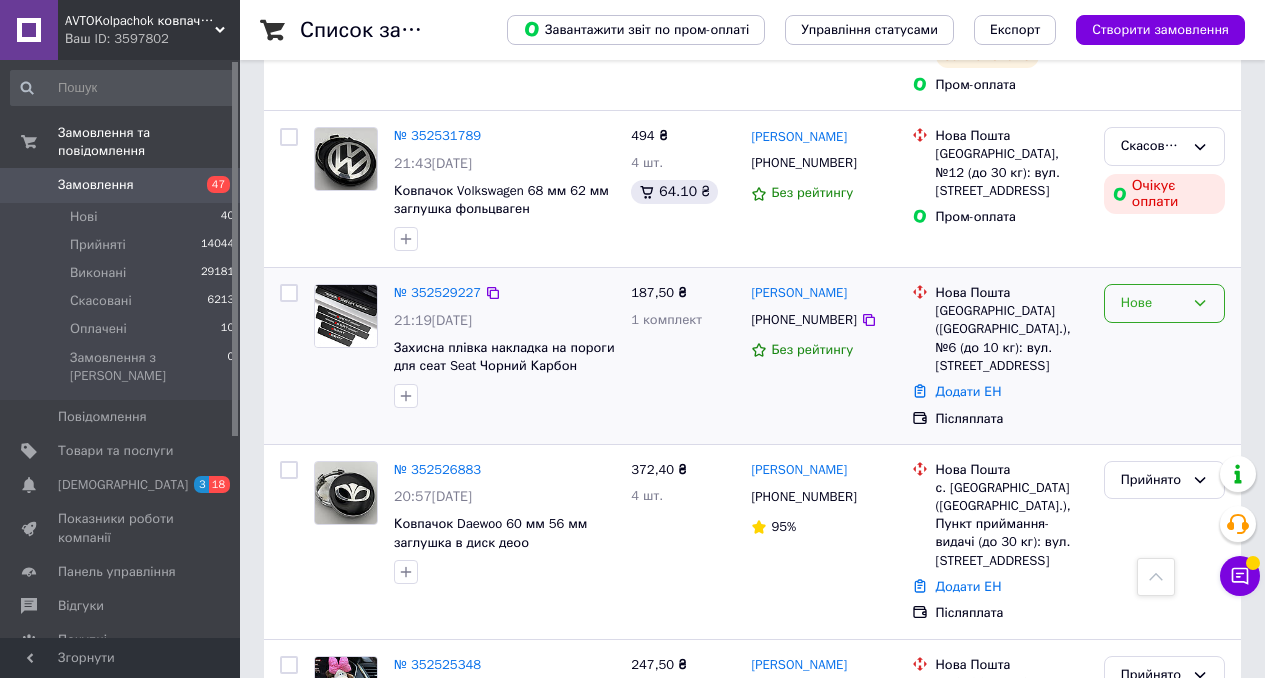 click on "Нове" at bounding box center [1164, 303] 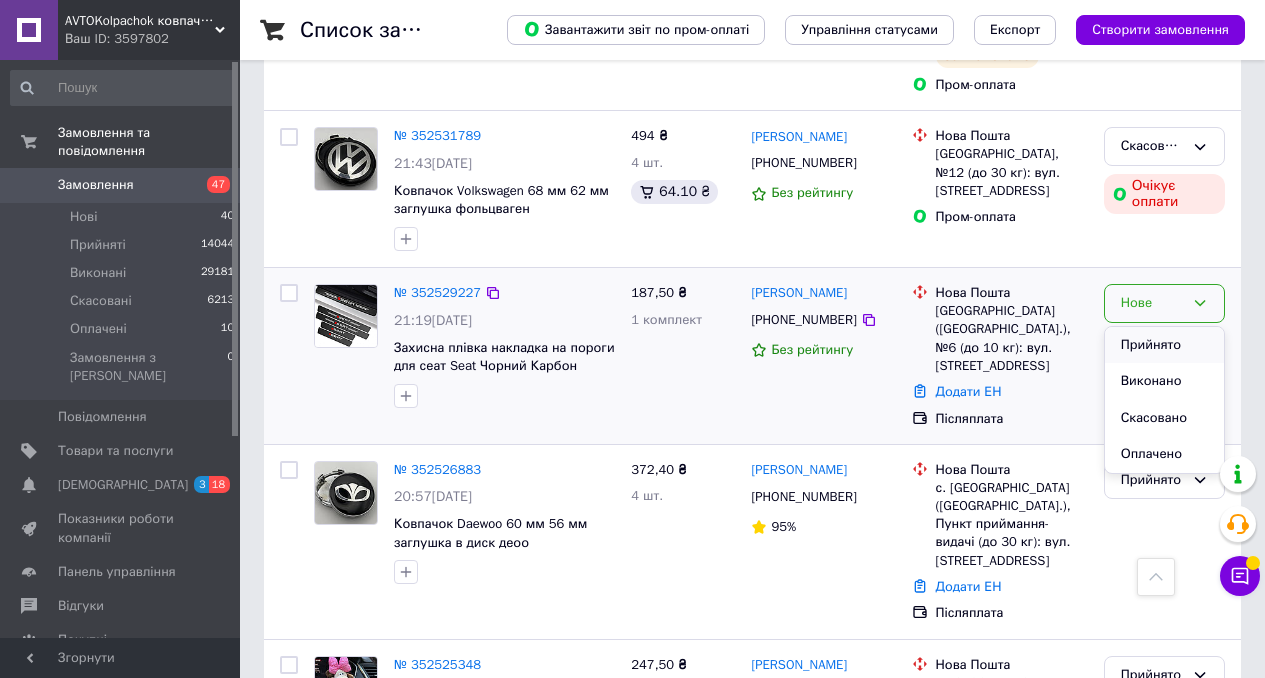 click on "Прийнято" at bounding box center (1164, 345) 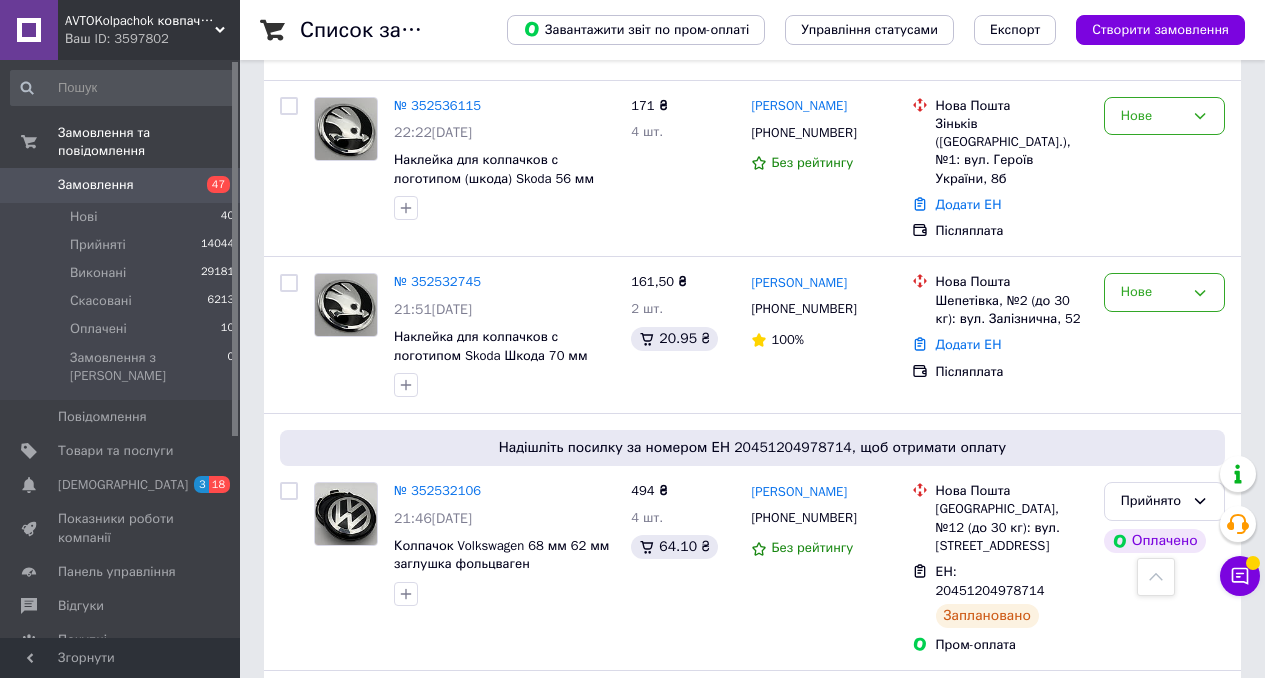 scroll, scrollTop: 3273, scrollLeft: 0, axis: vertical 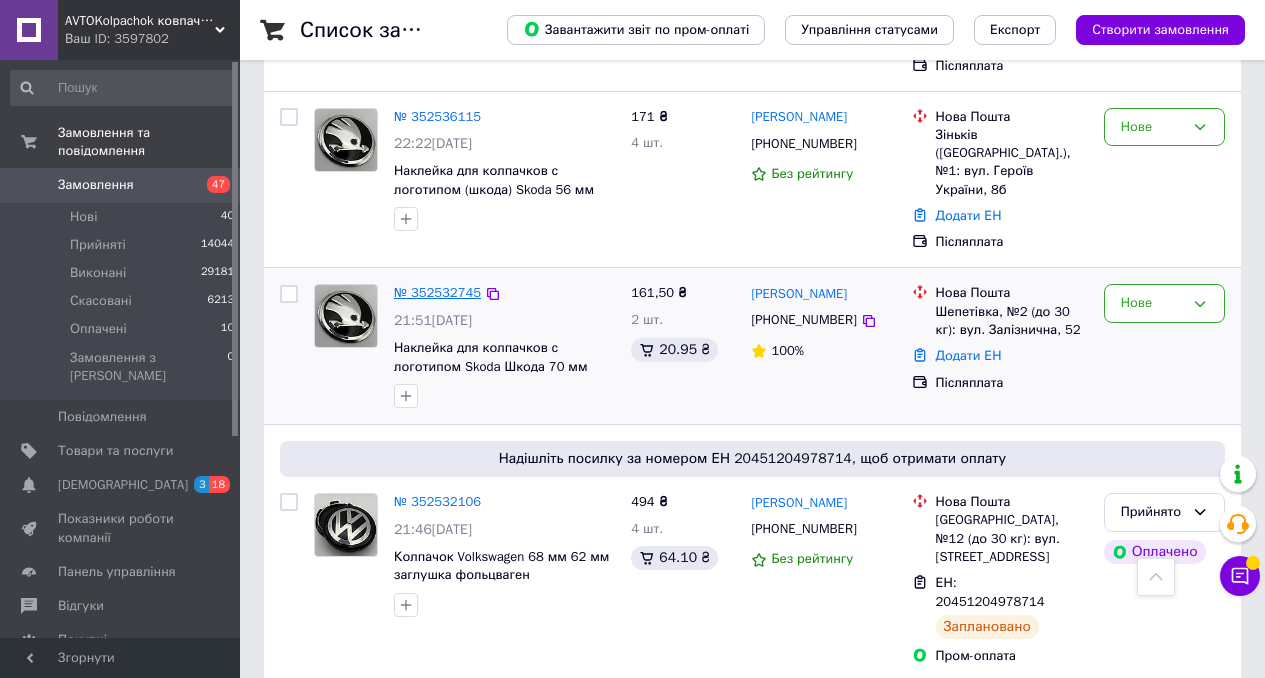 click on "№ 352532745" at bounding box center (437, 292) 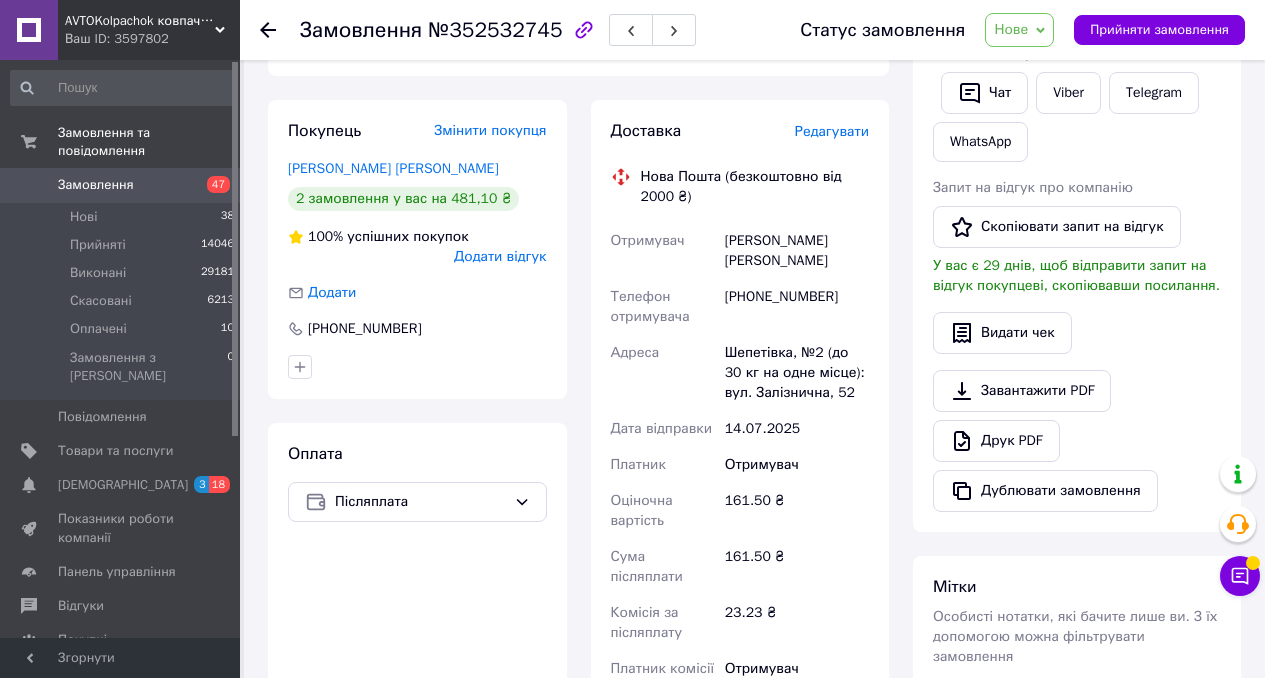 scroll, scrollTop: 396, scrollLeft: 0, axis: vertical 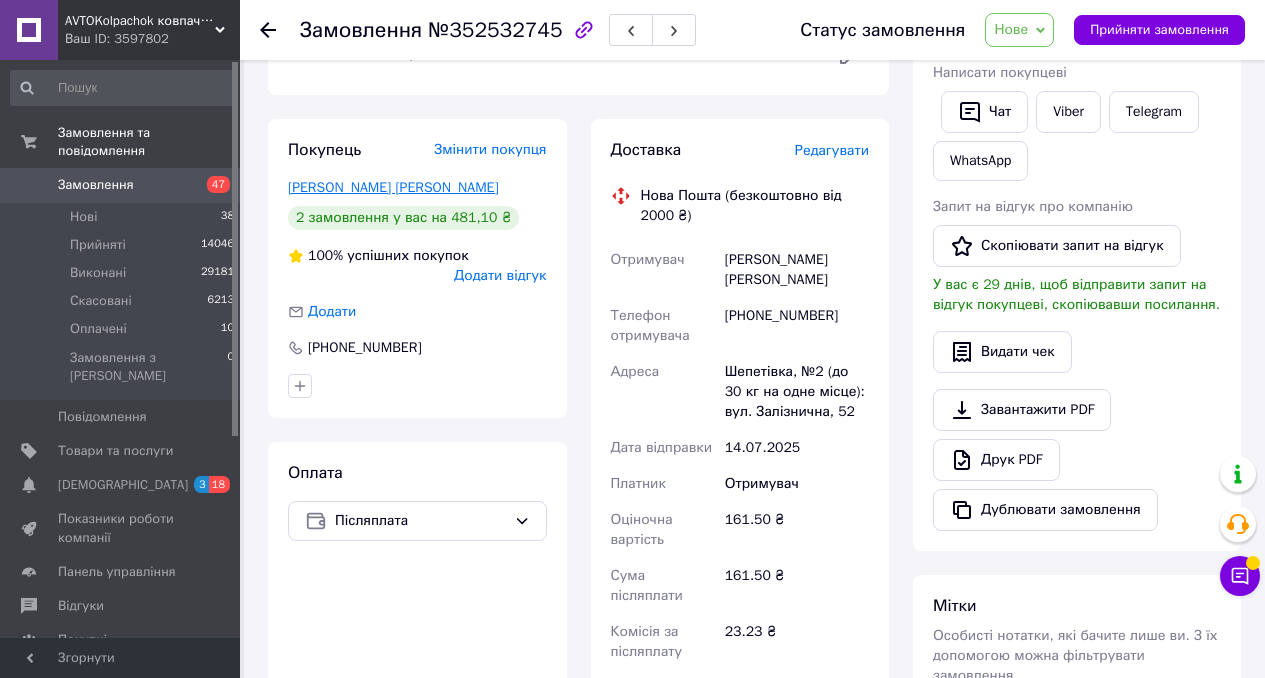 click on "[PERSON_NAME] [PERSON_NAME]" at bounding box center (393, 187) 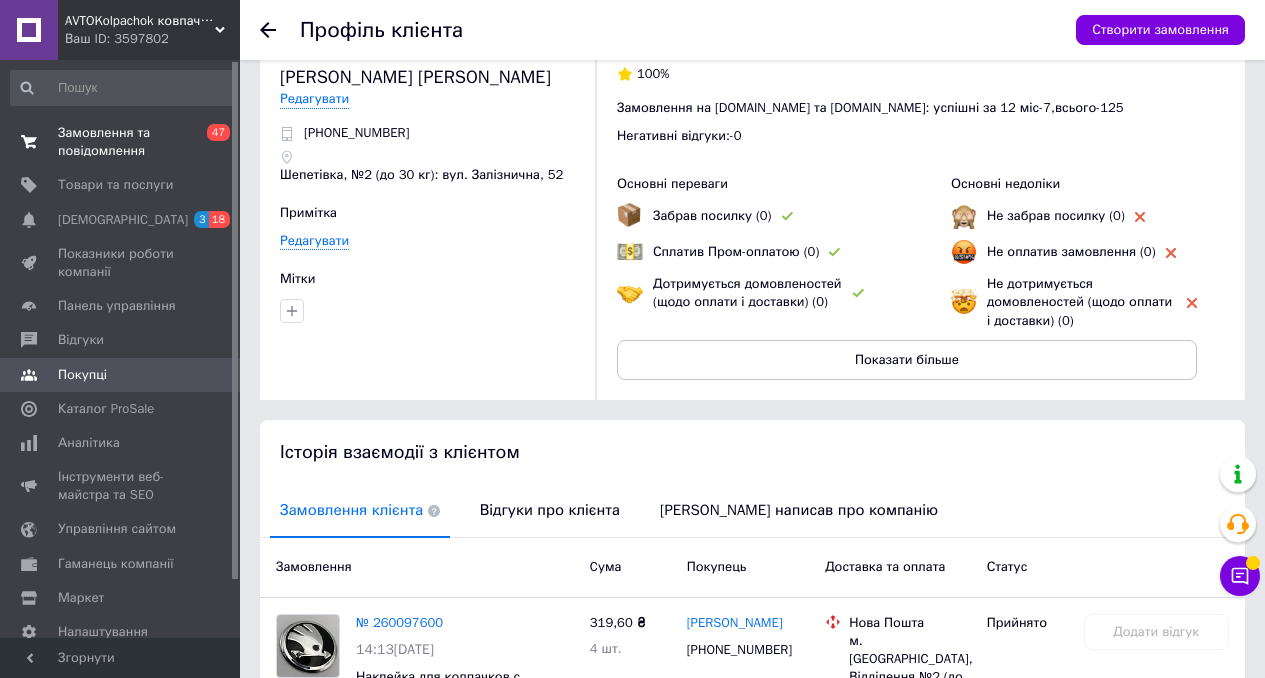 scroll, scrollTop: 10, scrollLeft: 0, axis: vertical 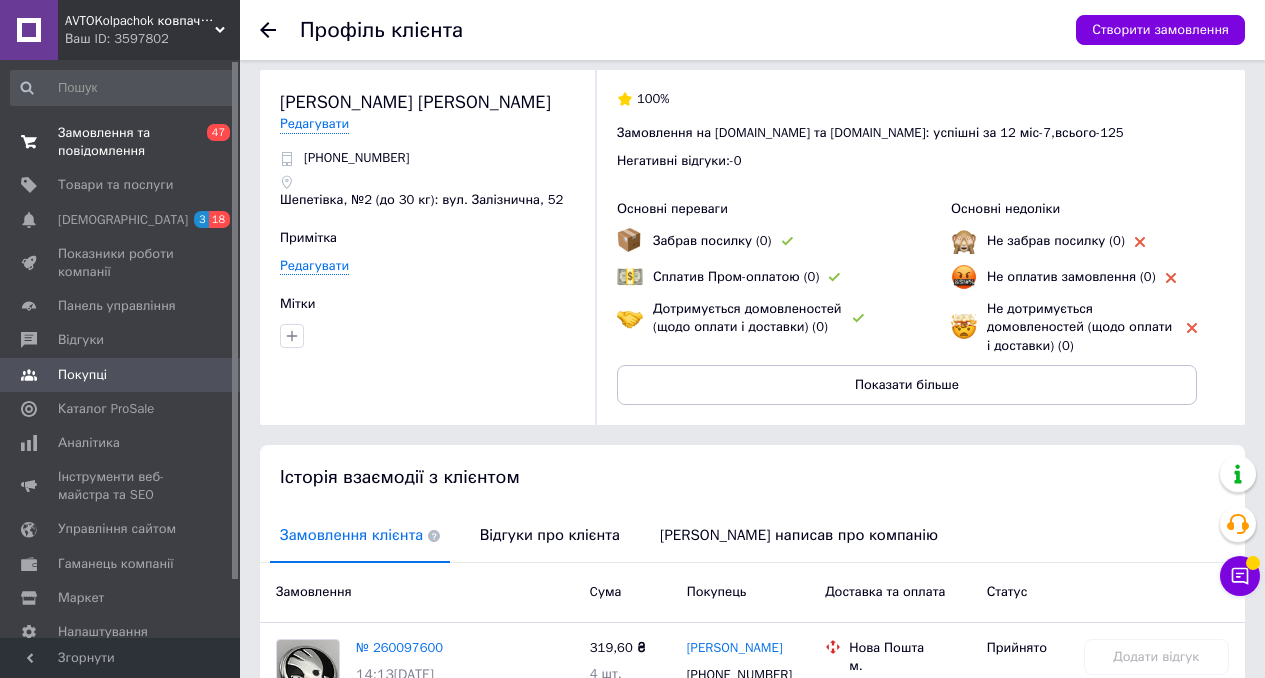 click on "Замовлення та повідомлення" at bounding box center [121, 142] 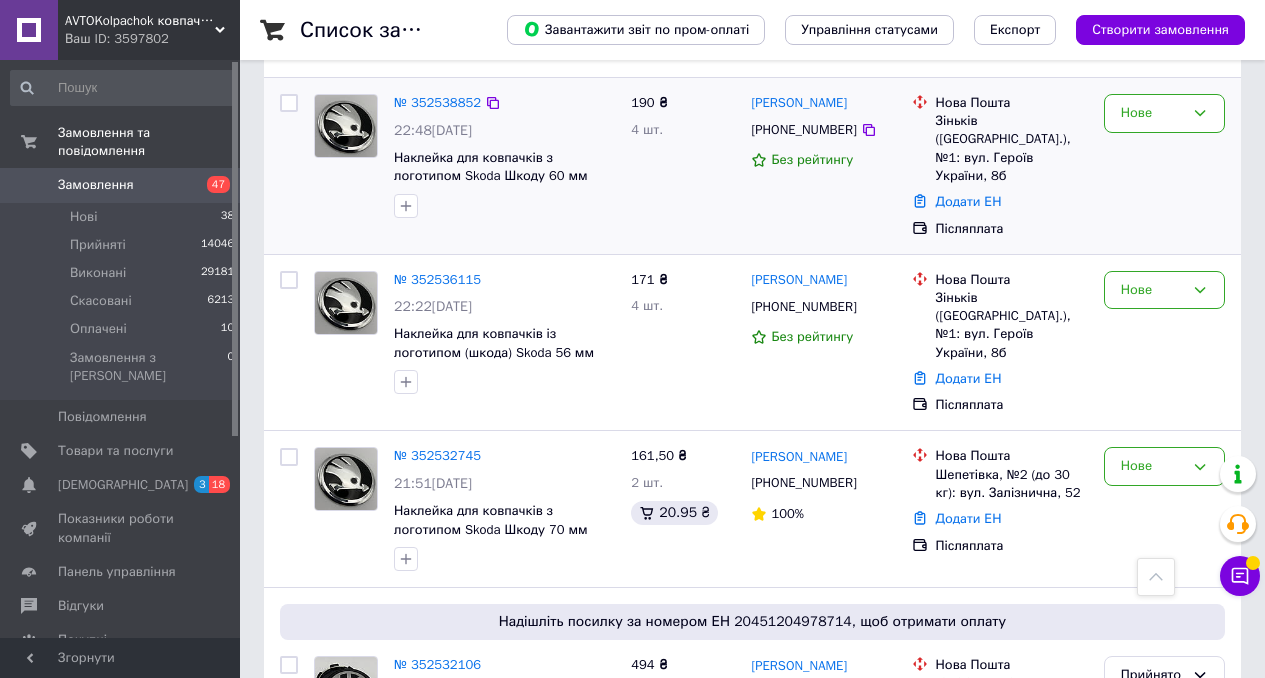 scroll, scrollTop: 3111, scrollLeft: 0, axis: vertical 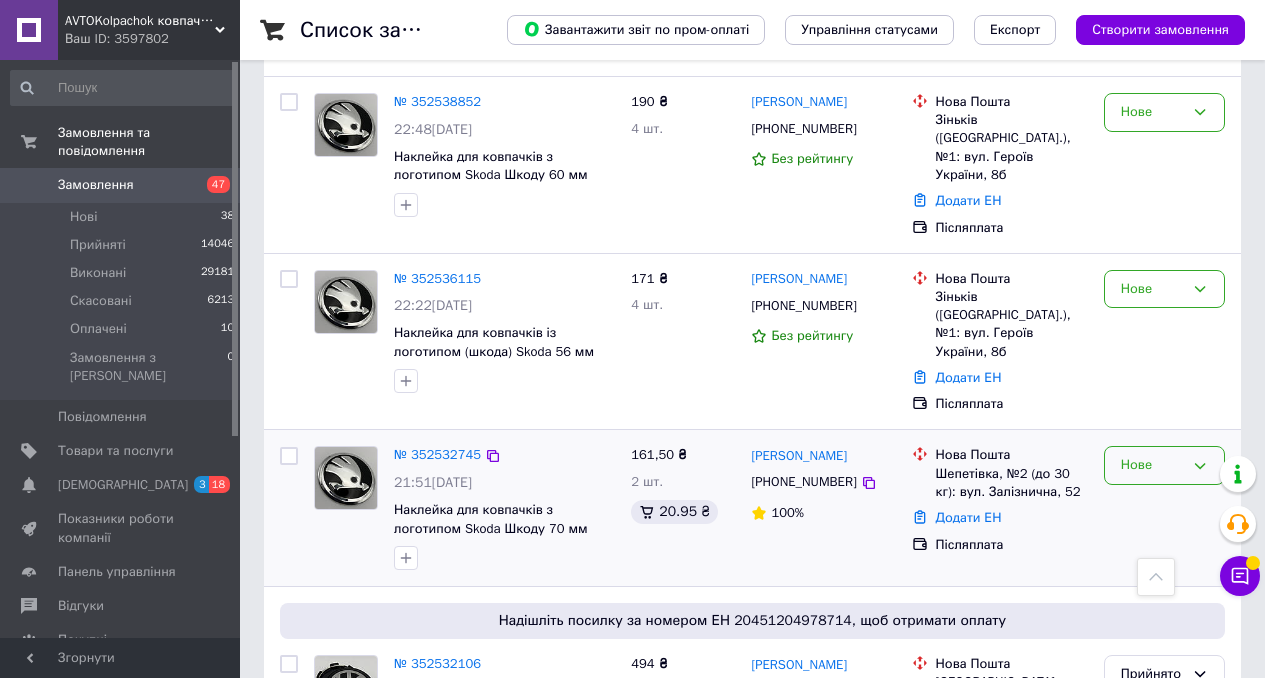 click on "Нове" at bounding box center [1152, 465] 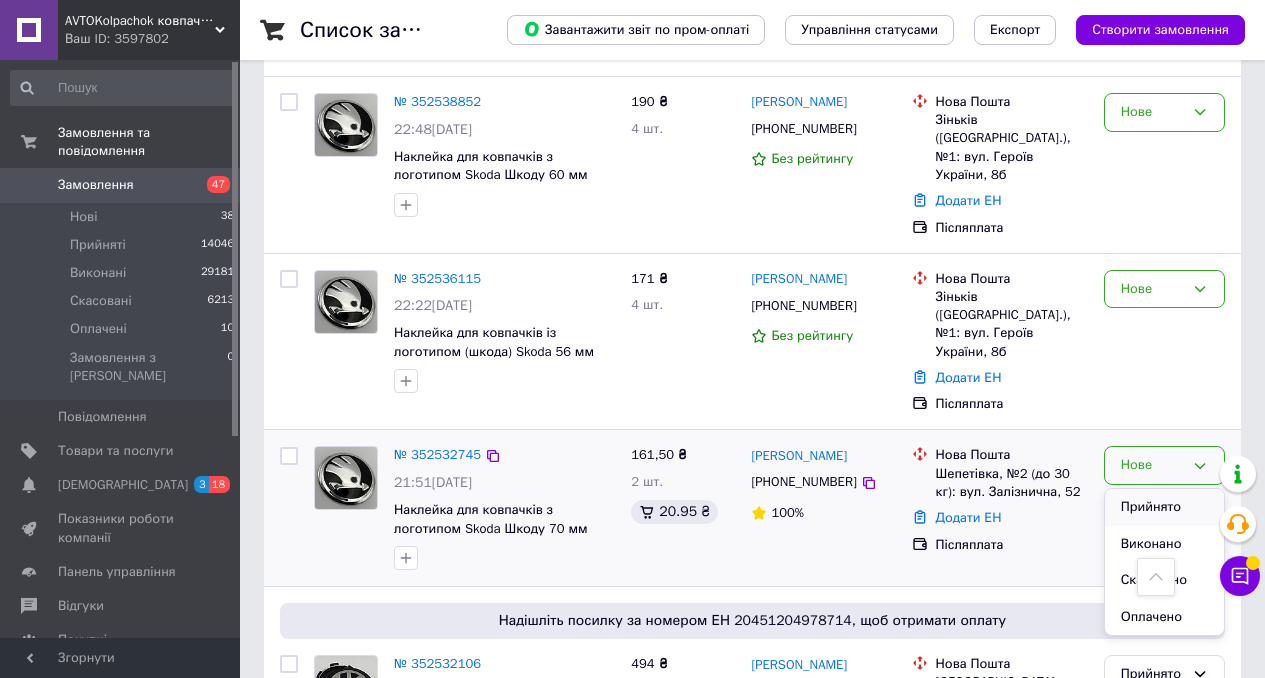 click on "Прийнято" at bounding box center (1164, 507) 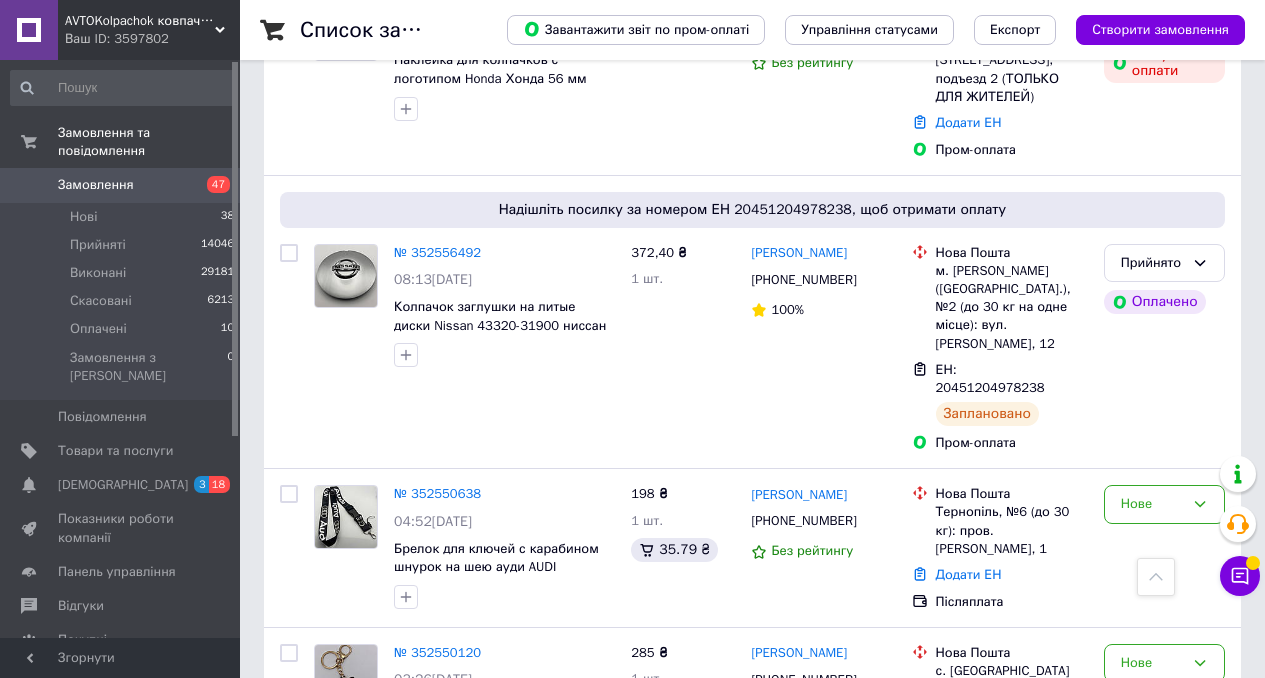scroll, scrollTop: 2101, scrollLeft: 0, axis: vertical 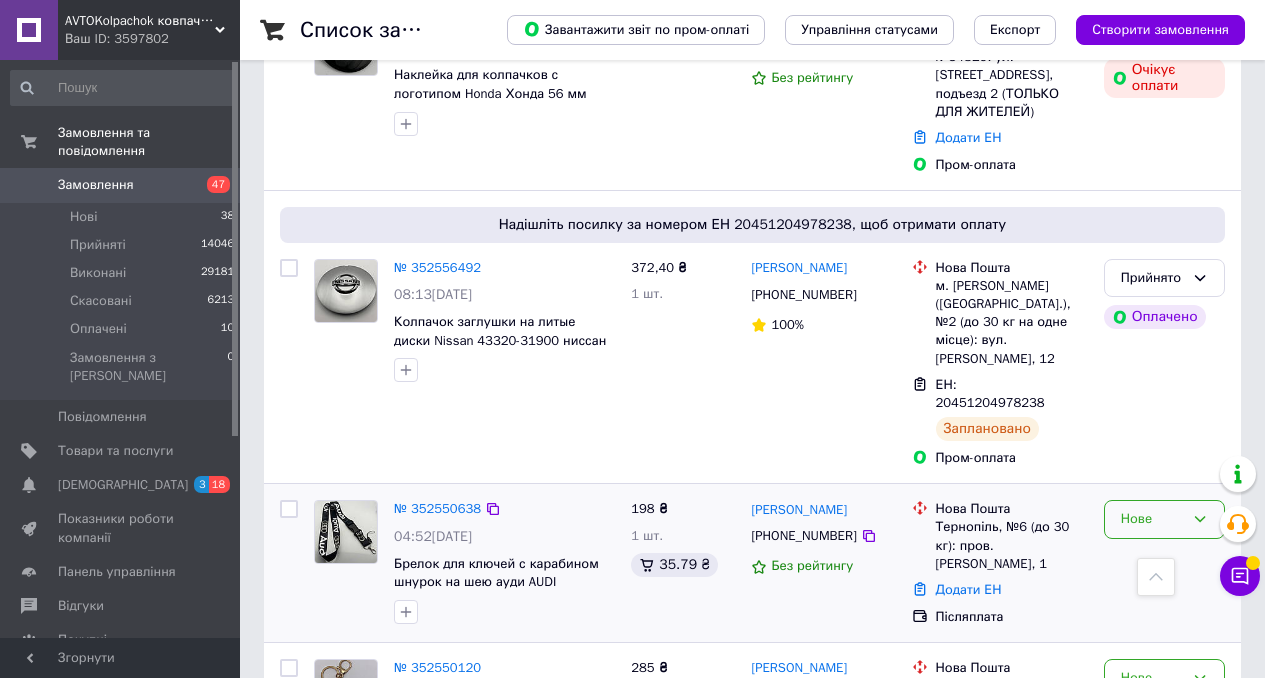 click on "Нове" at bounding box center [1152, 519] 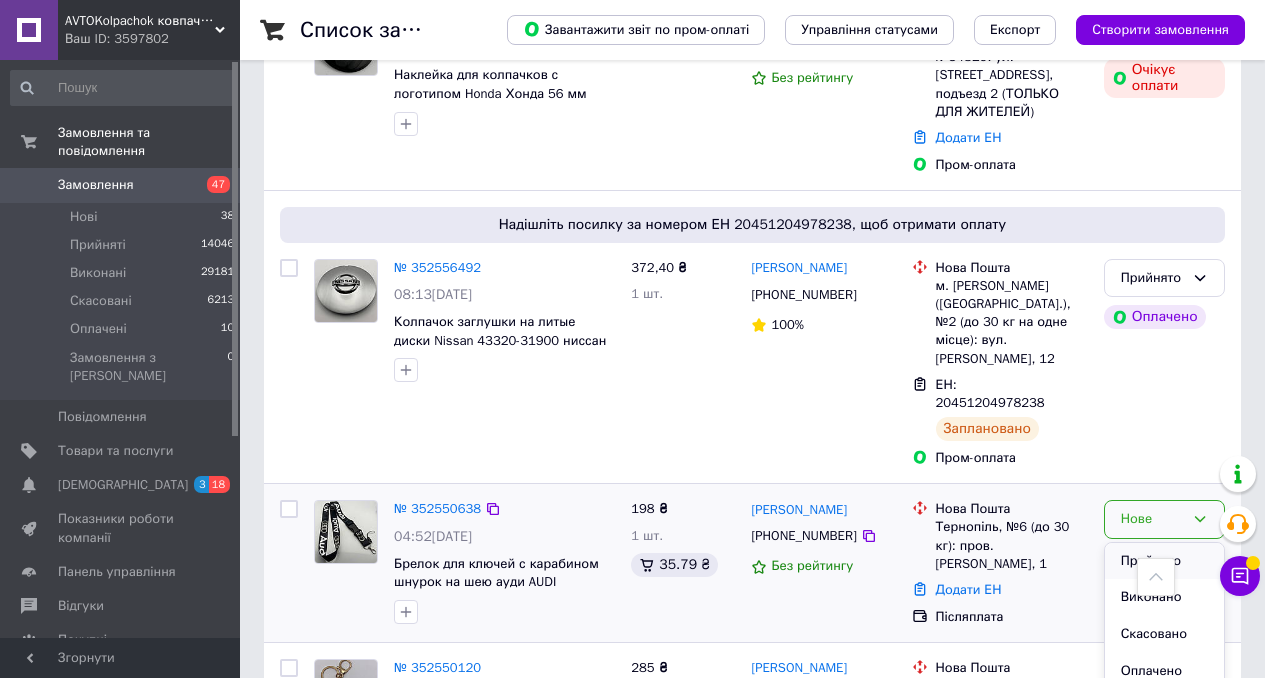 click on "Прийнято" at bounding box center [1164, 561] 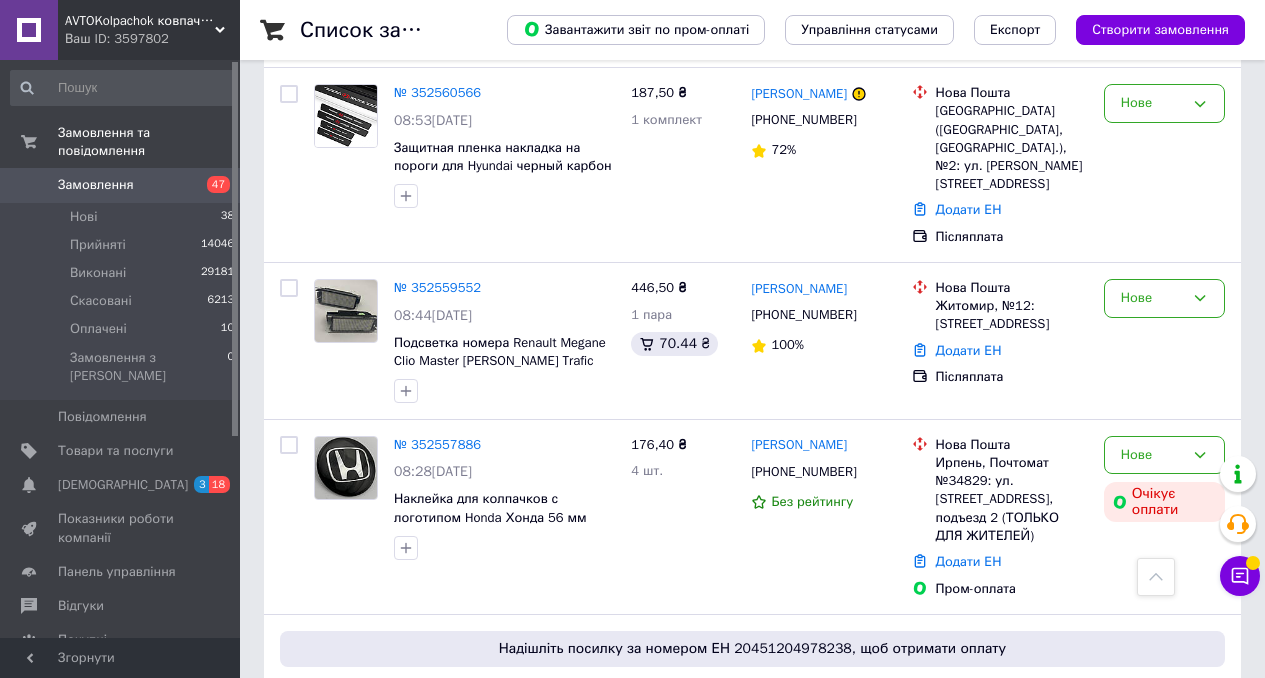 scroll, scrollTop: 1674, scrollLeft: 0, axis: vertical 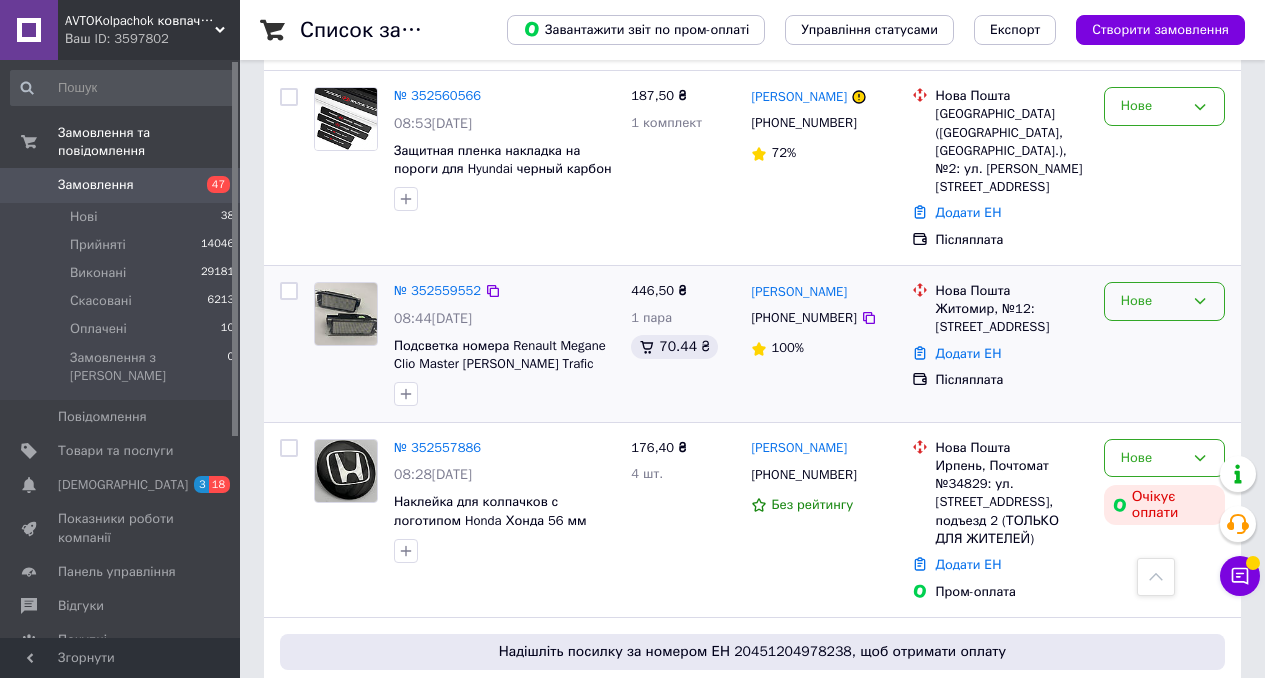 click on "Нове" at bounding box center (1152, 301) 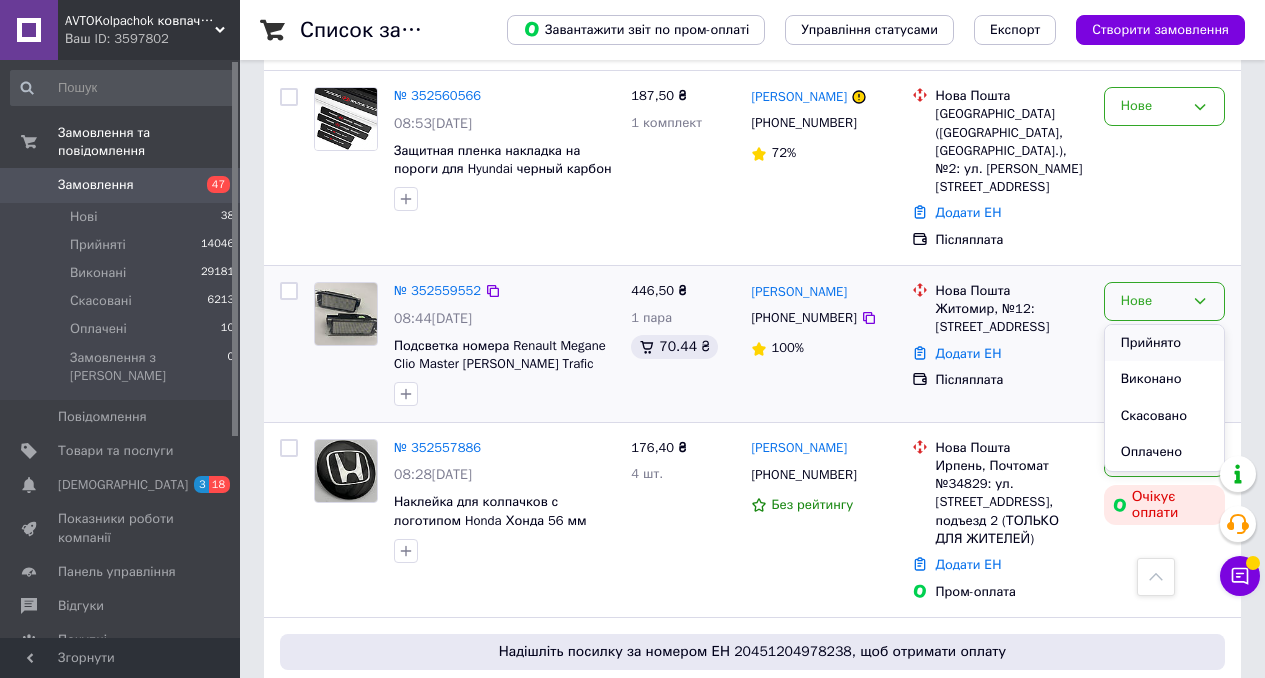 click on "Прийнято" at bounding box center [1164, 343] 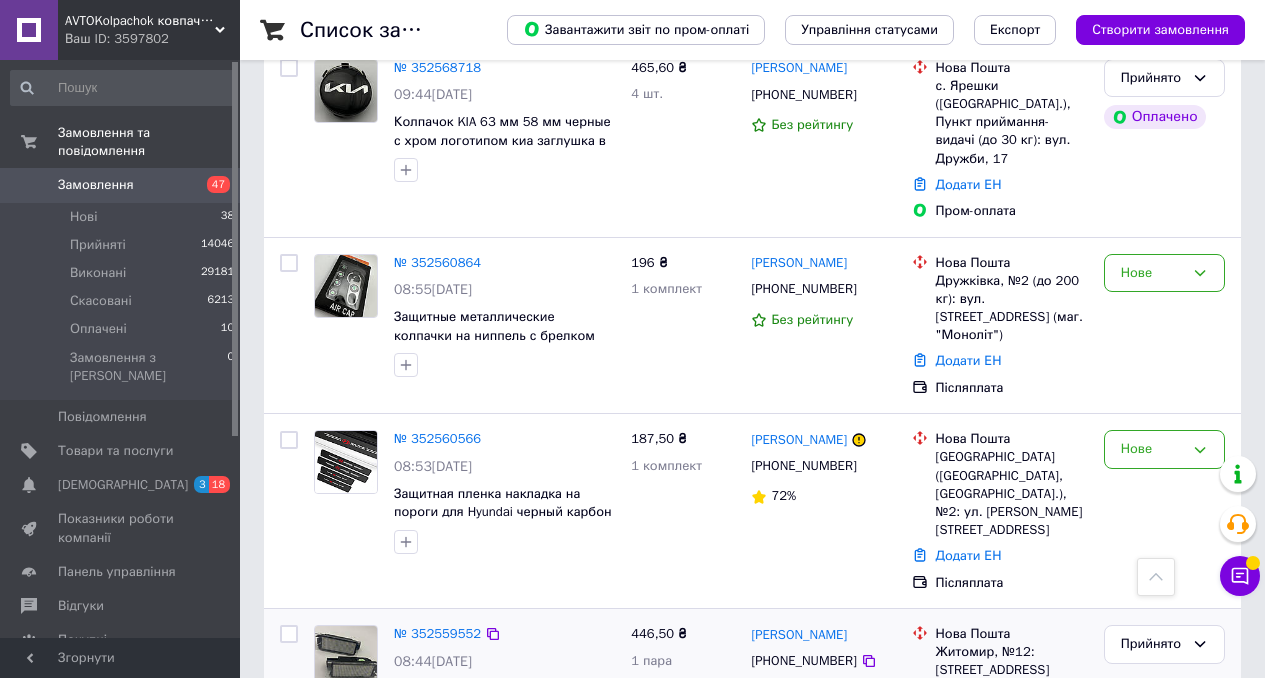 scroll, scrollTop: 1327, scrollLeft: 0, axis: vertical 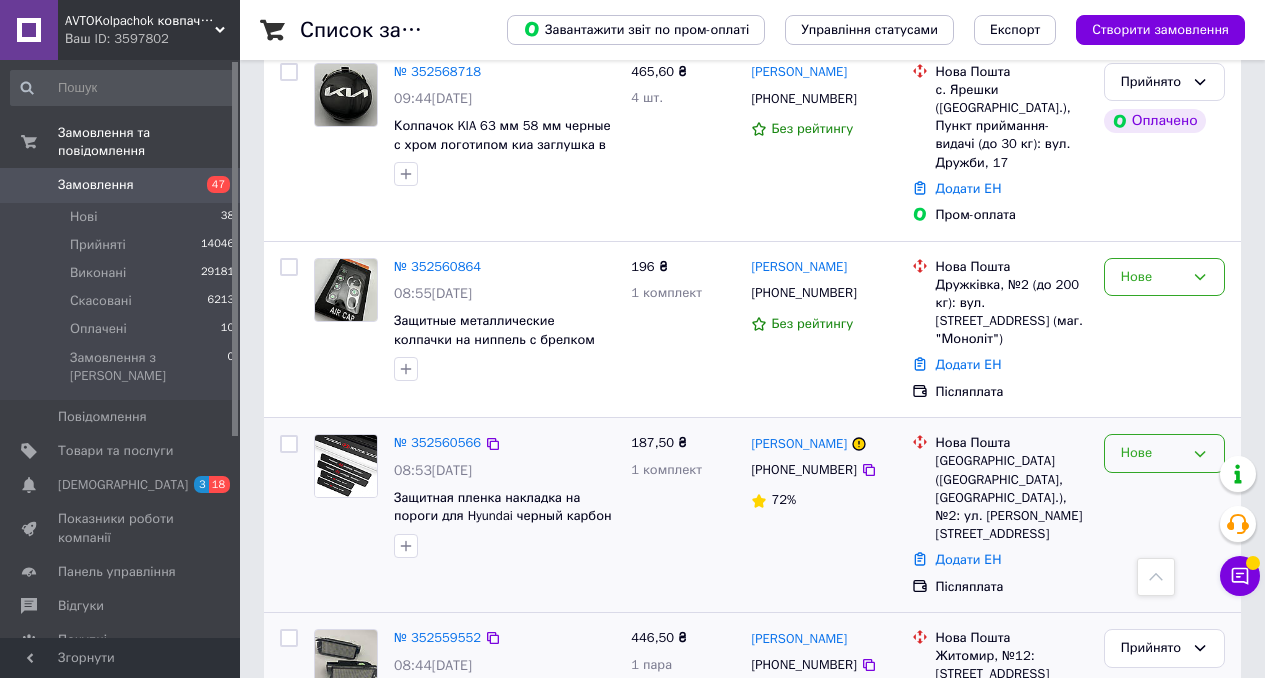 click 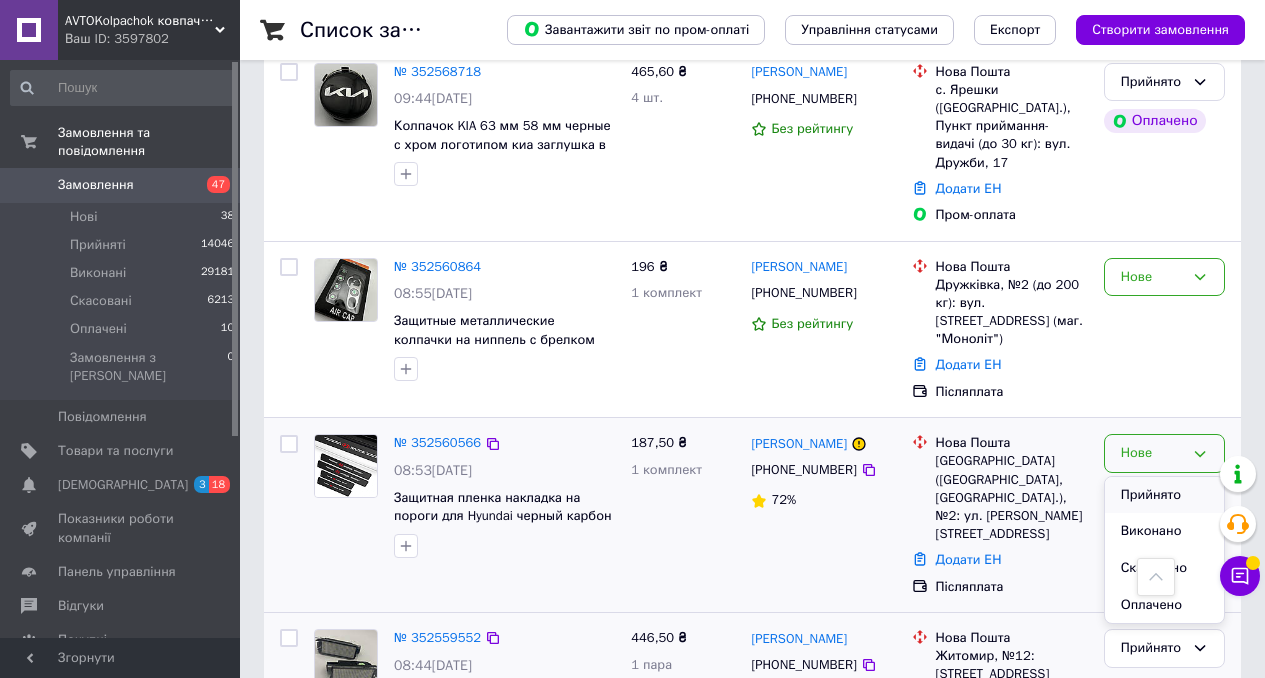click on "Прийнято" at bounding box center (1164, 495) 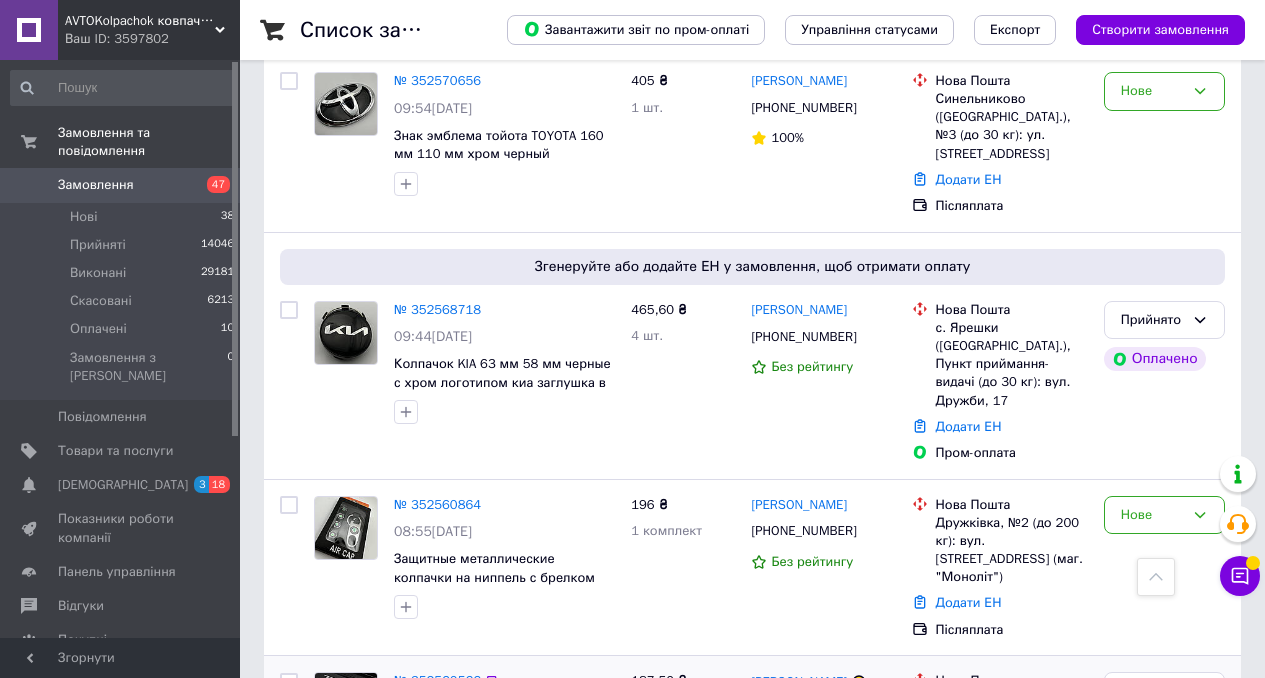 scroll, scrollTop: 1091, scrollLeft: 0, axis: vertical 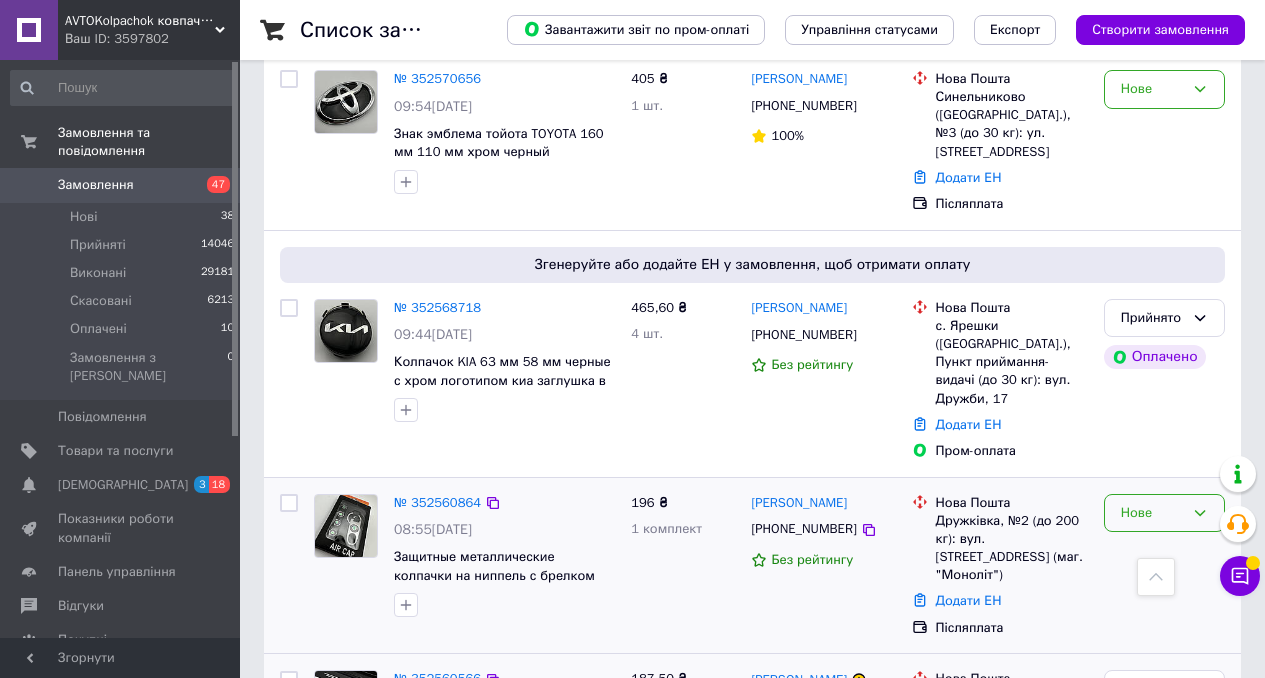 click on "Нове" at bounding box center [1152, 513] 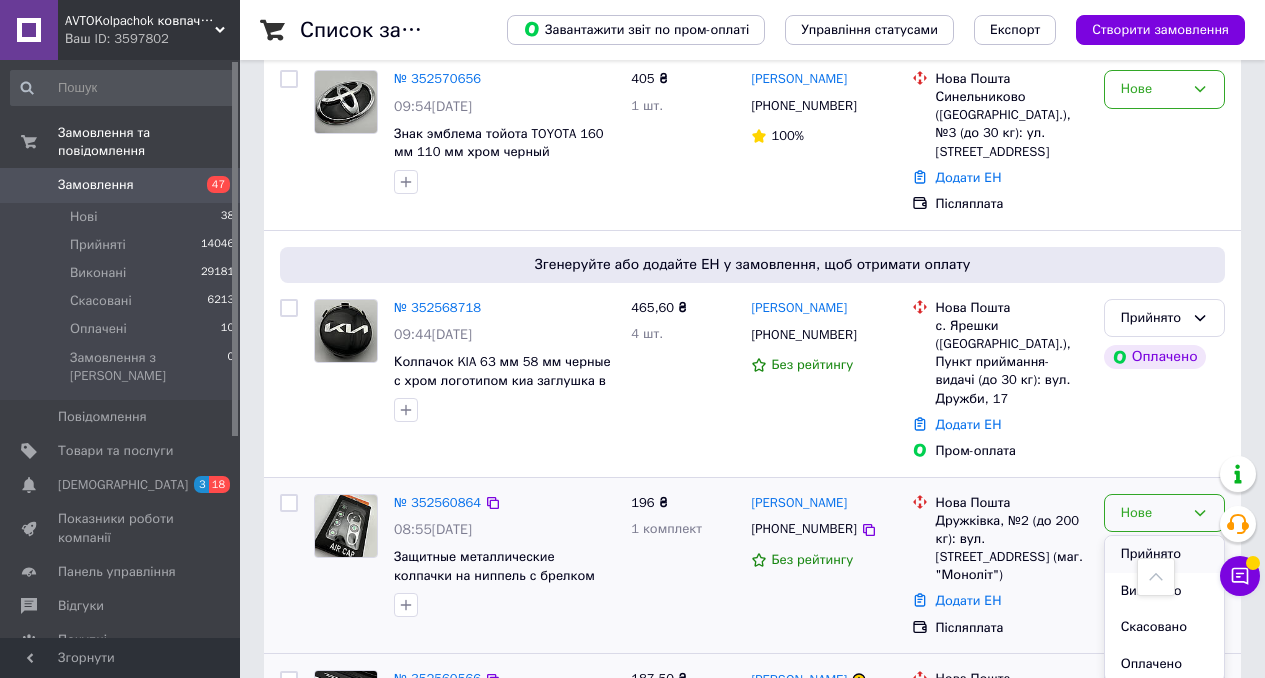 click on "Прийнято" at bounding box center [1164, 554] 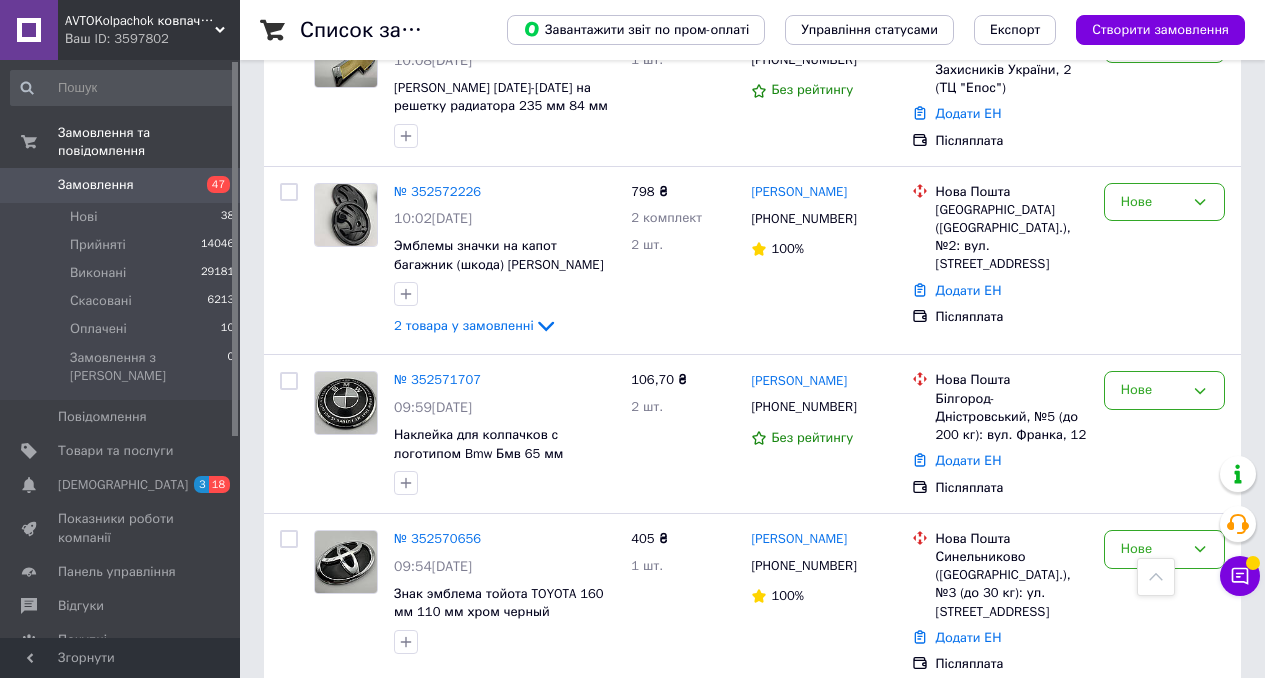 scroll, scrollTop: 632, scrollLeft: 0, axis: vertical 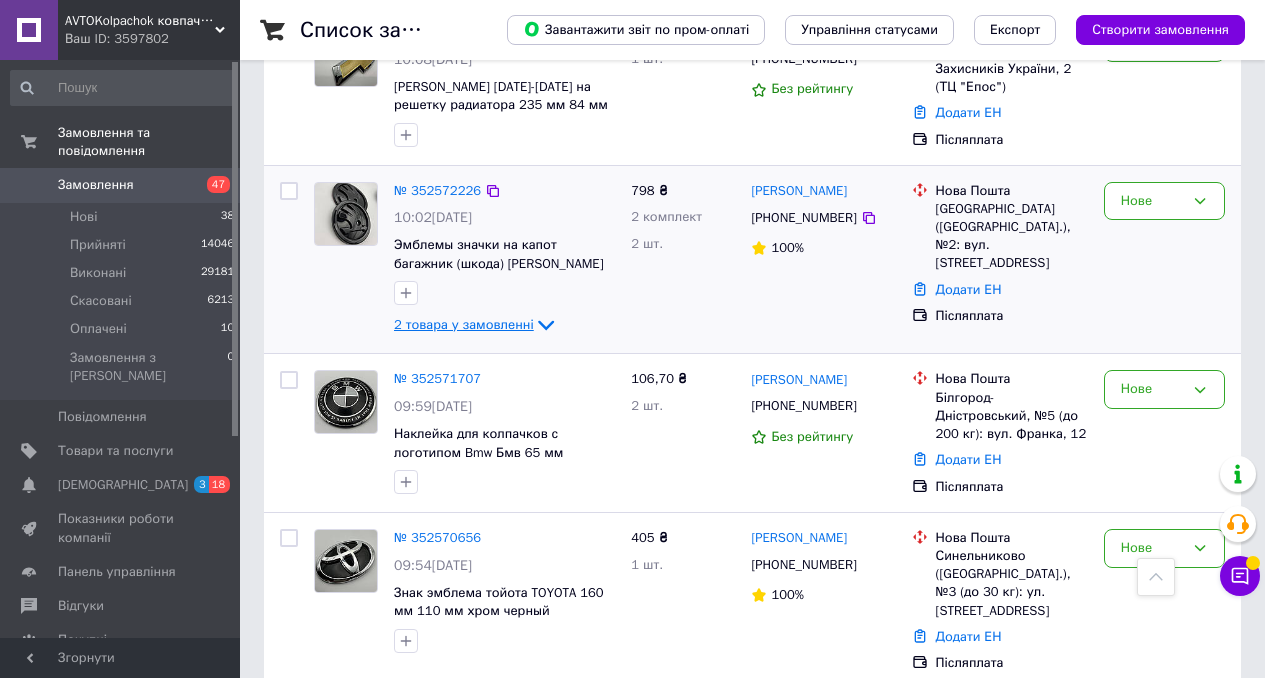 click 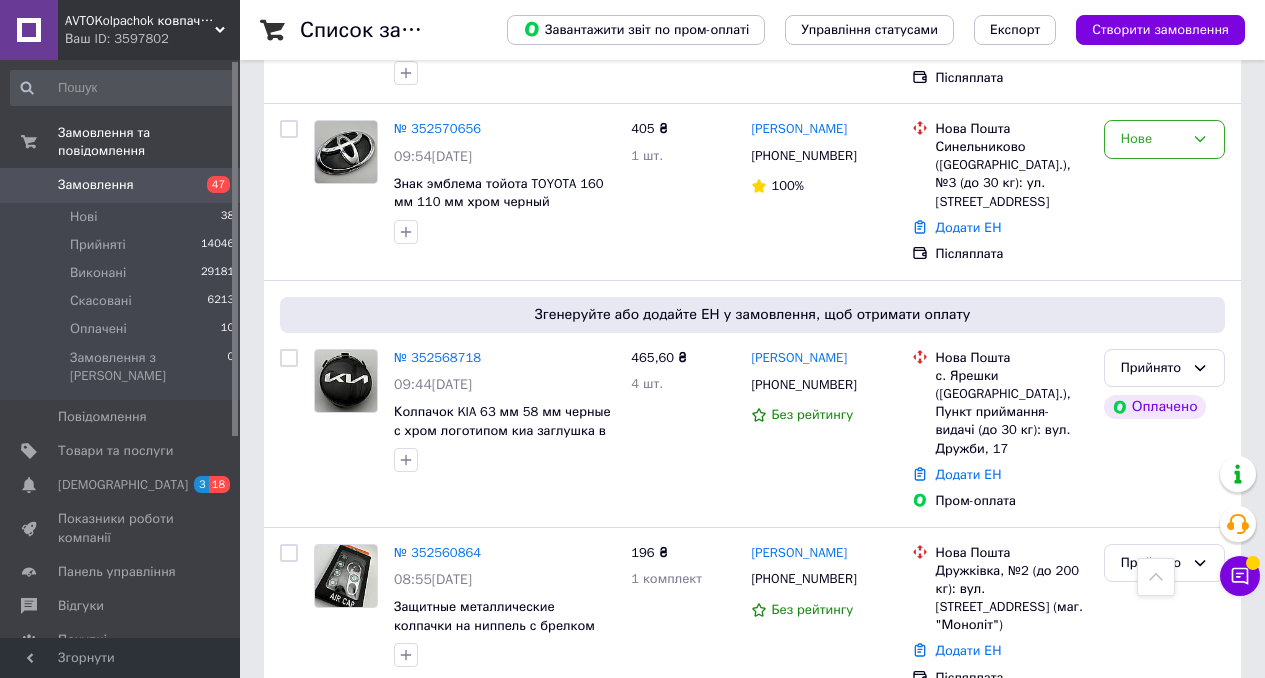 scroll, scrollTop: 1205, scrollLeft: 0, axis: vertical 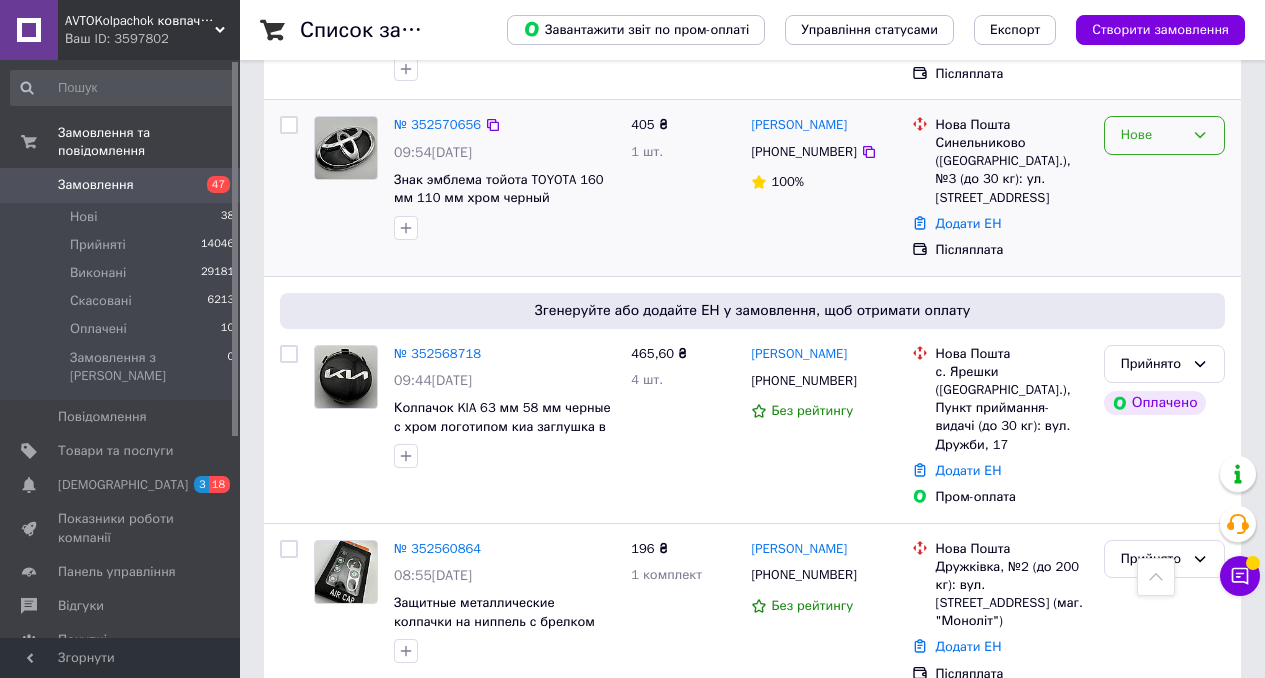 click on "Нове" at bounding box center (1164, 135) 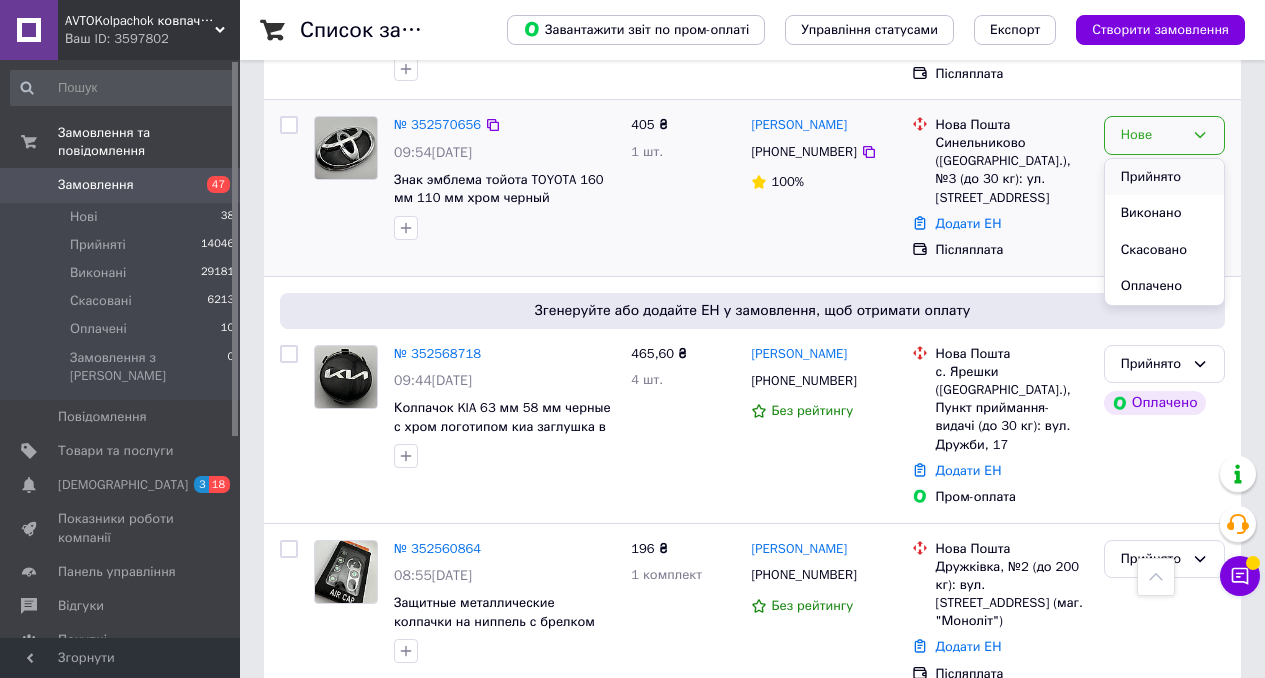 click on "Прийнято" at bounding box center [1164, 177] 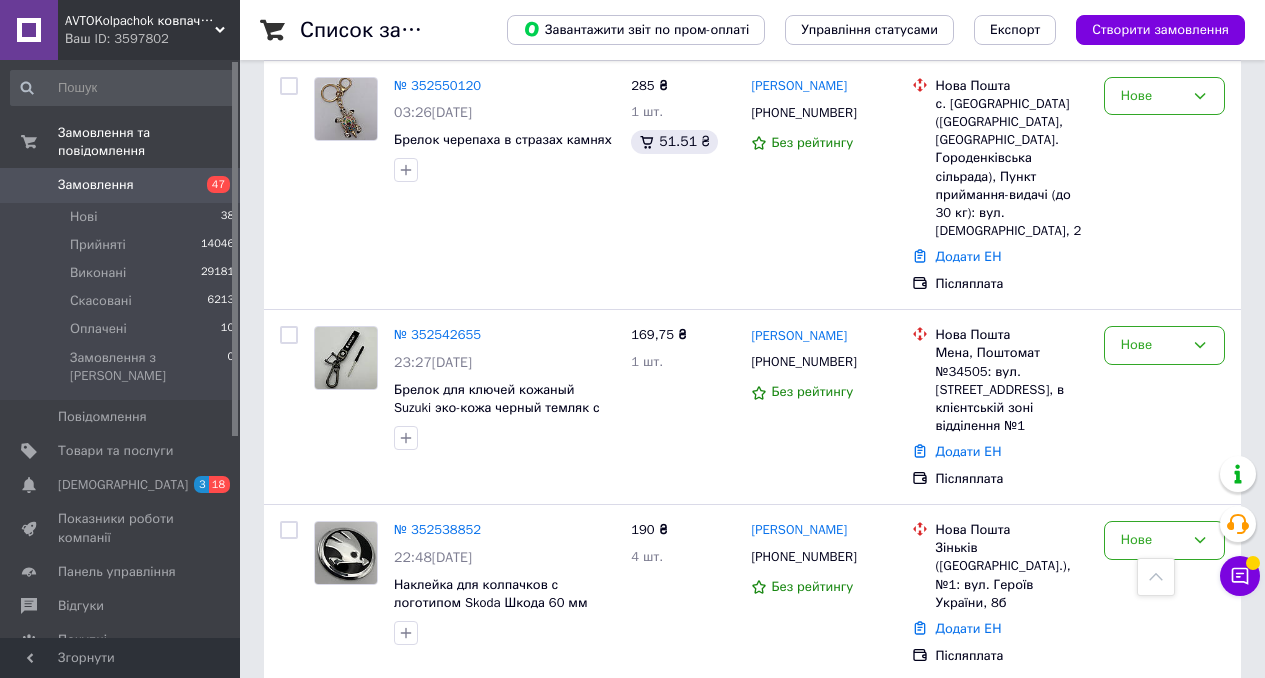 scroll, scrollTop: 2841, scrollLeft: 0, axis: vertical 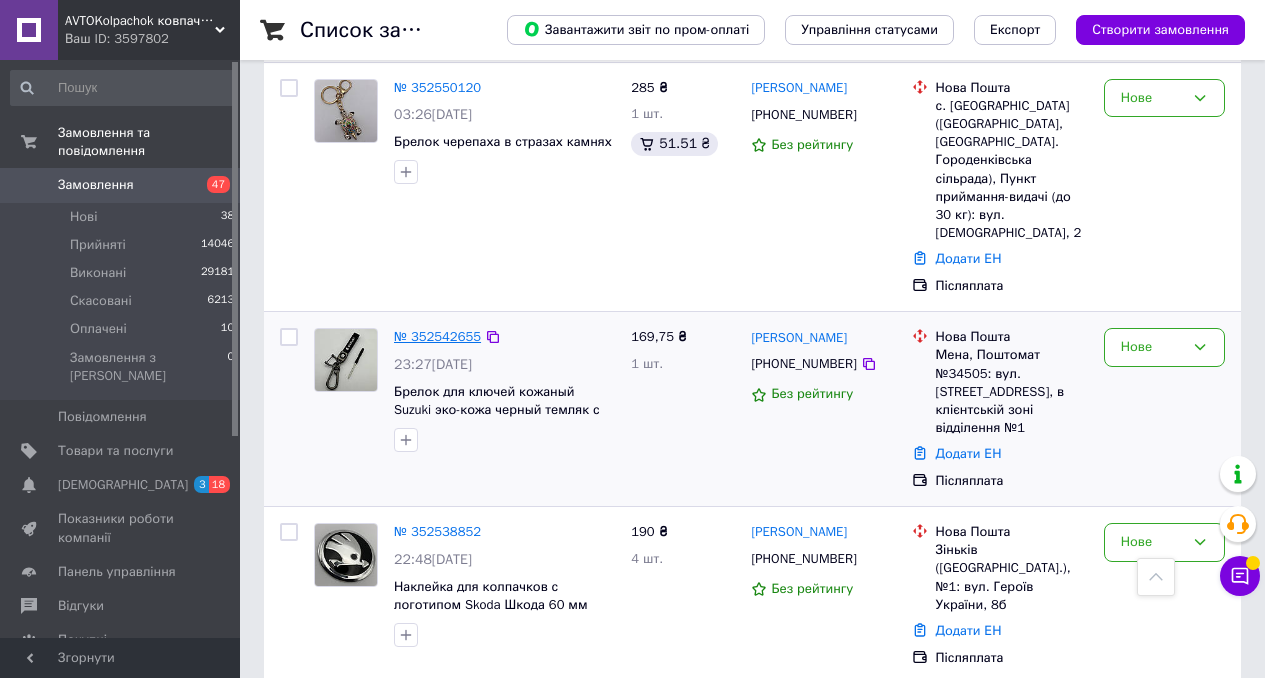 click on "№ 352542655" at bounding box center (437, 336) 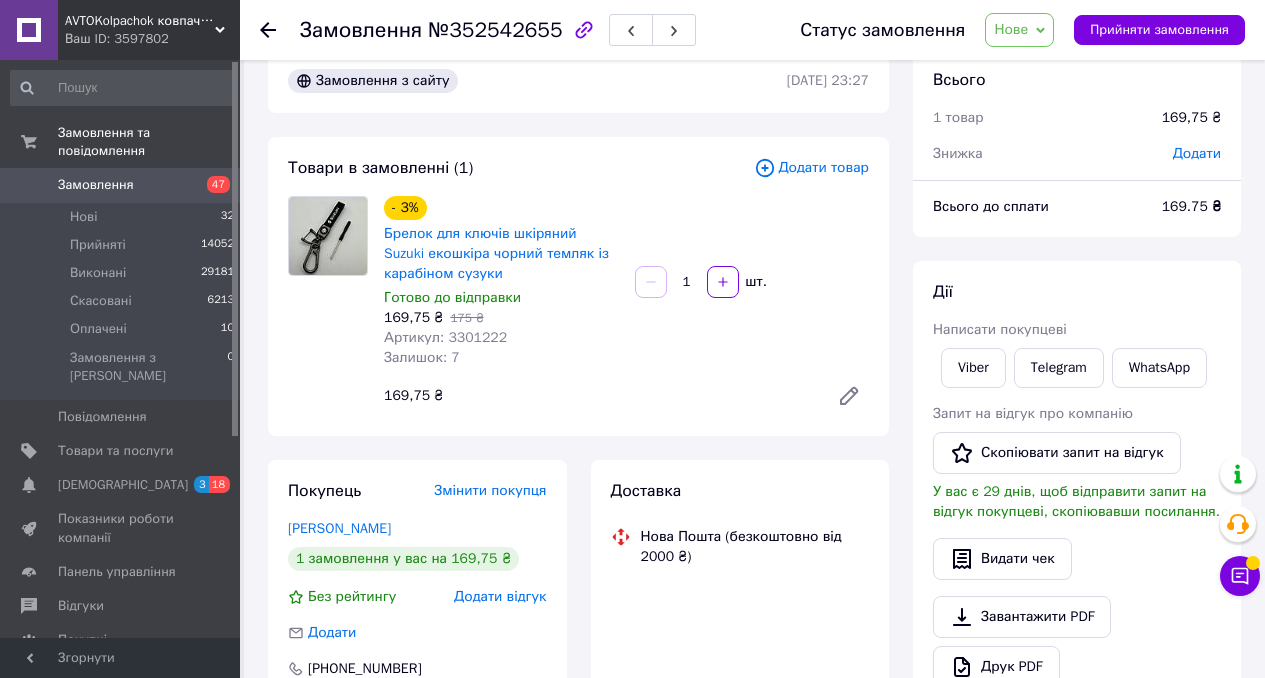 scroll, scrollTop: 0, scrollLeft: 0, axis: both 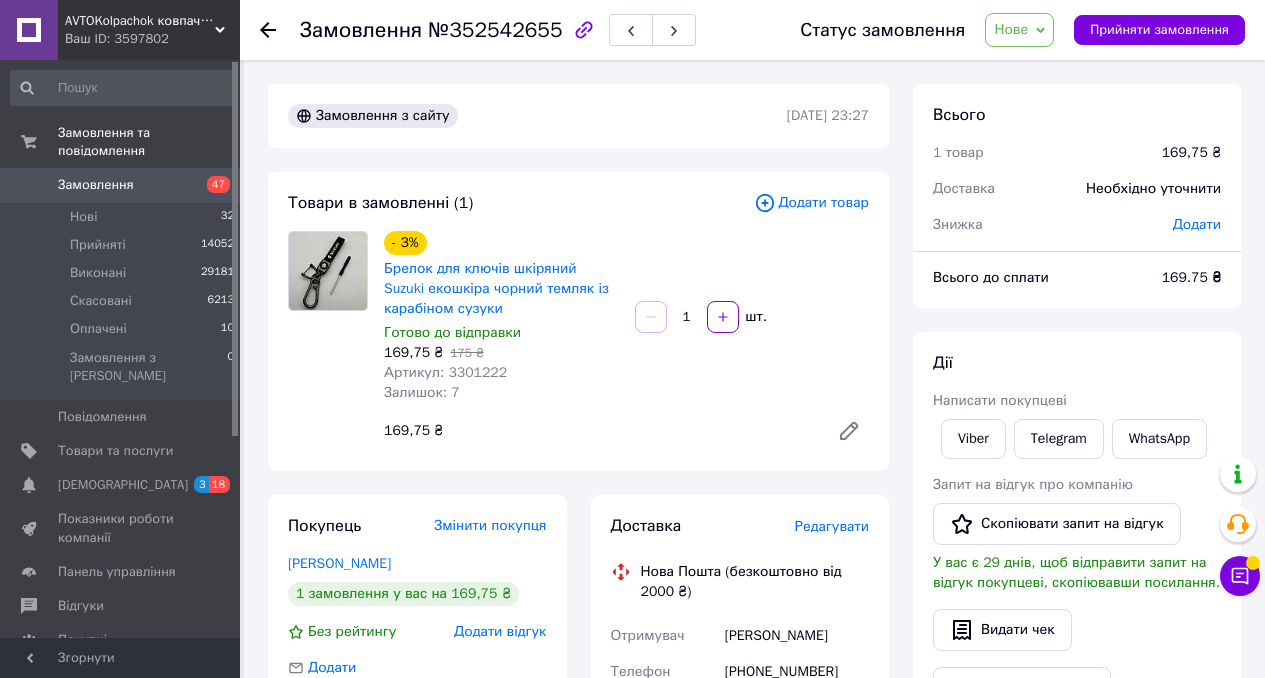click on "Замовлення 47" at bounding box center (123, 185) 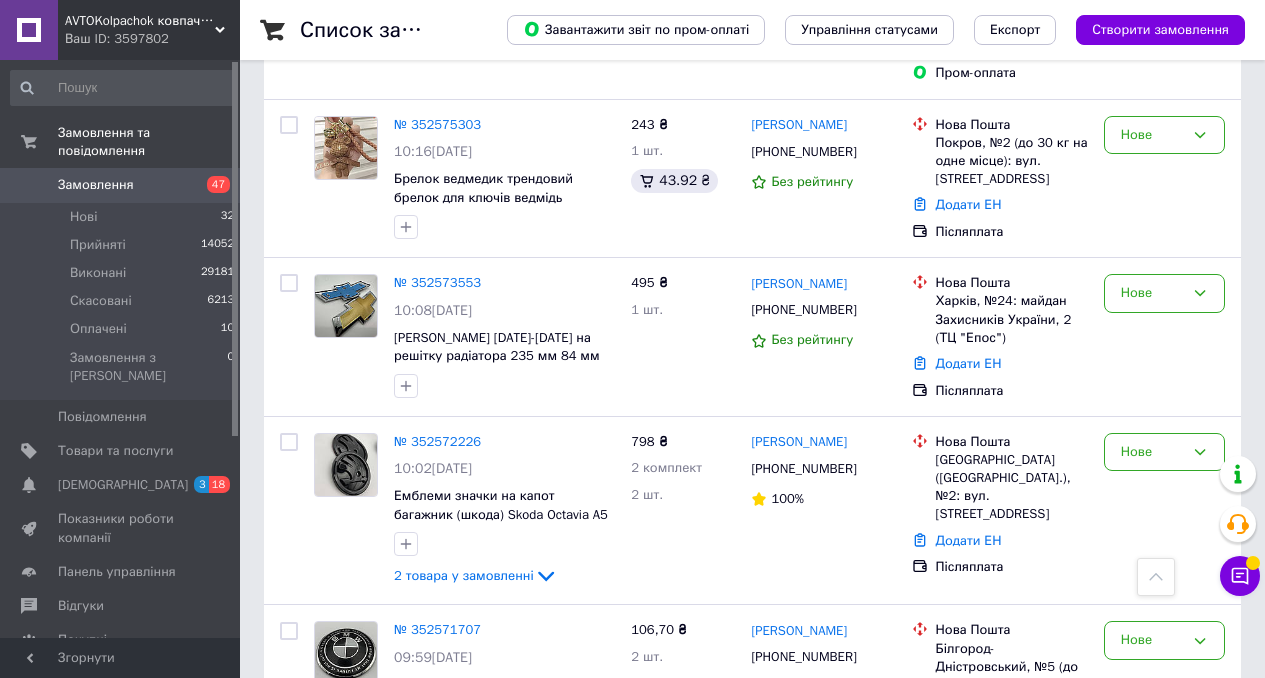 scroll, scrollTop: 380, scrollLeft: 0, axis: vertical 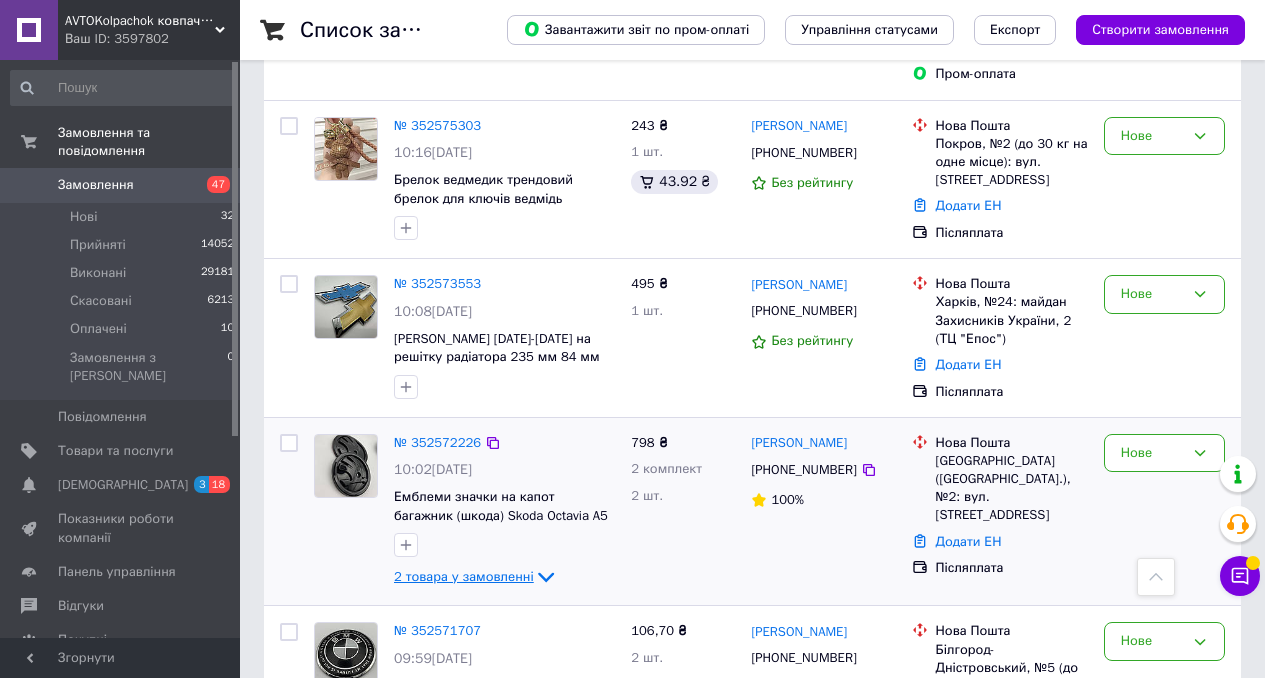 click on "2 товара у замовленні" at bounding box center [464, 576] 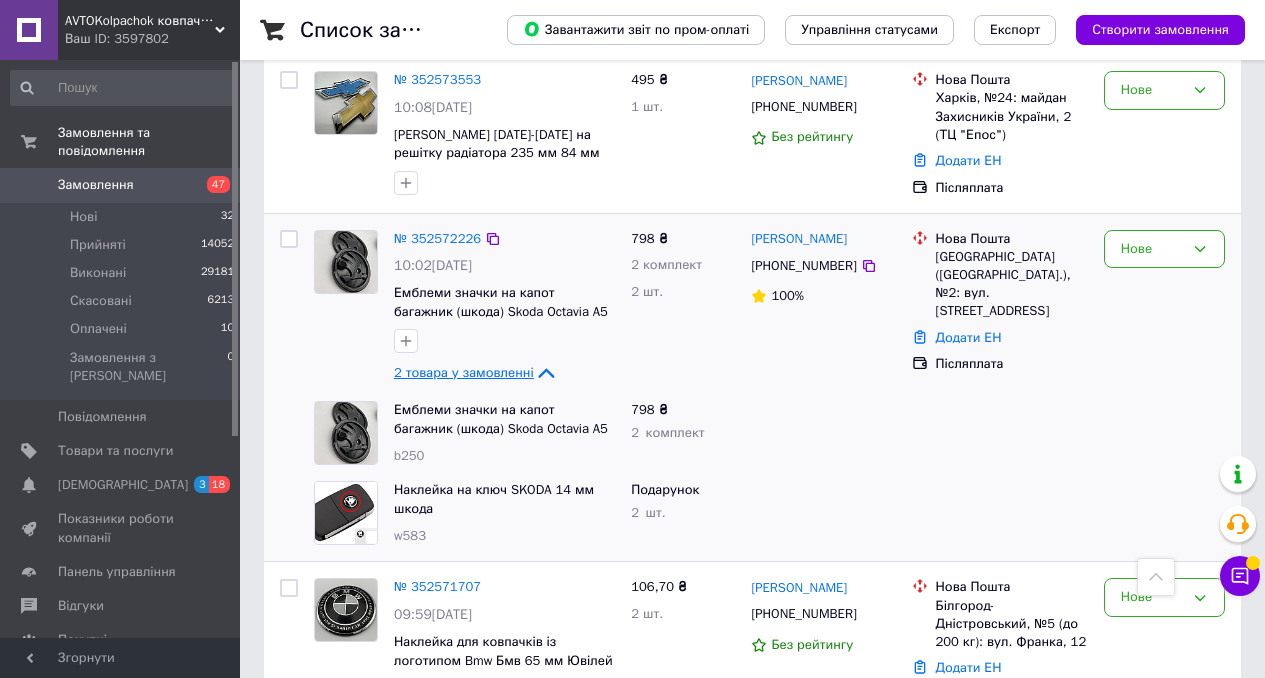 scroll, scrollTop: 601, scrollLeft: 0, axis: vertical 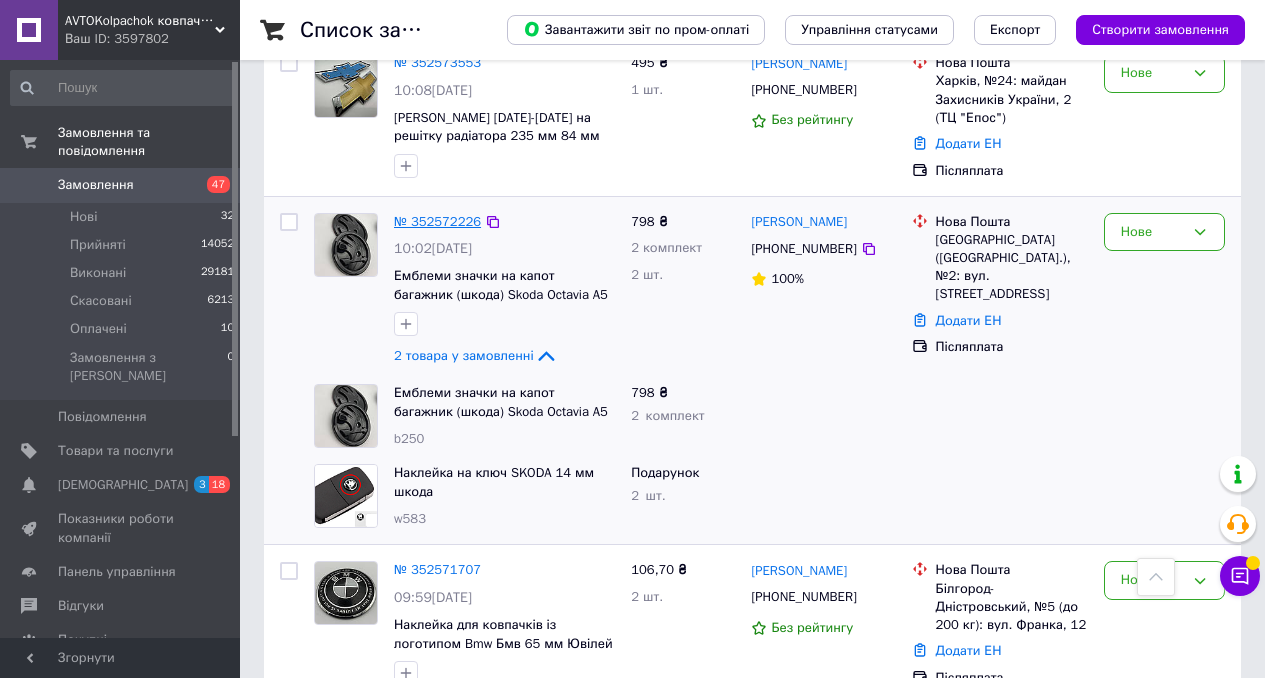 click on "№ 352572226" at bounding box center (437, 221) 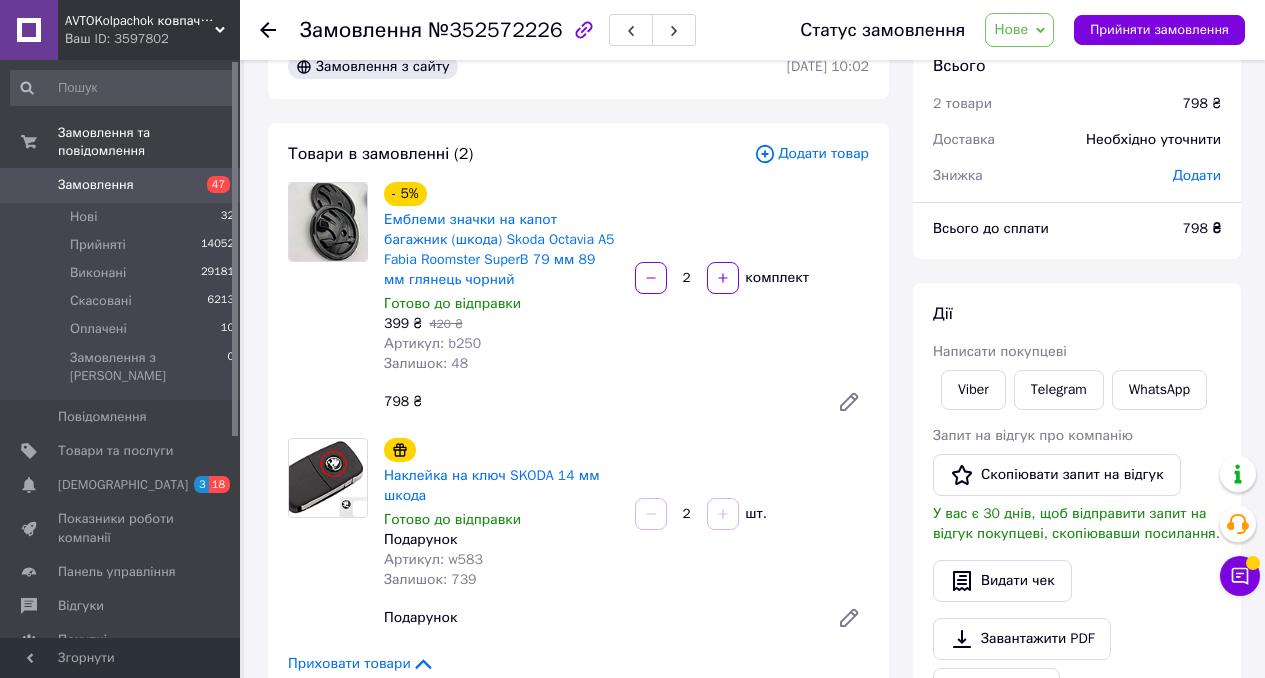 scroll, scrollTop: 27, scrollLeft: 0, axis: vertical 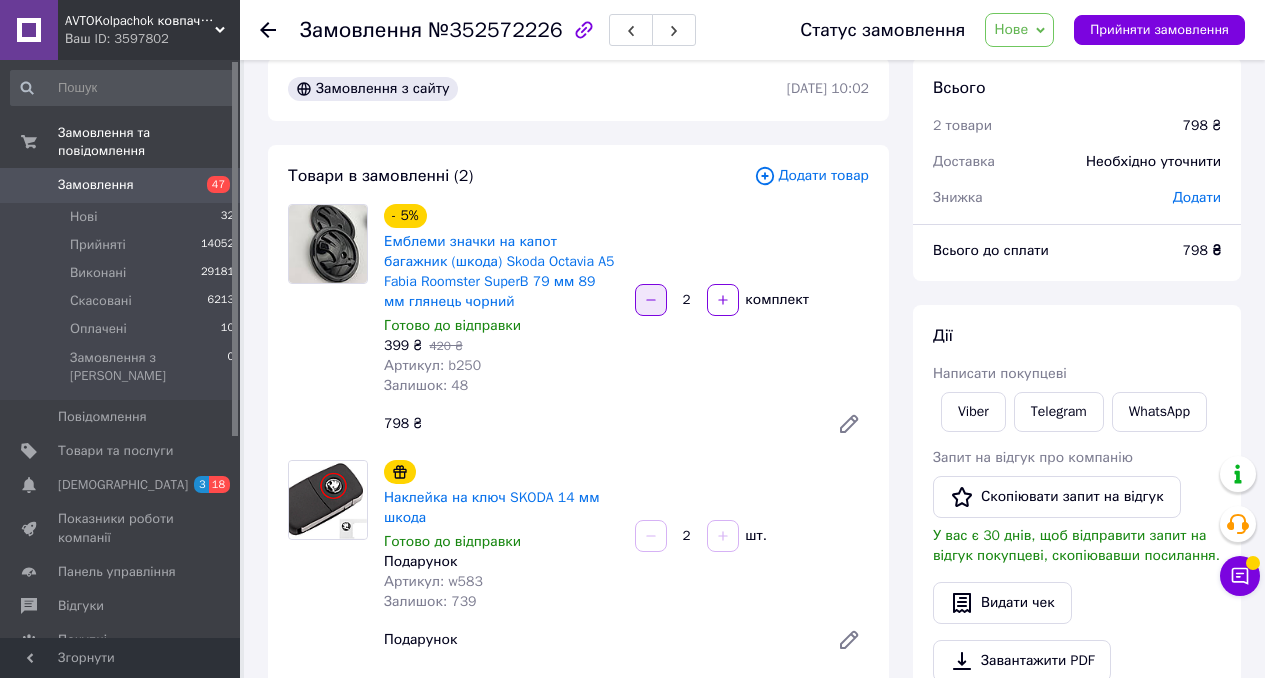 click 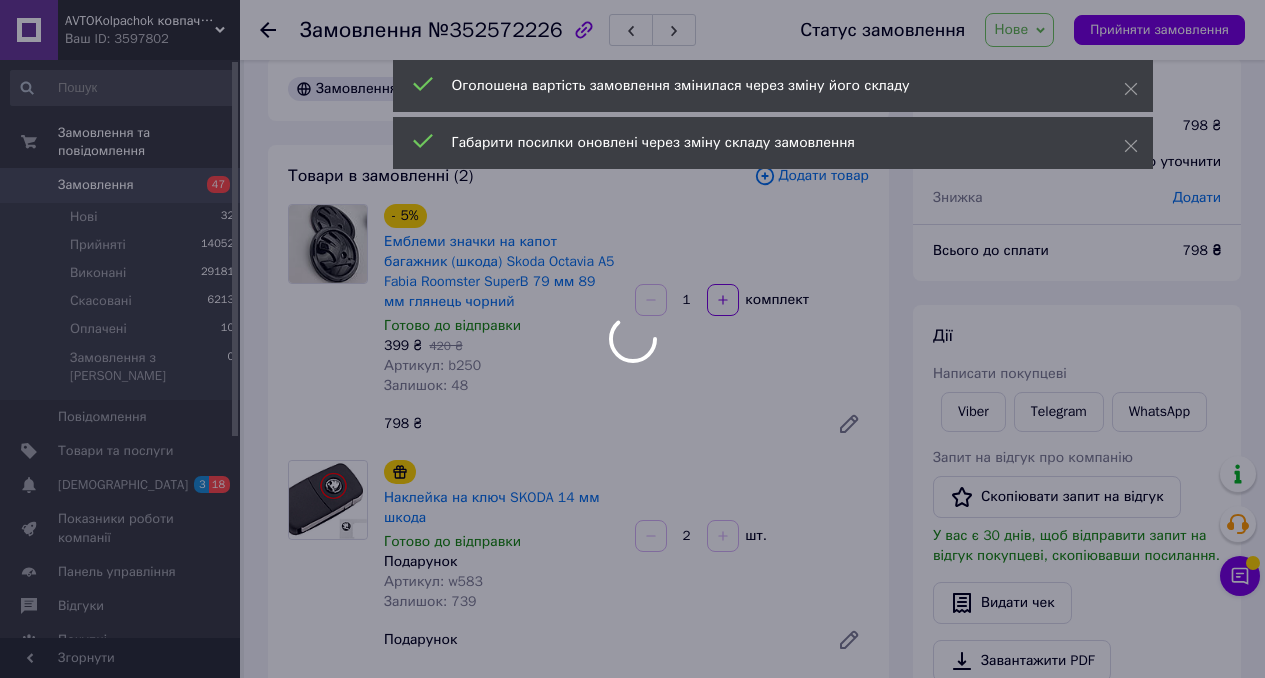 type on "1" 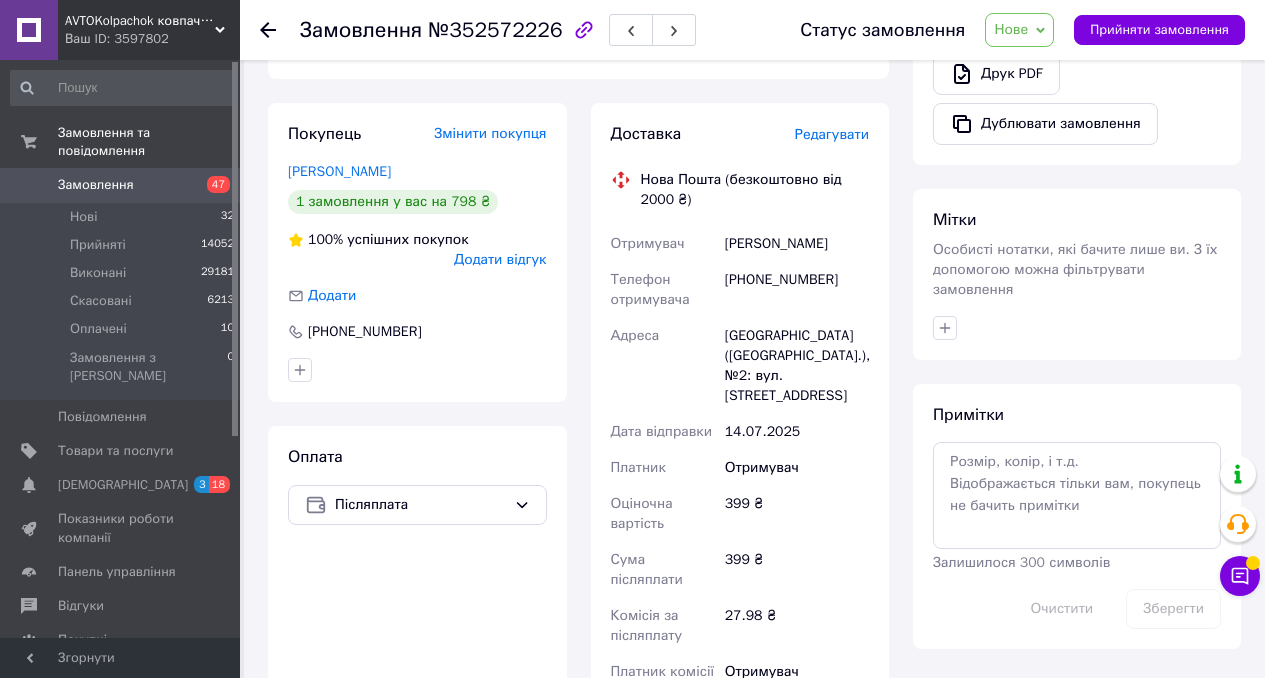scroll, scrollTop: 679, scrollLeft: 0, axis: vertical 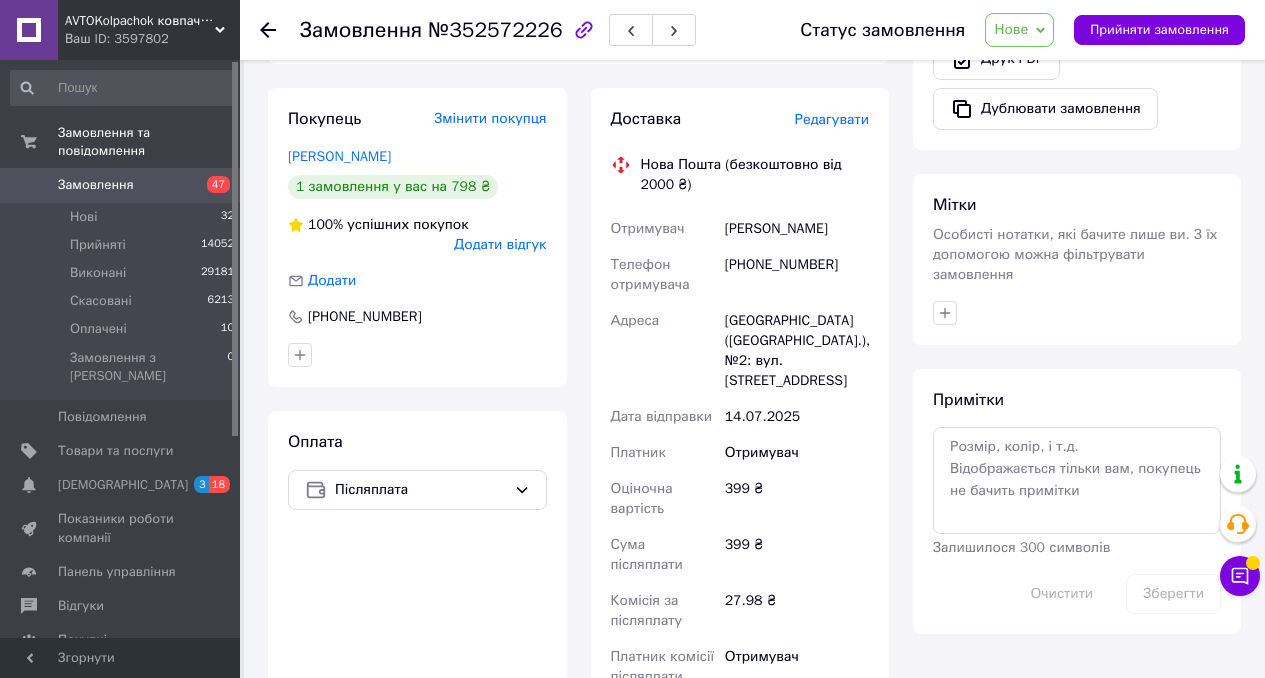 click on "Редагувати" at bounding box center [832, 119] 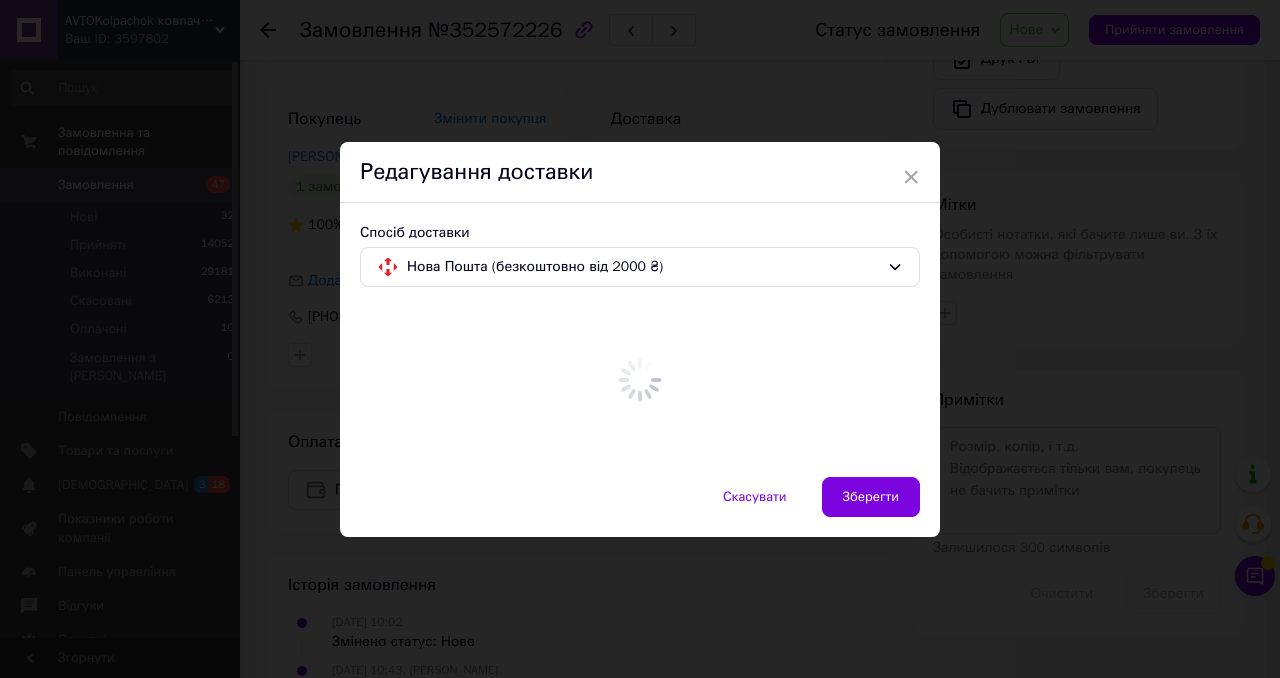 click on "× Редагування доставки Спосіб доставки Нова Пошта (безкоштовно від 2000 ₴) Скасувати   Зберегти" at bounding box center [640, 339] 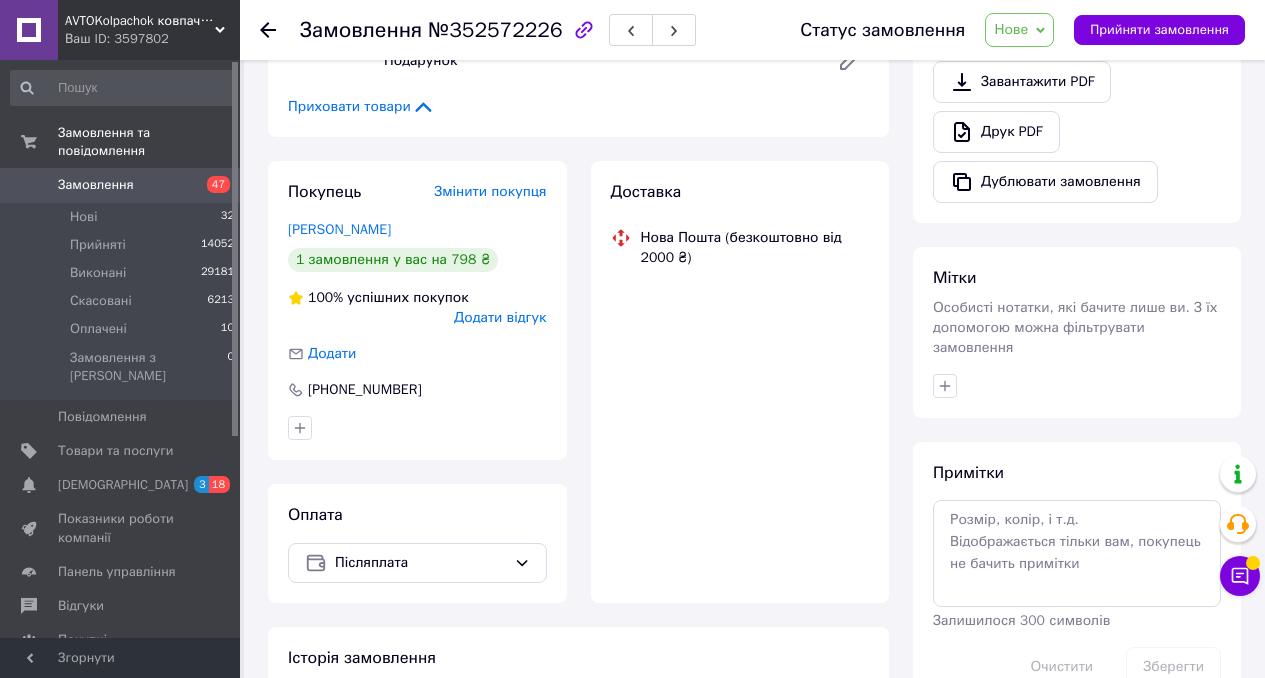 scroll, scrollTop: 601, scrollLeft: 0, axis: vertical 